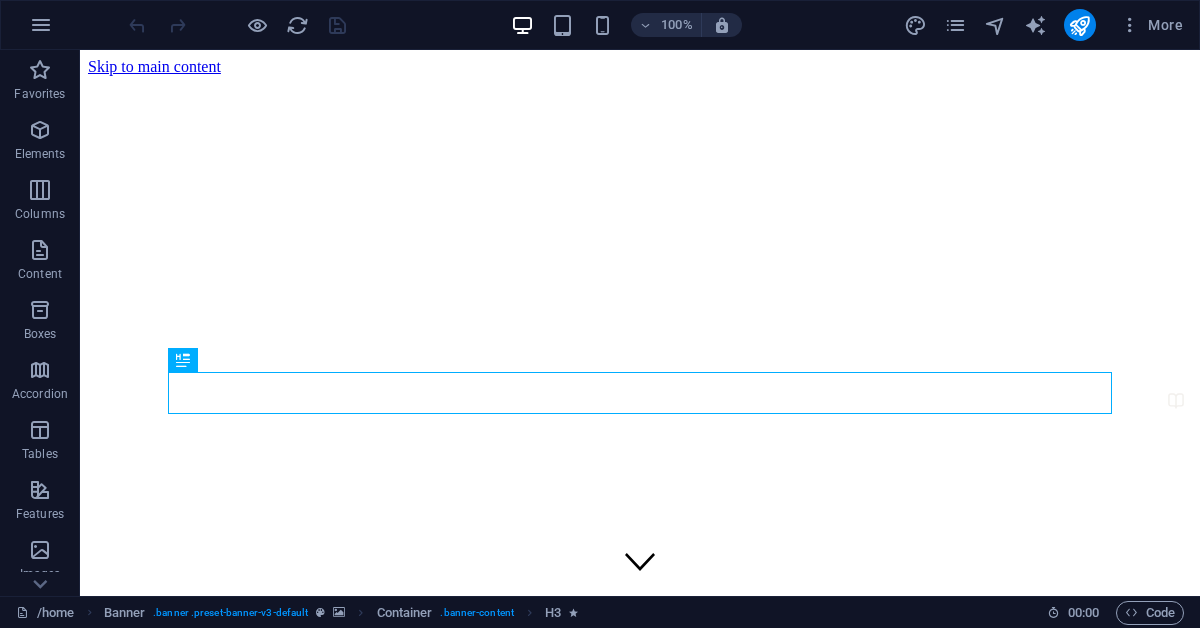 scroll, scrollTop: 0, scrollLeft: 0, axis: both 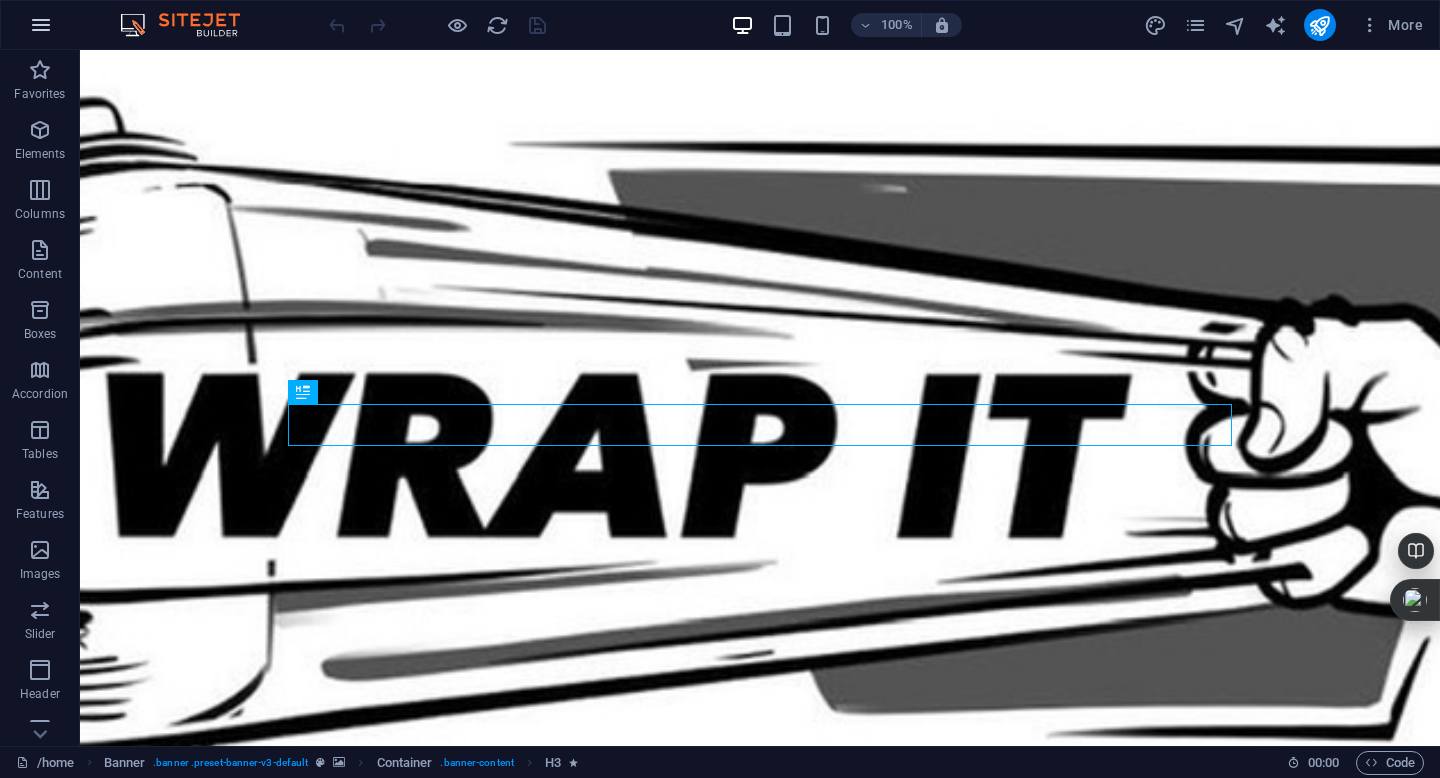 click at bounding box center (41, 25) 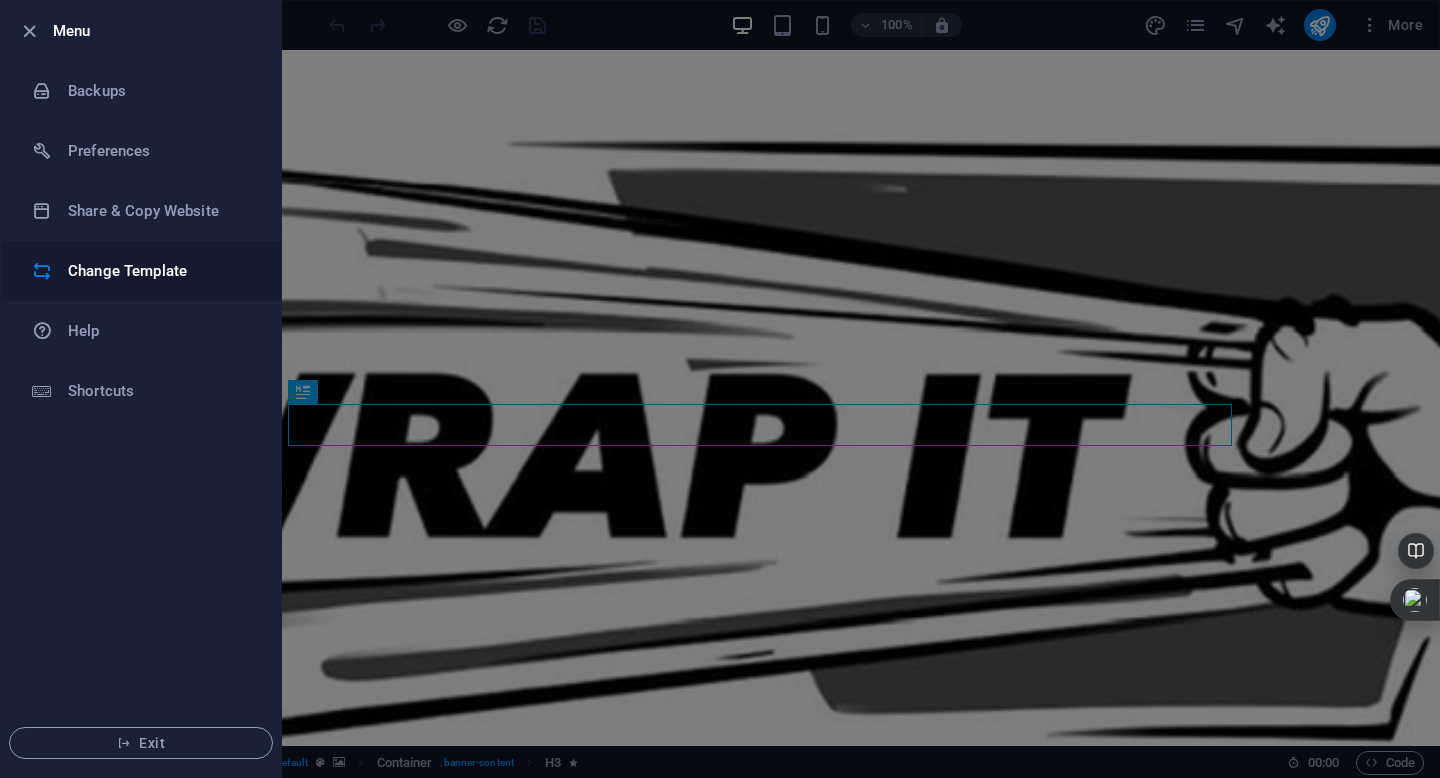 click on "Change Template" at bounding box center [160, 271] 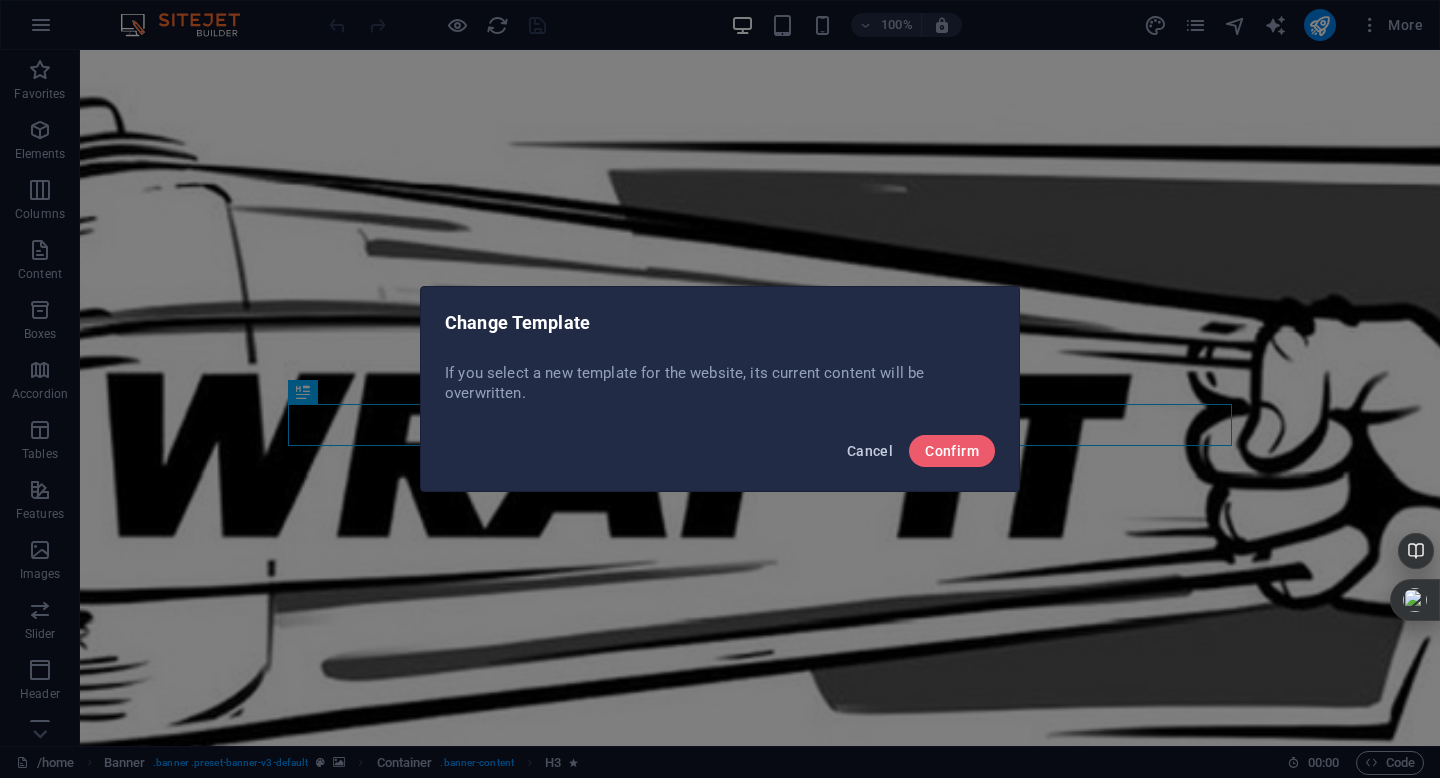 click on "Cancel" at bounding box center [870, 451] 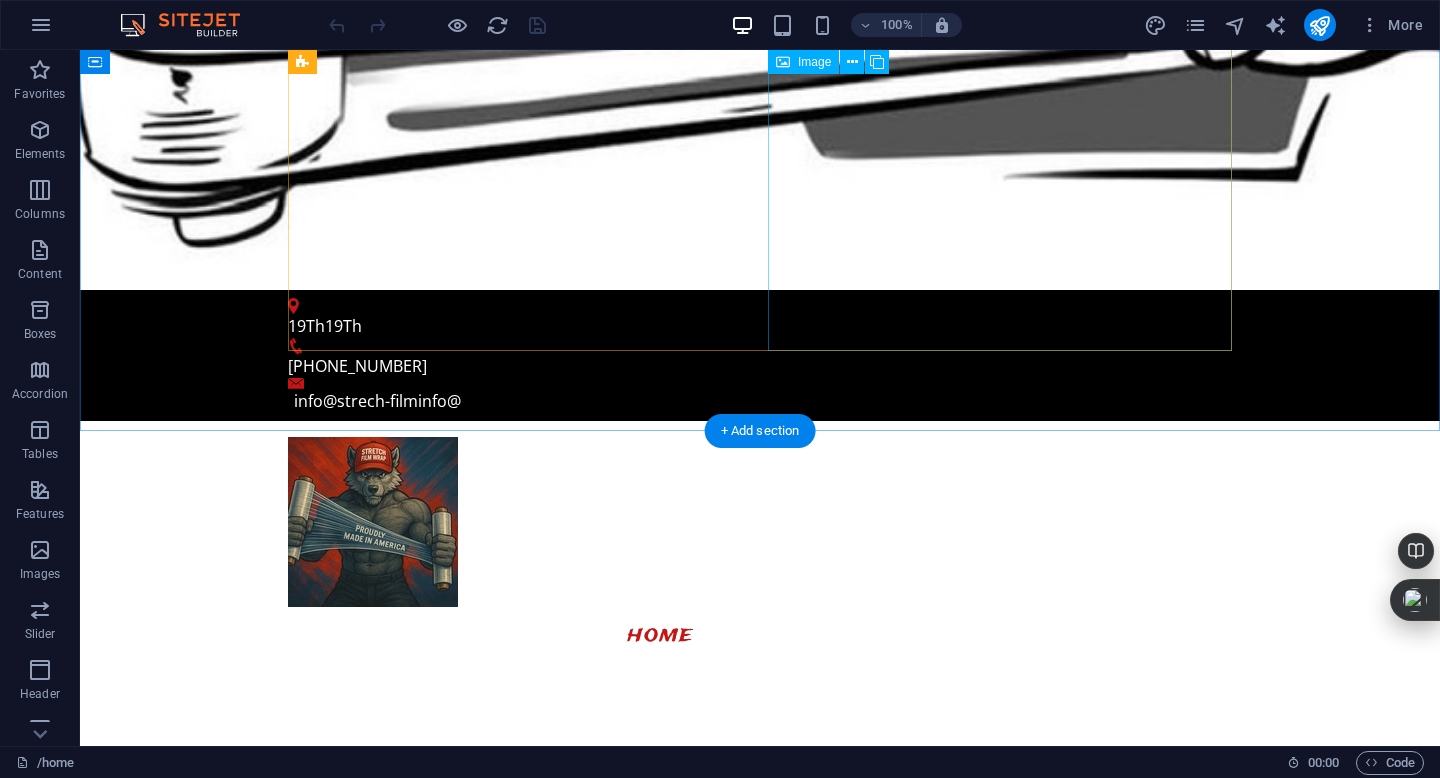 scroll, scrollTop: 0, scrollLeft: 0, axis: both 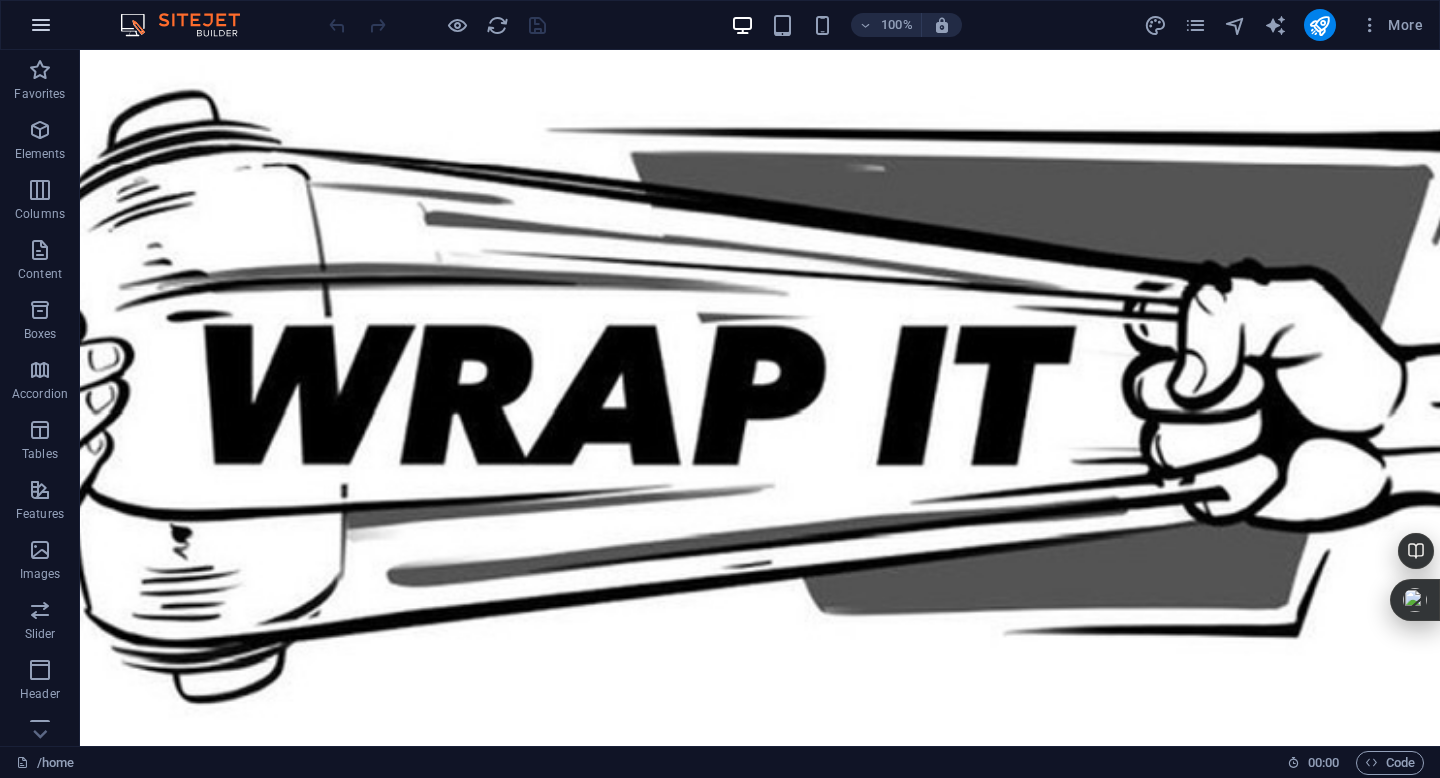 click at bounding box center (41, 25) 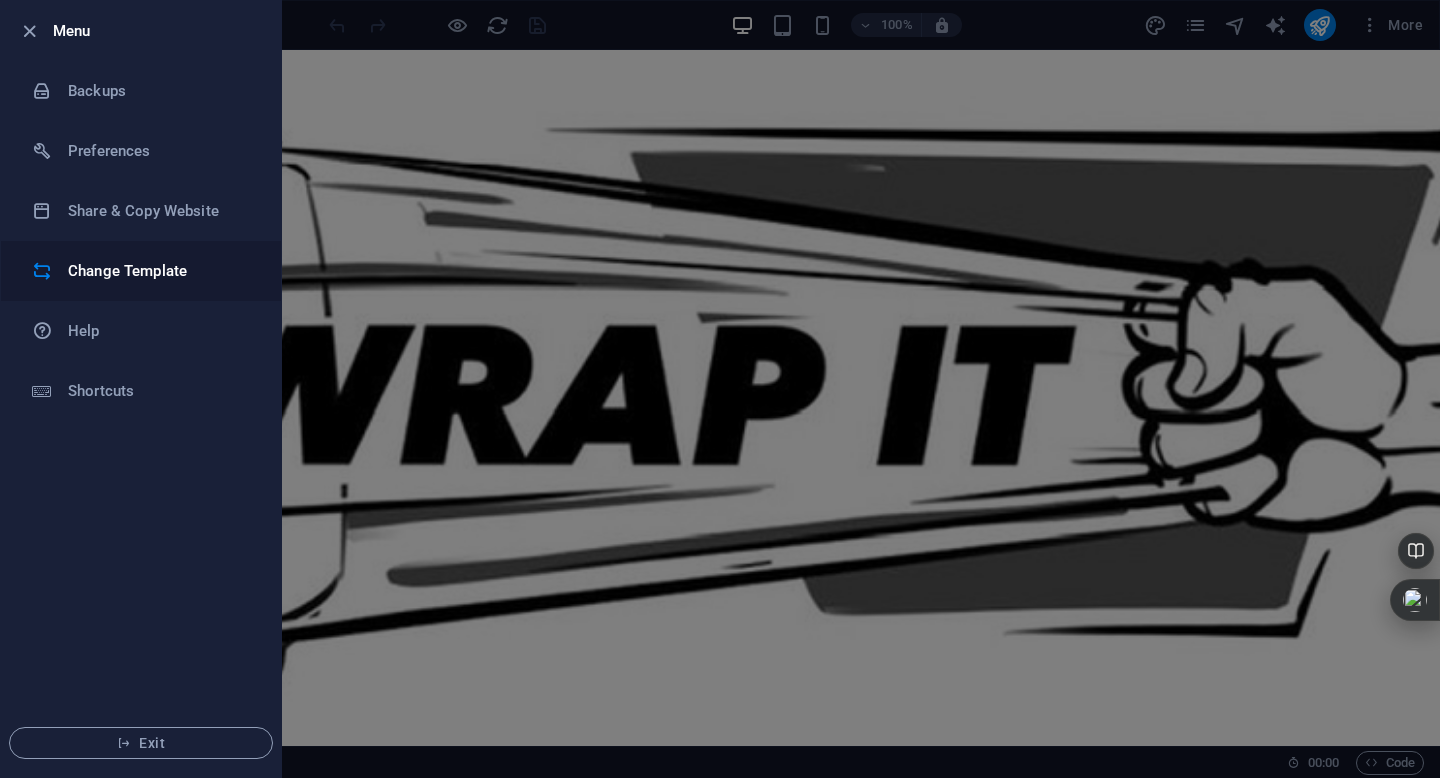 click on "Change Template" at bounding box center [160, 271] 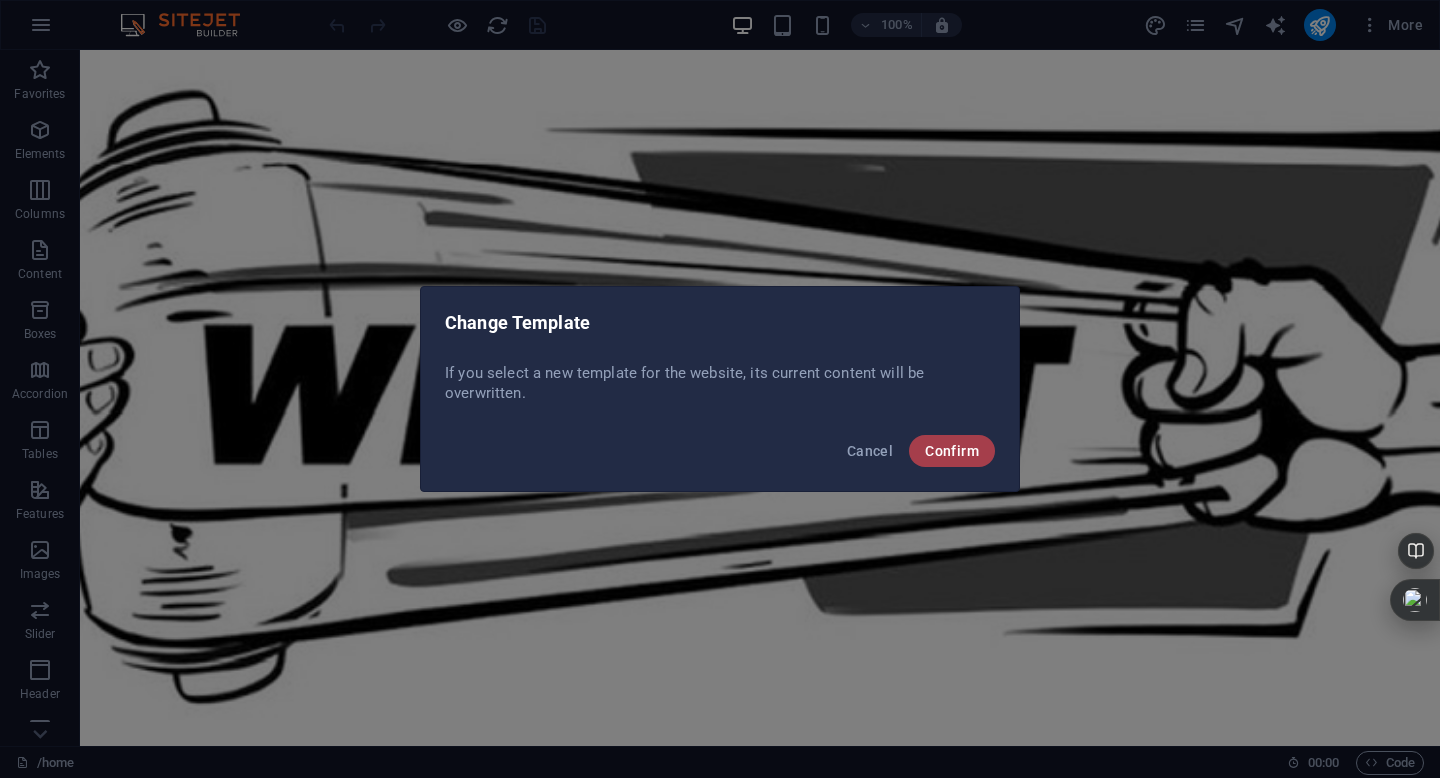 click on "Confirm" at bounding box center (952, 451) 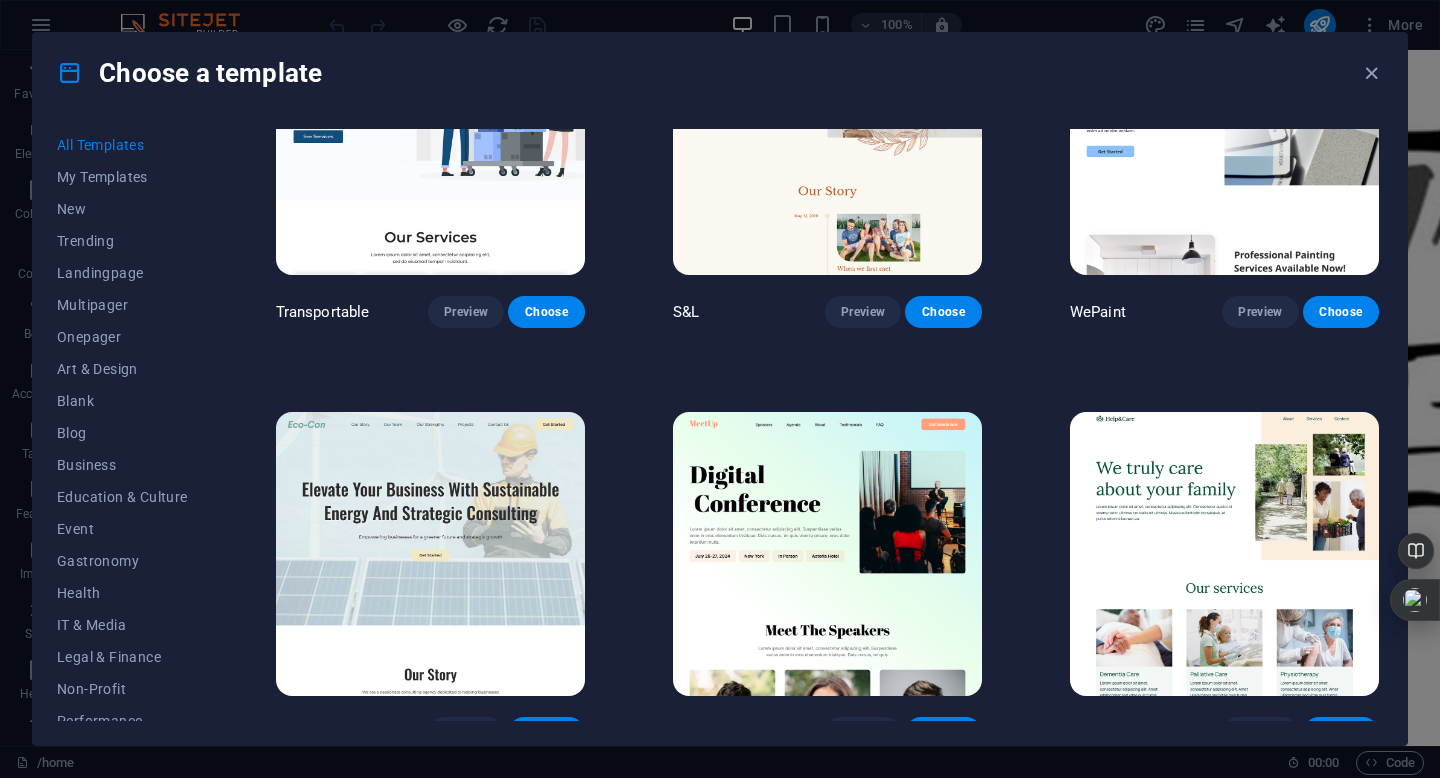 scroll, scrollTop: 584, scrollLeft: 0, axis: vertical 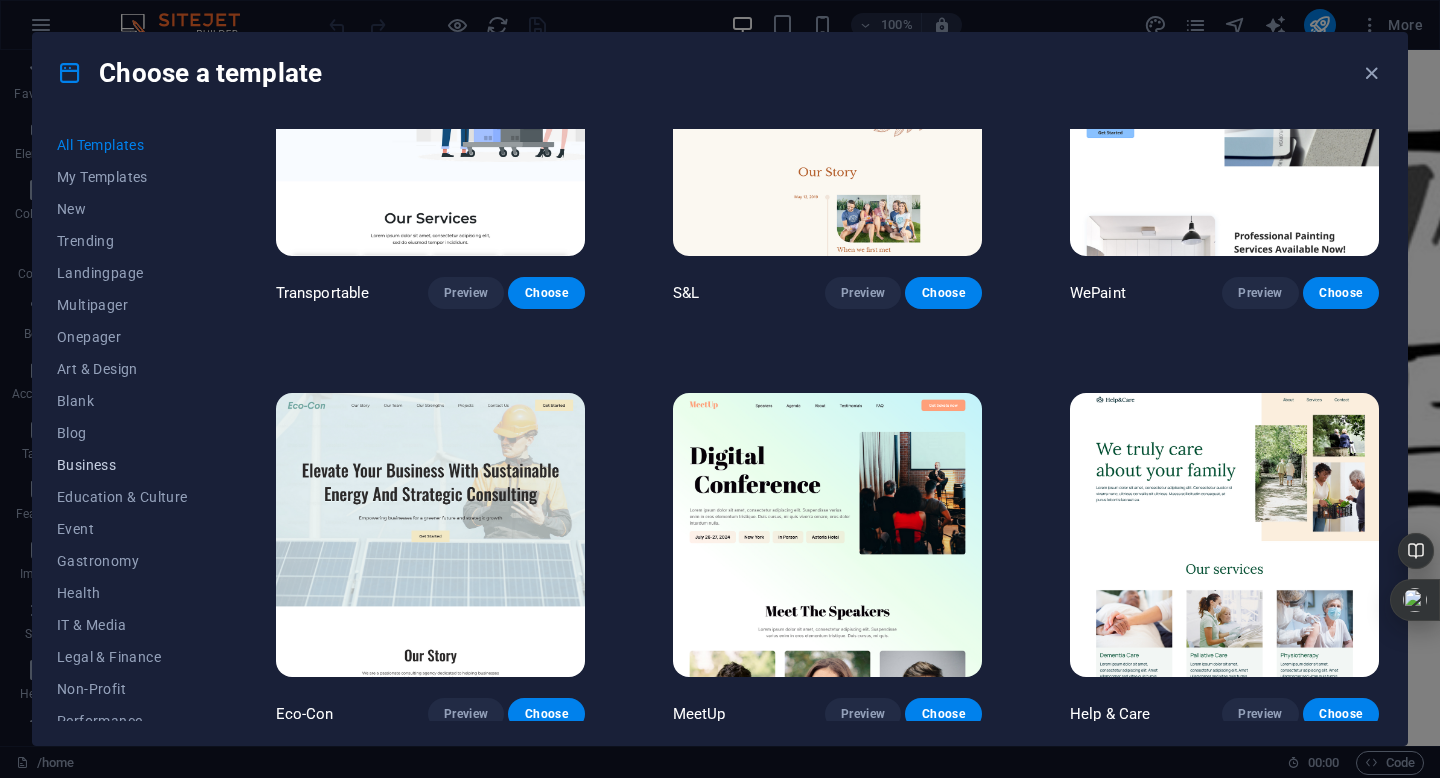 click on "Business" at bounding box center (122, 465) 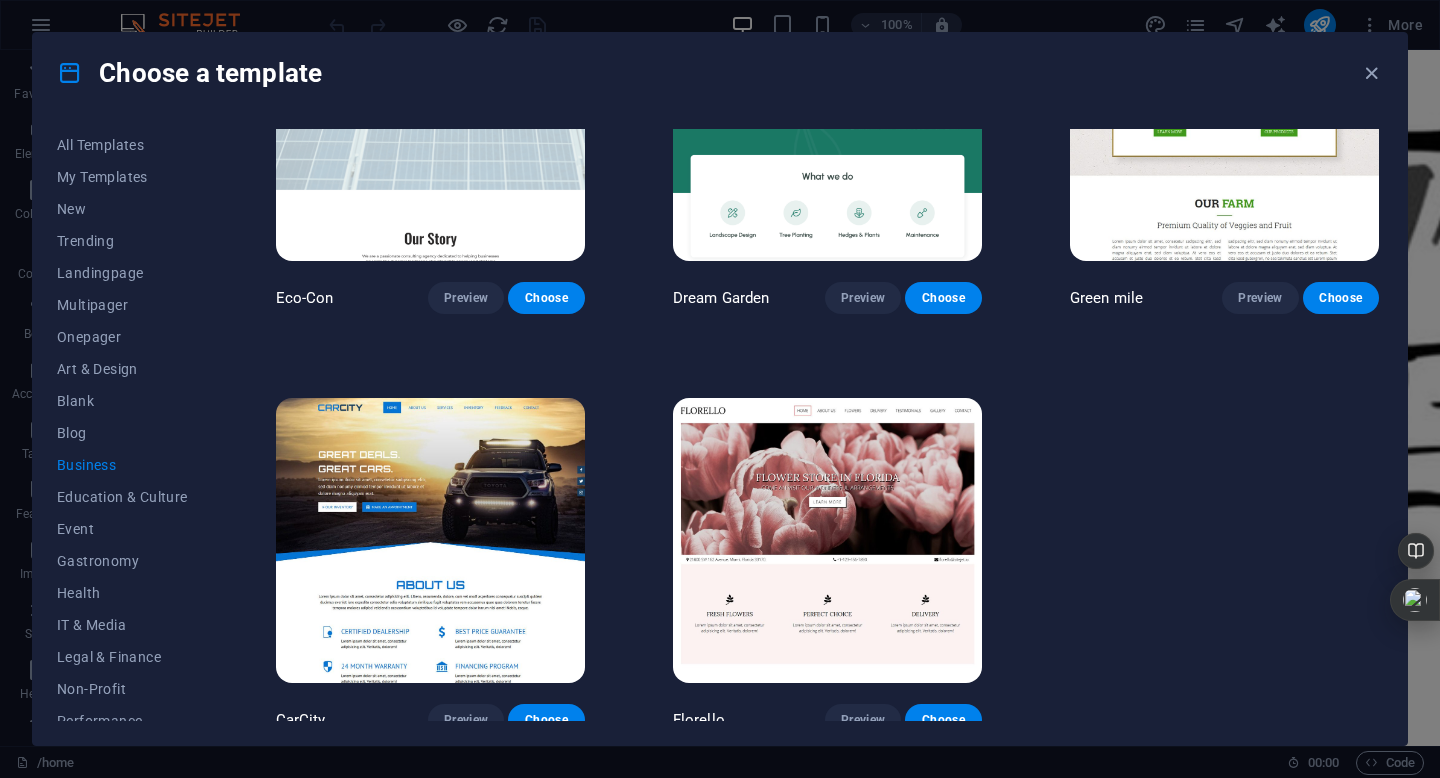 scroll, scrollTop: 166, scrollLeft: 0, axis: vertical 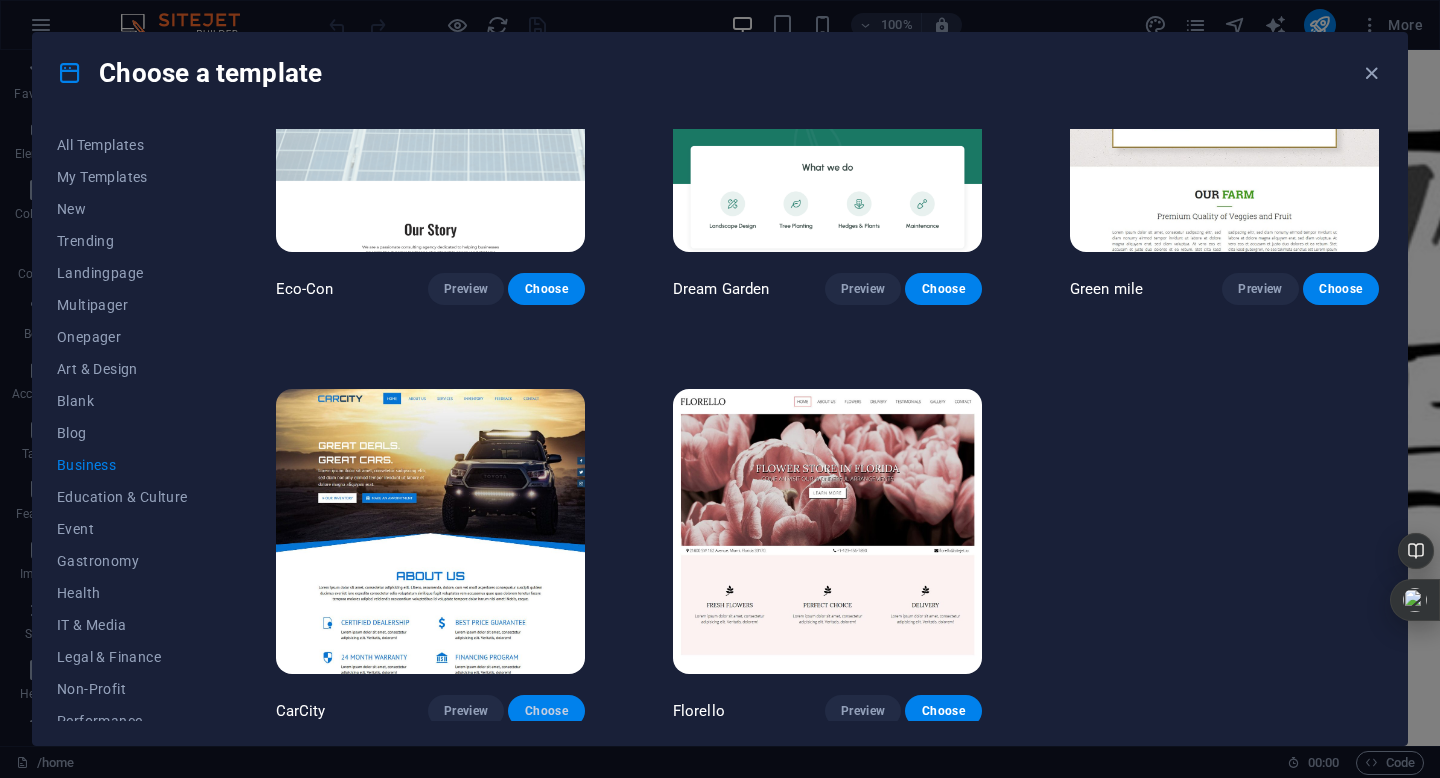click on "Choose" at bounding box center (546, 711) 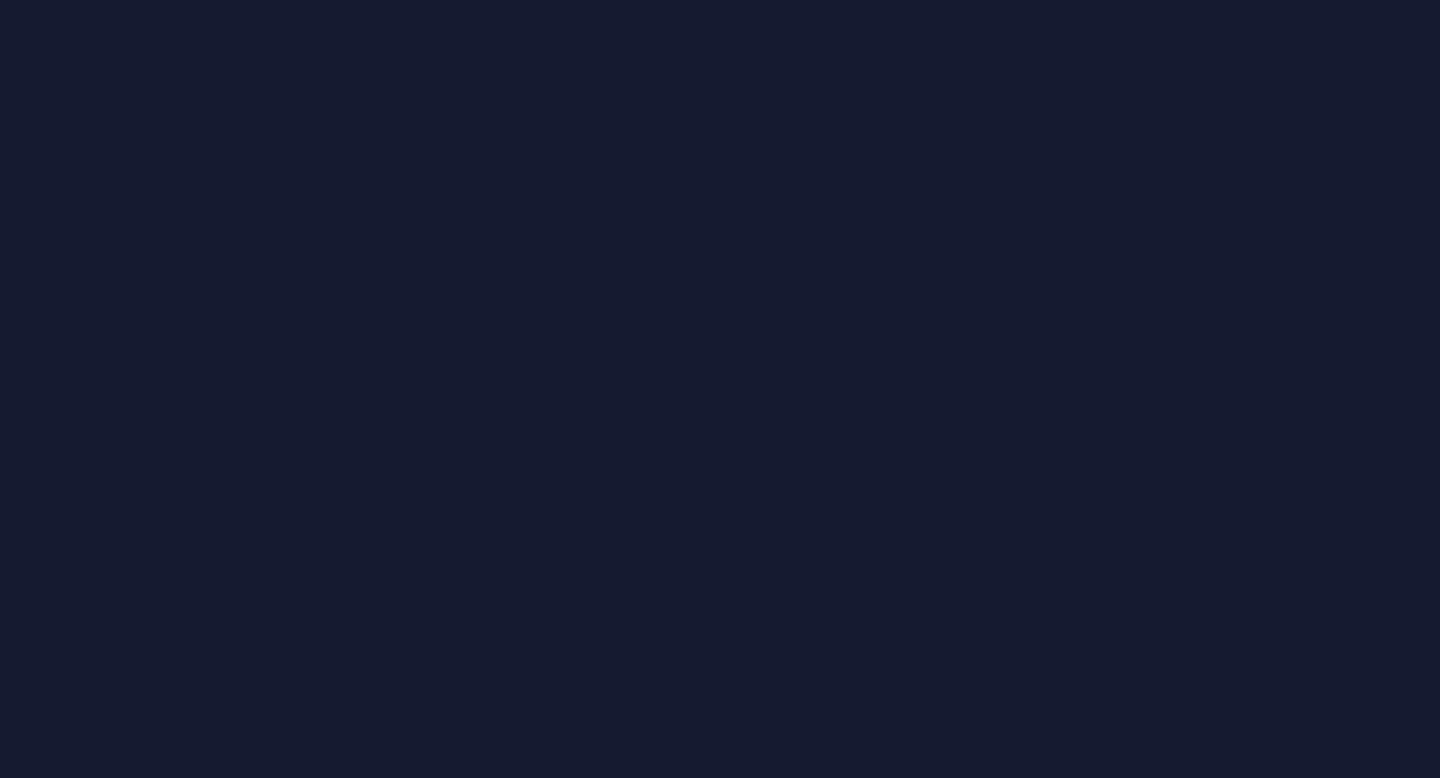 scroll, scrollTop: 0, scrollLeft: 0, axis: both 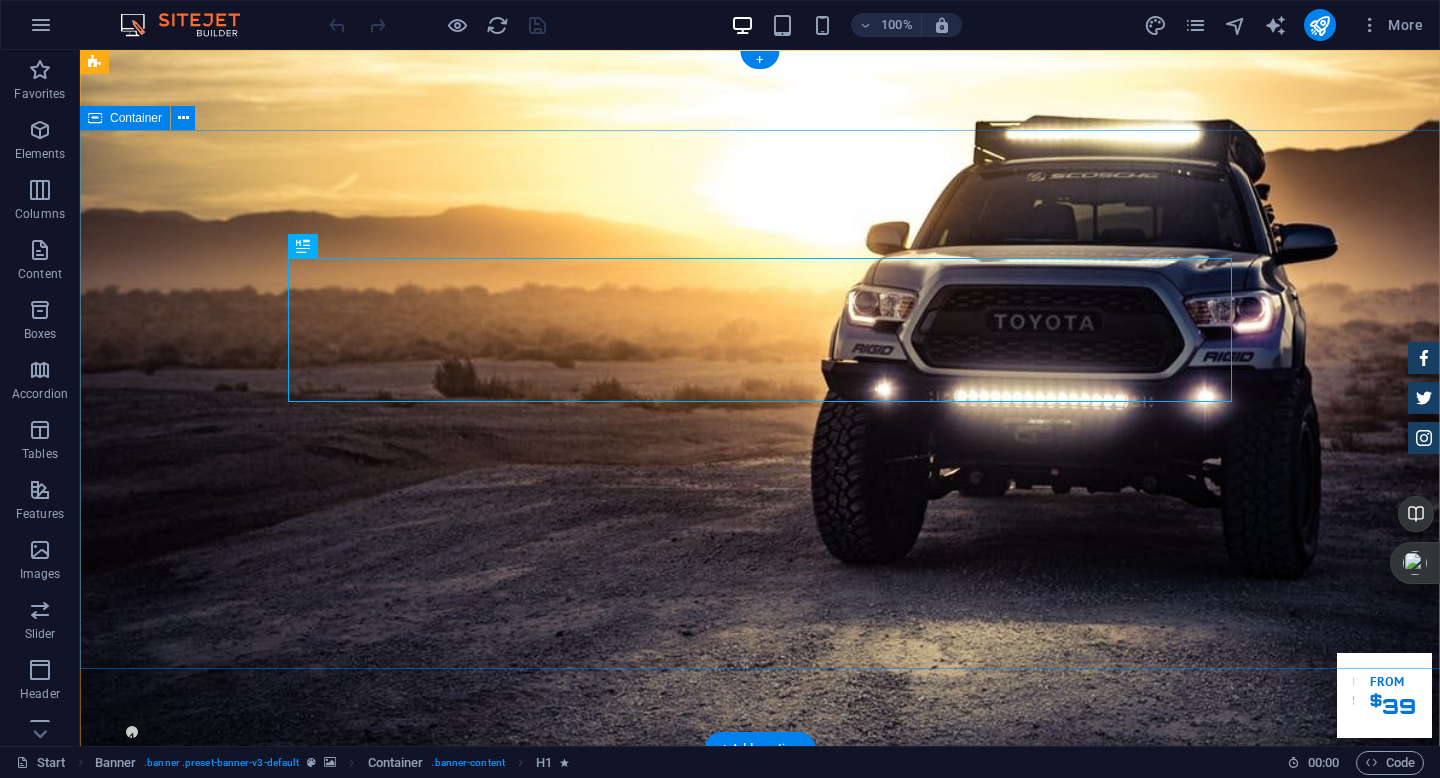click on "GReat Deals. Great Cars. Lorem ipsum dolor sit amet, consetetur sadipscing elitr, sed diam nonumy eirmod tempor invidunt ut labore et dolore magna aliquyam erat.  Our Inventory   Make an appointment" at bounding box center (760, 1156) 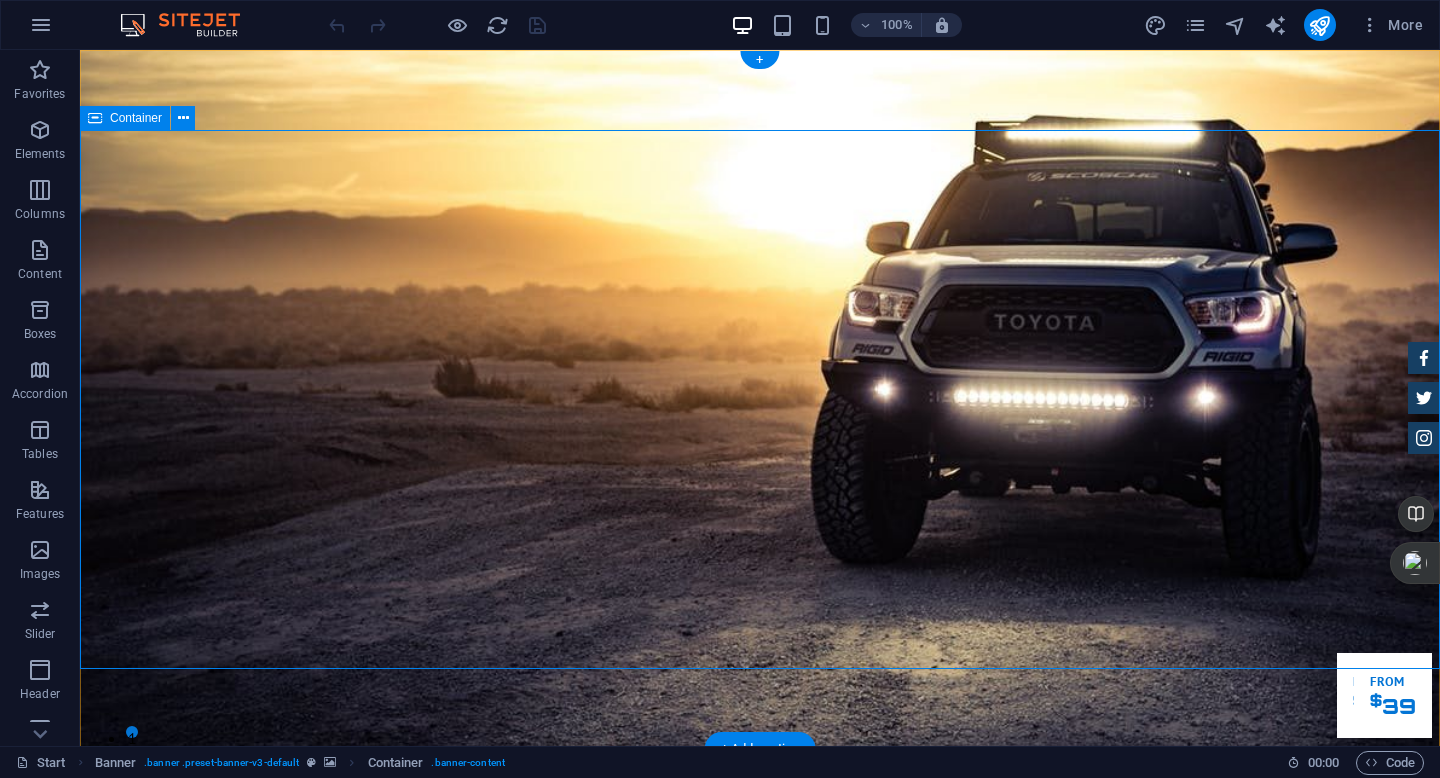 click on "GReat Deals. Great Cars. Lorem ipsum dolor sit amet, consetetur sadipscing elitr, sed diam nonumy eirmod tempor invidunt ut labore et dolore magna aliquyam erat.  Our Inventory   Make an appointment" at bounding box center (760, 1156) 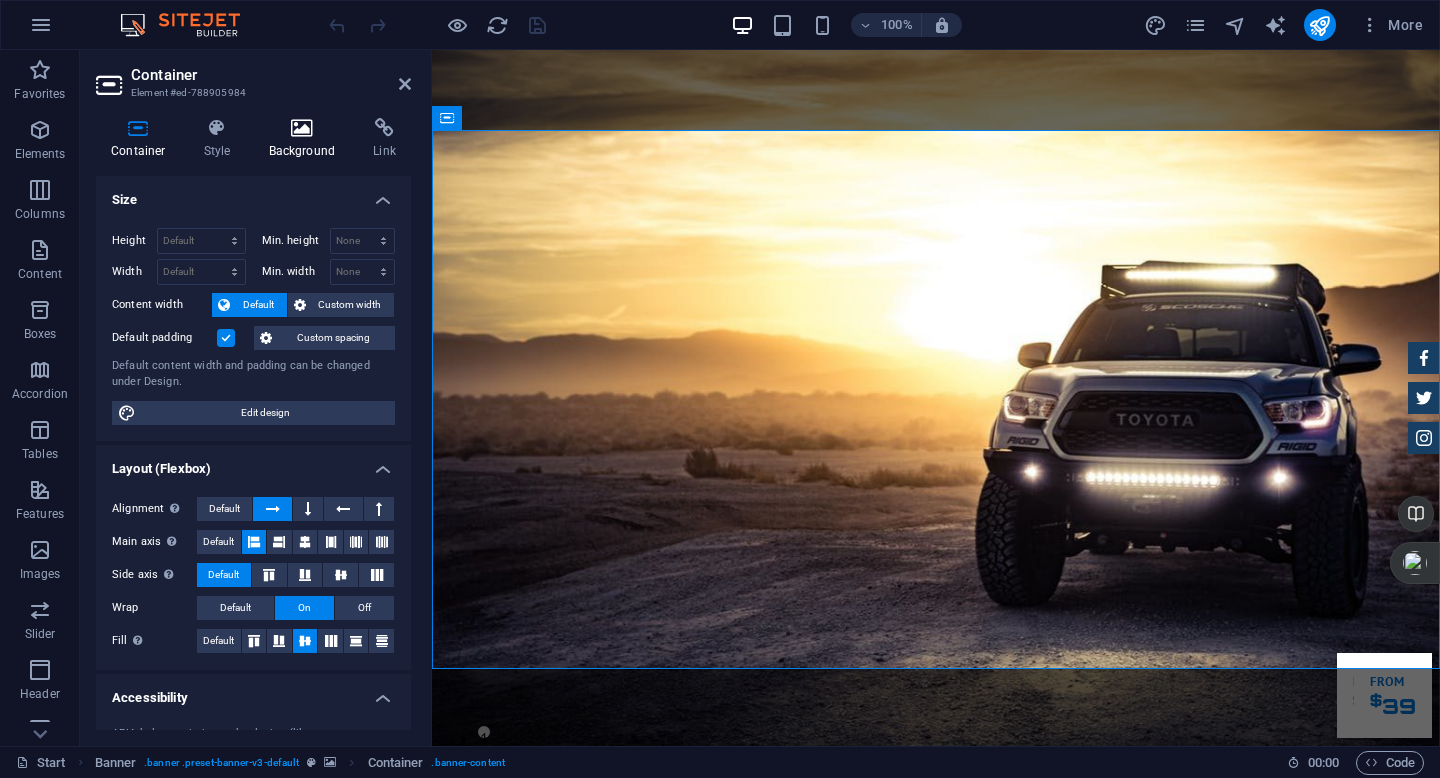 click at bounding box center [302, 128] 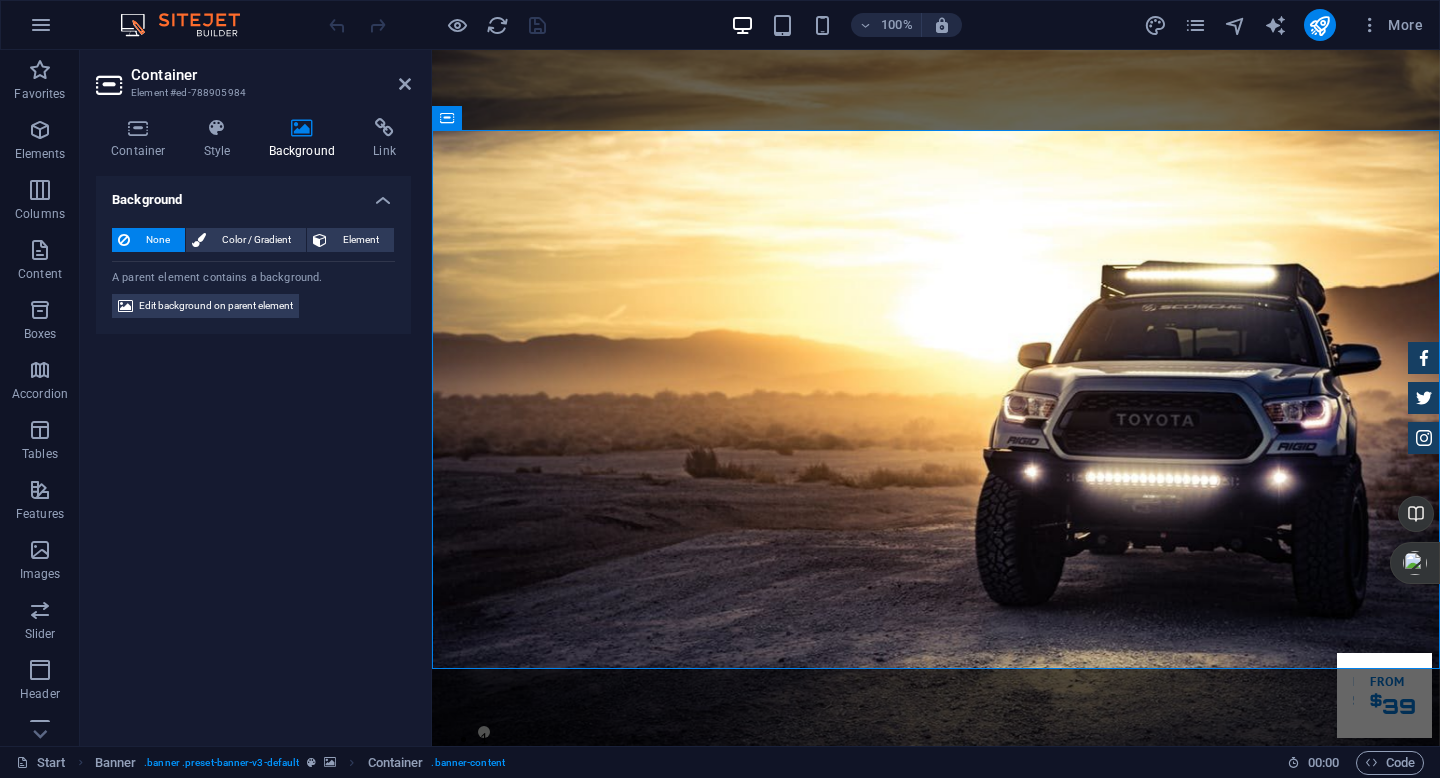 click at bounding box center [302, 128] 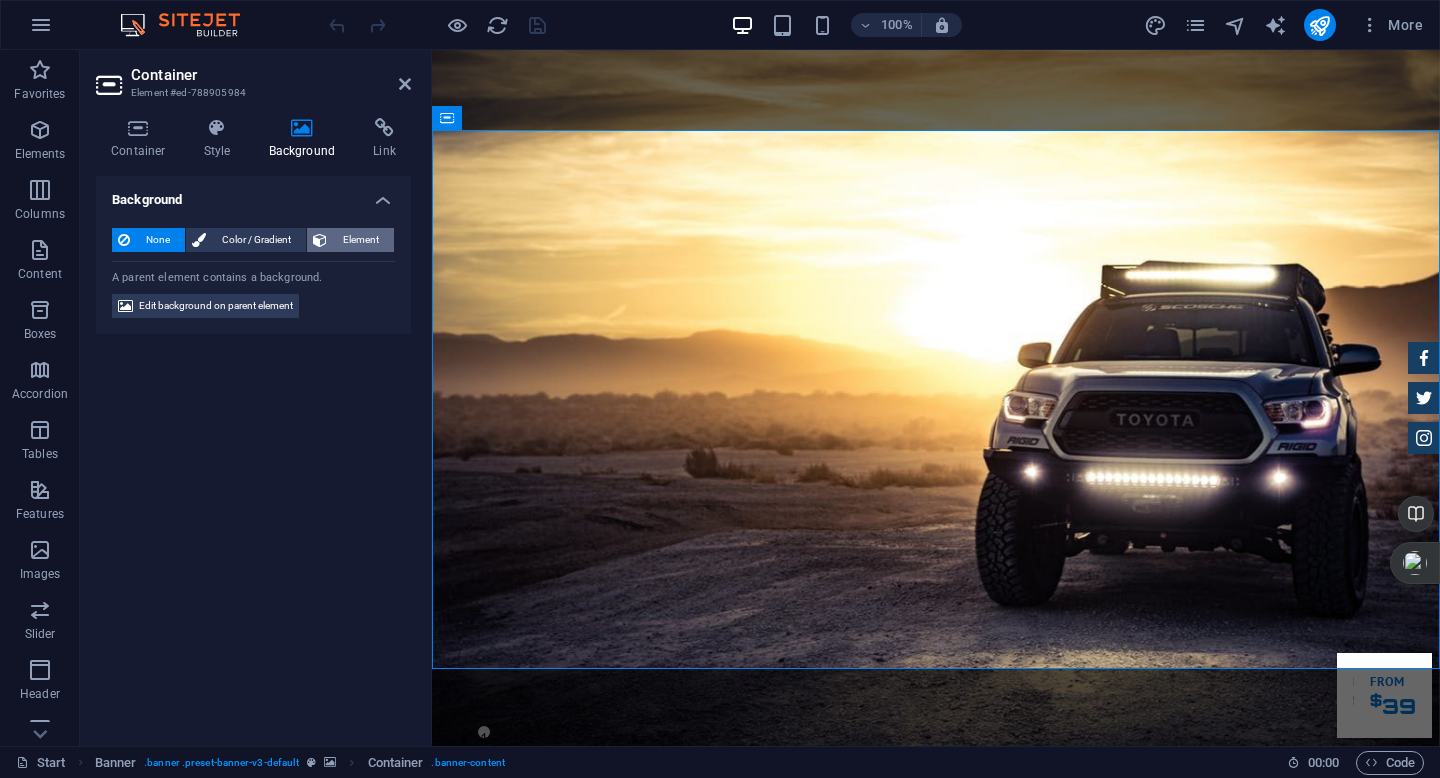 click on "Element" at bounding box center [360, 240] 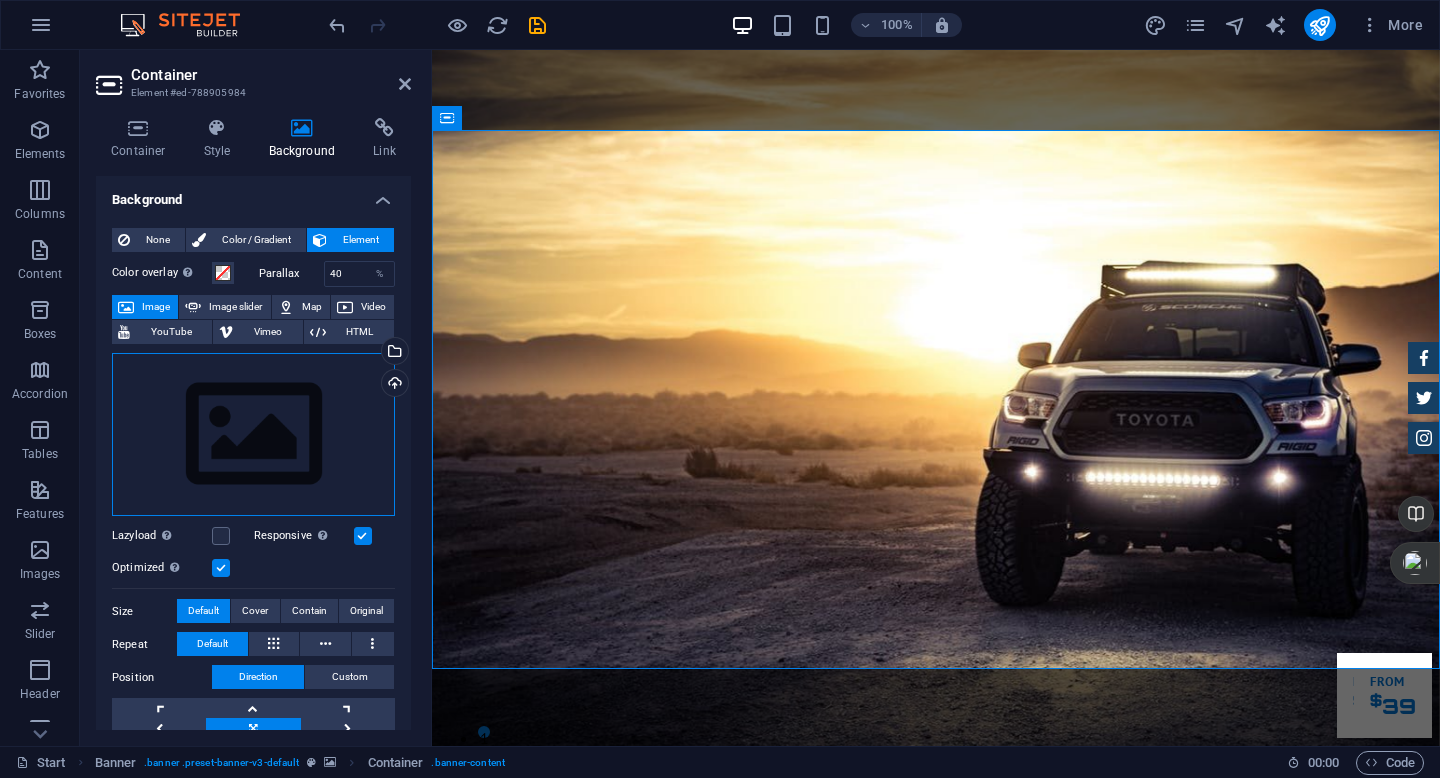 click on "Drag files here, click to choose files or select files from Files or our free stock photos & videos" at bounding box center (253, 435) 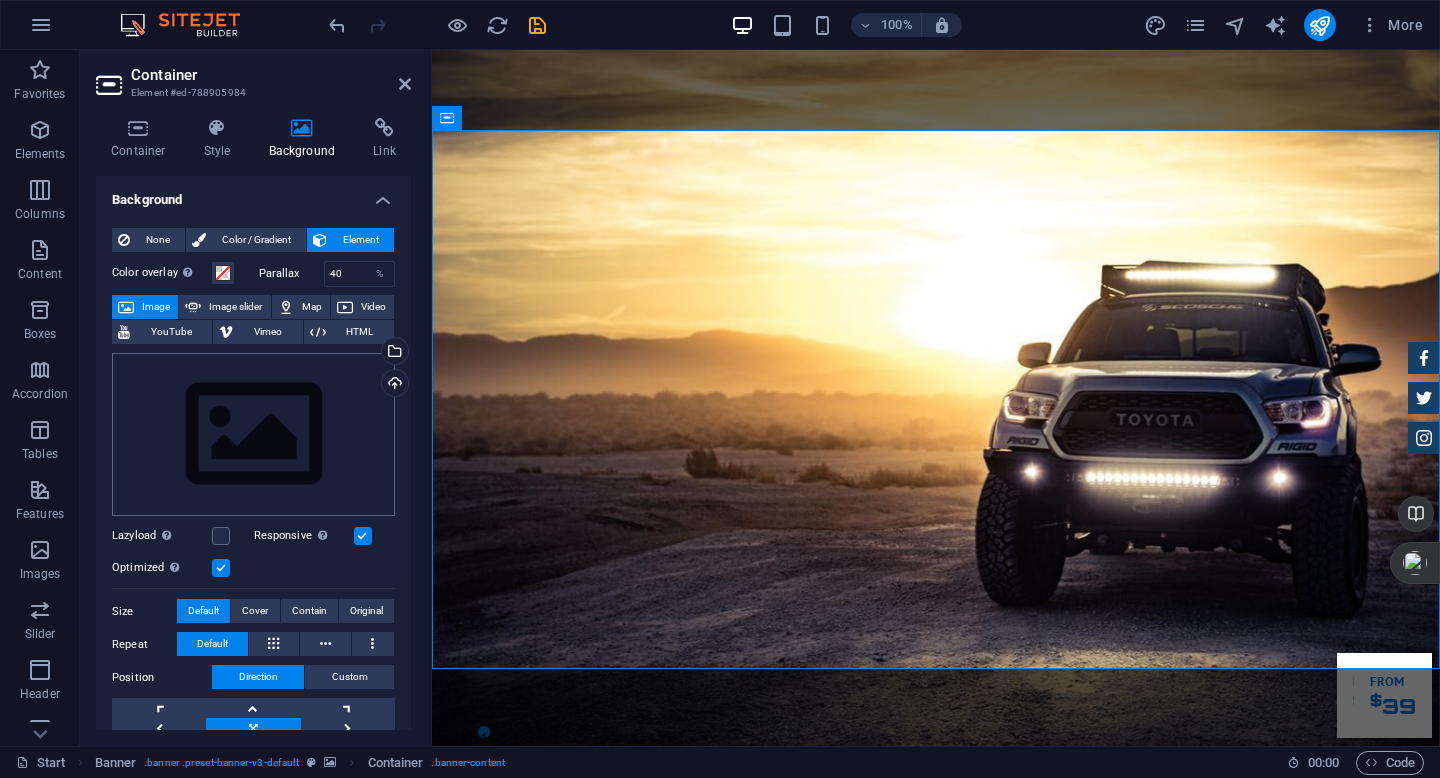 click on "MADE IN AMERICA Start Favorites Elements Columns Content Boxes Accordion Tables Features Images Slider Header Footer Forms Marketing Collections Container Element #ed-788905984
Container Style Background Link Size Height Default px rem % vh vw Min. height None px rem % vh vw Width Default px rem % em vh vw Min. width None px rem % vh vw Content width Default Custom width Width Default px rem % em vh vw Min. width None px rem % vh vw Default padding Custom spacing Default content width and padding can be changed under Design. Edit design Layout (Flexbox) Alignment Determines the flex direction. Default Main axis Determine how elements should behave along the main axis inside this container (justify content). Default Side axis Control the vertical direction of the element inside of the container (align items). Default Wrap Default On Off Fill Default Accessibility Role None Alert Article Banner Comment Complementary" at bounding box center (720, 389) 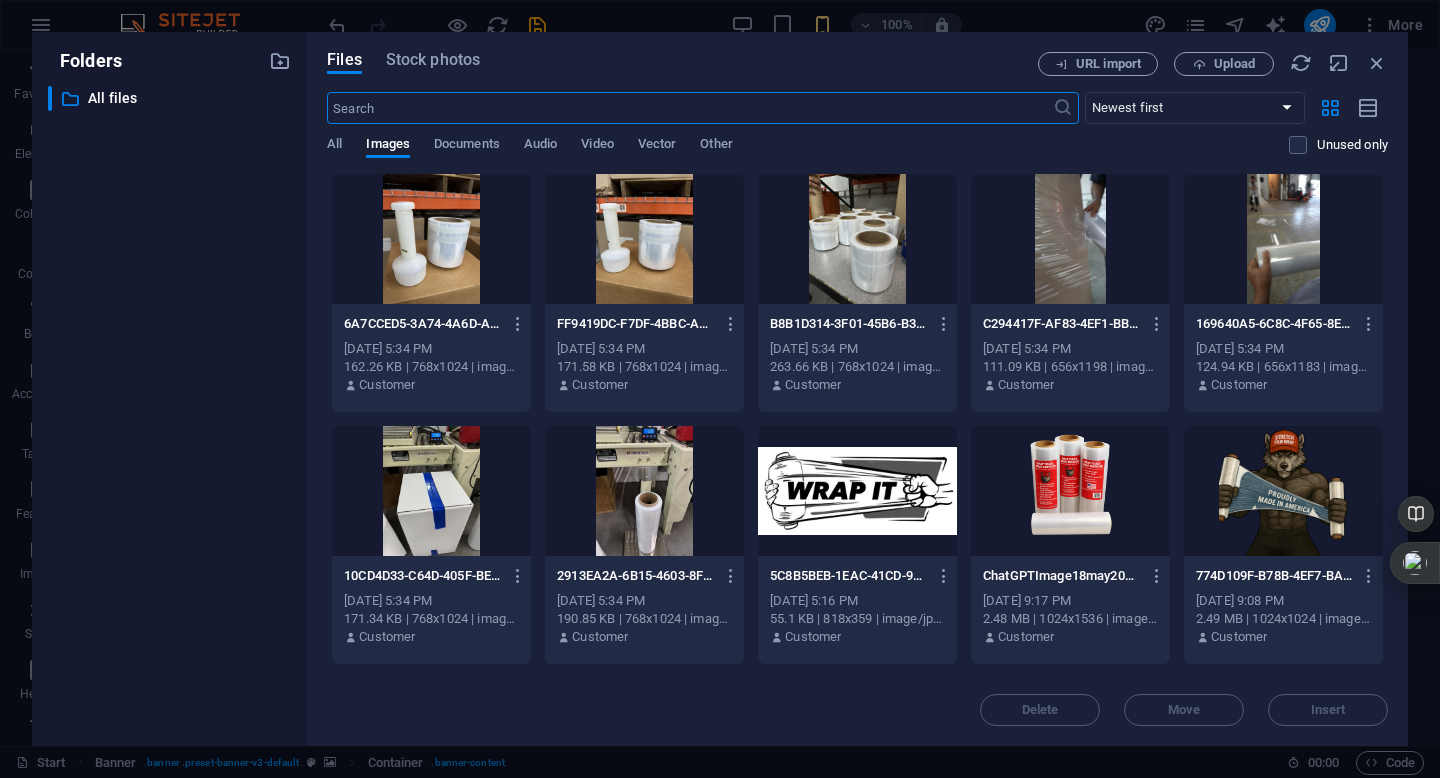 scroll, scrollTop: 510, scrollLeft: 0, axis: vertical 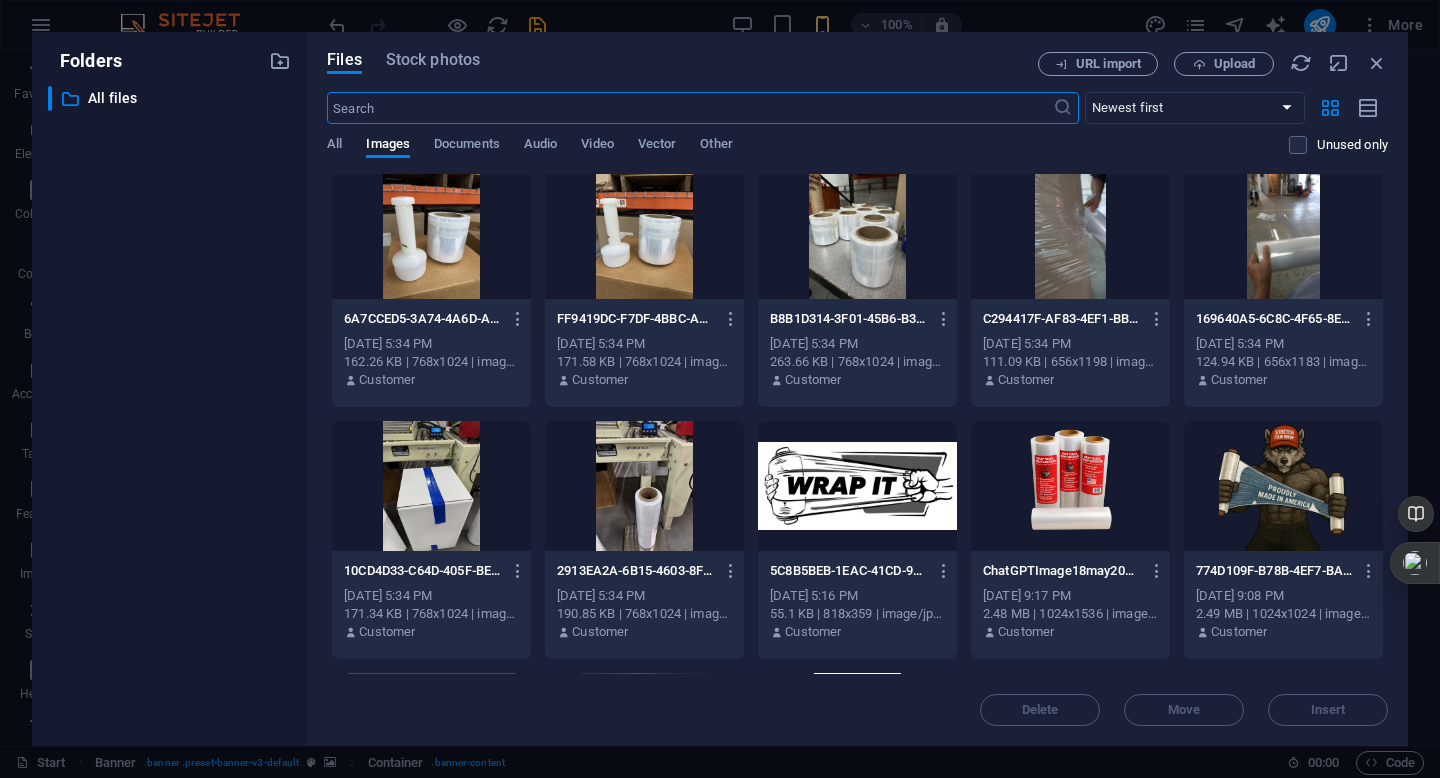 click at bounding box center (857, 486) 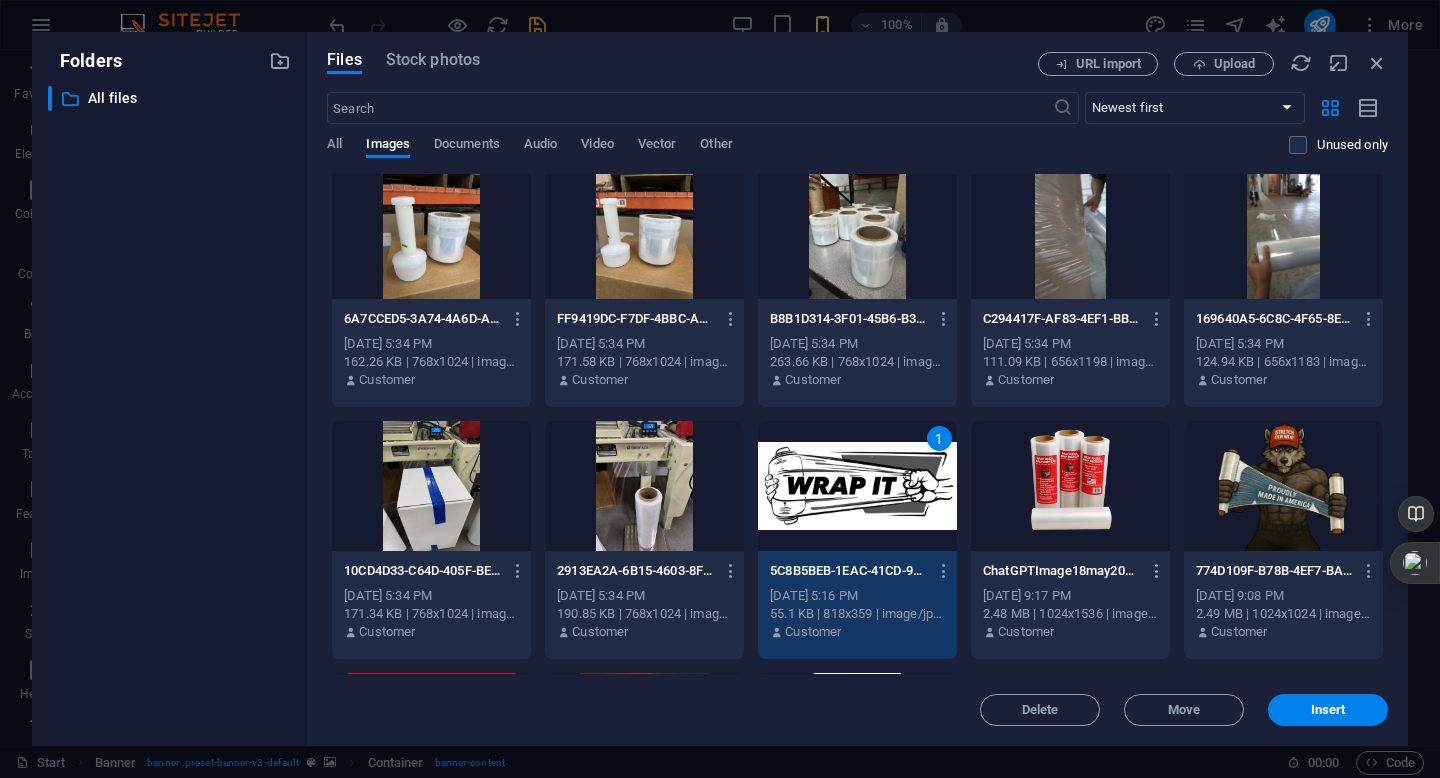 click on "1" at bounding box center (857, 486) 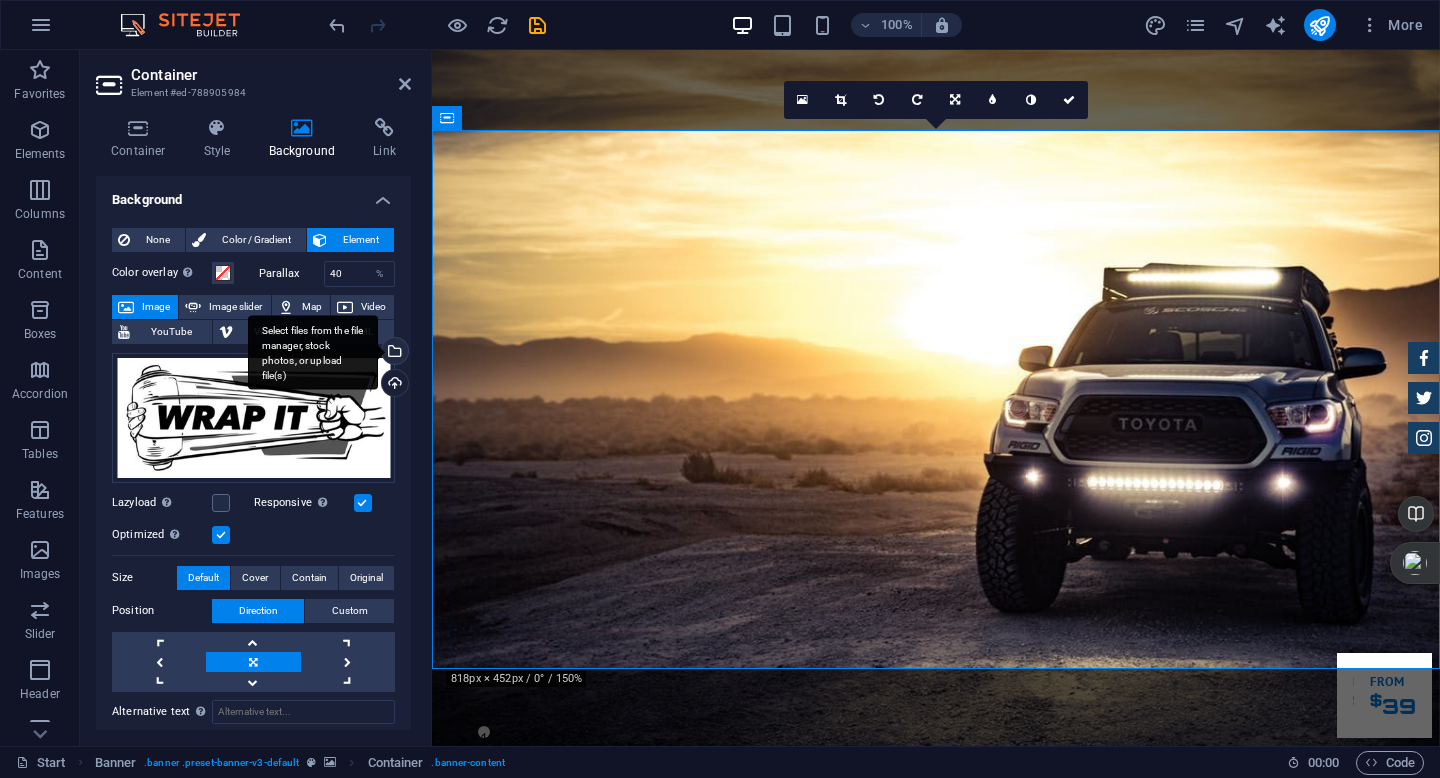 click on "Select files from the file manager, stock photos, or upload file(s)" at bounding box center (393, 353) 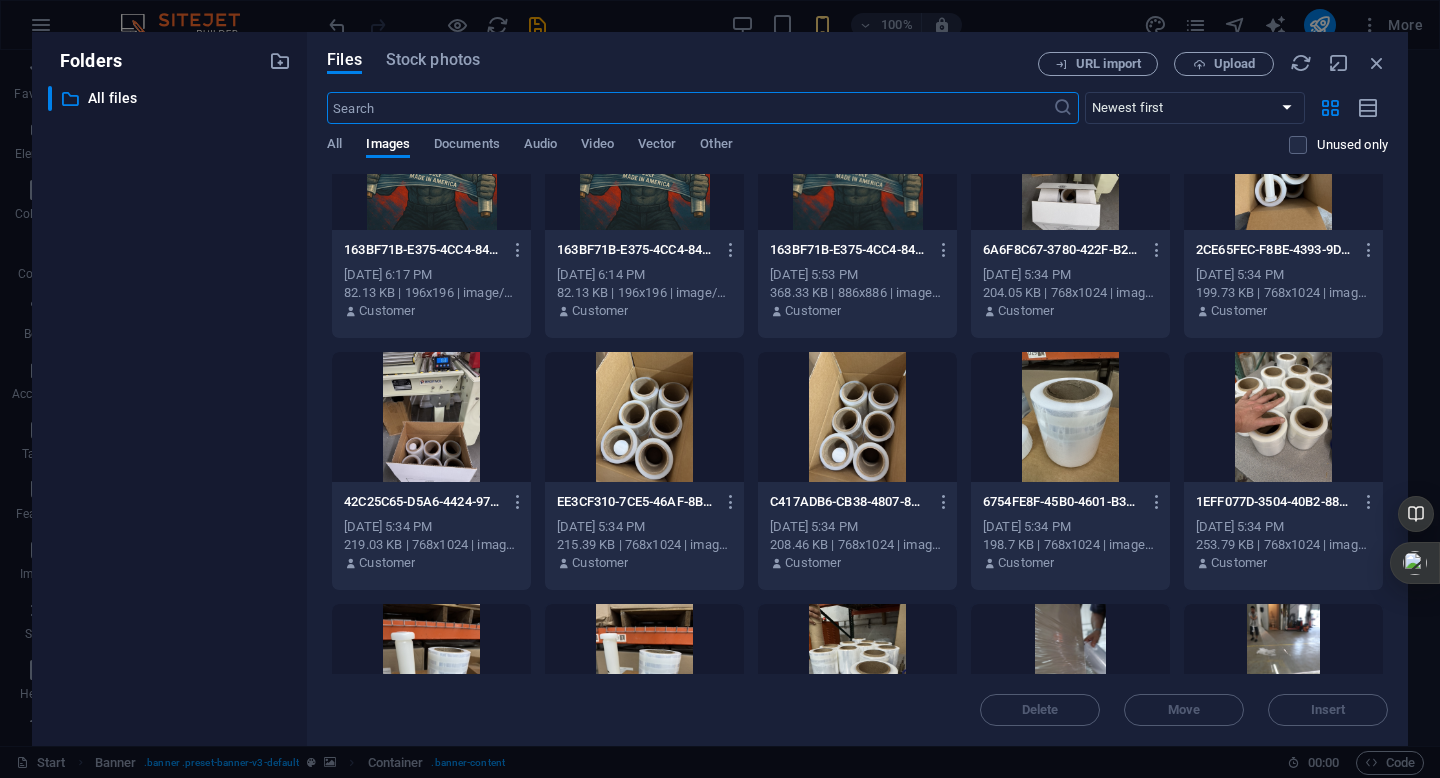 scroll, scrollTop: 0, scrollLeft: 0, axis: both 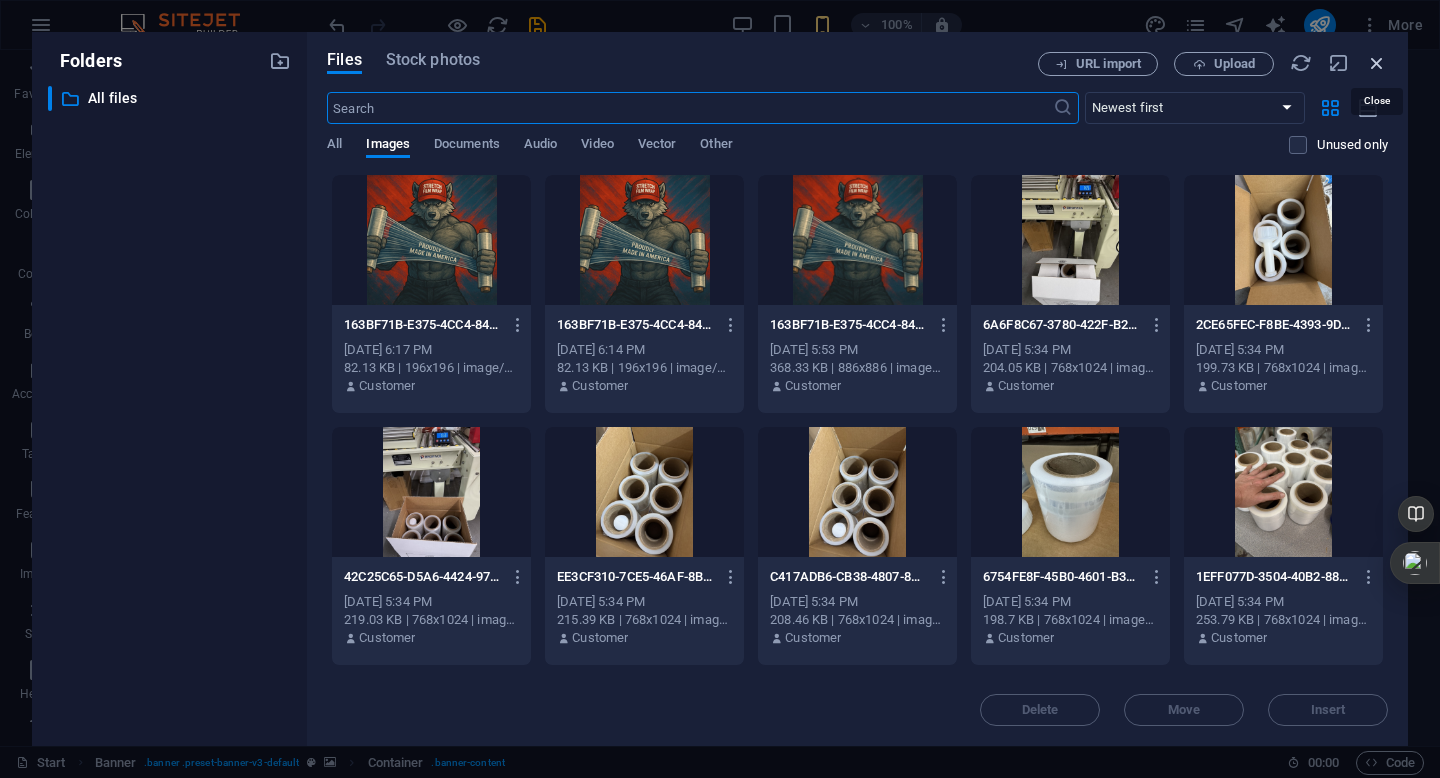 click at bounding box center [1377, 63] 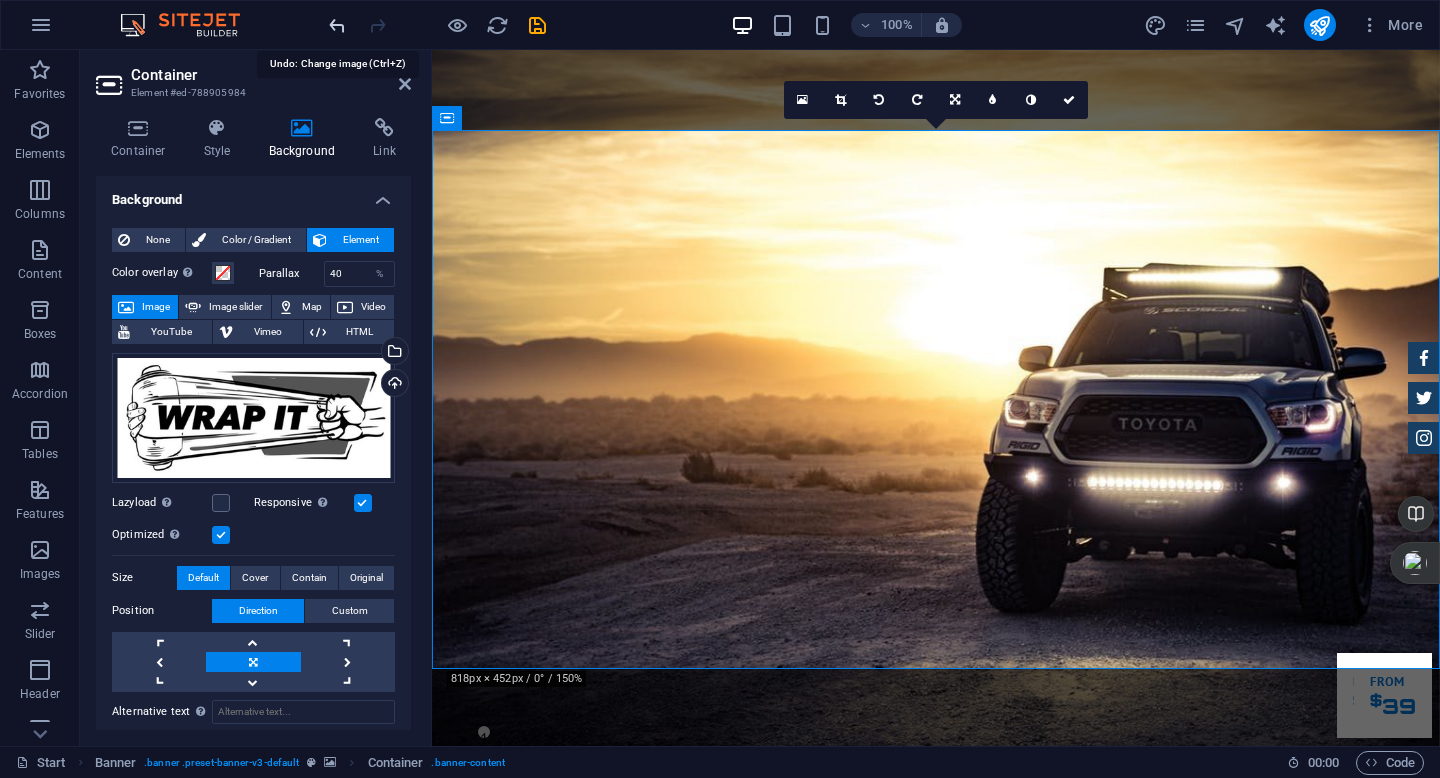 click at bounding box center (337, 25) 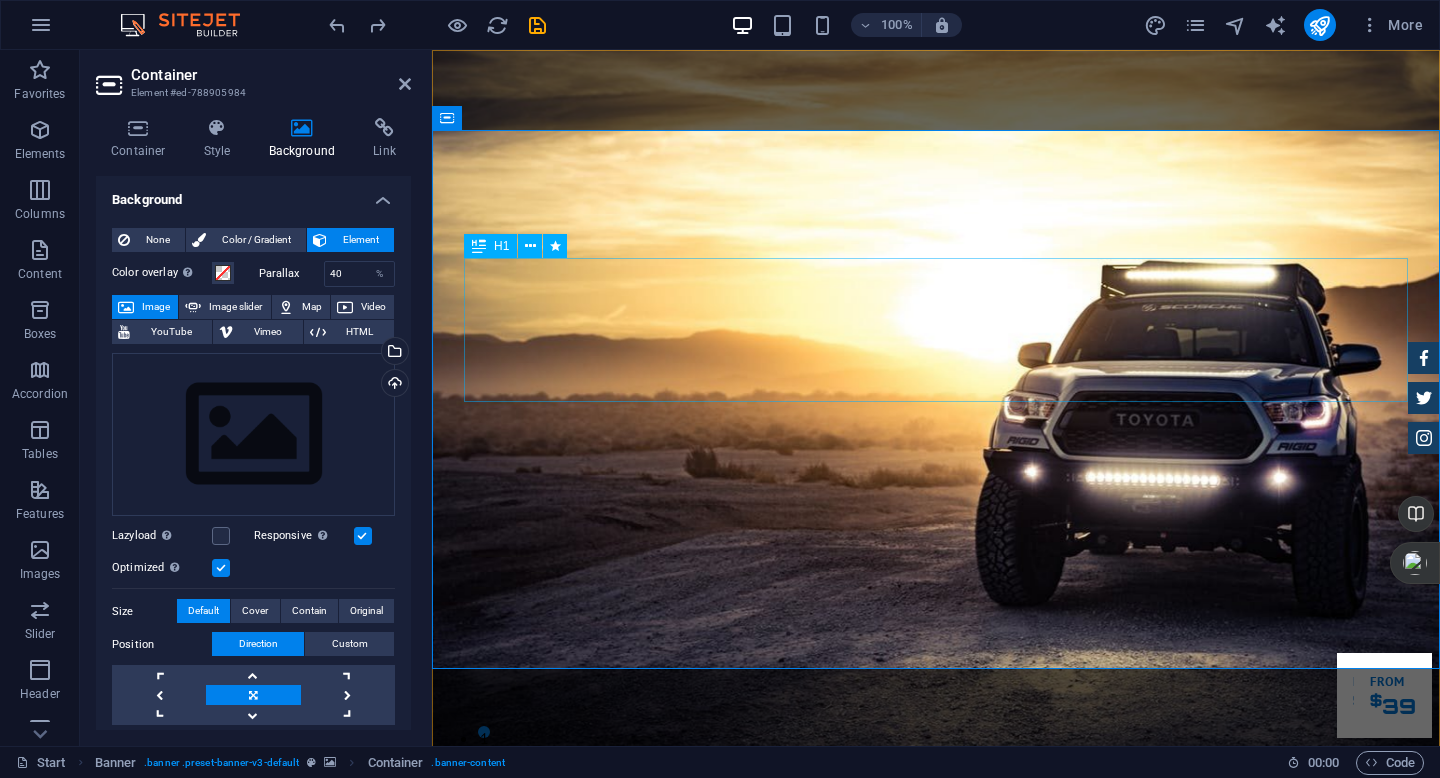 click on "GReat Deals. Great Cars." at bounding box center (936, 1662) 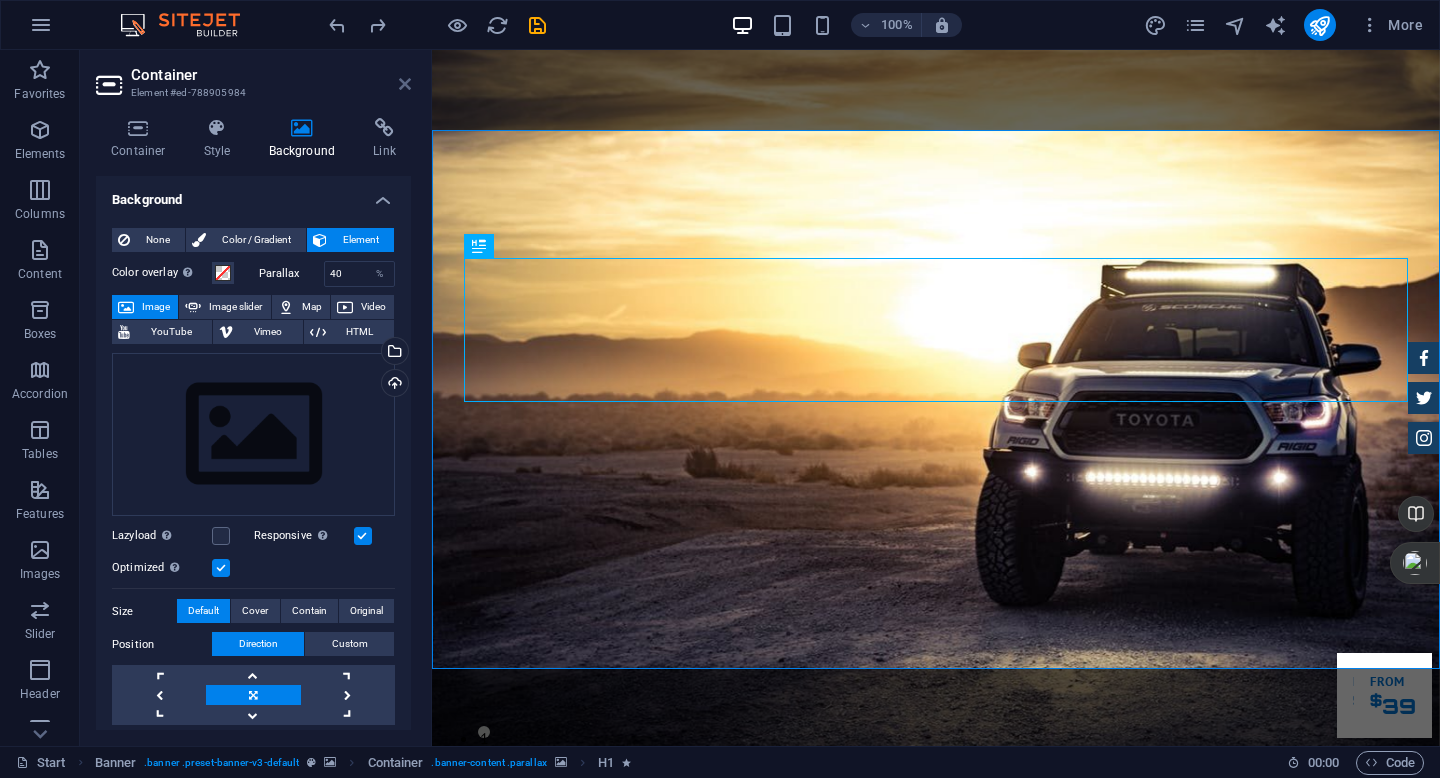 click at bounding box center [405, 84] 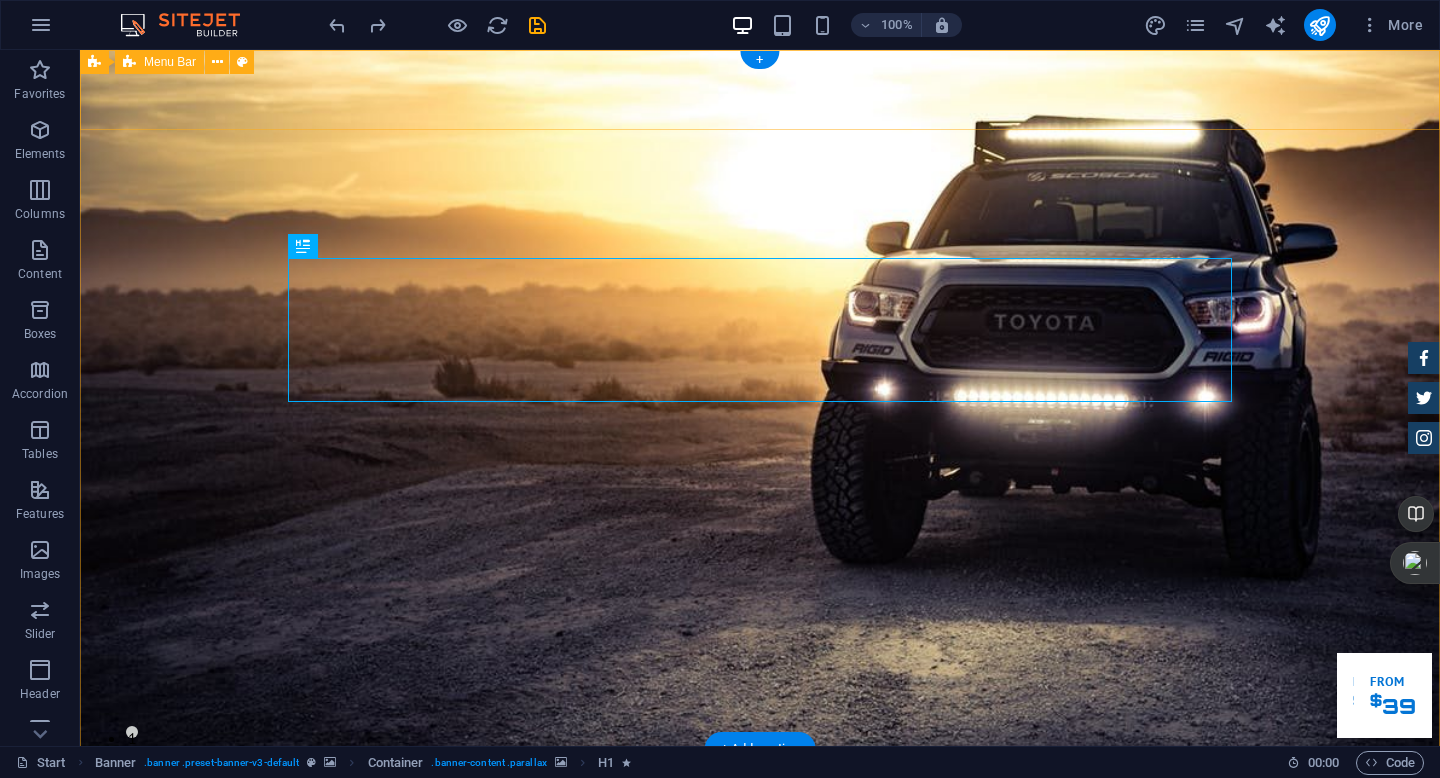 click on "Home About us Services Inventory Feedback Contact" at bounding box center [760, 804] 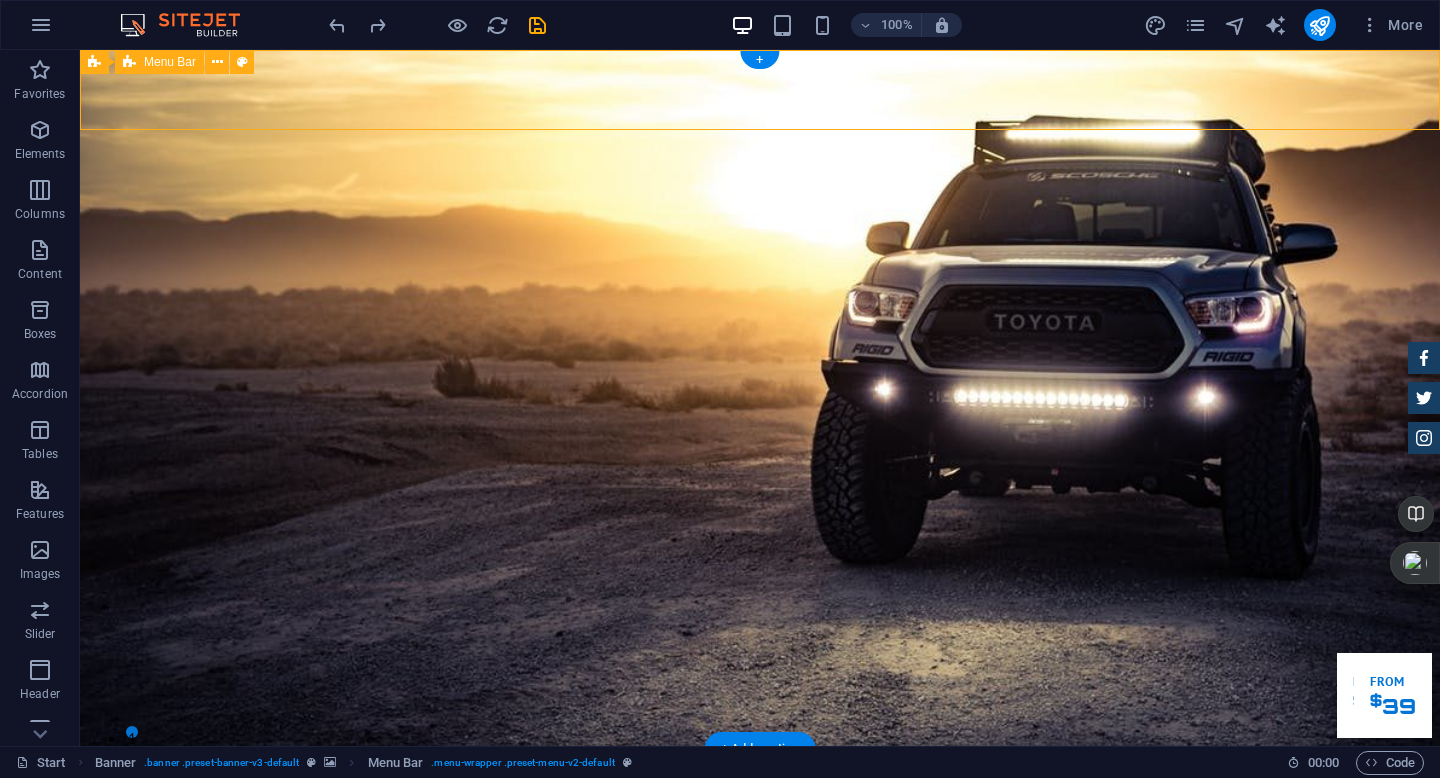 click on "Home About us Services Inventory Feedback Contact" at bounding box center (760, 804) 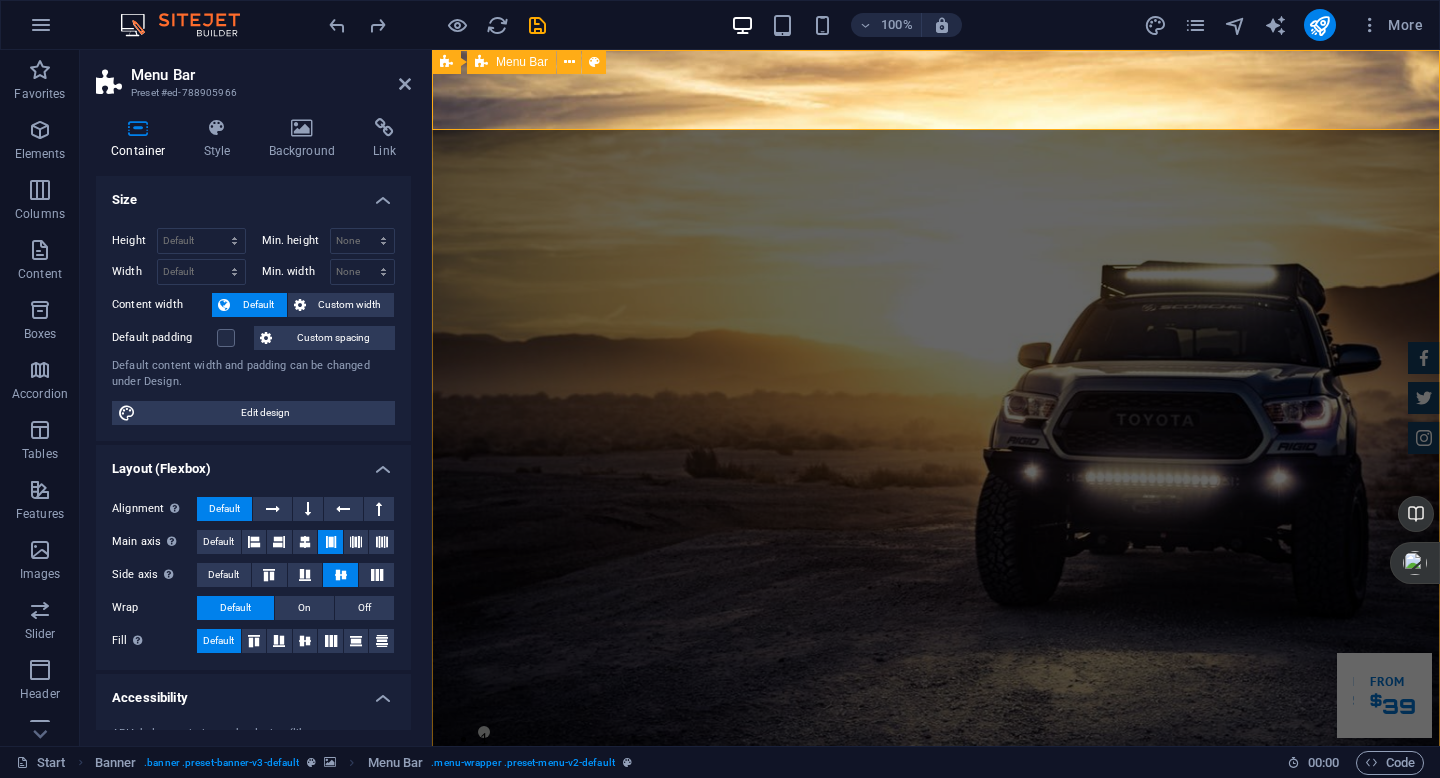 click on "Home About us Services Inventory Feedback Contact" at bounding box center [936, 804] 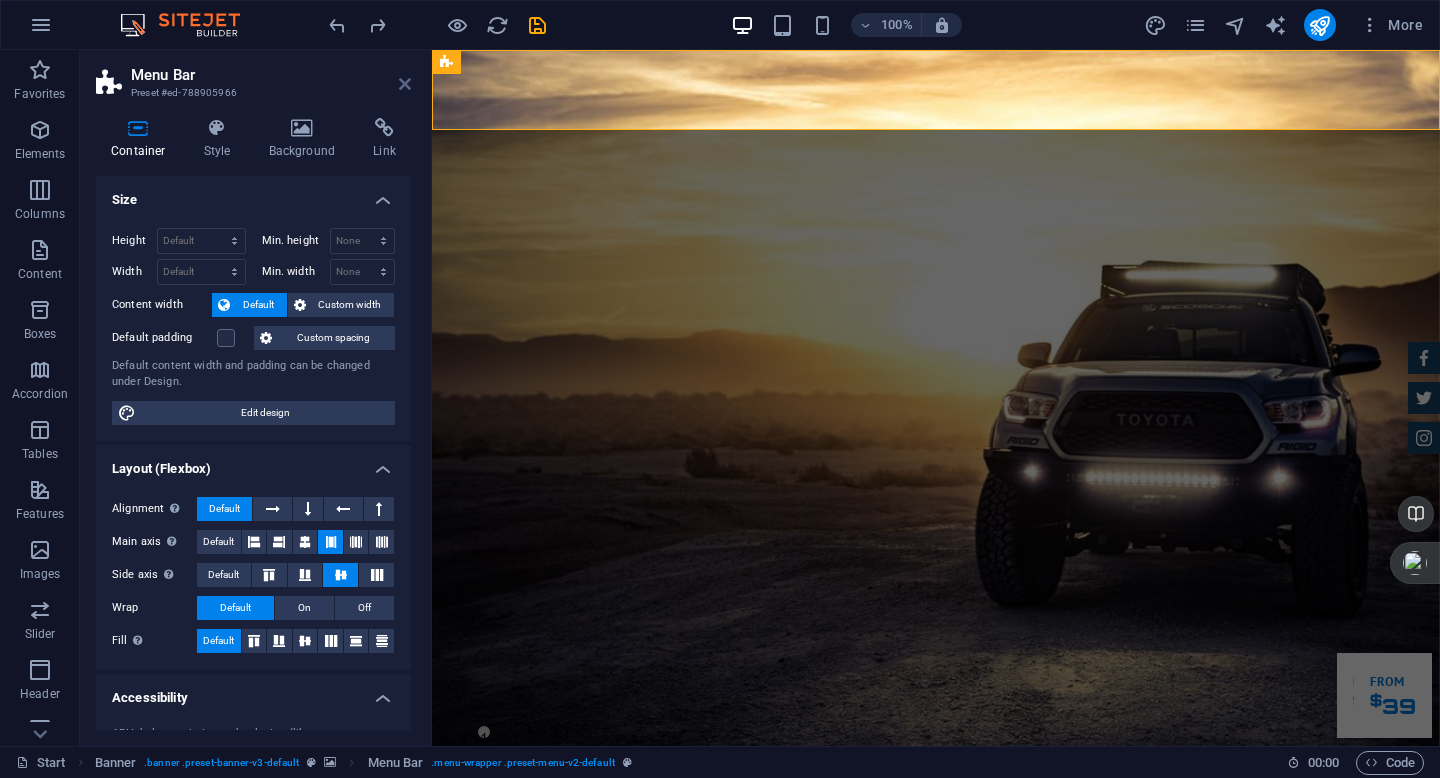 click at bounding box center (405, 84) 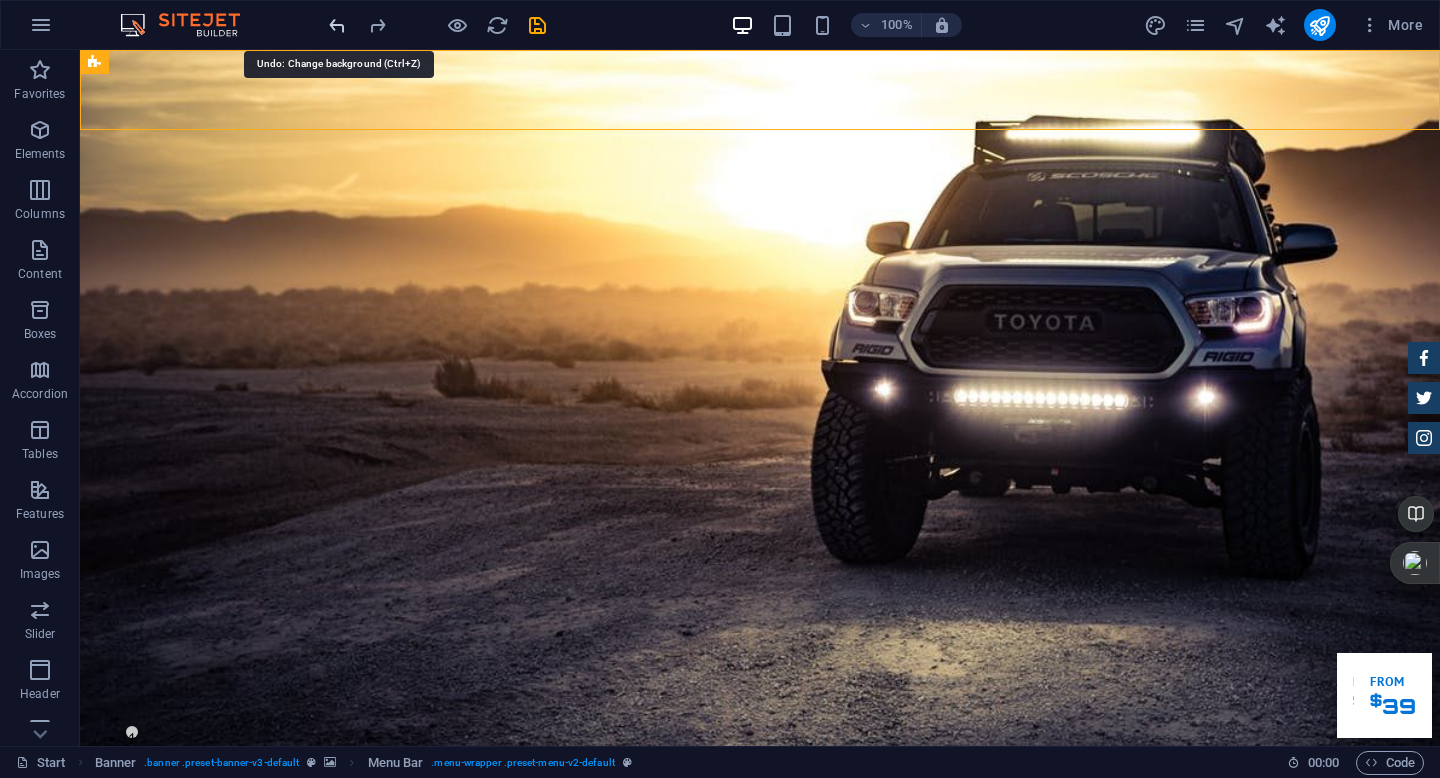 click at bounding box center (337, 25) 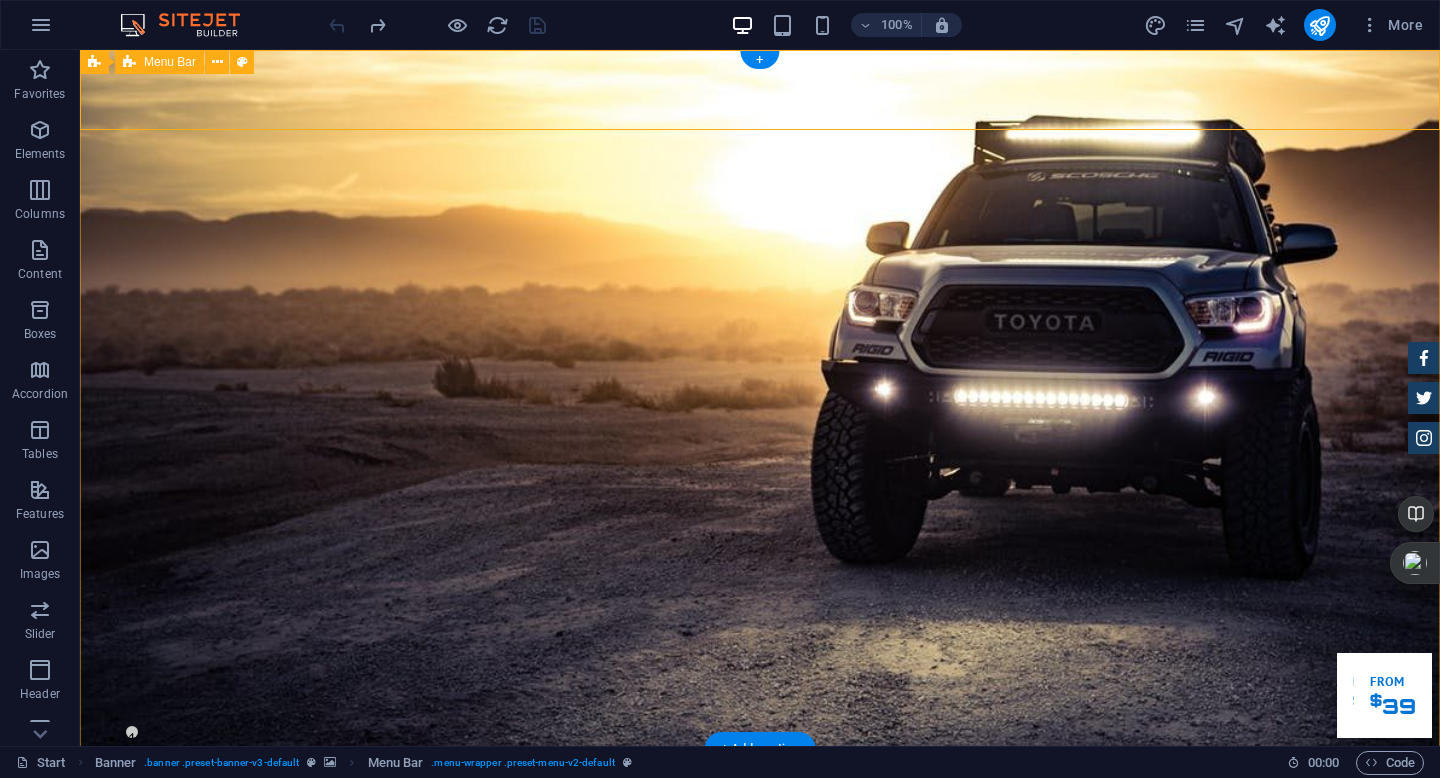 click on "Home About us Services Inventory Feedback Contact" at bounding box center [760, 804] 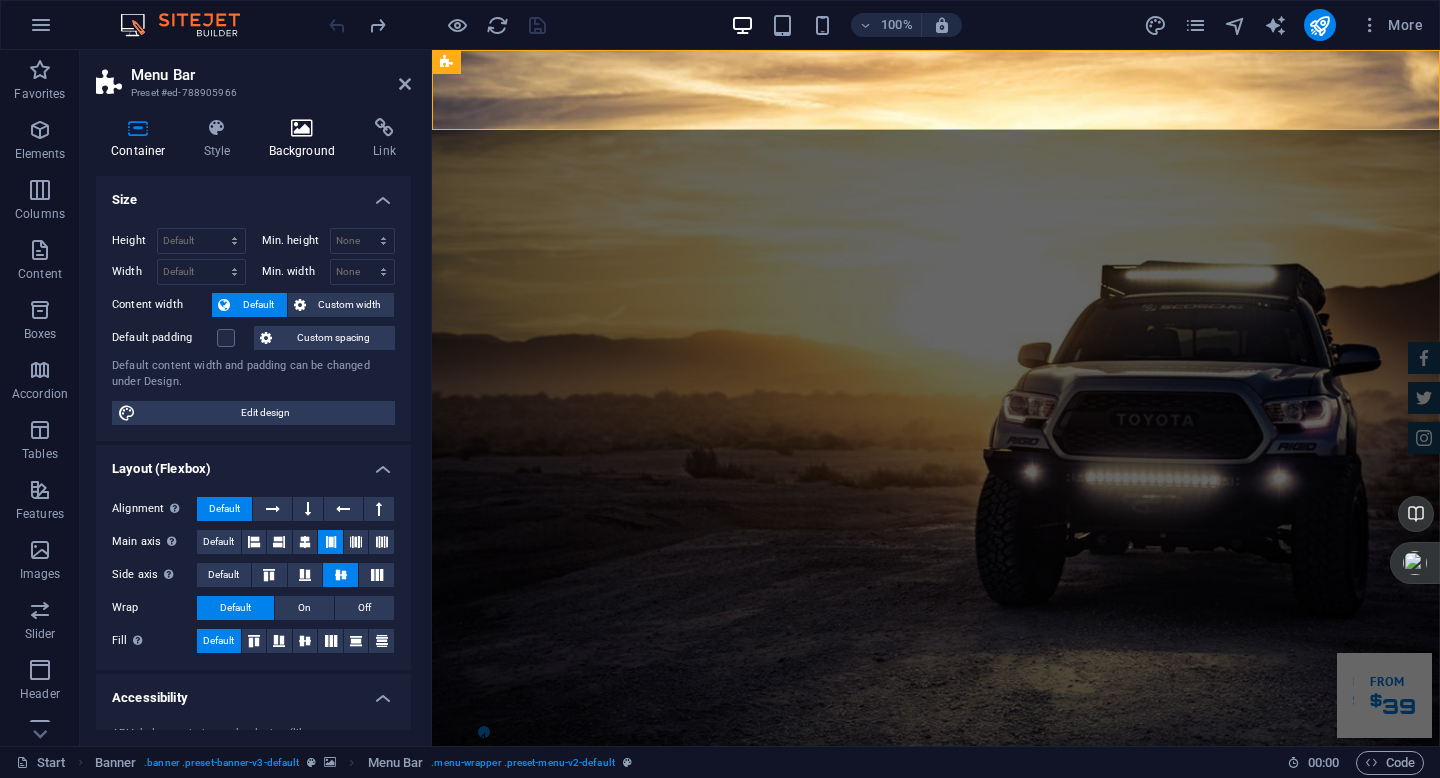 click at bounding box center [302, 128] 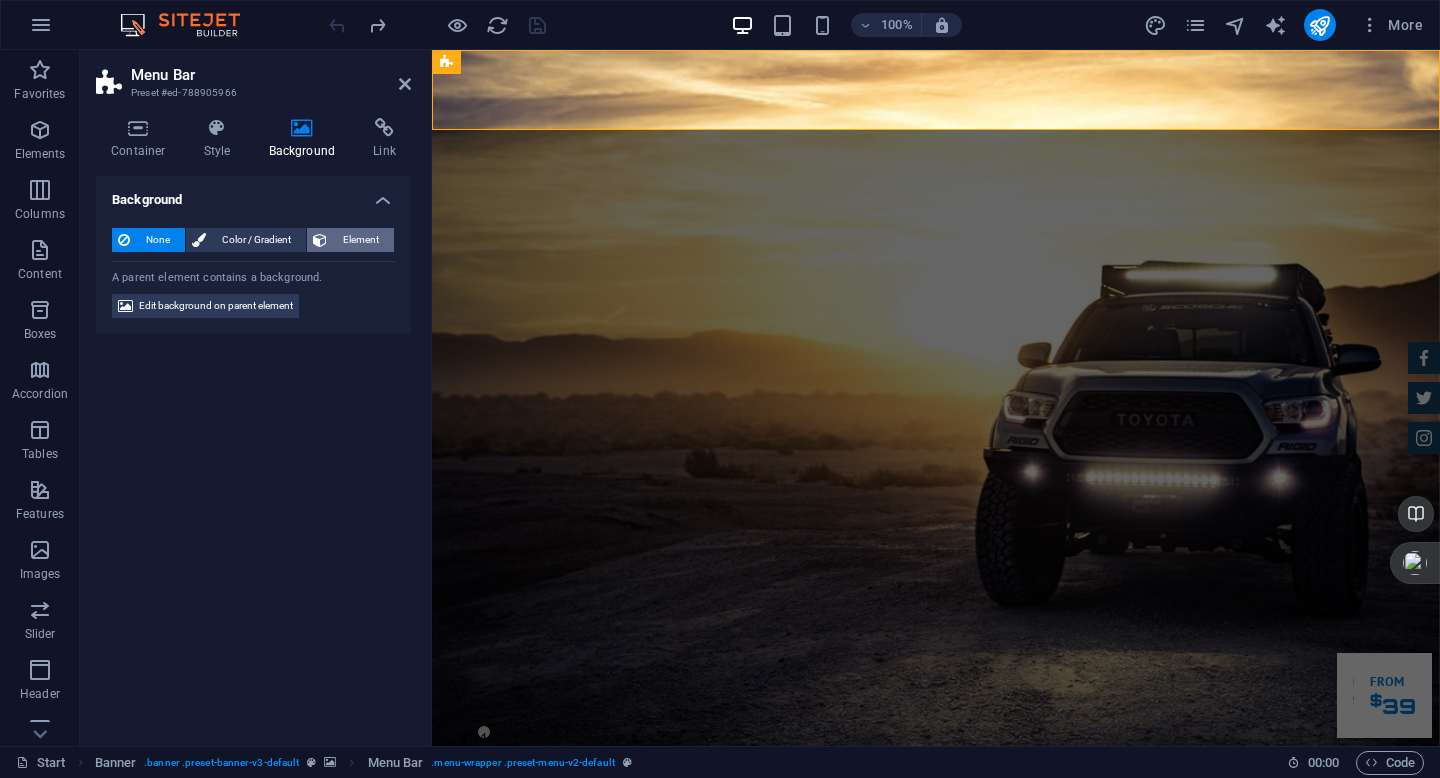click on "Element" at bounding box center (360, 240) 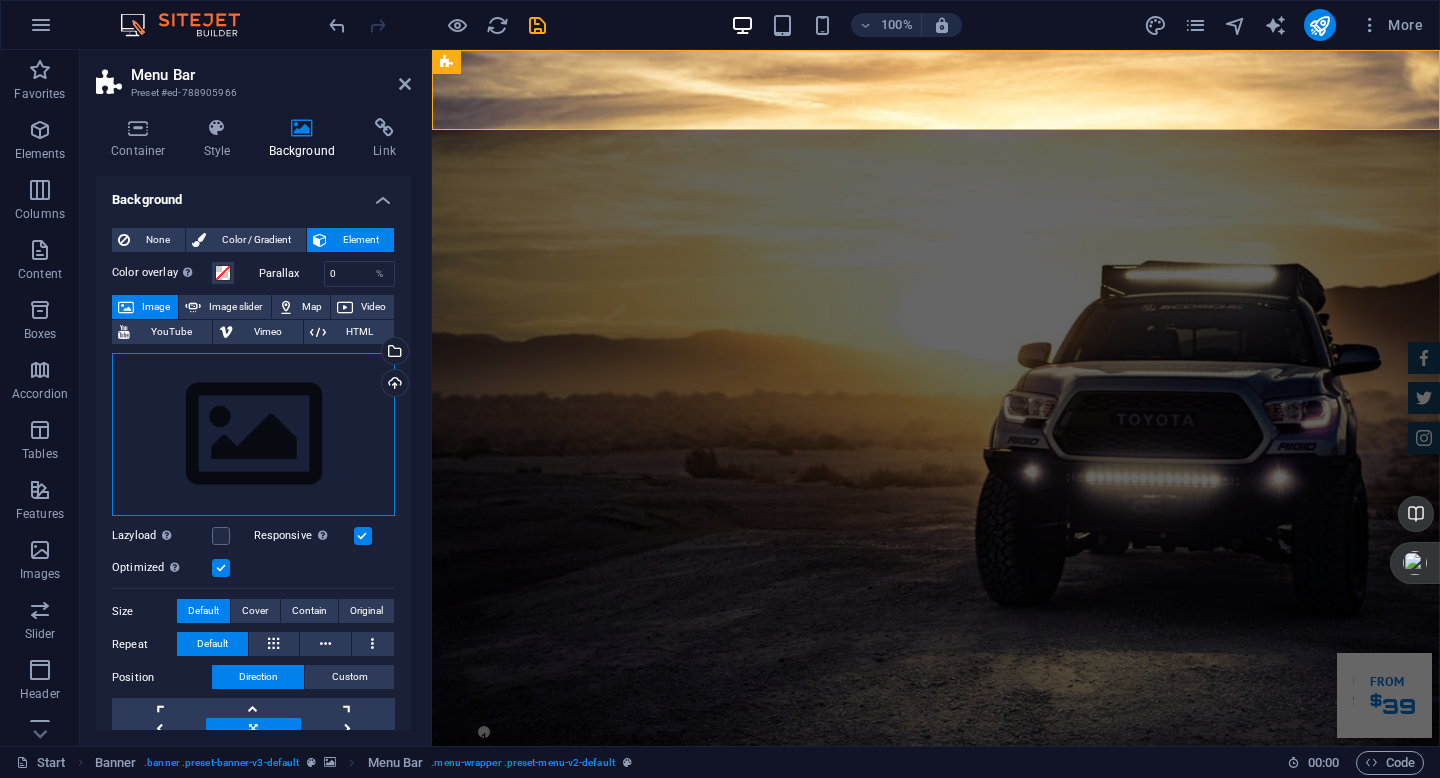 click on "Drag files here, click to choose files or select files from Files or our free stock photos & videos" at bounding box center (253, 435) 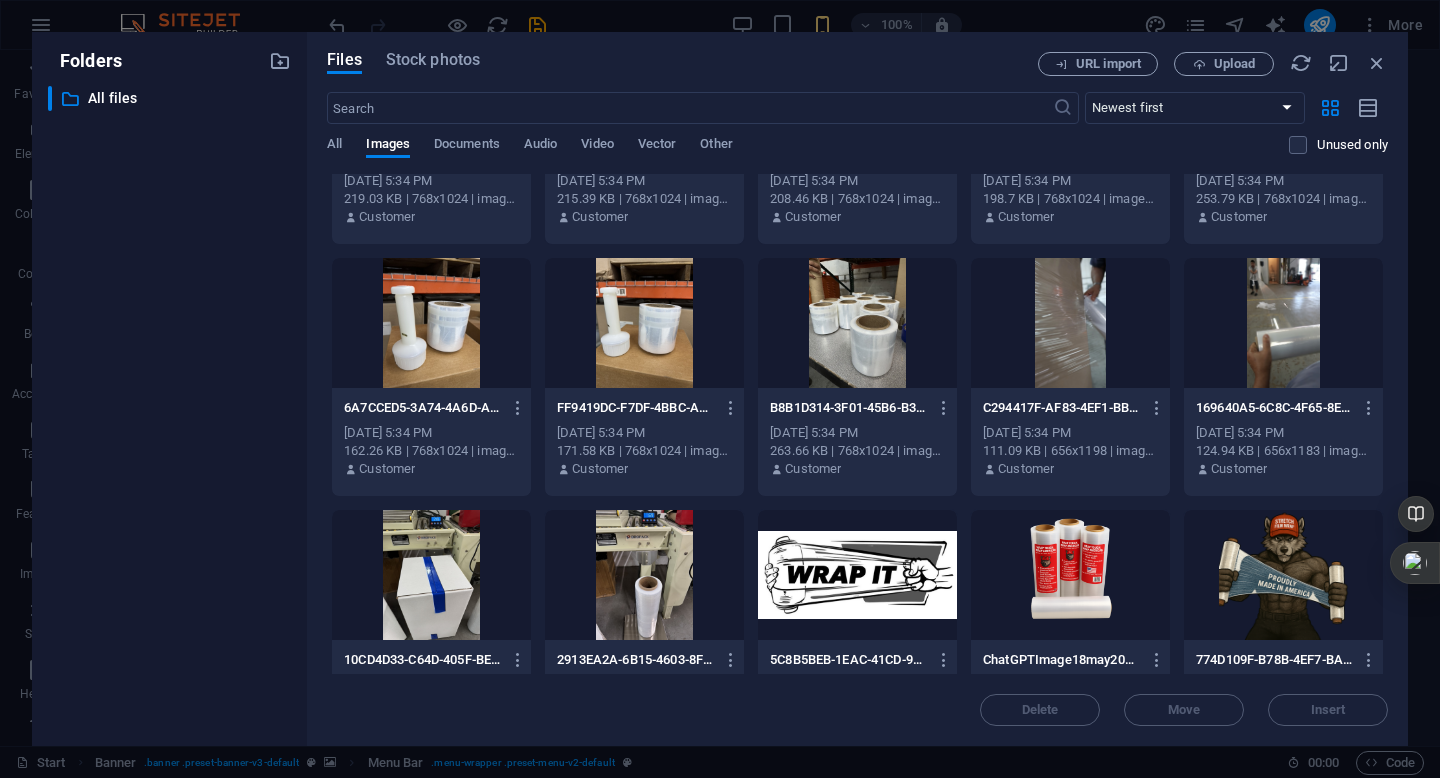 scroll, scrollTop: 442, scrollLeft: 0, axis: vertical 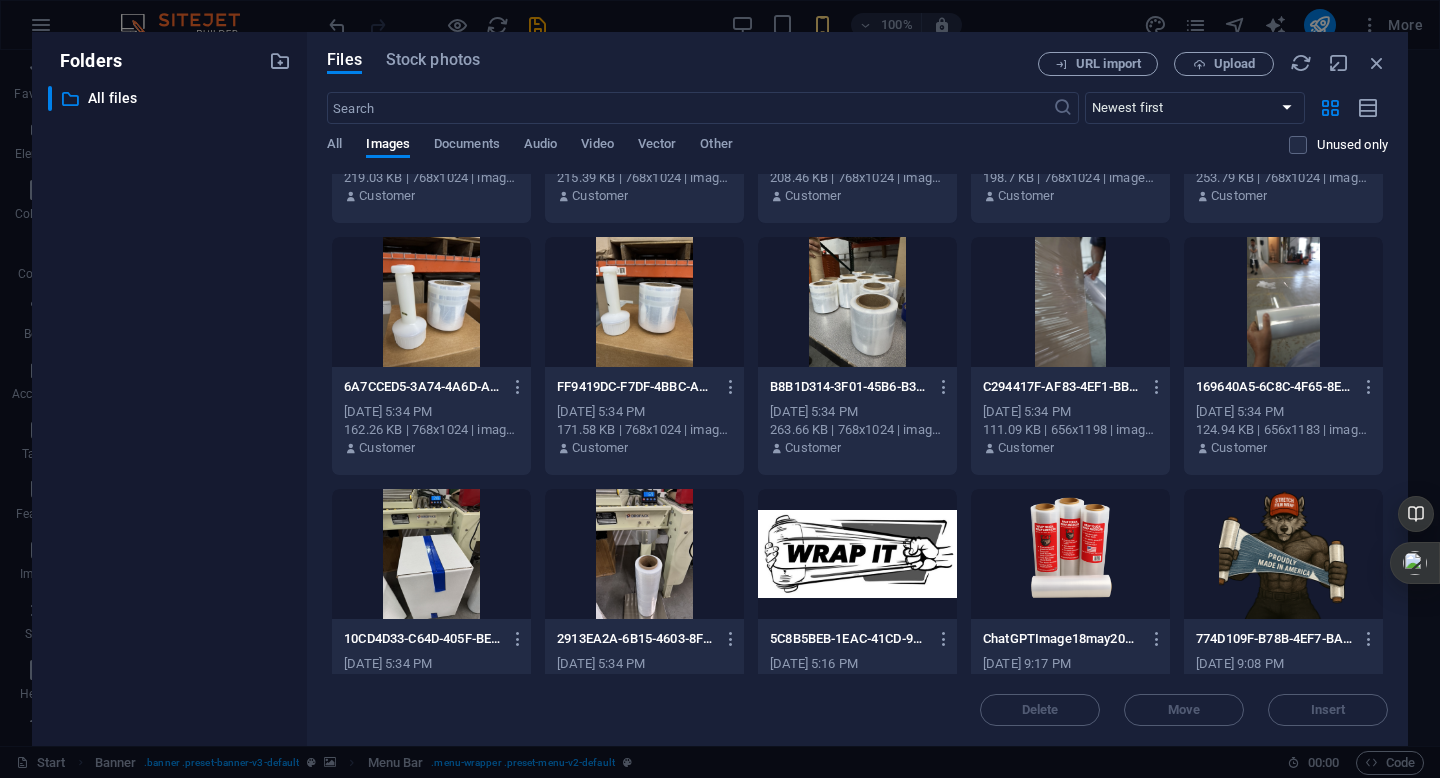 click at bounding box center [857, 554] 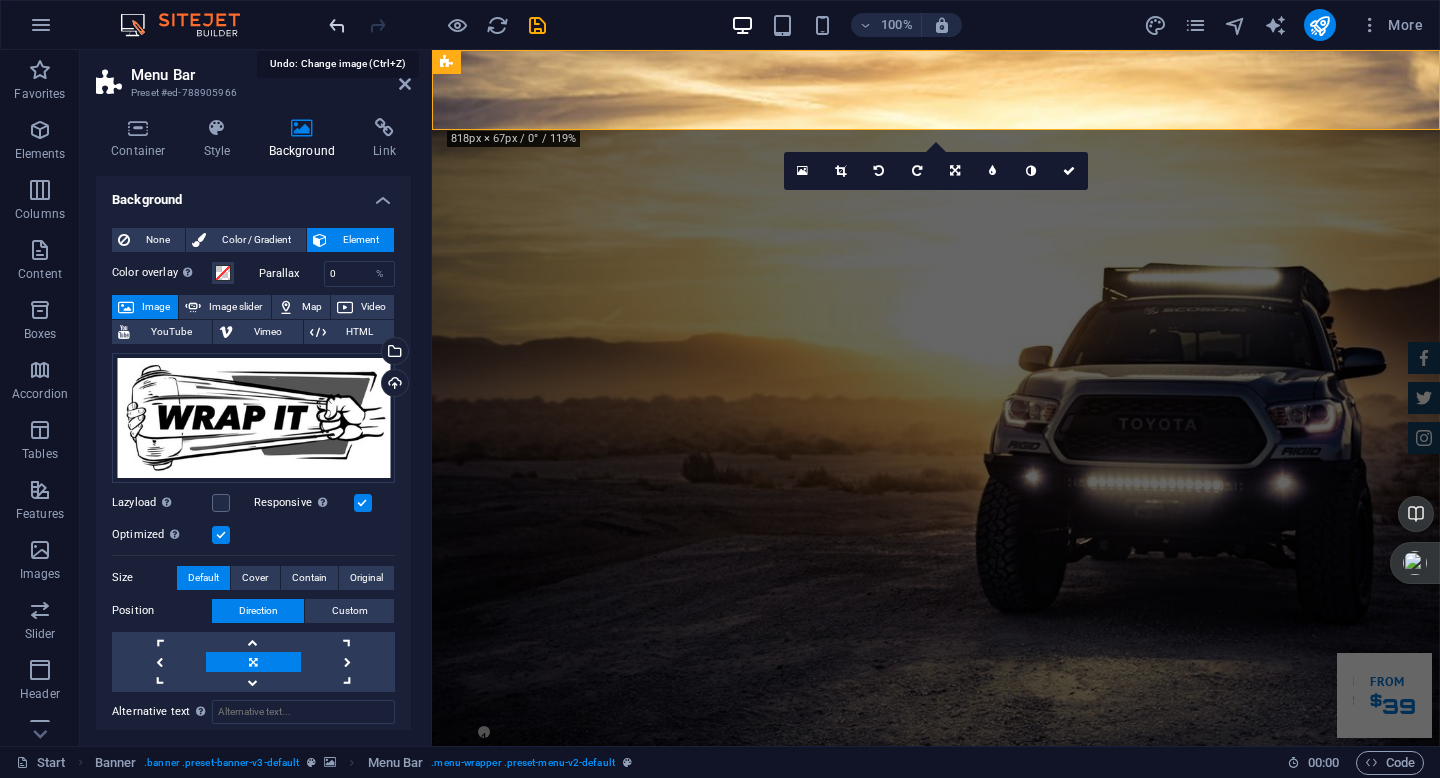 click at bounding box center (337, 25) 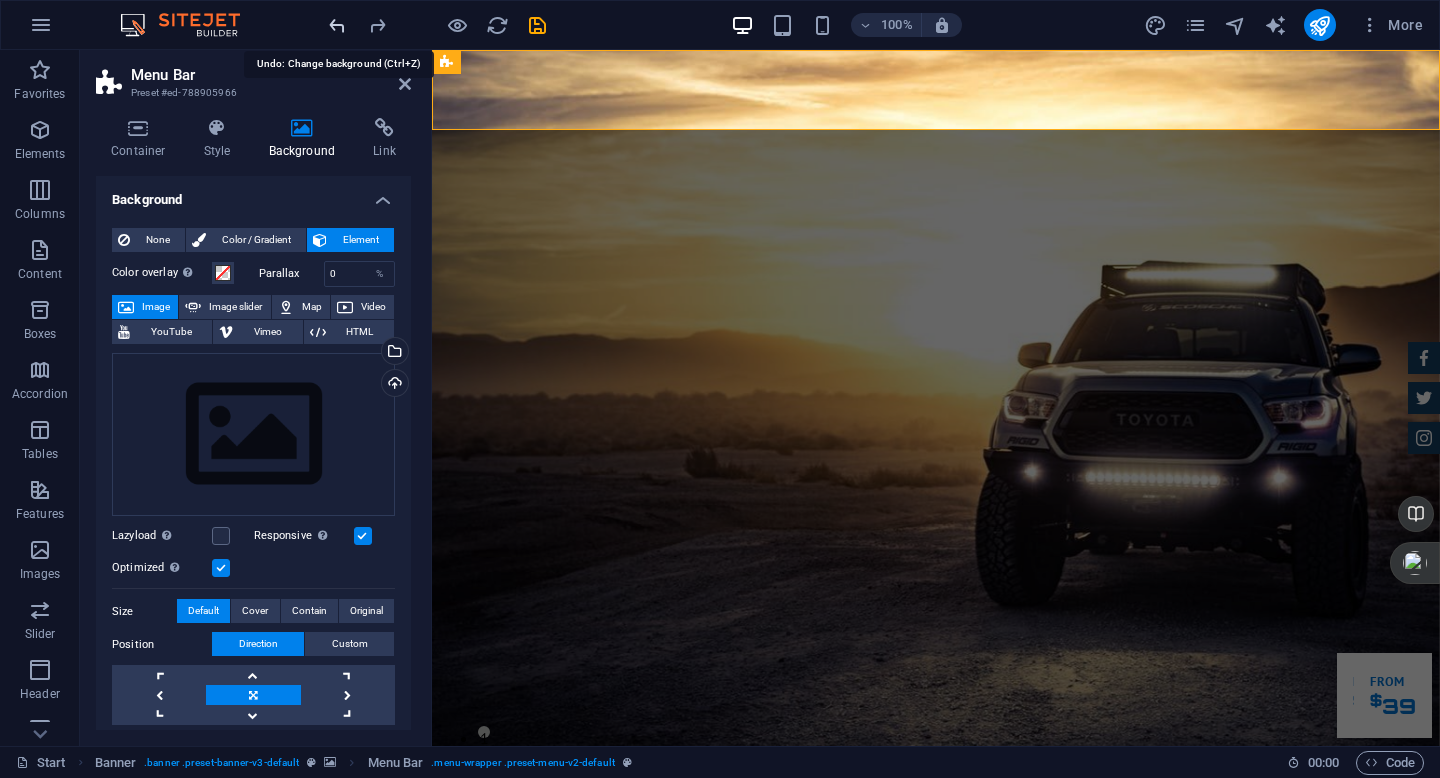 click at bounding box center (337, 25) 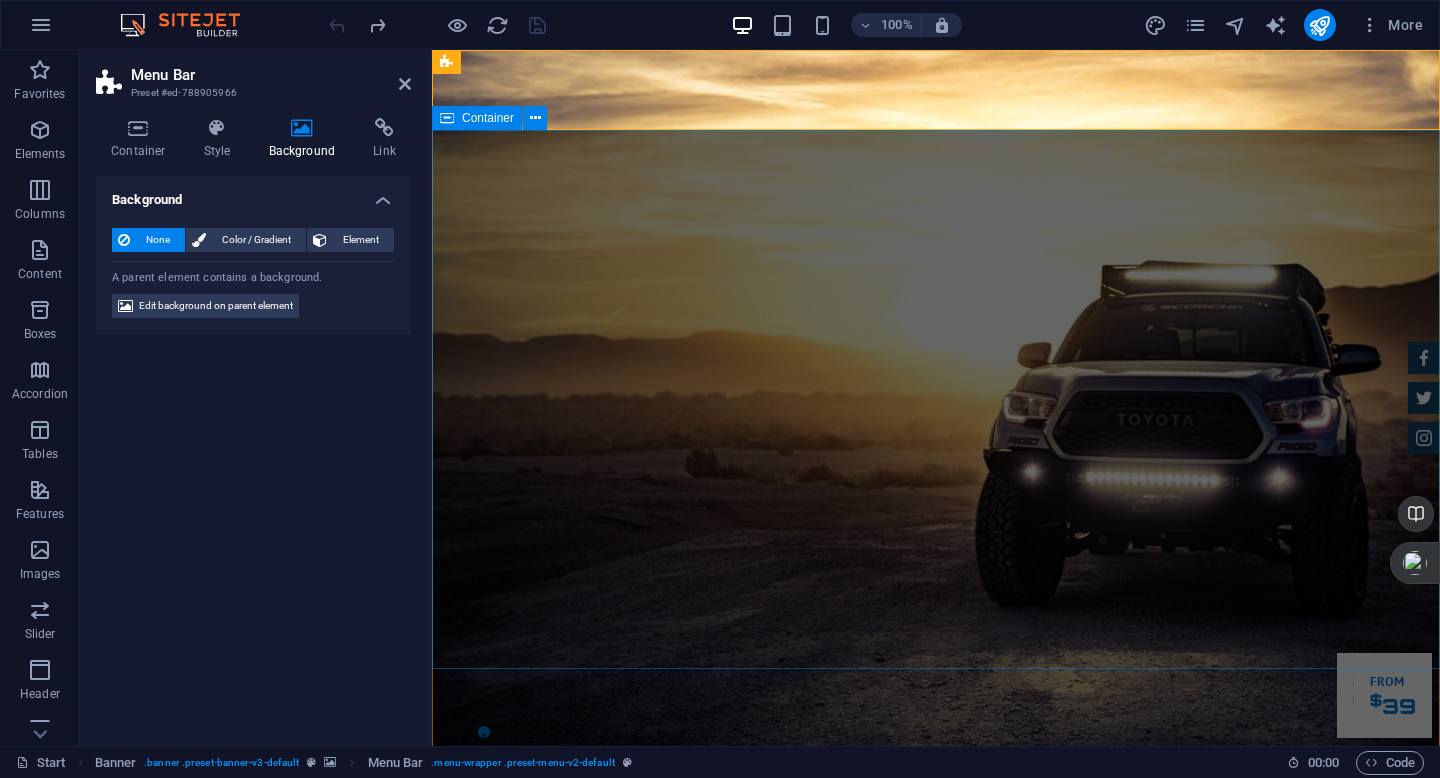 click on "GReat Deals. Great Cars. Lorem ipsum dolor sit amet, consetetur sadipscing elitr, sed diam nonumy eirmod tempor invidunt ut labore et dolore magna aliquyam erat.  Our Inventory   Make an appointment" at bounding box center (936, 1156) 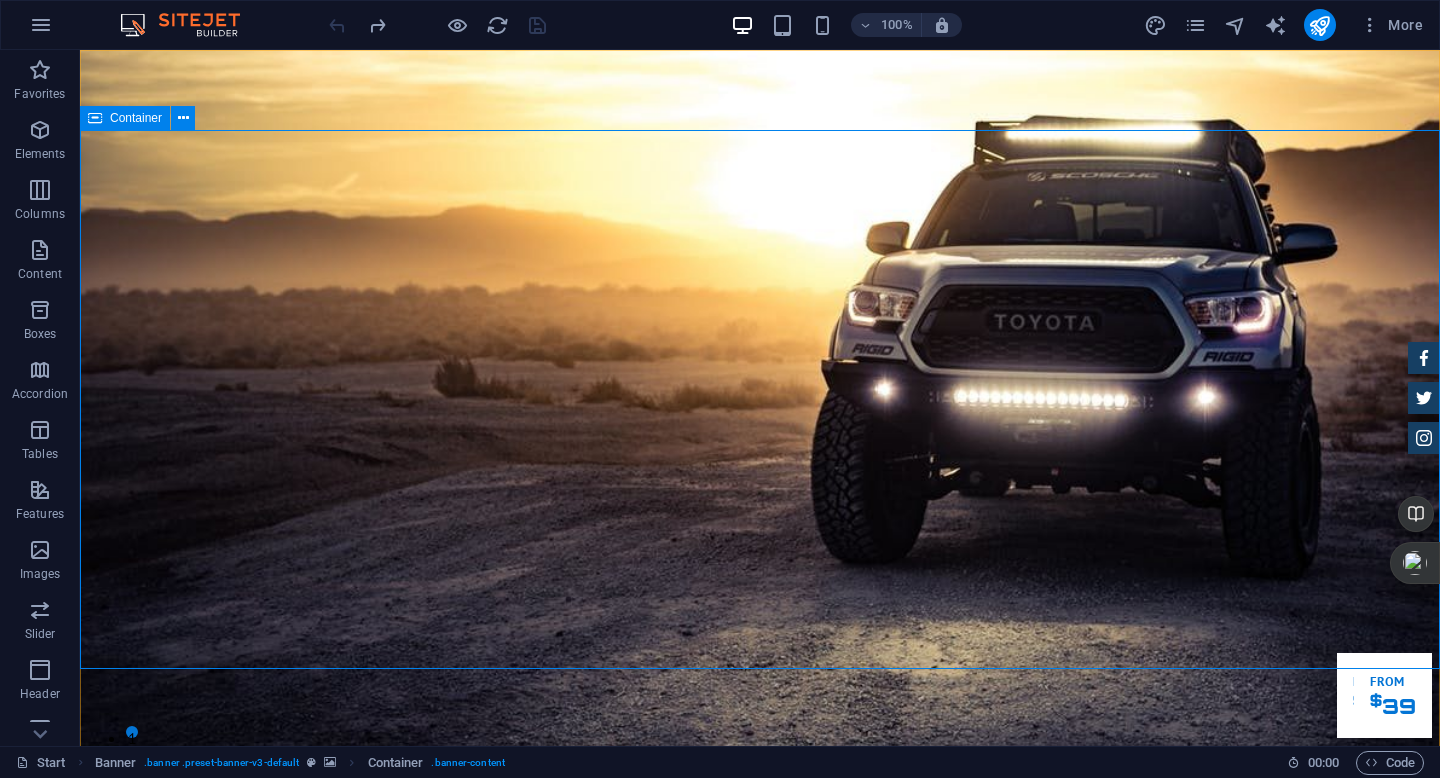 click on "GReat Deals. Great Cars. Lorem ipsum dolor sit amet, consetetur sadipscing elitr, sed diam nonumy eirmod tempor invidunt ut labore et dolore magna aliquyam erat.  Our Inventory   Make an appointment" at bounding box center [760, 1156] 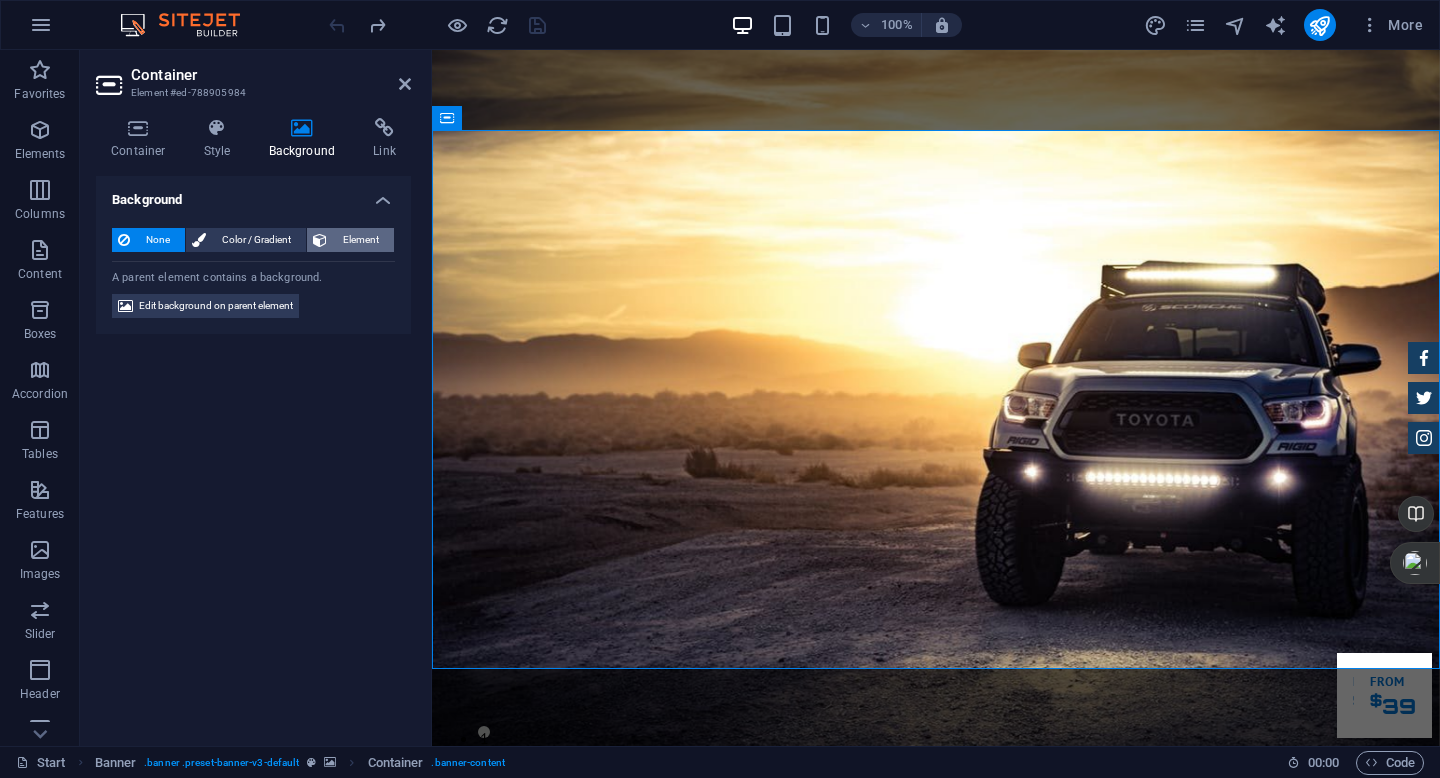 click on "Element" at bounding box center (350, 240) 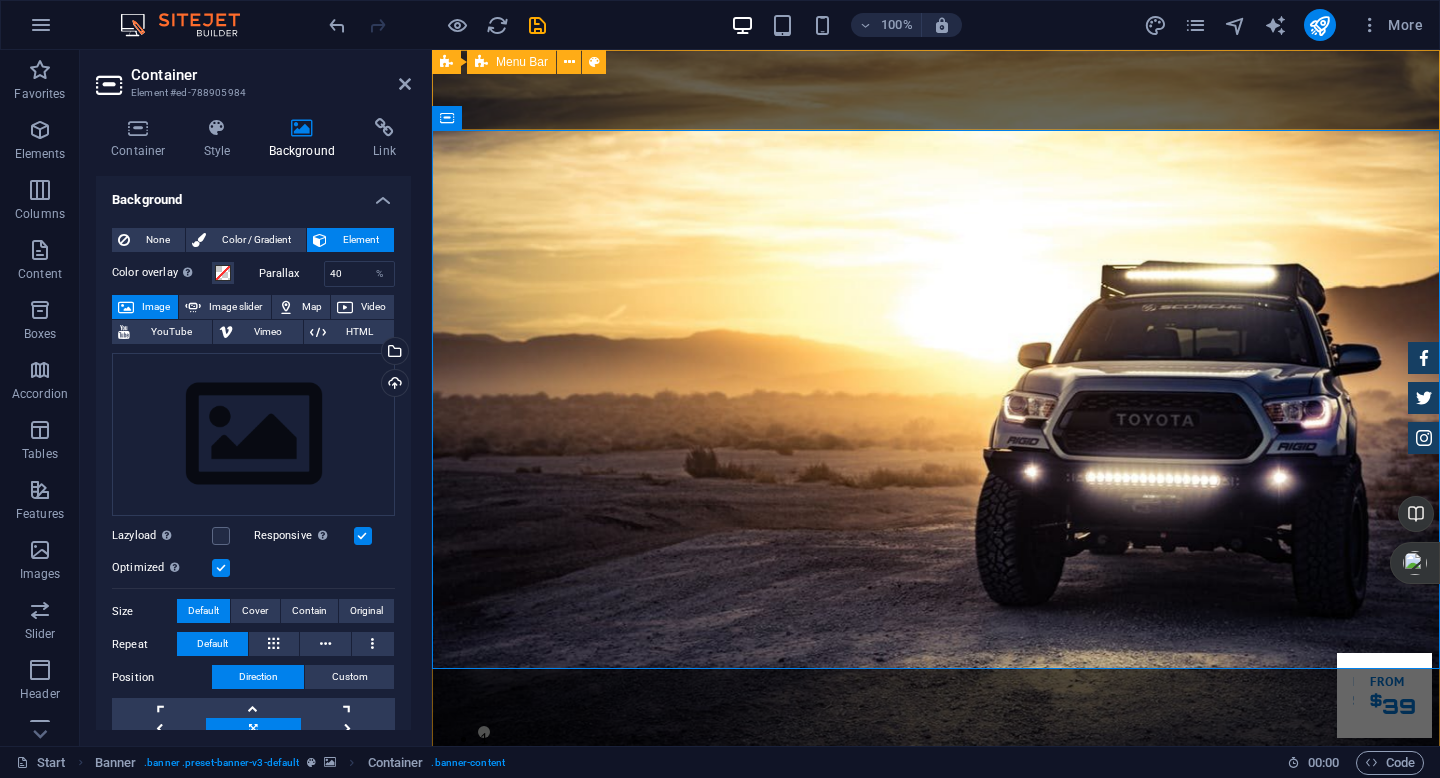 click on "Home About us Services Inventory Feedback Contact" at bounding box center (936, 804) 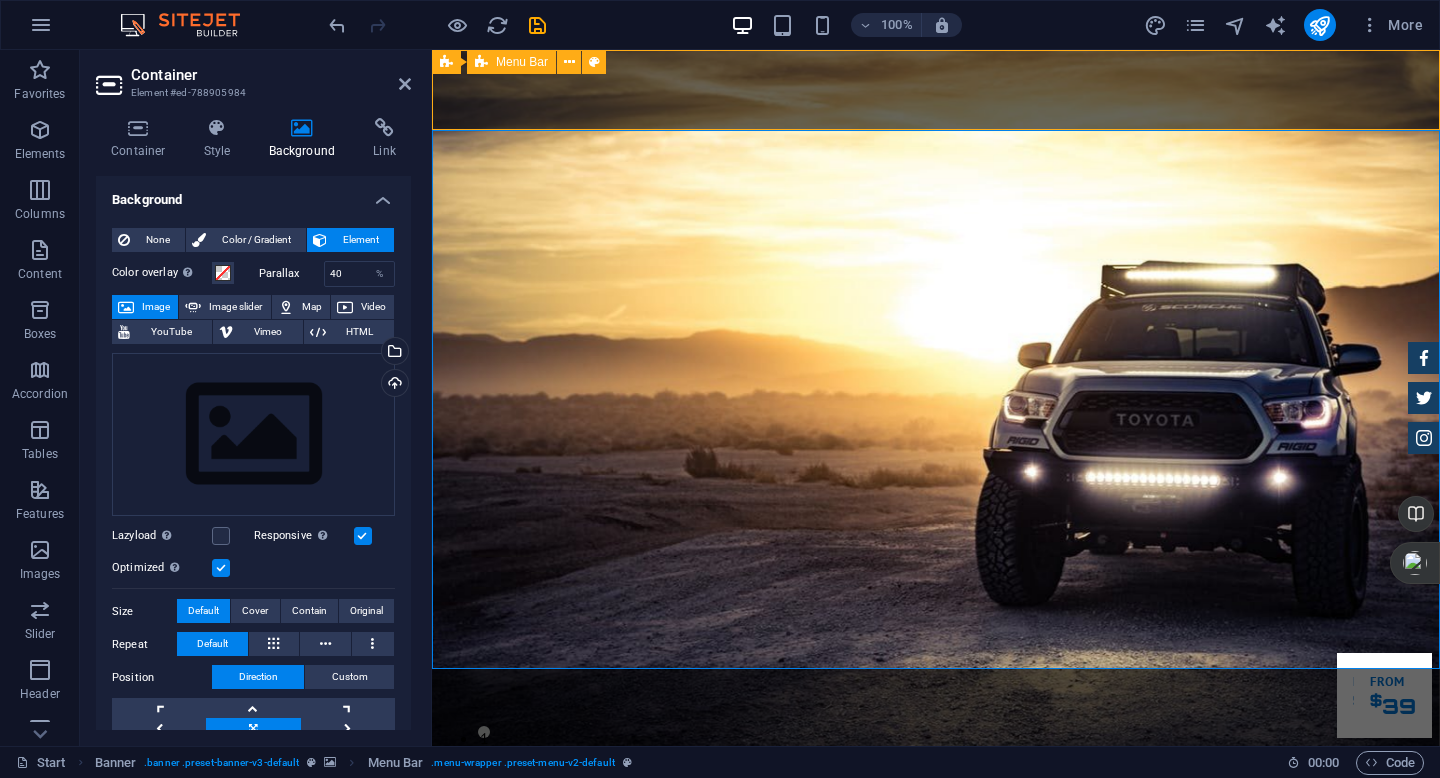 click on "Home About us Services Inventory Feedback Contact" at bounding box center [936, 804] 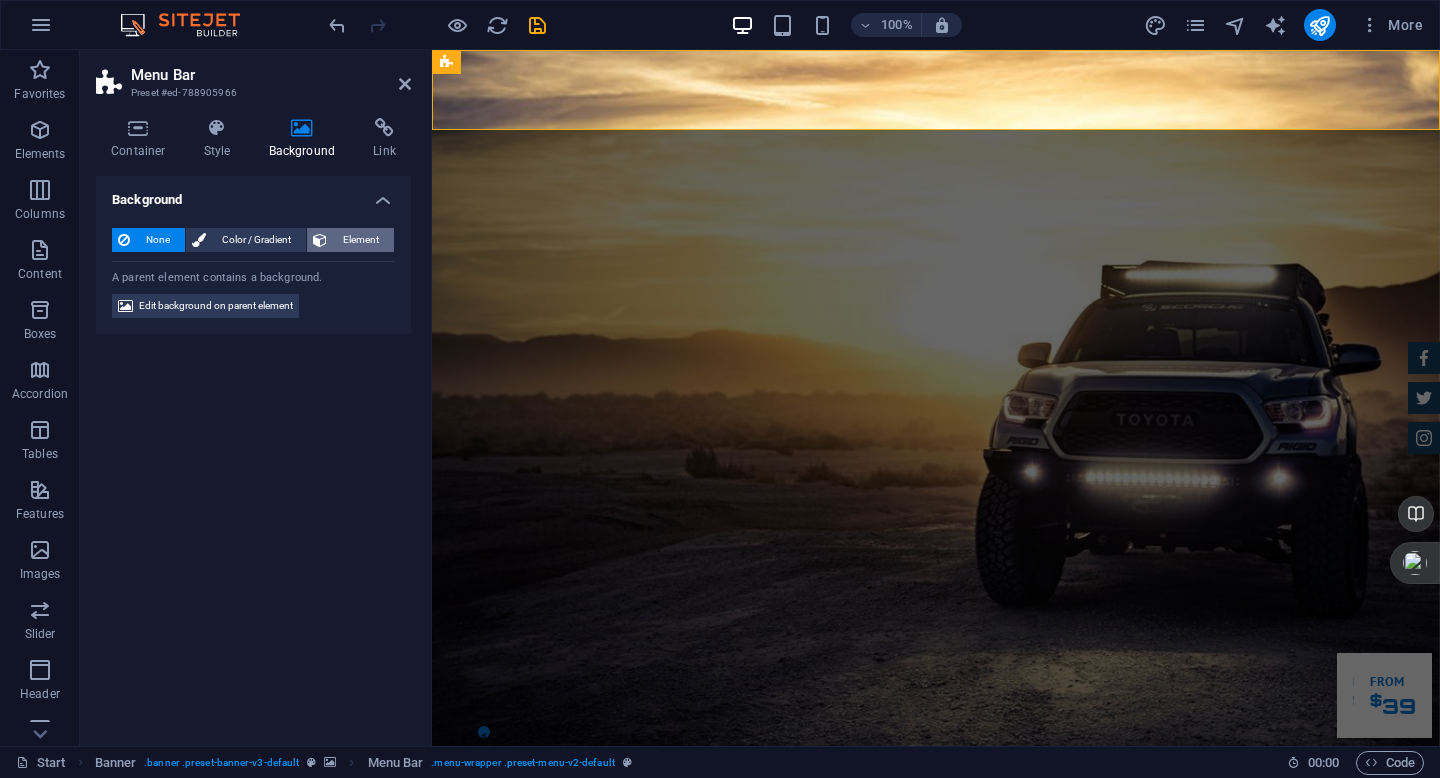 click on "Element" at bounding box center [360, 240] 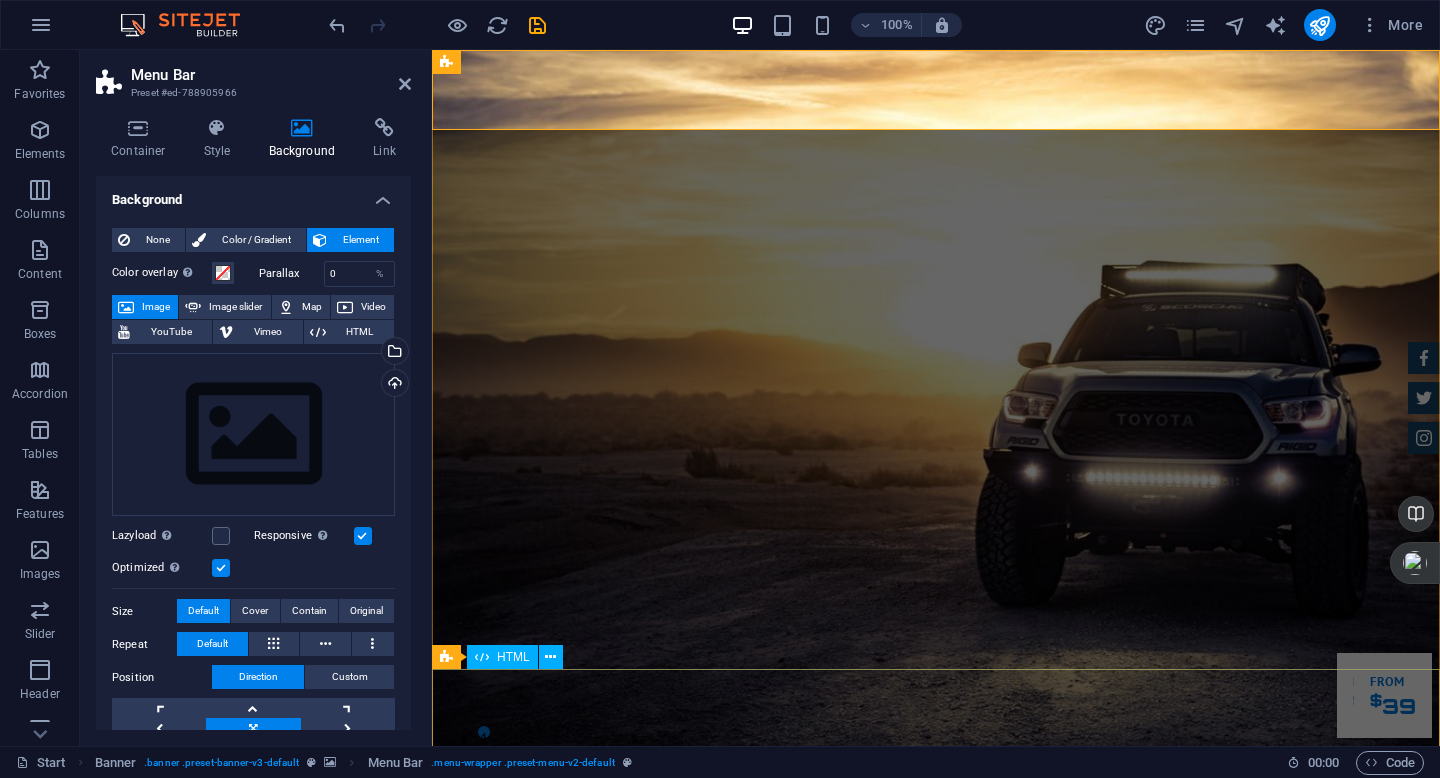 click at bounding box center [936, 2175] 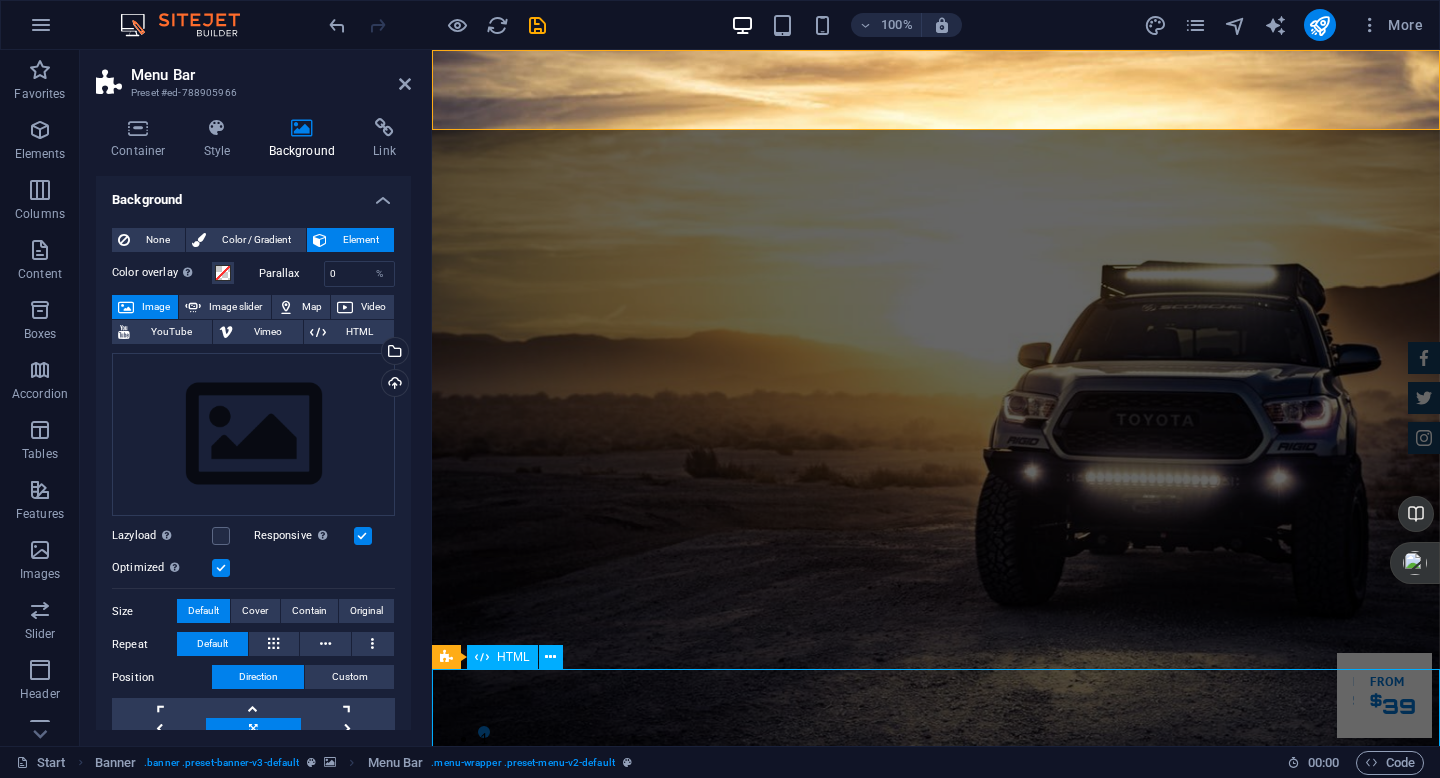 click at bounding box center (936, 2175) 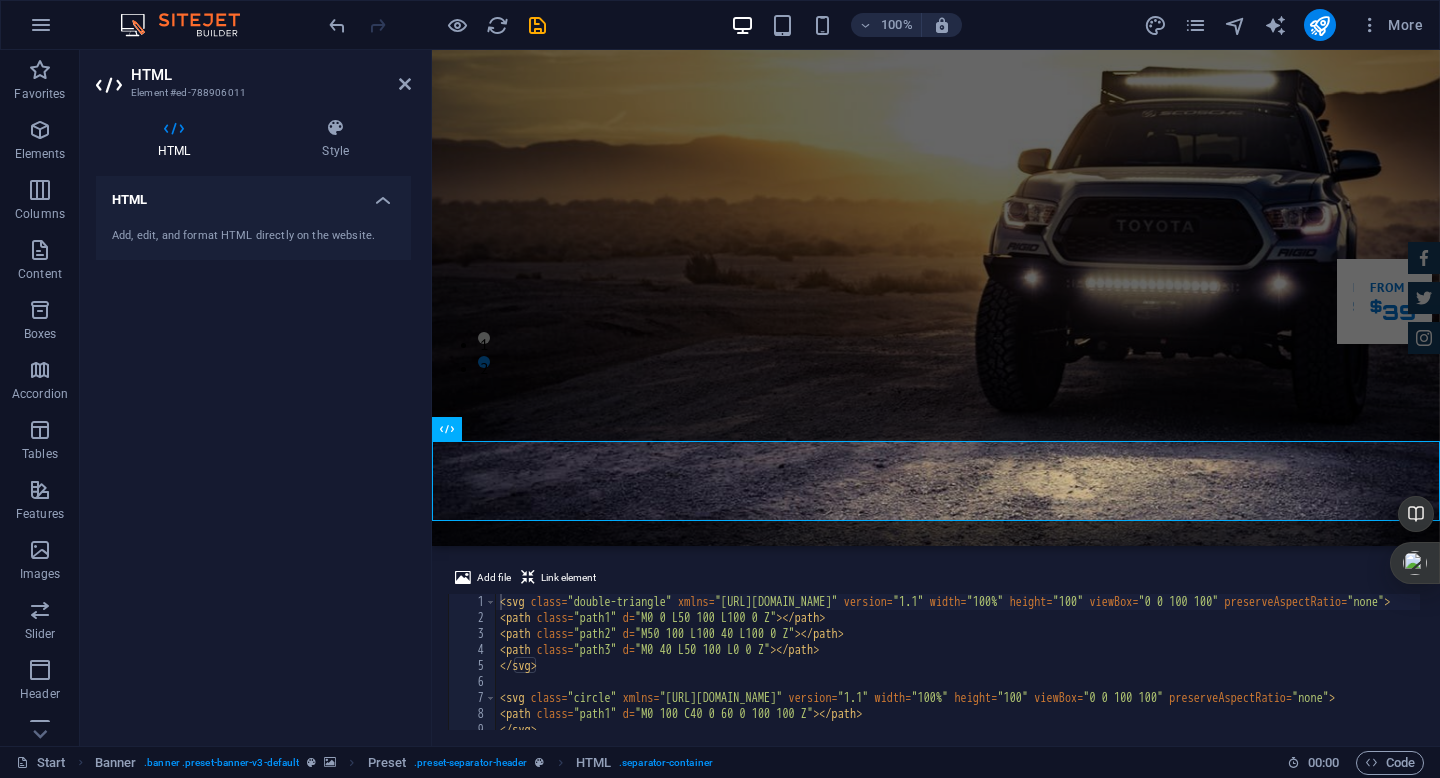 scroll, scrollTop: 136, scrollLeft: 0, axis: vertical 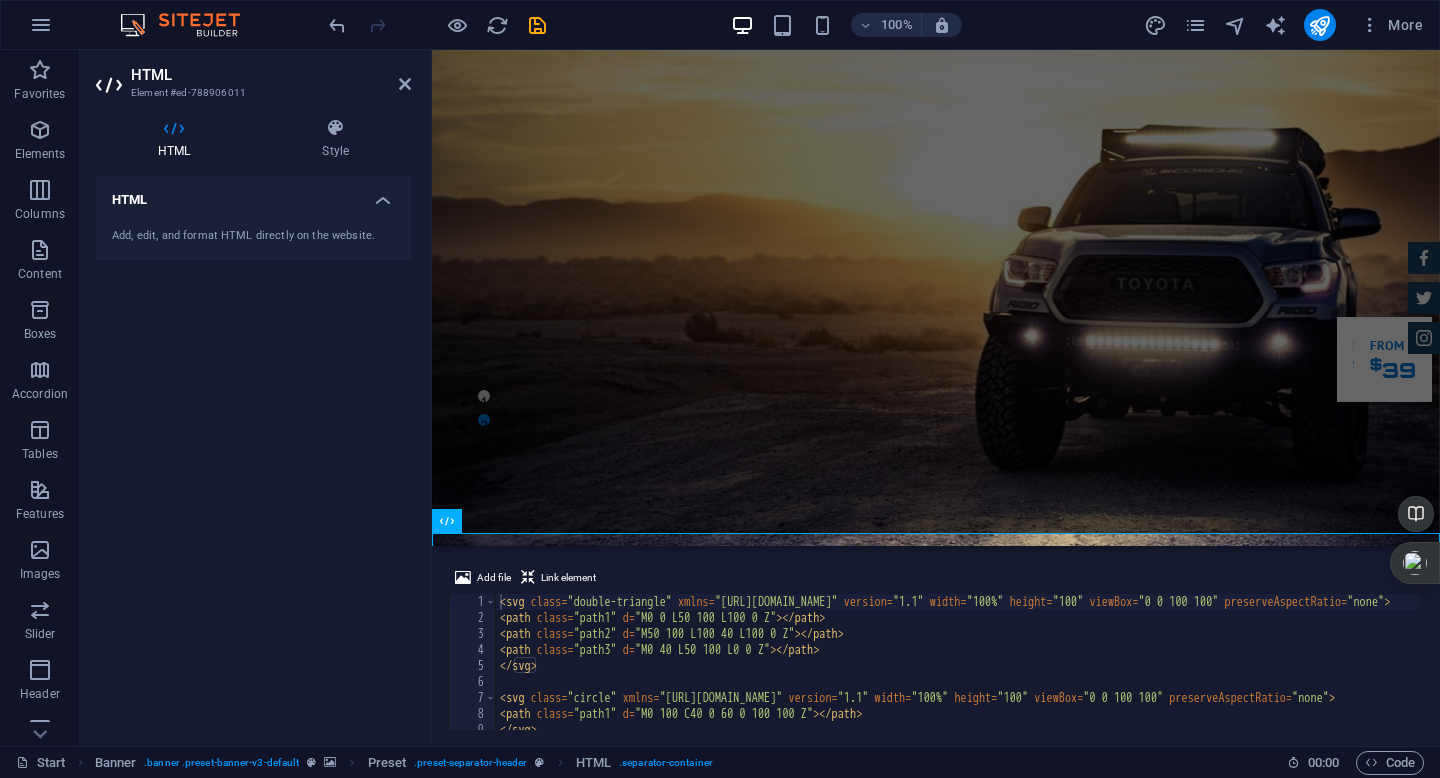 click at bounding box center [936, 1087] 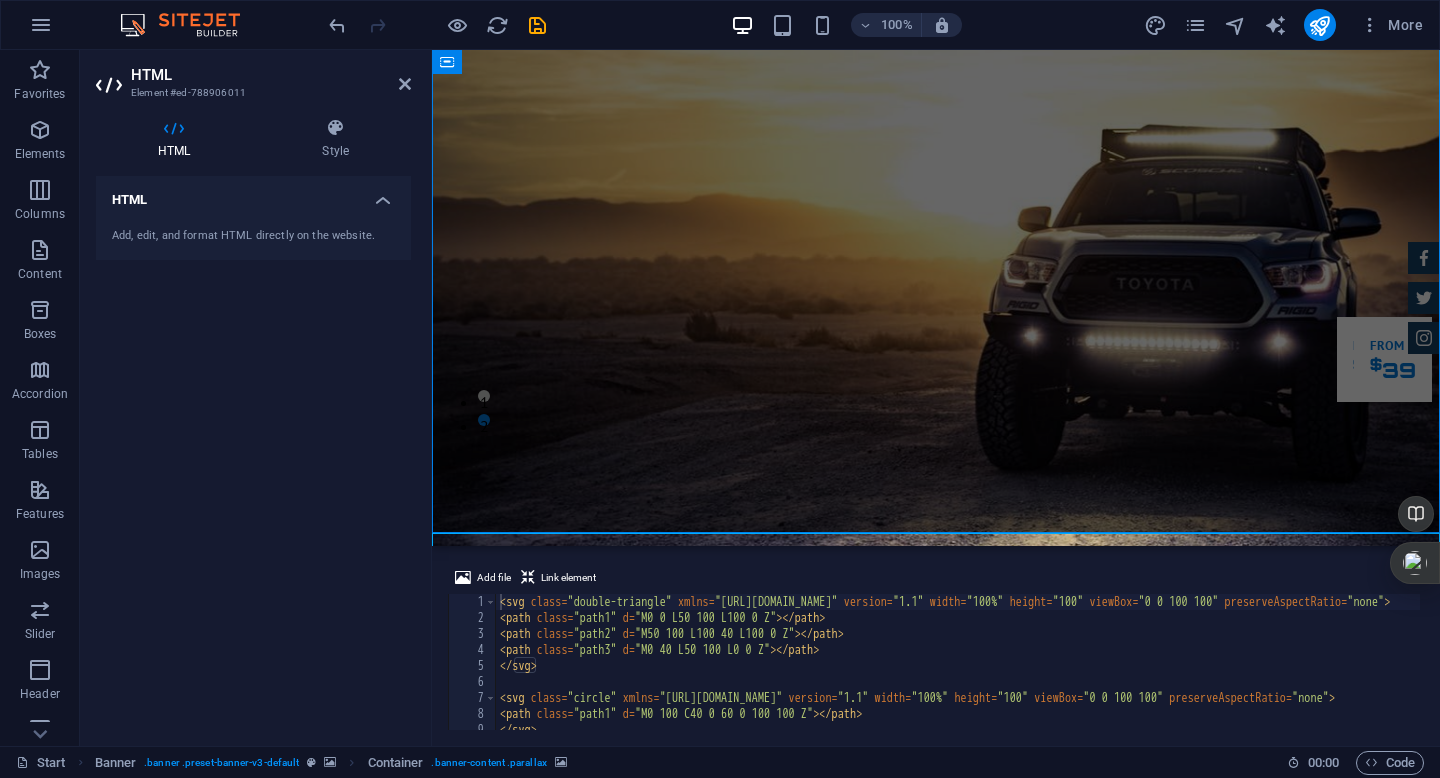 click at bounding box center [936, 1087] 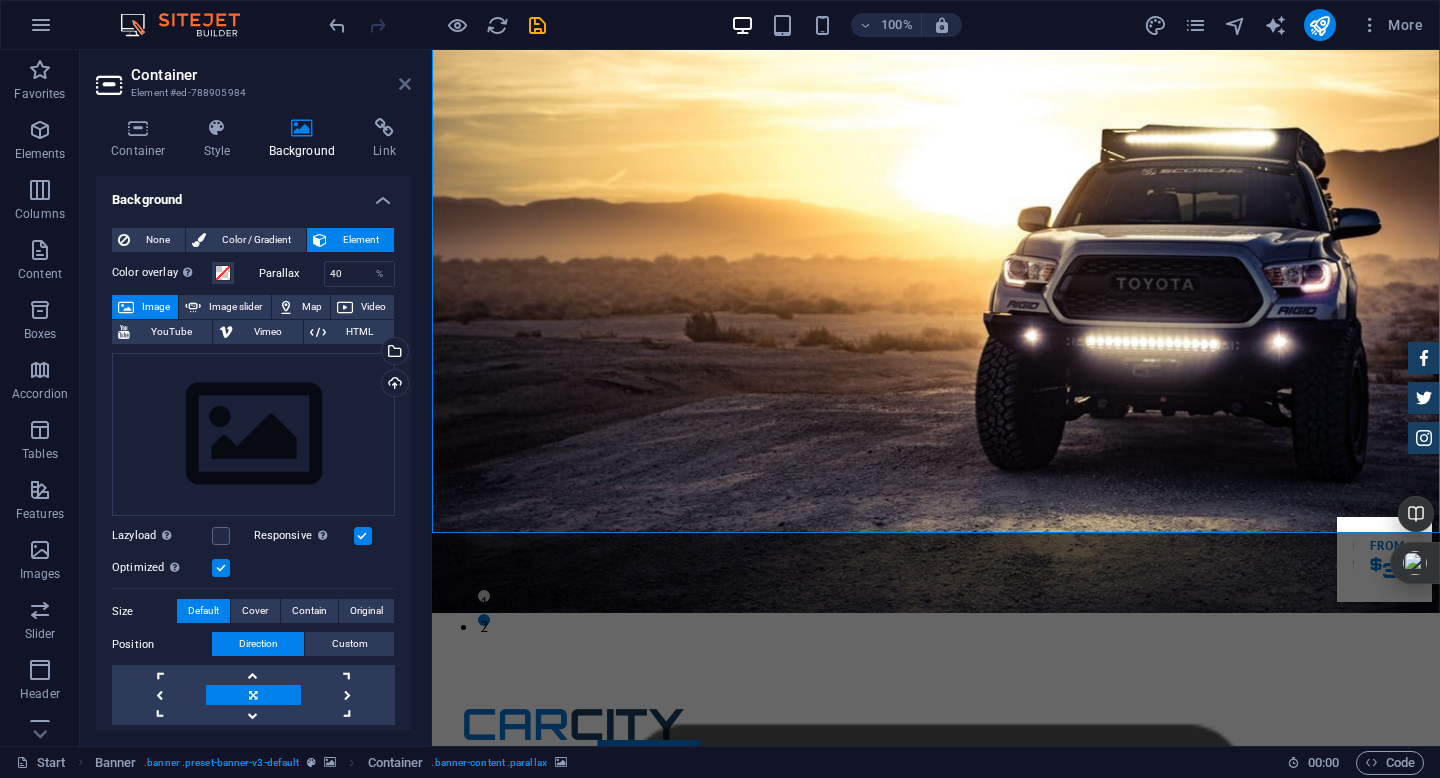 click at bounding box center (405, 84) 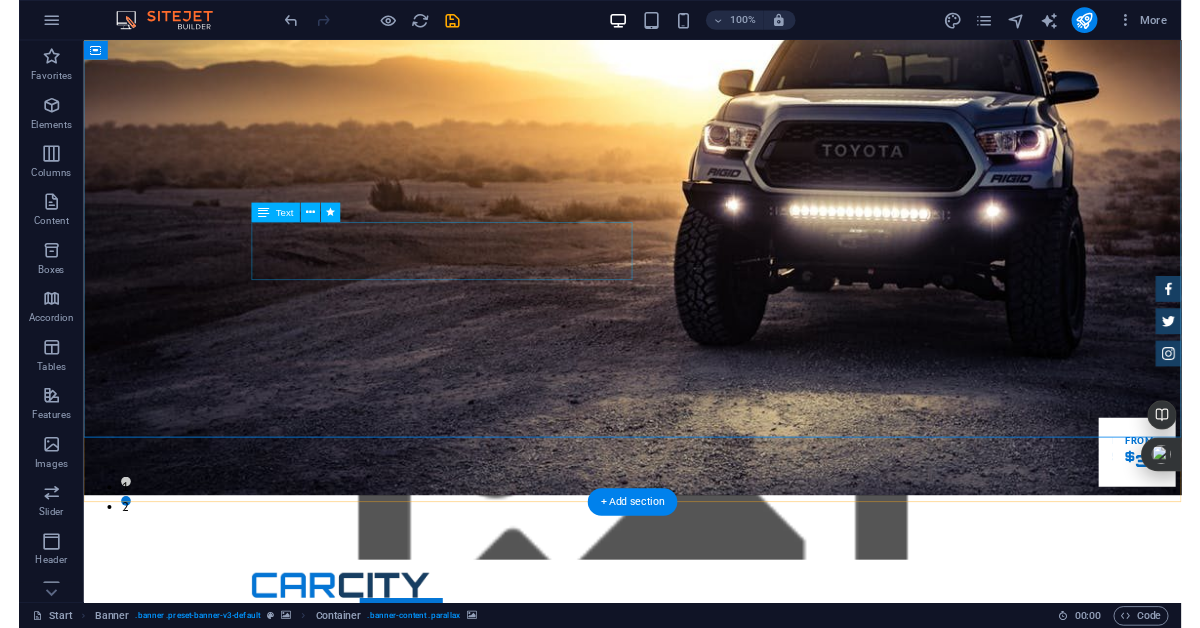 scroll, scrollTop: 0, scrollLeft: 0, axis: both 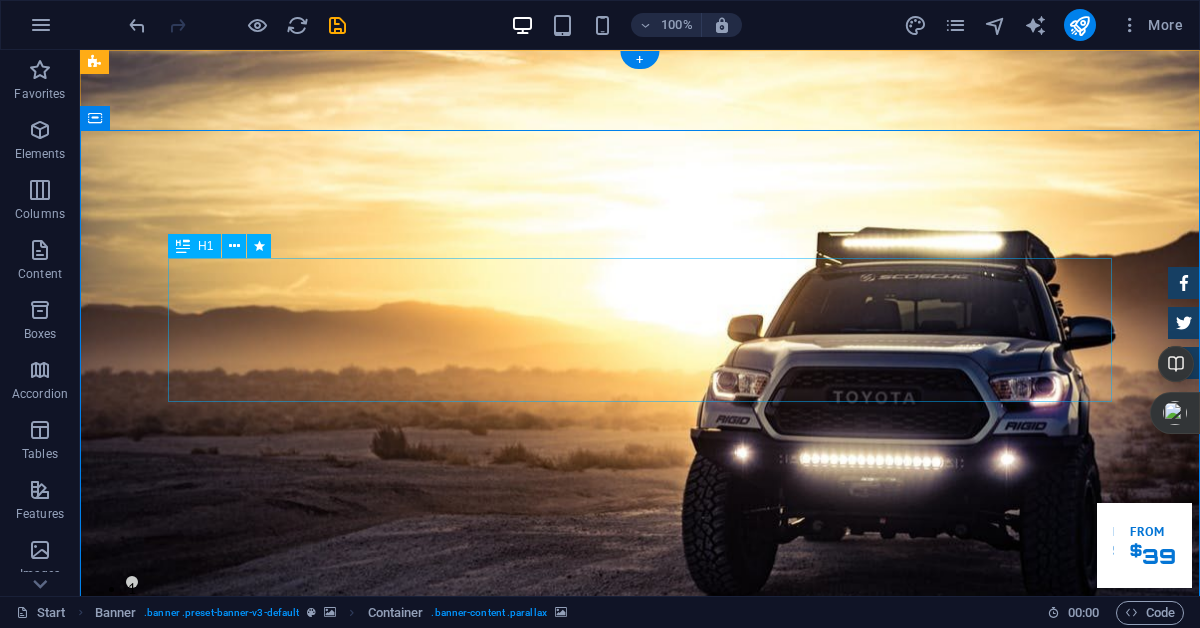 click on "GReat Deals. Great Cars." at bounding box center [640, 1742] 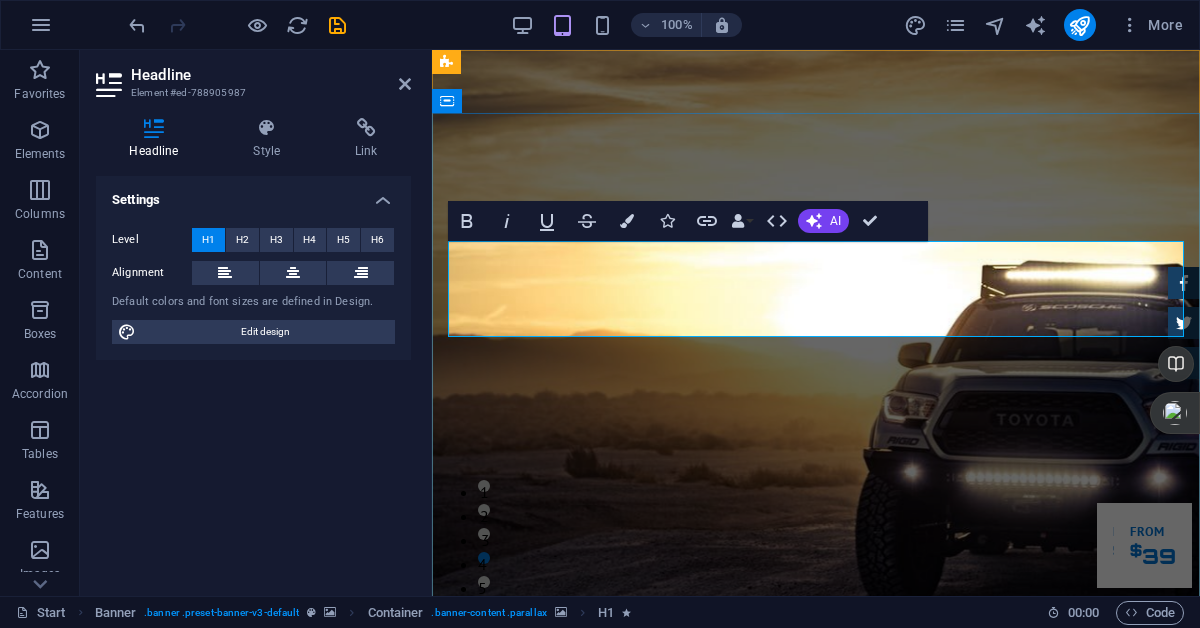 drag, startPoint x: 716, startPoint y: 316, endPoint x: 452, endPoint y: 257, distance: 270.51248 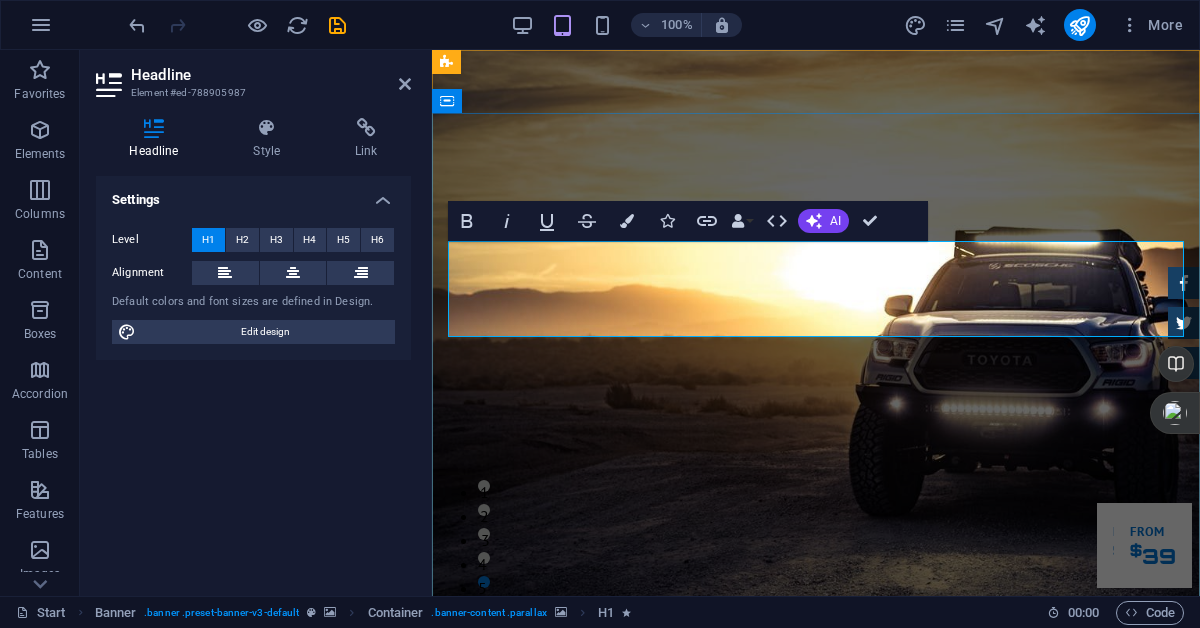 click on "Wrap Tough. Wrap American." at bounding box center (663, 1549) 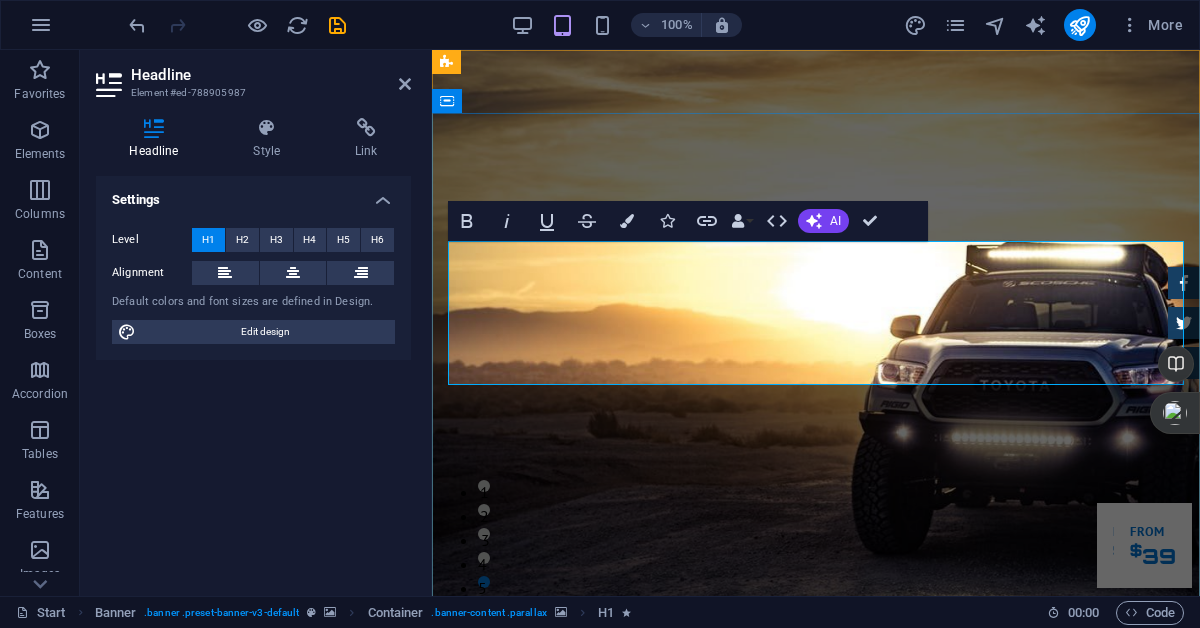 click on "Wrap Tough.  ‌Wrap American." at bounding box center (612, 1626) 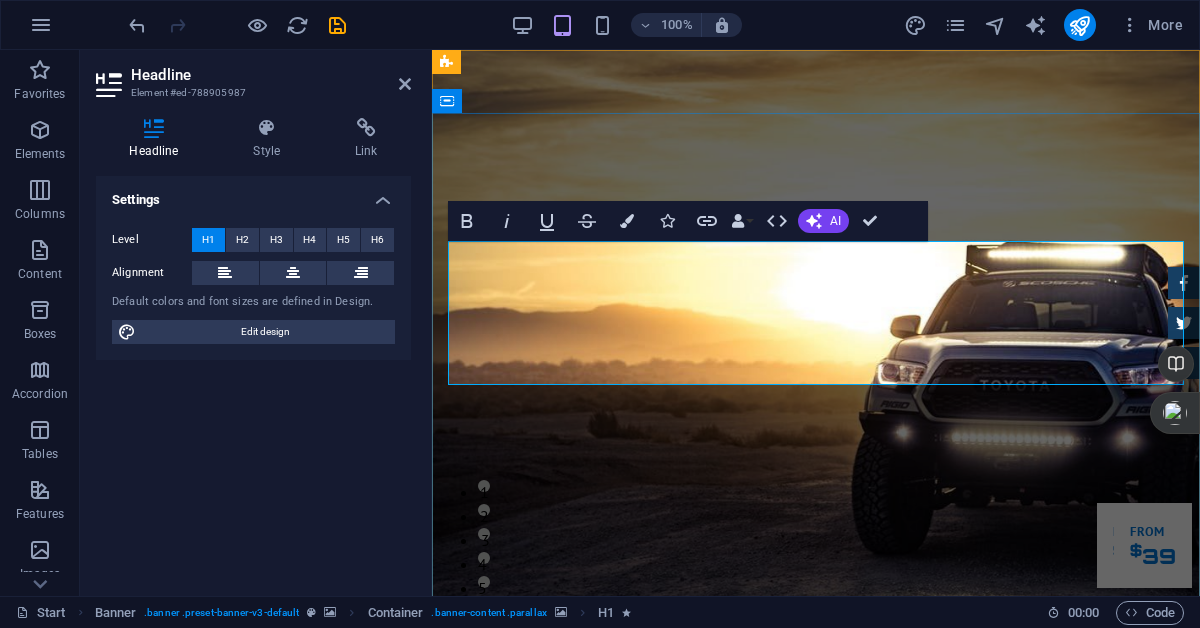 click on "Wrap Tough.  ‌Wrap American." at bounding box center (816, 1602) 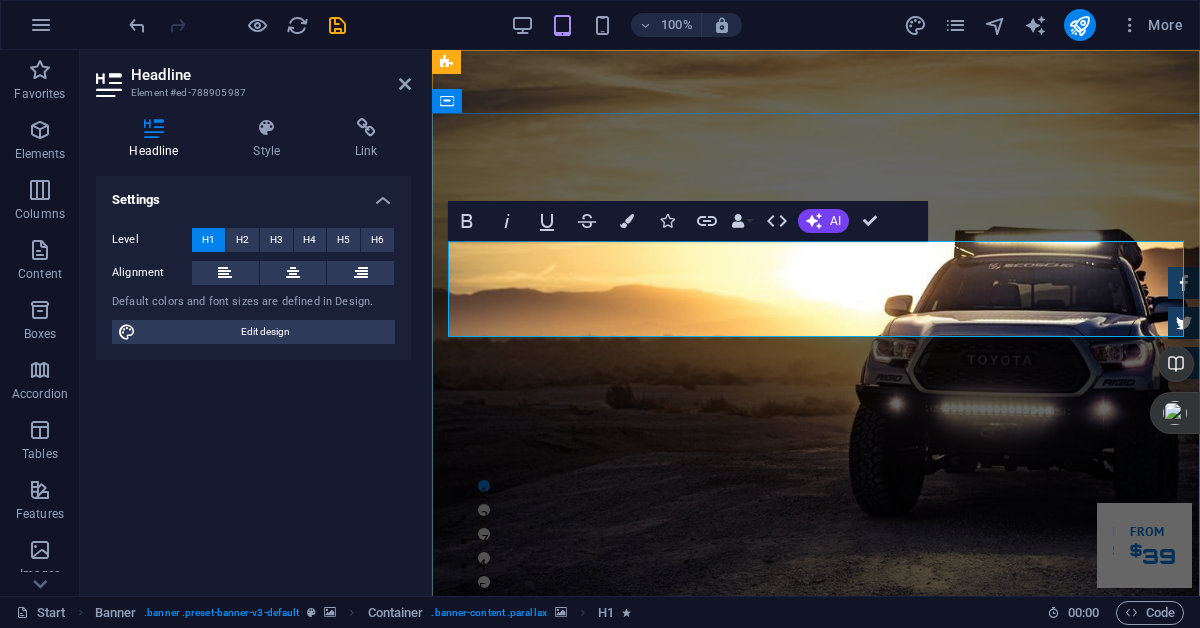 click at bounding box center (816, 1043) 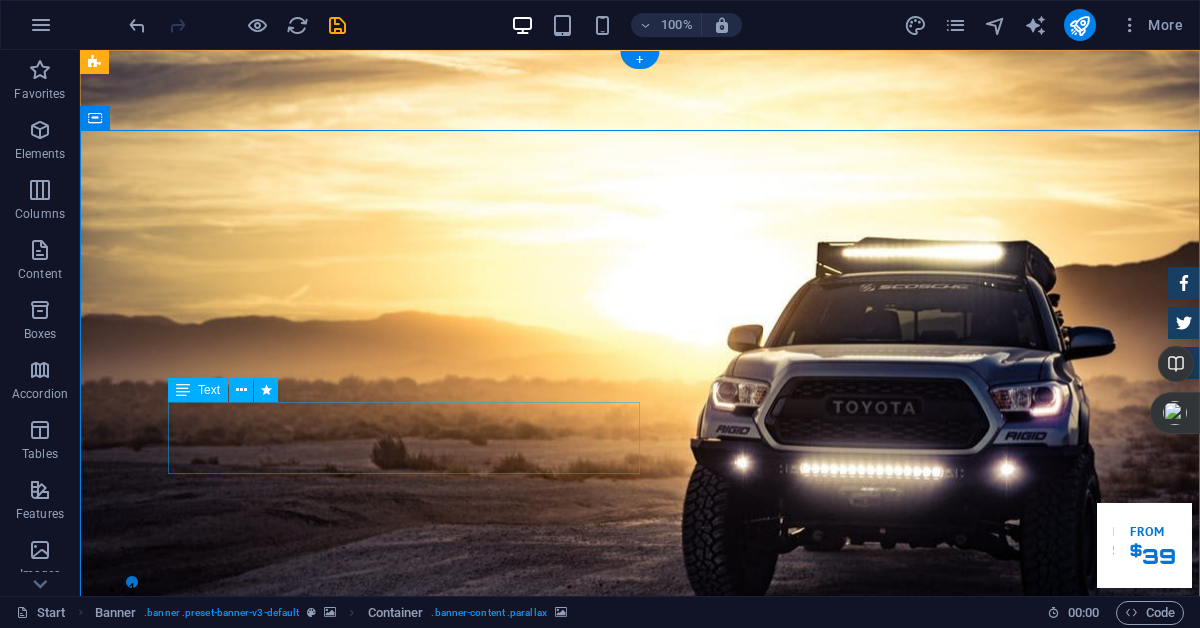 click on "Lorem ipsum dolor sit amet, consetetur sadipscing elitr, sed diam nonumy eirmod tempor invidunt ut labore et dolore magna aliquyam erat." at bounding box center [640, 1810] 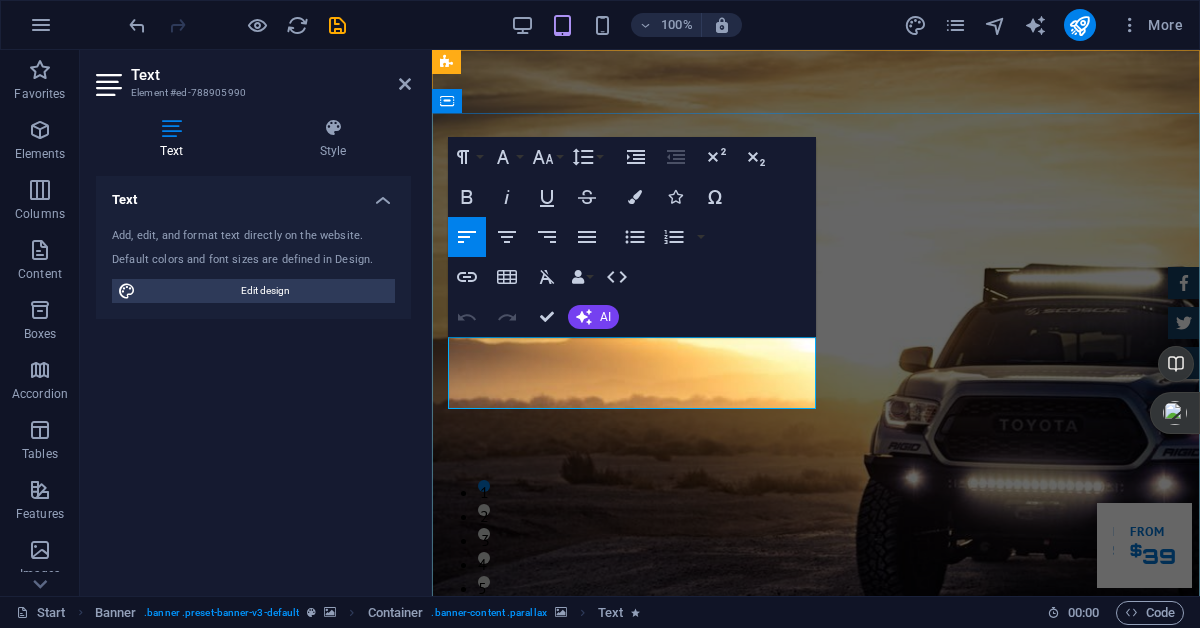drag, startPoint x: 716, startPoint y: 399, endPoint x: 448, endPoint y: 348, distance: 272.80945 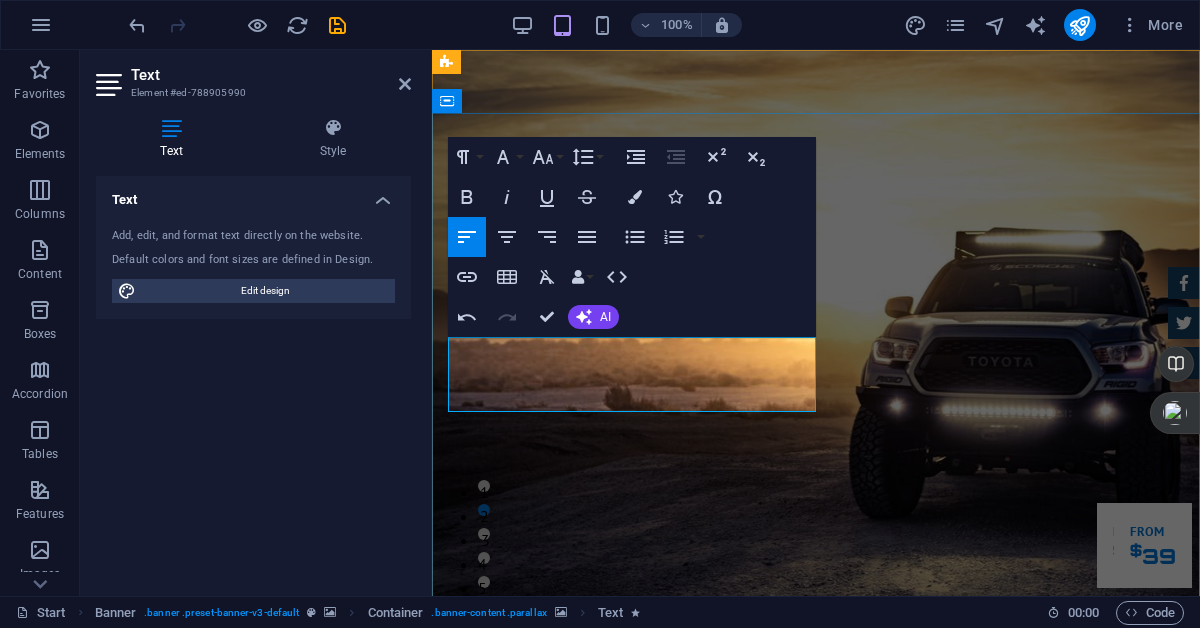 drag, startPoint x: 598, startPoint y: 398, endPoint x: 451, endPoint y: 342, distance: 157.30544 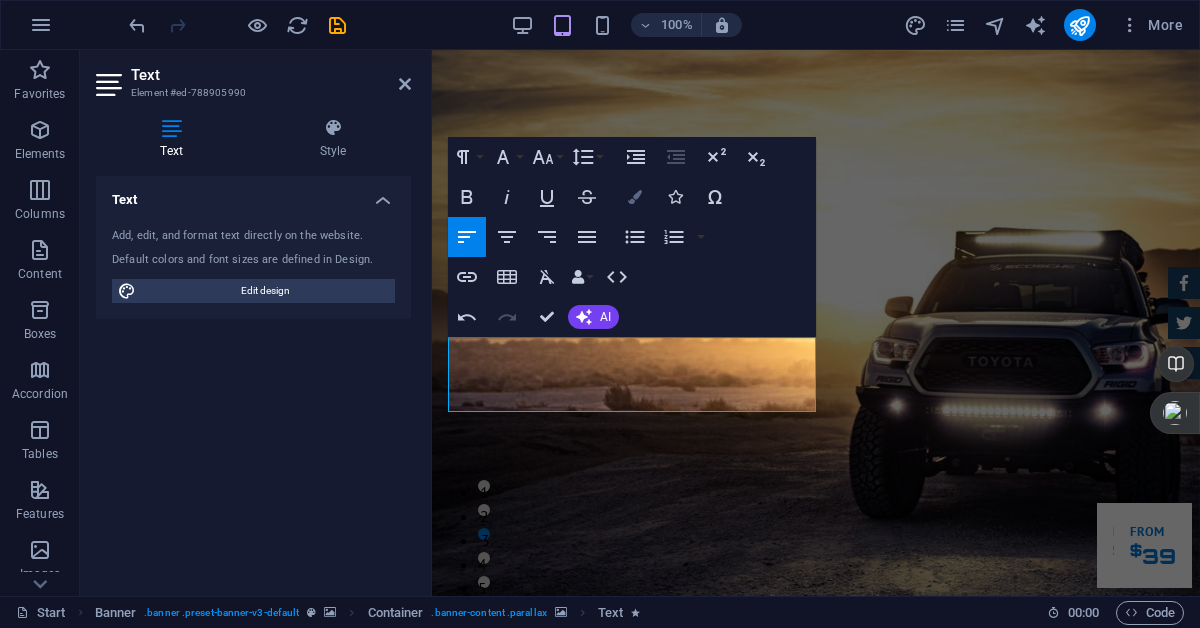 click at bounding box center (635, 197) 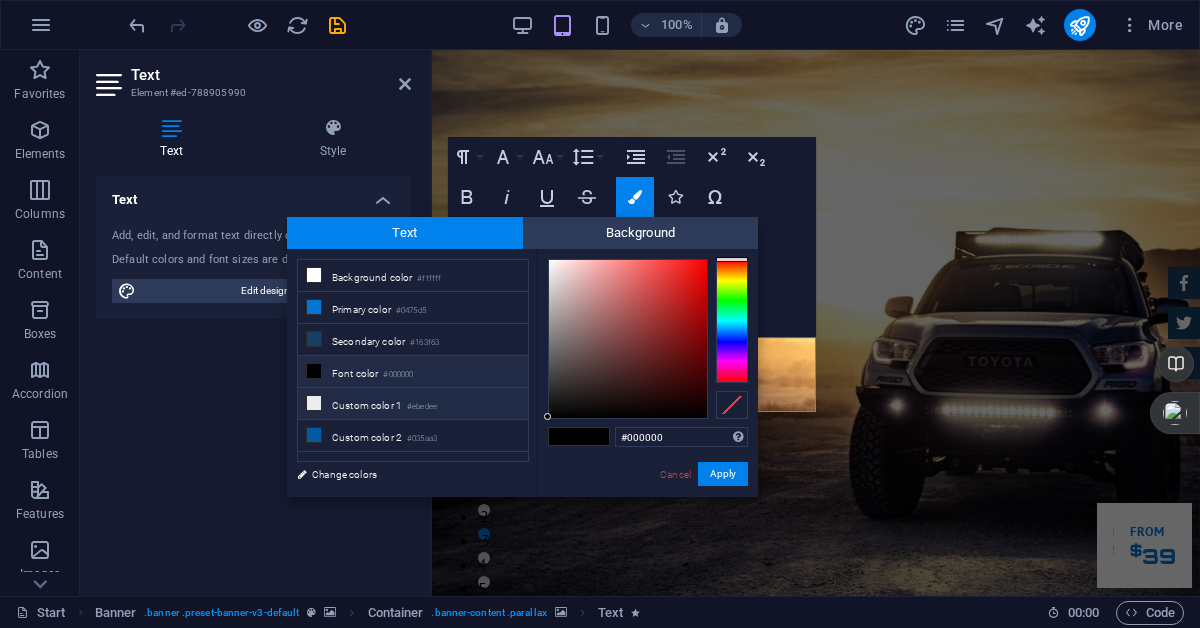 click at bounding box center [314, 403] 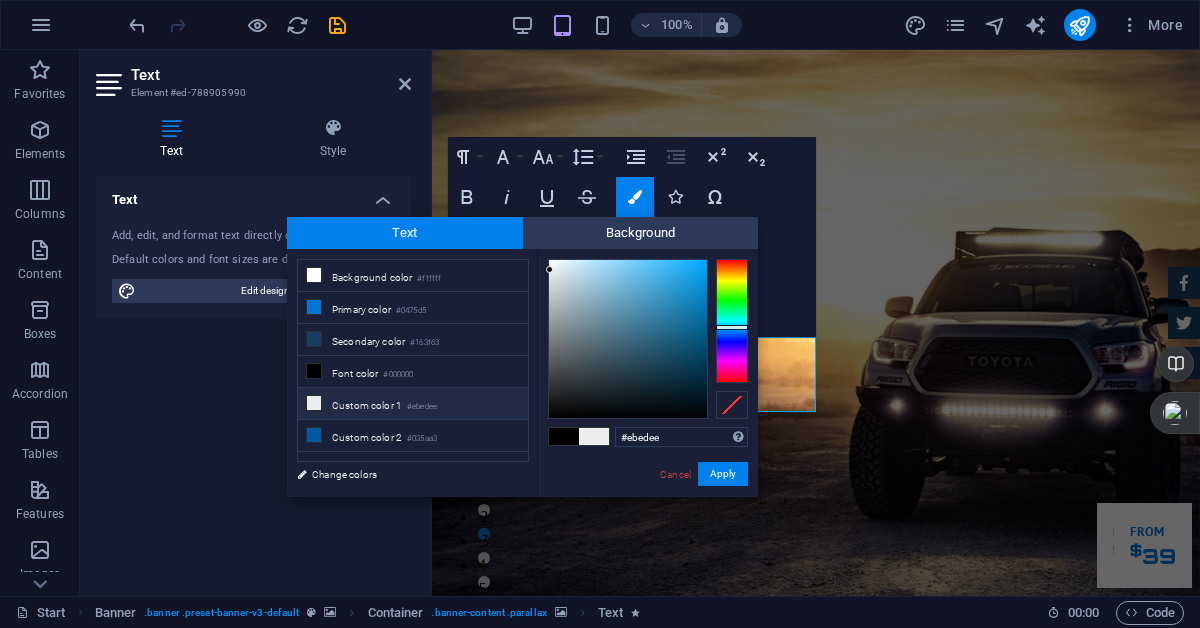 click at bounding box center [314, 403] 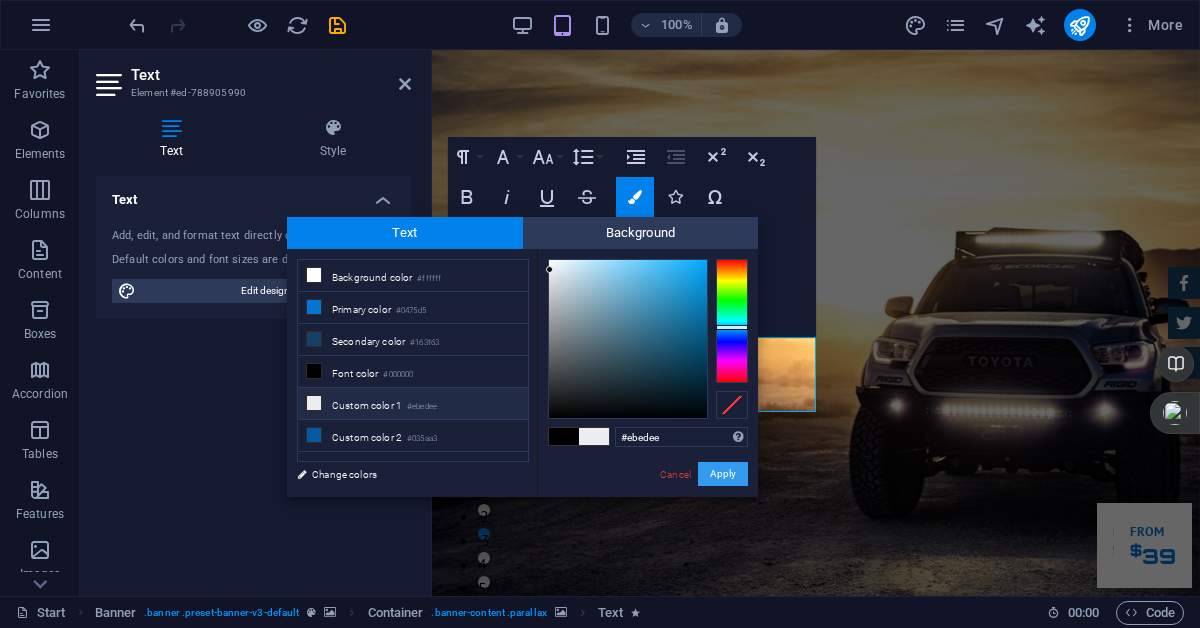 click on "Apply" at bounding box center [723, 474] 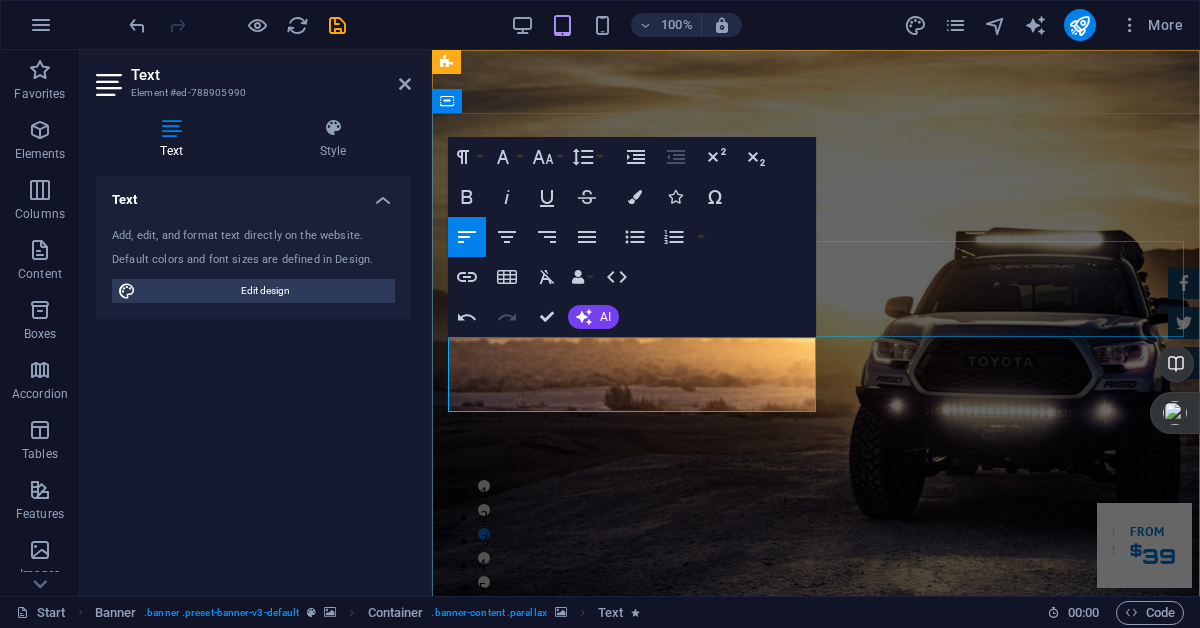 click on "Wrap Tough.  Wrap American." at bounding box center (816, 1506) 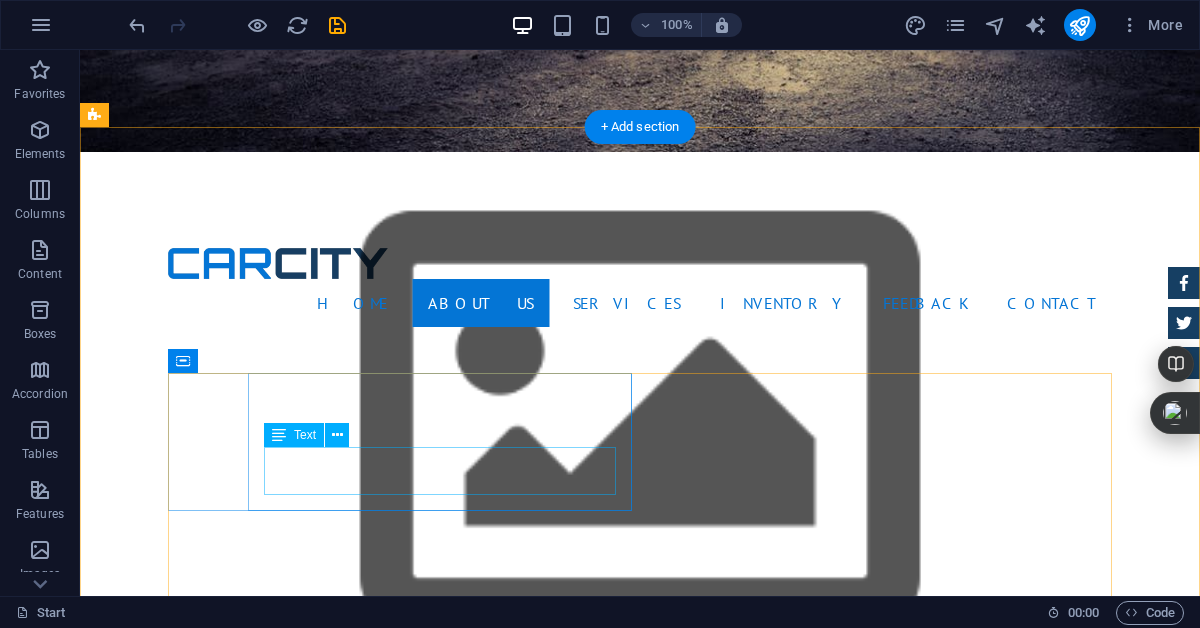 scroll, scrollTop: 617, scrollLeft: 0, axis: vertical 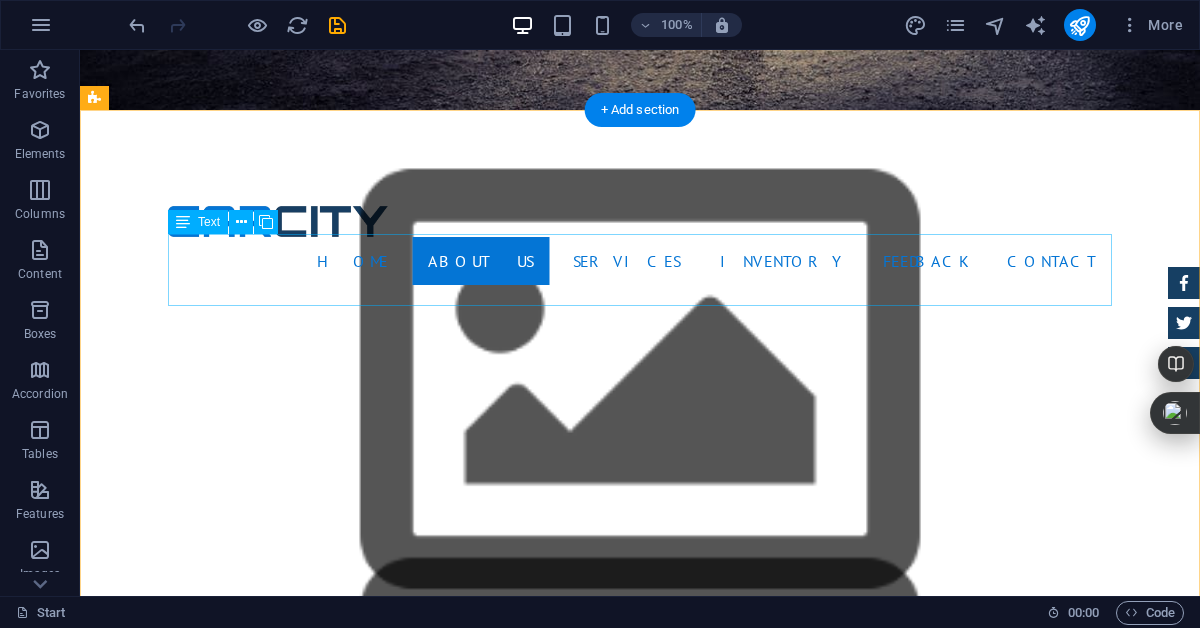 click on "Lorem ipsum dolor sit amet, consectetur adipisicing elit. Libero, assumenda, dolore, cum vel modi asperiores consequatur suscipit quidem ducimus eveniet iure expedita consectetur odio voluptatum similique fugit voluptates rem accusamus quae quas dolorem tenetur facere tempora maiores adipisci reiciendis accusantium voluptatibus id voluptate tempore dolor harum nisi amet! Nobis, eaque." at bounding box center [640, 1676] 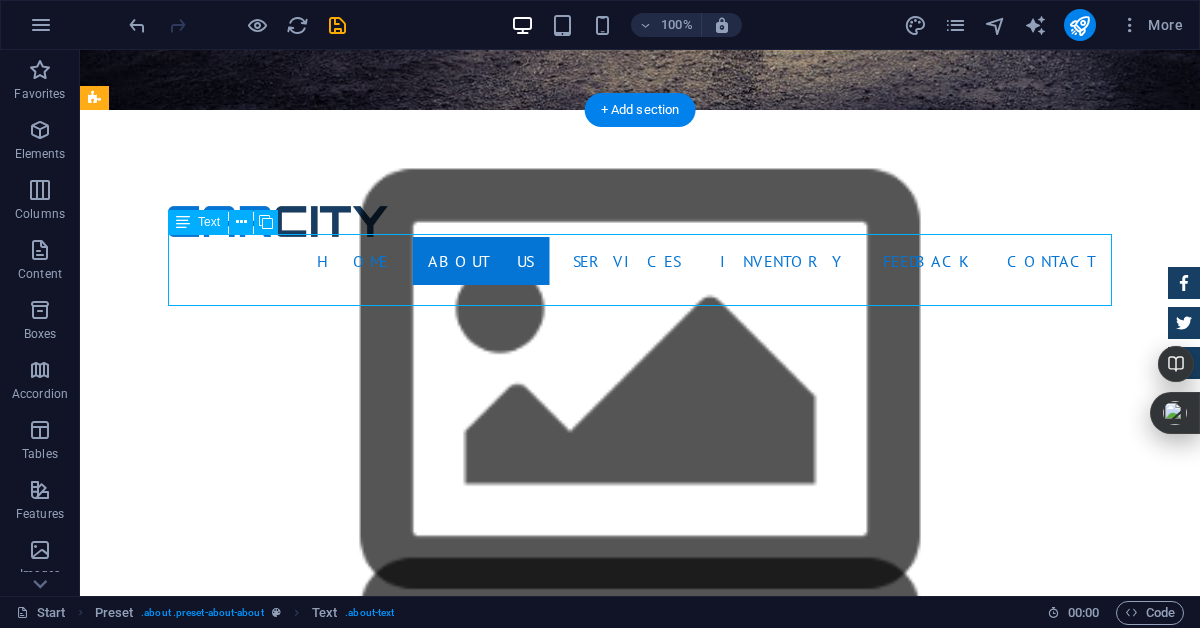 click on "Lorem ipsum dolor sit amet, consectetur adipisicing elit. Libero, assumenda, dolore, cum vel modi asperiores consequatur suscipit quidem ducimus eveniet iure expedita consectetur odio voluptatum similique fugit voluptates rem accusamus quae quas dolorem tenetur facere tempora maiores adipisci reiciendis accusantium voluptatibus id voluptate tempore dolor harum nisi amet! Nobis, eaque." at bounding box center [640, 1676] 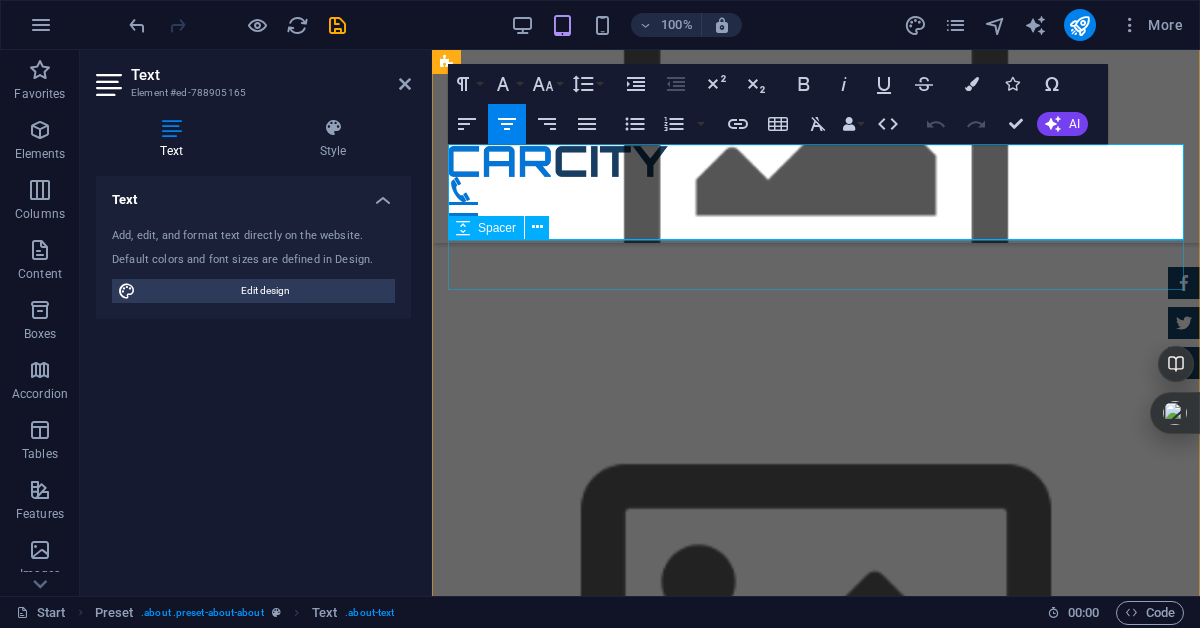drag, startPoint x: 452, startPoint y: 154, endPoint x: 1134, endPoint y: 243, distance: 687.78265 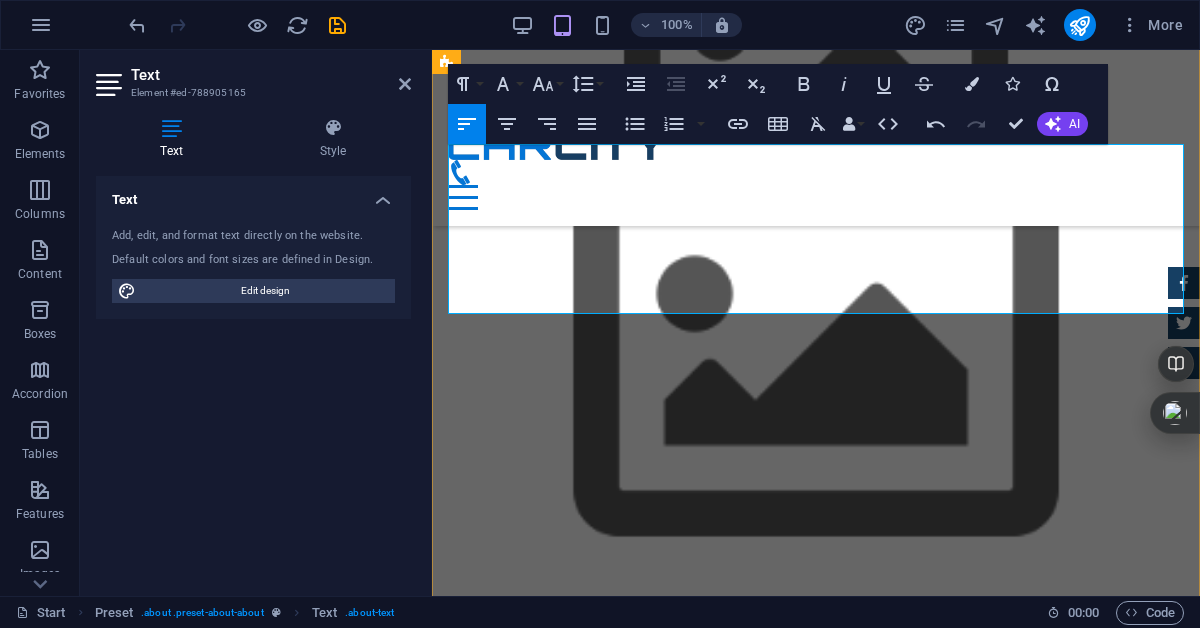 click on "Our Integrity, Your Protection." at bounding box center (816, 1323) 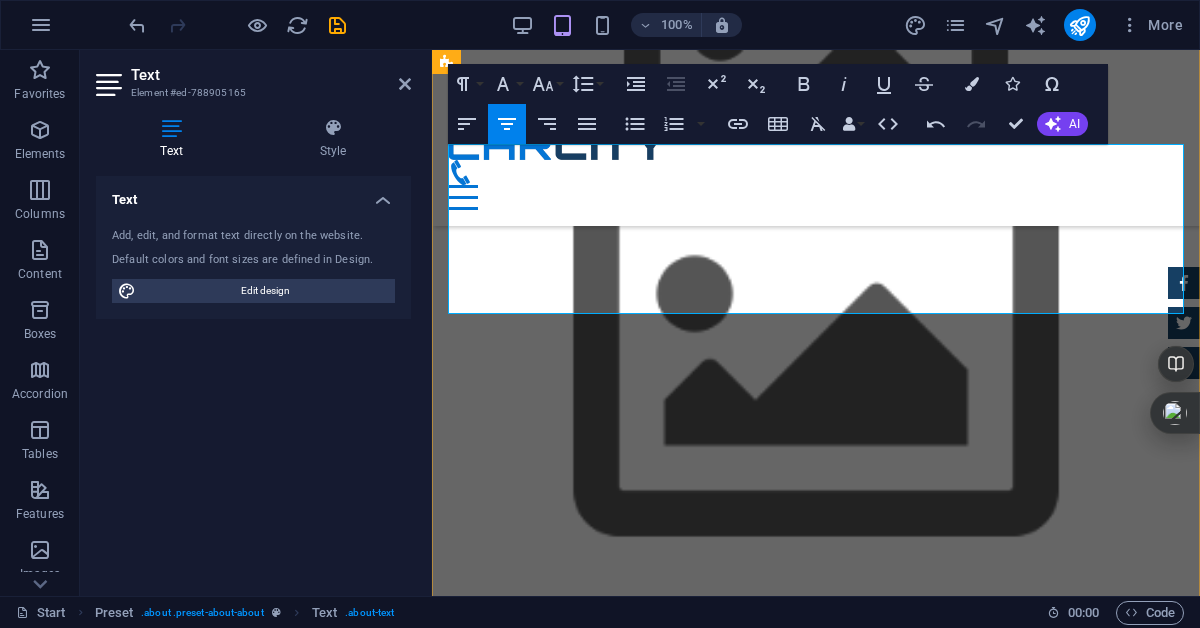 drag, startPoint x: 925, startPoint y: 156, endPoint x: 716, endPoint y: 150, distance: 209.0861 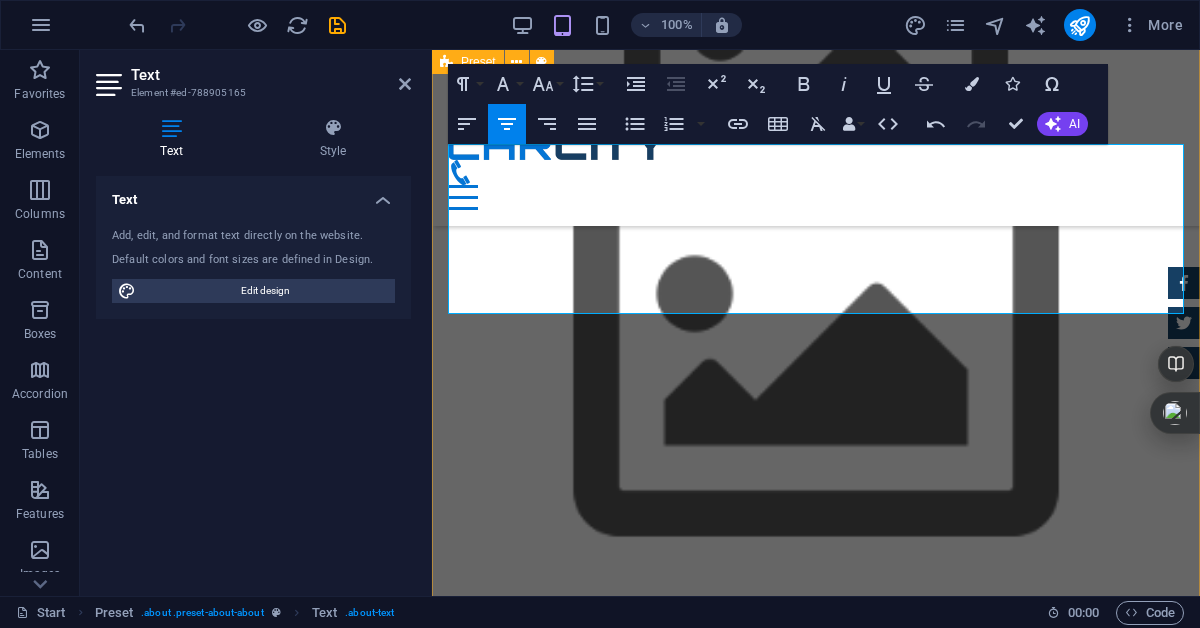 drag, startPoint x: 529, startPoint y: 207, endPoint x: 446, endPoint y: 208, distance: 83.00603 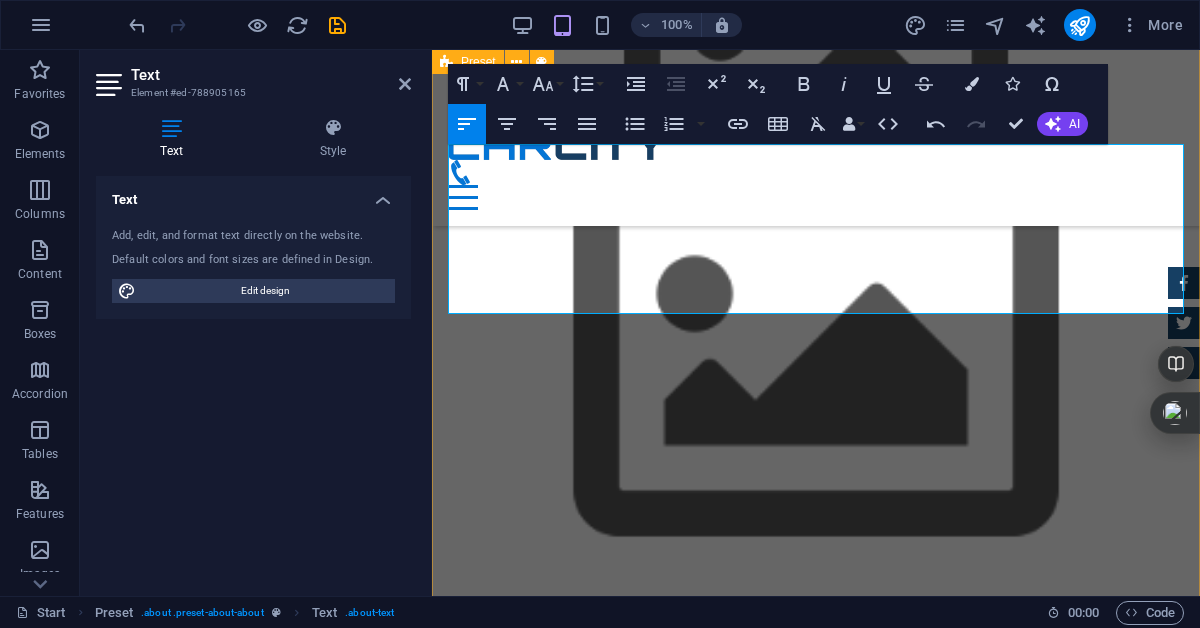 type 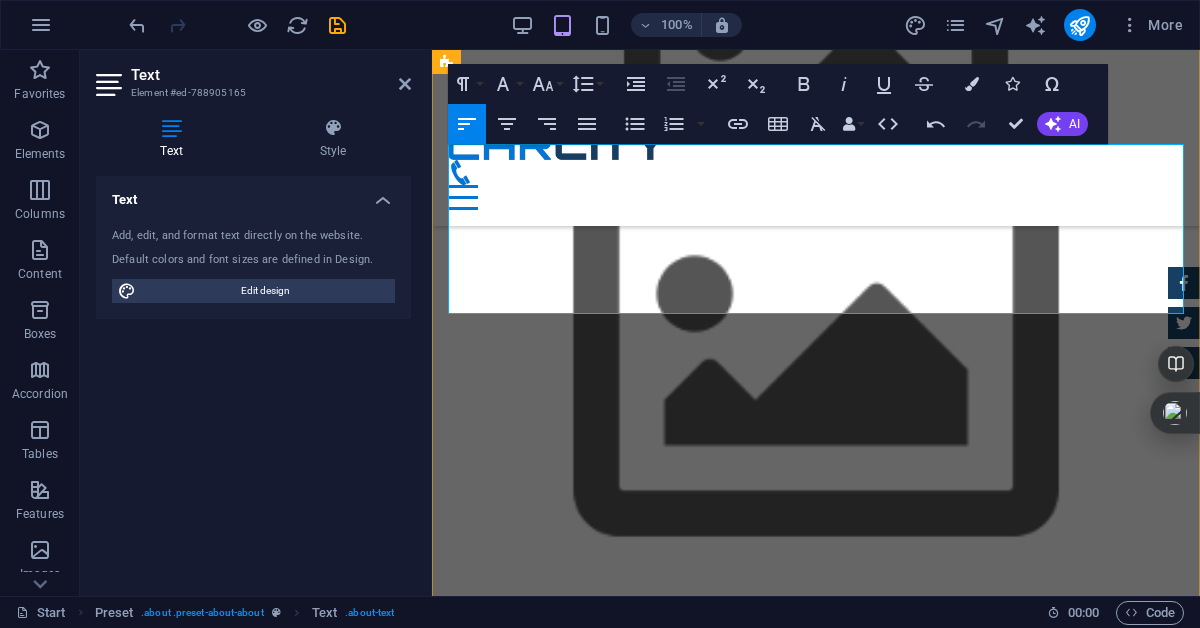 click on "In  Stretch Film, we proudly manufacture and distribute premium stretch film wrap from the heart of Miami. Our product is designed to meet the demands of industrial users, logistics operations, e-commerce fulfillment, and commercial packaging across the United States." at bounding box center (816, 1457) 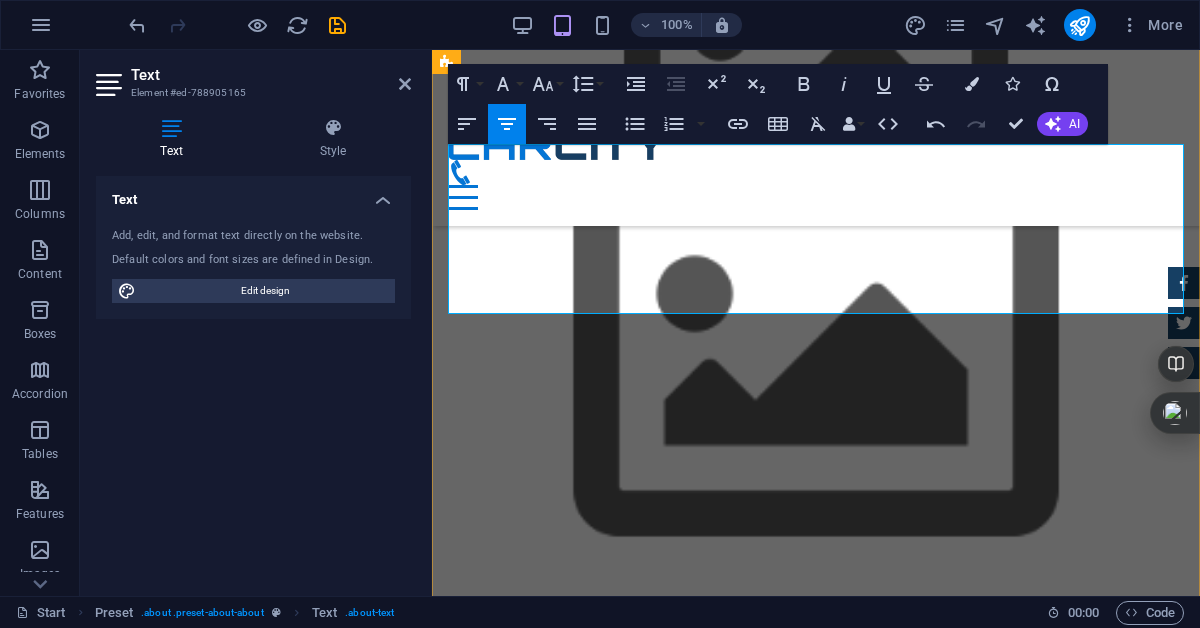 click on "In  Stretch Film USA LLC , we proudly manufacture and distribute premium stretch film wrap from the heart of Miami. Our product is designed to meet the demands of industrial users, logistics operations, e-commerce fulfillment, and commercial packaging across the United States." at bounding box center (816, 1457) 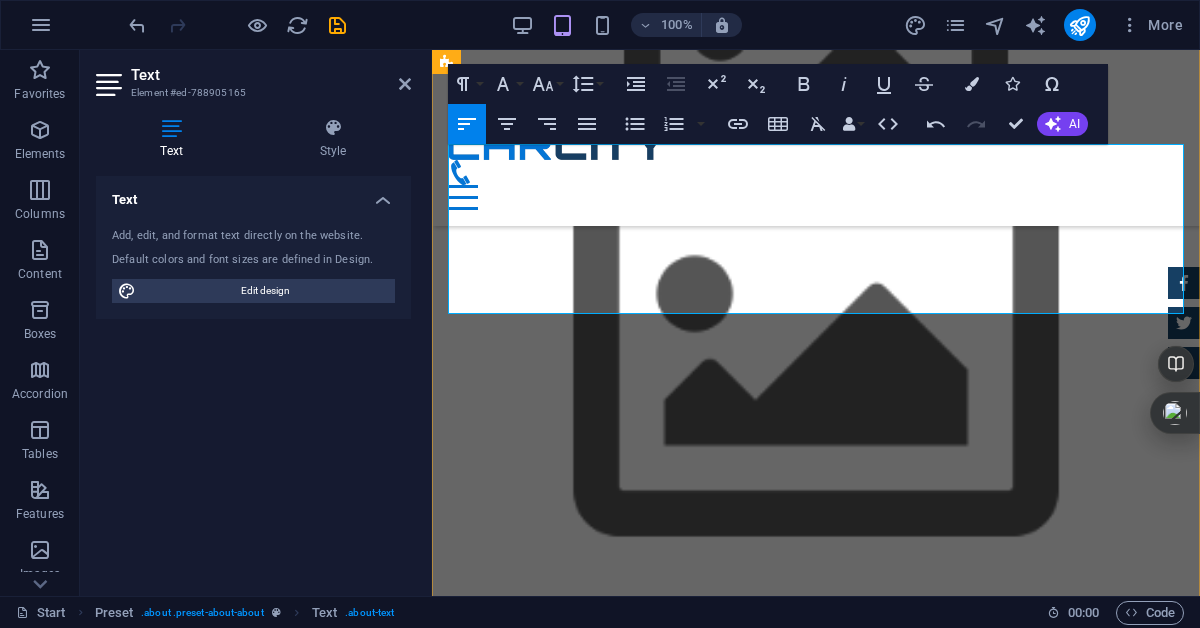 drag, startPoint x: 927, startPoint y: 156, endPoint x: 715, endPoint y: 155, distance: 212.00237 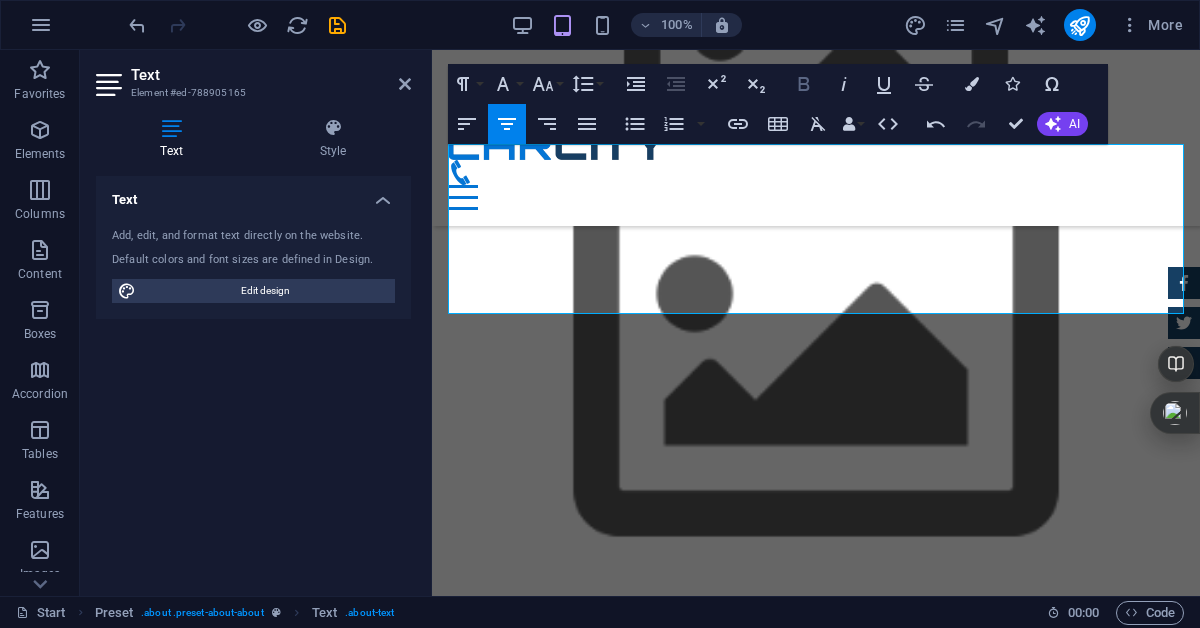 click 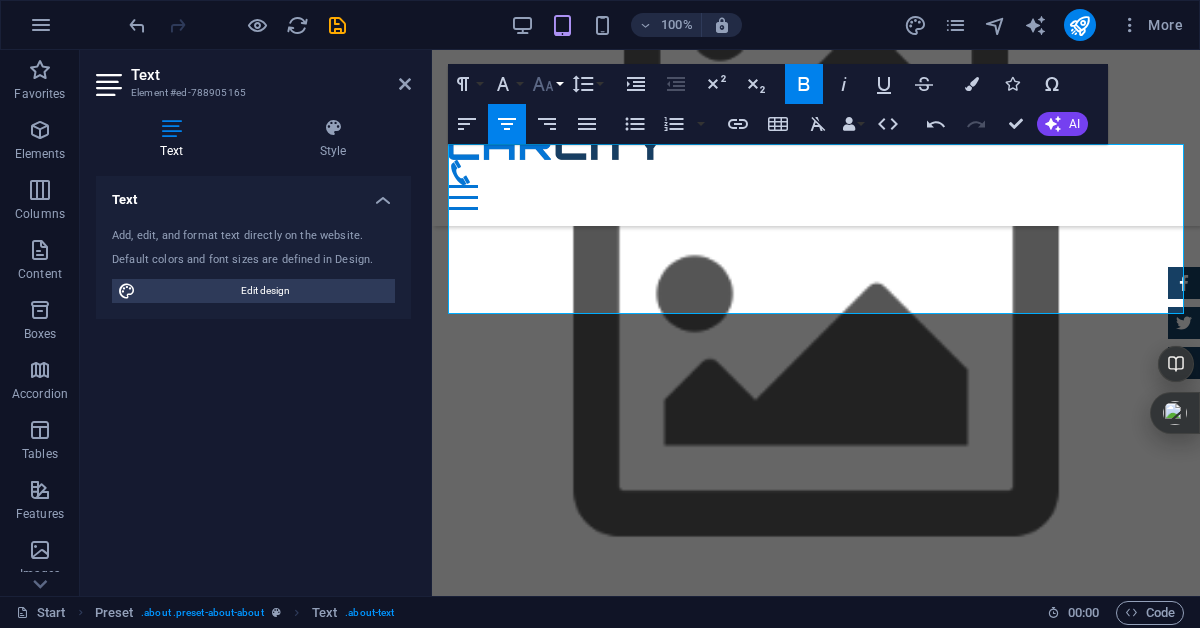 click on "Font Size" at bounding box center (547, 84) 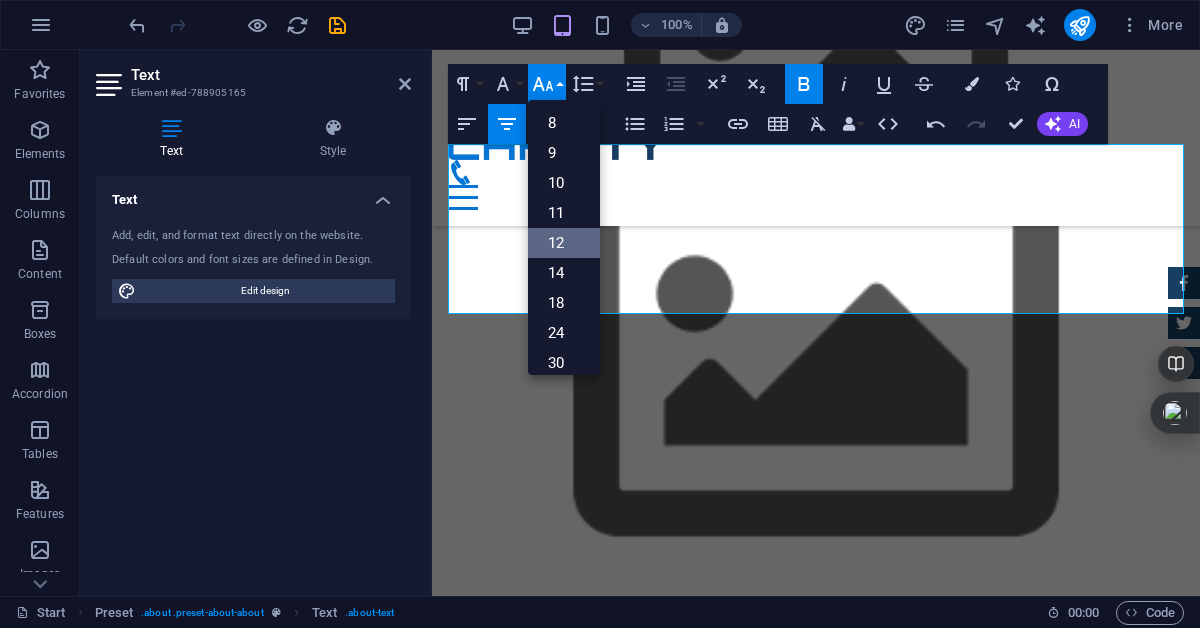 click on "12" at bounding box center [564, 243] 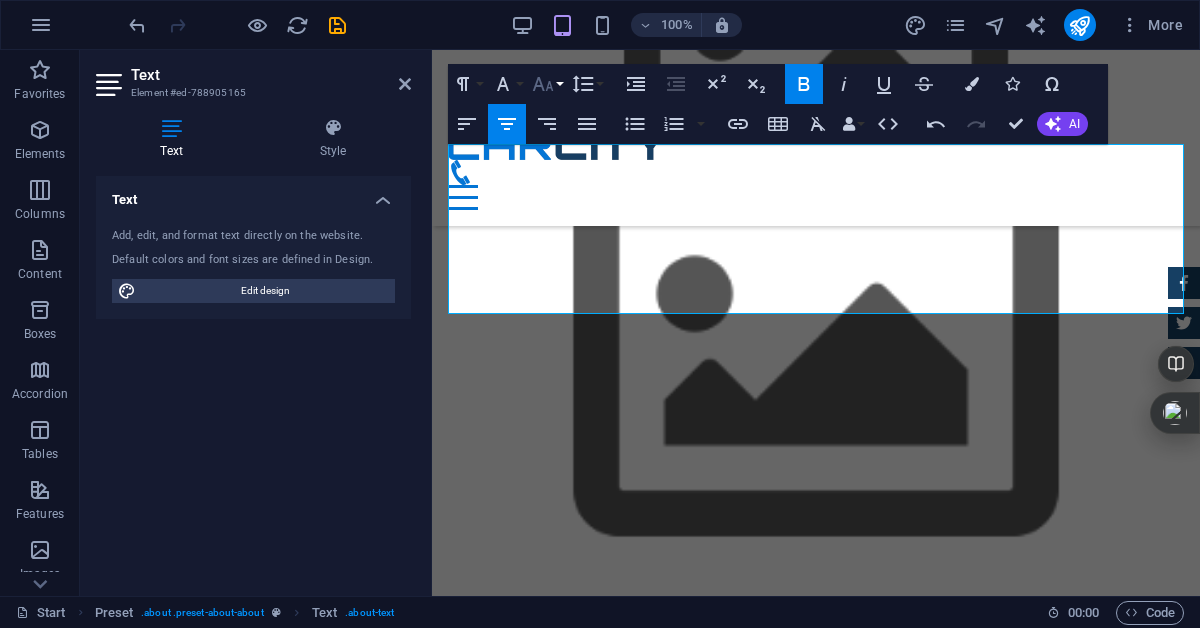 click on "Font Size" at bounding box center (547, 84) 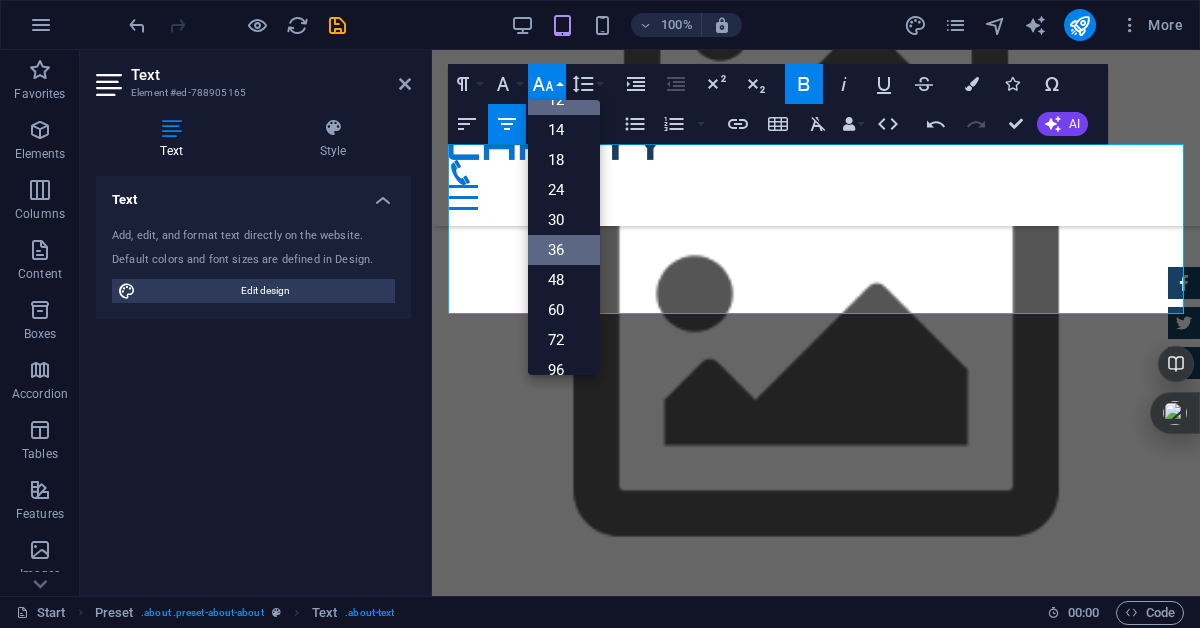click on "36" at bounding box center [564, 250] 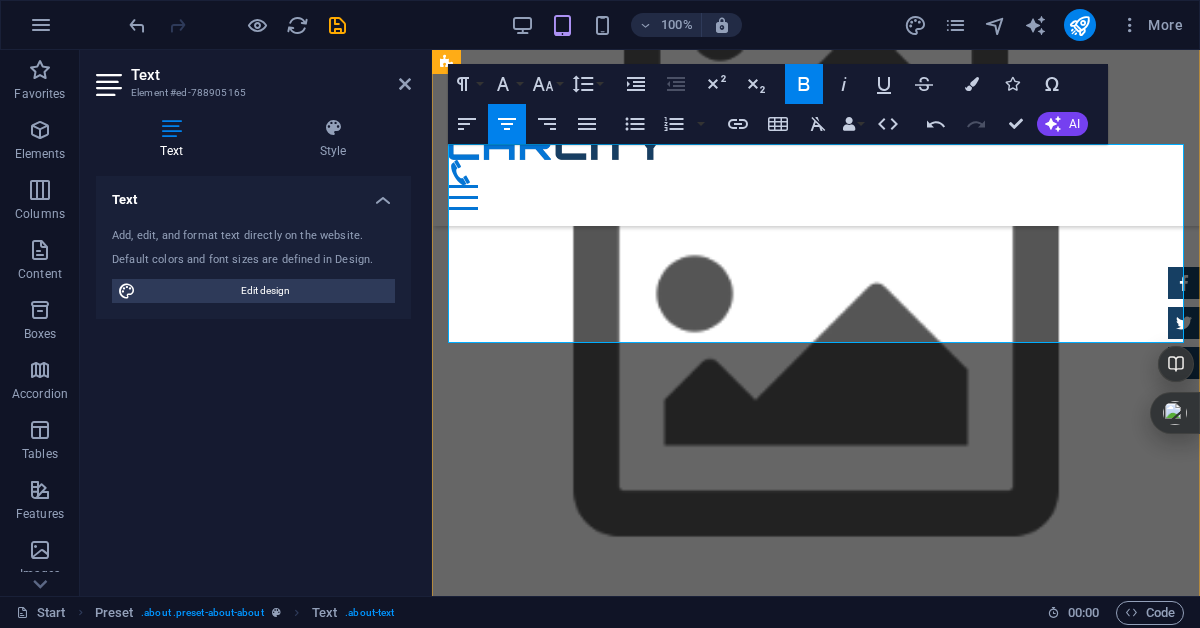 click on "We believe in quality, transparency, and American strength. Our wraps are rigorously tested for durability, load retention, and clarity – ensuring your products are protected every step of the way." at bounding box center [816, 1654] 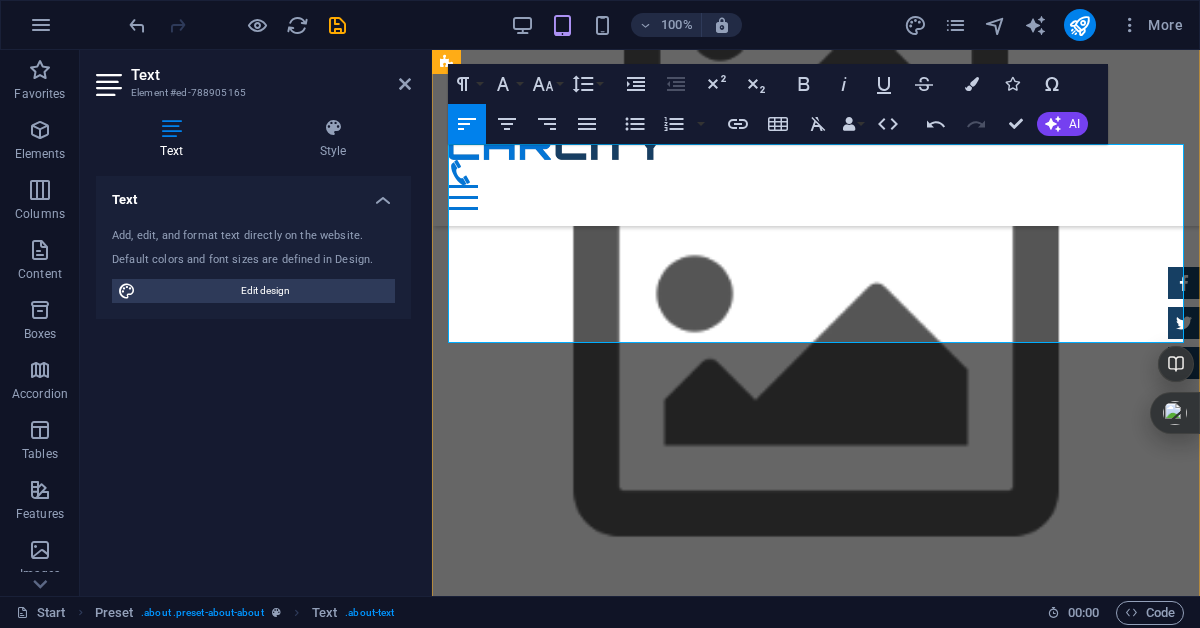 drag, startPoint x: 450, startPoint y: 233, endPoint x: 1123, endPoint y: 329, distance: 679.8125 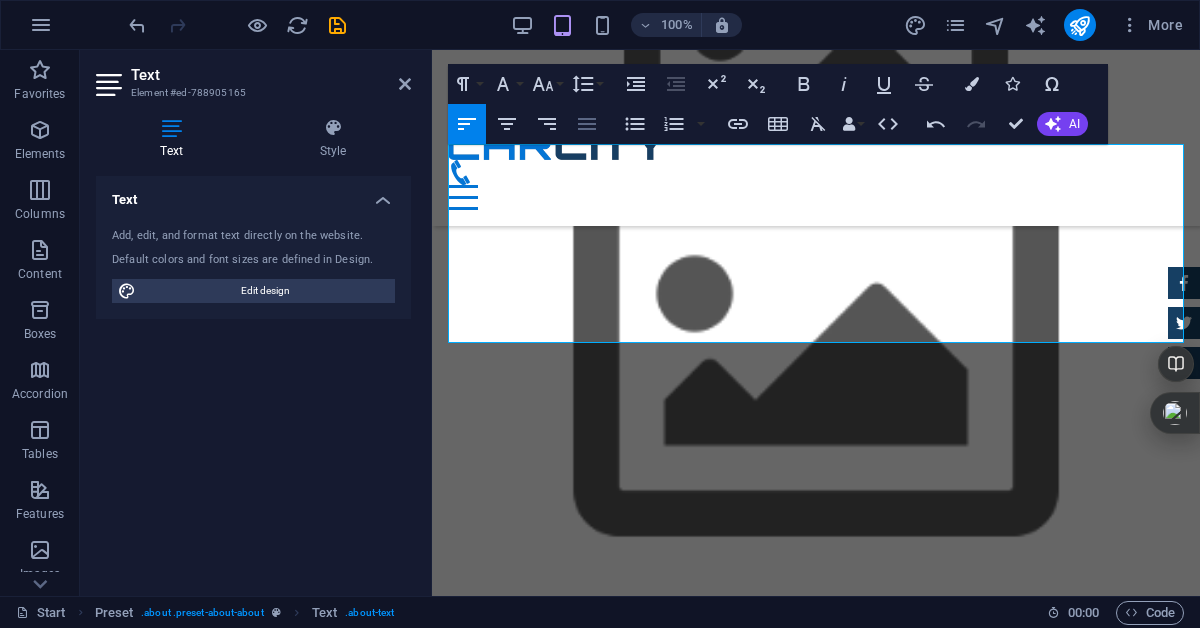 click 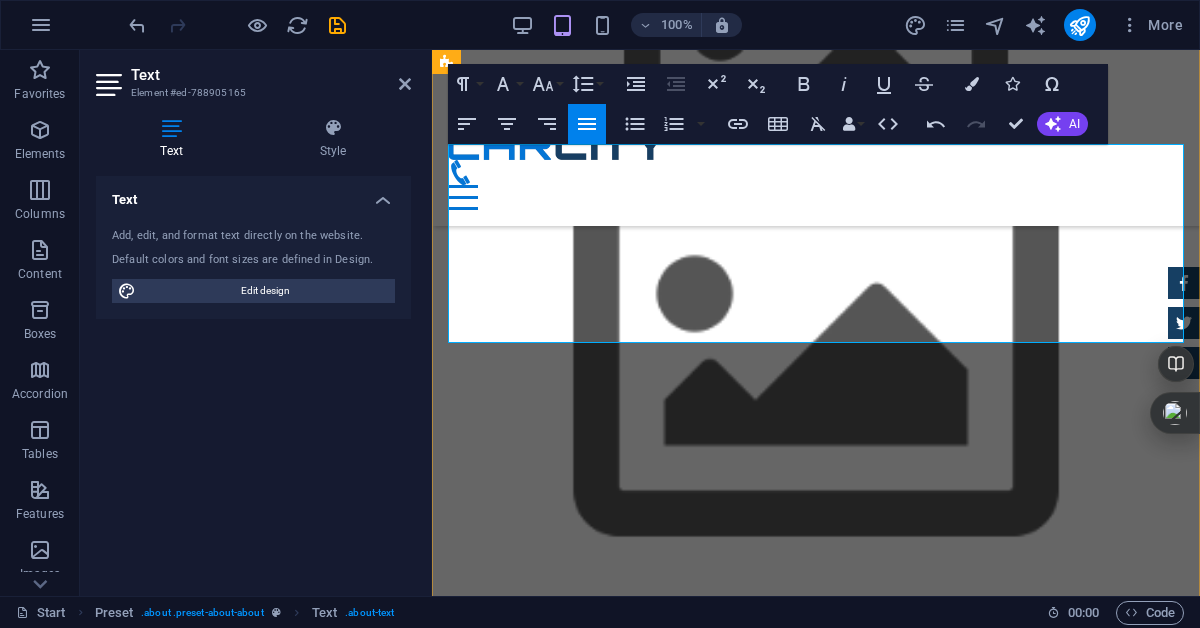 click on "In Stretch Film USA LLC, we proudly manufacture and distribute premium stretch film wrap from the heart of Miami. Our product is designed to meet the demands of industrial users, logistics operations, e-commerce fulfillment, and commercial packaging across the United States." at bounding box center (816, 1486) 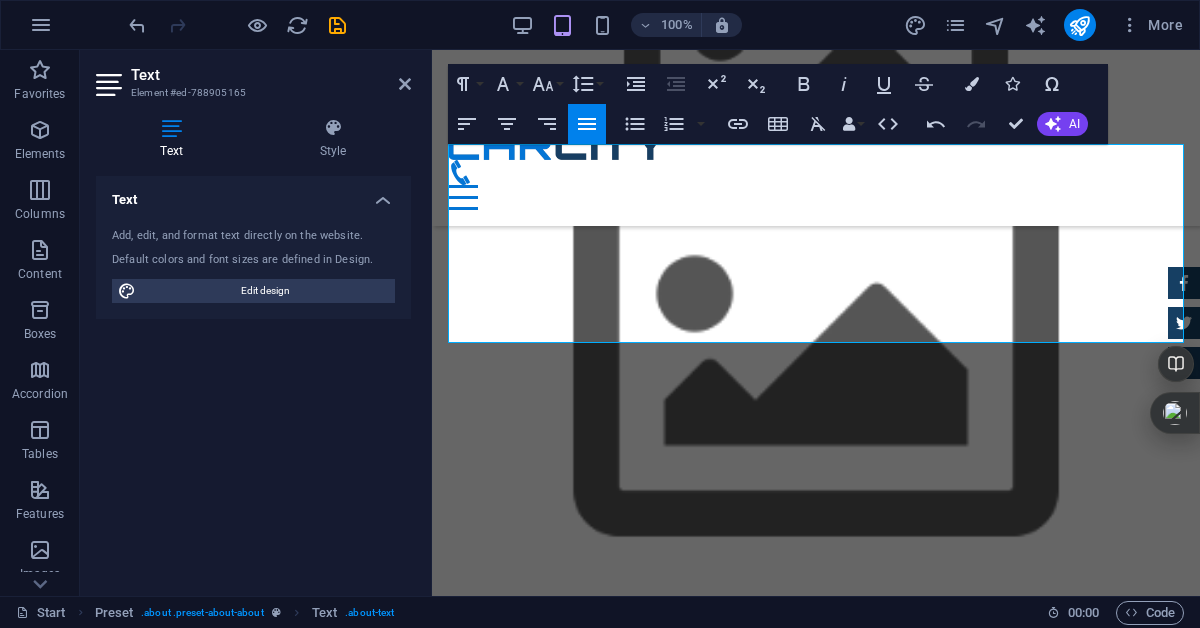 click 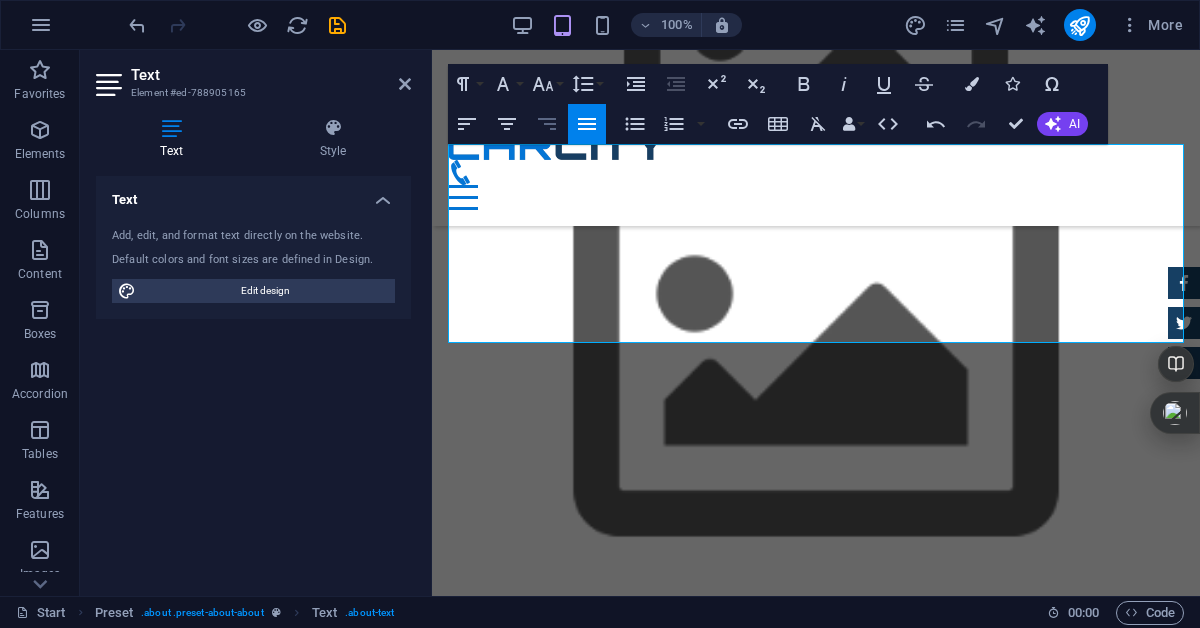 click 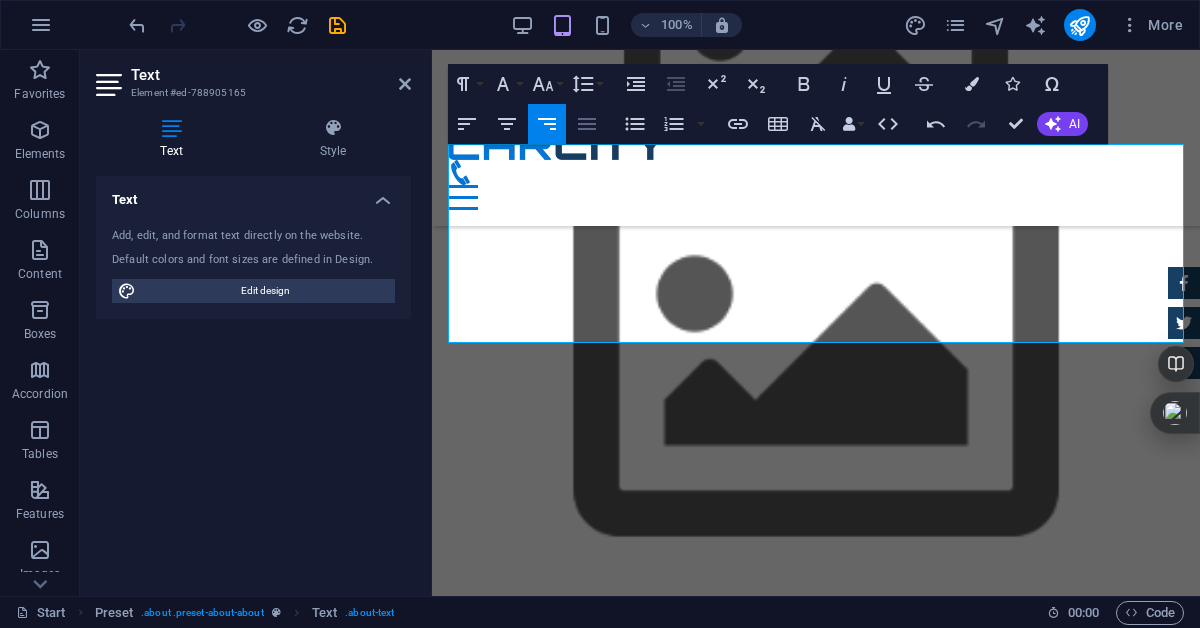 click 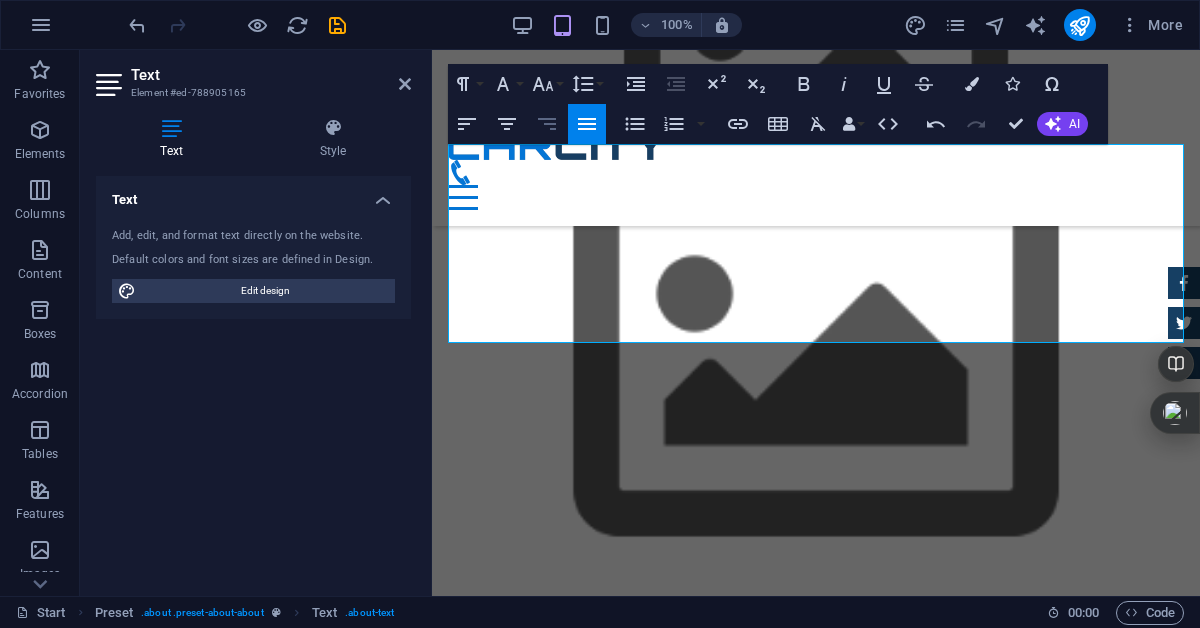 click 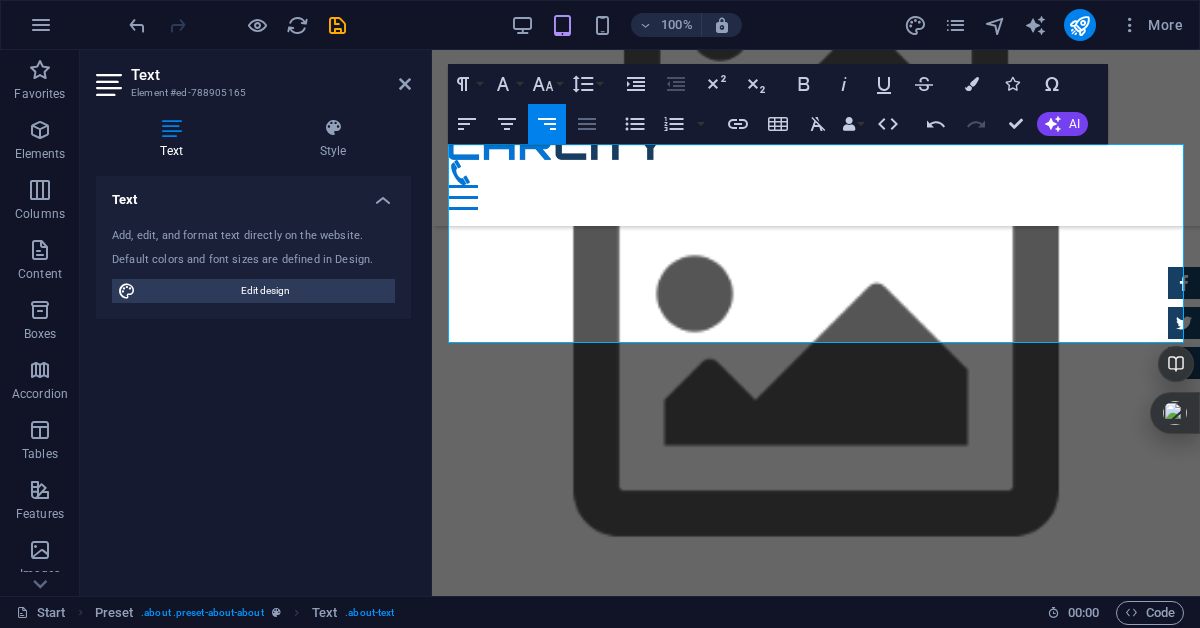 click 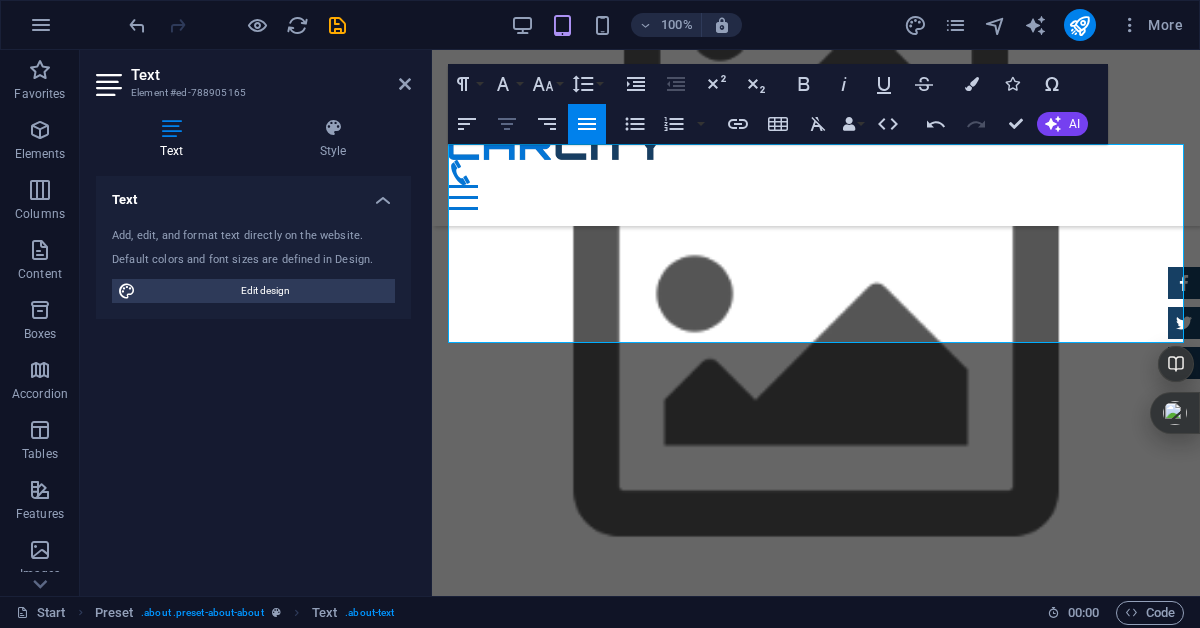 click 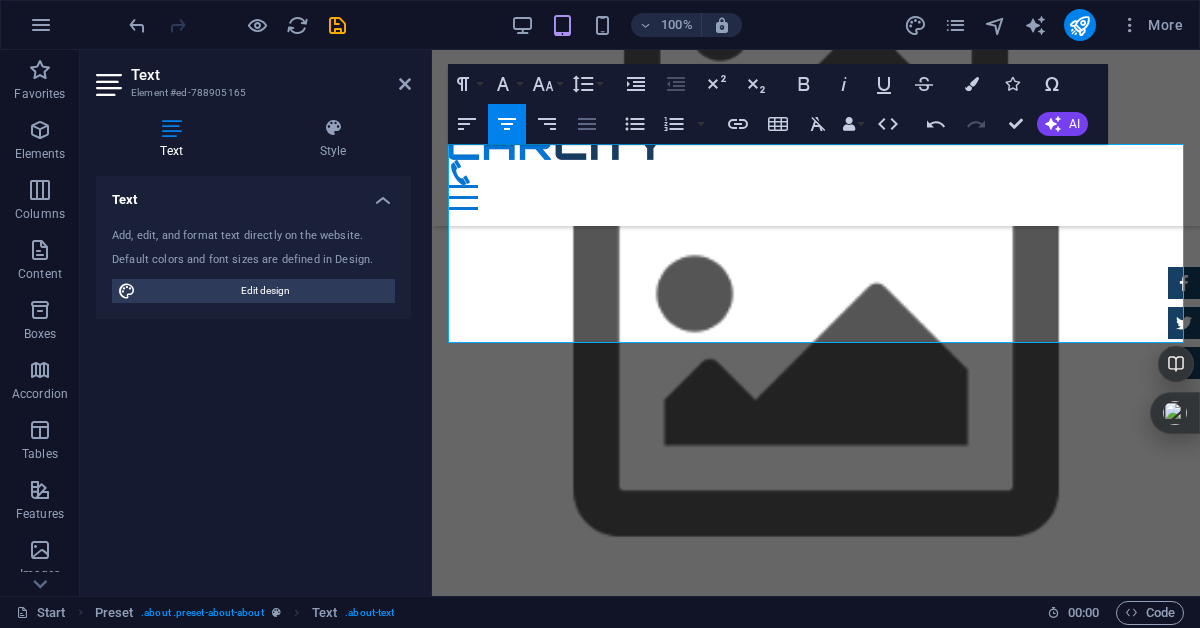 click 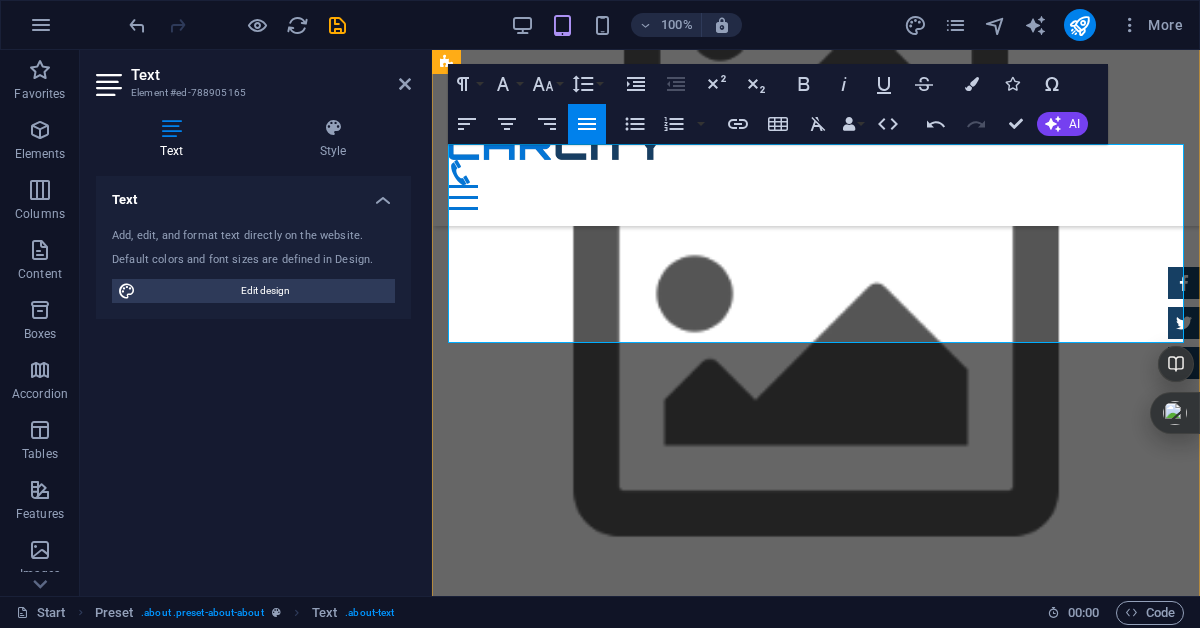 click on "e-commerce fulfillment, and commercial packaging across the United States." at bounding box center (816, 1558) 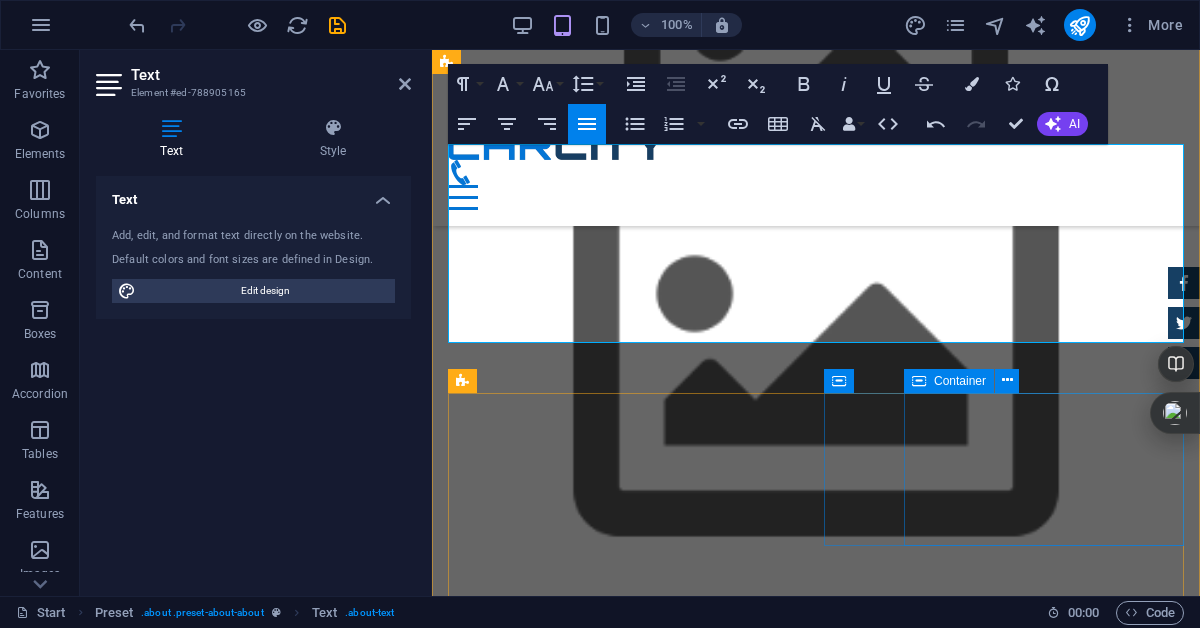 click on "Best Price Guarantee Lorem ipsum dolor sit amet, consectetur adipisicing elit. Veritatis, dolorem!" at bounding box center (816, 2174) 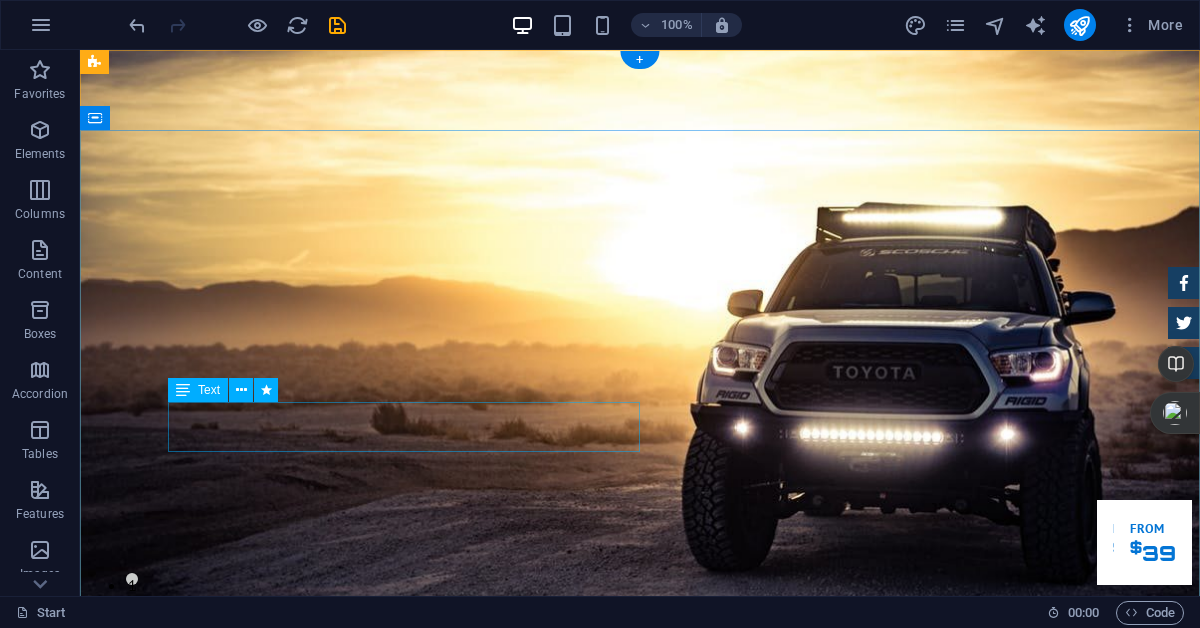 scroll, scrollTop: 0, scrollLeft: 0, axis: both 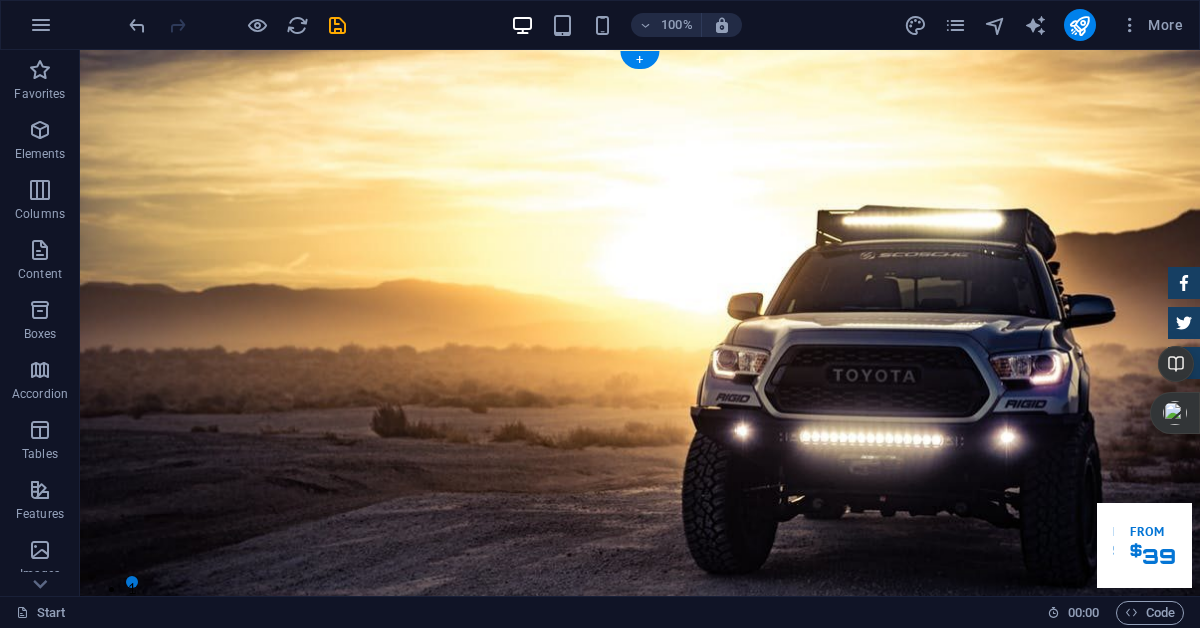 click at bounding box center (640, 1206) 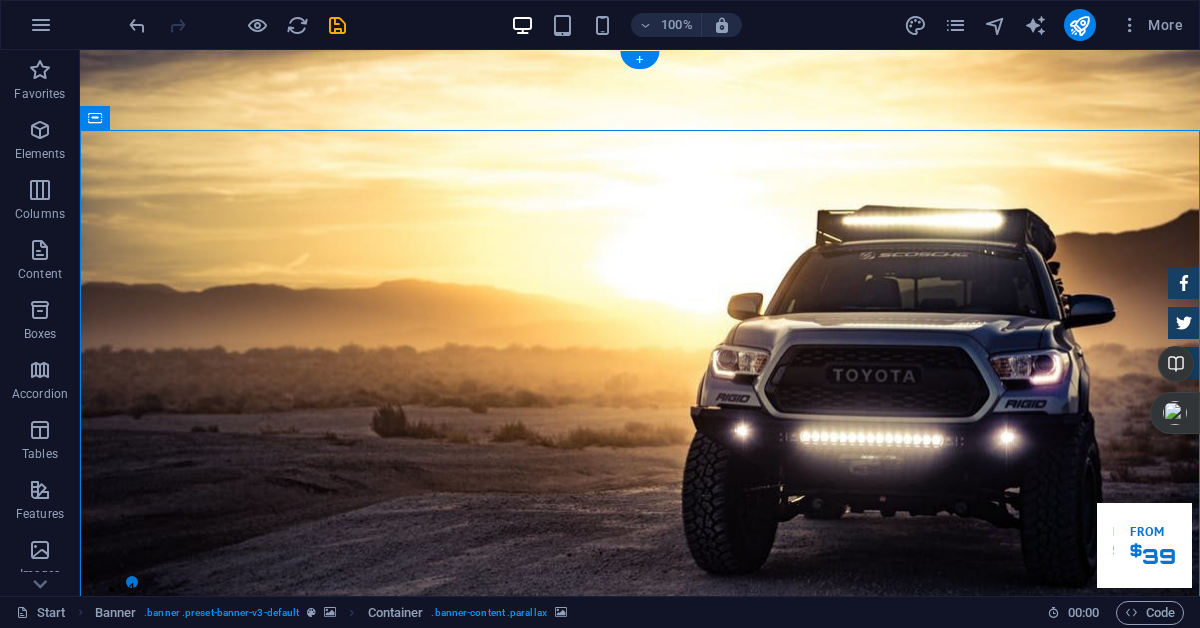 click at bounding box center [640, 1206] 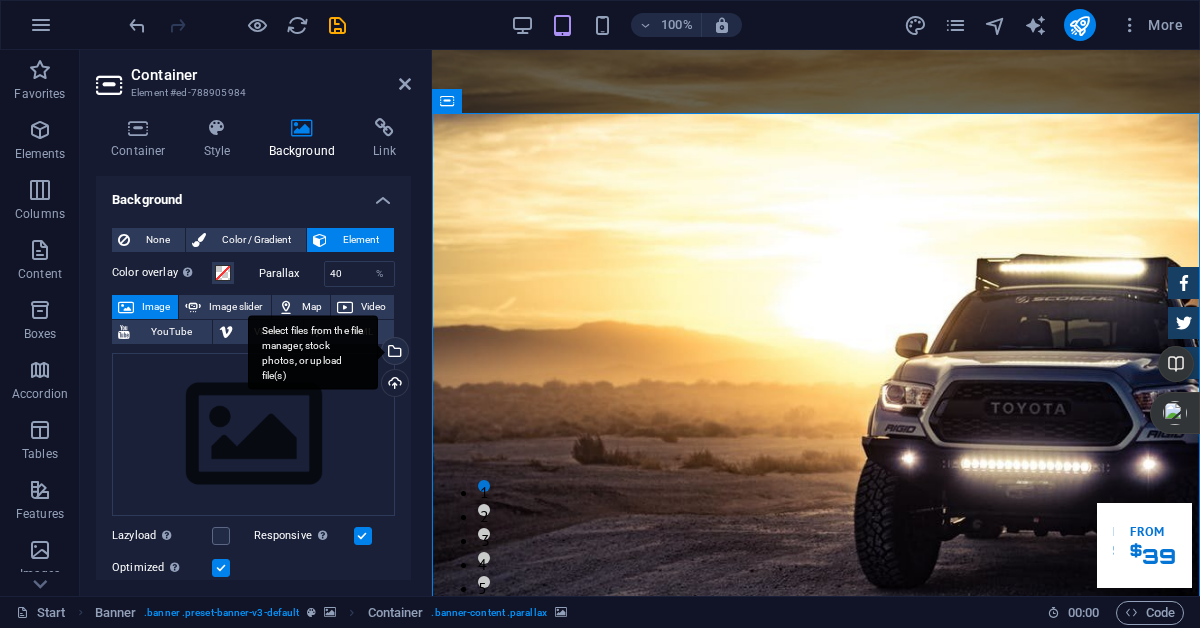 click on "Select files from the file manager, stock photos, or upload file(s)" at bounding box center [313, 352] 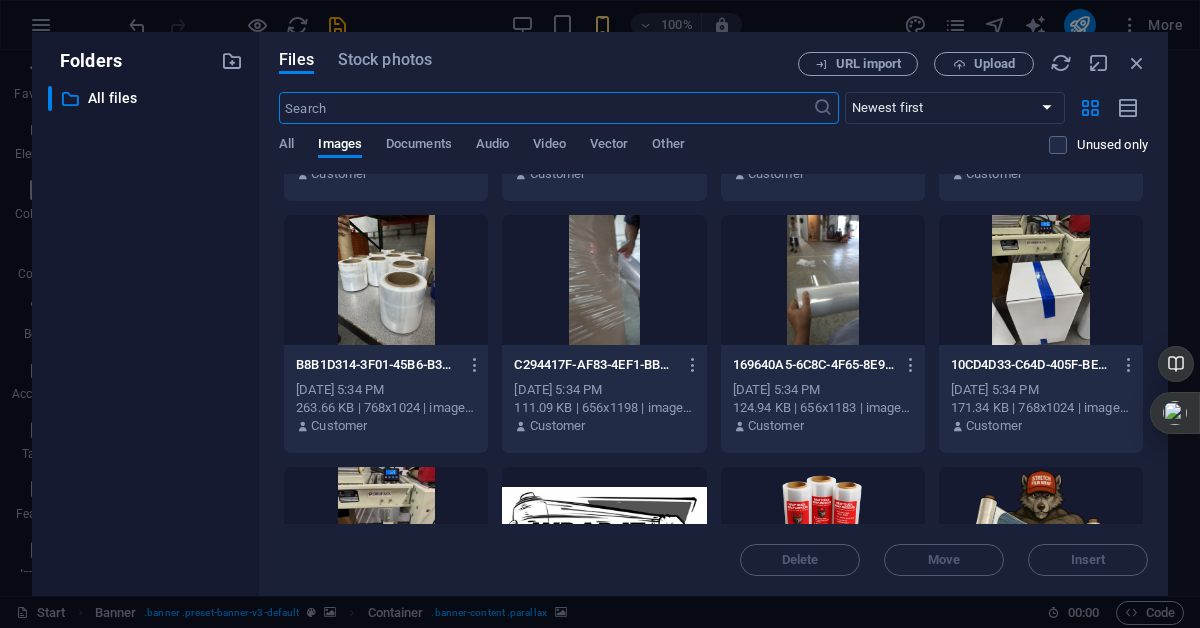 scroll, scrollTop: 817, scrollLeft: 0, axis: vertical 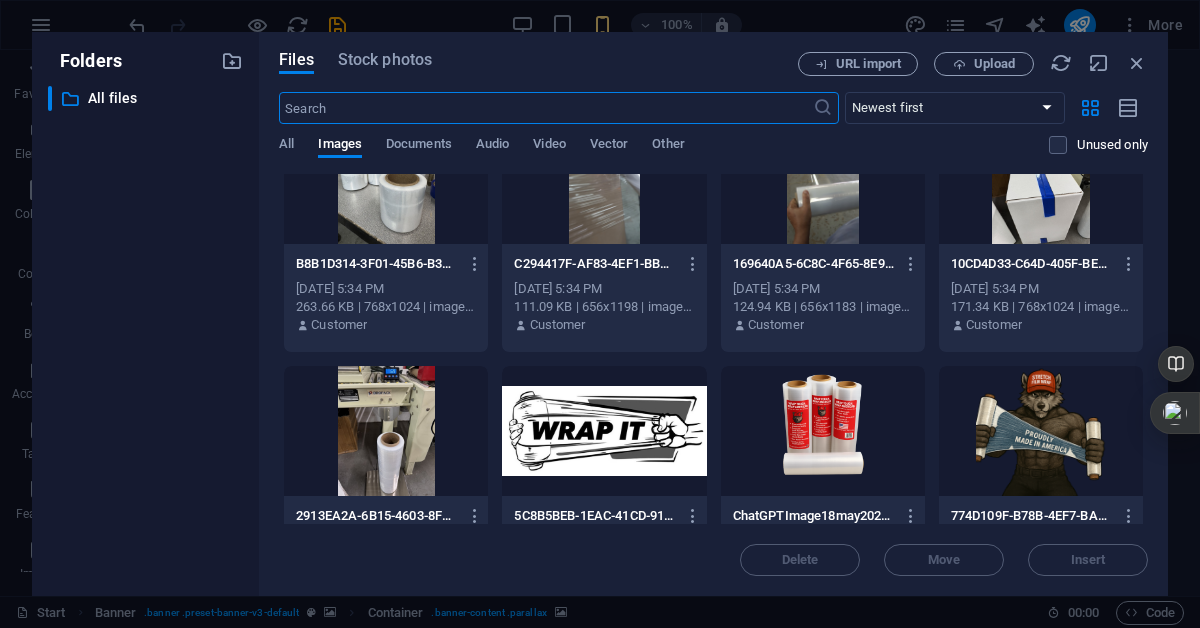 click at bounding box center [604, 431] 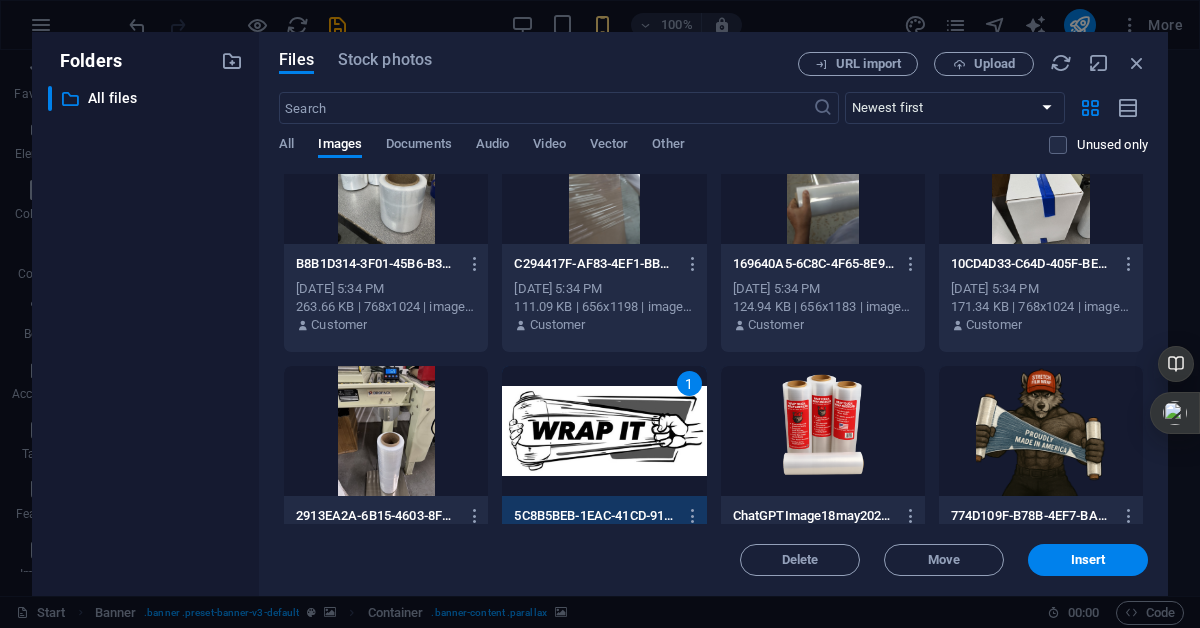 click on "1" at bounding box center [604, 431] 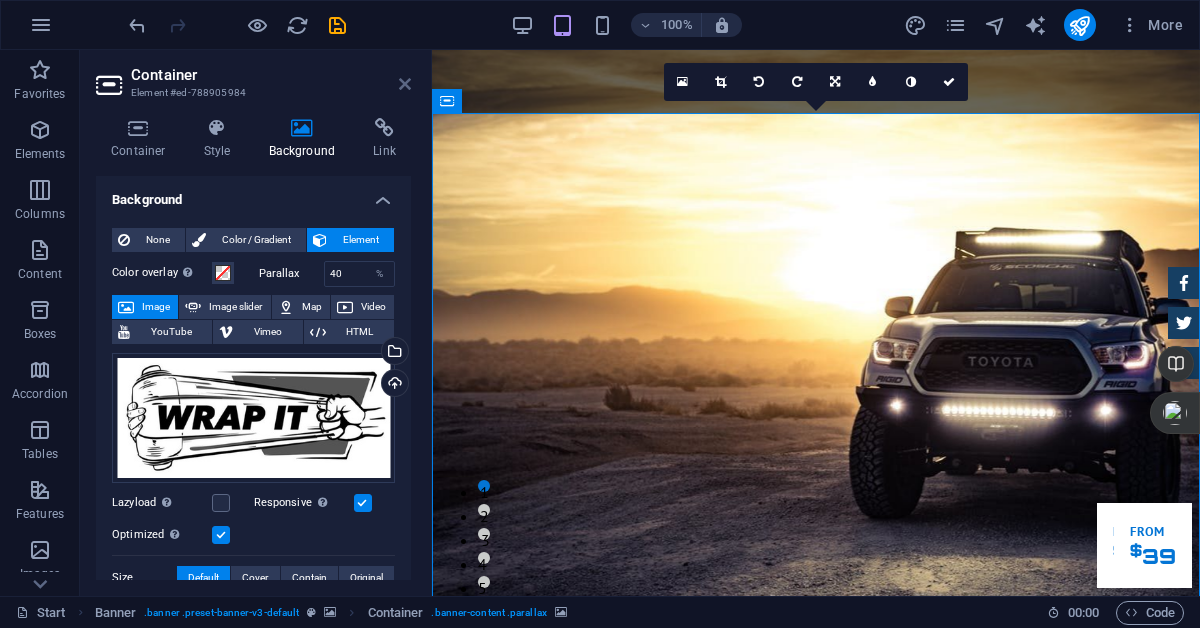 click at bounding box center [405, 84] 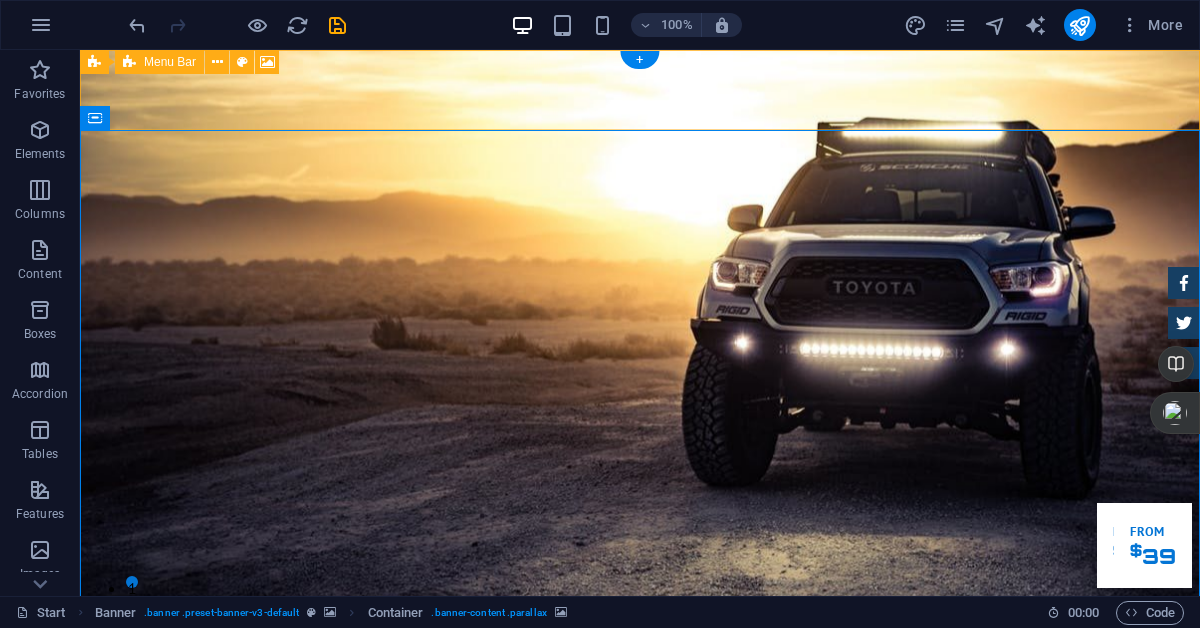 click on "Home About us Services Inventory Feedback Contact" at bounding box center [640, 726] 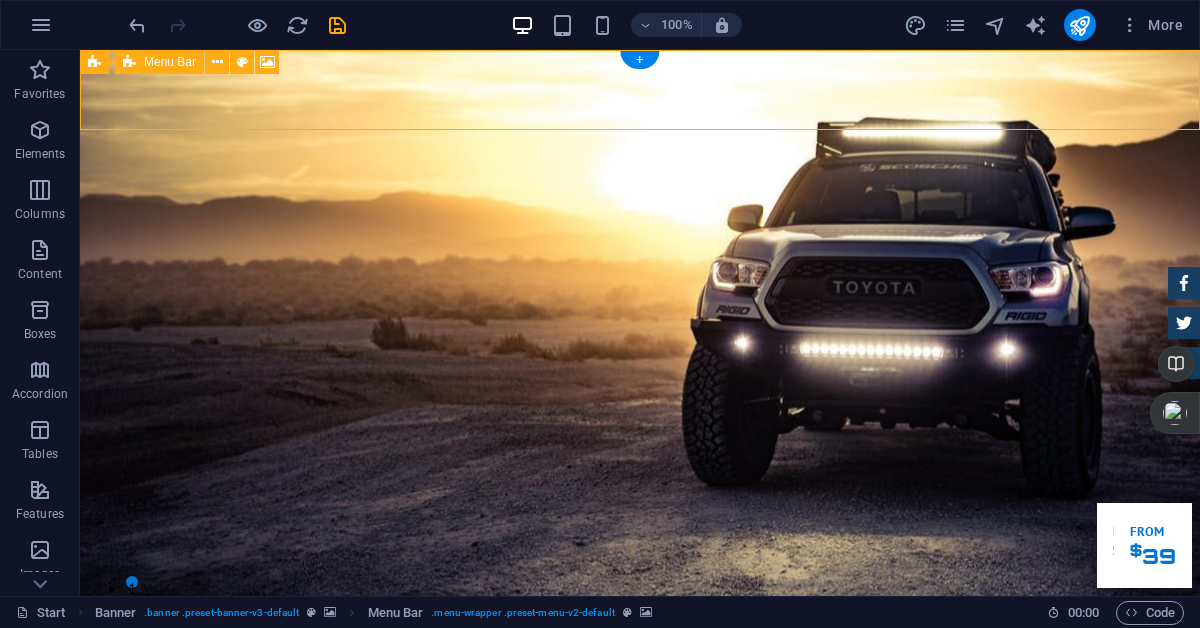 click on "Home About us Services Inventory Feedback Contact" at bounding box center (640, 726) 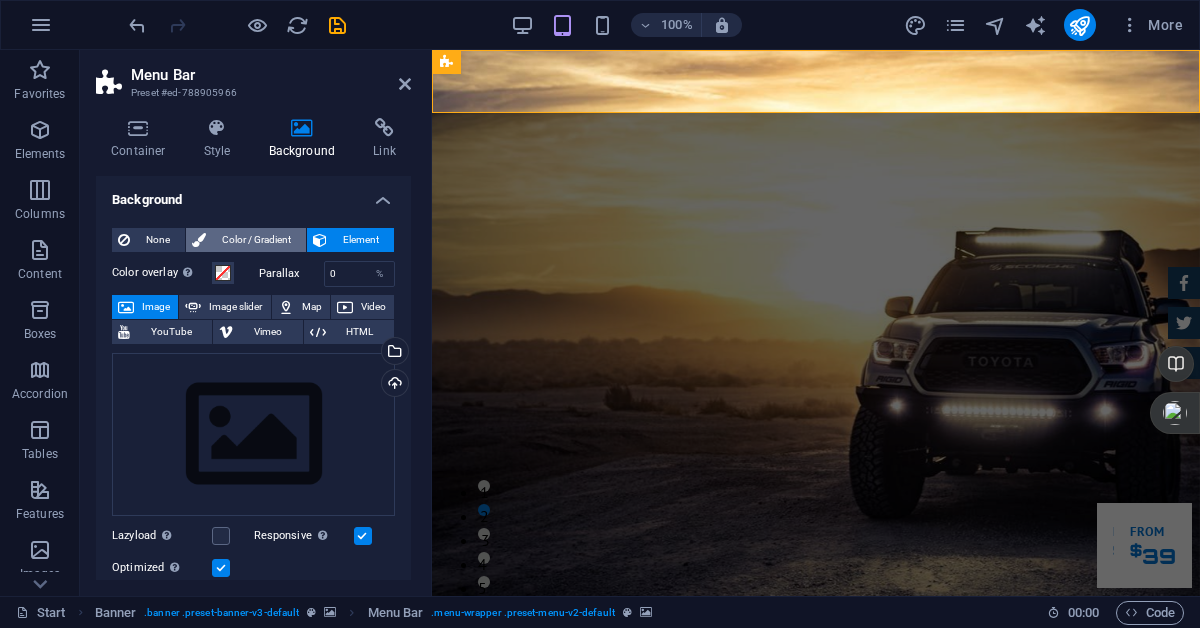click on "Color / Gradient" at bounding box center (256, 240) 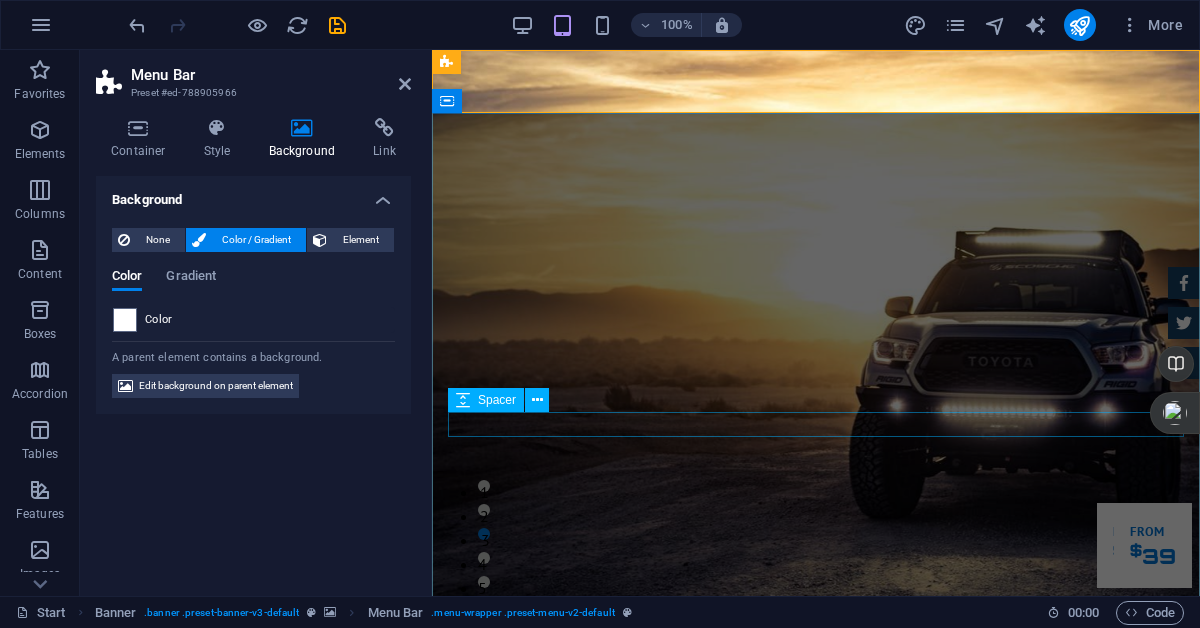click at bounding box center (816, 1553) 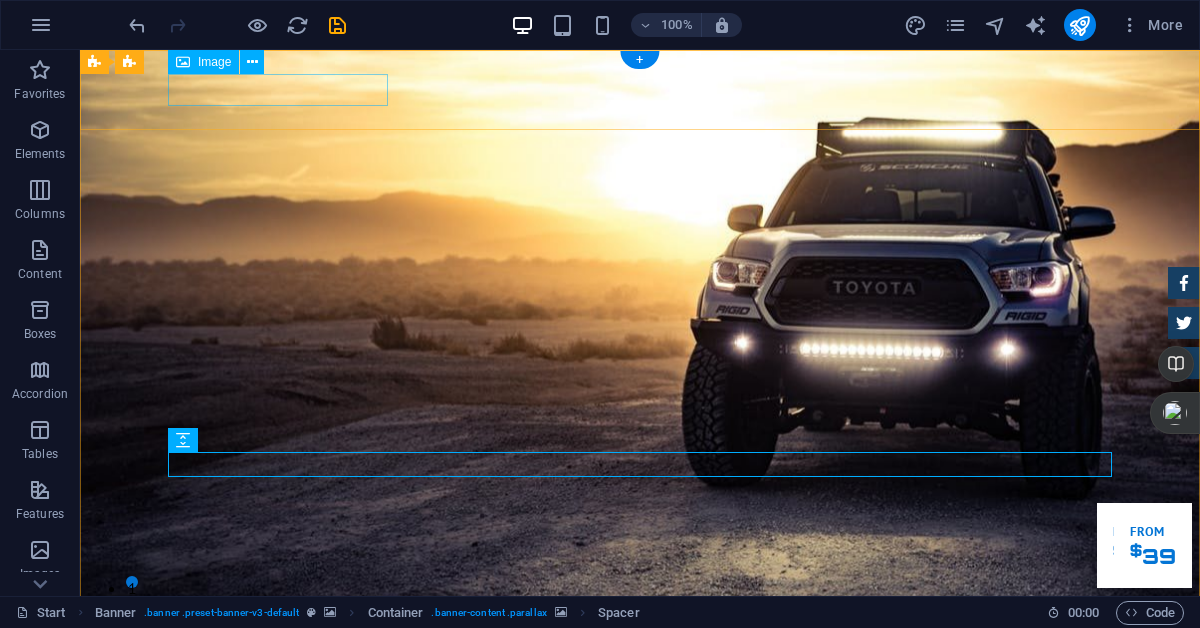 click at bounding box center (640, 670) 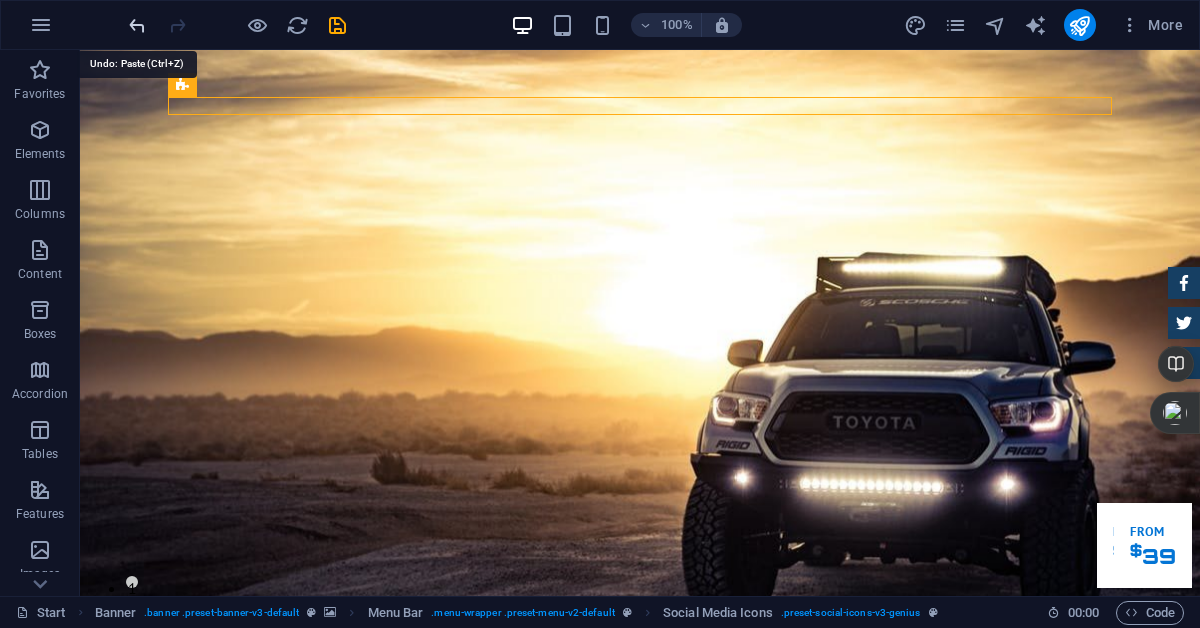click at bounding box center (137, 25) 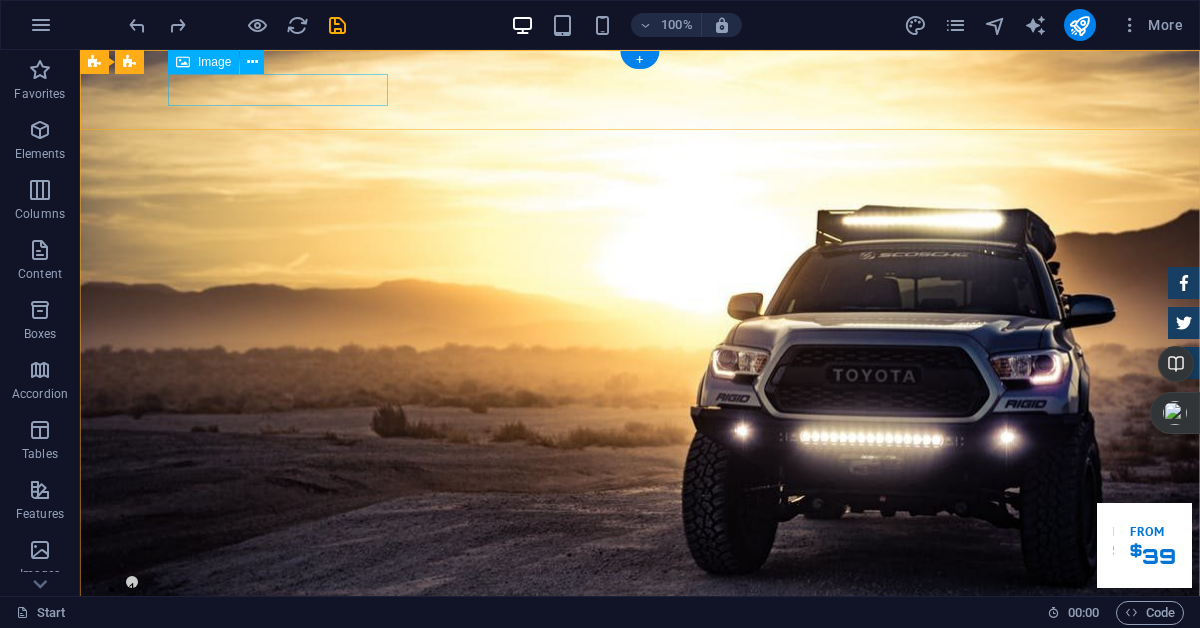 click at bounding box center (640, 758) 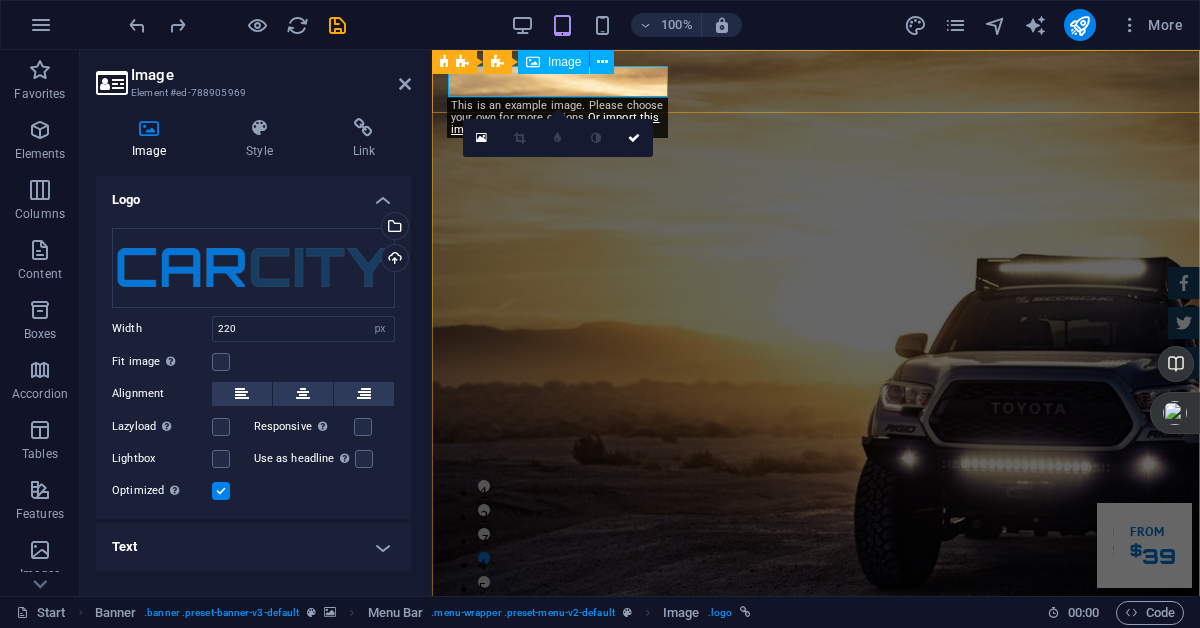 click at bounding box center [816, 758] 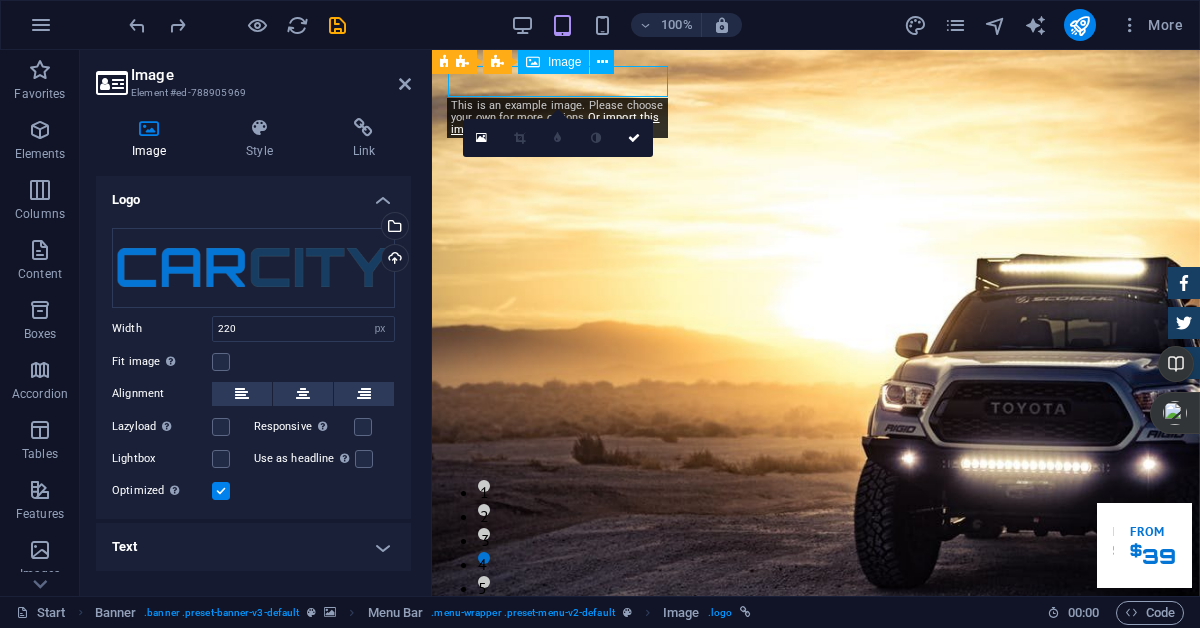 drag, startPoint x: 661, startPoint y: 85, endPoint x: 523, endPoint y: 86, distance: 138.00362 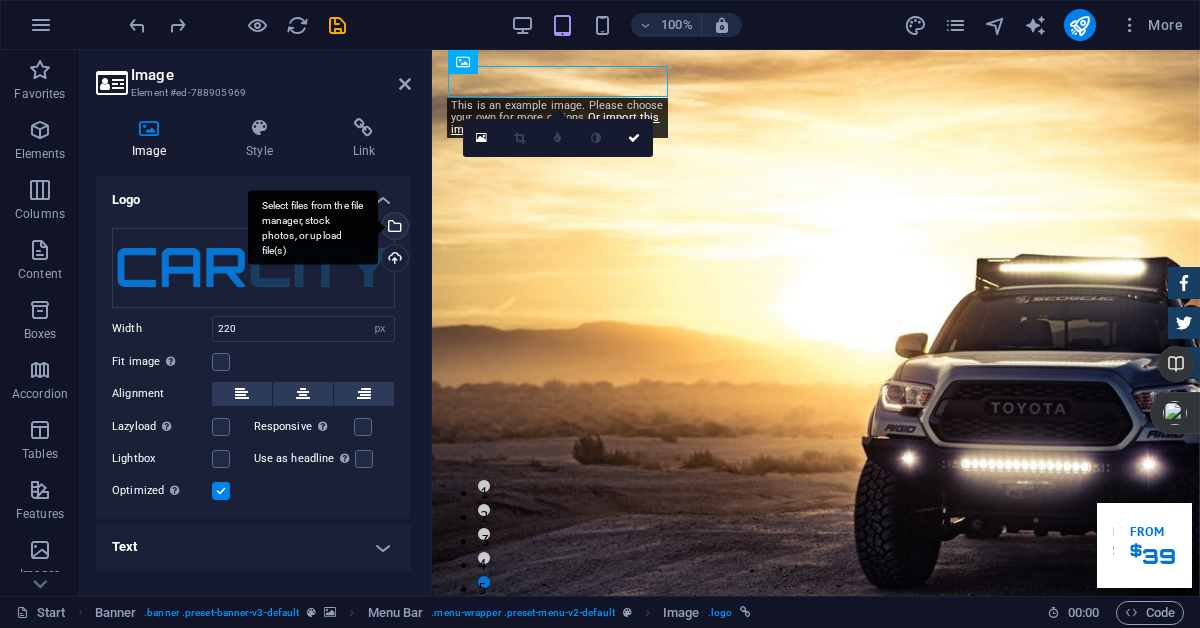 click on "Select files from the file manager, stock photos, or upload file(s)" at bounding box center (393, 228) 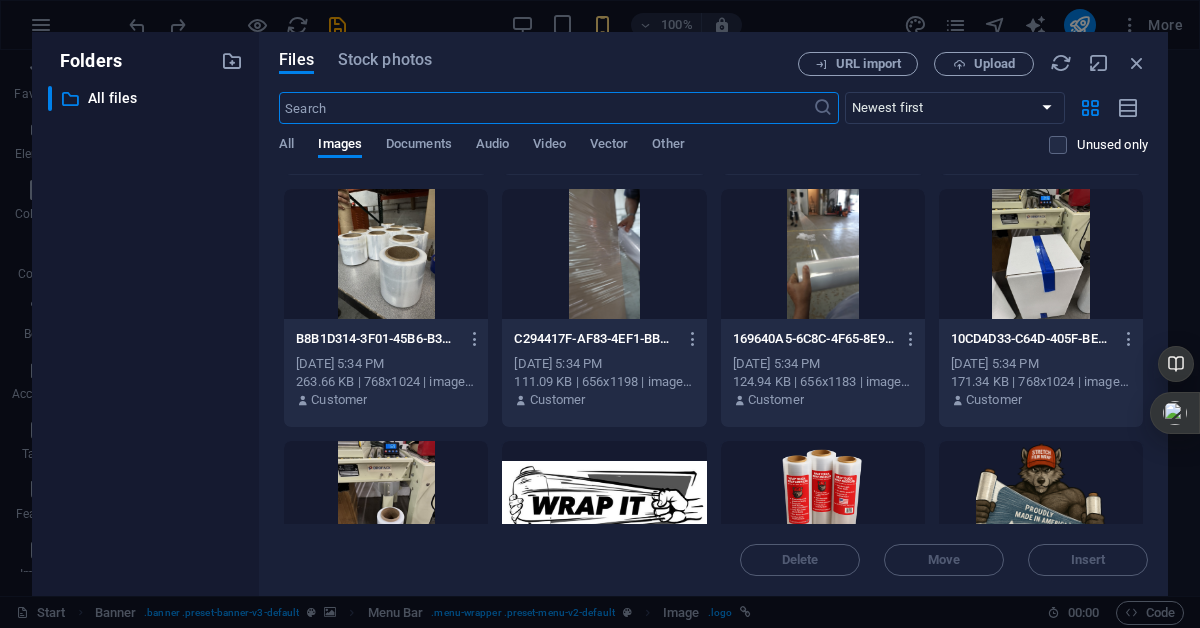 scroll, scrollTop: 826, scrollLeft: 0, axis: vertical 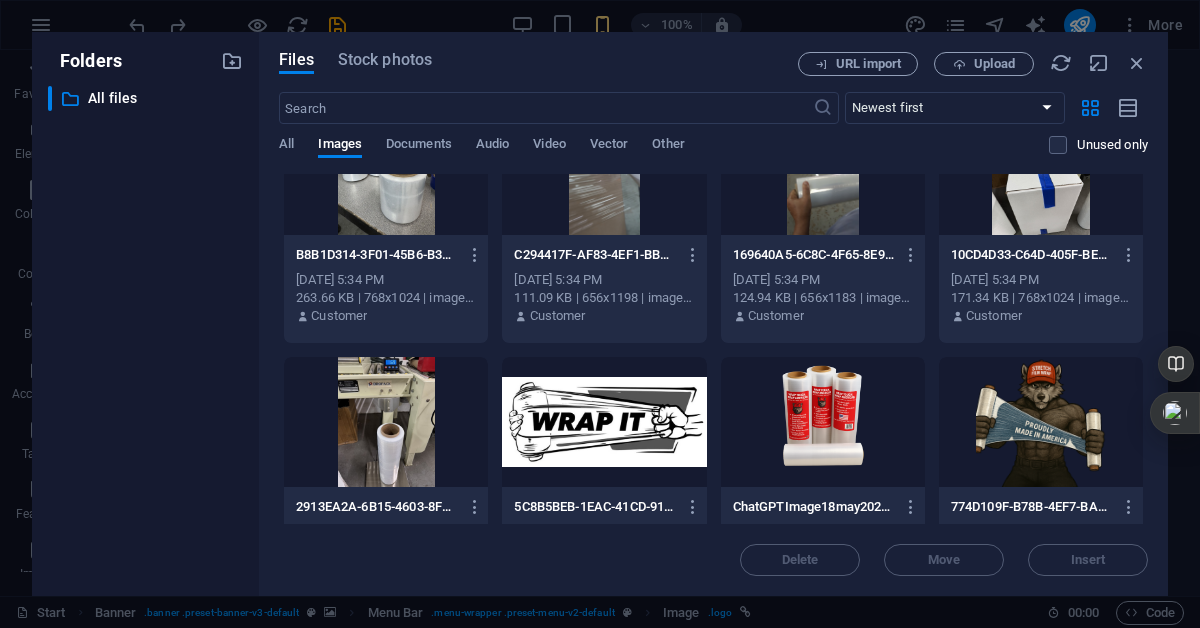 click at bounding box center [604, 422] 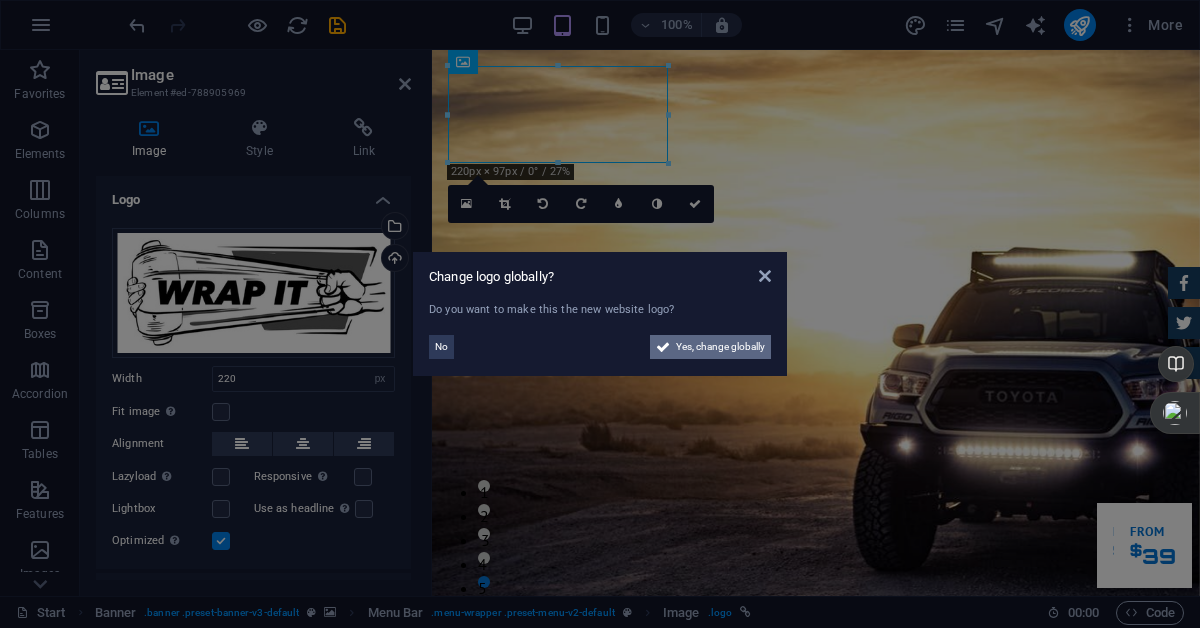 click on "Yes, change globally" at bounding box center [720, 347] 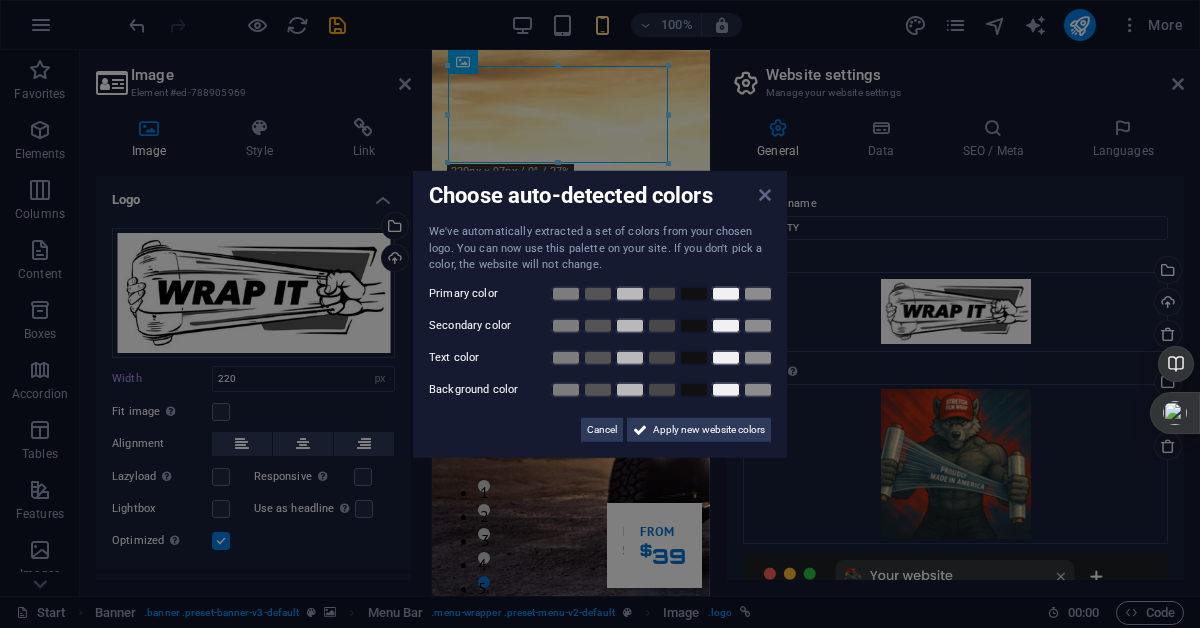 click at bounding box center [765, 195] 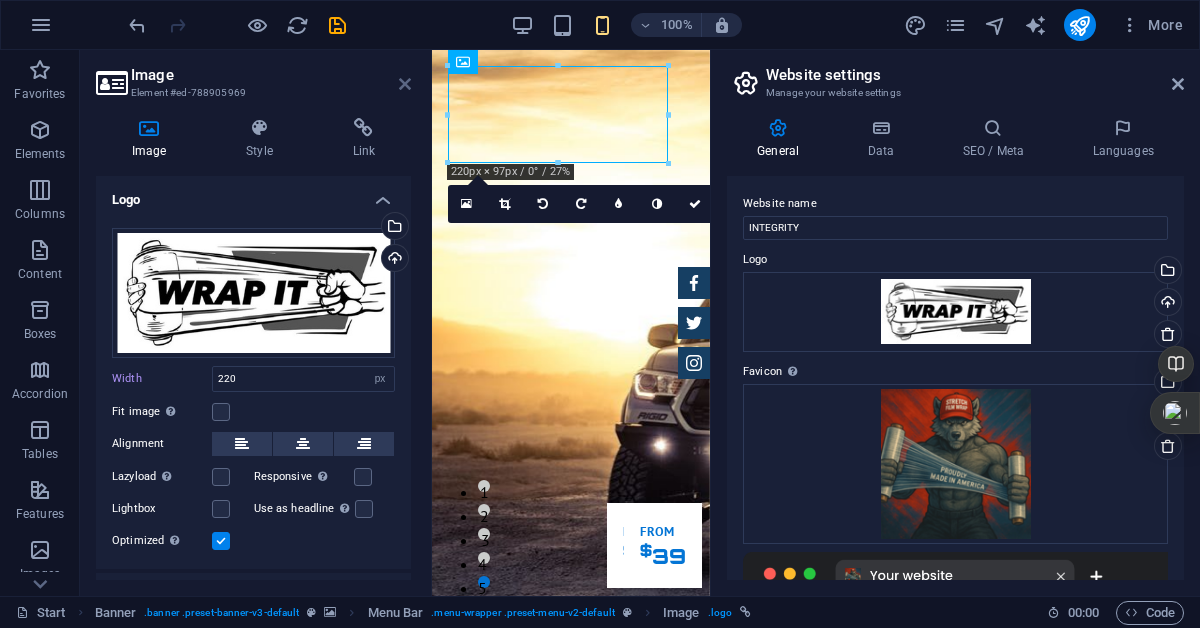 click at bounding box center [405, 84] 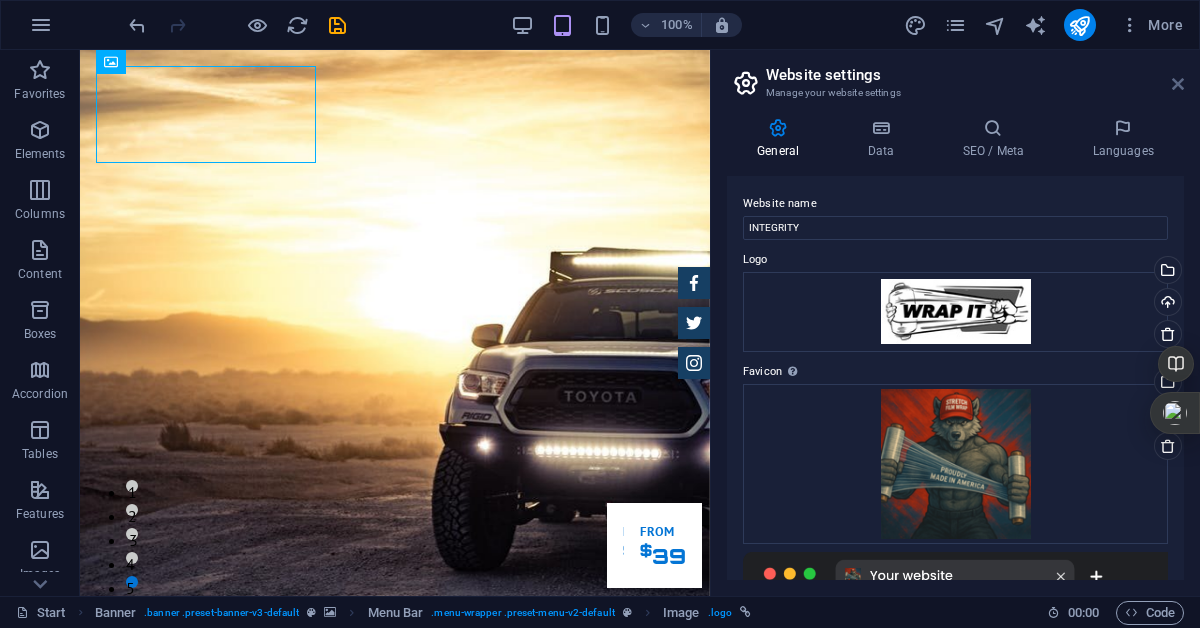 click at bounding box center (1178, 84) 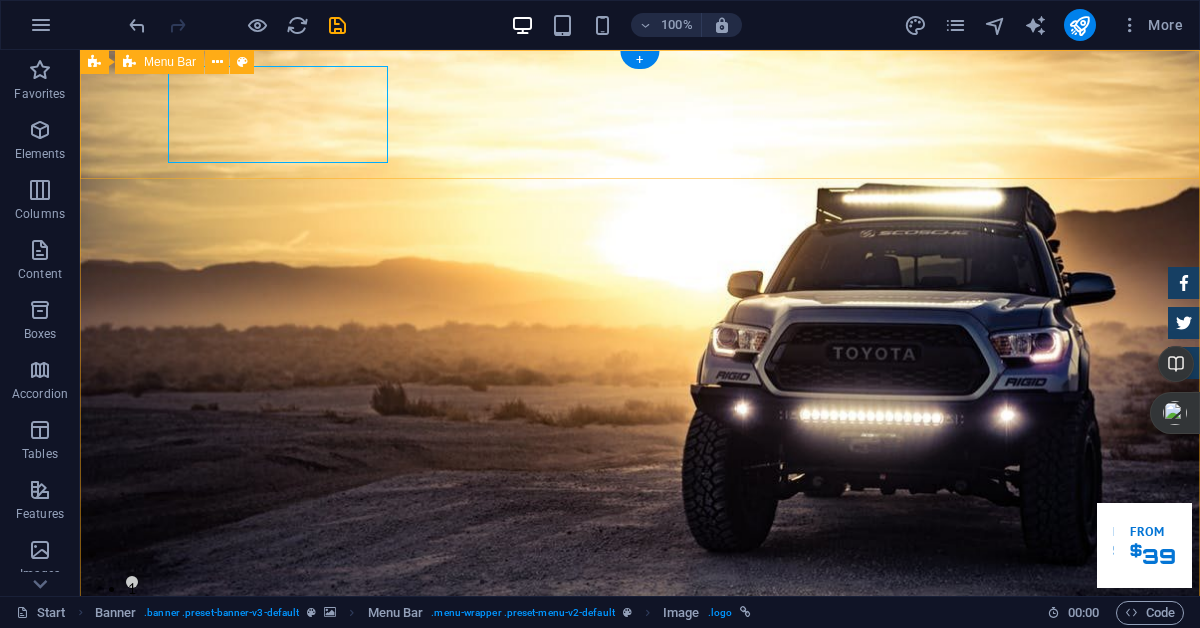 click on "Home About us Services Inventory Feedback Contact" at bounding box center (640, 793) 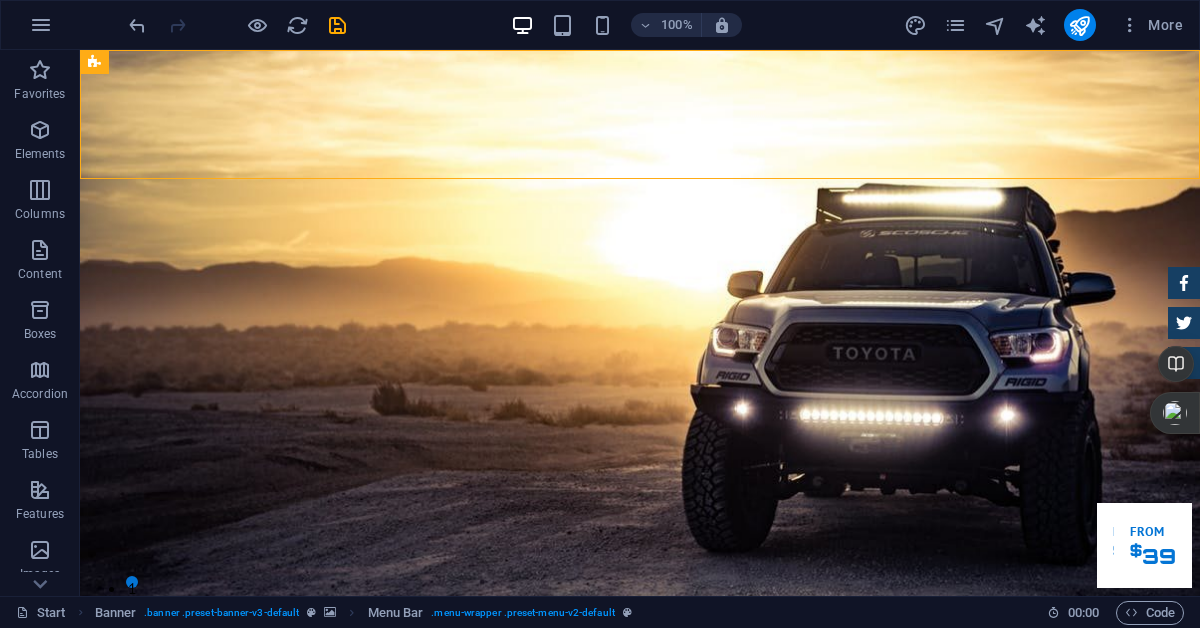 click at bounding box center [640, 769] 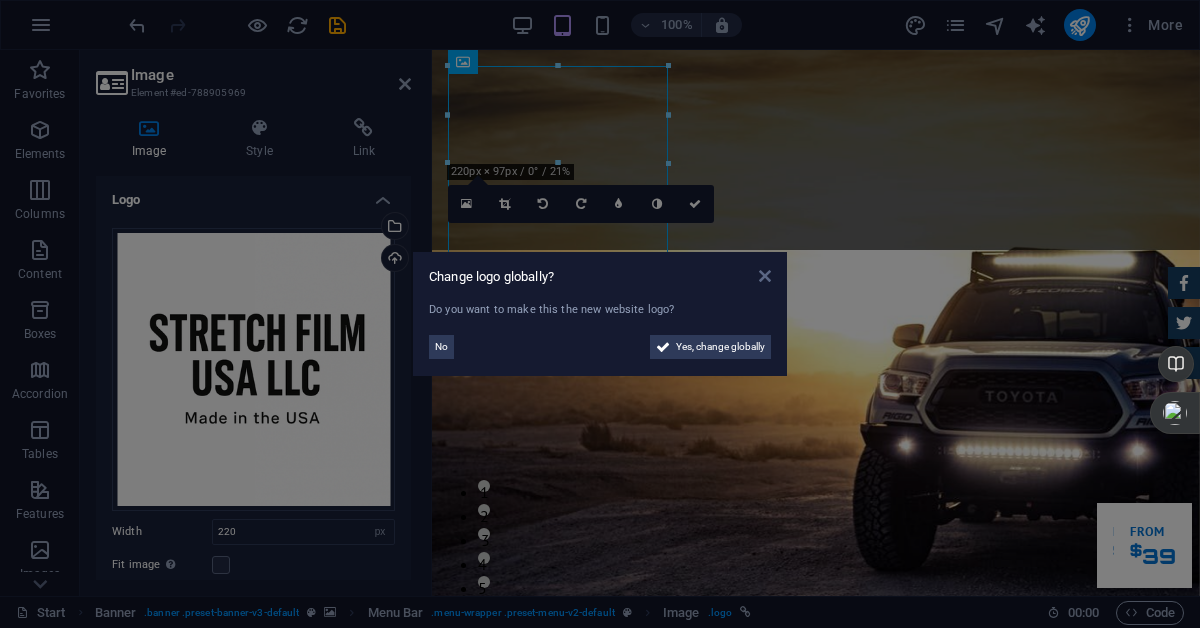 click at bounding box center [765, 276] 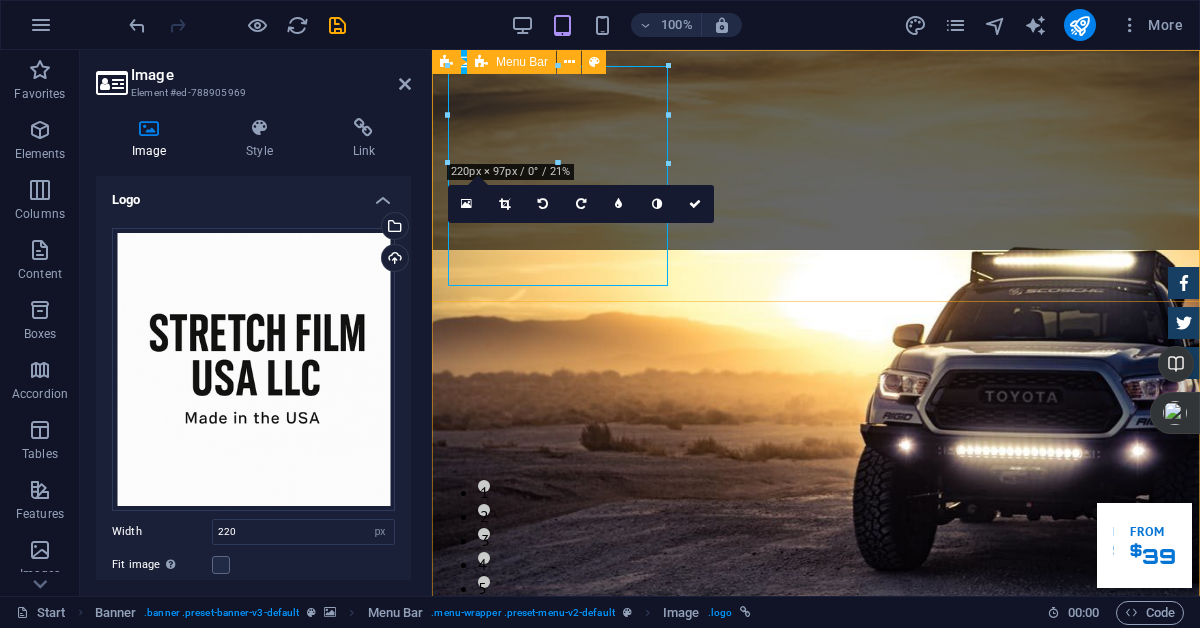 click on "Home About us Services Inventory Feedback Contact" at bounding box center [816, 856] 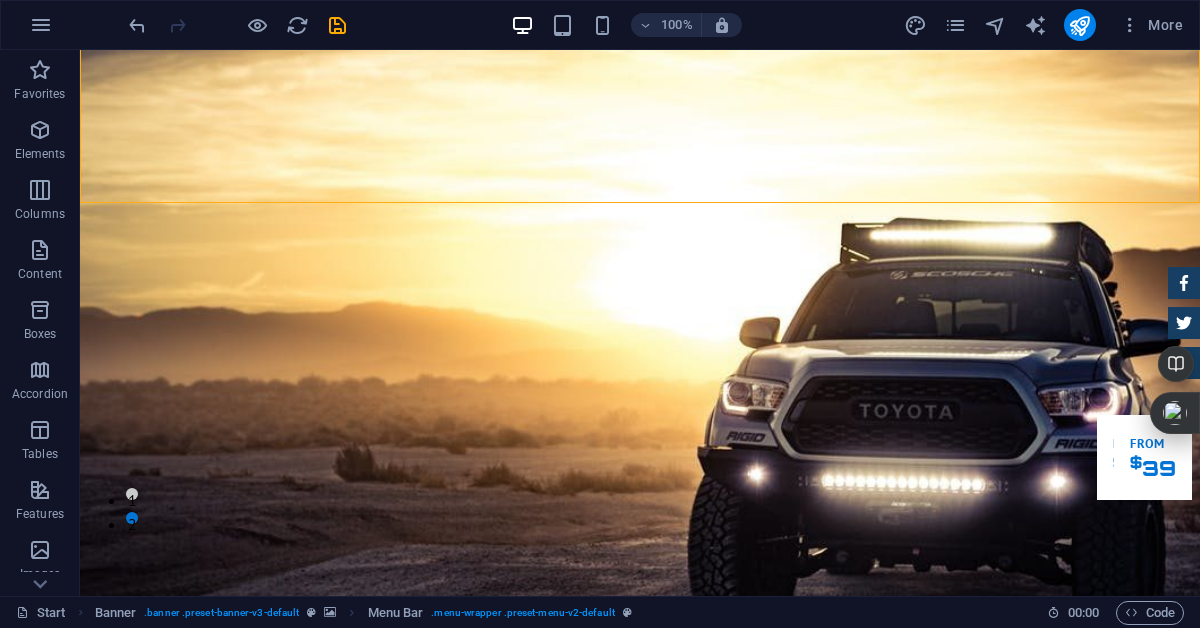 scroll, scrollTop: 168, scrollLeft: 0, axis: vertical 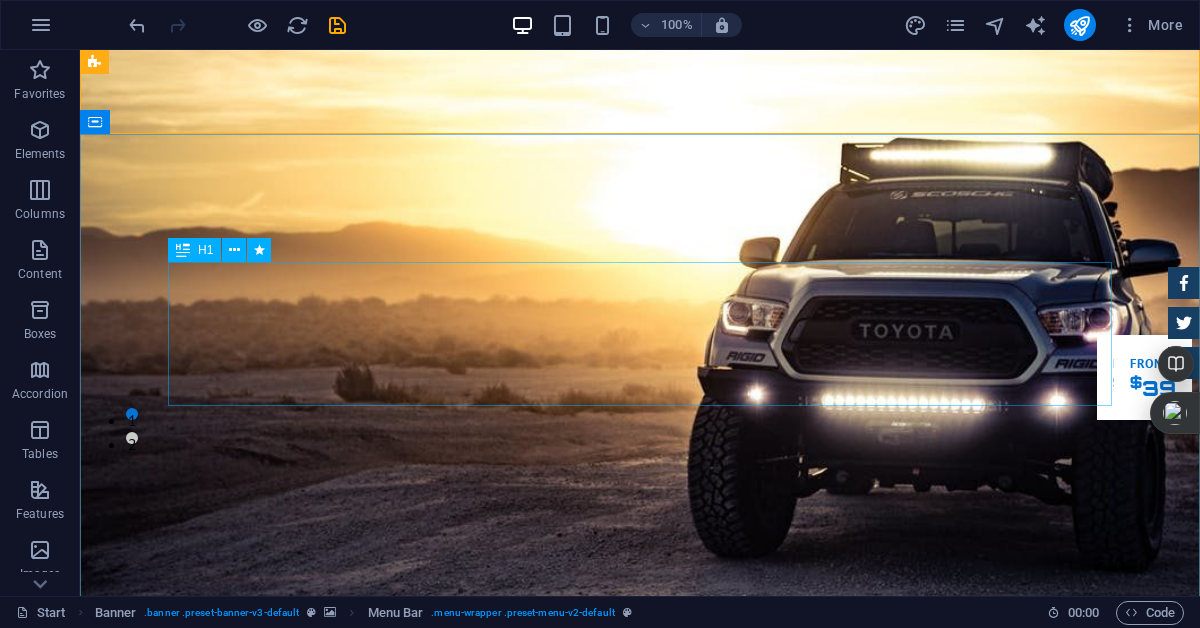 click on "Wrap Tough.  Wrap American." at bounding box center (640, 1760) 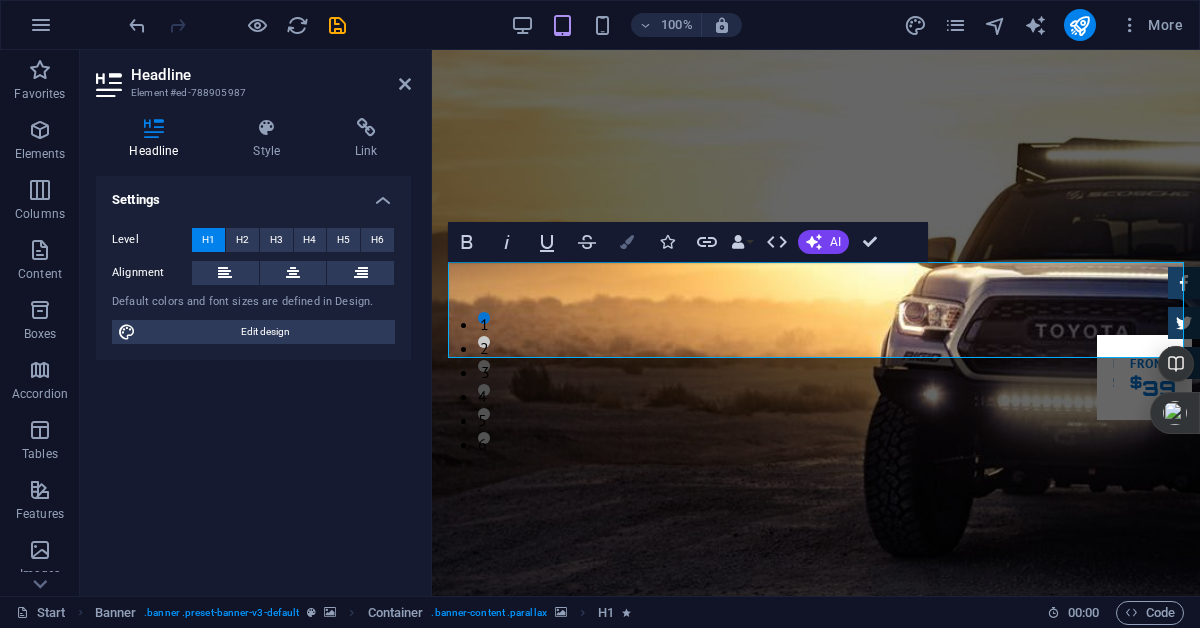 click on "Colors" at bounding box center (627, 242) 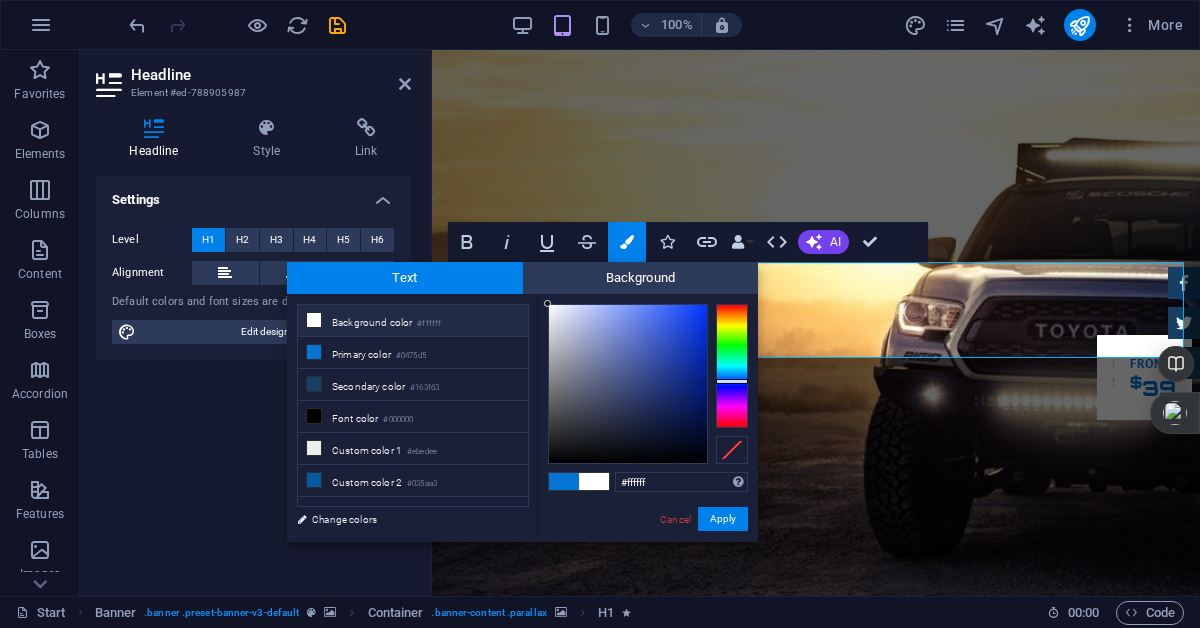 click at bounding box center [732, 366] 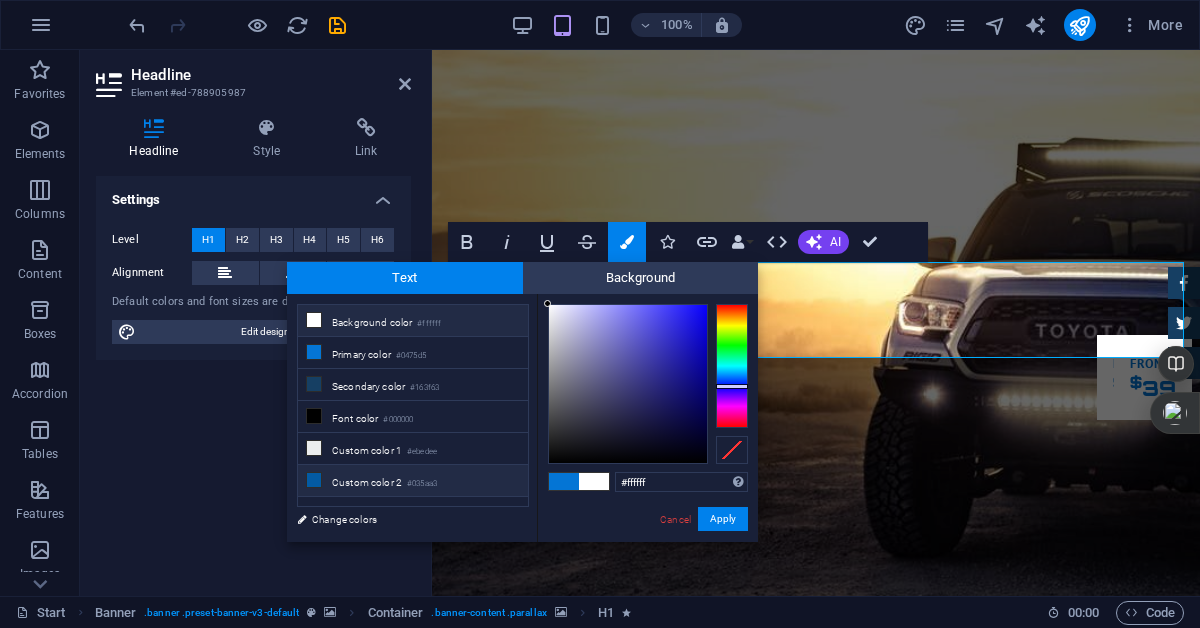 click at bounding box center [314, 480] 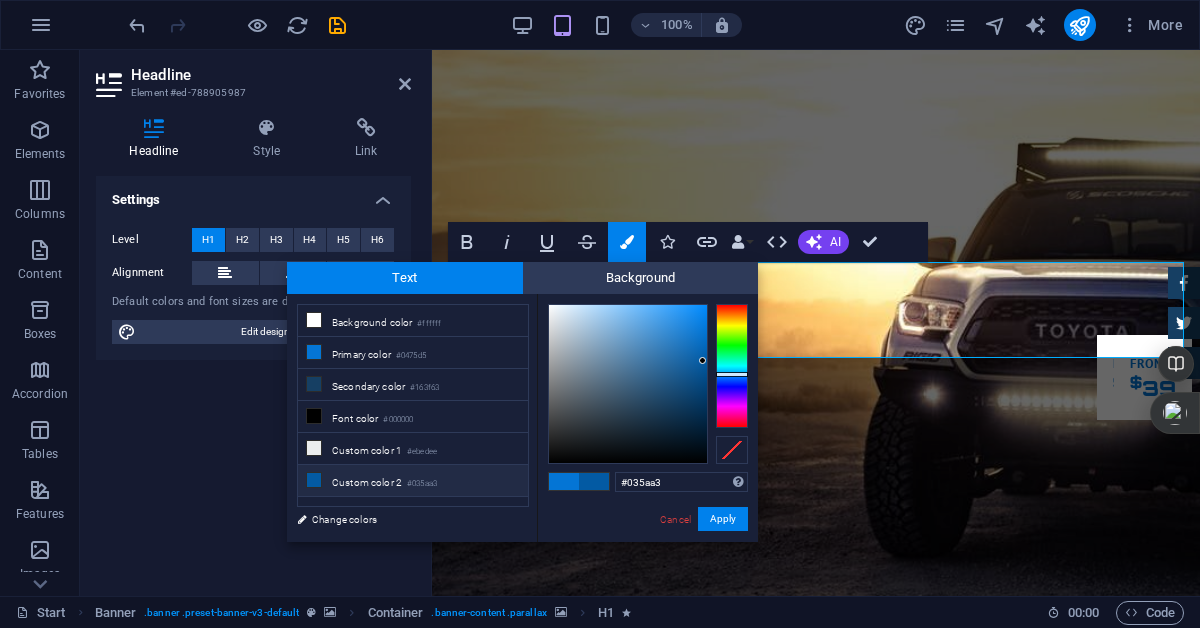 click at bounding box center (314, 480) 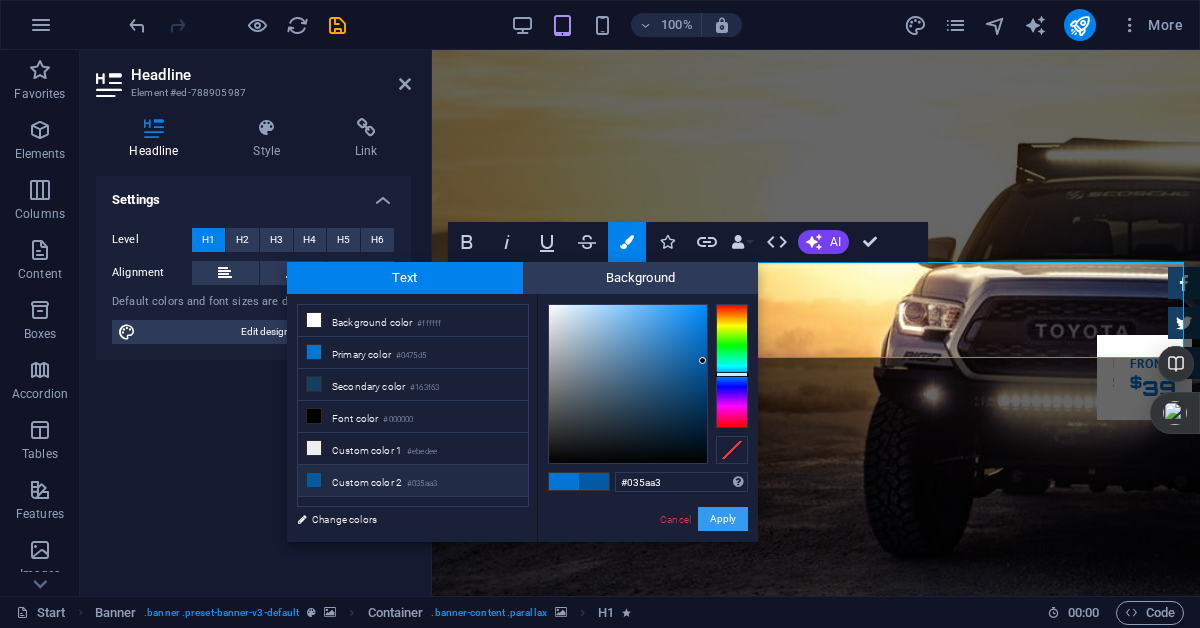 click on "Apply" at bounding box center [723, 519] 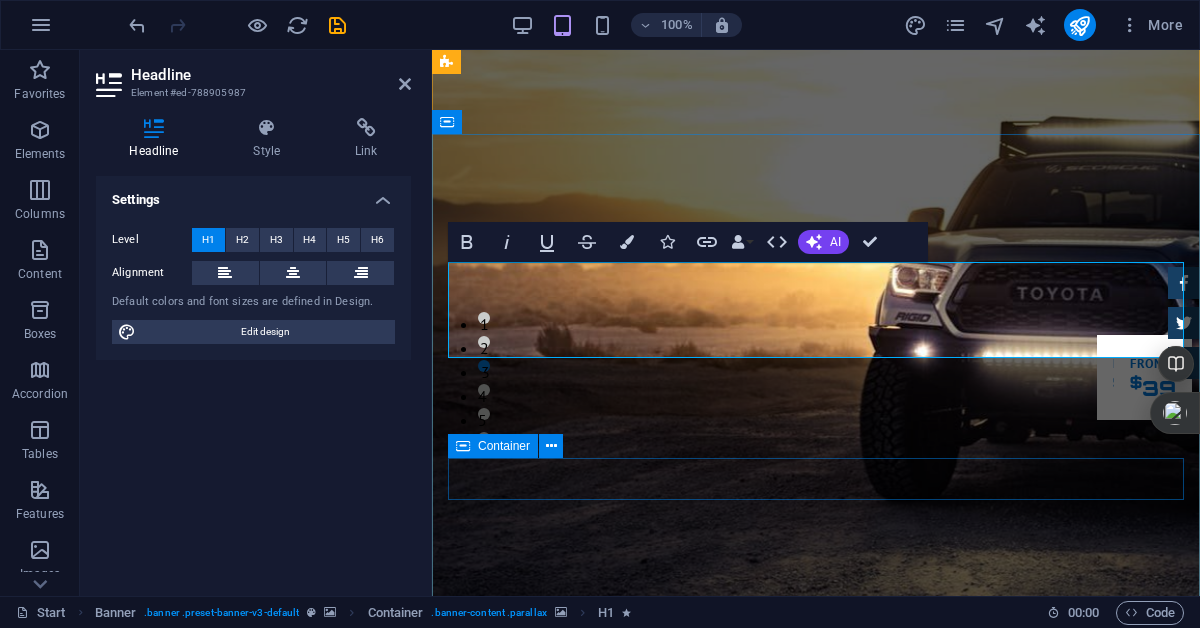 click on "Our Inventory   Make an appointment" at bounding box center (816, 1822) 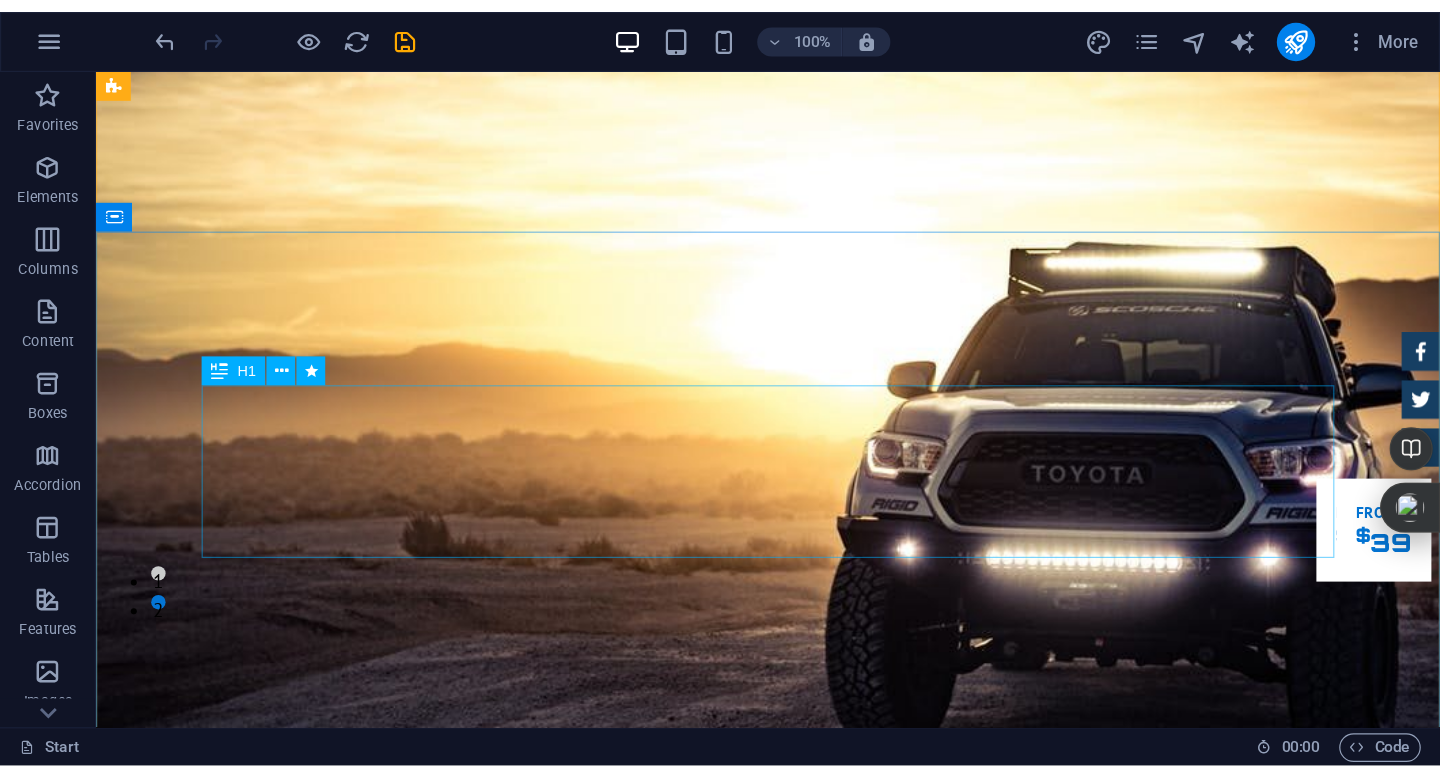 scroll, scrollTop: 86, scrollLeft: 0, axis: vertical 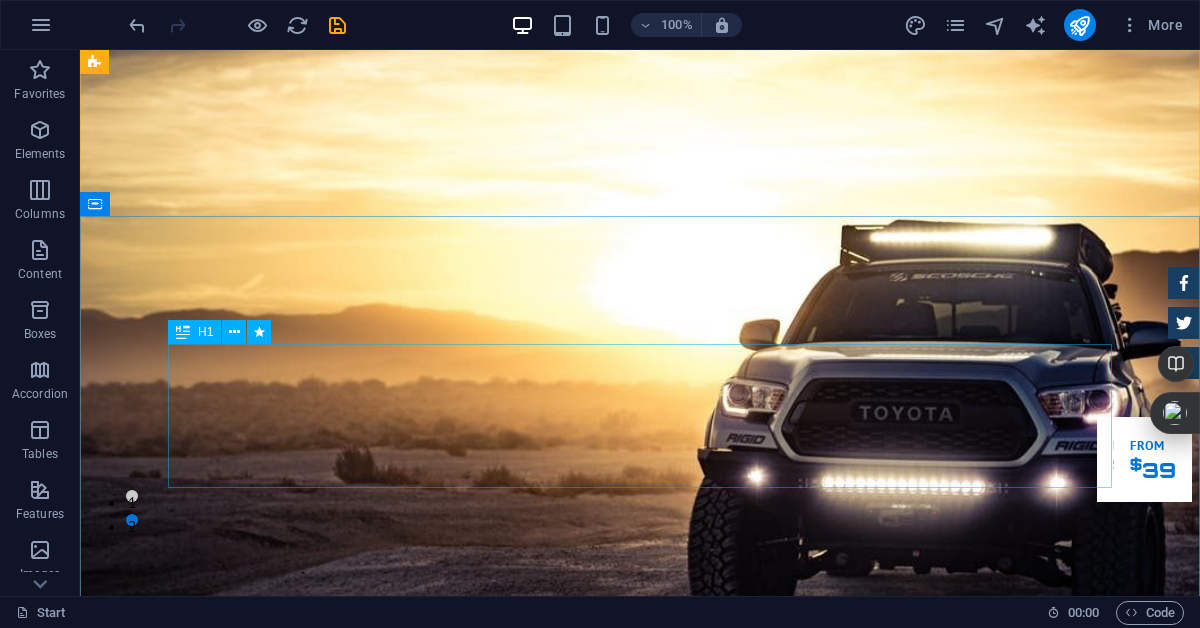 click on "Wrap Tough.  Wrap American." at bounding box center (640, 1842) 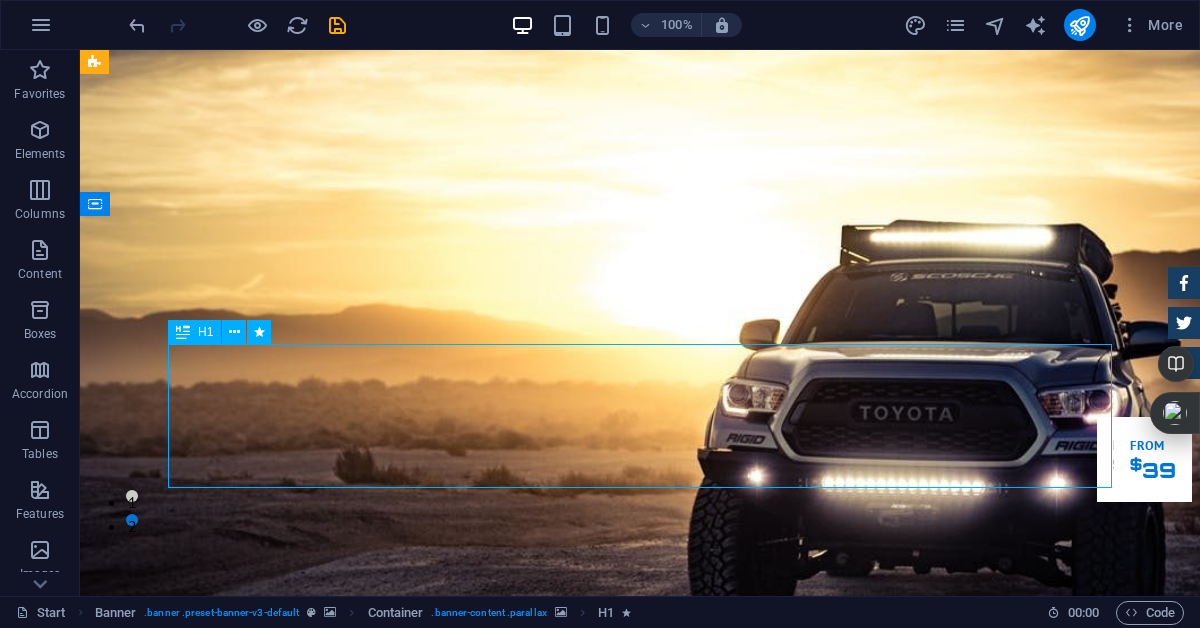 click on "Wrap Tough.  Wrap American." at bounding box center [640, 1842] 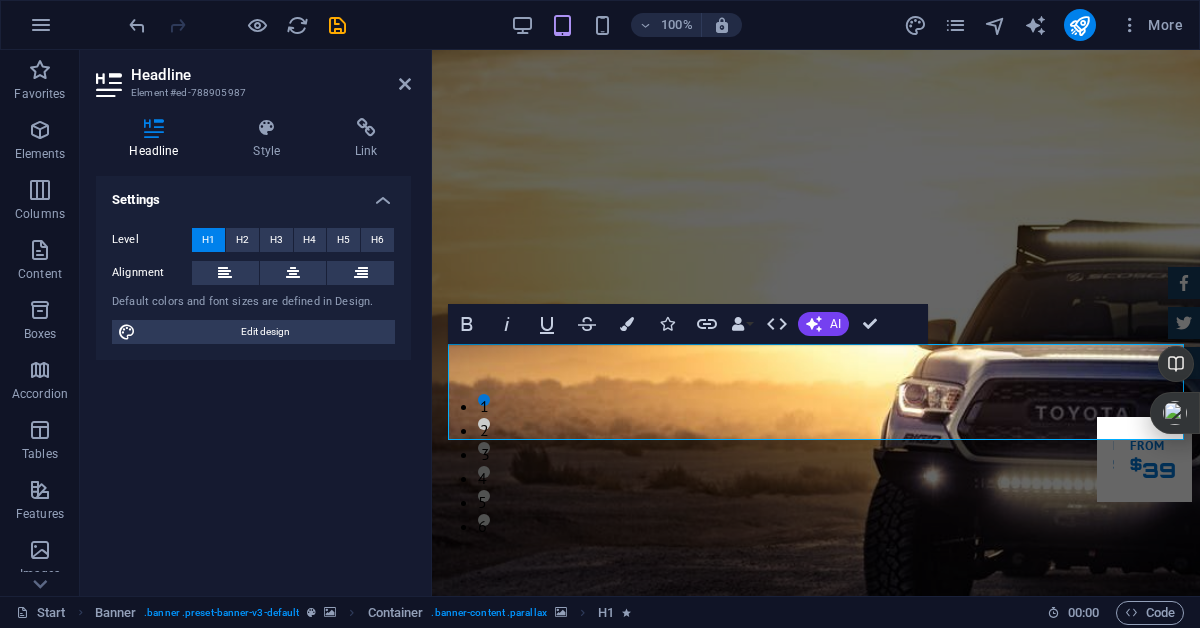 click at bounding box center [816, 1313] 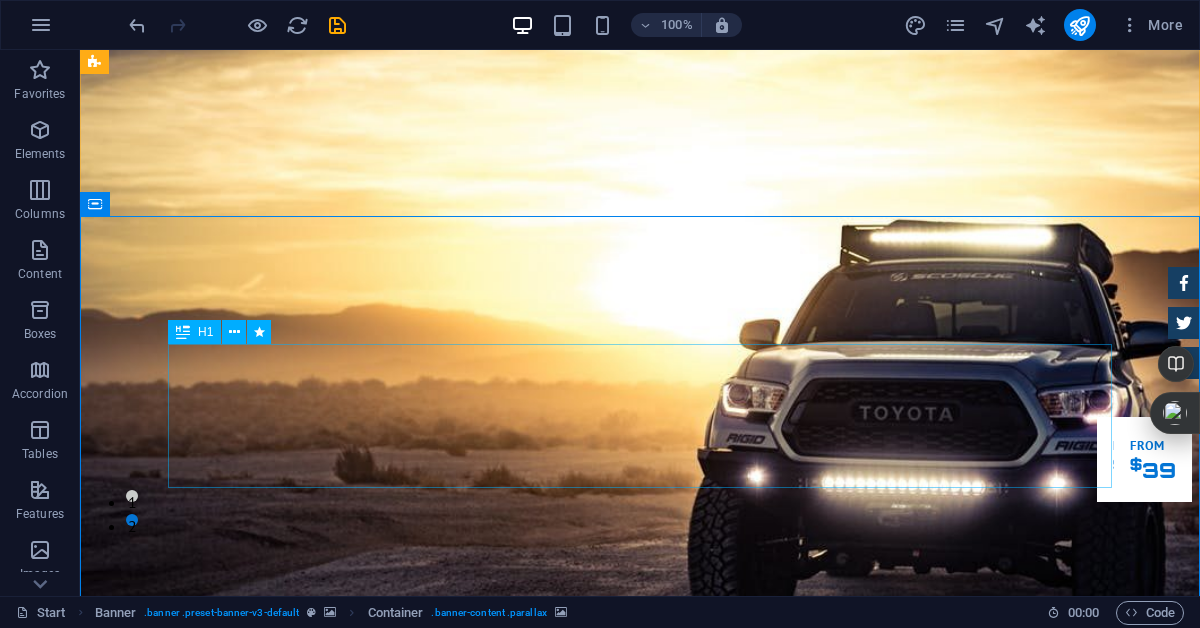 click on "Wrap Tough.  Wrap American." at bounding box center (640, 1842) 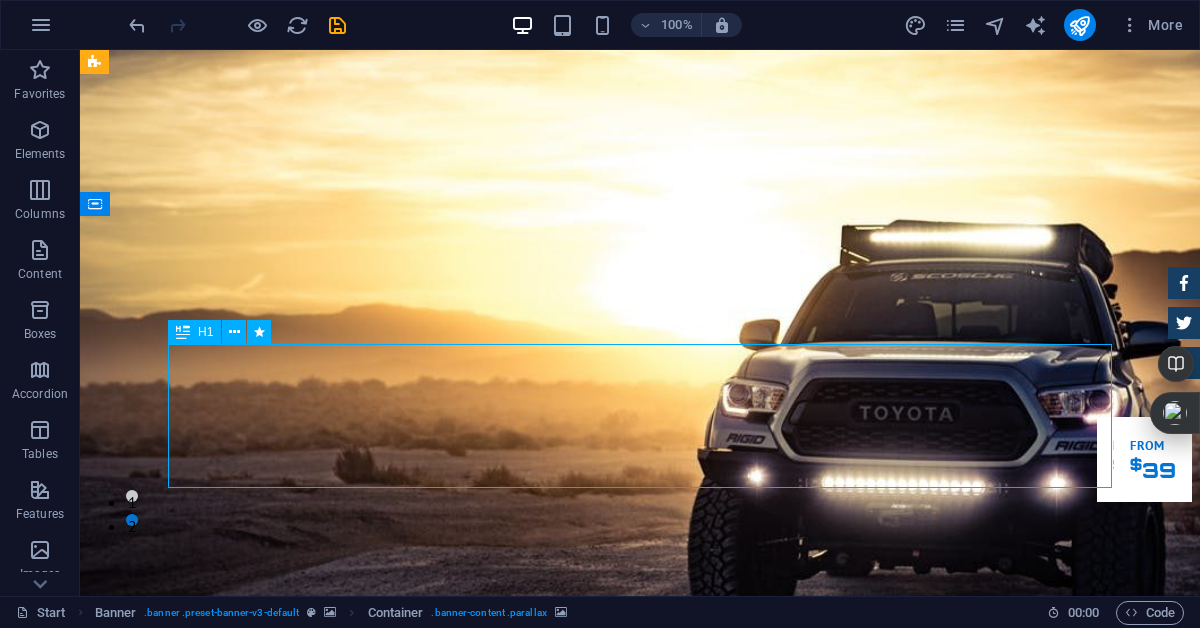 click on "Wrap Tough.  Wrap American." at bounding box center [640, 1842] 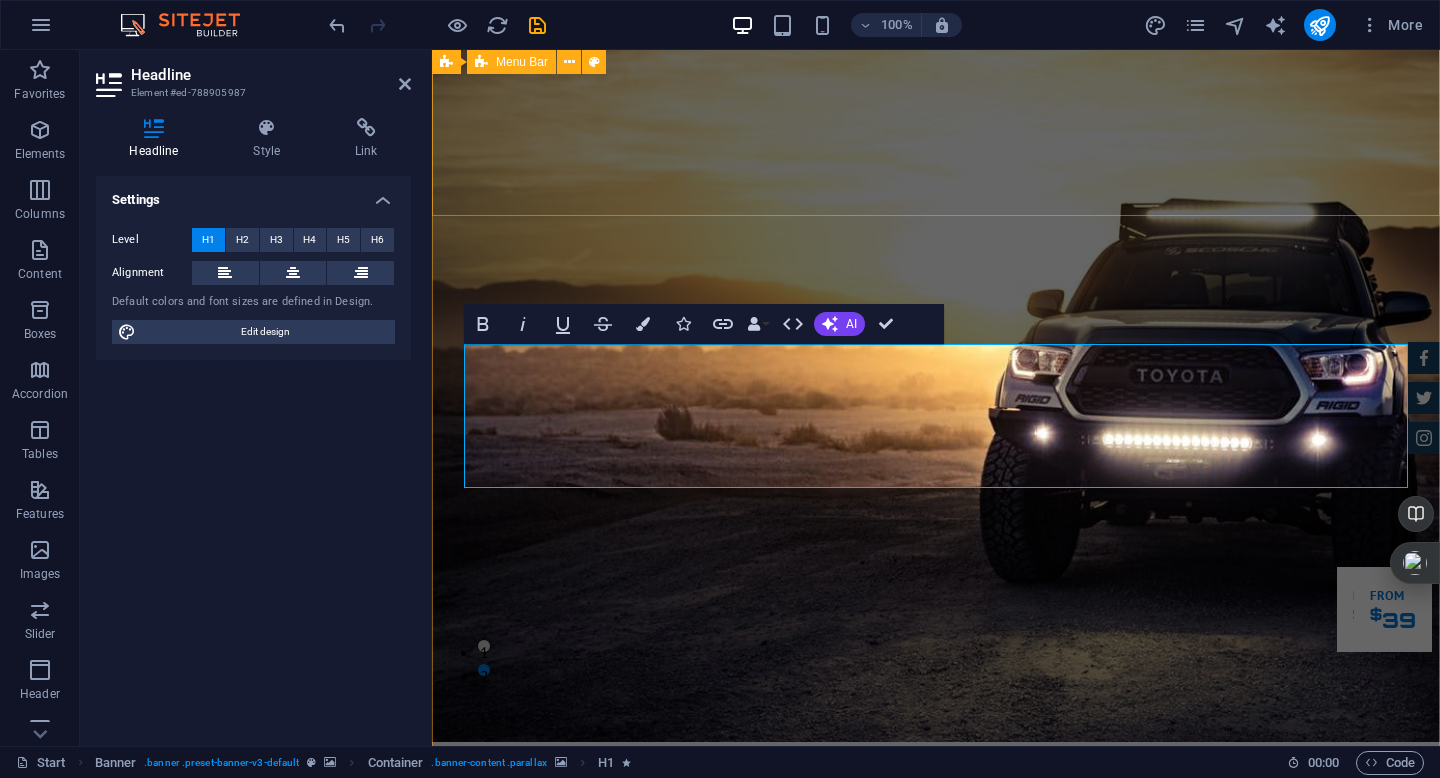 click on "Home About us Services Inventory Feedback Contact" at bounding box center [936, 892] 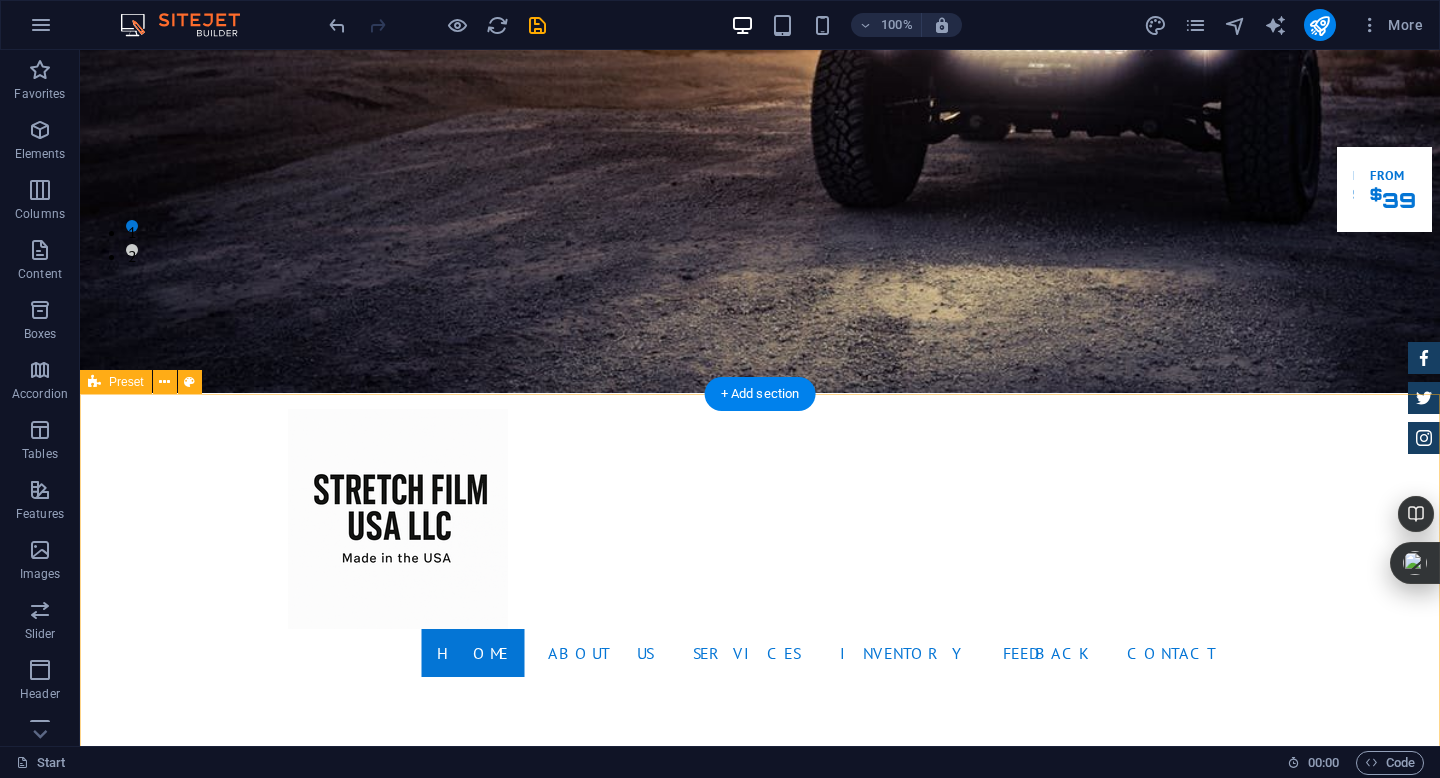 scroll, scrollTop: 510, scrollLeft: 0, axis: vertical 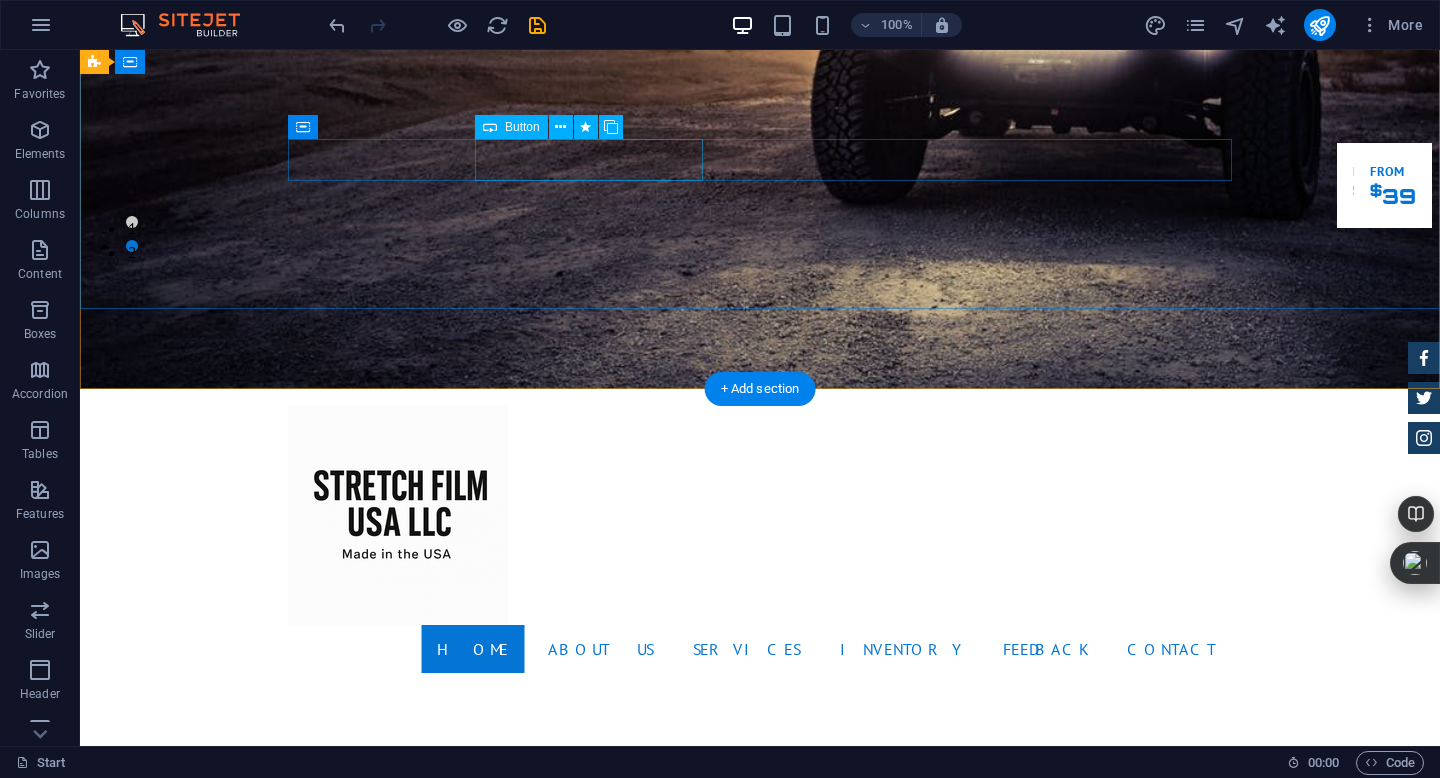 drag, startPoint x: 656, startPoint y: 106, endPoint x: 662, endPoint y: 179, distance: 73.24616 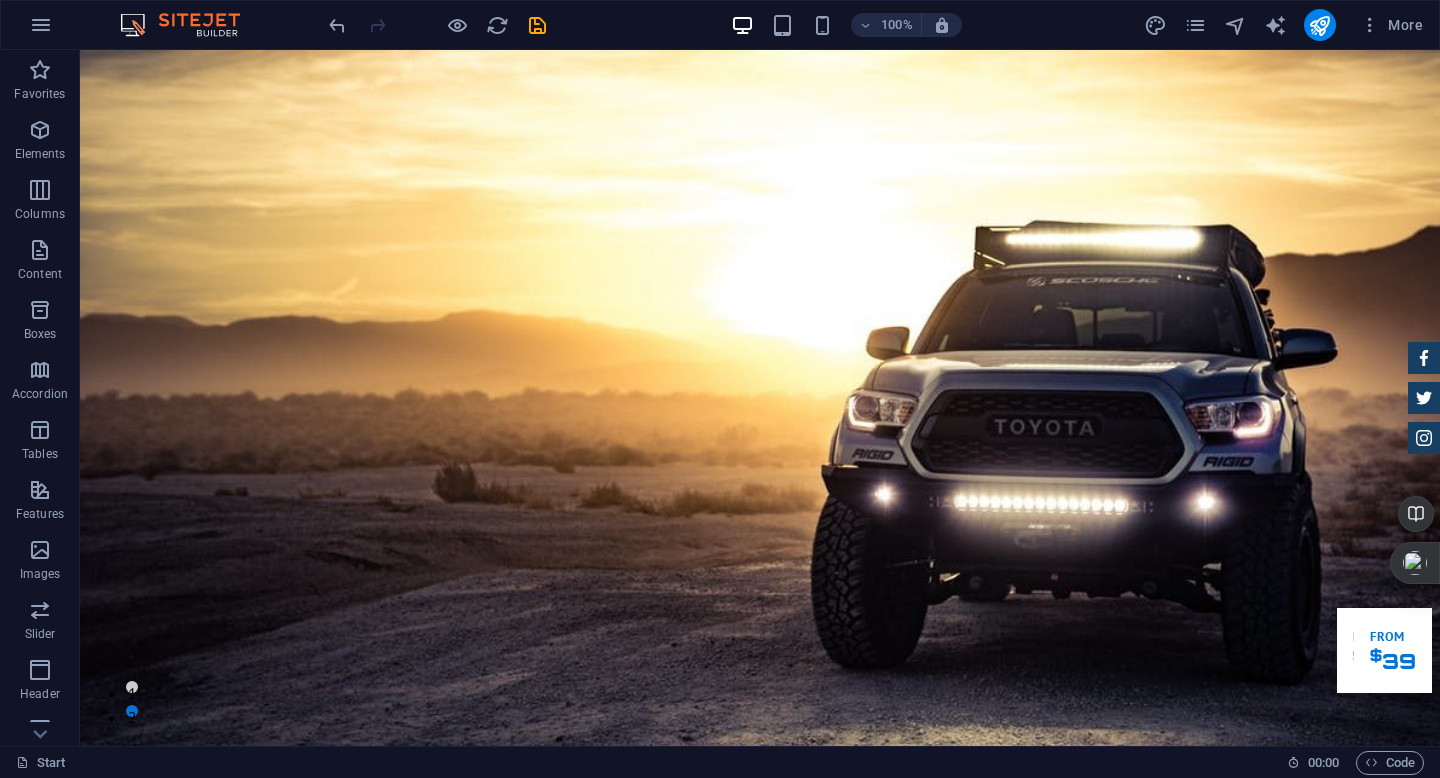 scroll, scrollTop: 0, scrollLeft: 0, axis: both 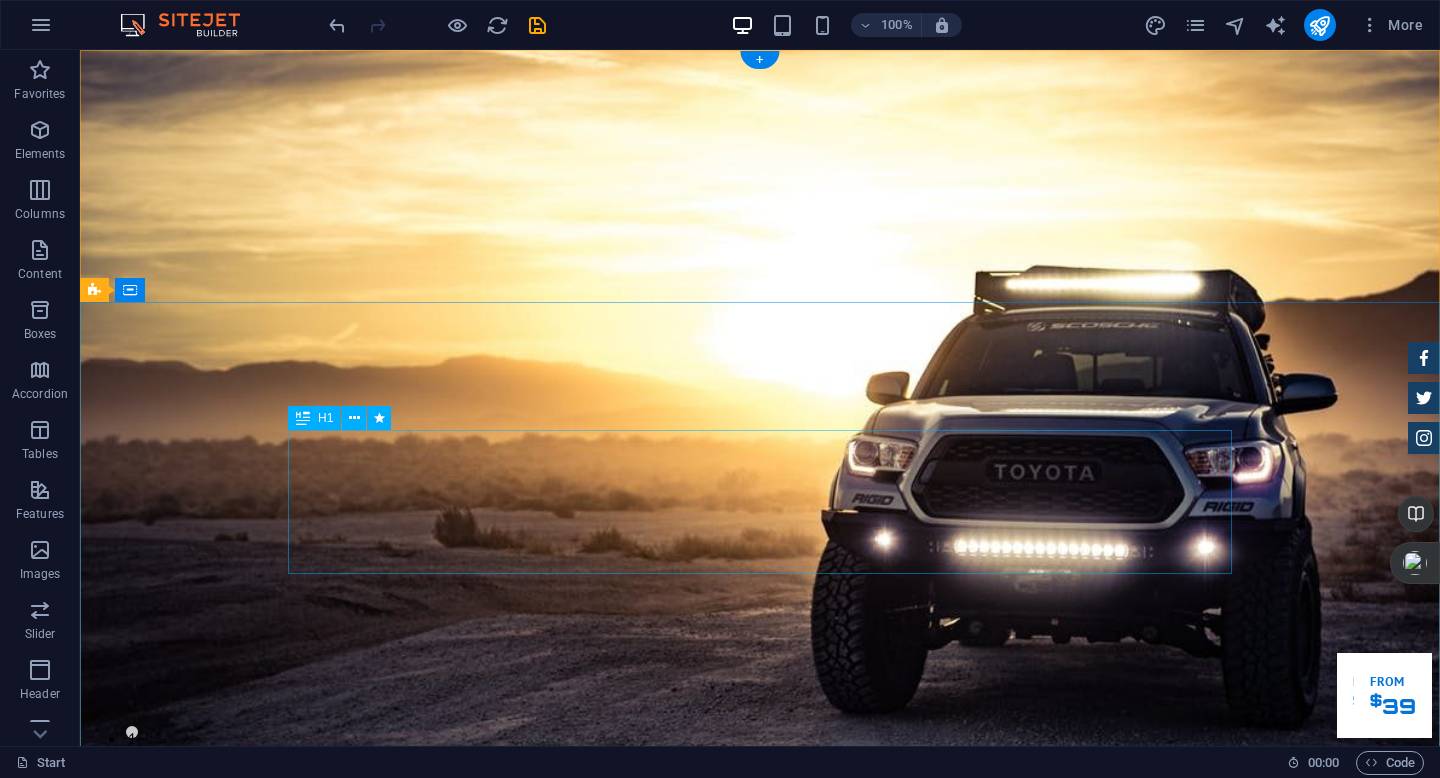 click on "Wrap Tough.  Wrap American." at bounding box center (760, 1988) 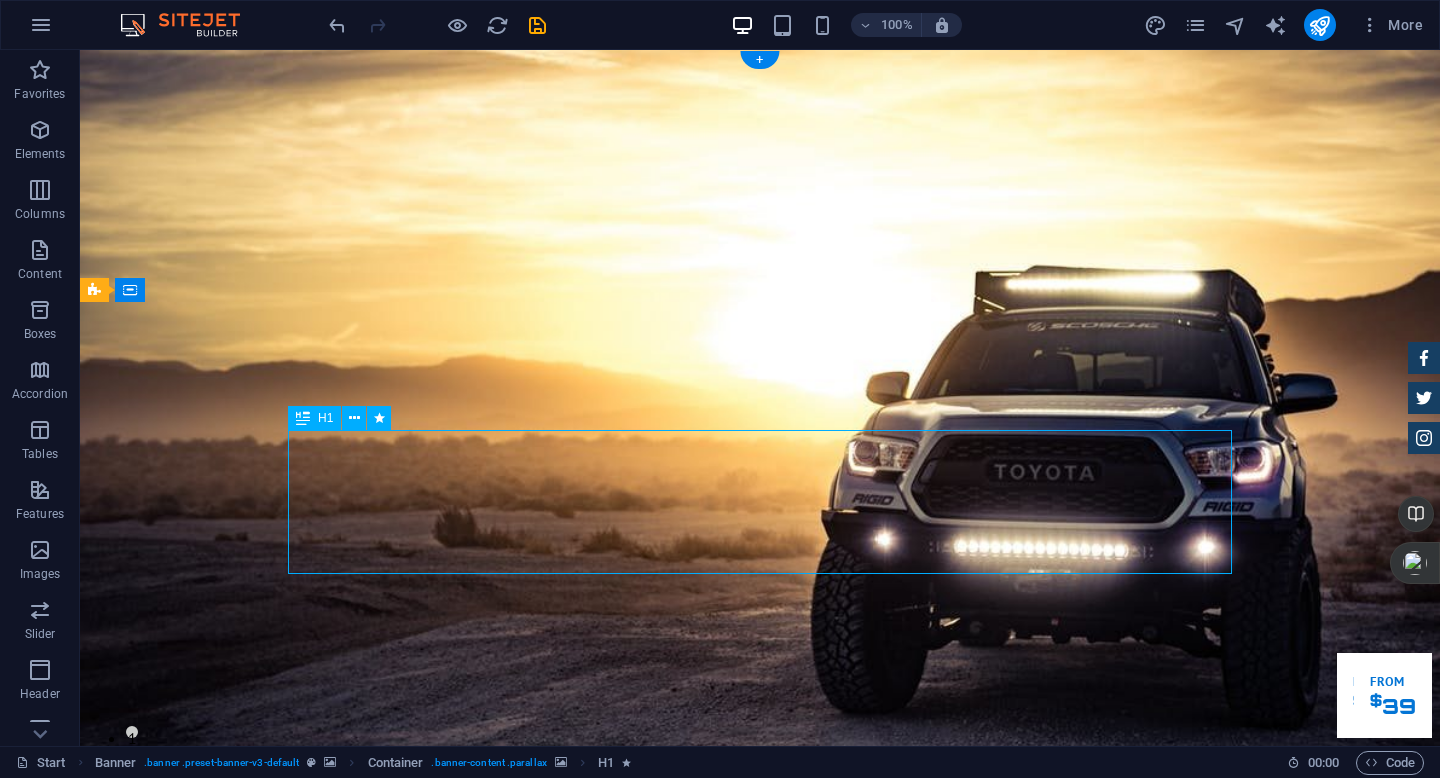 click on "Wrap Tough.  Wrap American." at bounding box center [760, 1988] 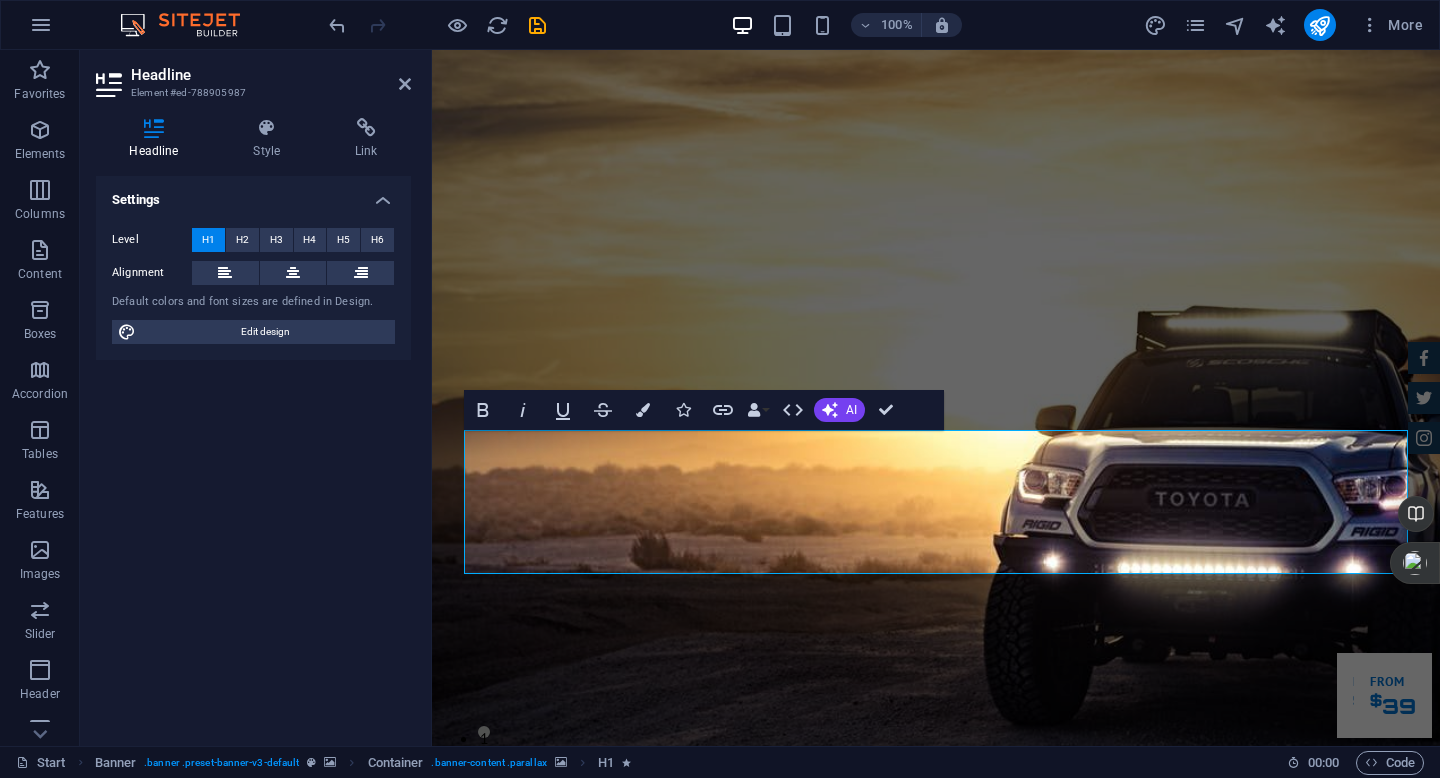 click at bounding box center [936, 1392] 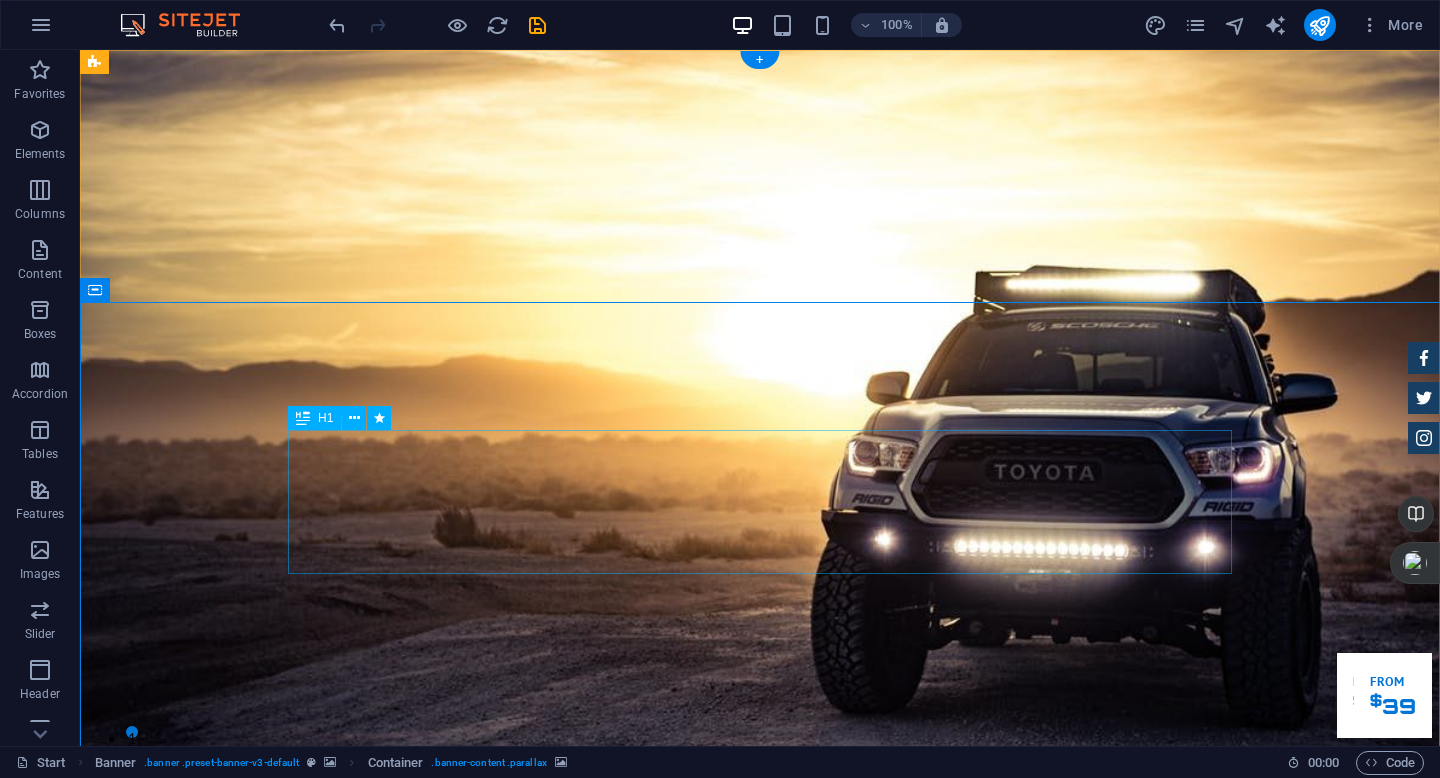 click on "Wrap Tough.  Wrap American." at bounding box center (760, 1988) 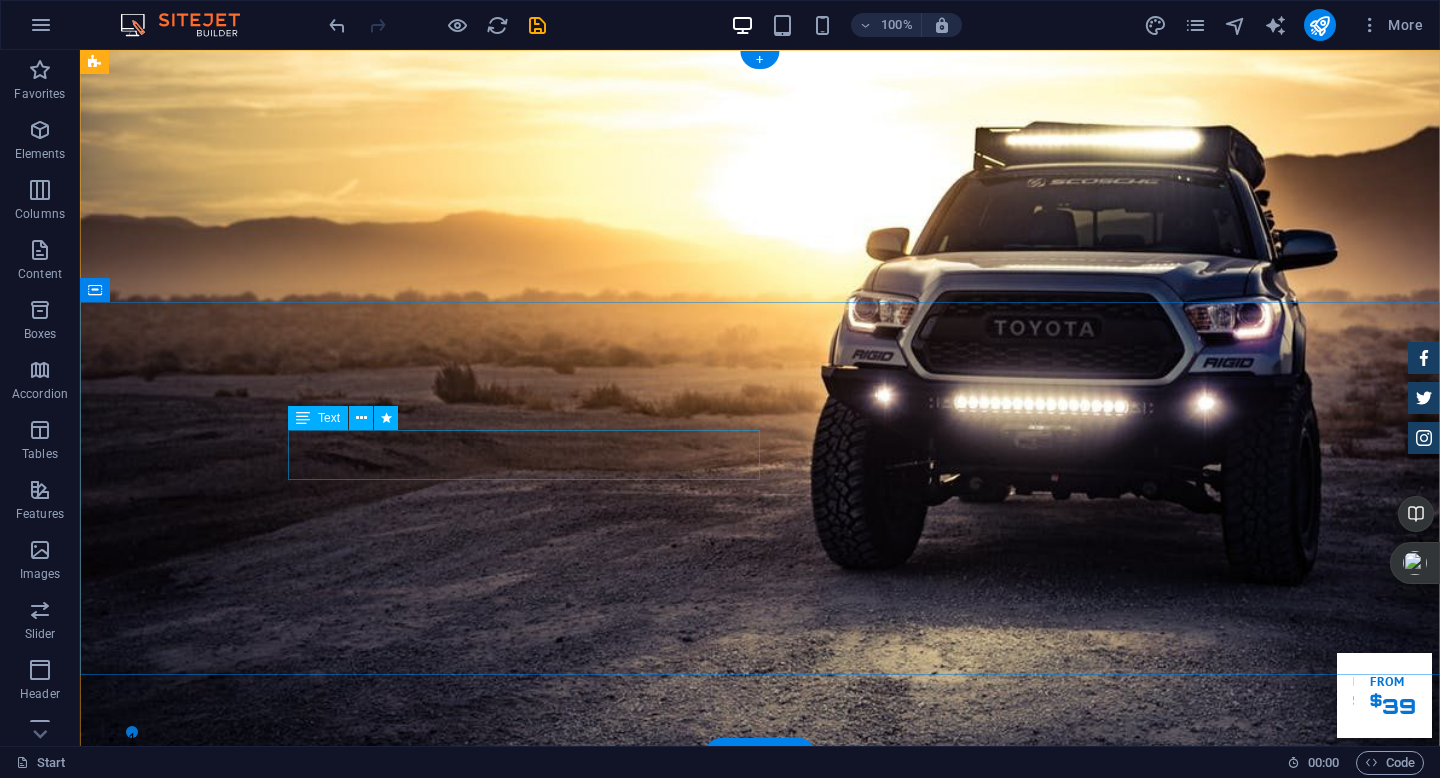 click on "High-performance stretch film made in the [GEOGRAPHIC_DATA] for professionals who demand durability, clarity, and reliability." at bounding box center [760, 1698] 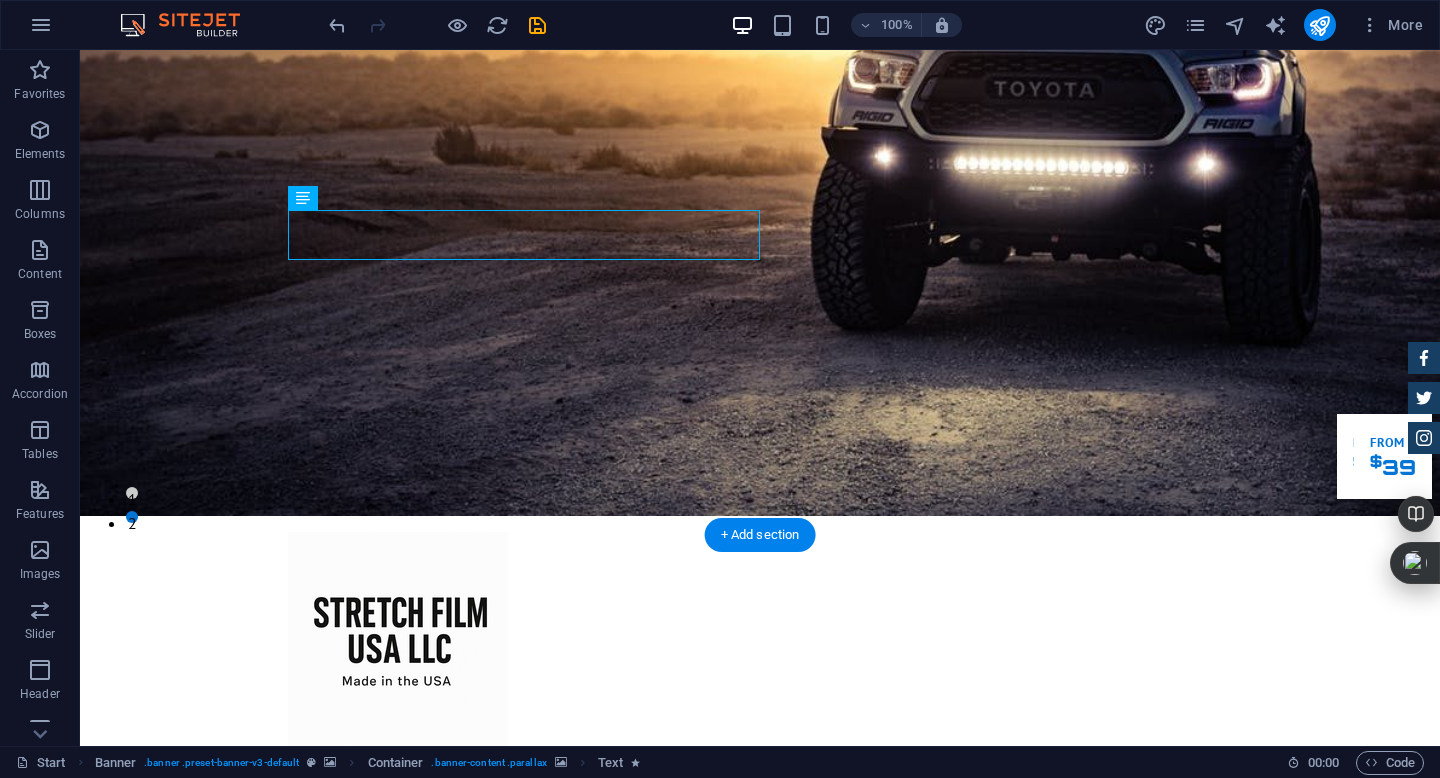 scroll, scrollTop: 241, scrollLeft: 0, axis: vertical 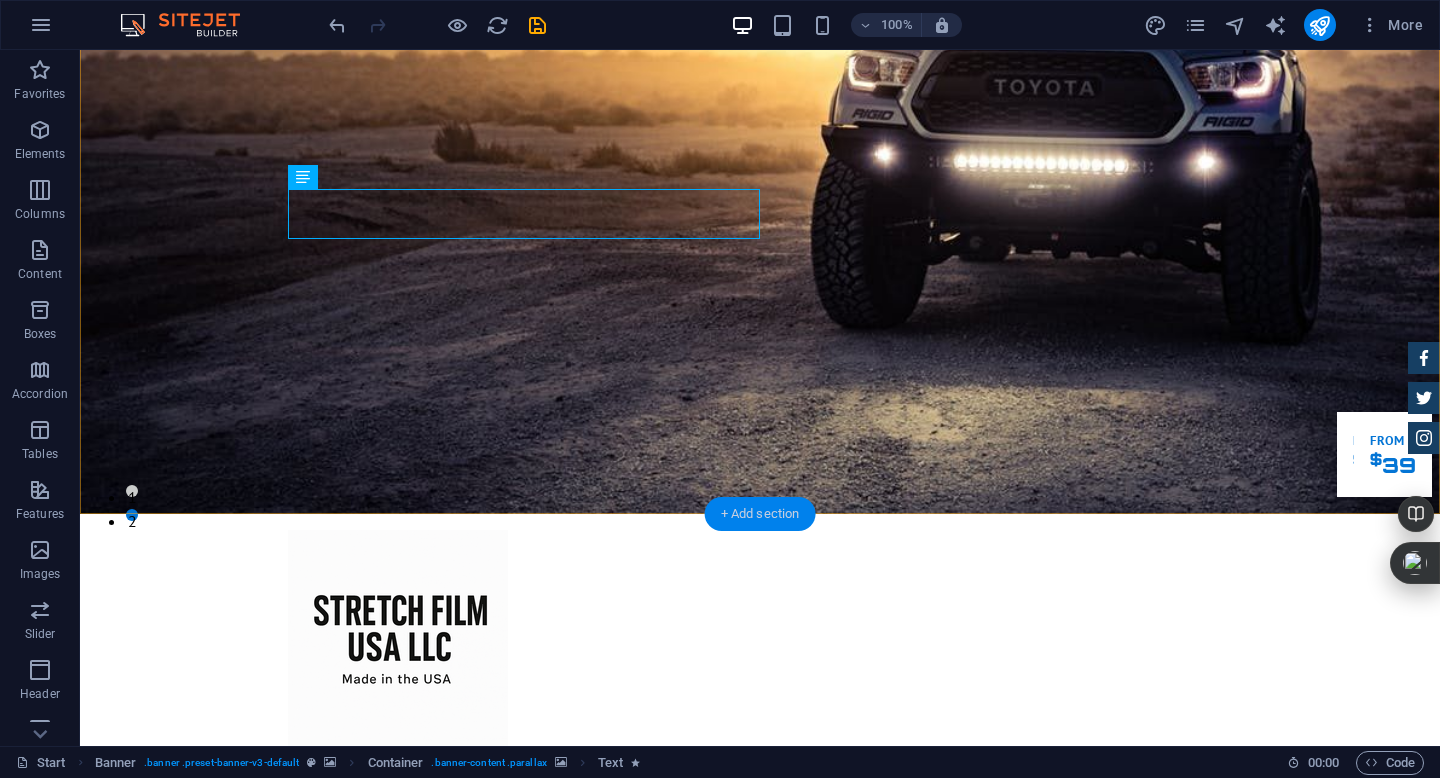 click on "+ Add section" at bounding box center [760, 514] 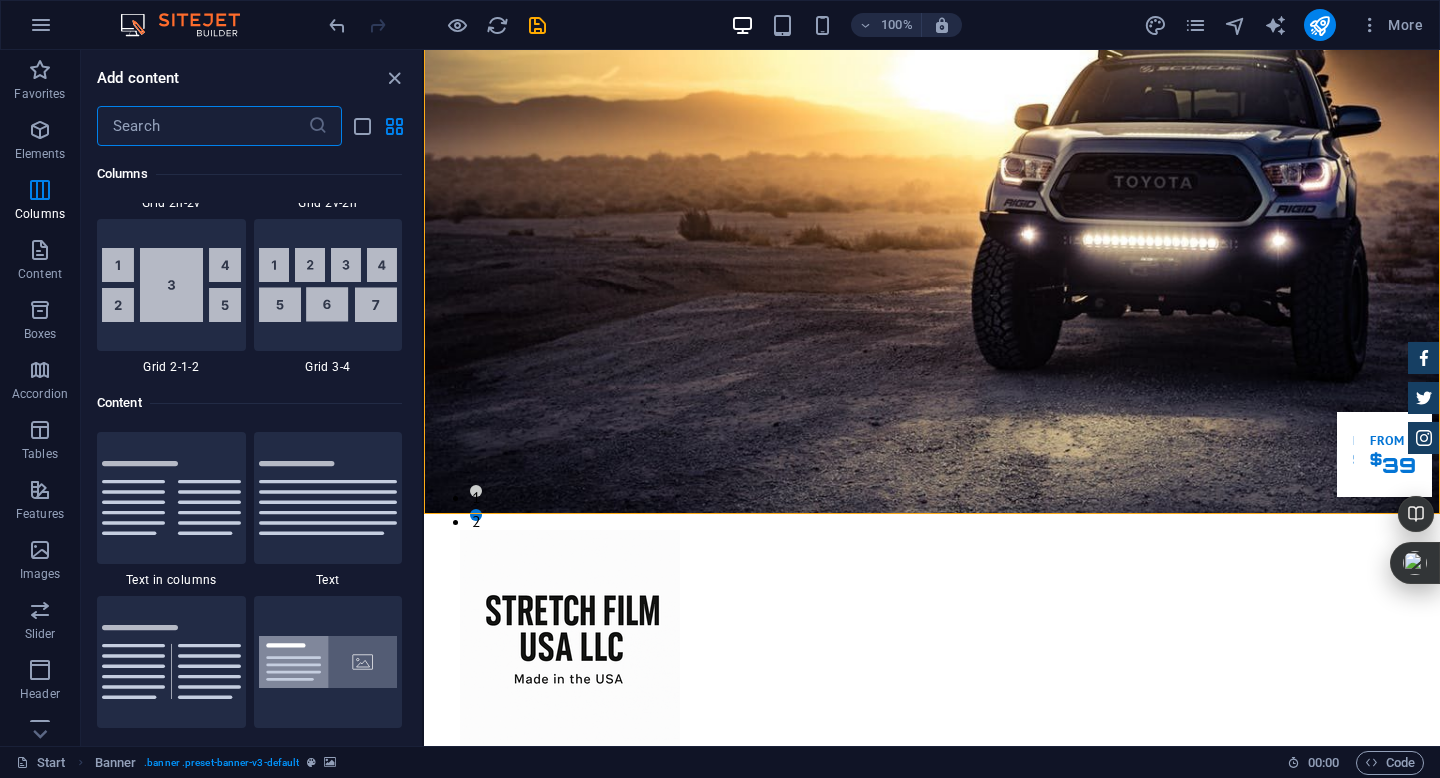 scroll, scrollTop: 3266, scrollLeft: 0, axis: vertical 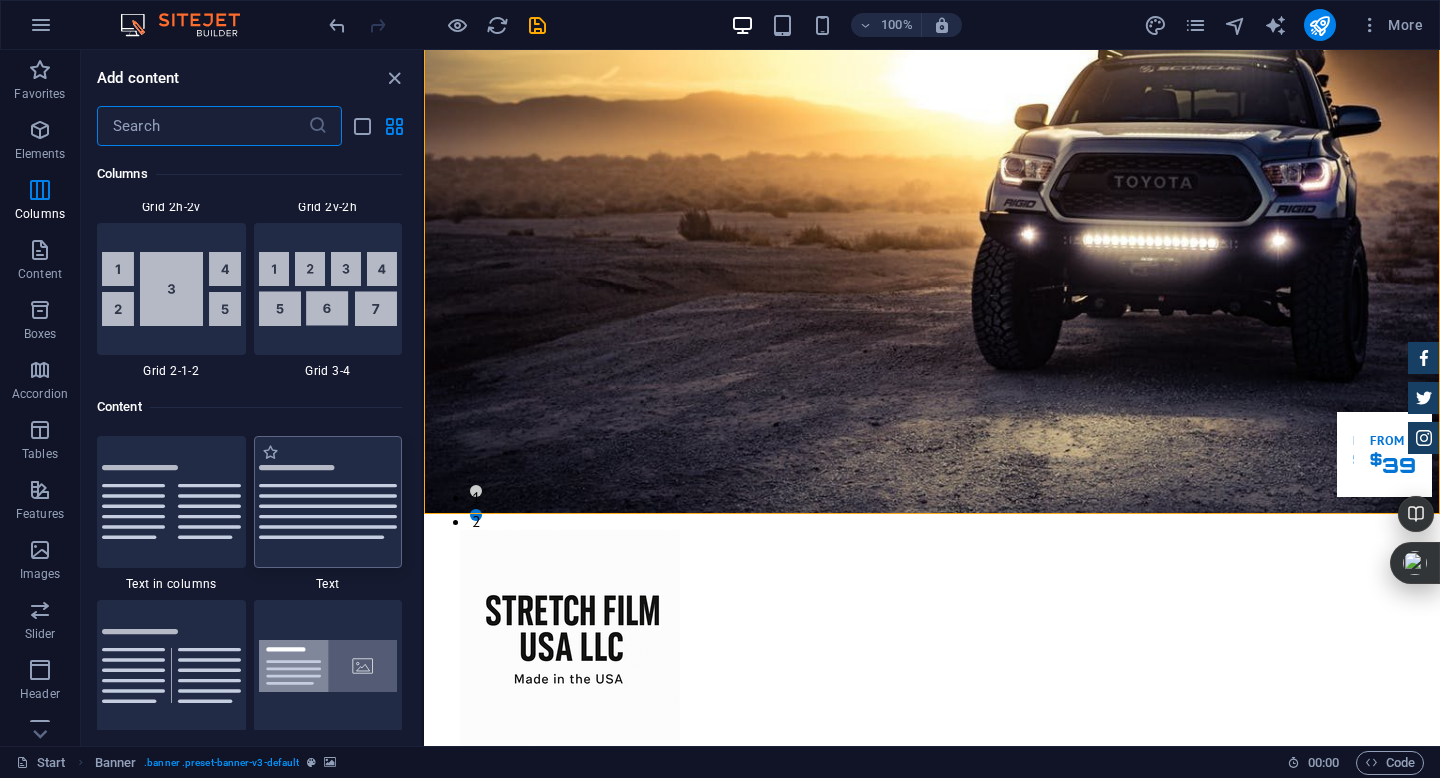 click at bounding box center [328, 502] 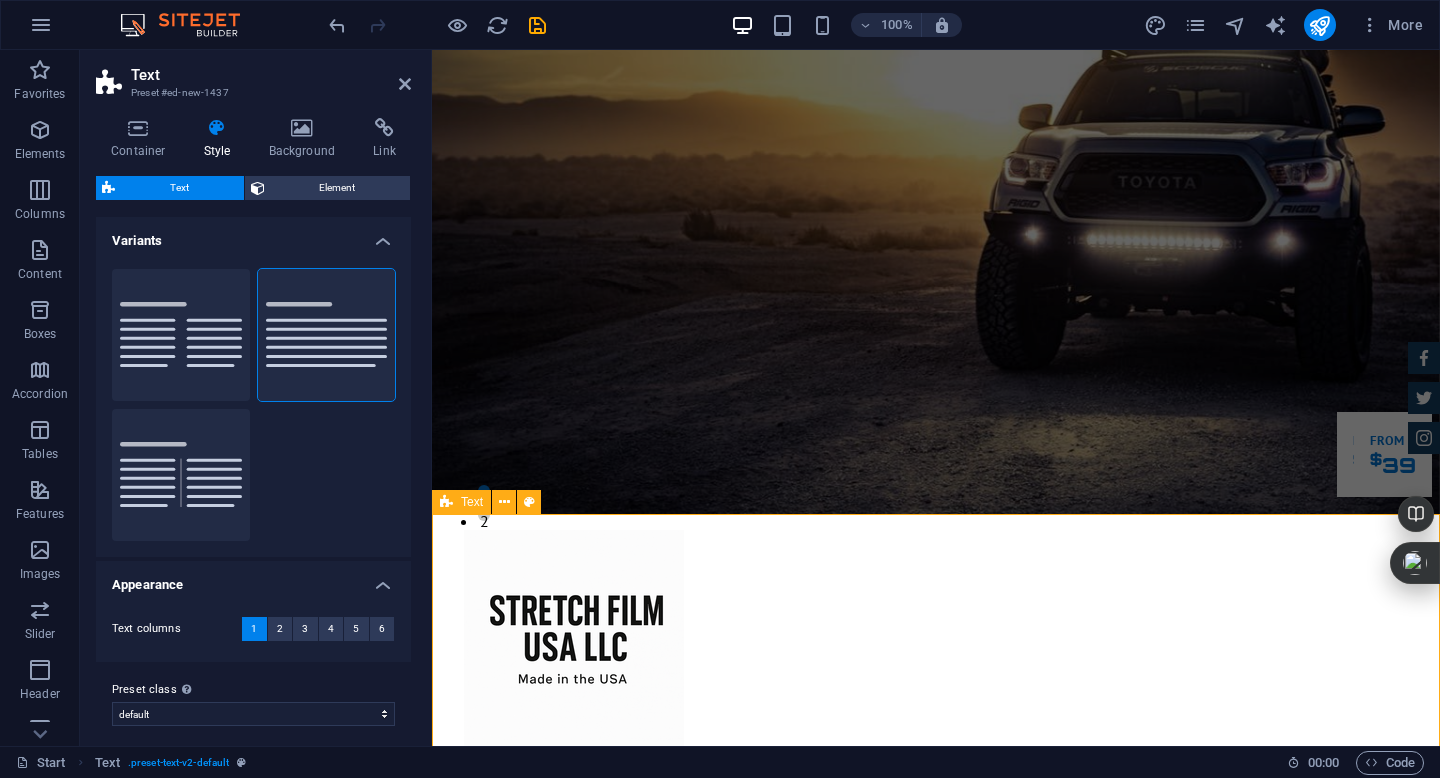 click on "Headline Lorem ipsum dolor sitope amet, consectetur adipisicing elitip. Massumenda, dolore, cum vel modi asperiores consequatur suscipit quidem ducimus eveniet iure expedita consecteture odiogil voluptatum similique fugit voluptates atem accusamus quae quas dolorem tenetur facere tempora maiores adipisci reiciendis accusantium voluptatibus id voluptate tempore dolor harum nisi amet! Nobis, eaque. Aenean commodo ligula eget dolor. Lorem ipsum dolor sit amet, consectetuer adipiscing elit leget odiogil voluptatum similique fugit voluptates dolor. Libero assumenda, dolore, cum vel modi asperiores consequatur." at bounding box center (936, 2121) 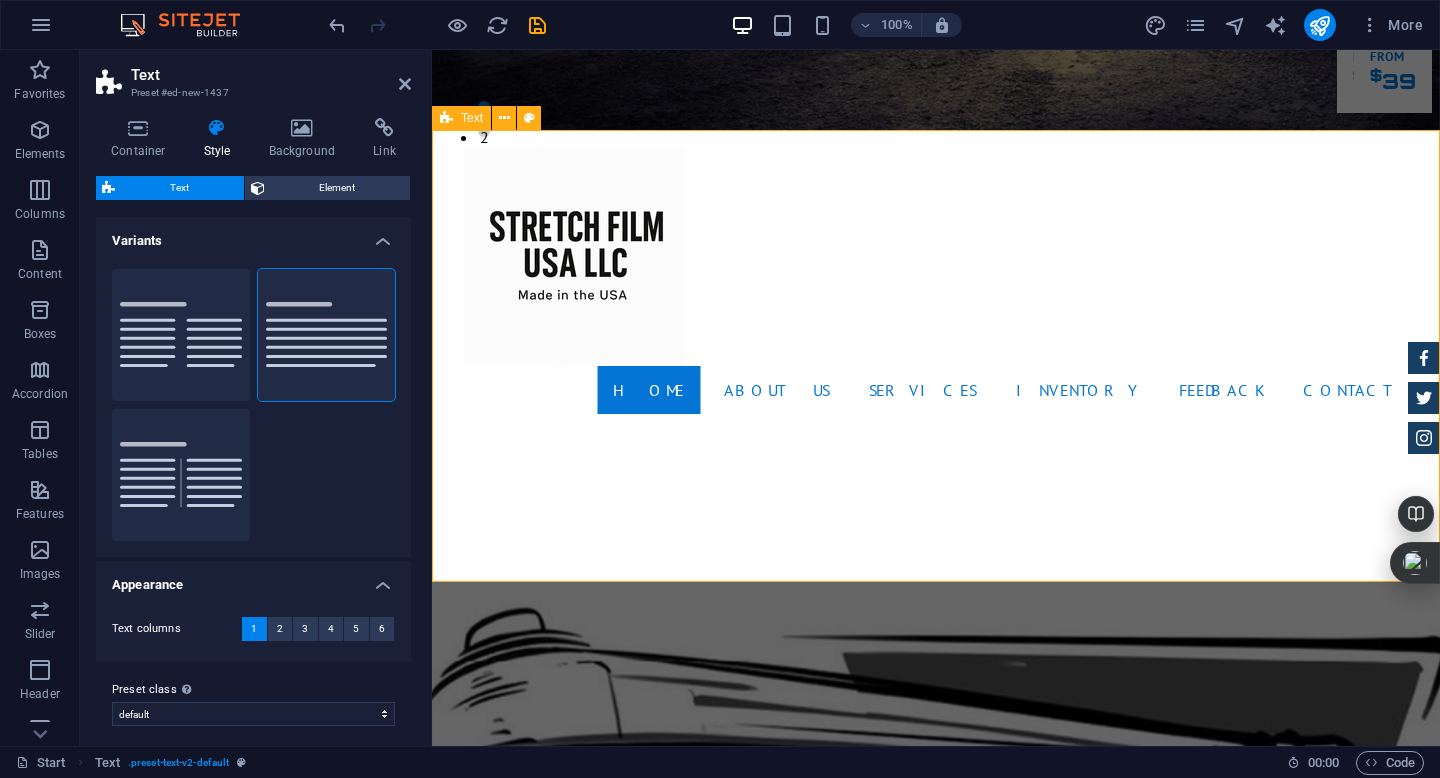 scroll, scrollTop: 624, scrollLeft: 0, axis: vertical 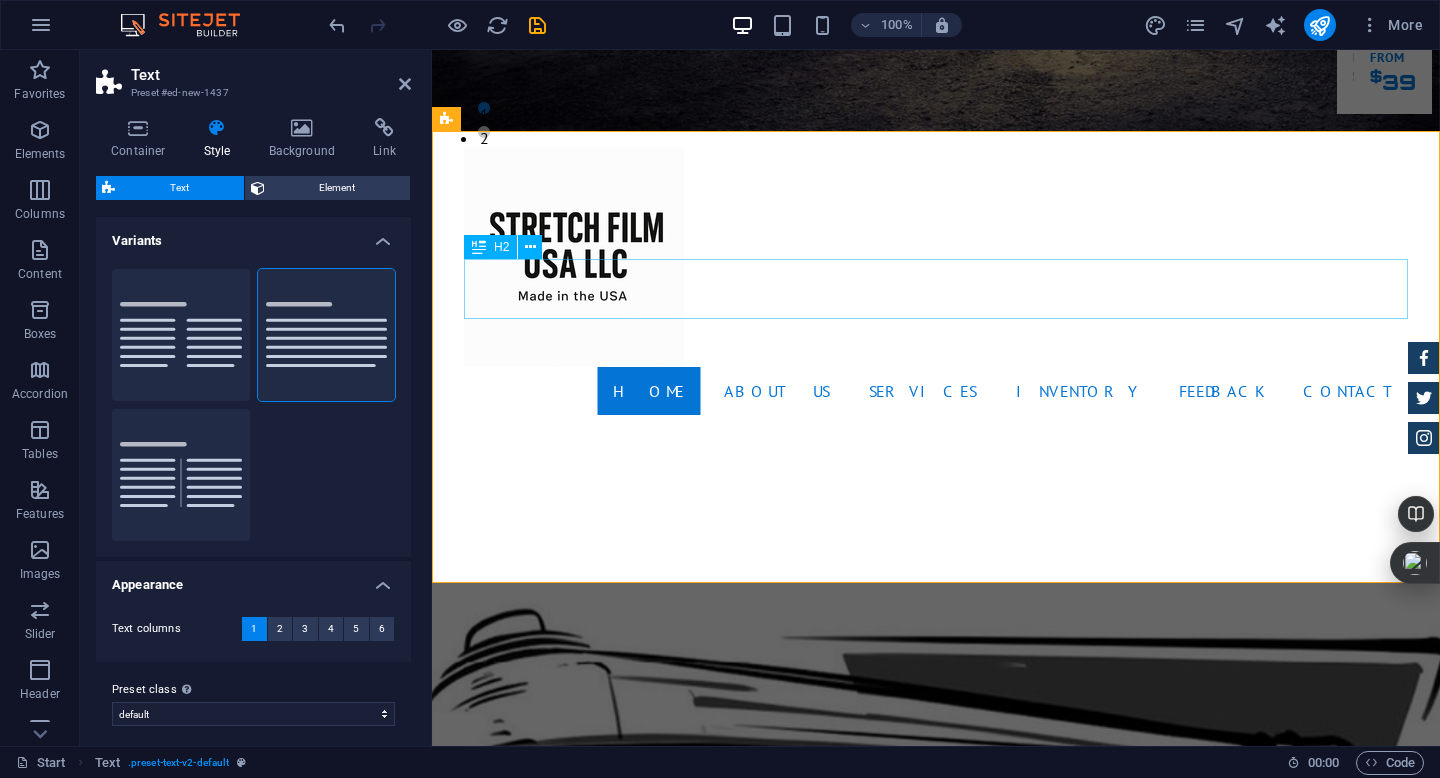 click on "Headline" at bounding box center (936, 1574) 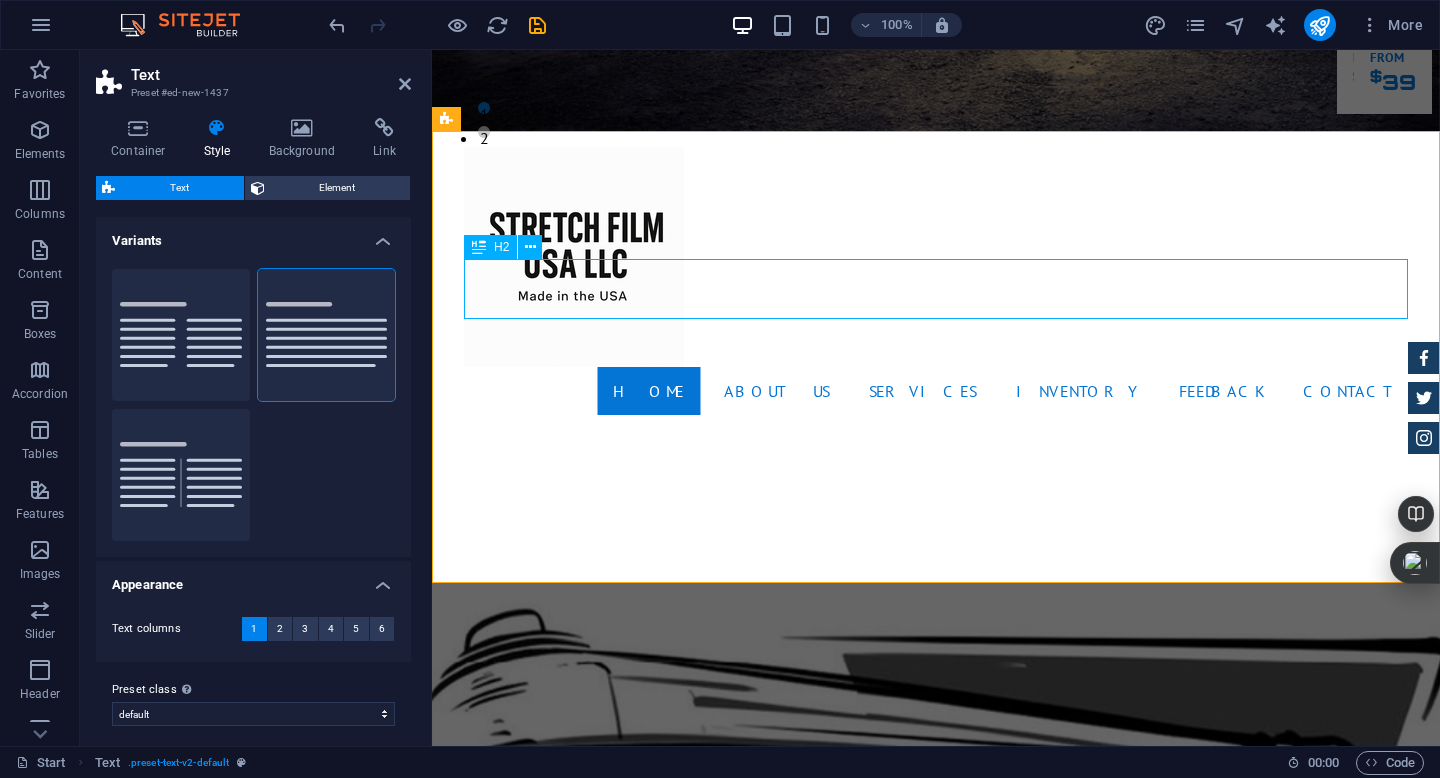 click on "Headline" at bounding box center [936, 1574] 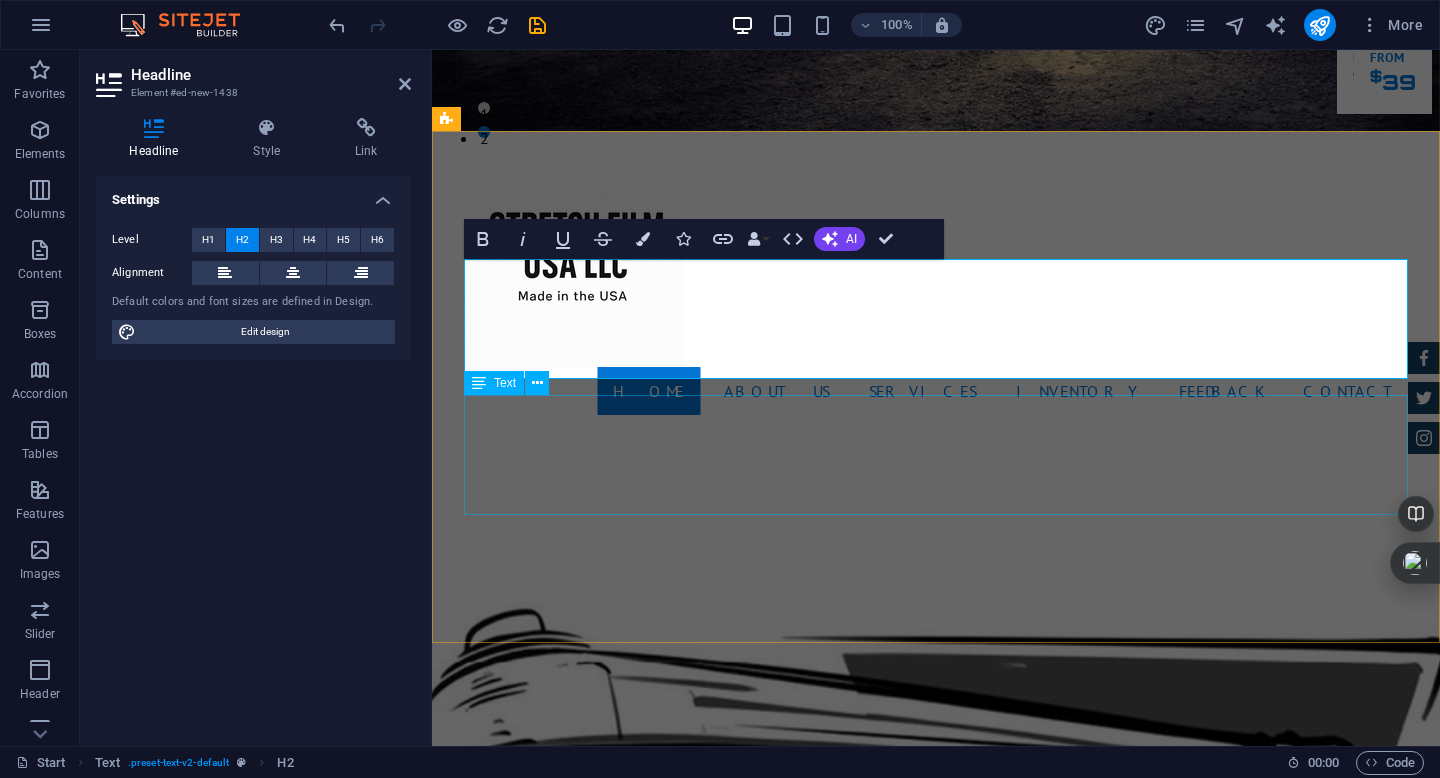 click on "Lorem ipsum dolor sitope amet, consectetur adipisicing elitip. Massumenda, dolore, cum vel modi asperiores consequatur suscipit quidem ducimus eveniet iure expedita consecteture odiogil voluptatum similique fugit voluptates atem accusamus quae quas dolorem tenetur facere tempora maiores adipisci reiciendis accusantium voluptatibus id voluptate tempore dolor harum nisi amet! Nobis, eaque. Aenean commodo ligula eget dolor. Lorem ipsum dolor sit amet, consectetuer adipiscing elit leget odiogil voluptatum similique fugit voluptates dolor. Libero assumenda, dolore, cum vel modi asperiores consequatur." at bounding box center (936, 1836) 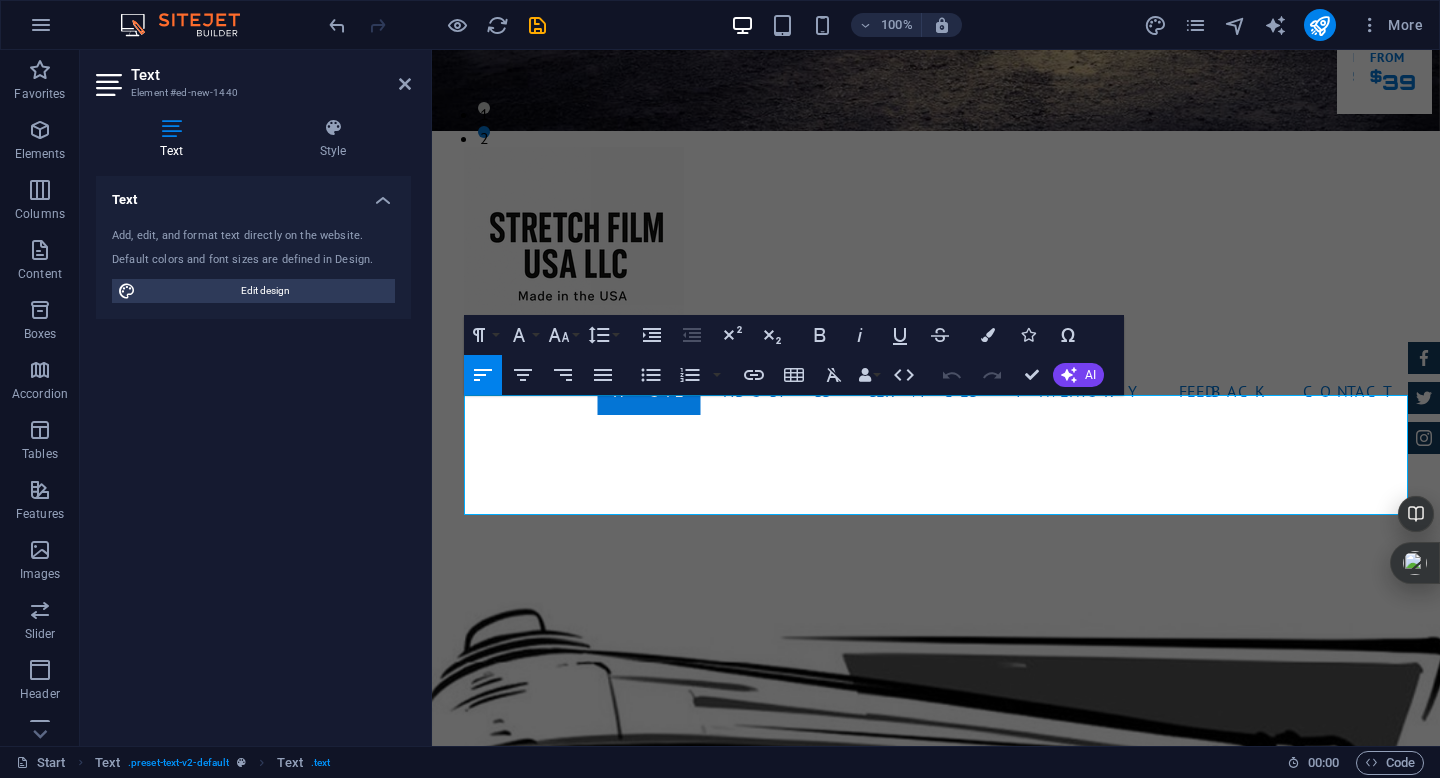 drag, startPoint x: 963, startPoint y: 501, endPoint x: 423, endPoint y: 389, distance: 551.4925 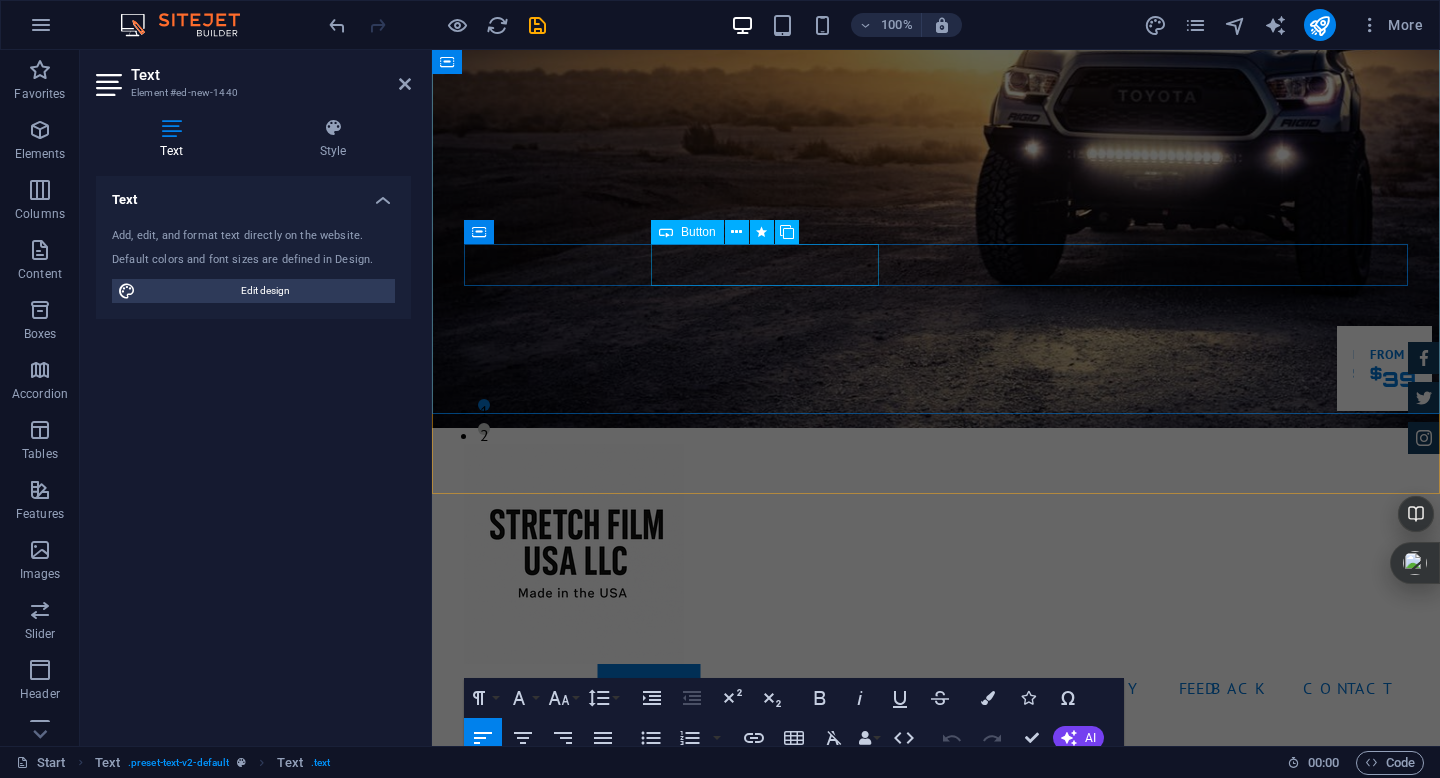 scroll, scrollTop: 253, scrollLeft: 0, axis: vertical 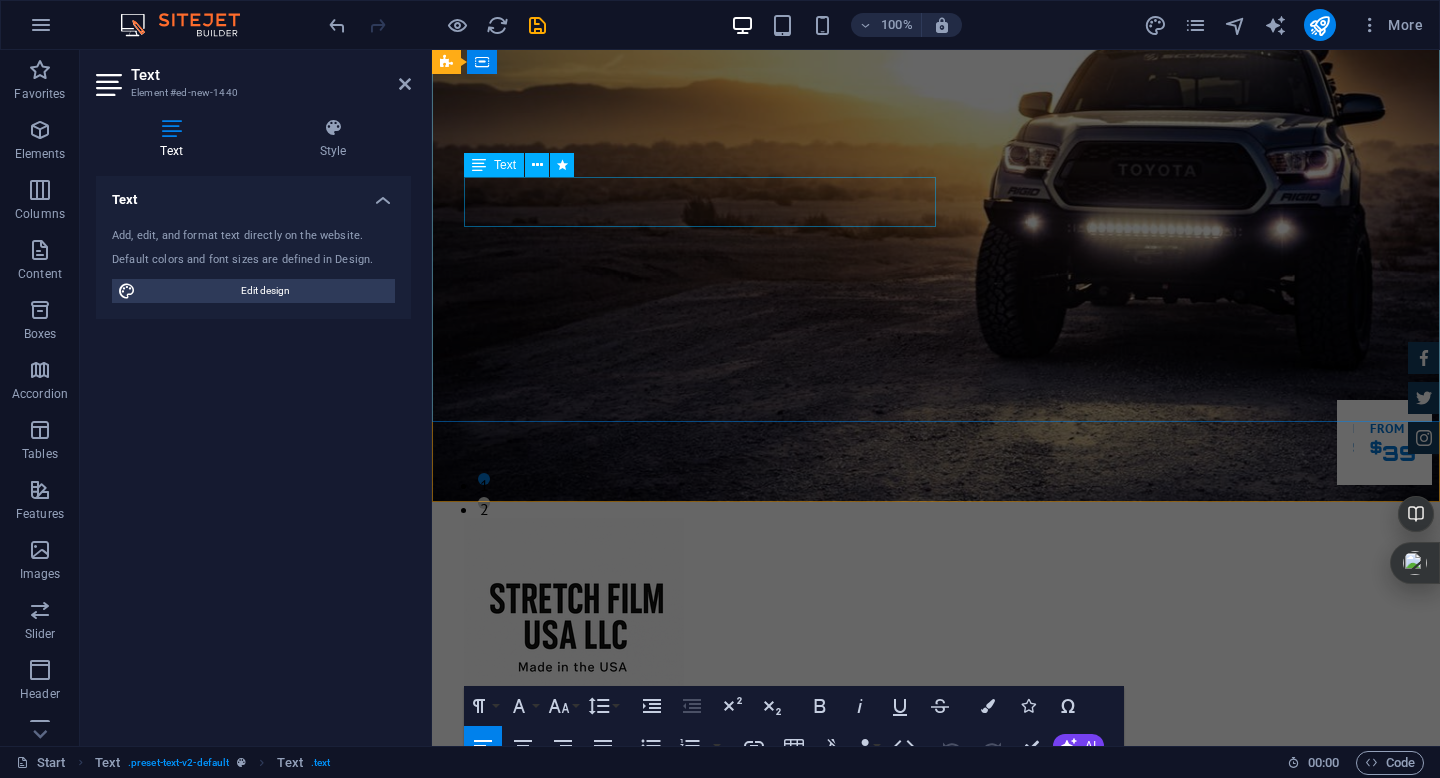 click on "High-performance stretch film made in the [GEOGRAPHIC_DATA] for professionals who demand durability, clarity, and reliability." at bounding box center [936, 1445] 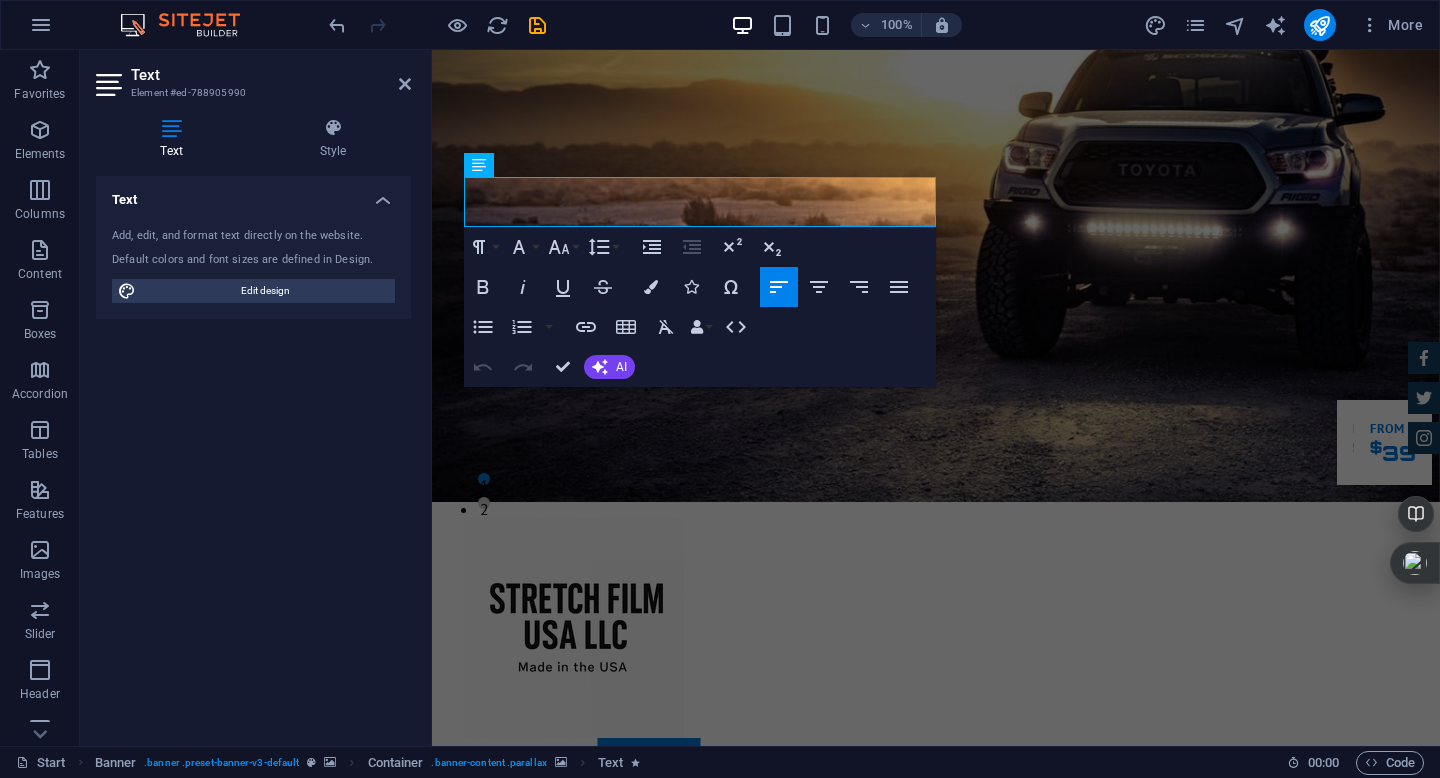 drag, startPoint x: 775, startPoint y: 216, endPoint x: 460, endPoint y: 179, distance: 317.16556 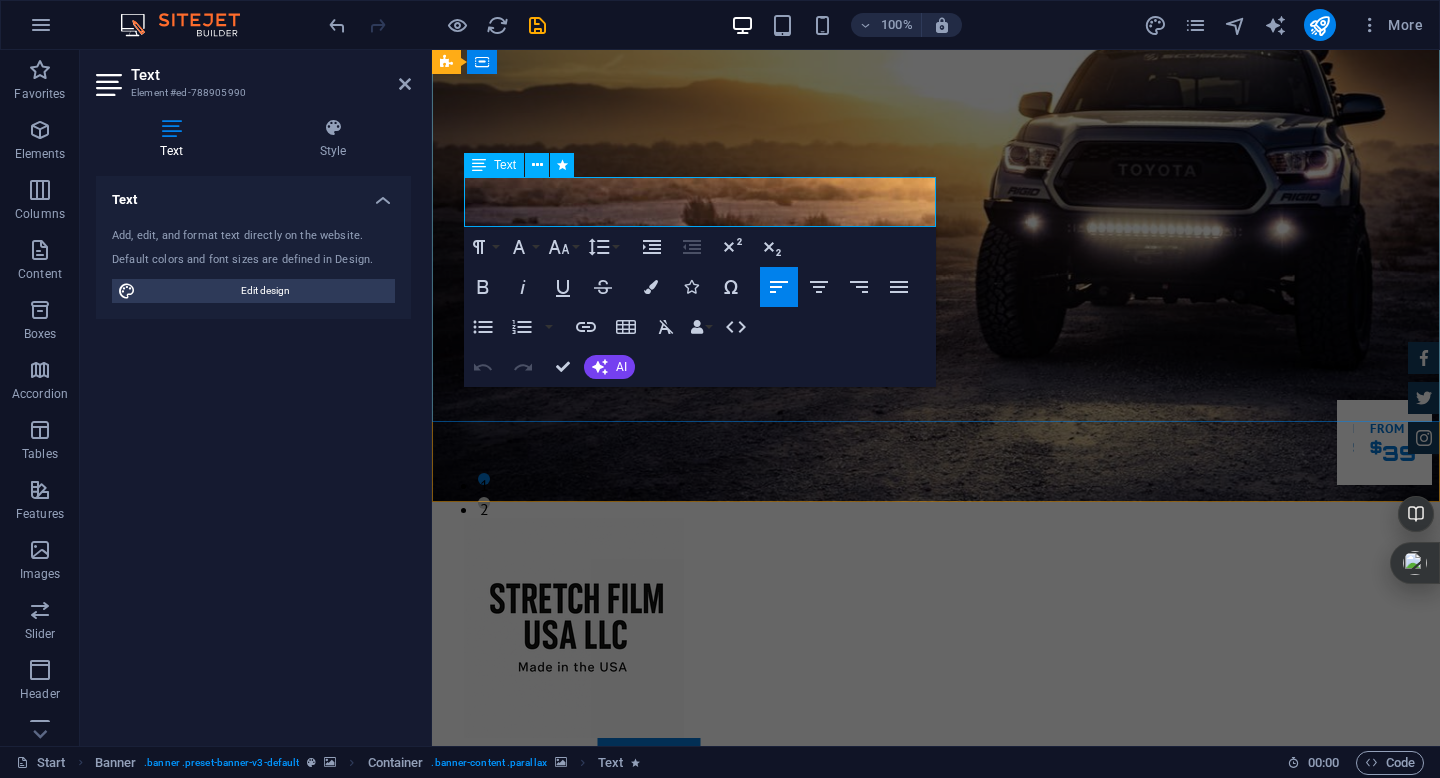 copy on "High-performance stretch film made in the [GEOGRAPHIC_DATA] for professionals who demand durability, clarity, and reliability." 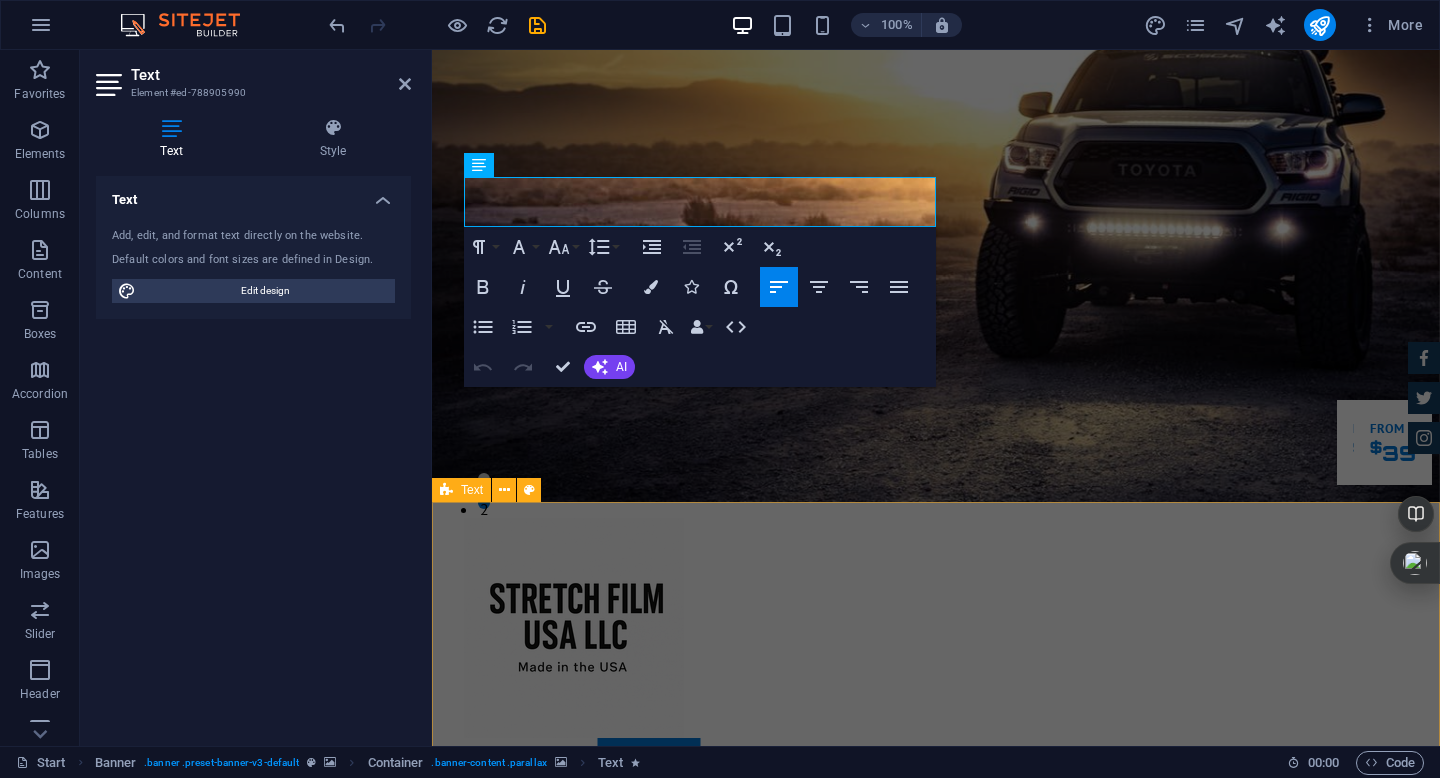 click on "Wrap Tough.  Wrap American. Lorem ipsum dolor sitope amet, consectetur adipisicing elitip. Massumenda, dolore, cum vel modi asperiores consequatur suscipit quidem ducimus eveniet iure expedita consecteture odiogil voluptatum similique fugit voluptates atem accusamus quae quas dolorem tenetur facere tempora maiores adipisci reiciendis accusantium voluptatibus id voluptate tempore dolor harum nisi amet! Nobis, eaque. Aenean commodo ligula eget dolor. Lorem ipsum dolor sit amet, consectetuer adipiscing elit leget odiogil voluptatum similique fugit voluptates dolor. Libero assumenda, dolore, cum vel modi asperiores consequatur." at bounding box center [936, 2139] 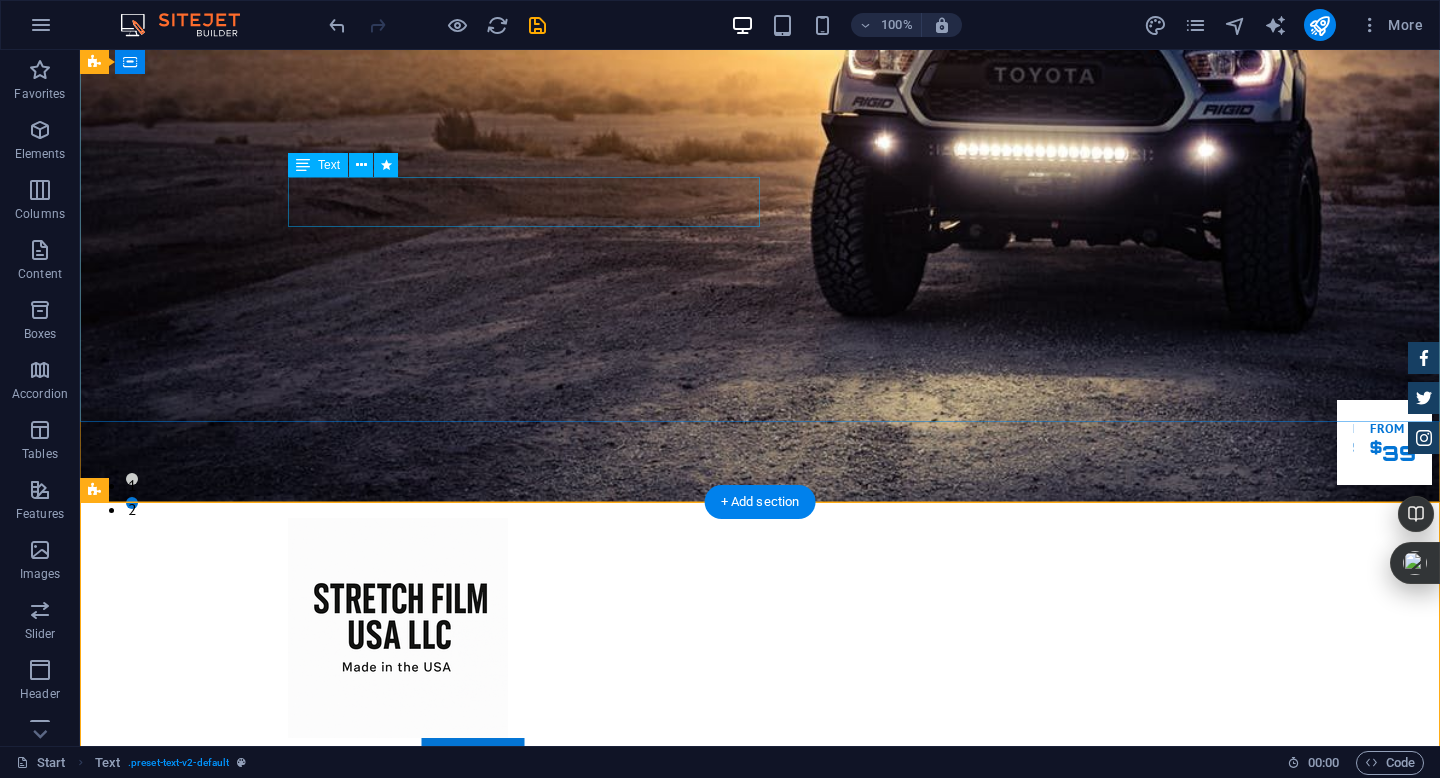 click on "High-performance stretch film made in the [GEOGRAPHIC_DATA] for professionals who demand durability, clarity, and reliability." at bounding box center (760, 1445) 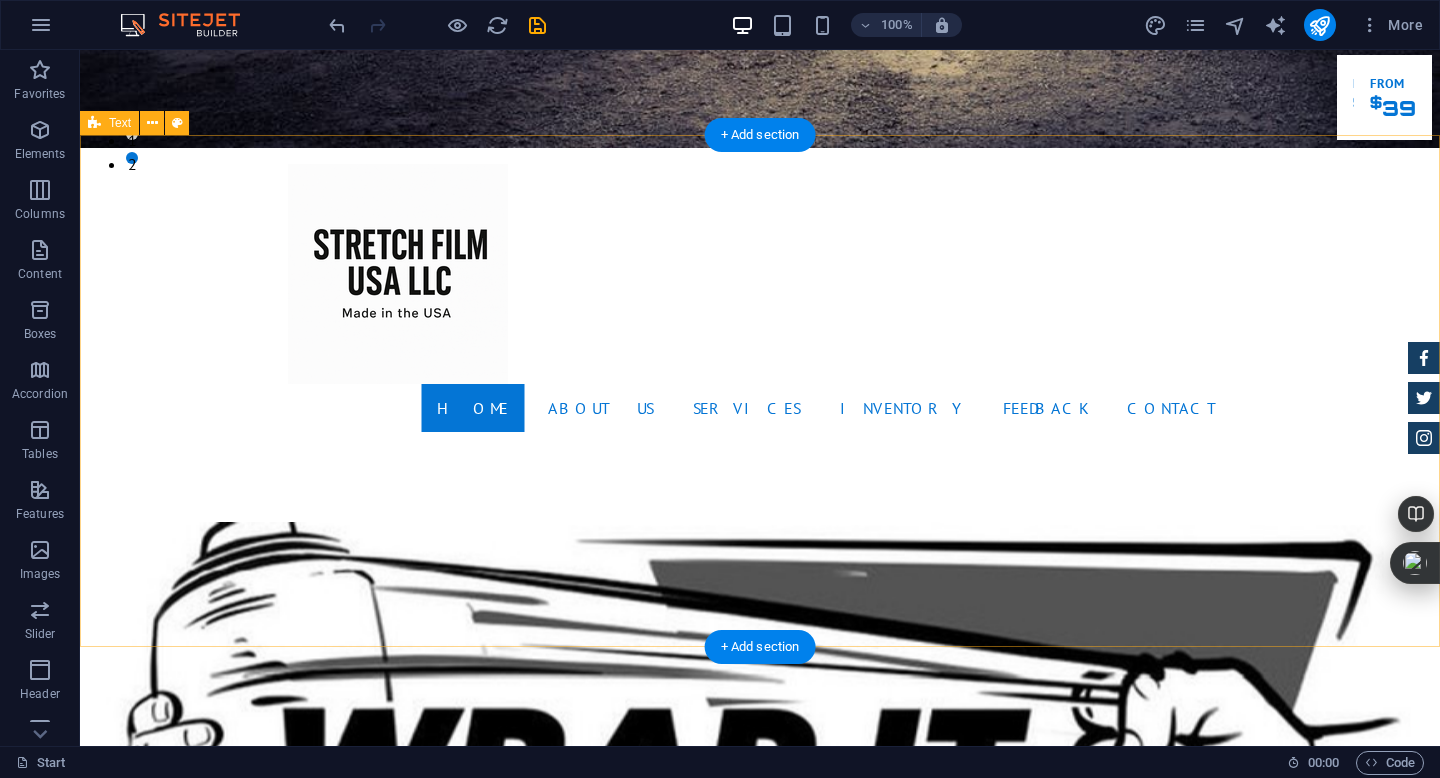 scroll, scrollTop: 610, scrollLeft: 0, axis: vertical 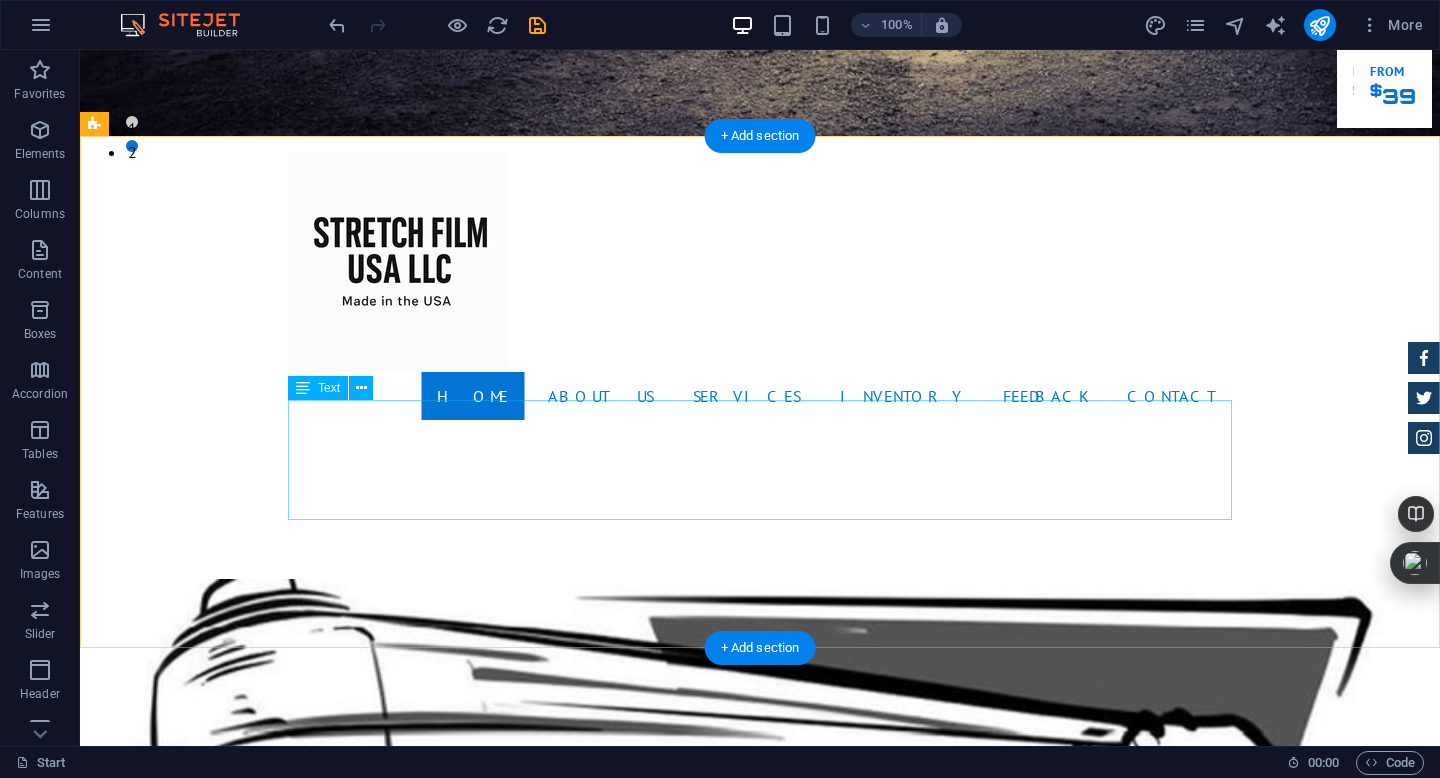 click on "Lorem ipsum dolor sitope amet, consectetur adipisicing elitip. Massumenda, dolore, cum vel modi asperiores consequatur suscipit quidem ducimus eveniet iure expedita consecteture odiogil voluptatum similique fugit voluptates atem accusamus quae quas dolorem tenetur facere tempora maiores adipisci reiciendis accusantium voluptatibus id voluptate tempore dolor harum nisi amet! Nobis, eaque. Aenean commodo ligula eget dolor. Lorem ipsum dolor sit amet, consectetuer adipiscing elit leget odiogil voluptatum similique fugit voluptates dolor. Libero assumenda, dolore, cum vel modi asperiores consequatur." at bounding box center [760, 1810] 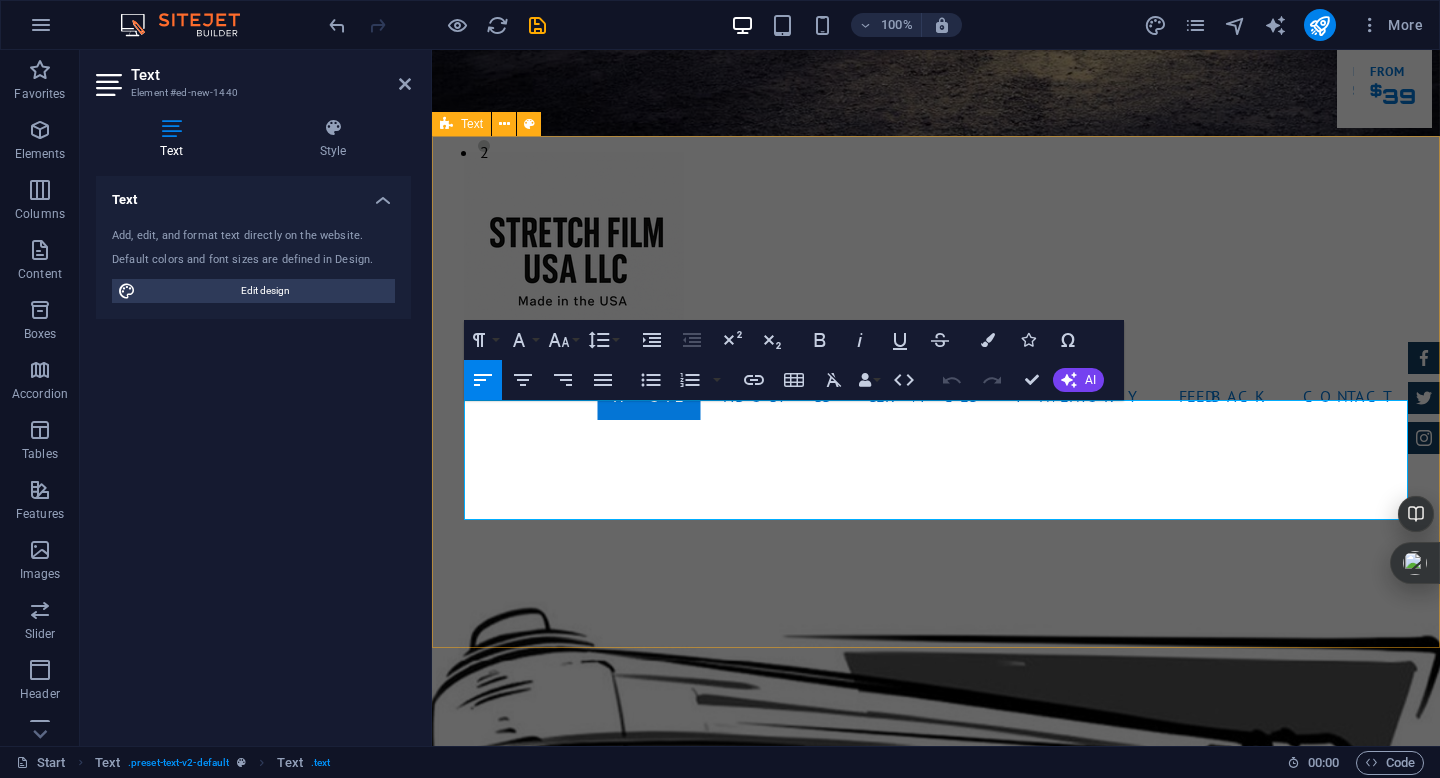drag, startPoint x: 976, startPoint y: 509, endPoint x: 455, endPoint y: 416, distance: 529.2353 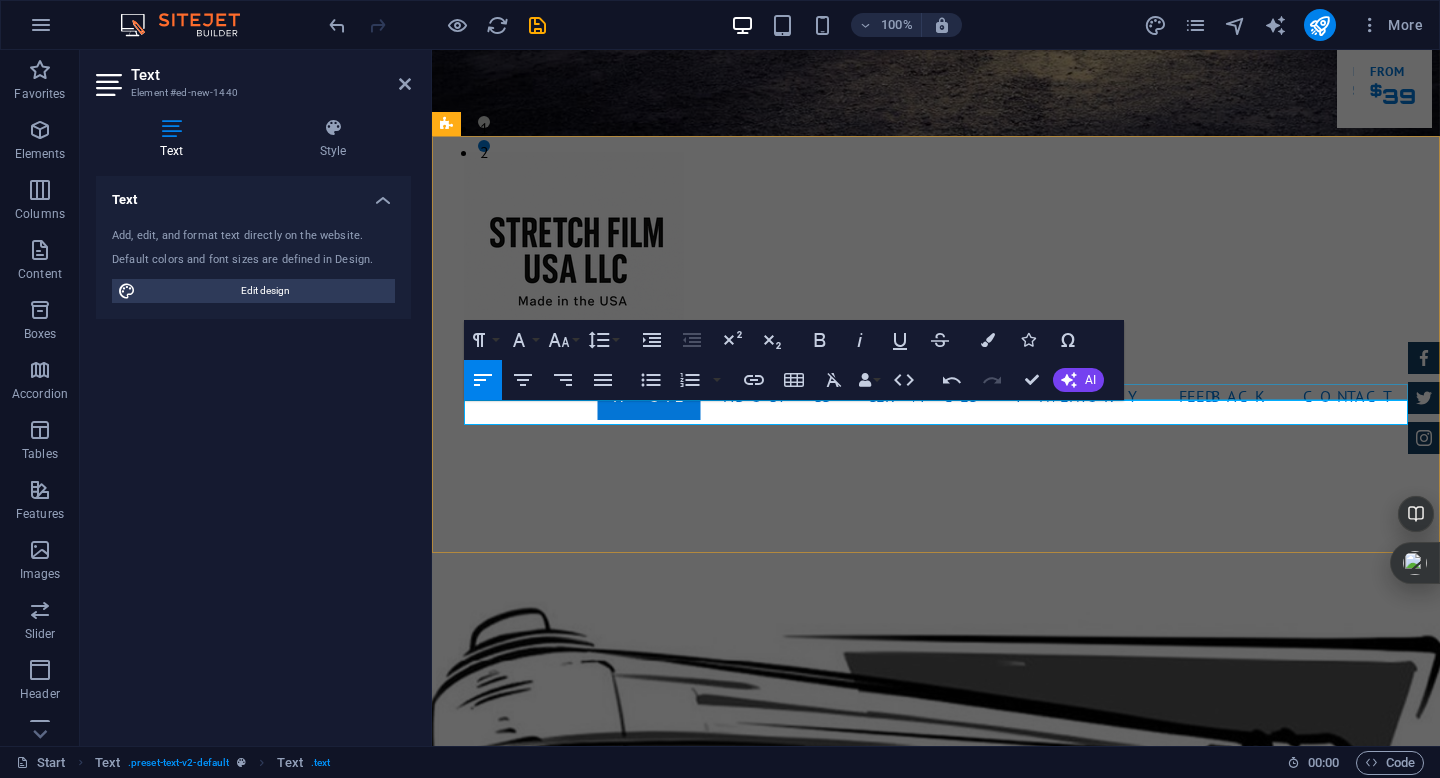 drag, startPoint x: 1195, startPoint y: 417, endPoint x: 675, endPoint y: 394, distance: 520.5084 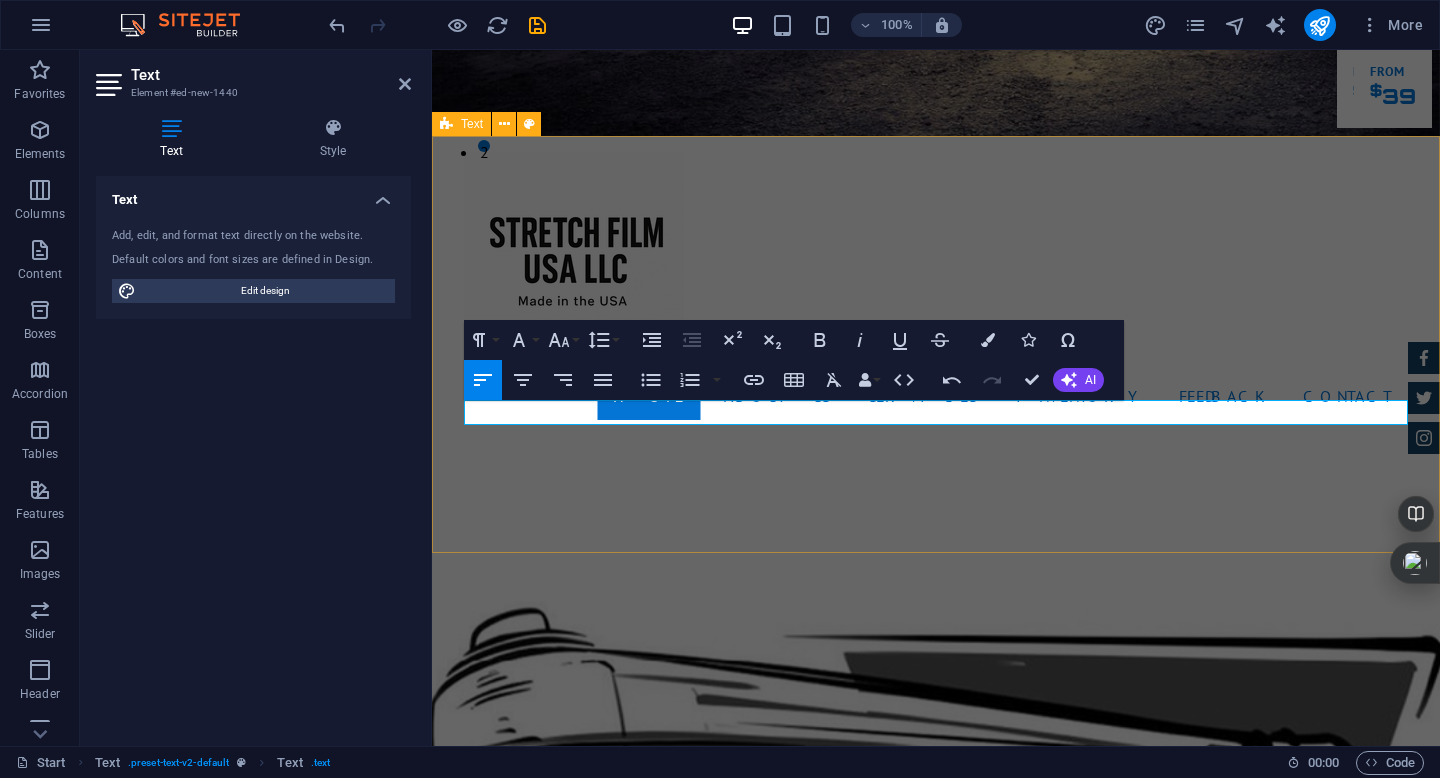 click on "Wrap Tough.  Wrap American. High-performance stretch film made in the USA for professionals who demand durability, clarity, and reliability." at bounding box center [936, 1598] 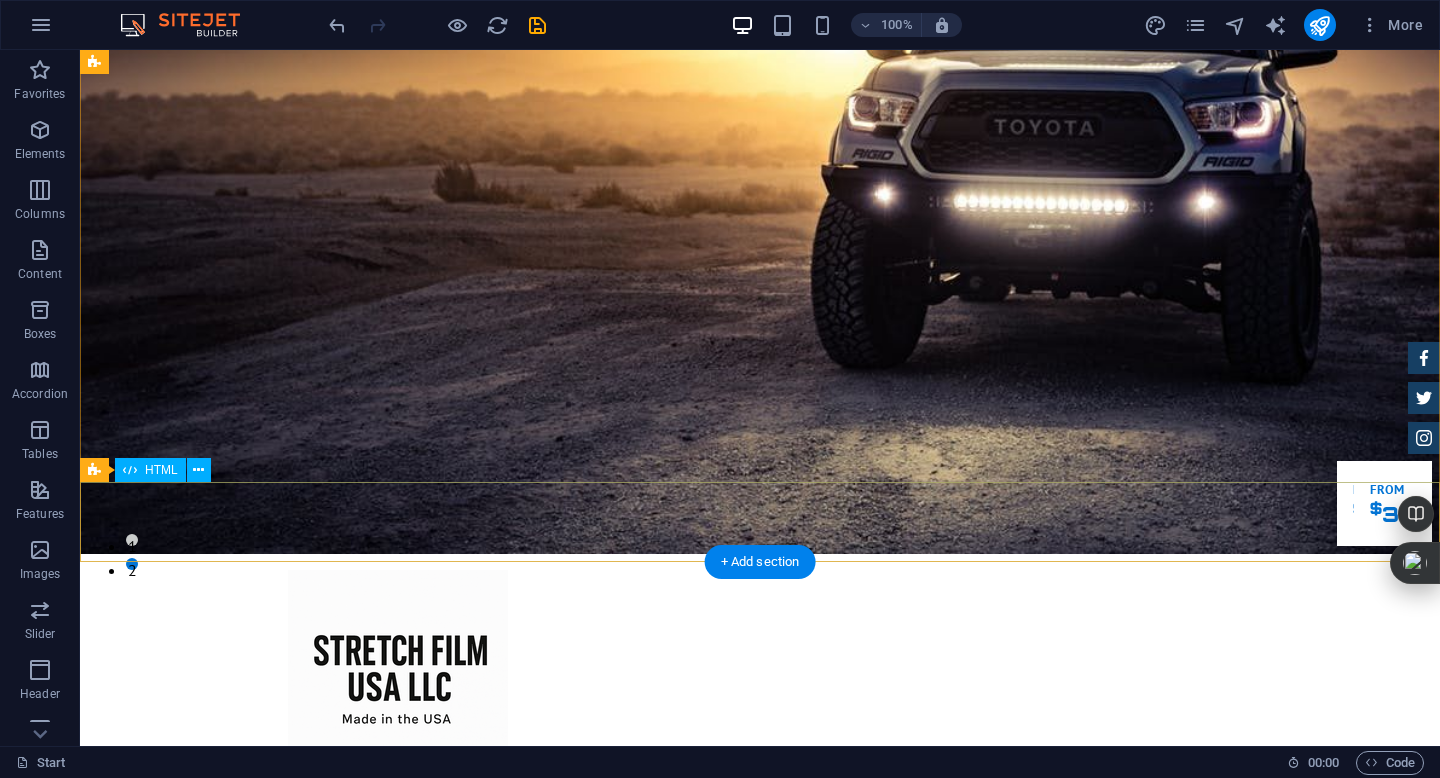 scroll, scrollTop: 179, scrollLeft: 0, axis: vertical 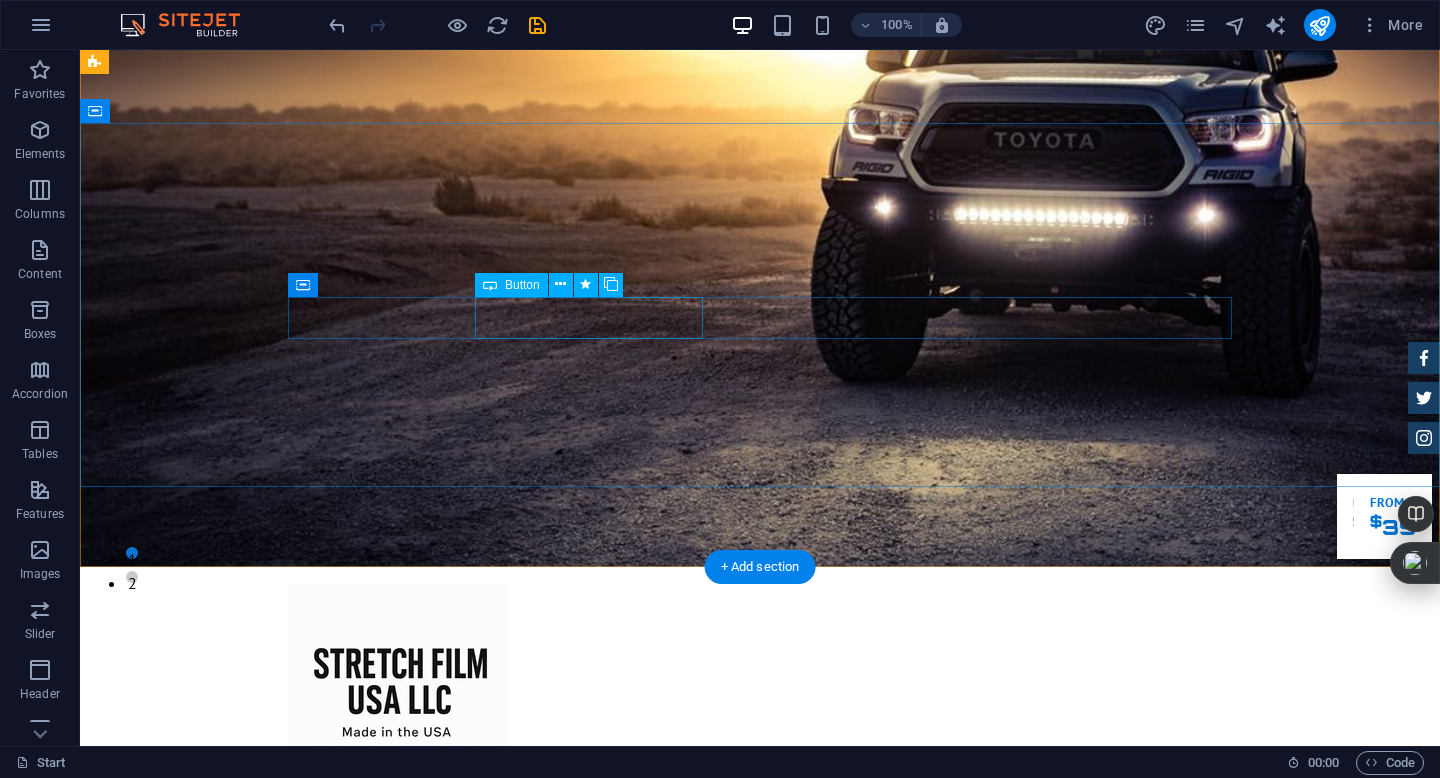 click on "Make an appointment" at bounding box center [760, 1592] 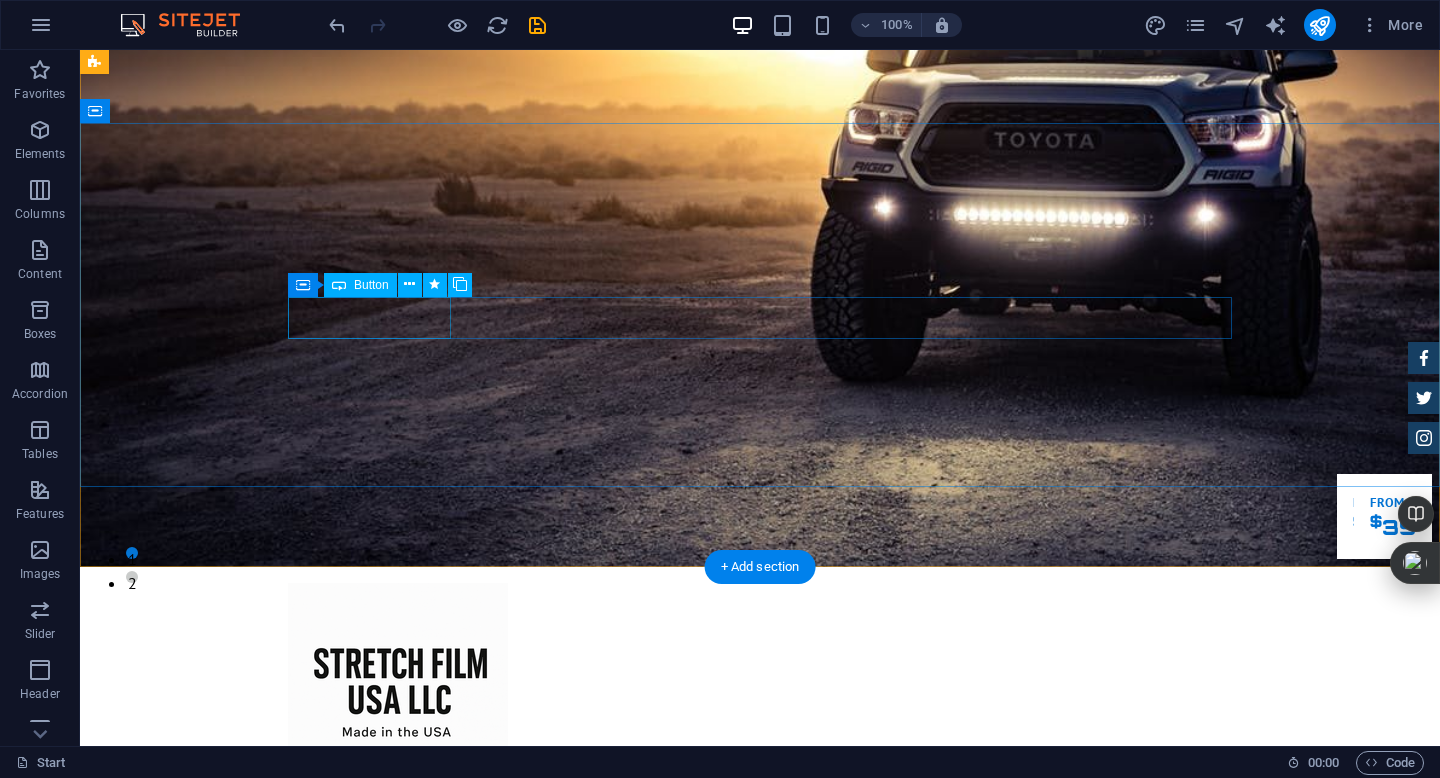 click on "Our Inventory" at bounding box center [760, 1538] 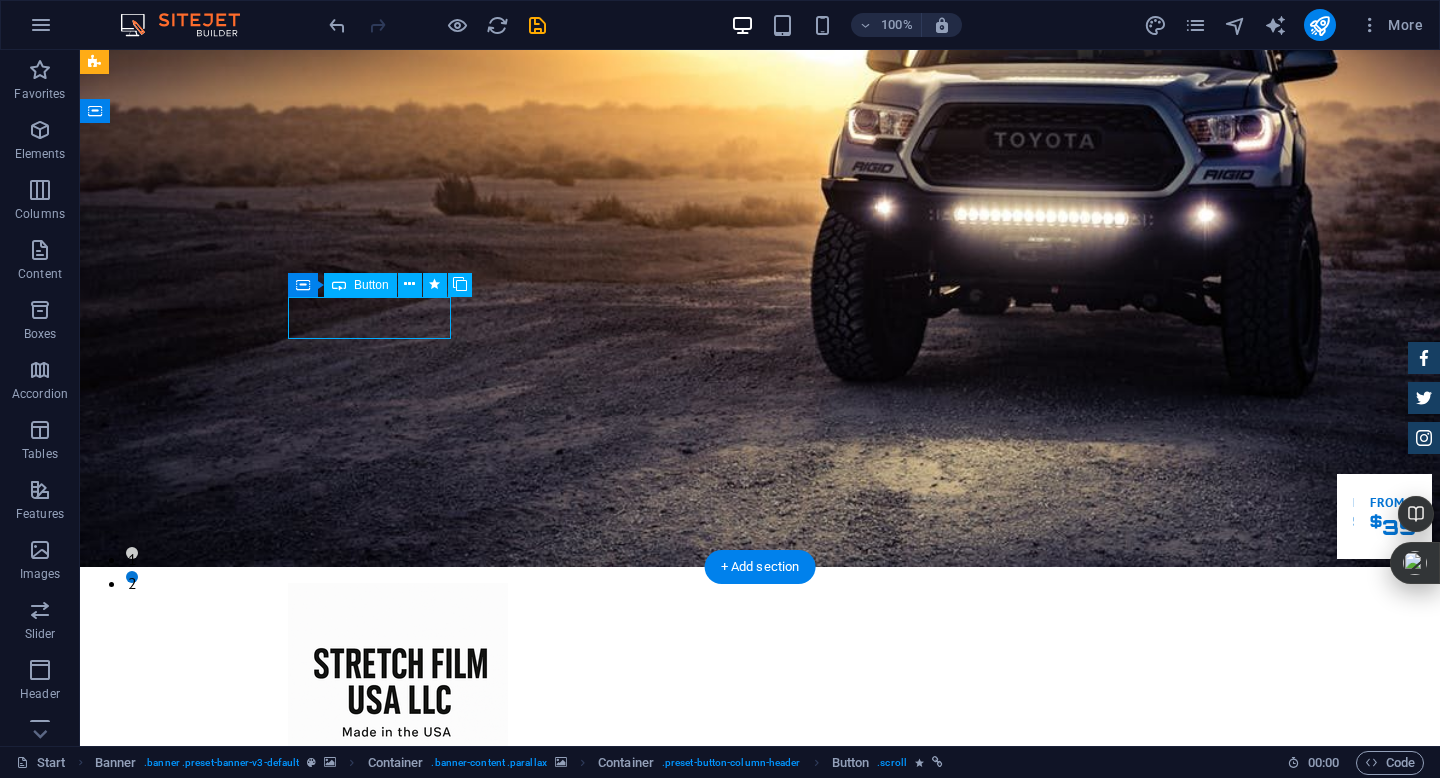 click on "Our Inventory" at bounding box center [760, 1538] 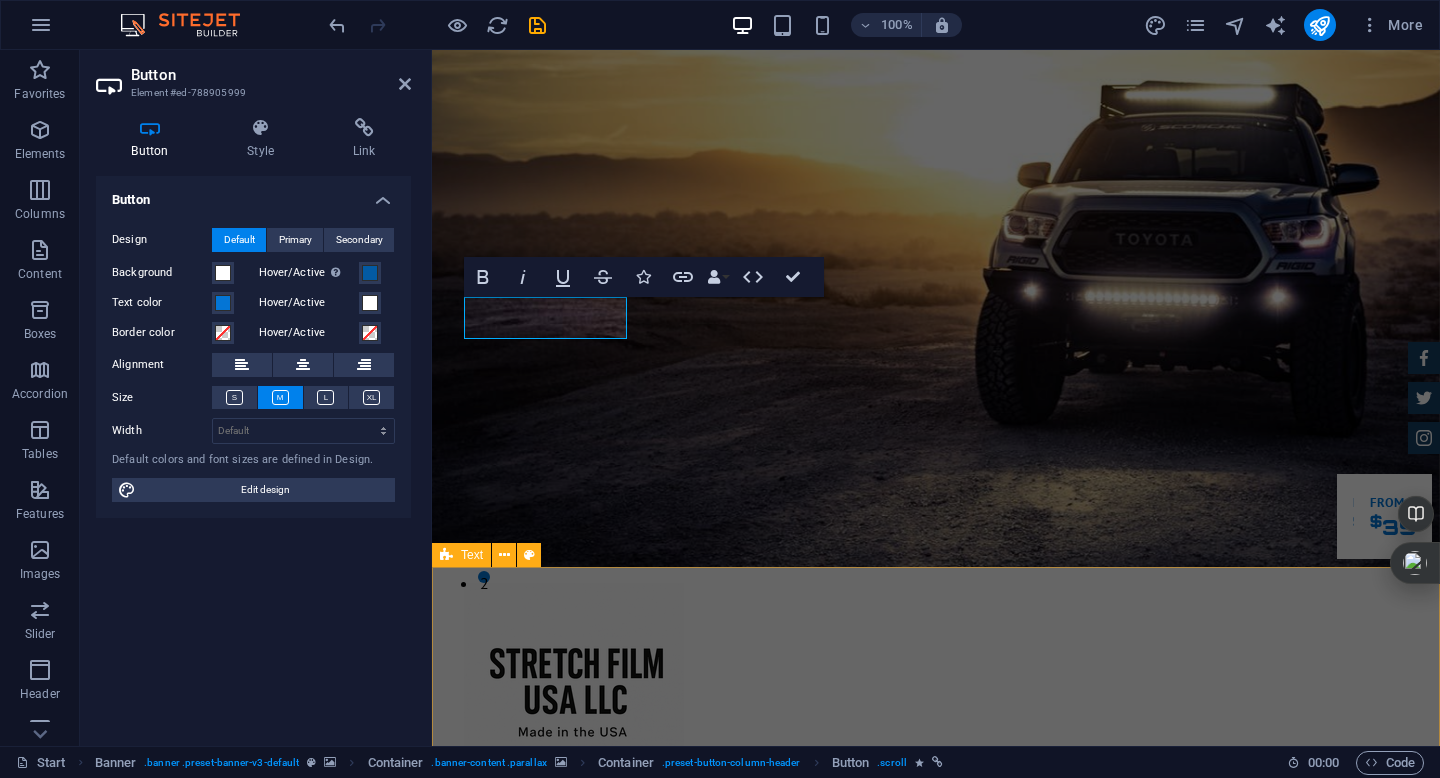 click on "Wrap Tough.  Wrap American. High-performance stretch film made in the USA for professionals who demand durability, clarity, and reliability." at bounding box center (936, 1975) 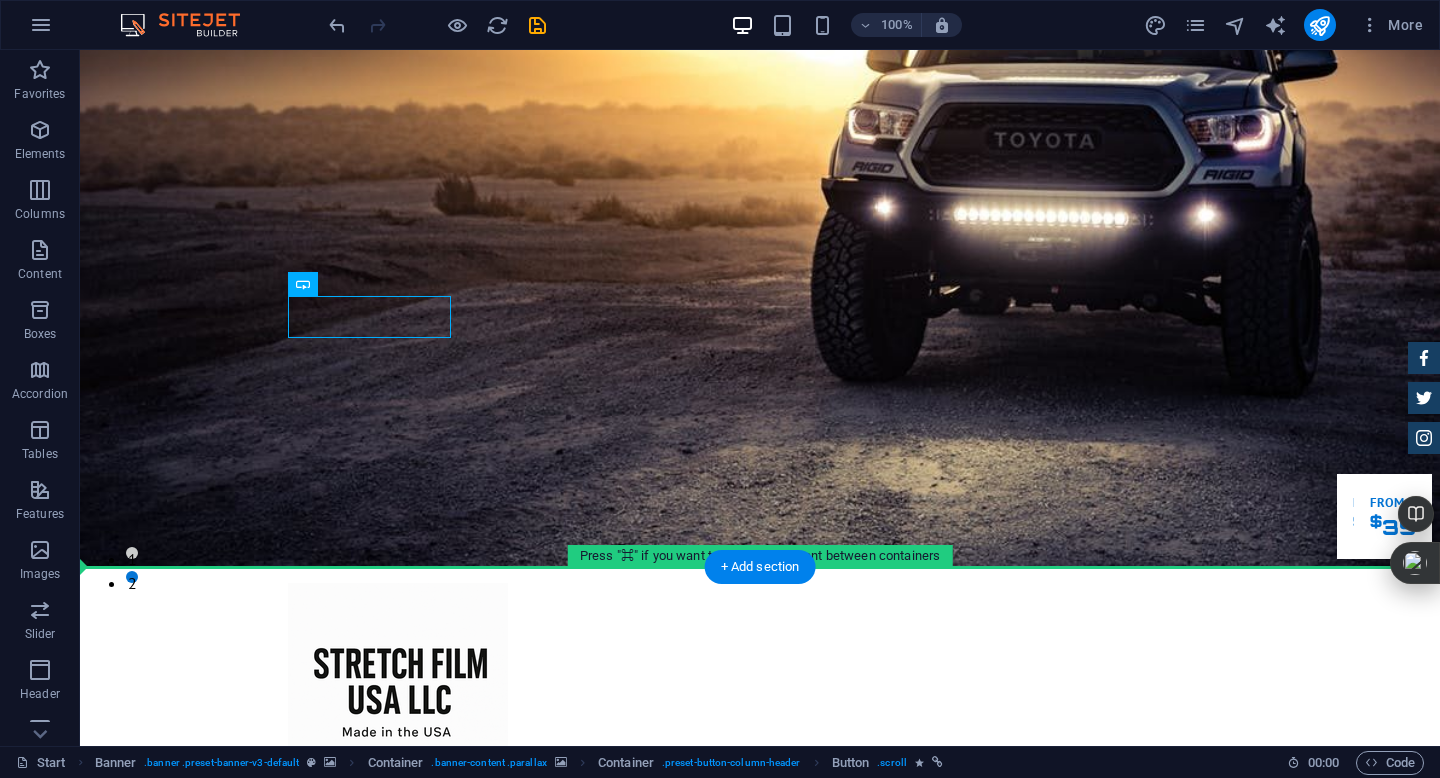 scroll, scrollTop: 179, scrollLeft: 0, axis: vertical 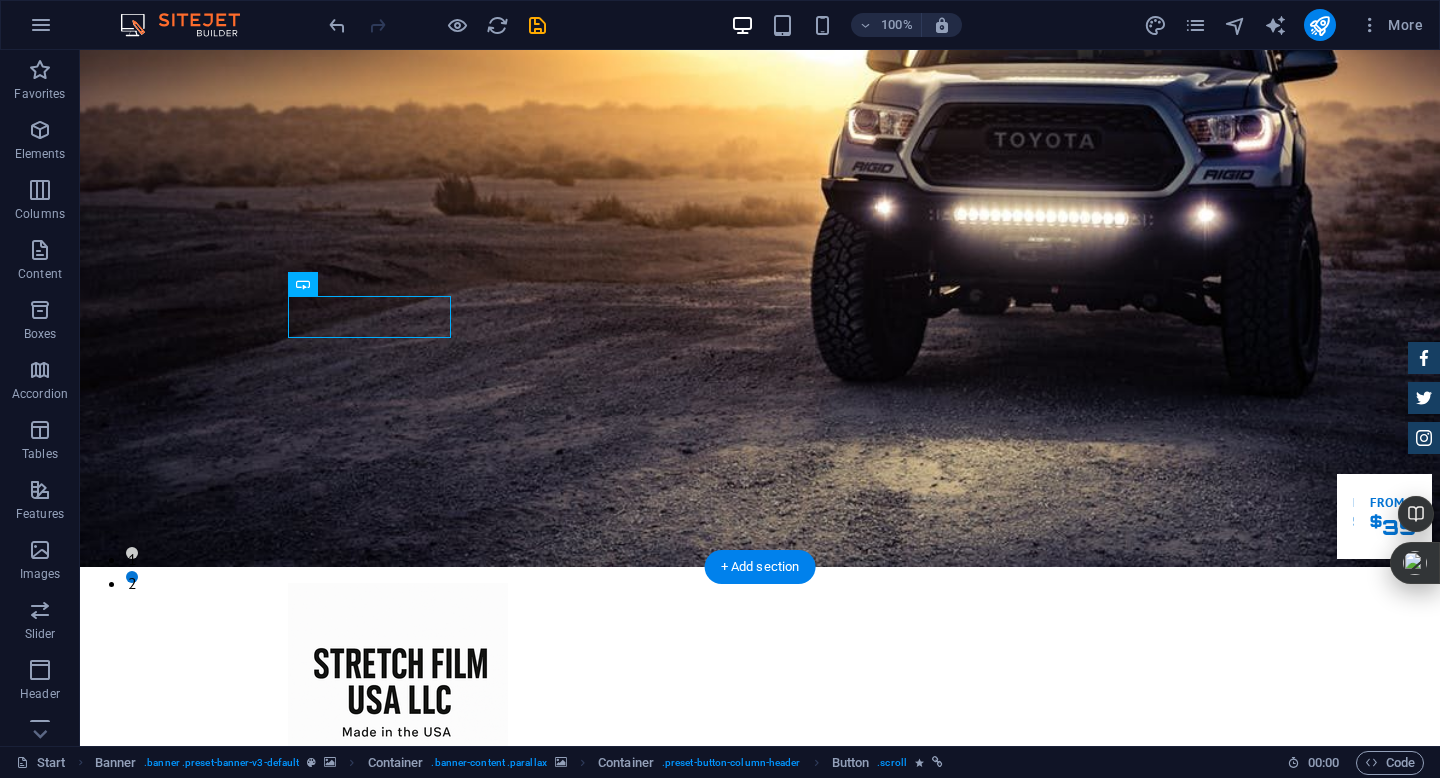 drag, startPoint x: 415, startPoint y: 318, endPoint x: 343, endPoint y: 311, distance: 72.33948 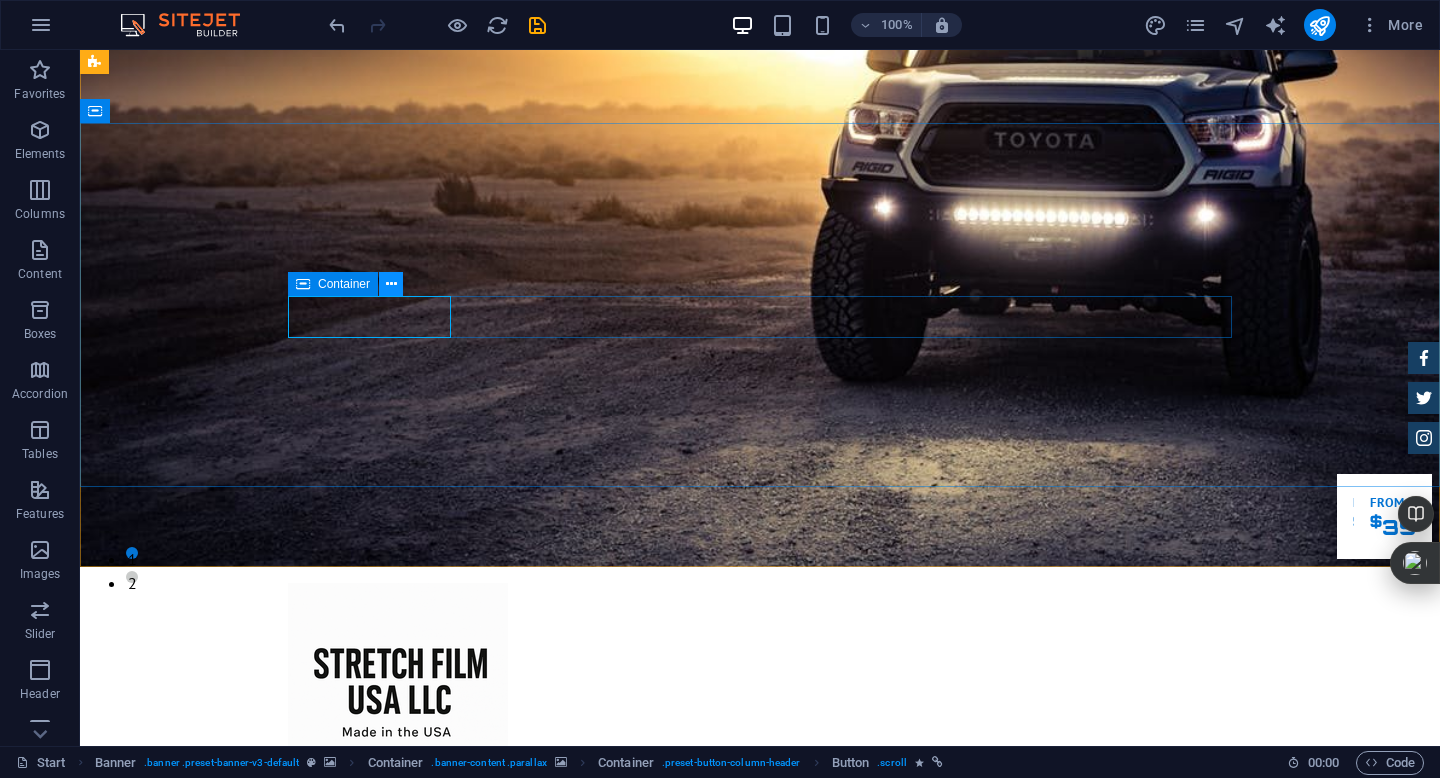 click at bounding box center (391, 284) 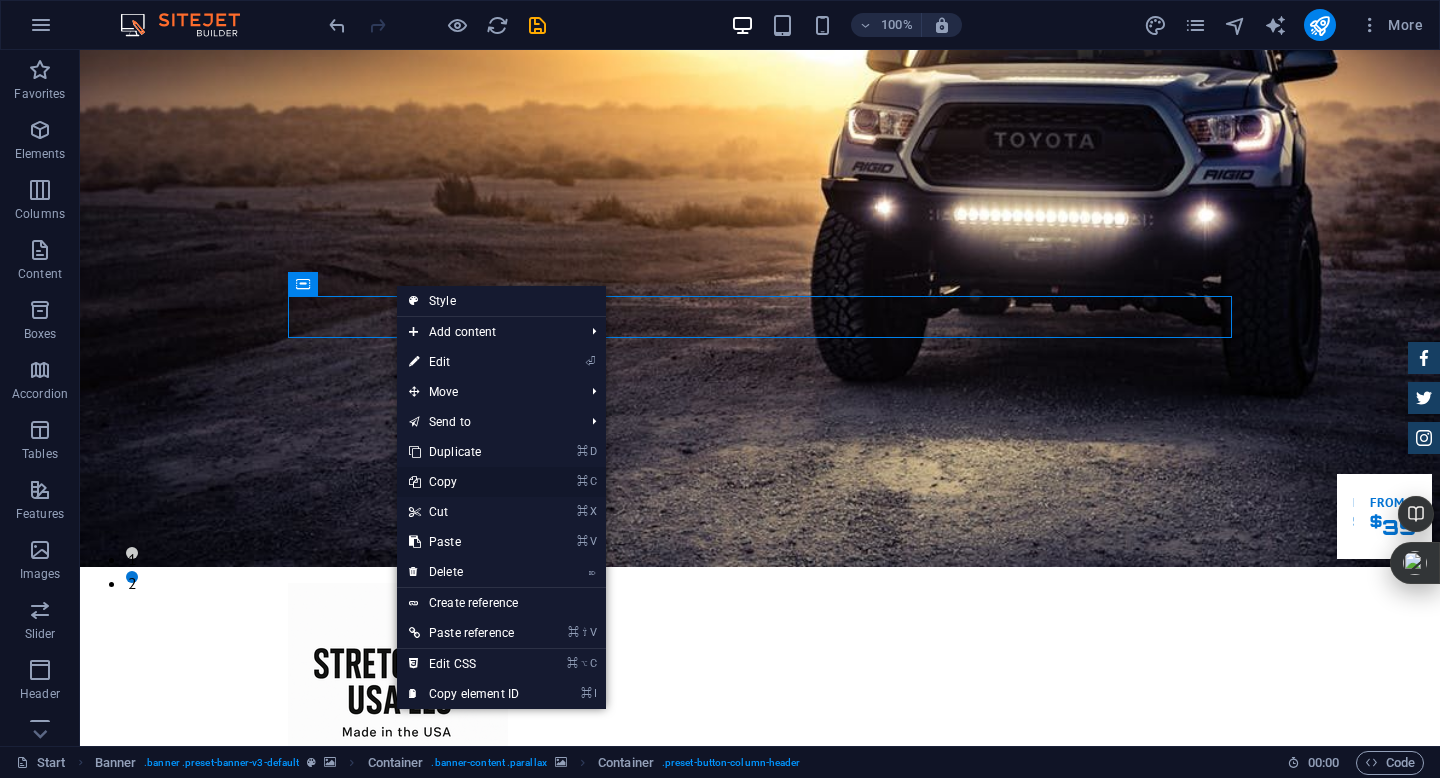 click on "⌘ C  Copy" at bounding box center (464, 482) 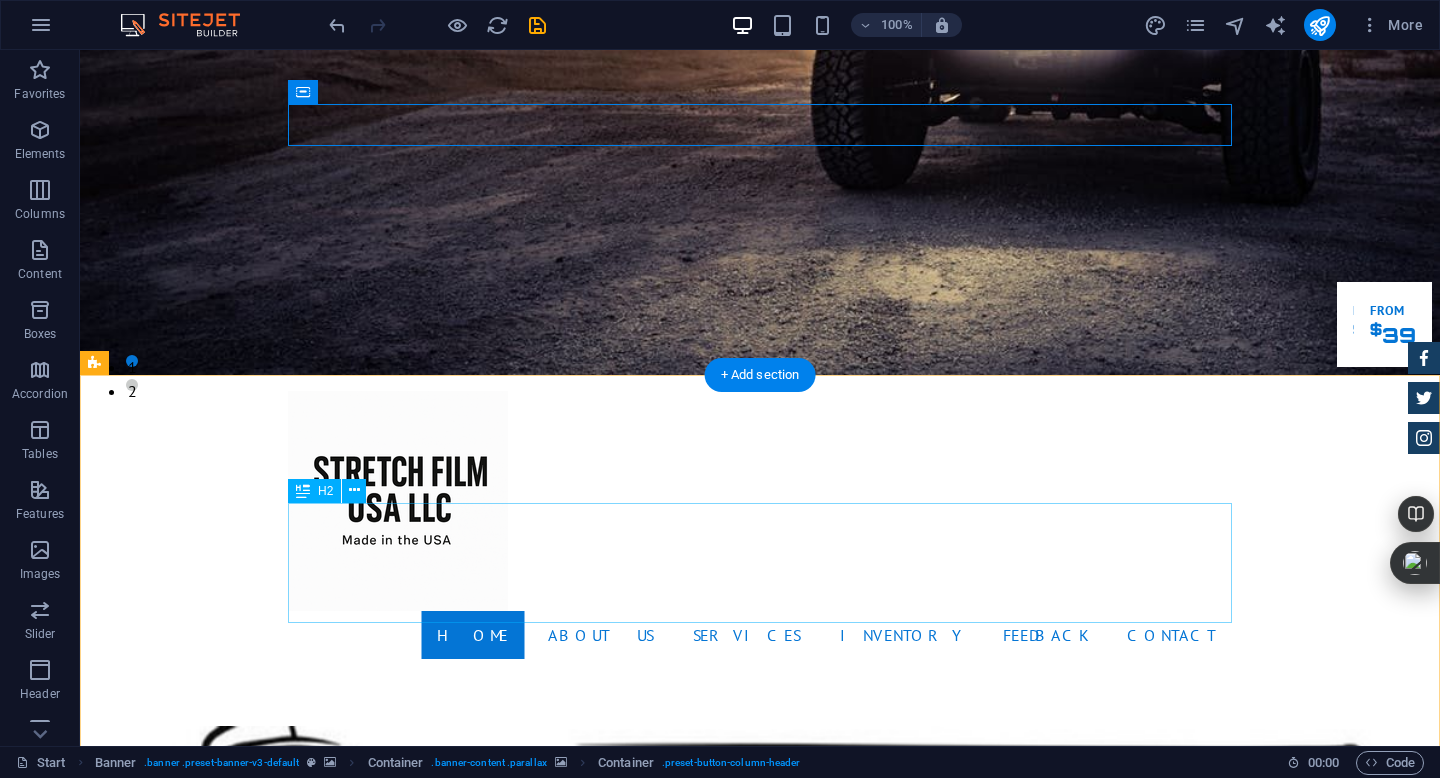 scroll, scrollTop: 582, scrollLeft: 0, axis: vertical 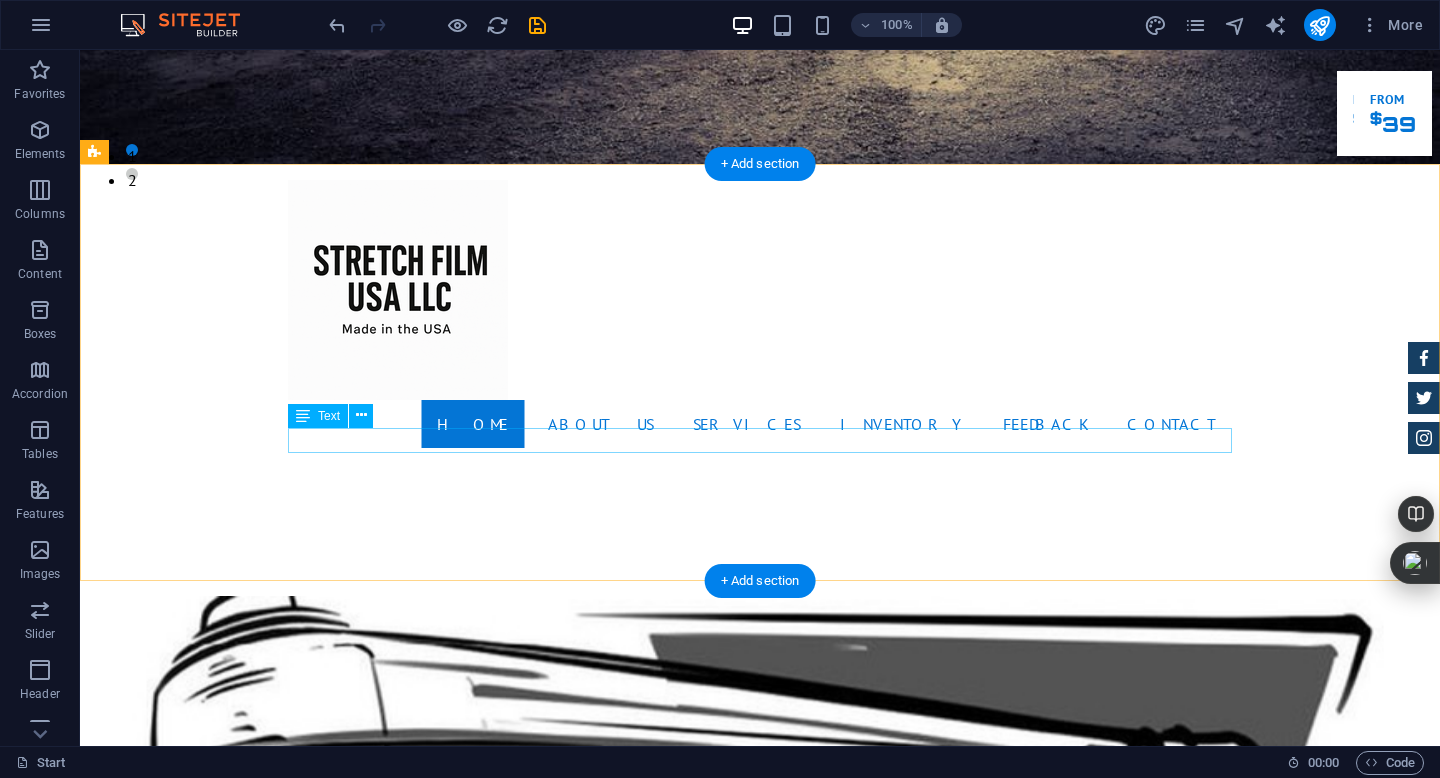 click on "High-performance stretch film made in the [GEOGRAPHIC_DATA] for professionals who demand durability, clarity, and reliability." at bounding box center [760, 1640] 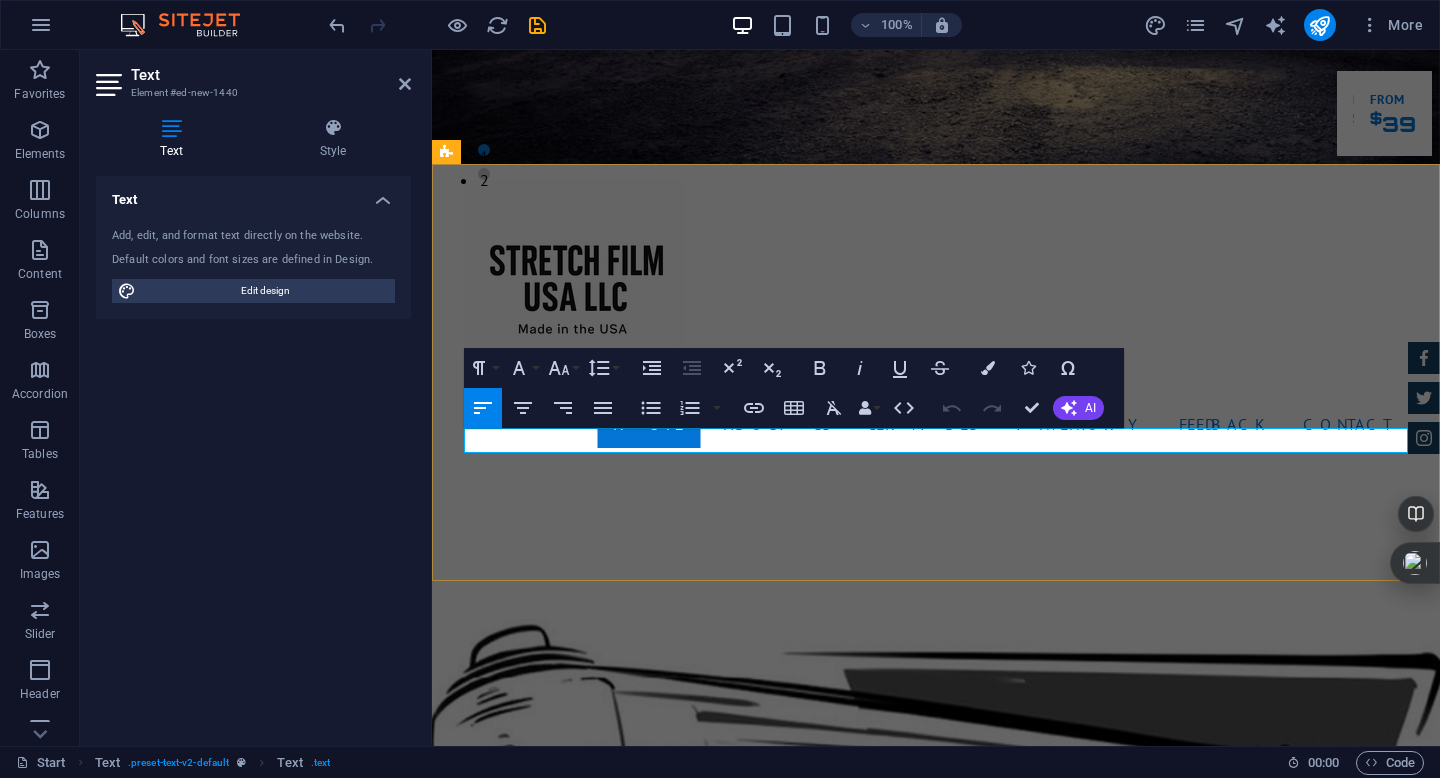 click on "High-performance stretch film made in the [GEOGRAPHIC_DATA] for professionals who demand durability, clarity, and reliability." at bounding box center (936, 1640) 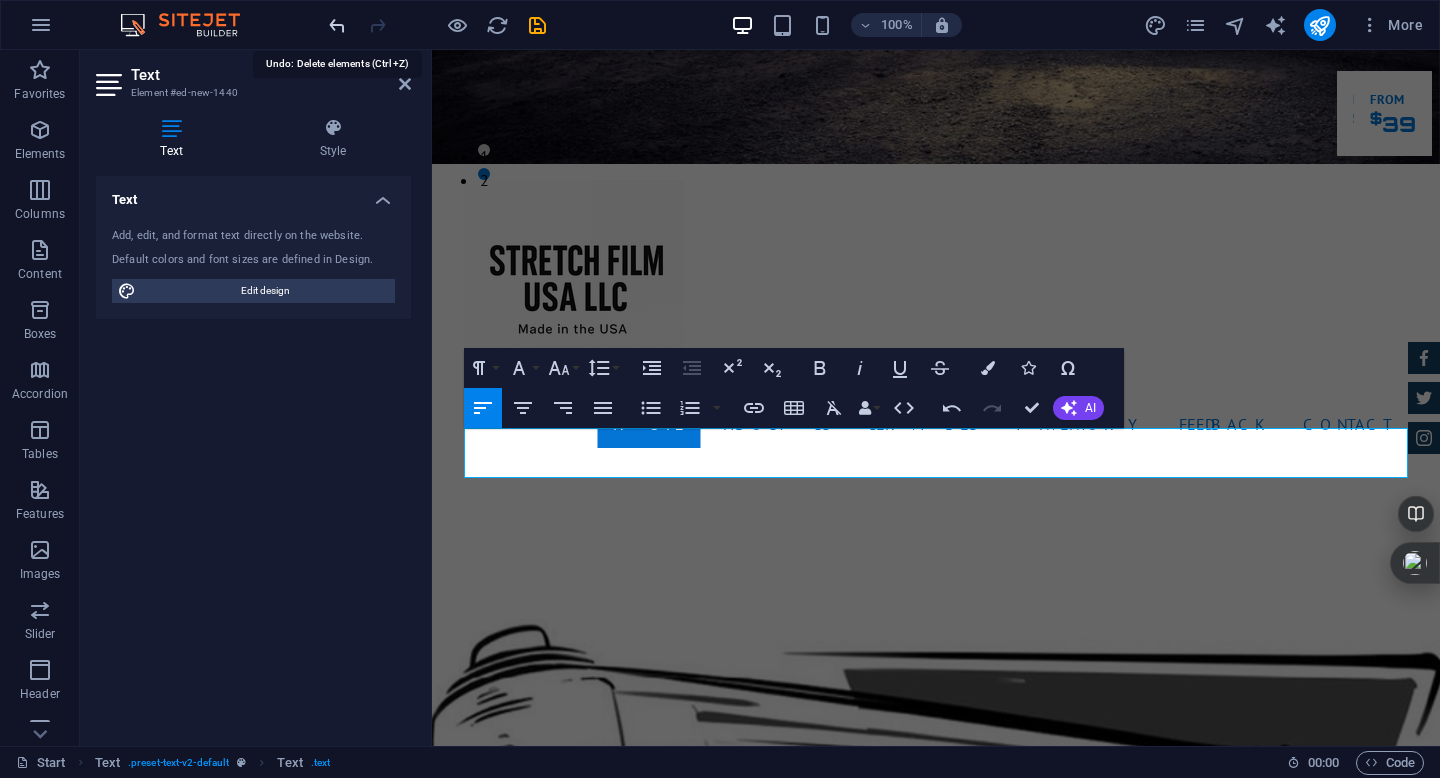 click at bounding box center [337, 25] 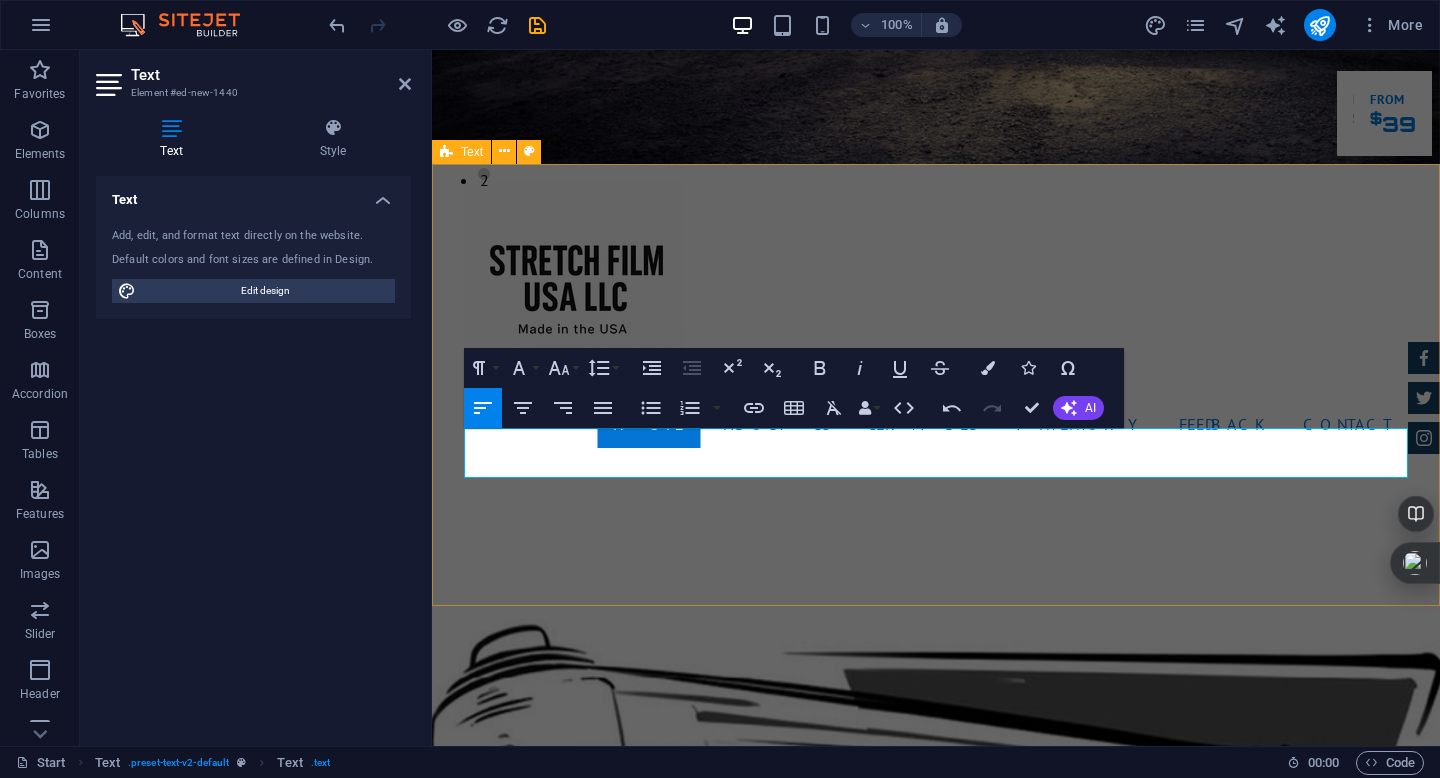 drag, startPoint x: 1193, startPoint y: 465, endPoint x: 448, endPoint y: 474, distance: 745.0544 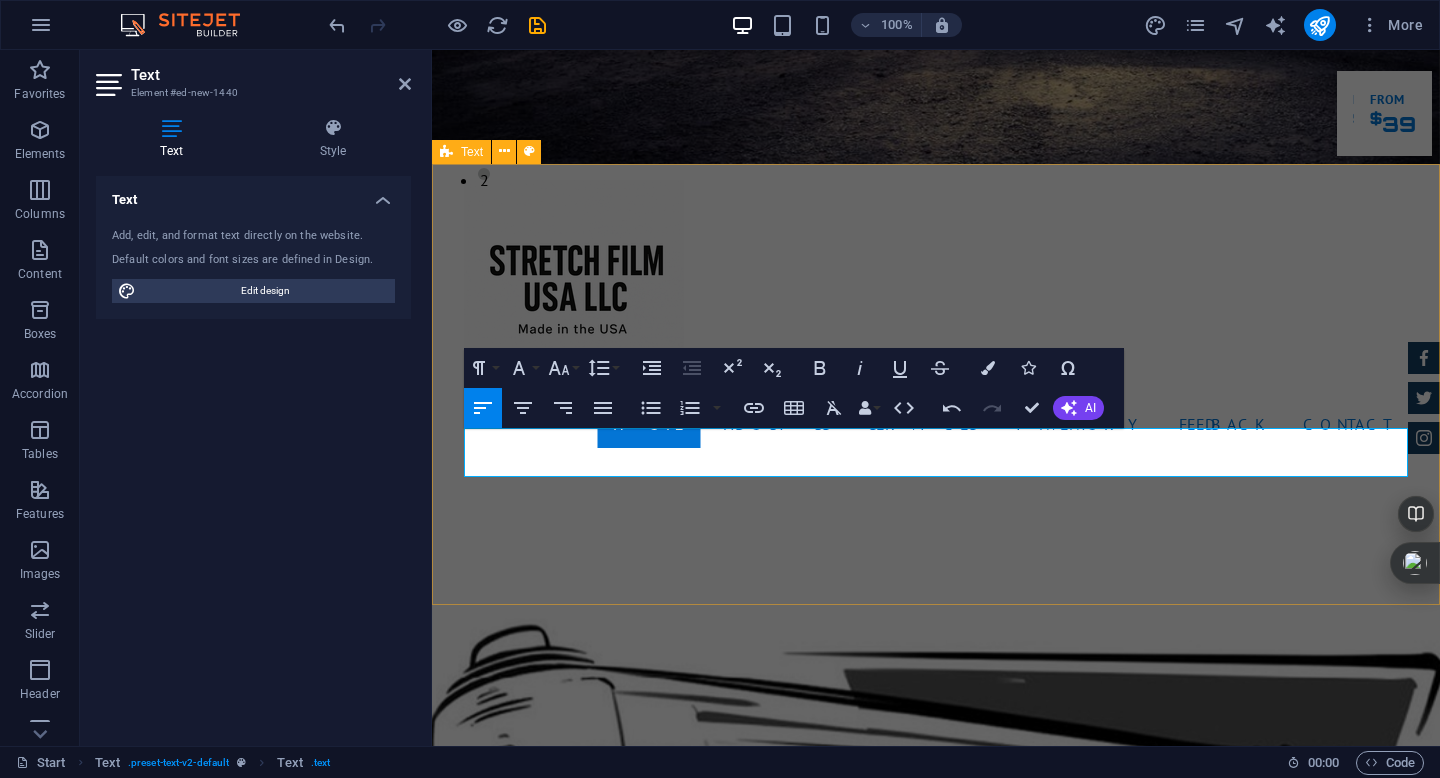 click on "Wrap Tough.  Wrap American. High-performance stretch film made in the USA for professionals who demand durability, clarity, and reliability." at bounding box center [936, 1584] 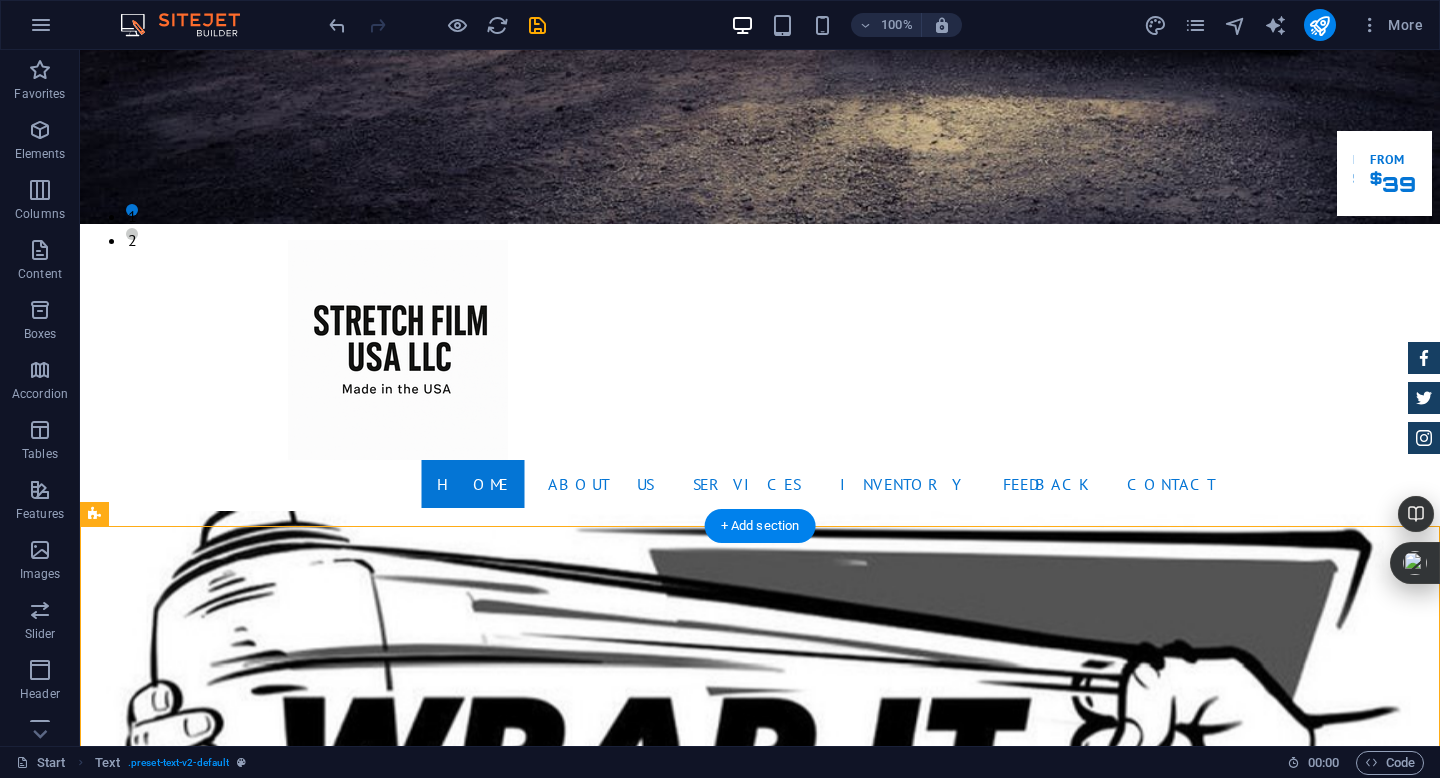 scroll, scrollTop: 220, scrollLeft: 0, axis: vertical 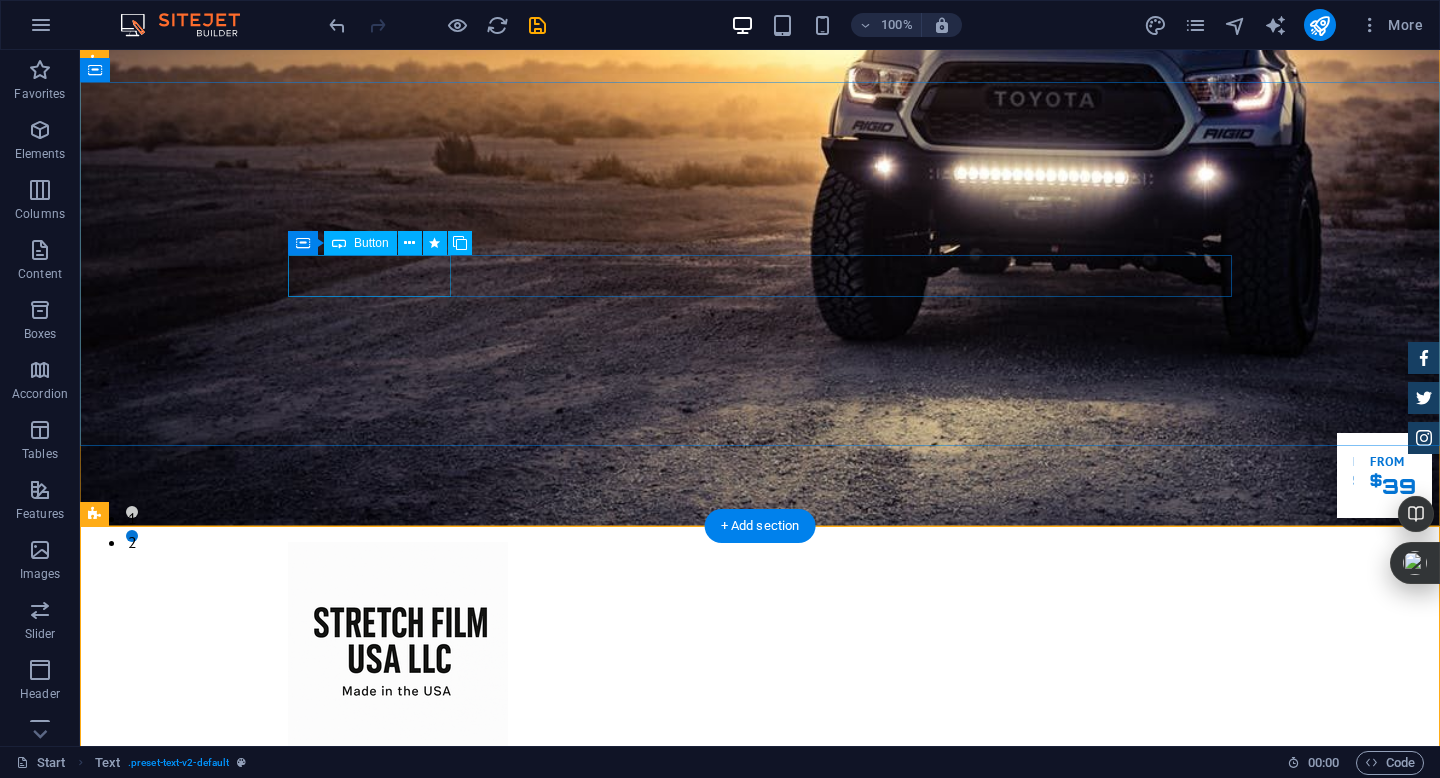 click on "Our Inventory" at bounding box center (760, 1497) 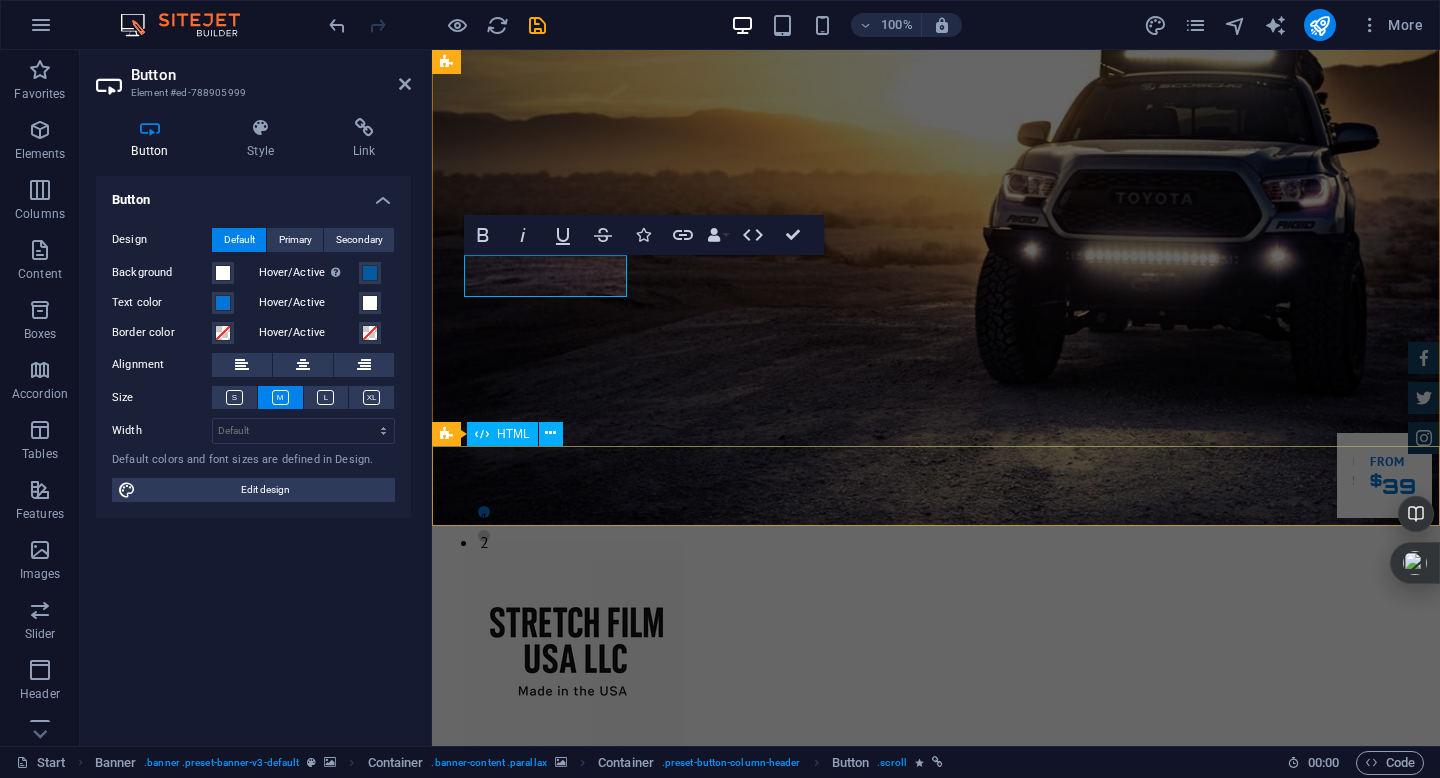 click on "Wrap Tough.  Wrap American. High-performance stretch film made in the USA for professionals who demand durability, clarity, and reliability." at bounding box center [936, 1946] 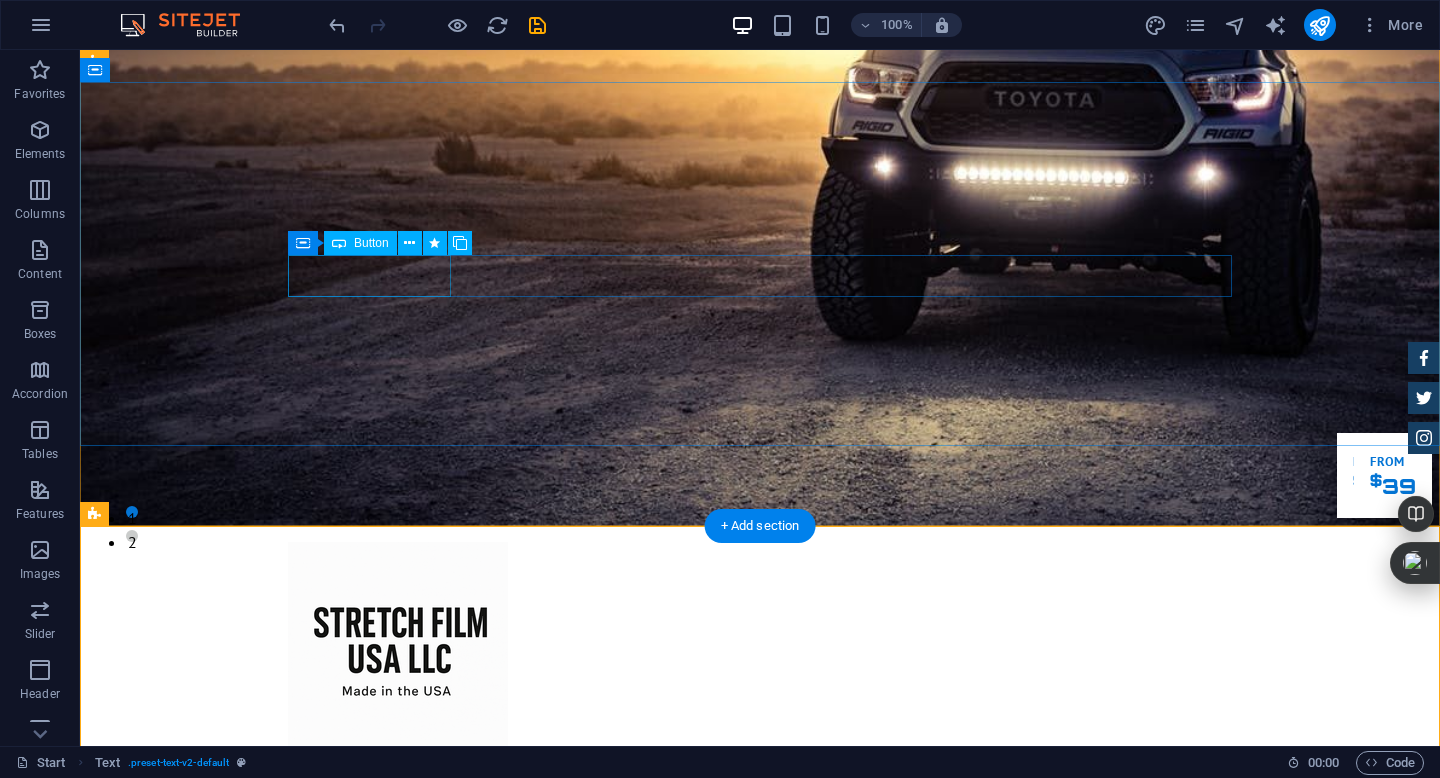 click on "Our Inventory" at bounding box center (760, 1497) 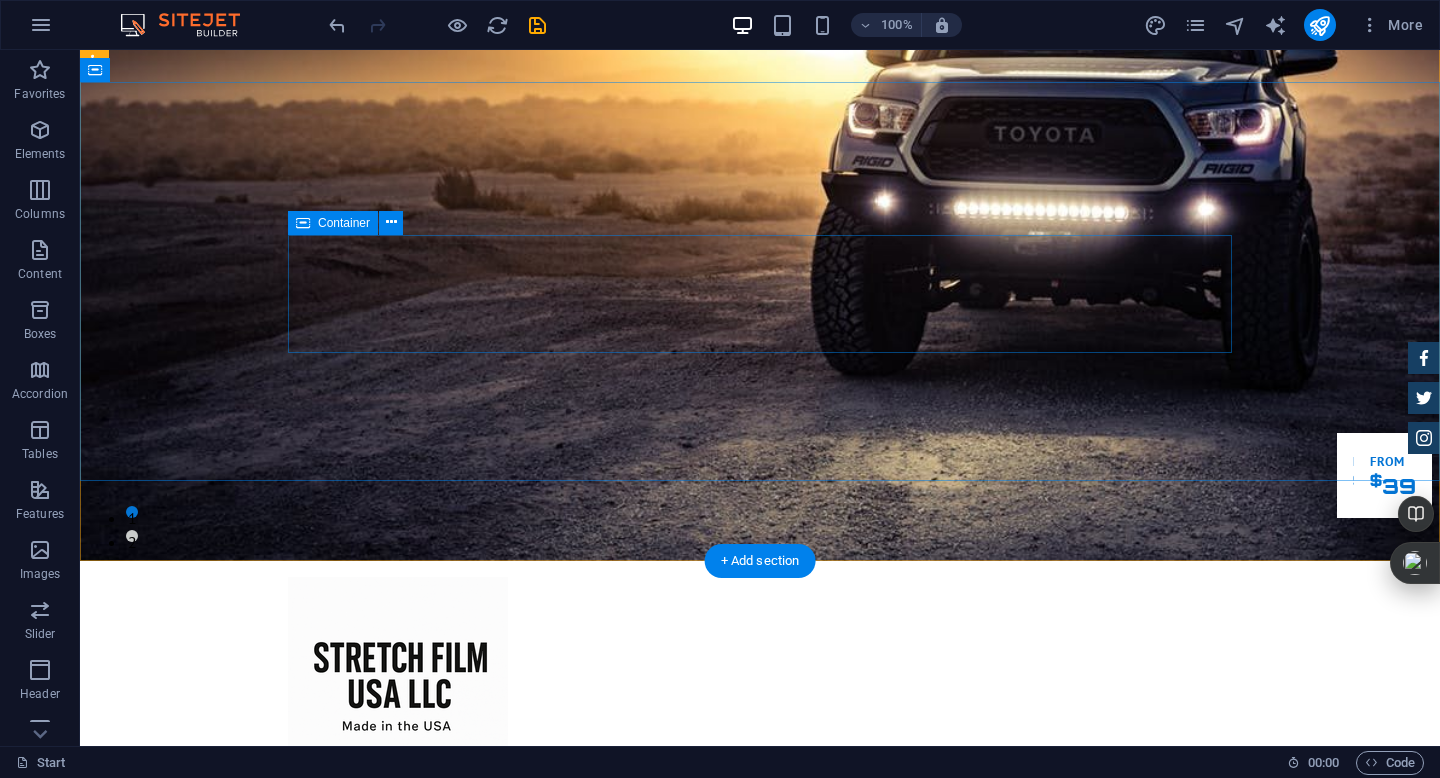 click on "Drop content here or  Add elements  Paste clipboard" at bounding box center (760, 1591) 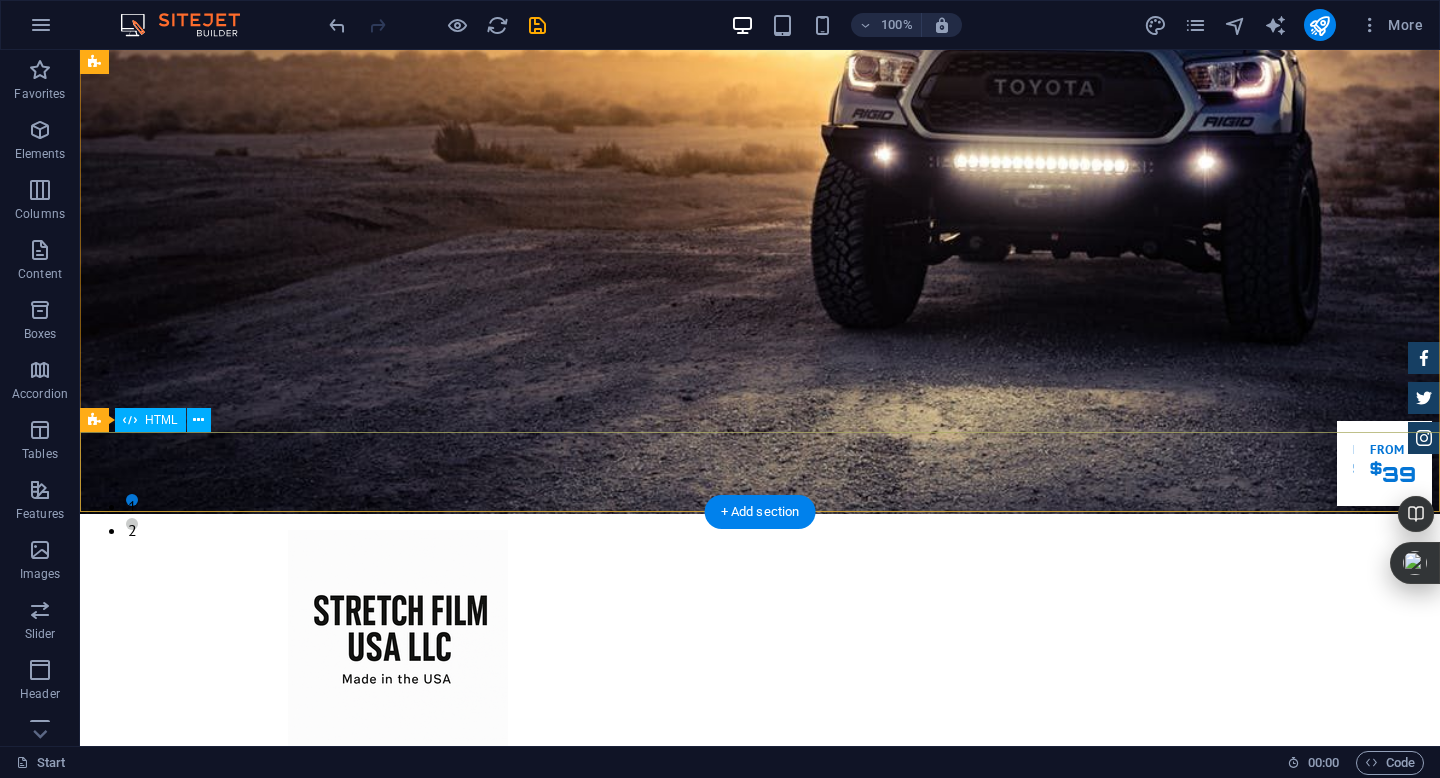 scroll, scrollTop: 234, scrollLeft: 0, axis: vertical 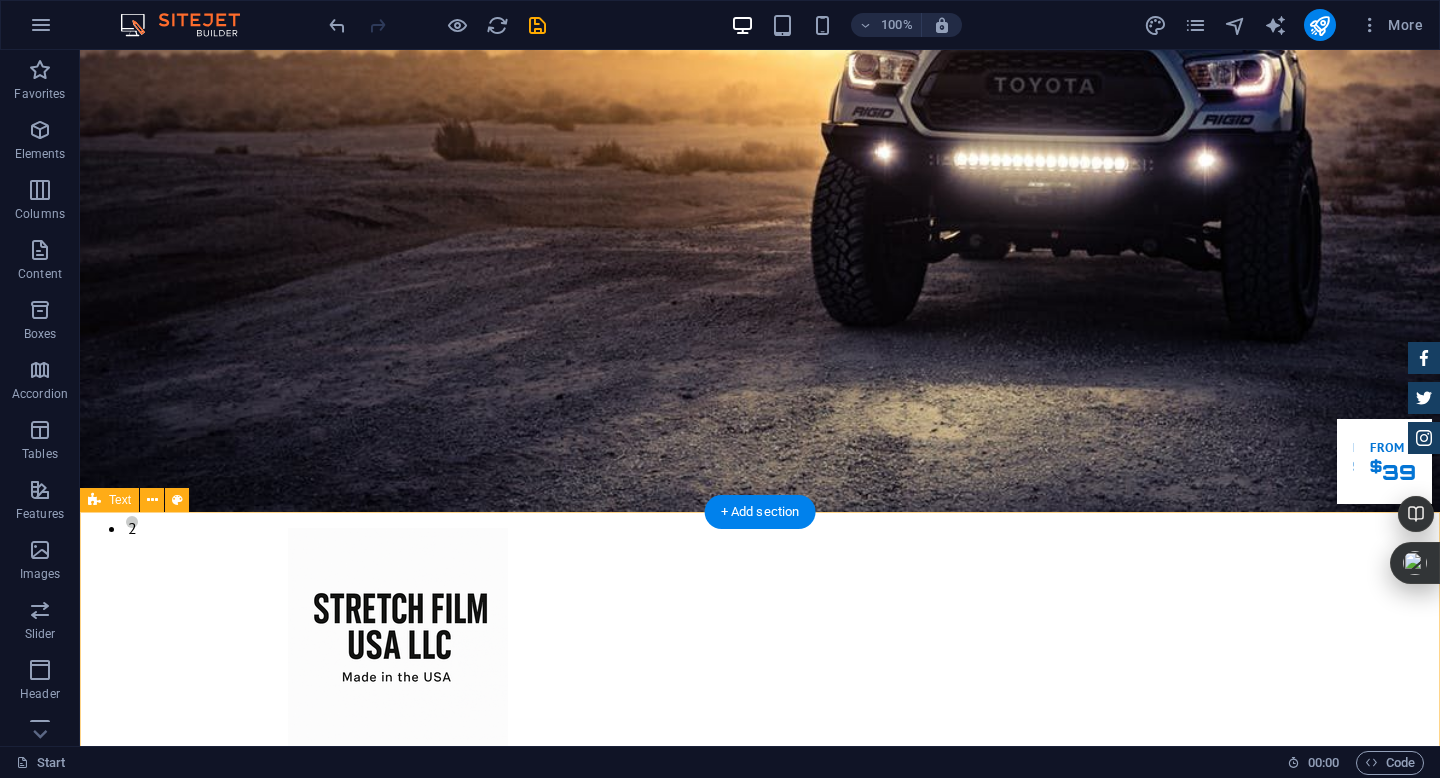 click on "Wrap Tough.  Wrap American. High-performance stretch film made in the USA for professionals who demand durability, clarity, and reliability." at bounding box center [760, 1890] 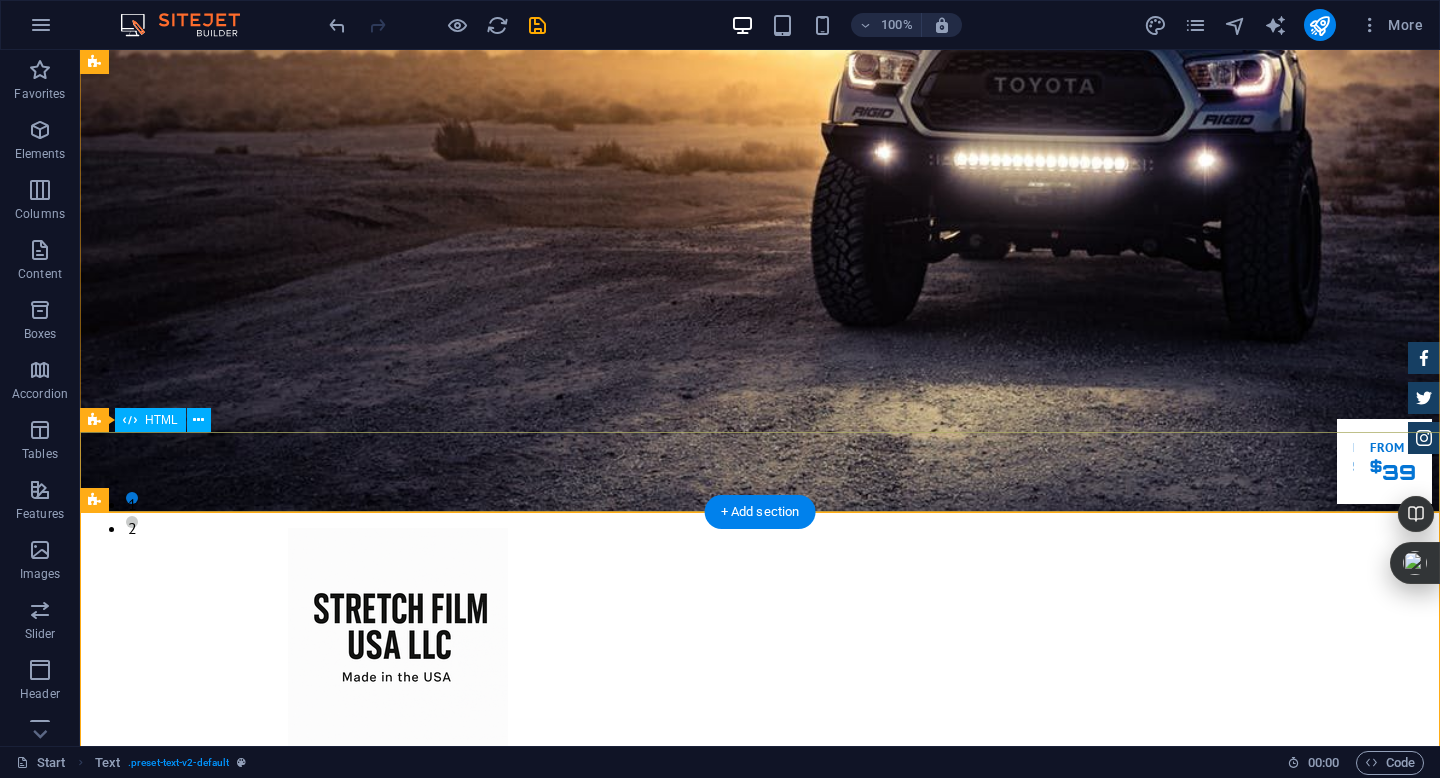 click at bounding box center [760, 1630] 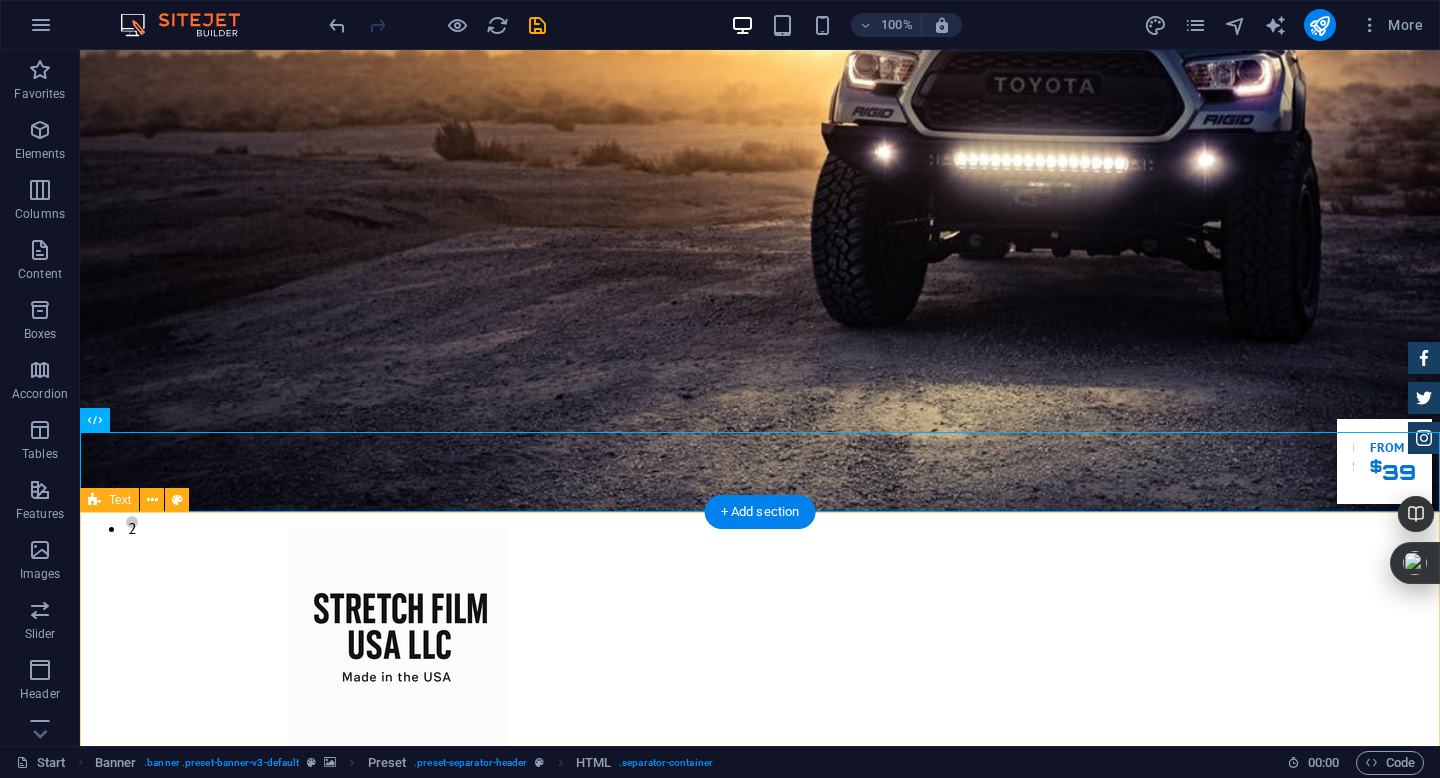 click on "Wrap Tough.  Wrap American. High-performance stretch film made in the USA for professionals who demand durability, clarity, and reliability." at bounding box center (760, 1890) 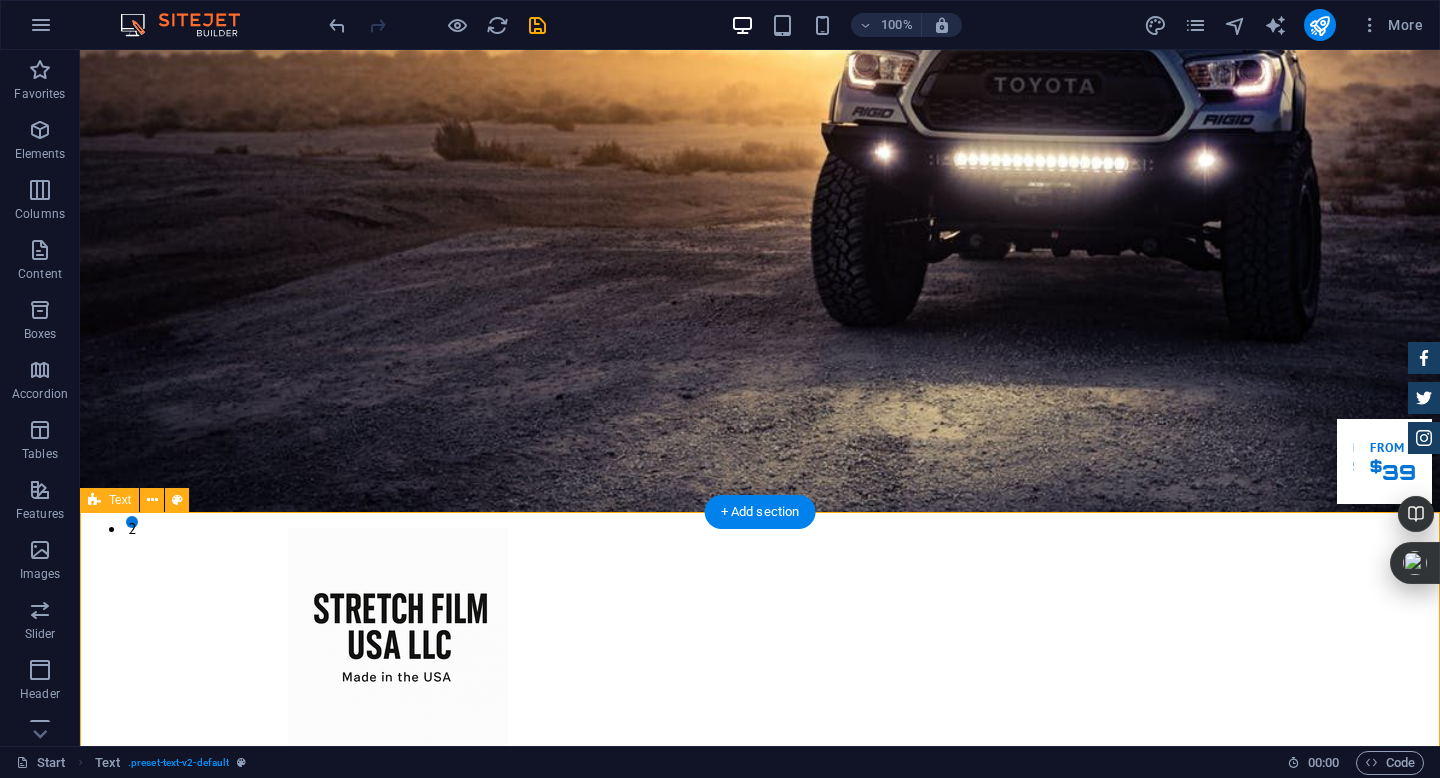 click on "Wrap Tough.  Wrap American. High-performance stretch film made in the USA for professionals who demand durability, clarity, and reliability." at bounding box center (760, 1890) 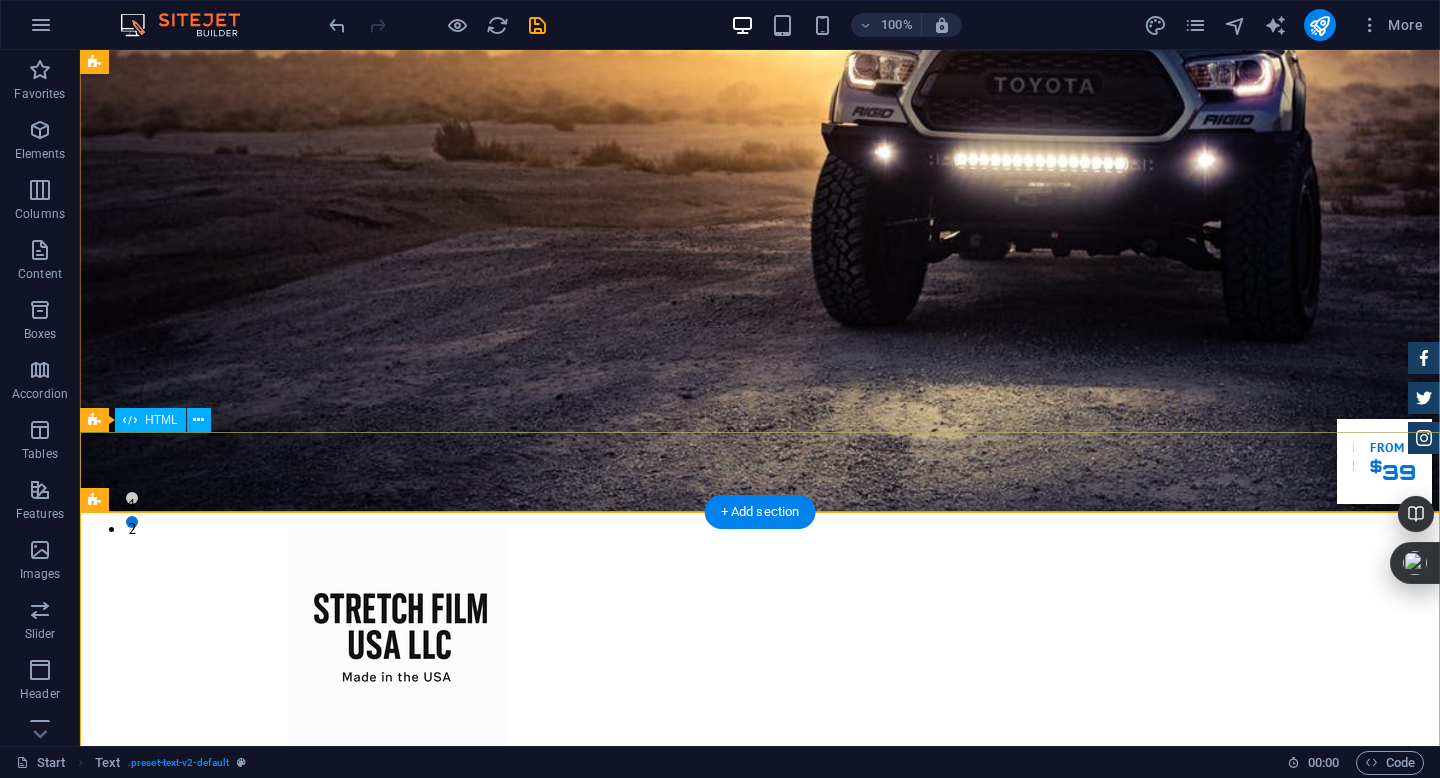 click at bounding box center (760, 1630) 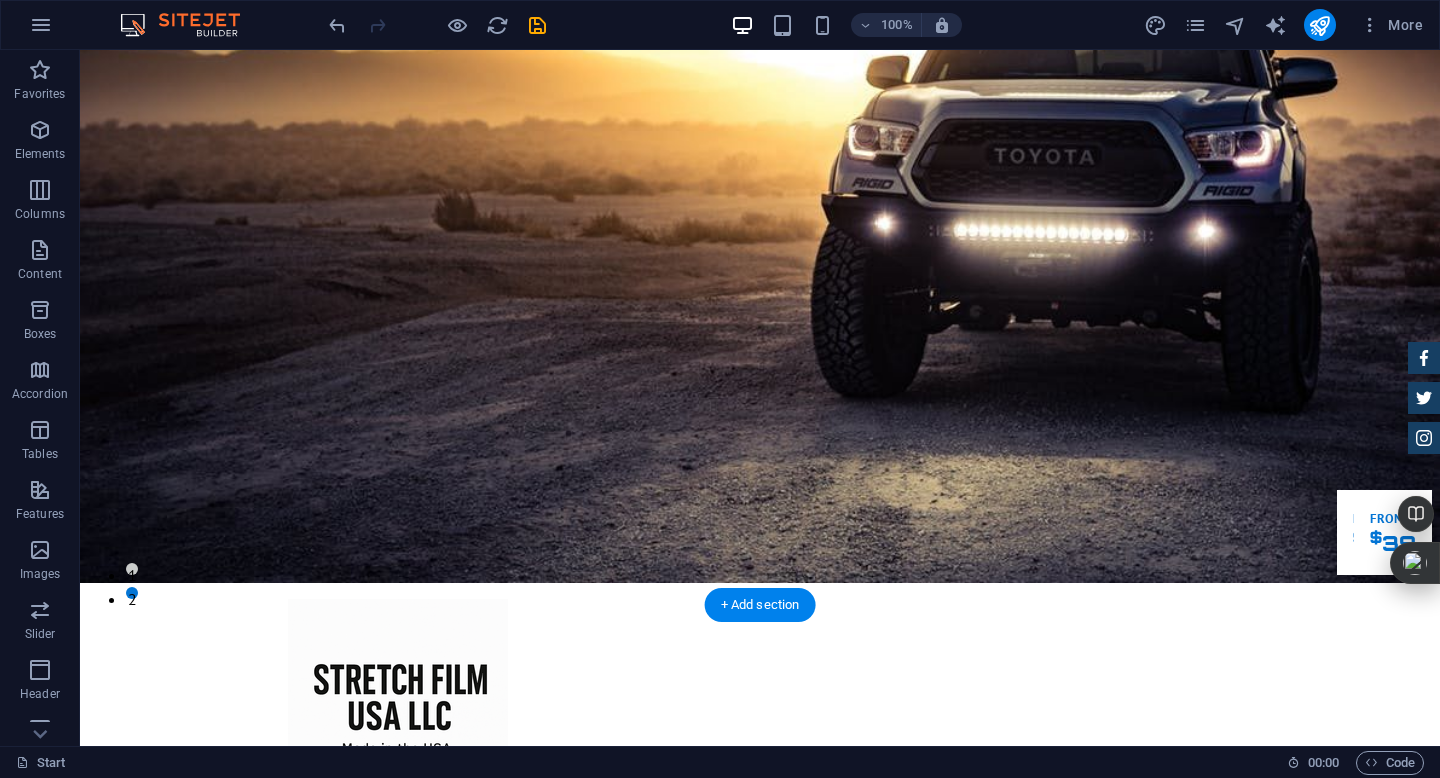 scroll, scrollTop: 164, scrollLeft: 0, axis: vertical 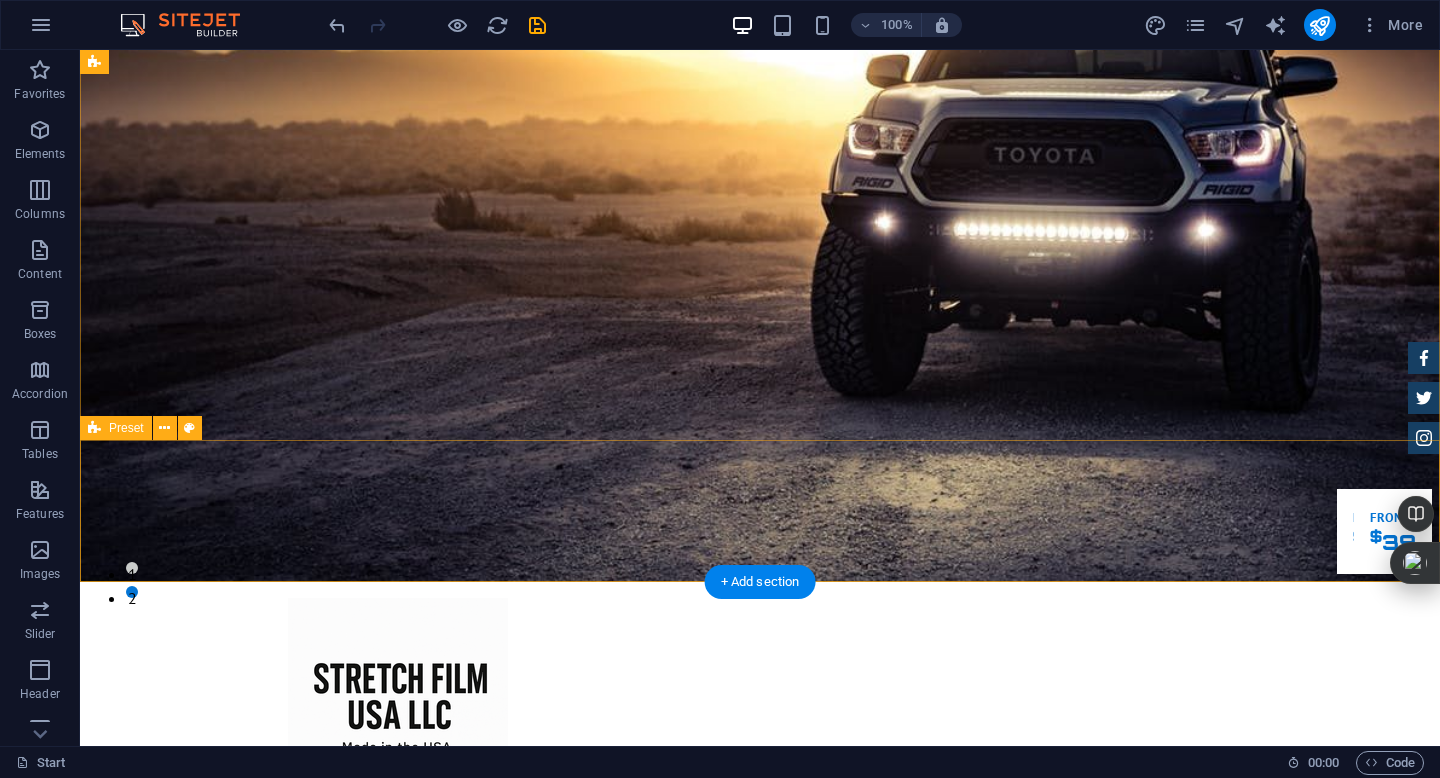 click on "Drop content here or  Add elements  Paste clipboard" at bounding box center [760, 1694] 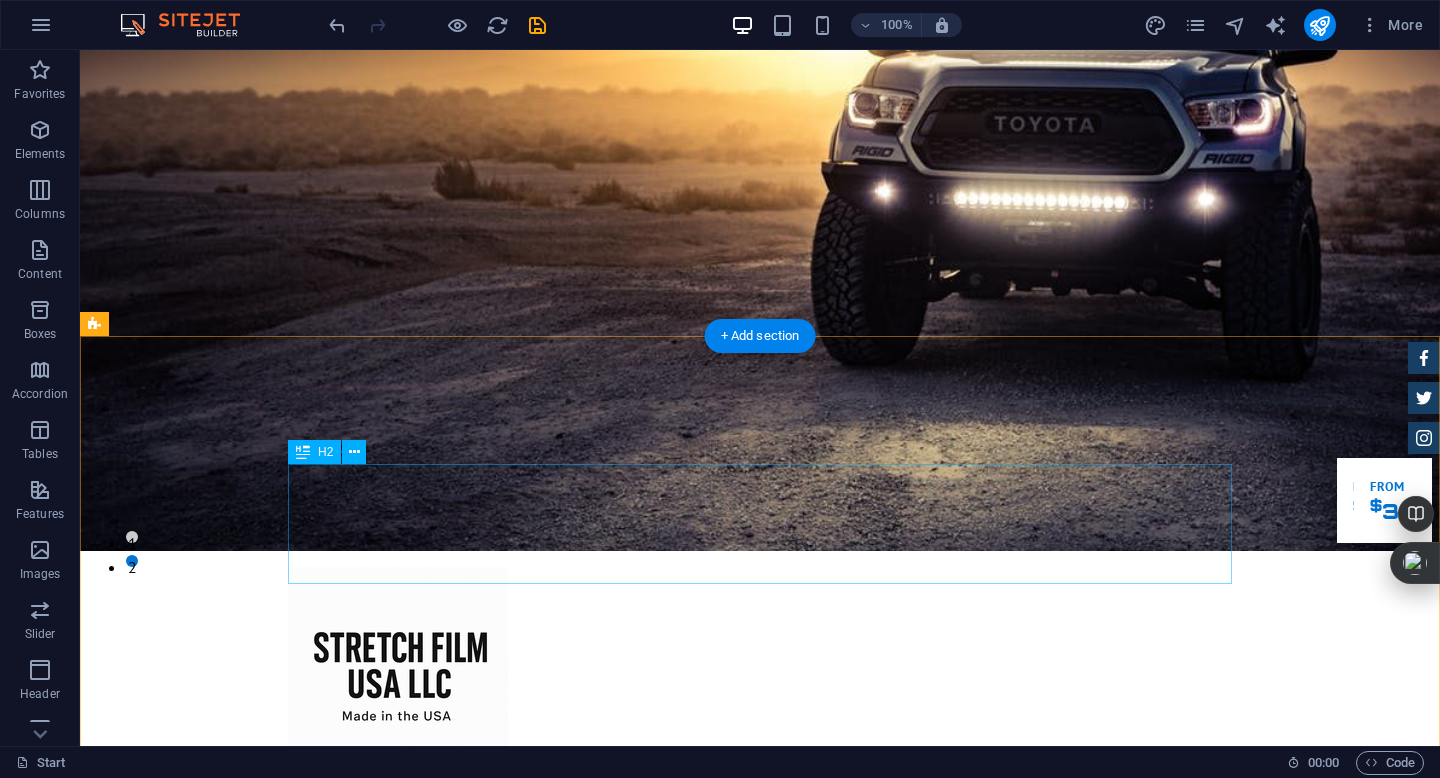 scroll, scrollTop: 0, scrollLeft: 0, axis: both 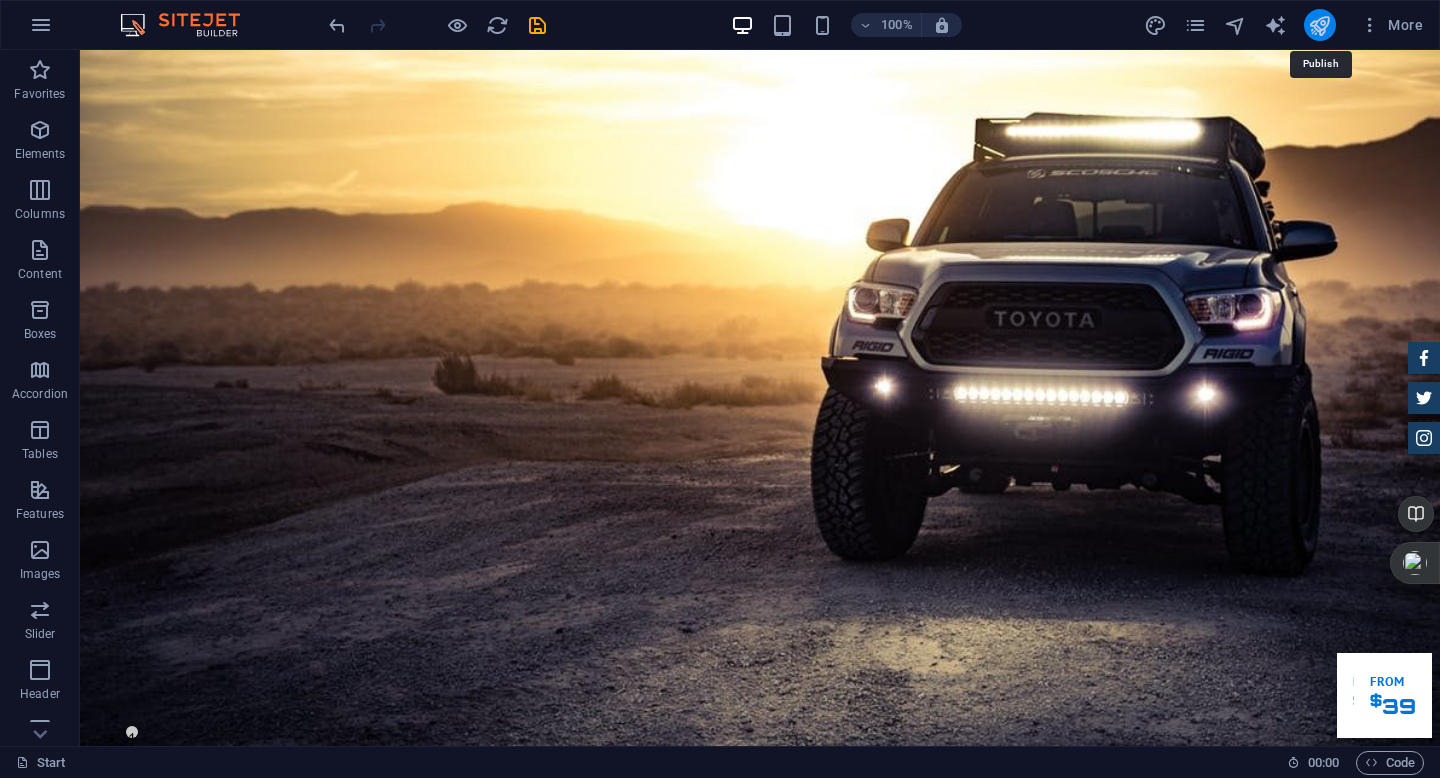 click at bounding box center [1319, 25] 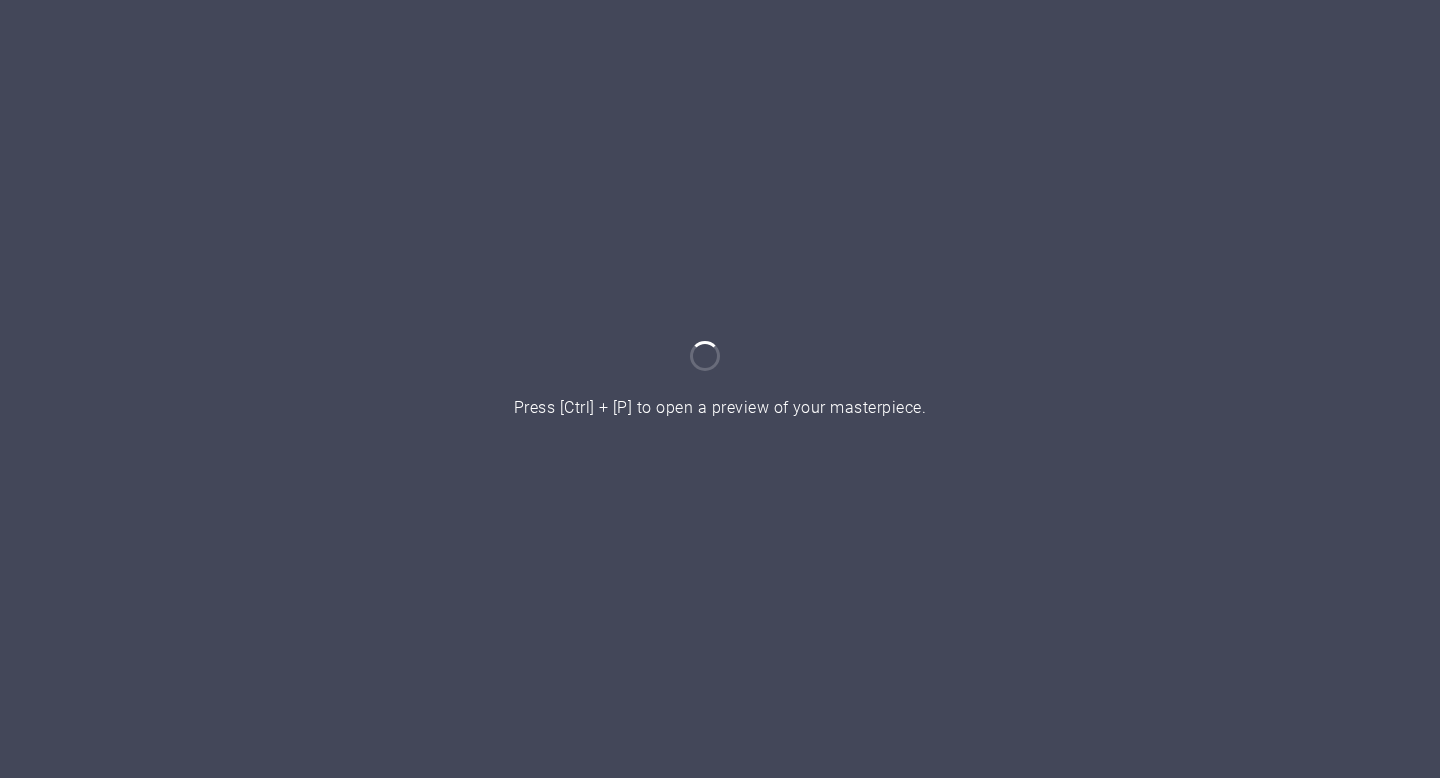 scroll, scrollTop: 0, scrollLeft: 0, axis: both 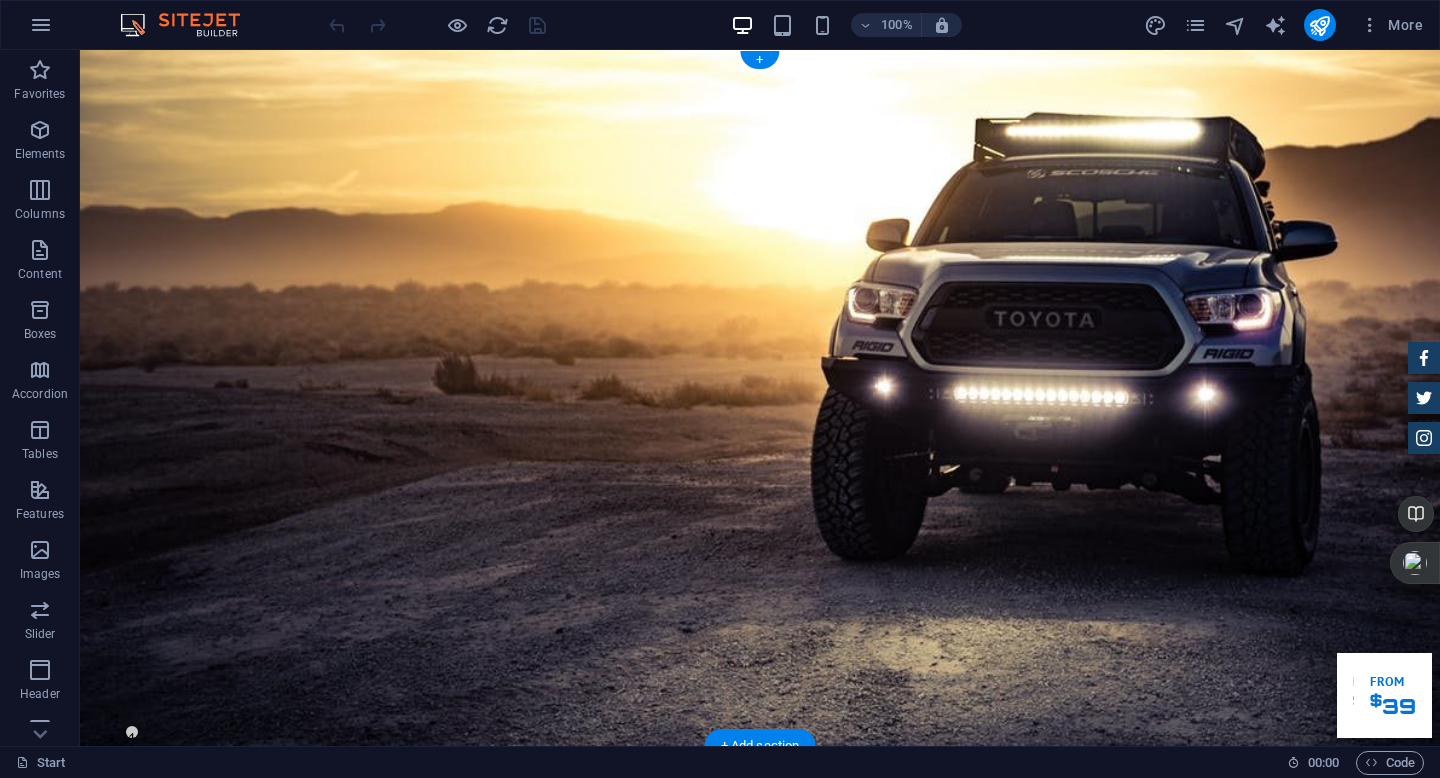 click at bounding box center [760, 1180] 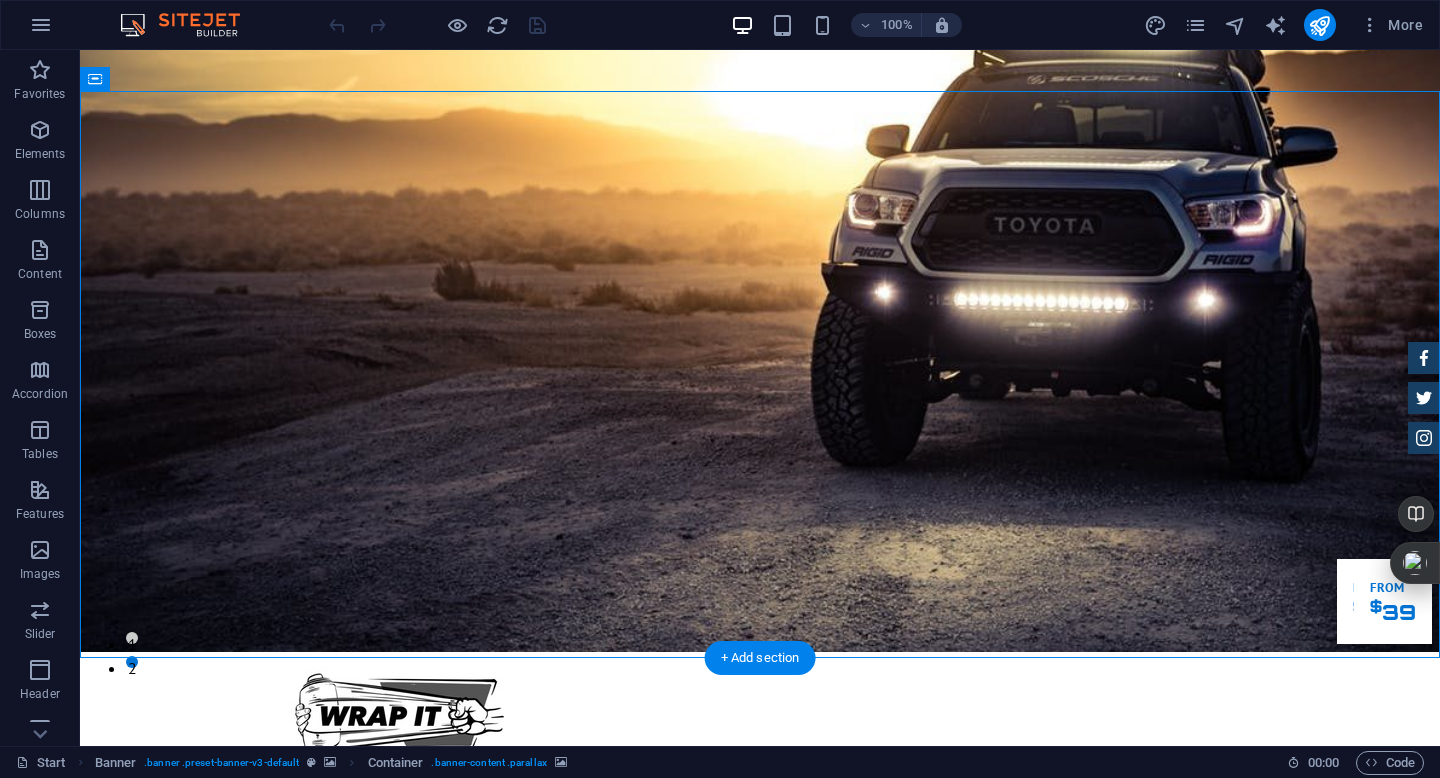 scroll, scrollTop: 72, scrollLeft: 0, axis: vertical 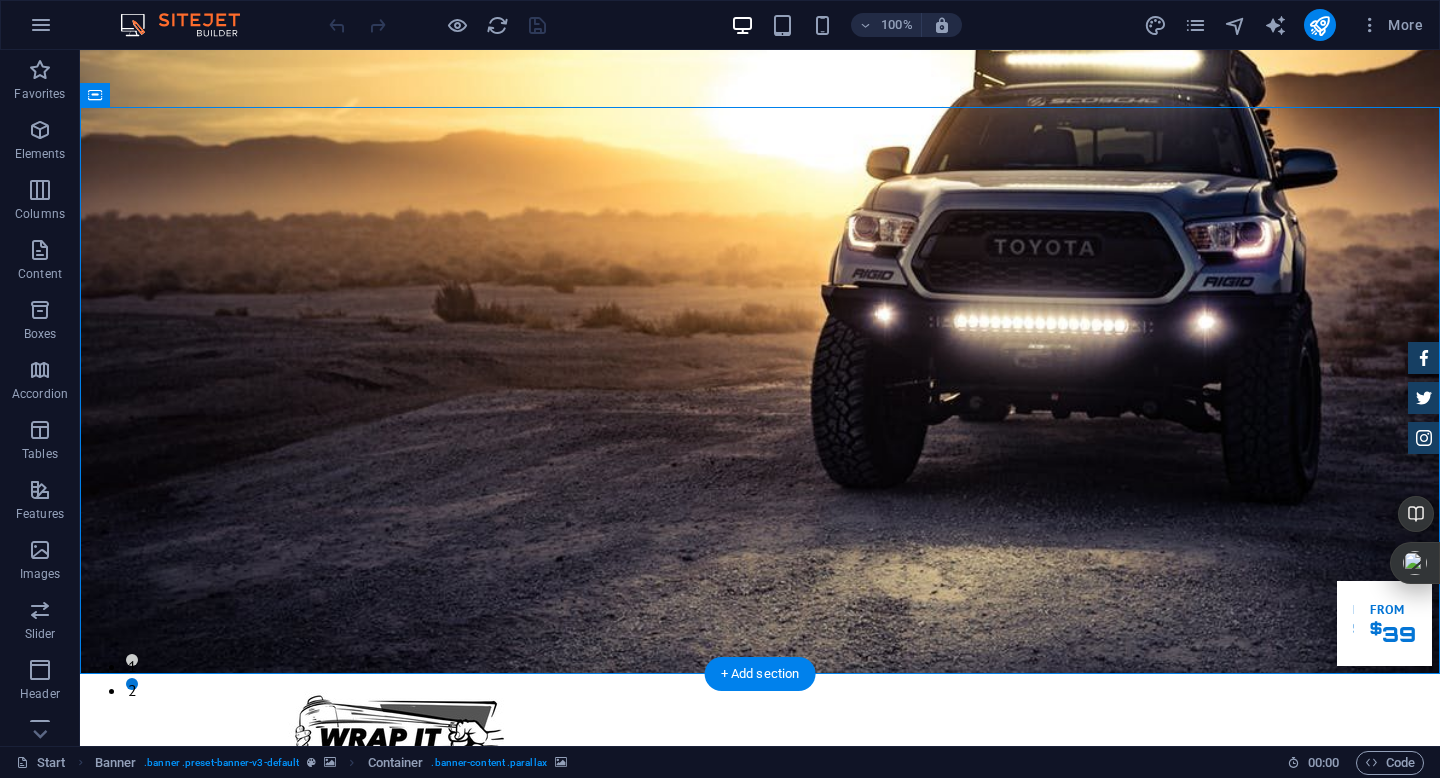 click at bounding box center (760, 1137) 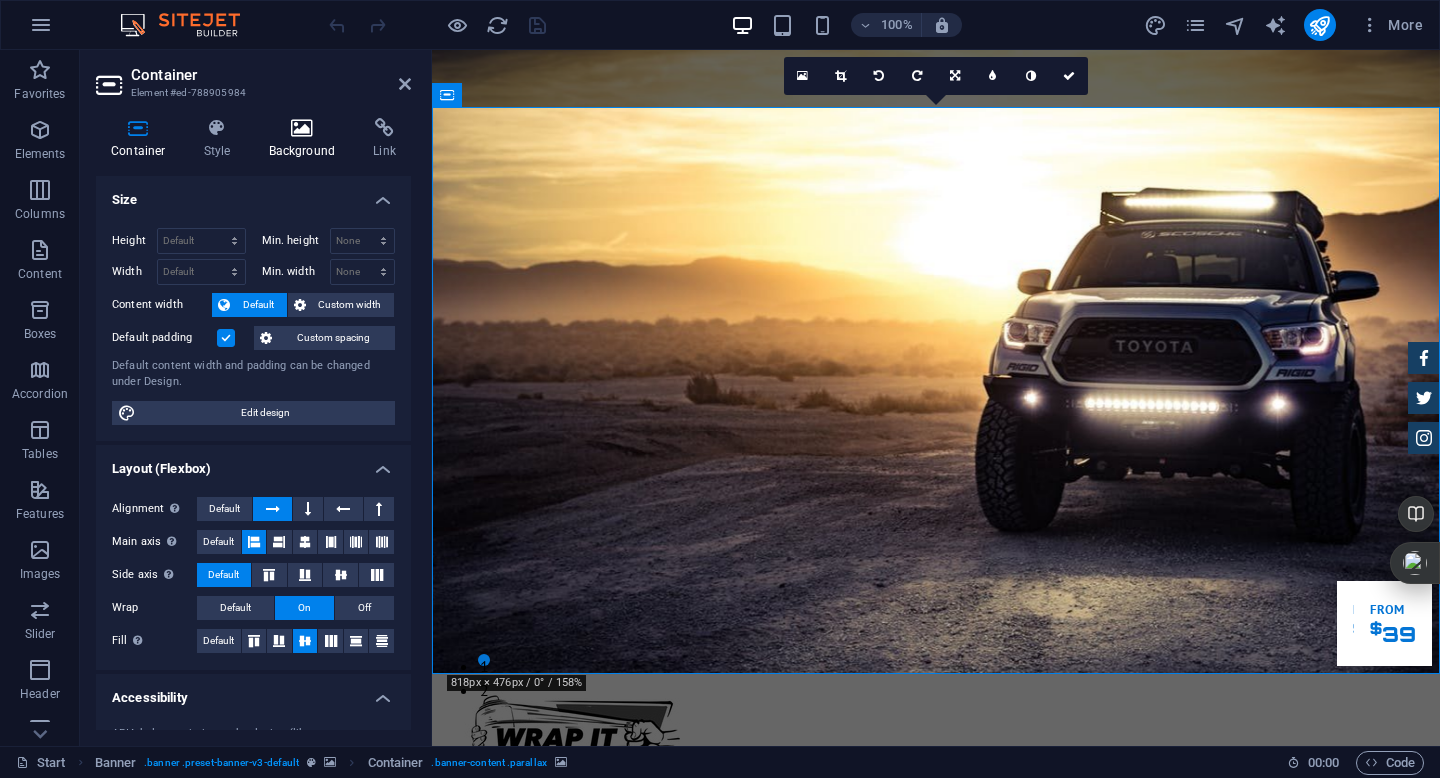 click at bounding box center (302, 128) 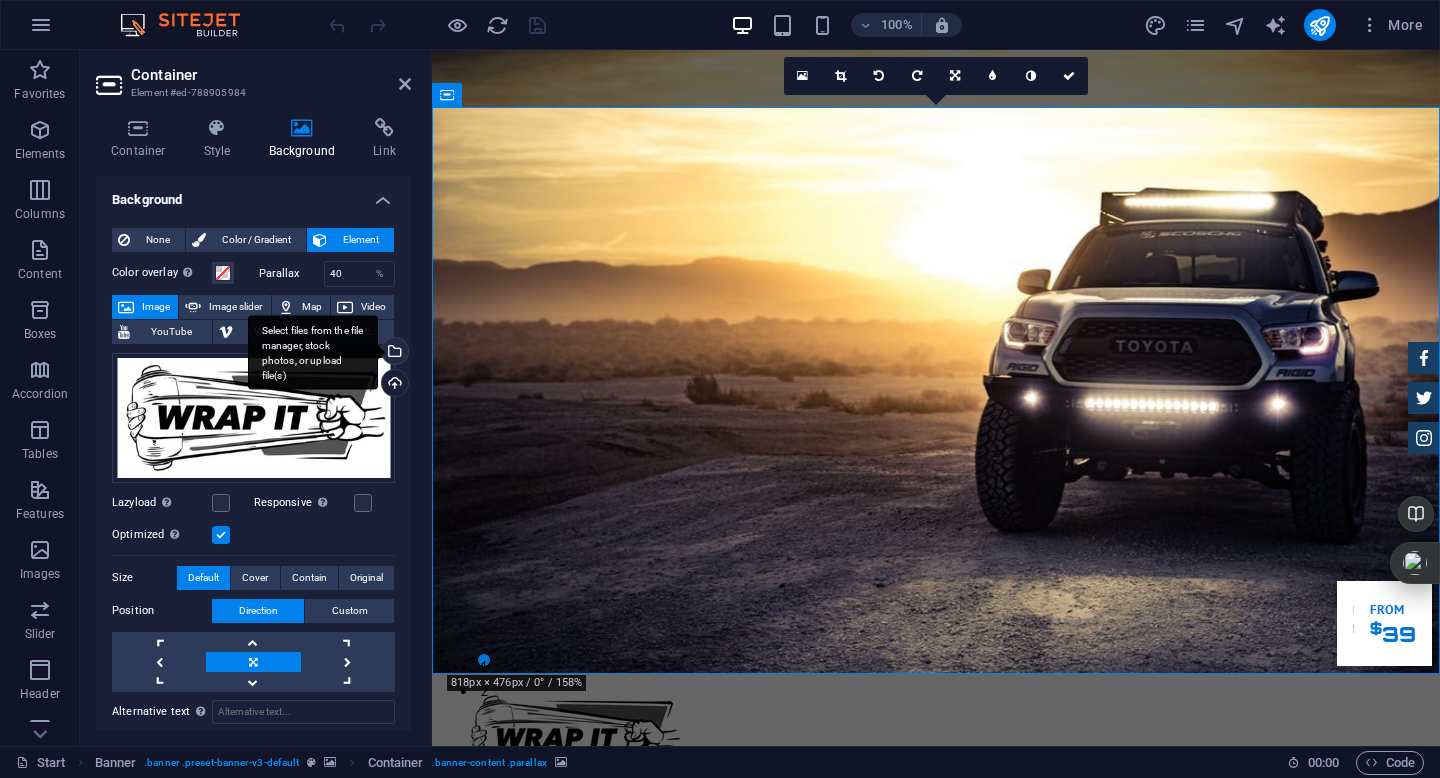 click on "Select files from the file manager, stock photos, or upload file(s)" at bounding box center [393, 353] 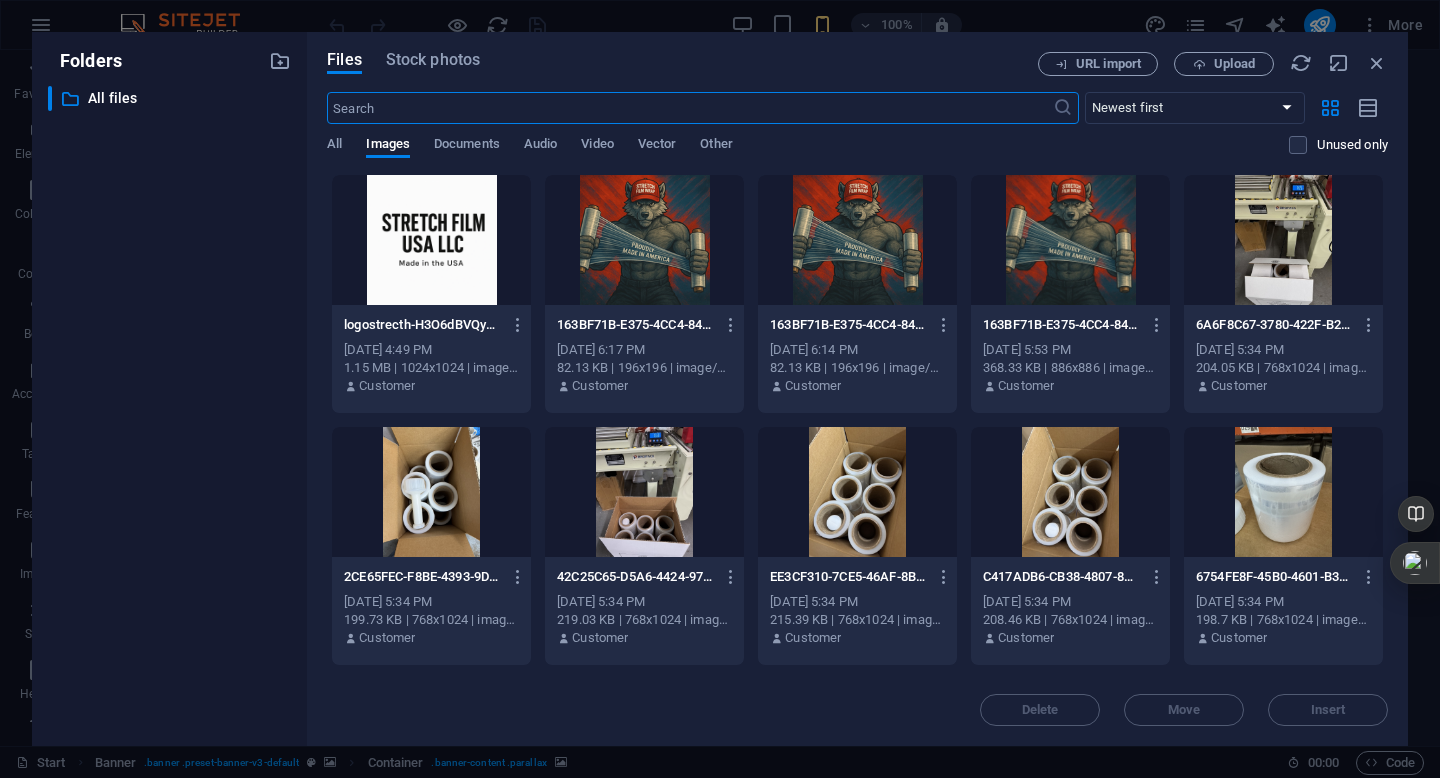 click at bounding box center (431, 240) 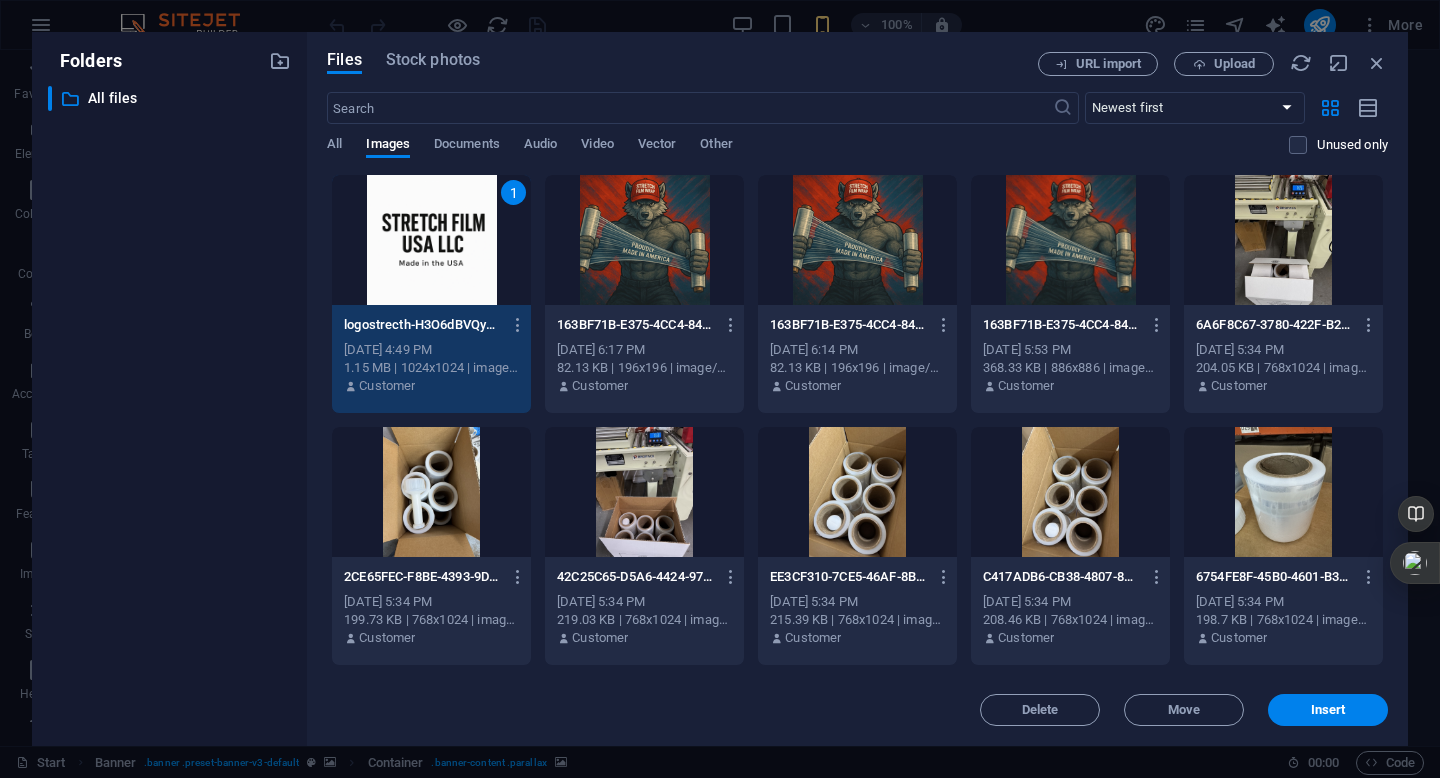 click on "1" at bounding box center (431, 240) 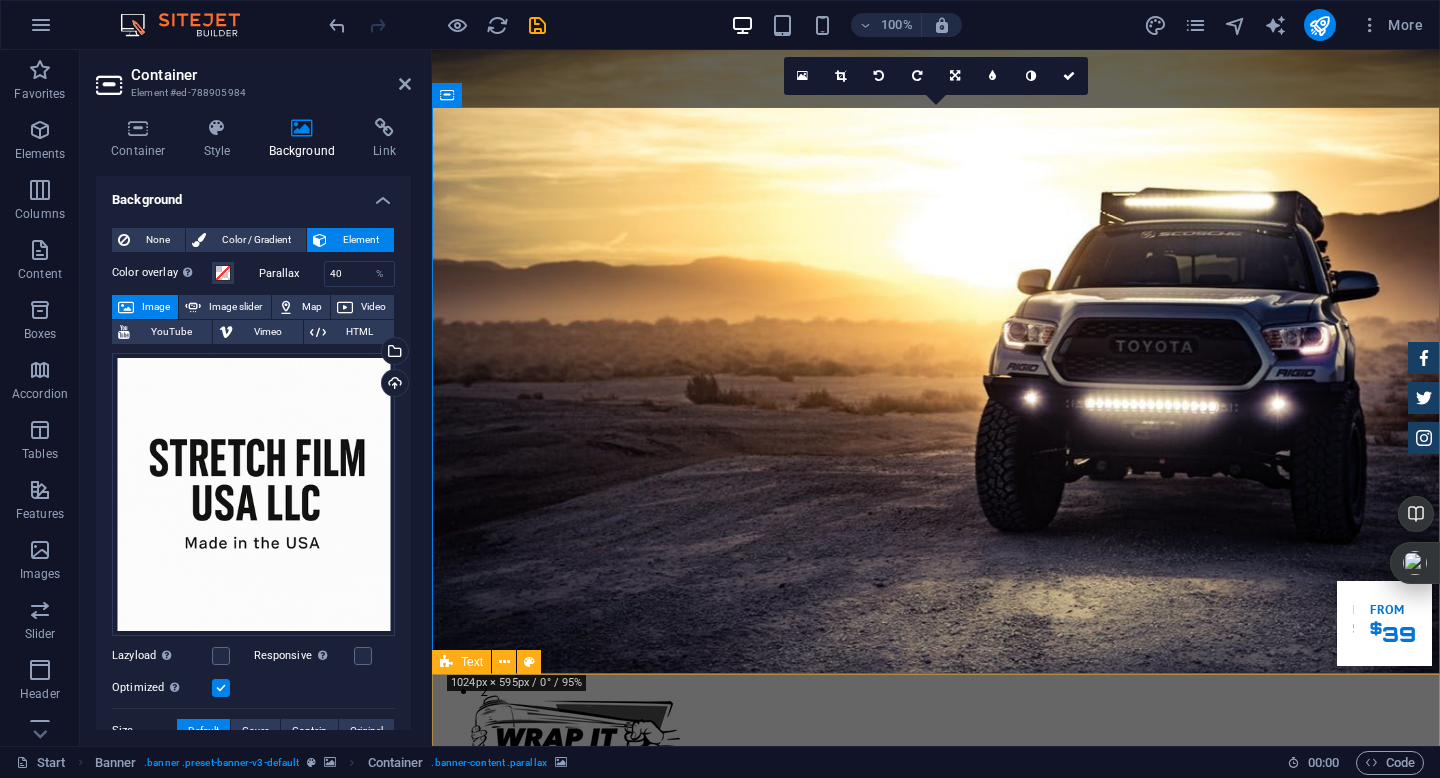 click on "Wrap Tough.  Wrap [DEMOGRAPHIC_DATA]. High-performance stretch film made in the [GEOGRAPHIC_DATA] for professionals who demand durability, clarity, and reliability." at bounding box center (936, 1971) 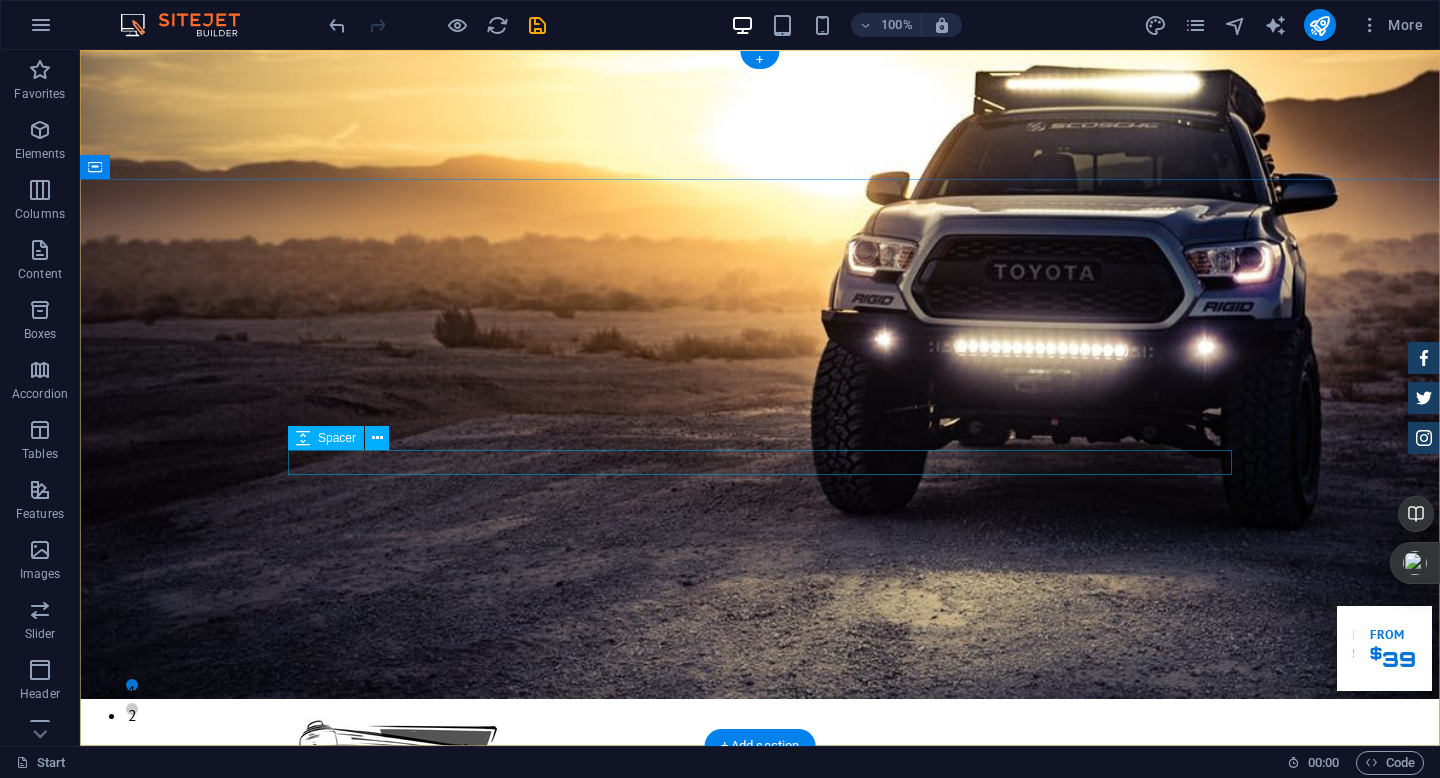scroll, scrollTop: 0, scrollLeft: 0, axis: both 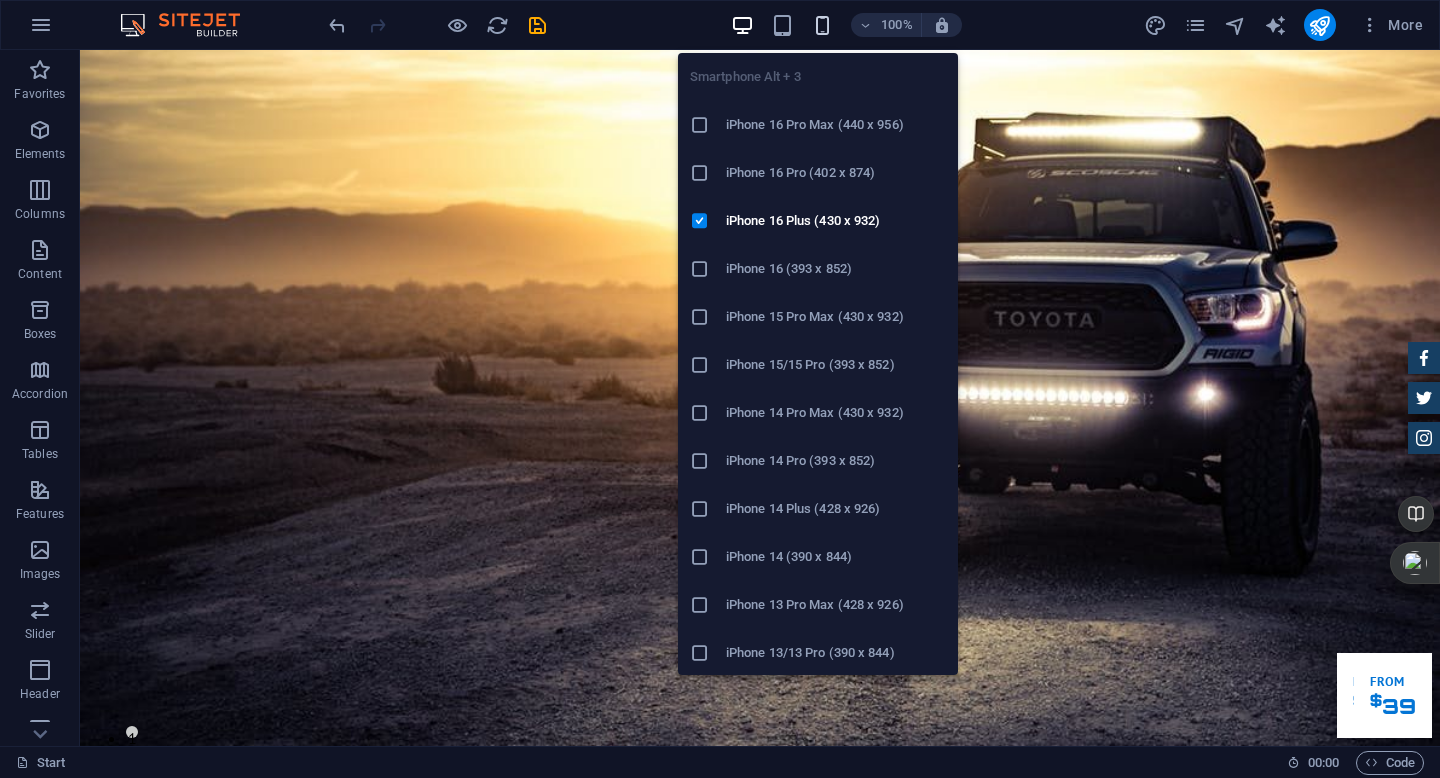 click at bounding box center [822, 25] 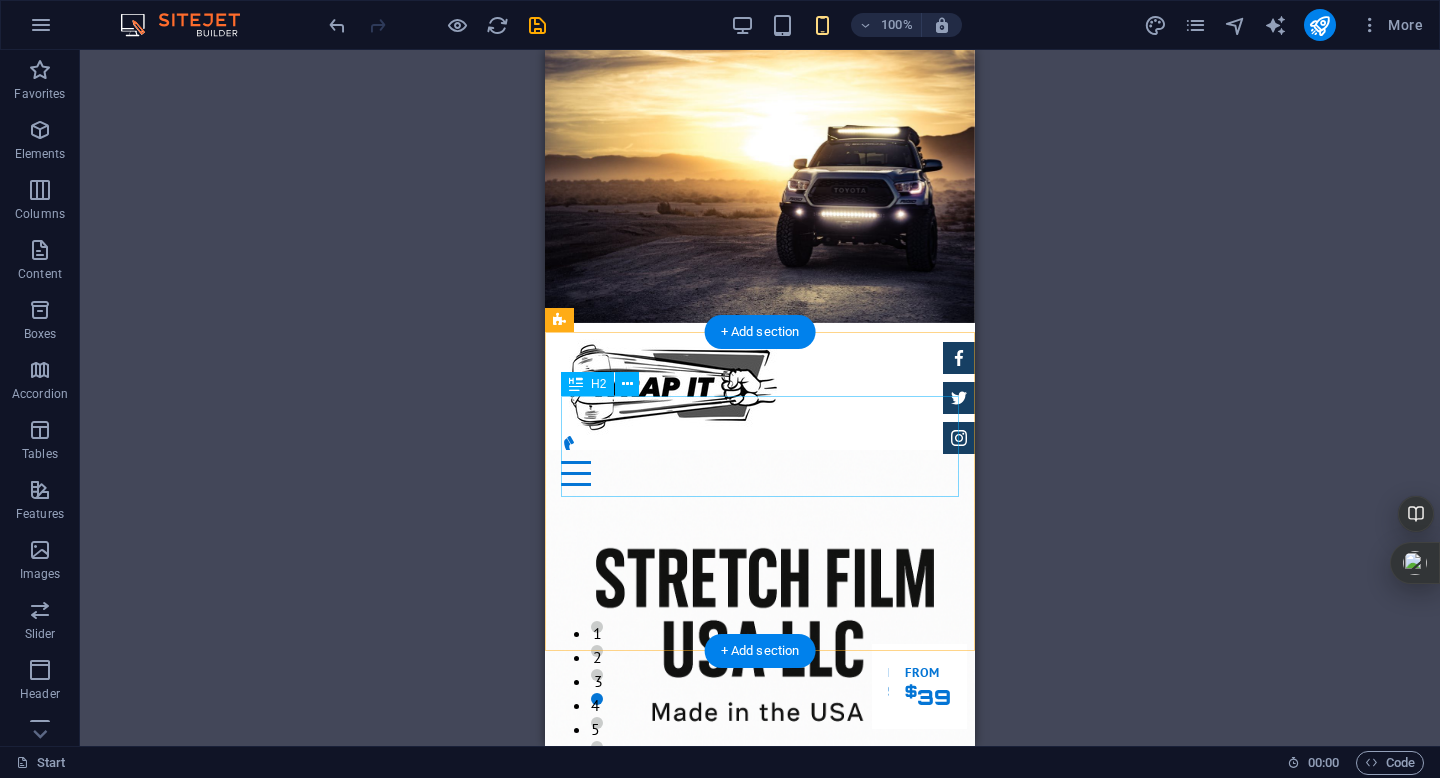 scroll, scrollTop: 0, scrollLeft: 0, axis: both 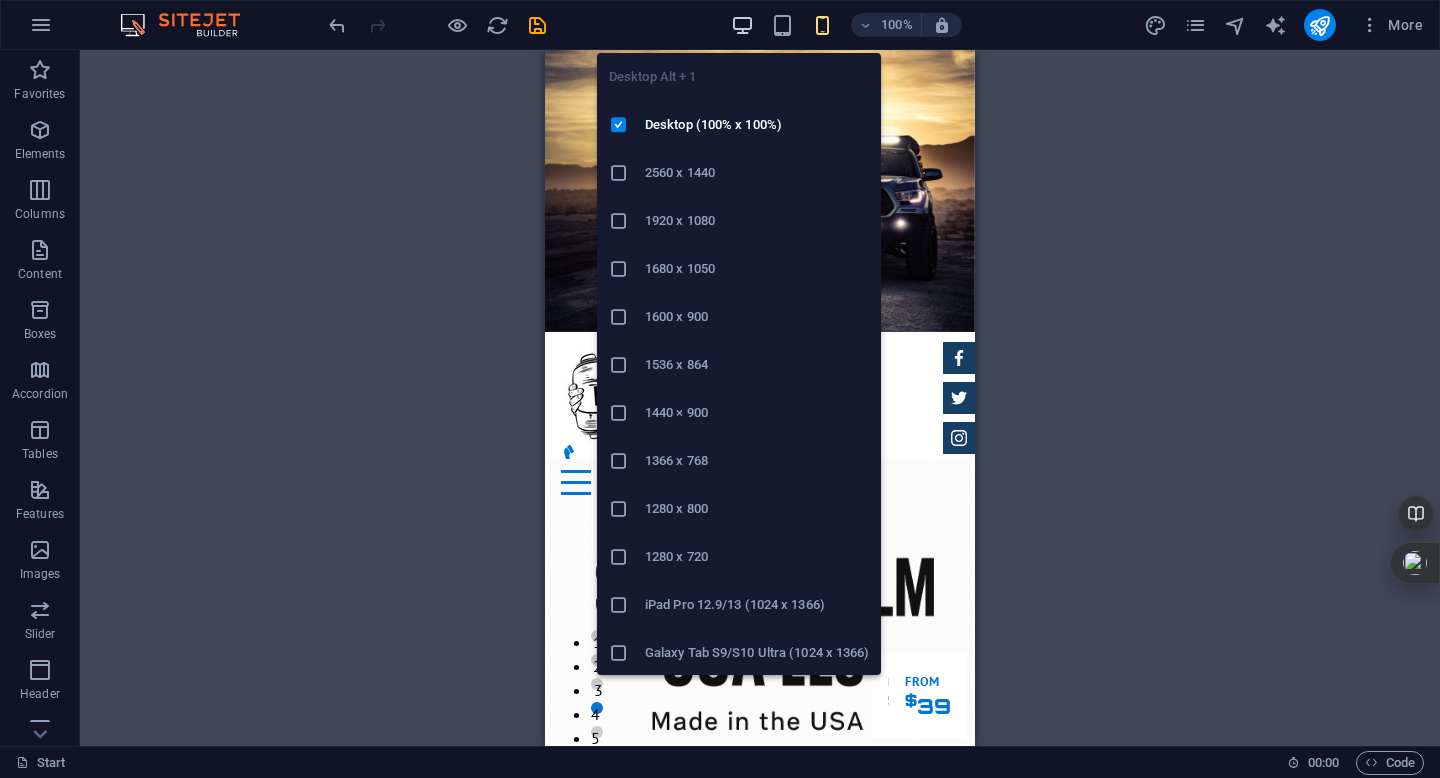 click at bounding box center [742, 25] 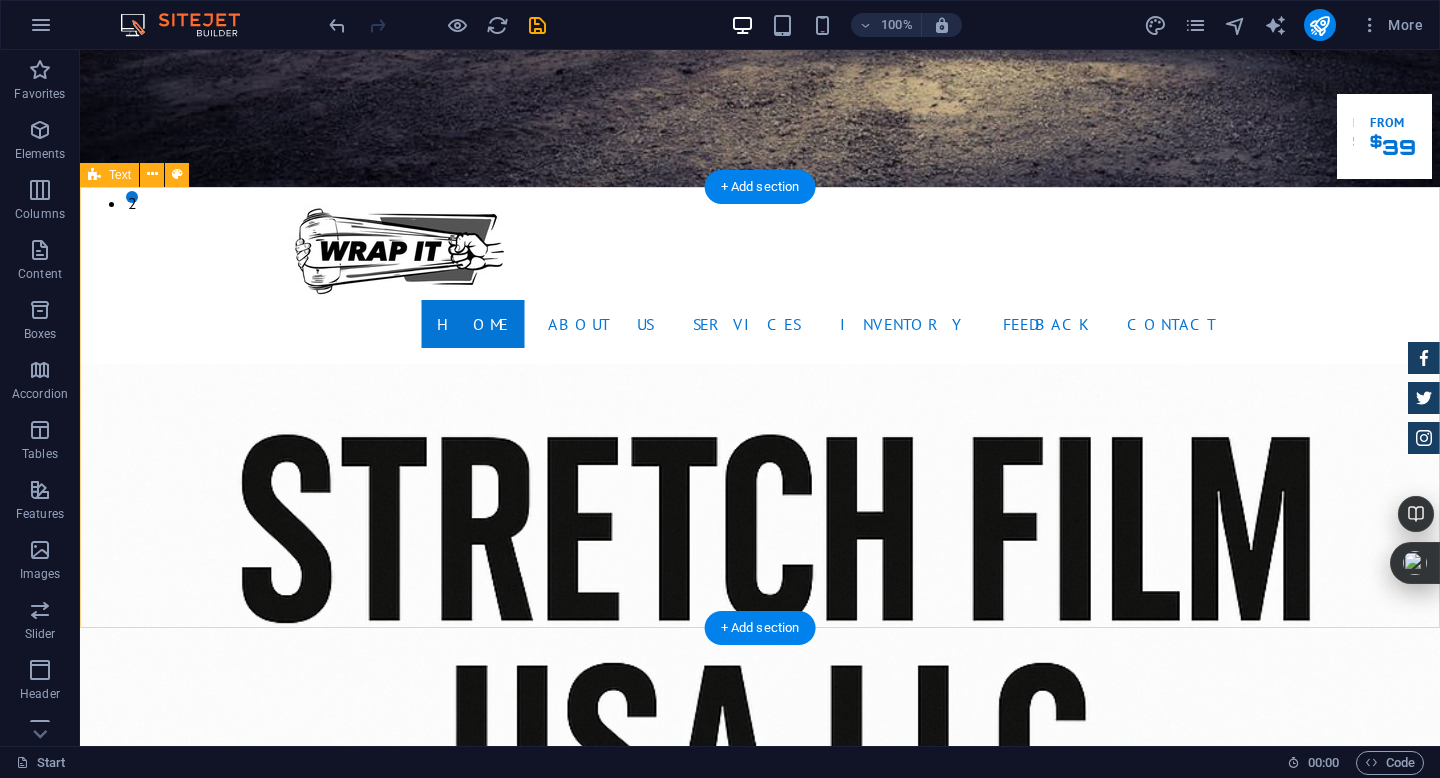 scroll, scrollTop: 0, scrollLeft: 0, axis: both 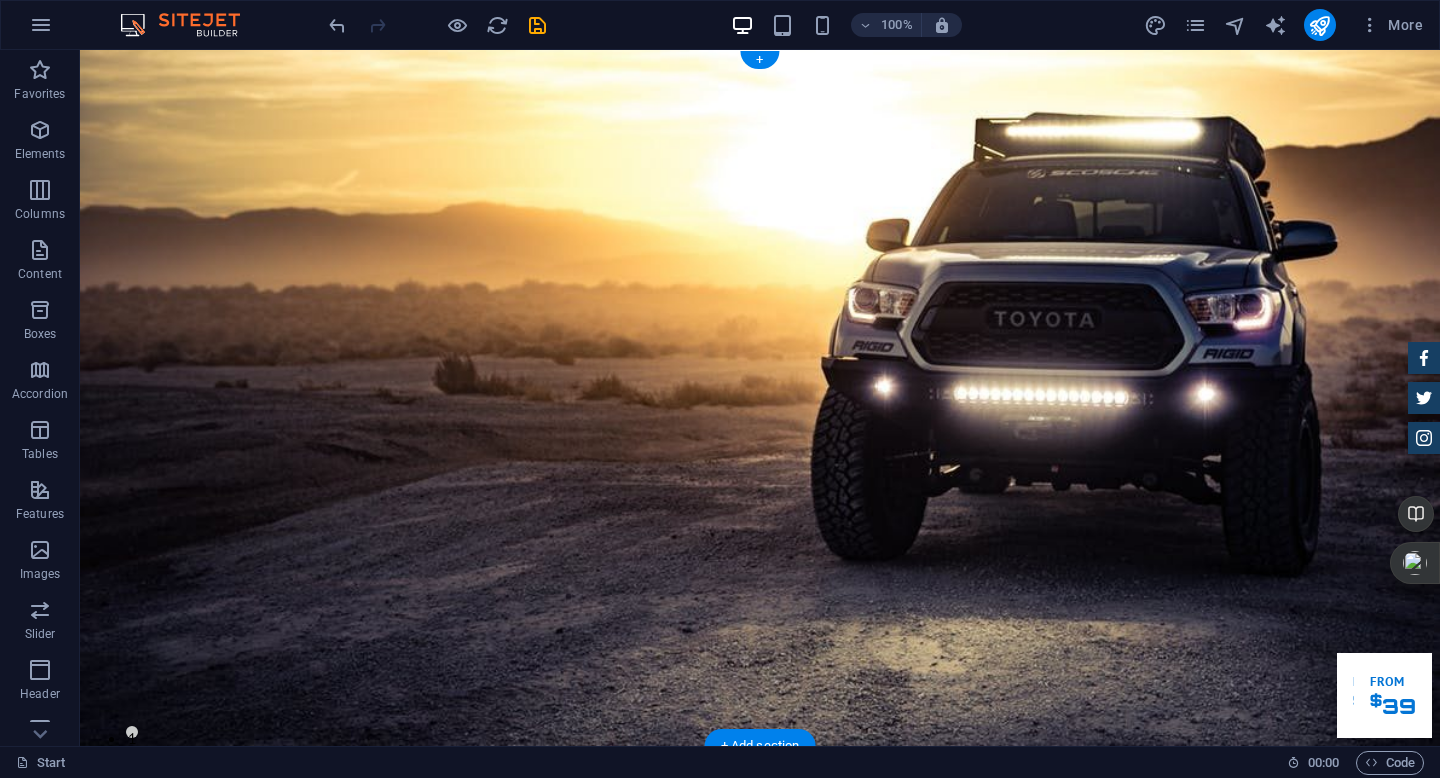 click at bounding box center (760, 1180) 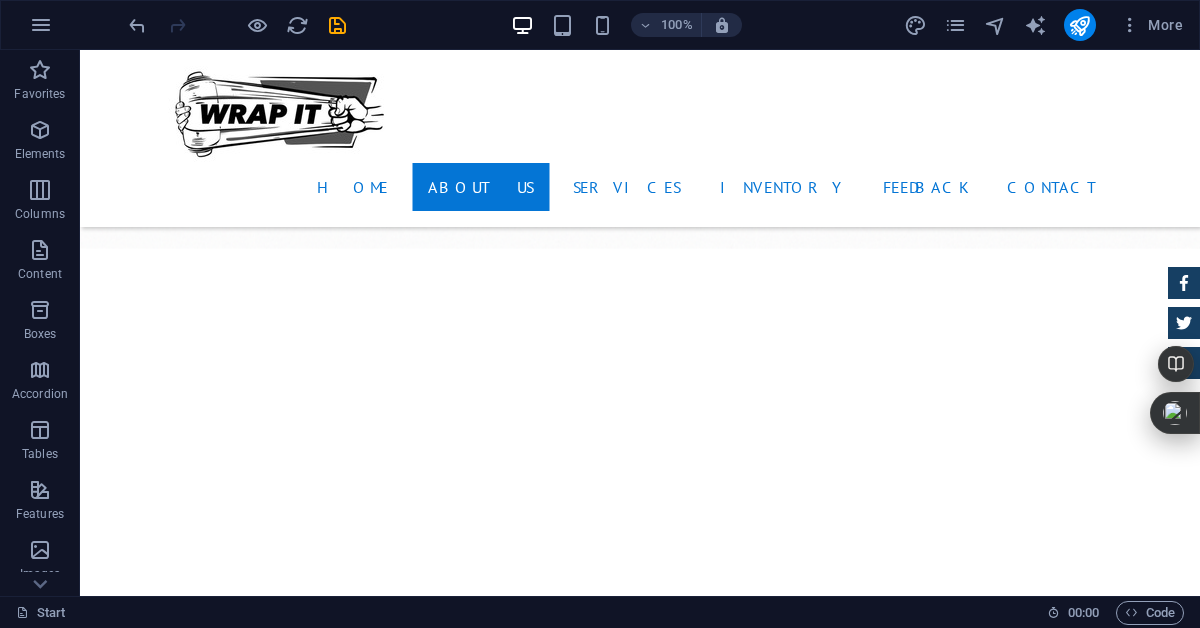 scroll, scrollTop: 1023, scrollLeft: 0, axis: vertical 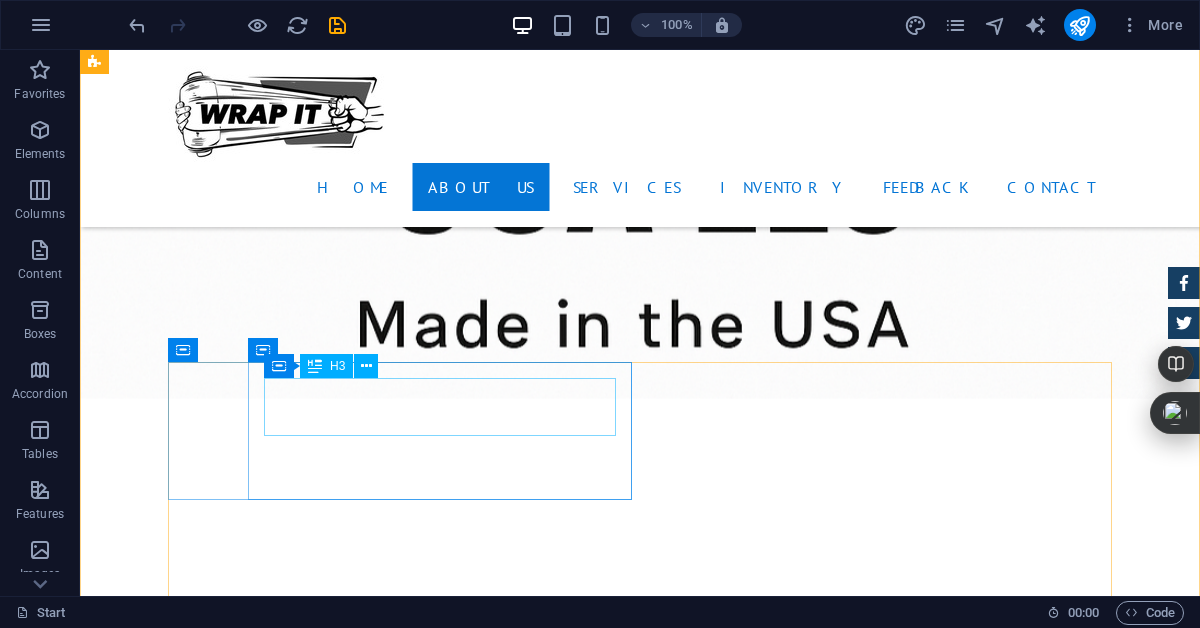 click on "Certified Dealership" at bounding box center [640, 1889] 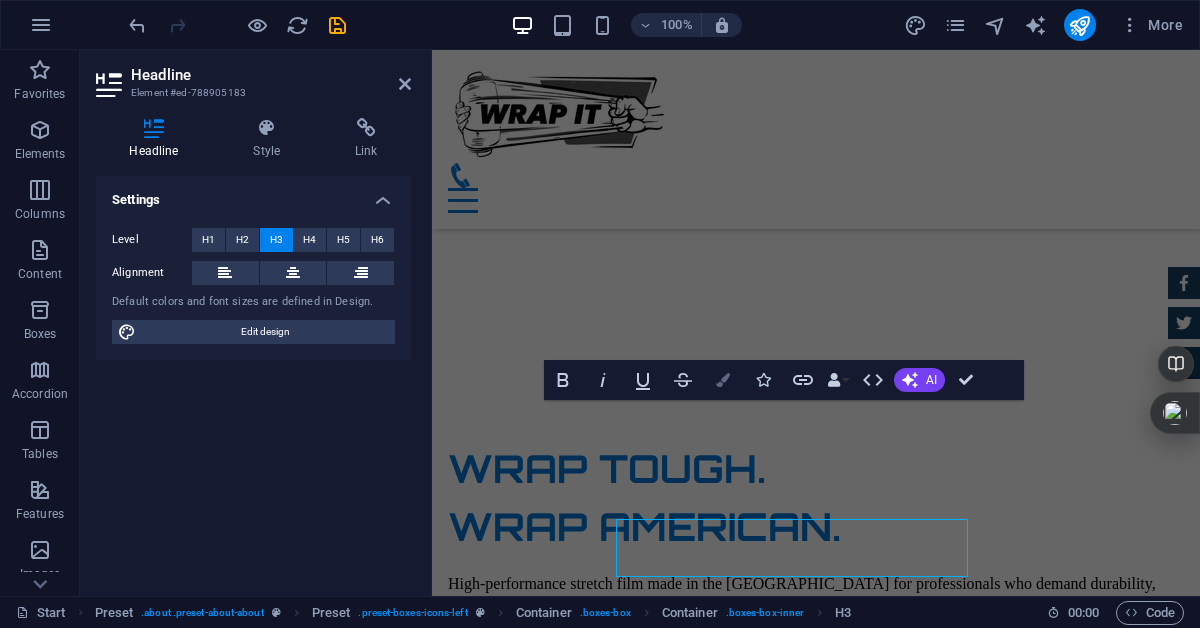scroll, scrollTop: 882, scrollLeft: 0, axis: vertical 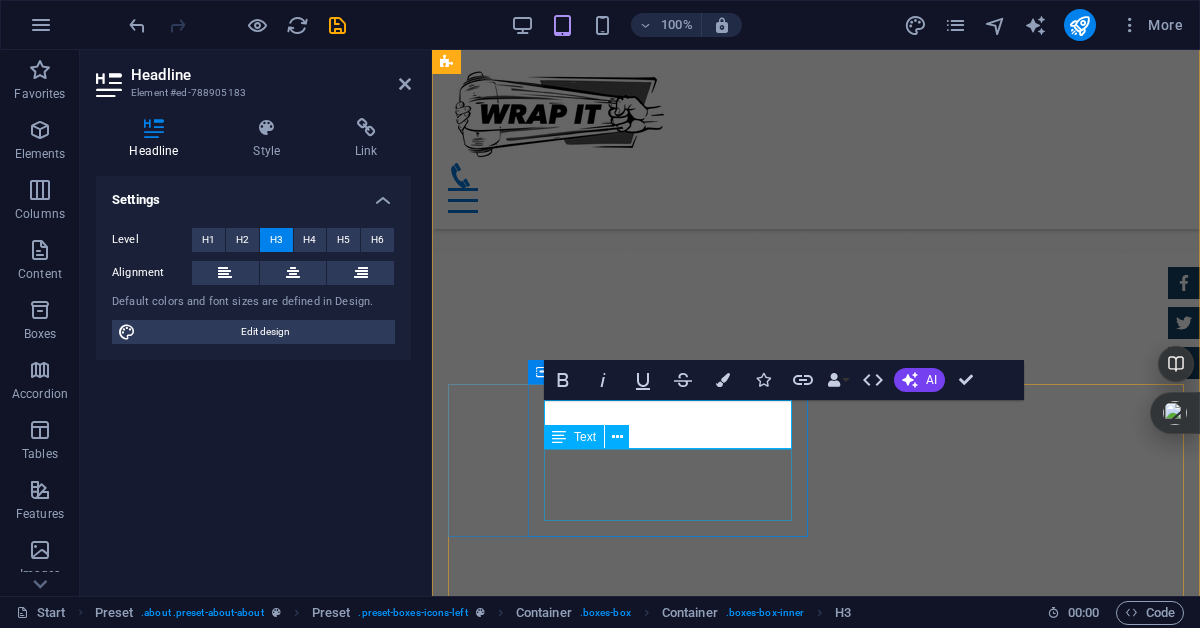 click on "Lorem ipsum dolor sit amet, consectetur adipisicing elit. Veritatis, dolorem!" at bounding box center (816, 1681) 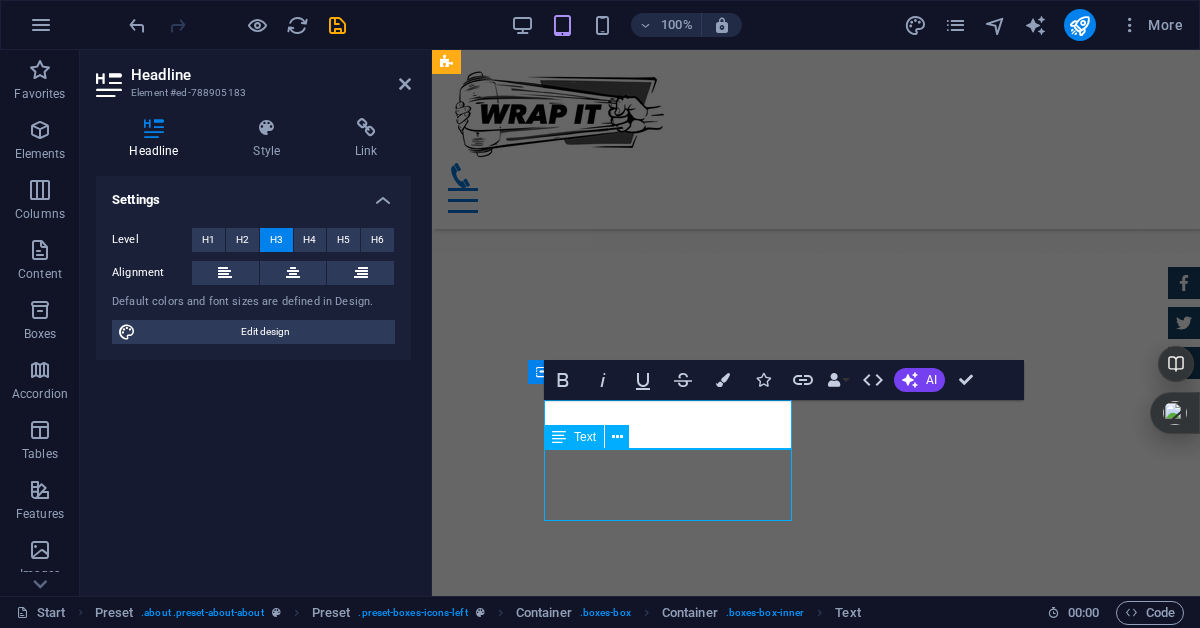 click on "Lorem ipsum dolor sit amet, consectetur adipisicing elit. Veritatis, dolorem!" at bounding box center (816, 1681) 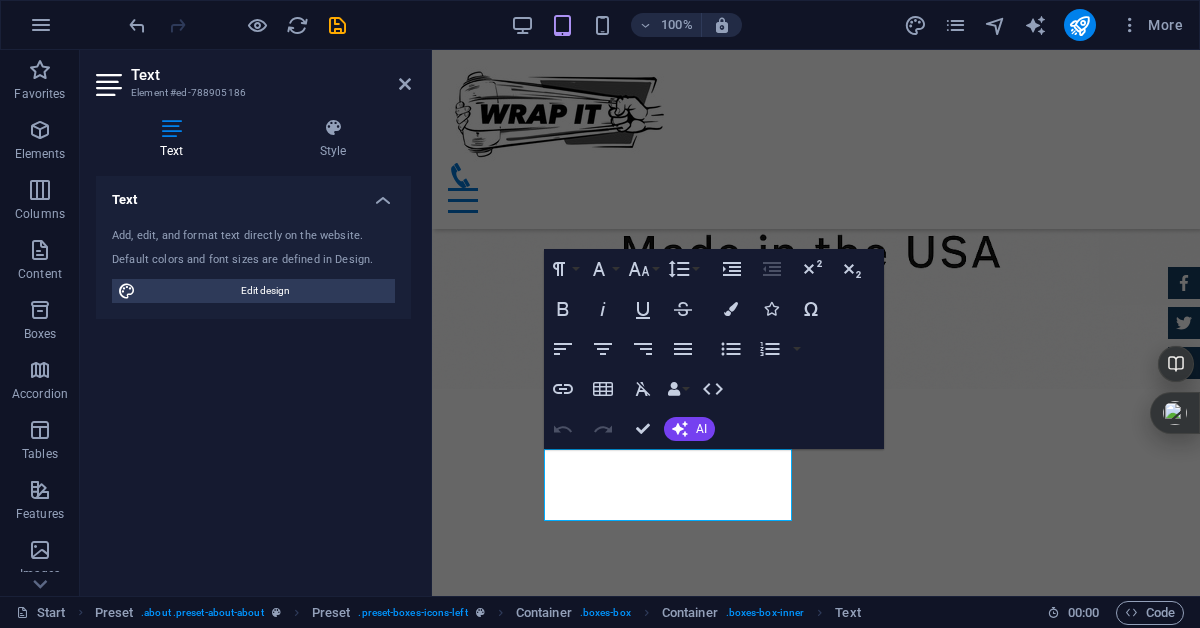 click on "Lorem ipsum dolor sit amet, consectetur adipisicing elit. Veritatis, dolorem!" at bounding box center [816, 1898] 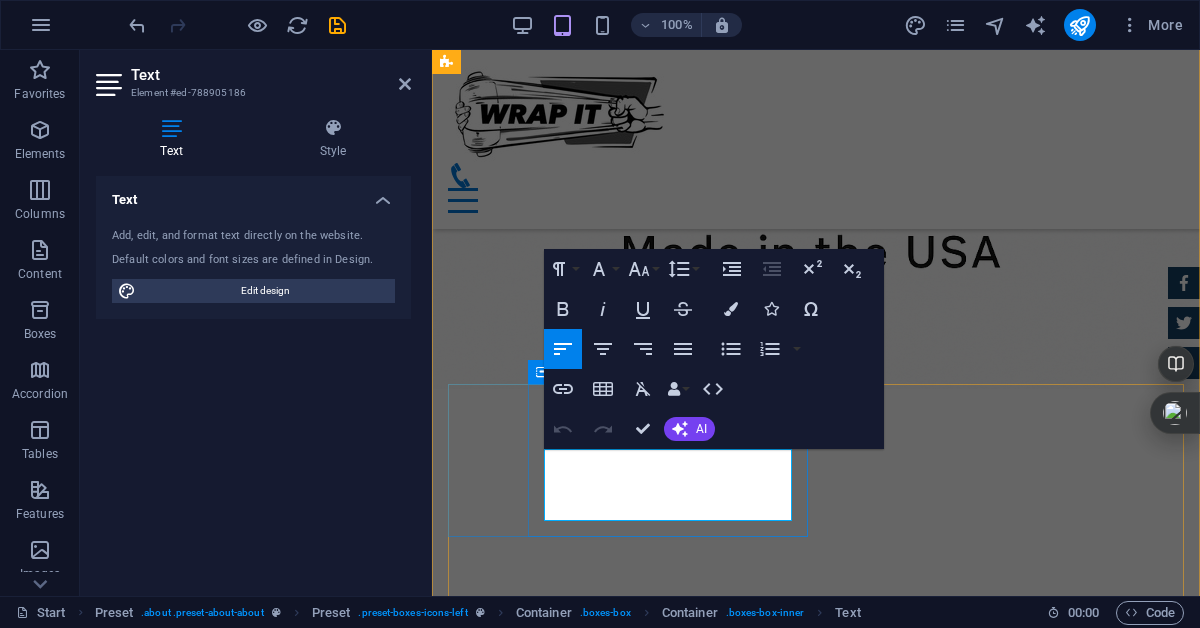 drag, startPoint x: 684, startPoint y: 506, endPoint x: 545, endPoint y: 458, distance: 147.05441 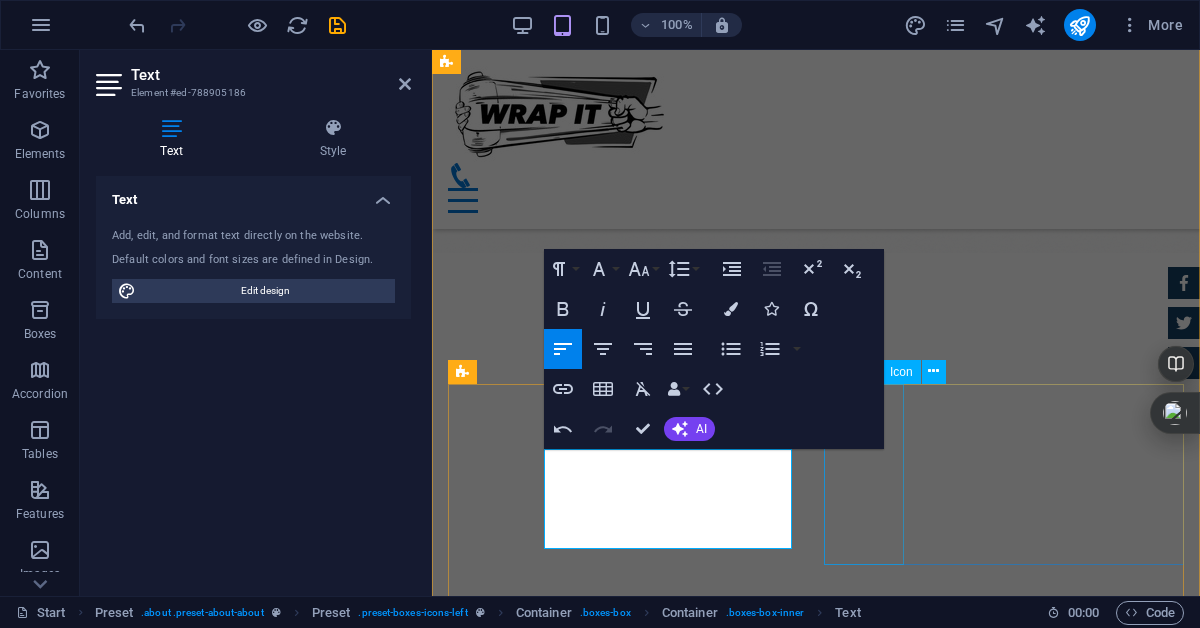 click at bounding box center (816, 1759) 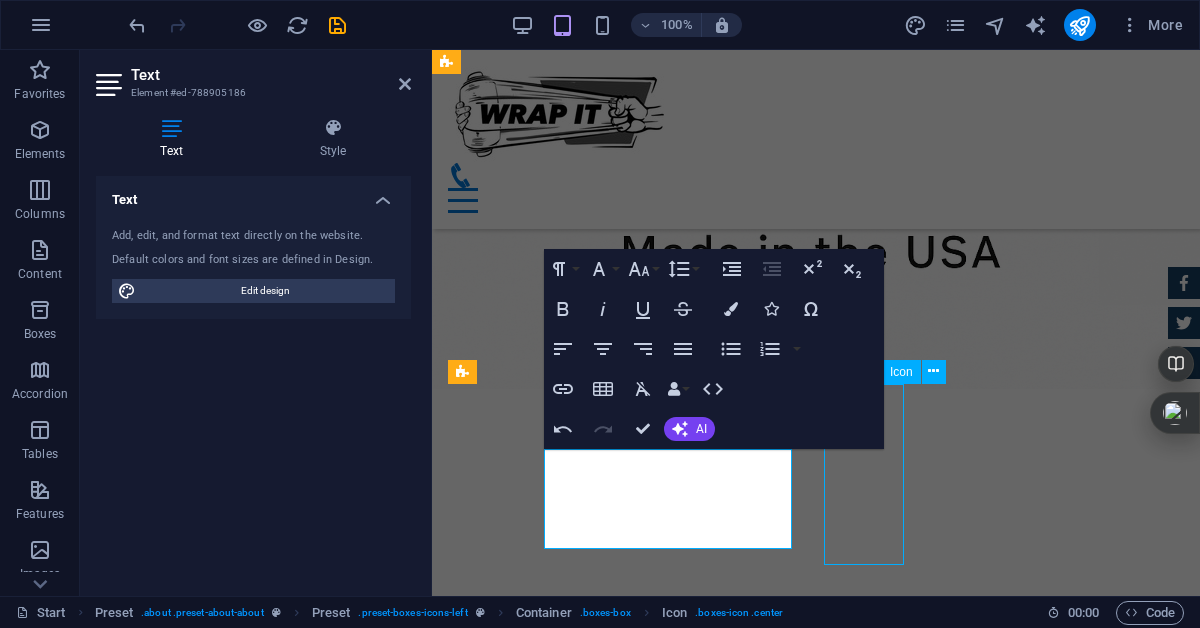 scroll, scrollTop: 1023, scrollLeft: 0, axis: vertical 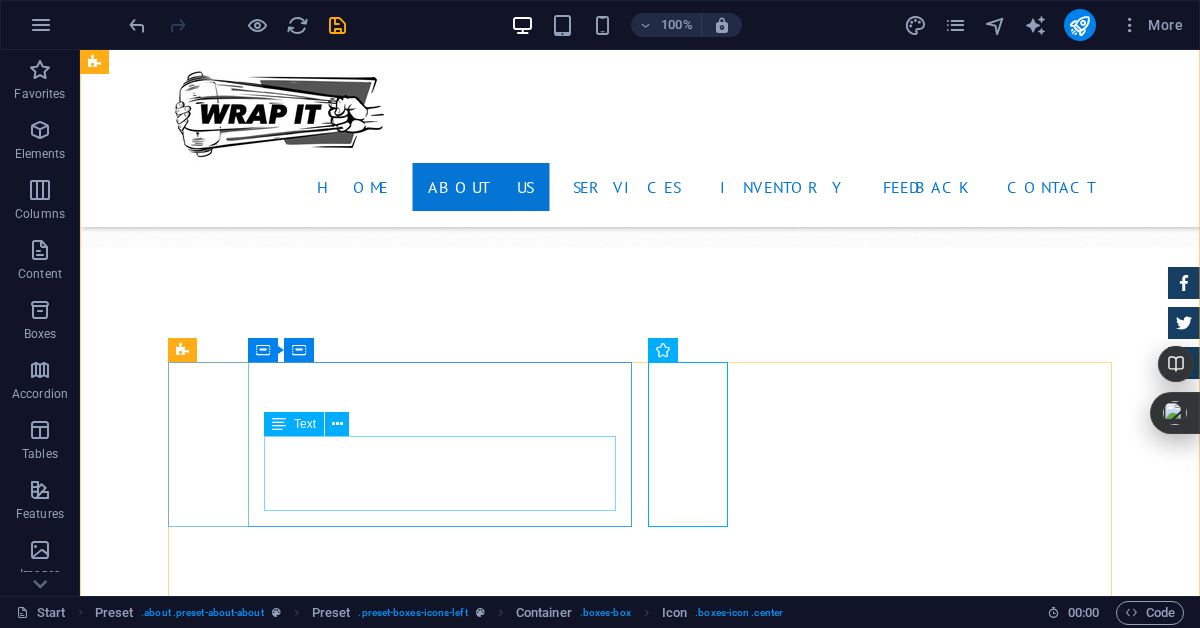 click on "ested for 24-month performance in real-world logistics. Reliable stretch power and tear resistance guaranteed." at bounding box center [640, 1641] 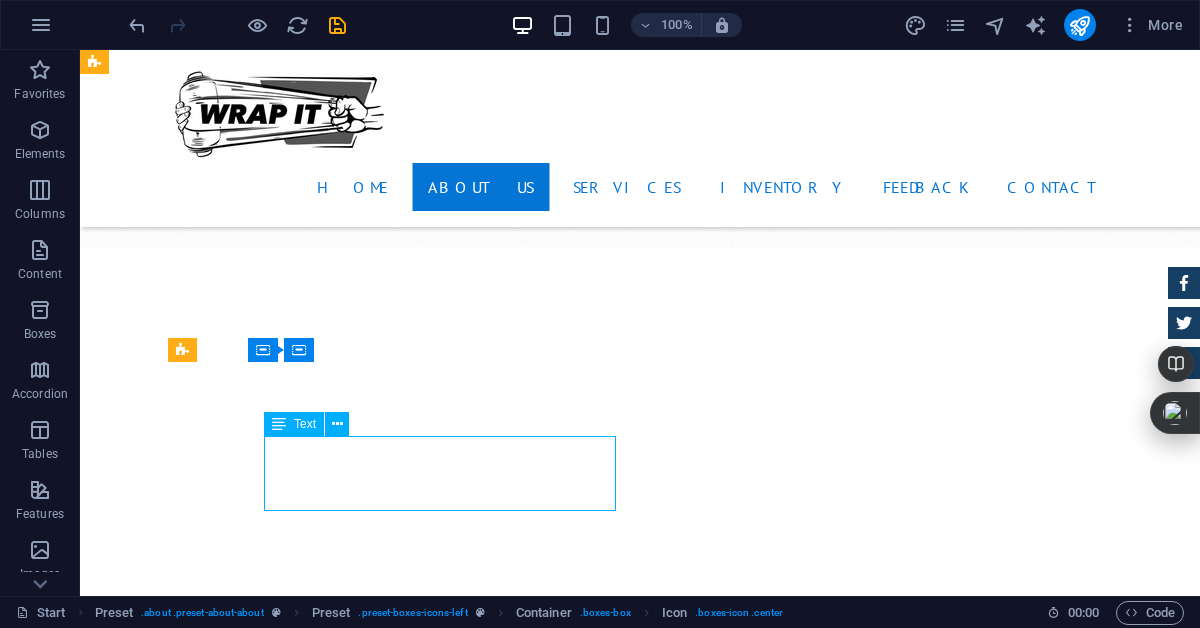 click on "ested for 24-month performance in real-world logistics. Reliable stretch power and tear resistance guaranteed." at bounding box center [640, 1641] 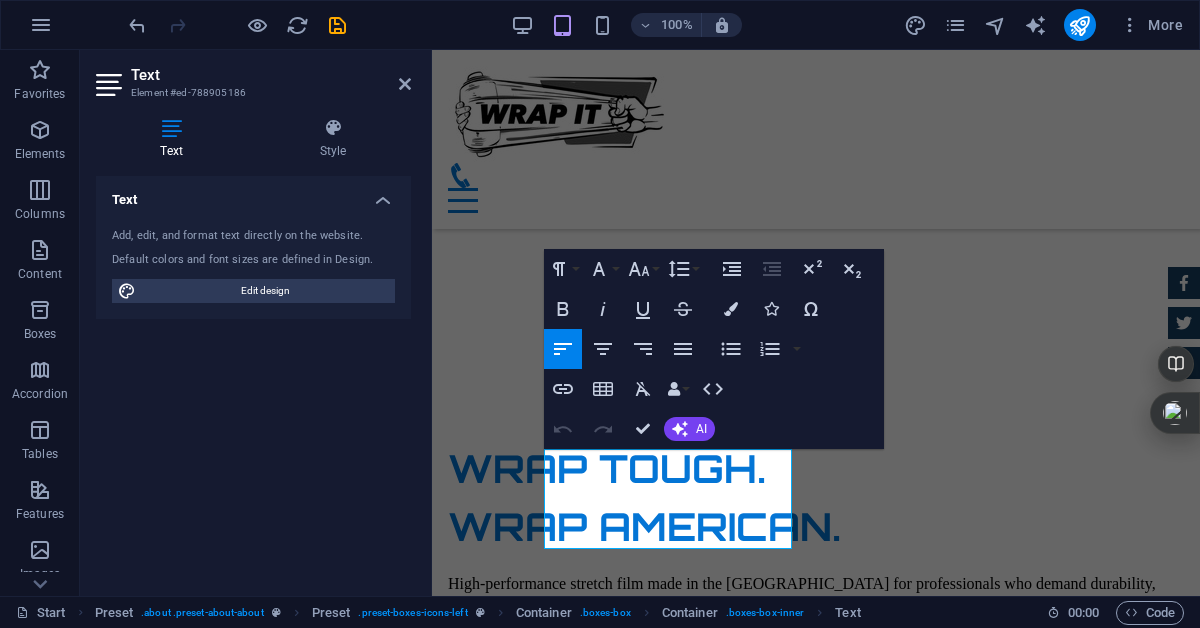 scroll, scrollTop: 882, scrollLeft: 0, axis: vertical 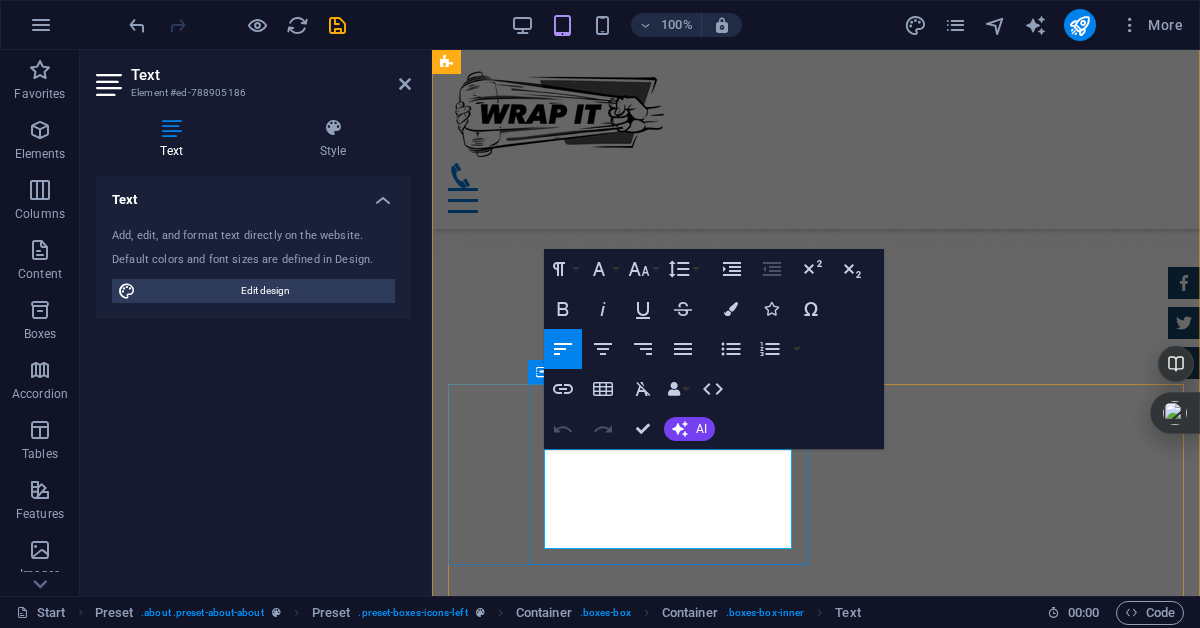 click on "ested for 24-month performance in real-world logistics." at bounding box center [641, 1657] 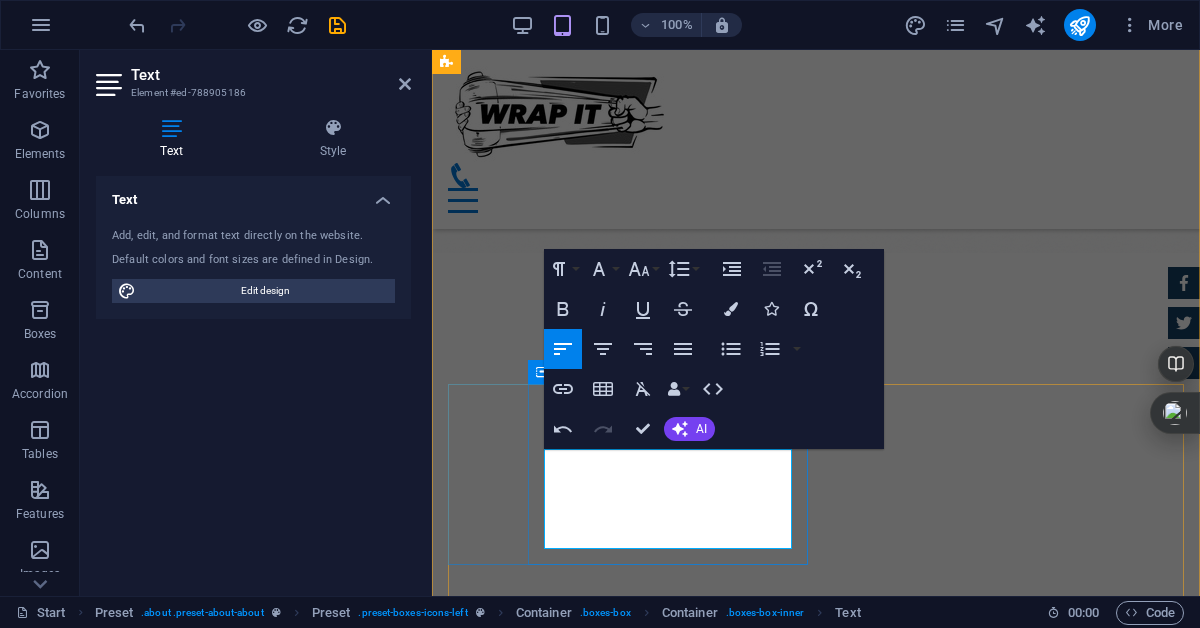 drag, startPoint x: 679, startPoint y: 465, endPoint x: 543, endPoint y: 463, distance: 136.01471 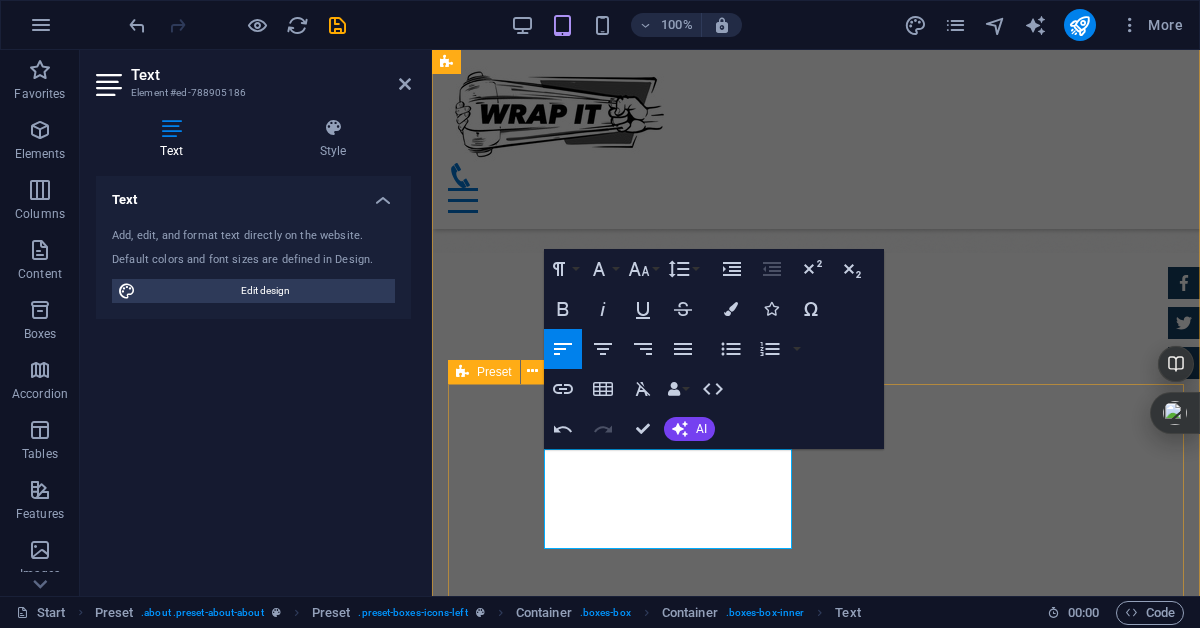 click on "Durability Certified High  performance in real-world logistics. Reliable stretch power and tear resistance guaranteed. Best Price Guarantee Lorem ipsum dolor sit amet, consectetur adipisicing elit. Veritatis, dolorem! 24 Month Warranty Lorem ipsum dolor sit amet, consectetur adipisicing elit. Veritatis, dolorem! Financing Program Lorem ipsum dolor sit amet, consectetur adipisicing elit. Veritatis, dolorem!" at bounding box center [816, 1968] 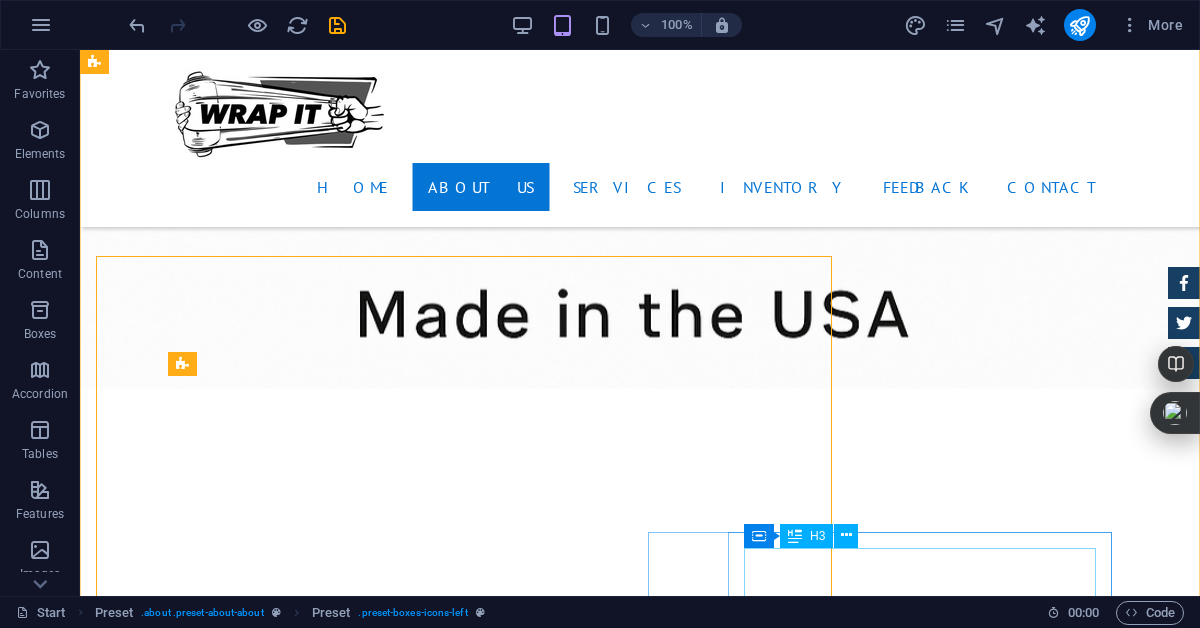 scroll, scrollTop: 1009, scrollLeft: 0, axis: vertical 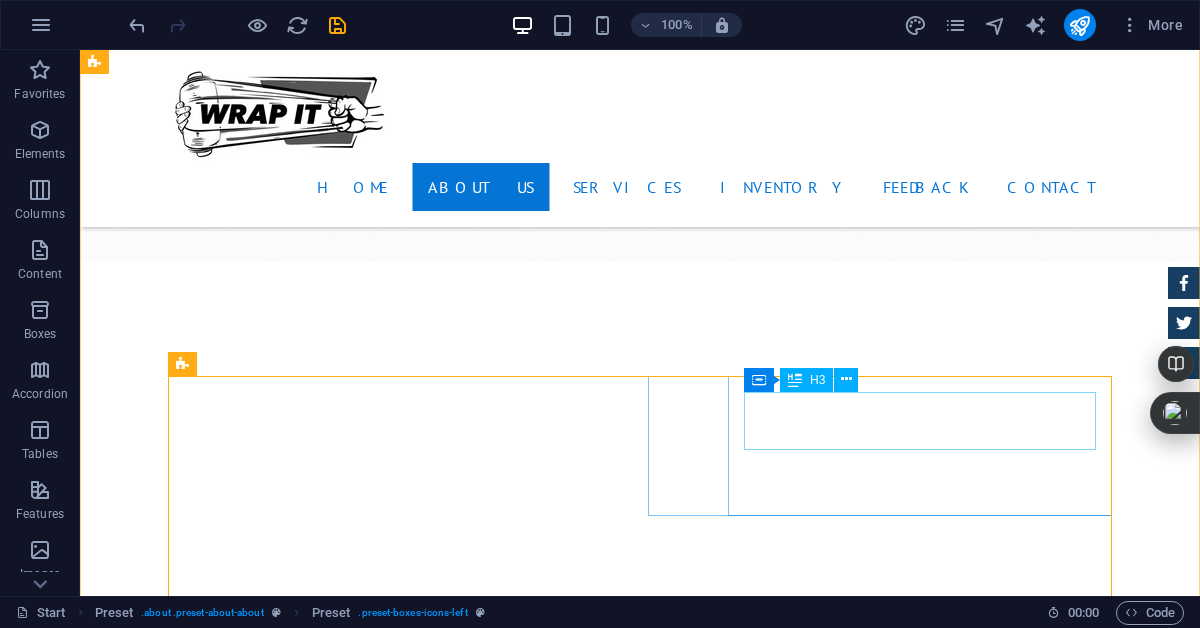 click on "Best Price Guarantee" at bounding box center [640, 1829] 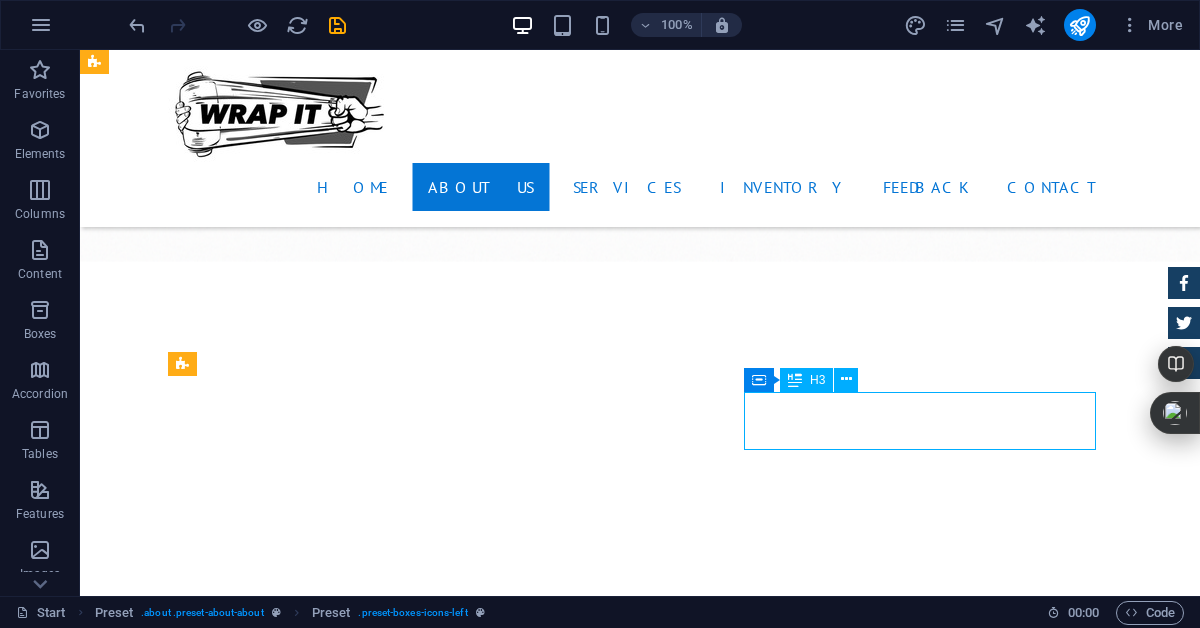 click on "Best Price Guarantee" at bounding box center (640, 1829) 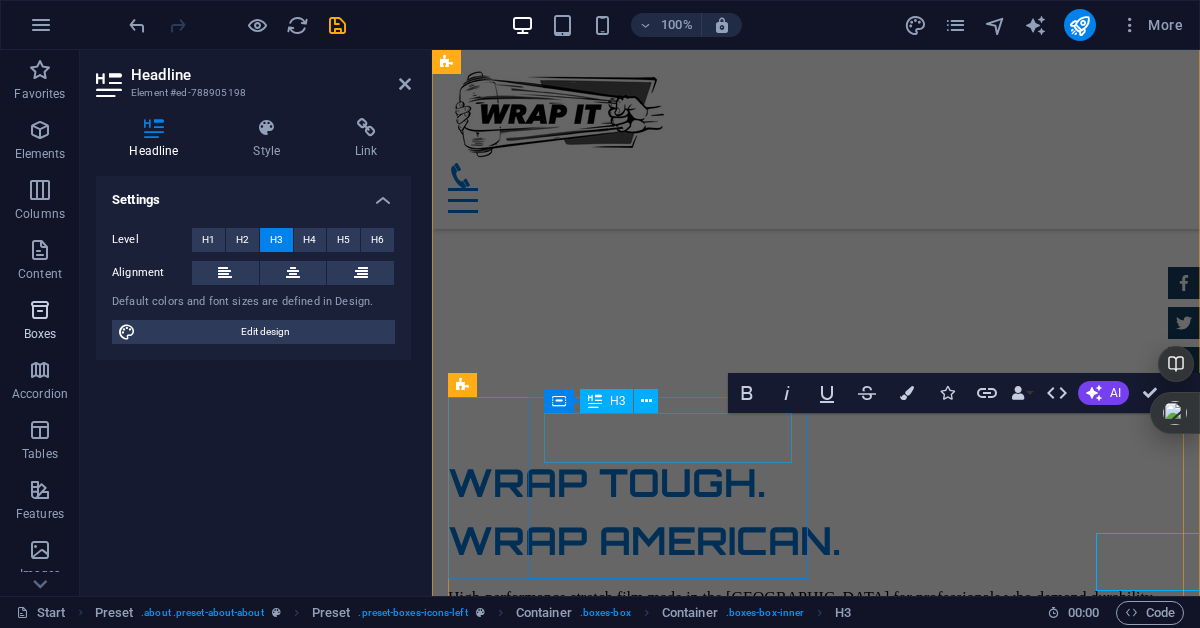 scroll, scrollTop: 868, scrollLeft: 0, axis: vertical 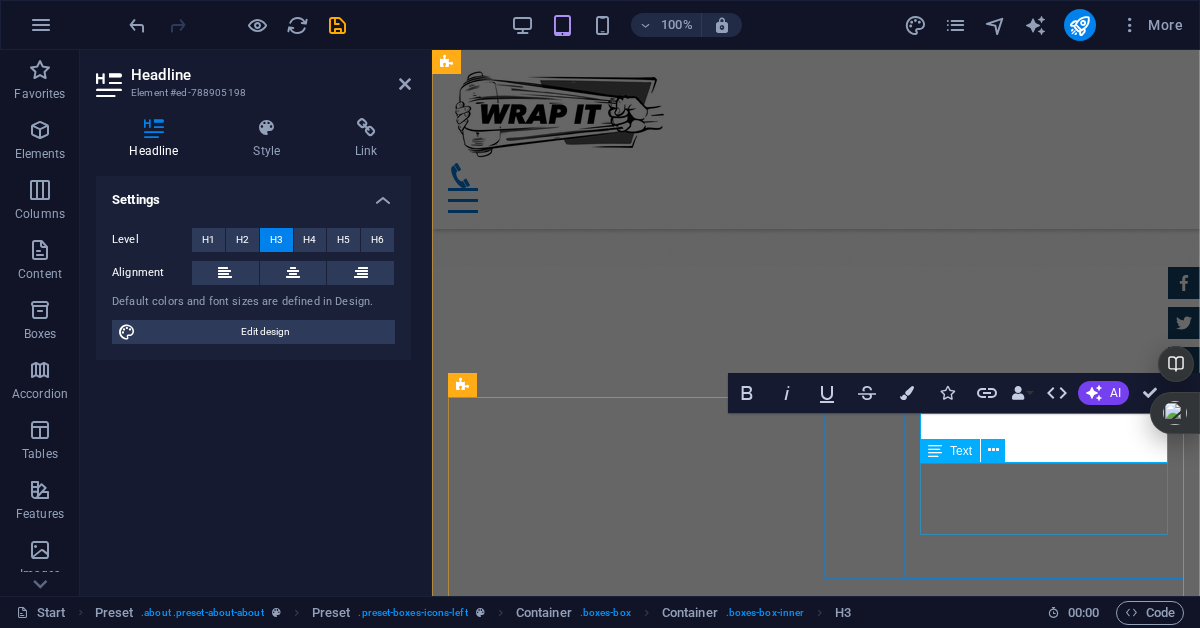 click on "Lorem ipsum dolor sit amet, consectetur adipisicing elit. Veritatis, dolorem!" at bounding box center (816, 1915) 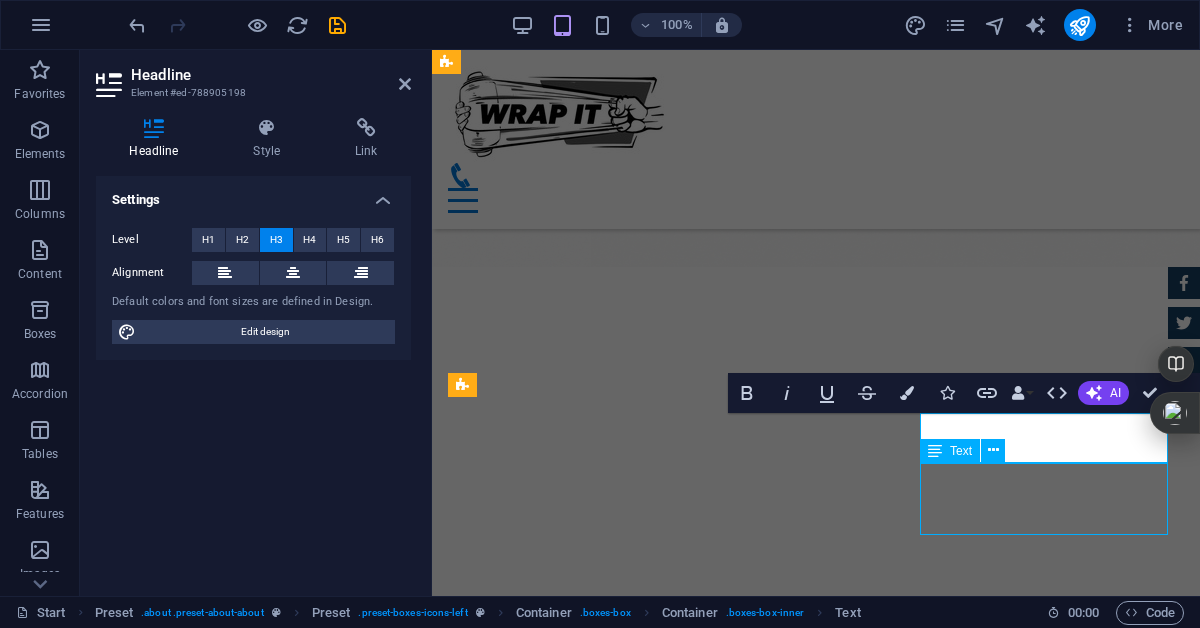 click on "Lorem ipsum dolor sit amet, consectetur adipisicing elit. Veritatis, dolorem!" at bounding box center [816, 1915] 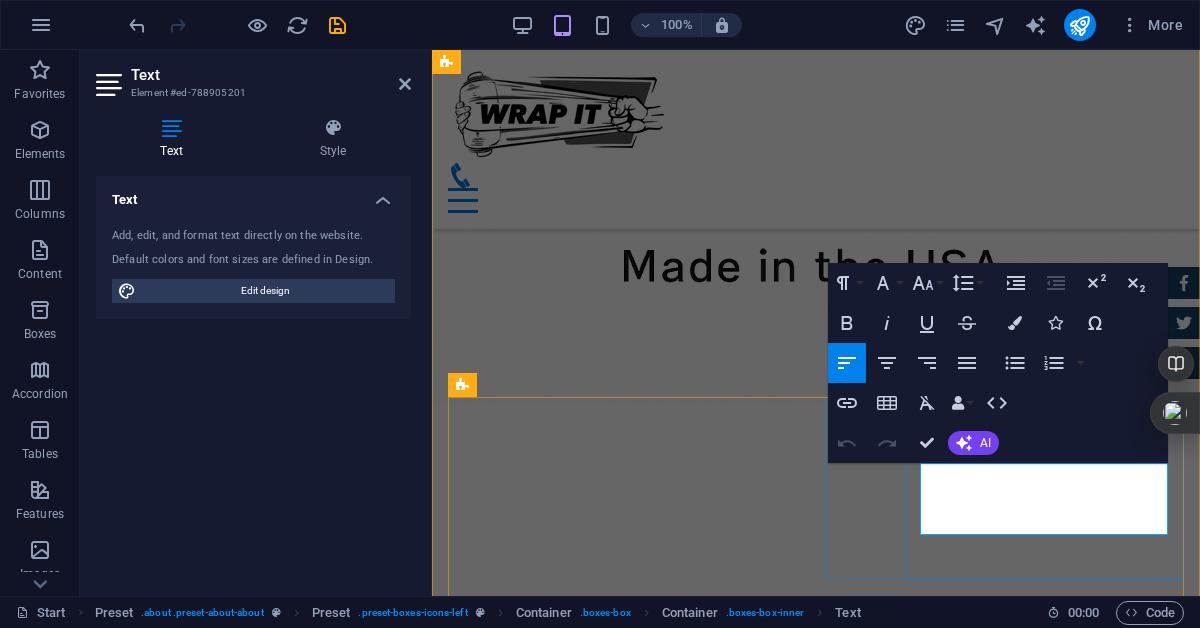 drag, startPoint x: 1067, startPoint y: 523, endPoint x: 919, endPoint y: 470, distance: 157.20369 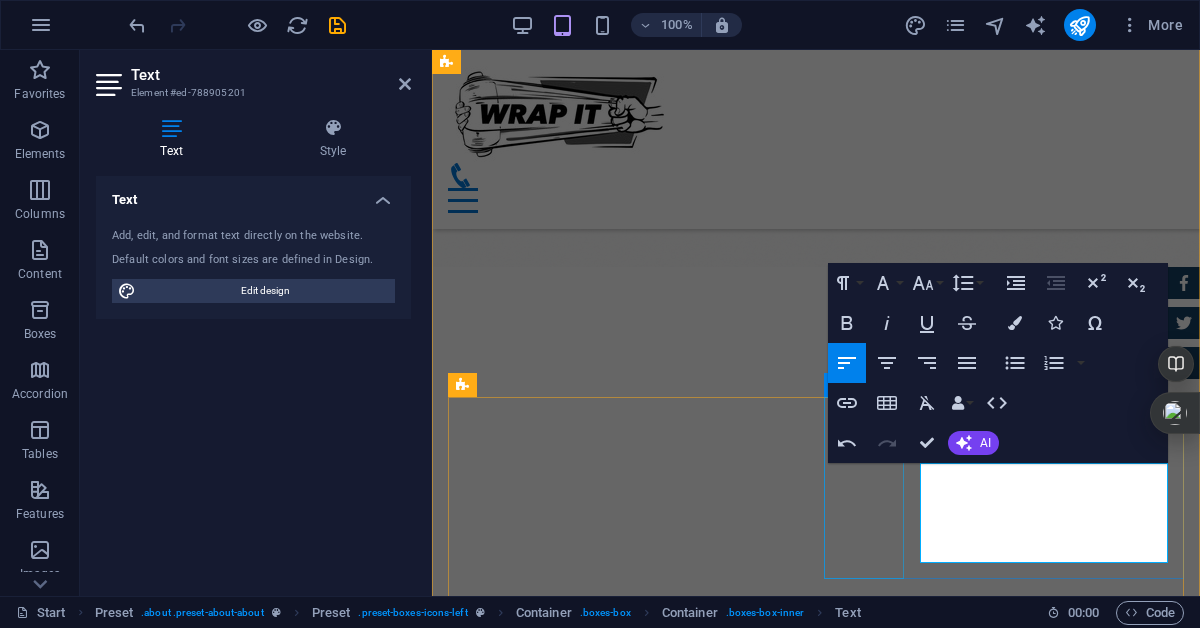 click at bounding box center (816, 1773) 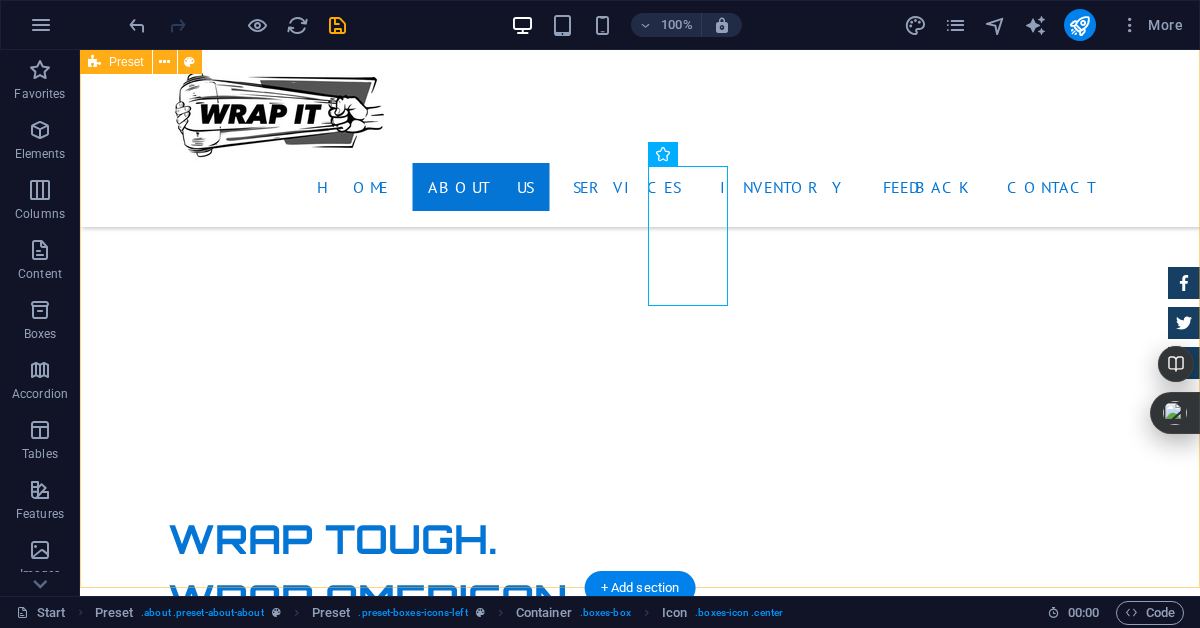 scroll, scrollTop: 1219, scrollLeft: 0, axis: vertical 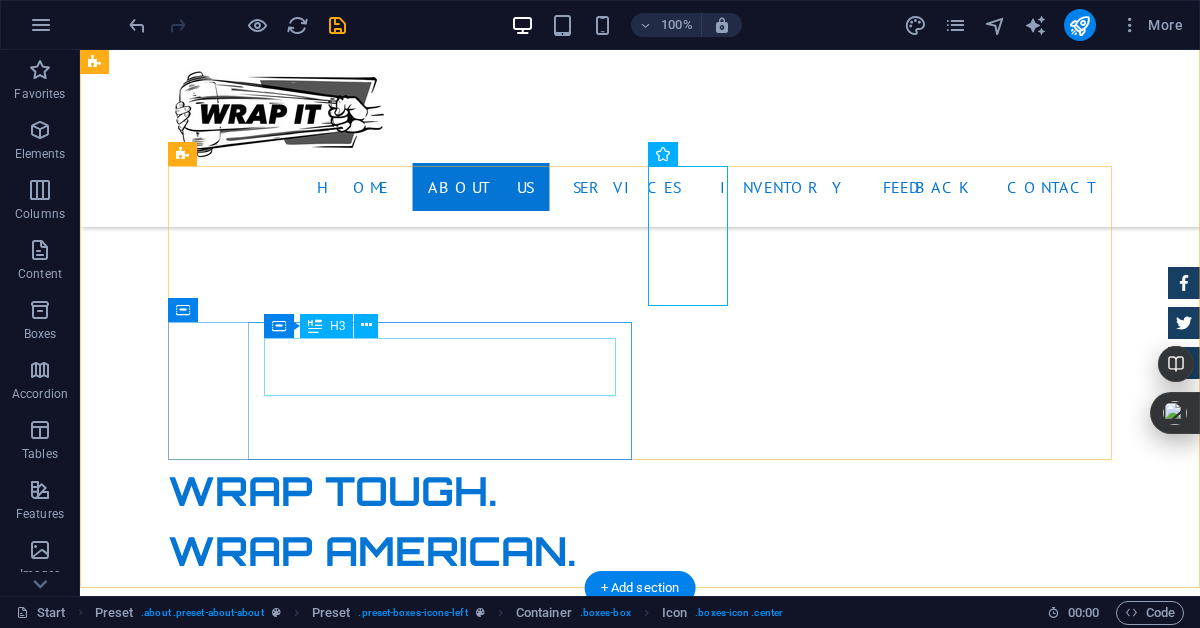 click on "24 Month Warranty" at bounding box center (640, 1847) 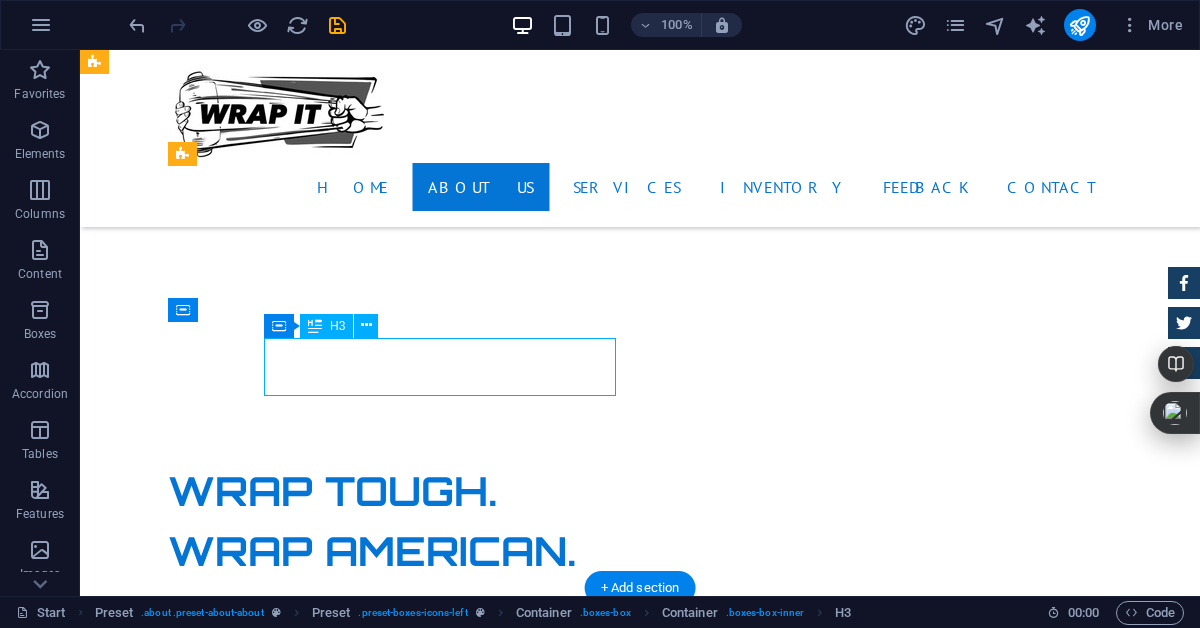 drag, startPoint x: 459, startPoint y: 379, endPoint x: 83, endPoint y: 443, distance: 381.40793 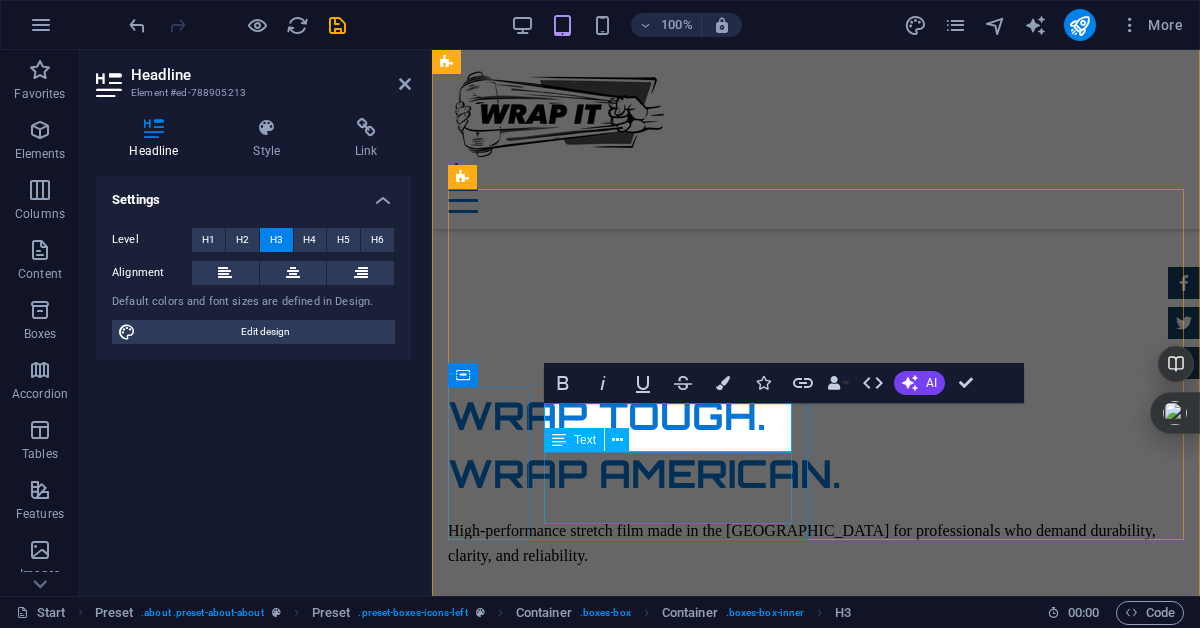 click on "Lorem ipsum dolor sit amet, consectetur adipisicing elit. Veritatis, dolorem!" at bounding box center [816, 1927] 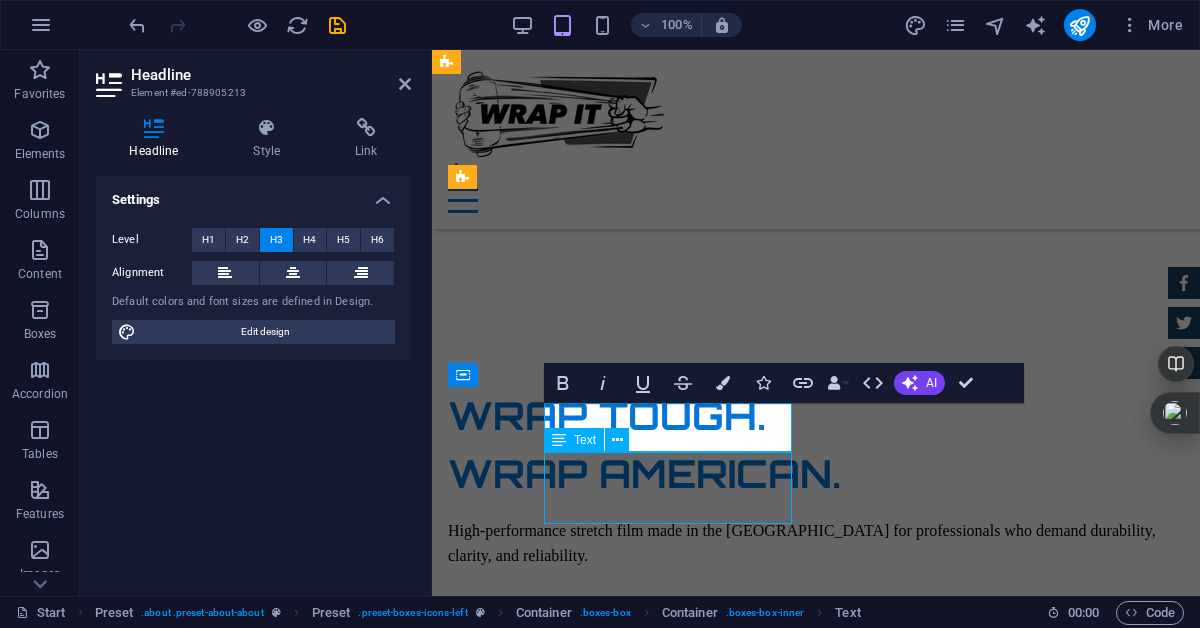 click on "Lorem ipsum dolor sit amet, consectetur adipisicing elit. Veritatis, dolorem!" at bounding box center (816, 1927) 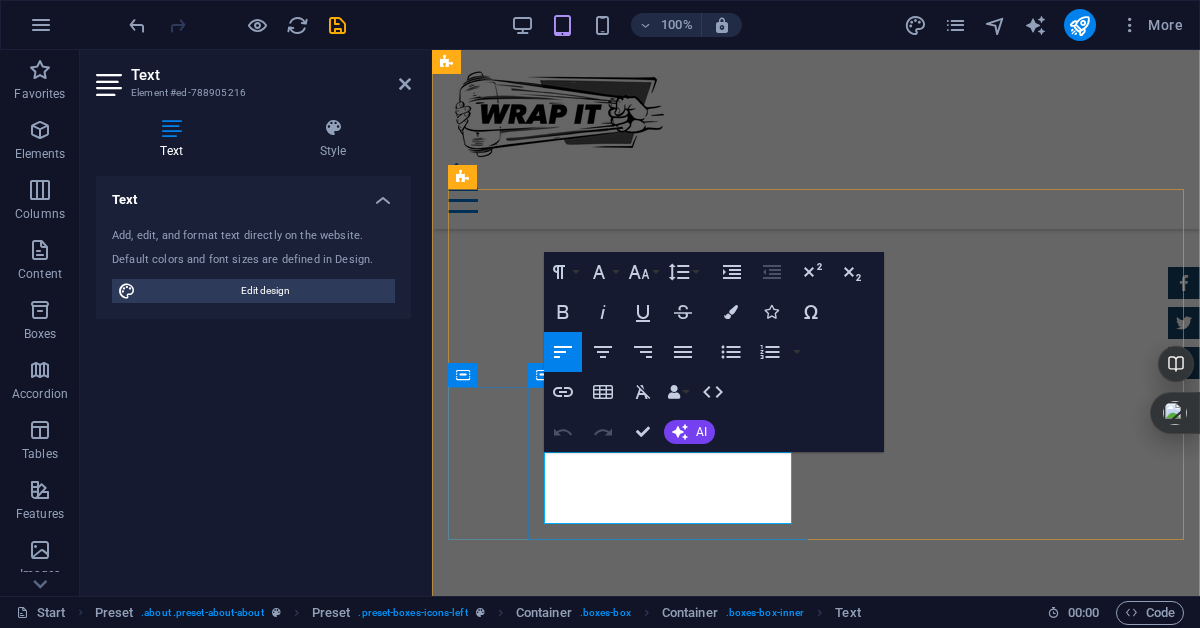 drag, startPoint x: 694, startPoint y: 510, endPoint x: 542, endPoint y: 463, distance: 159.1006 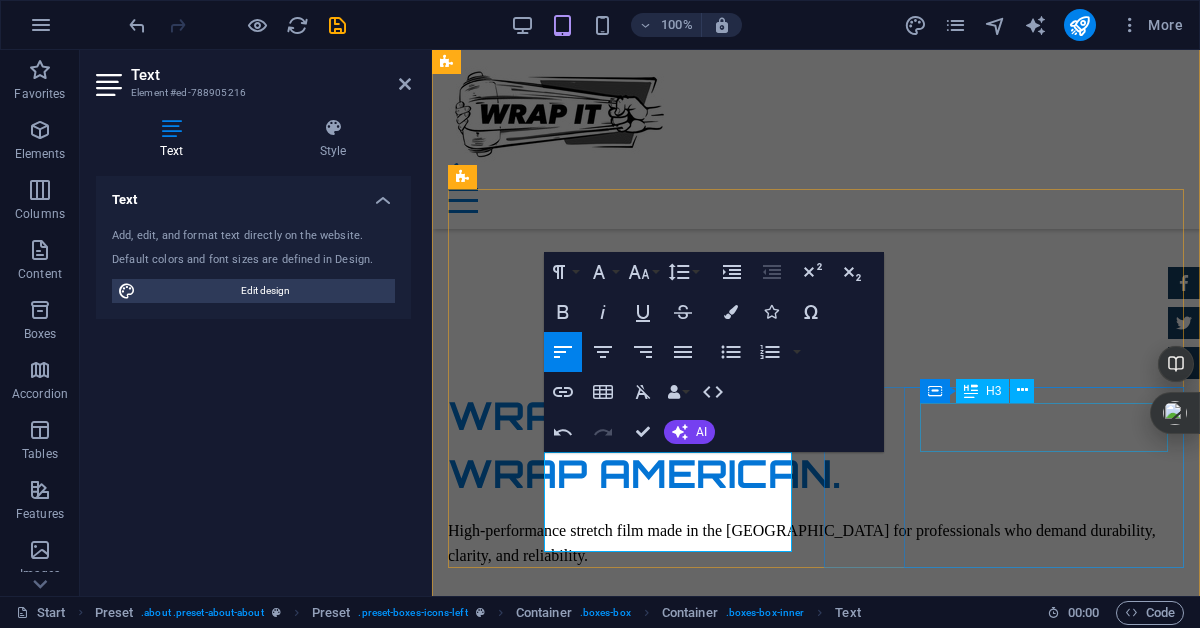 click on "Financing Program" at bounding box center [816, 2086] 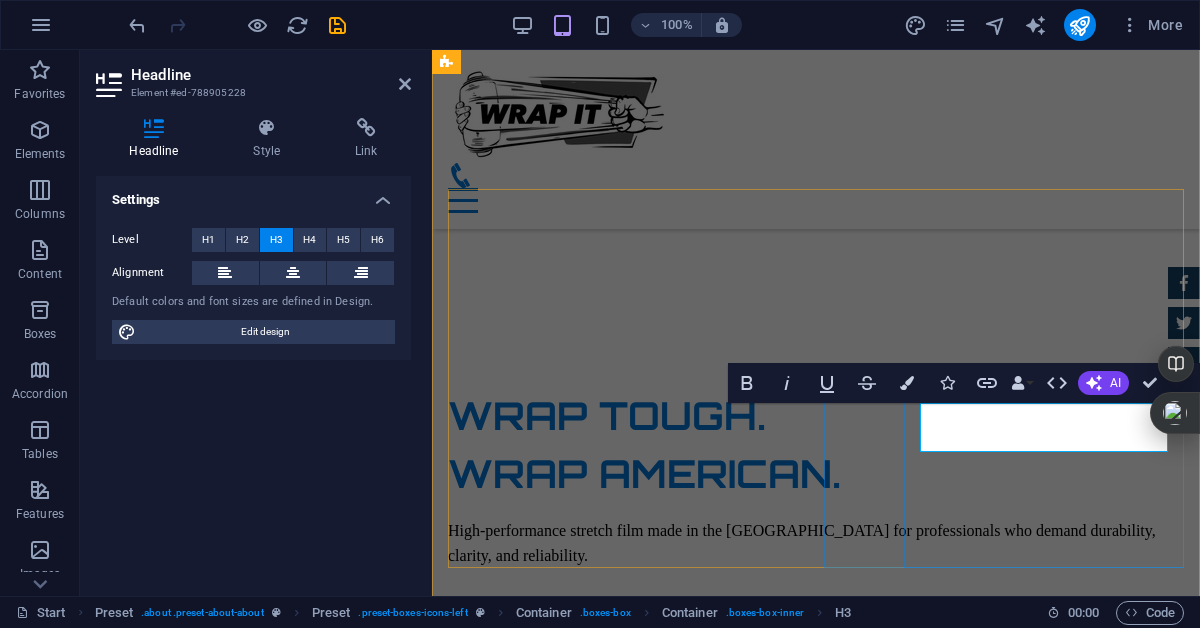 click on "Smart Financing" at bounding box center (816, 2086) 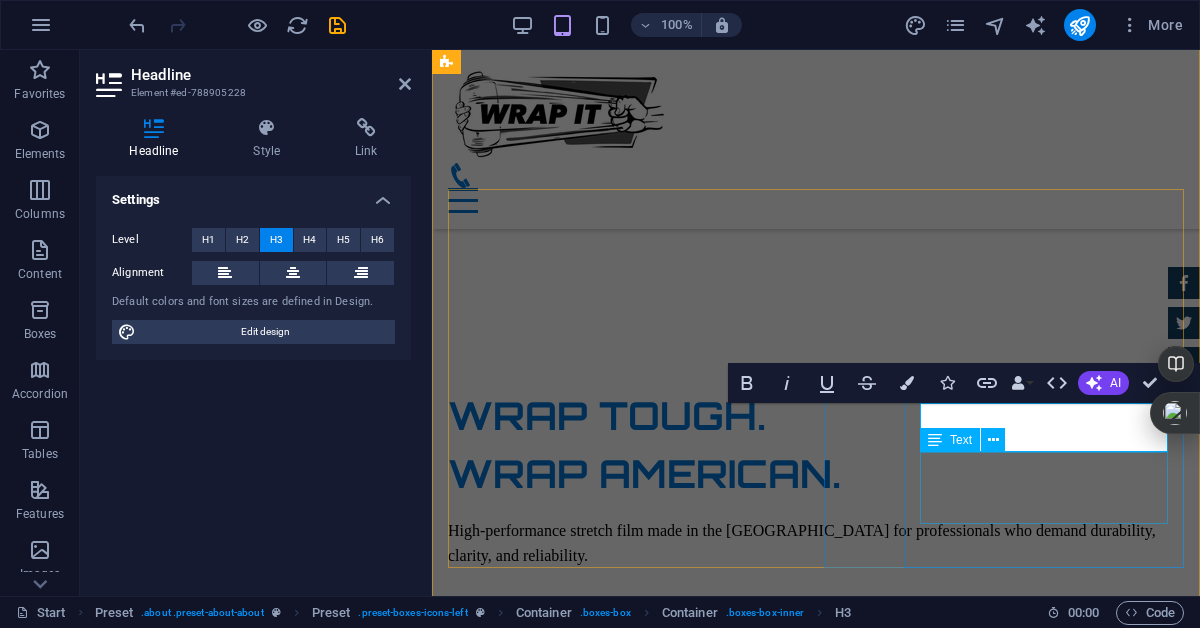 click on "Lorem ipsum dolor sit amet, consectetur adipisicing elit. Veritatis, dolorem!" at bounding box center [816, 2146] 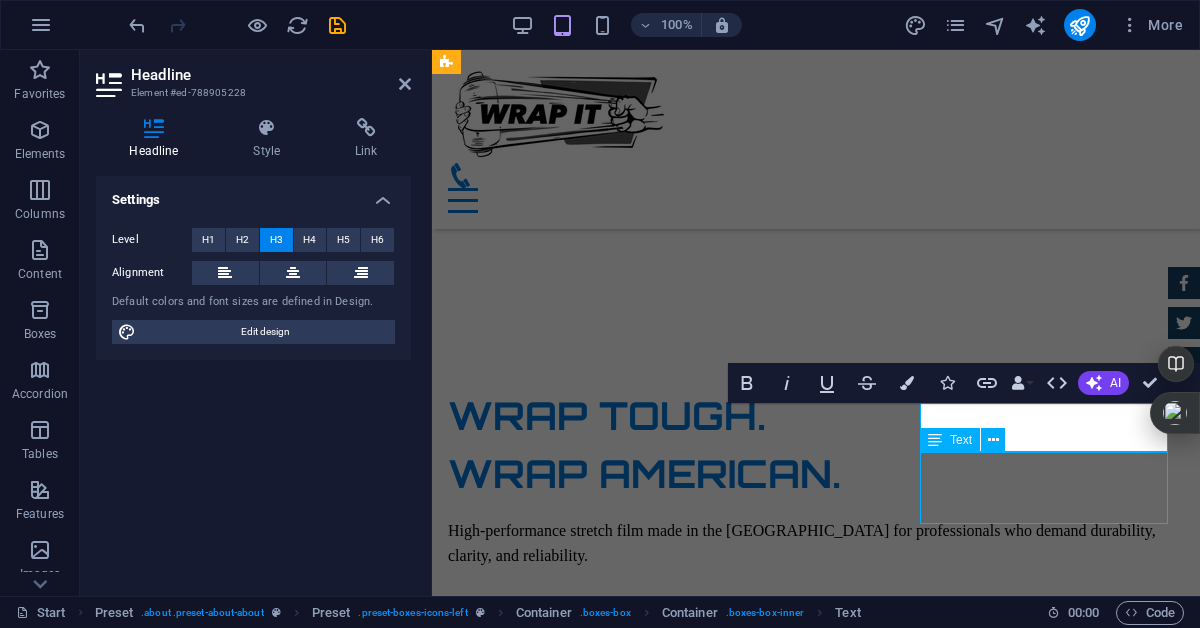click on "Lorem ipsum dolor sit amet, consectetur adipisicing elit. Veritatis, dolorem!" at bounding box center [816, 2146] 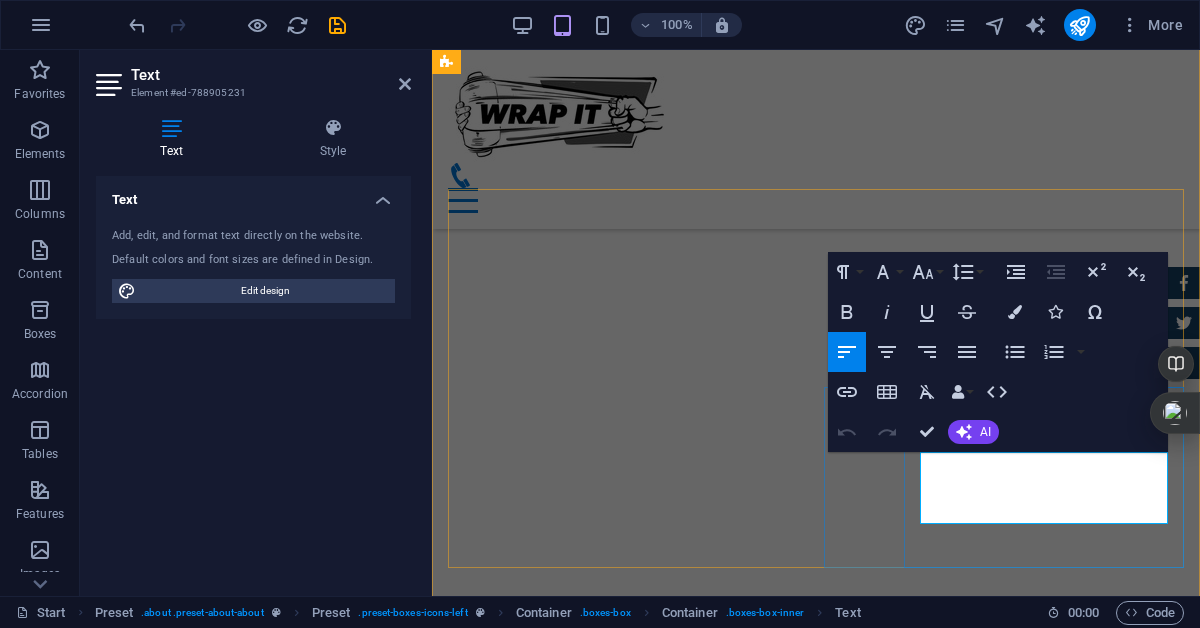 drag, startPoint x: 1069, startPoint y: 514, endPoint x: 921, endPoint y: 463, distance: 156.54073 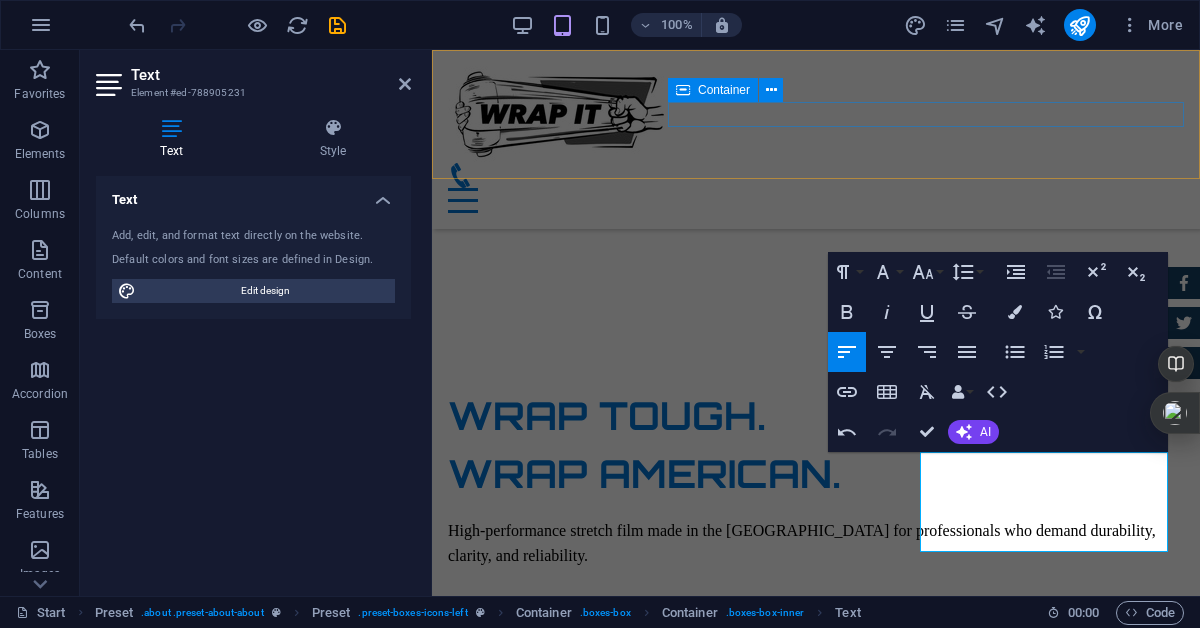 click at bounding box center [816, 188] 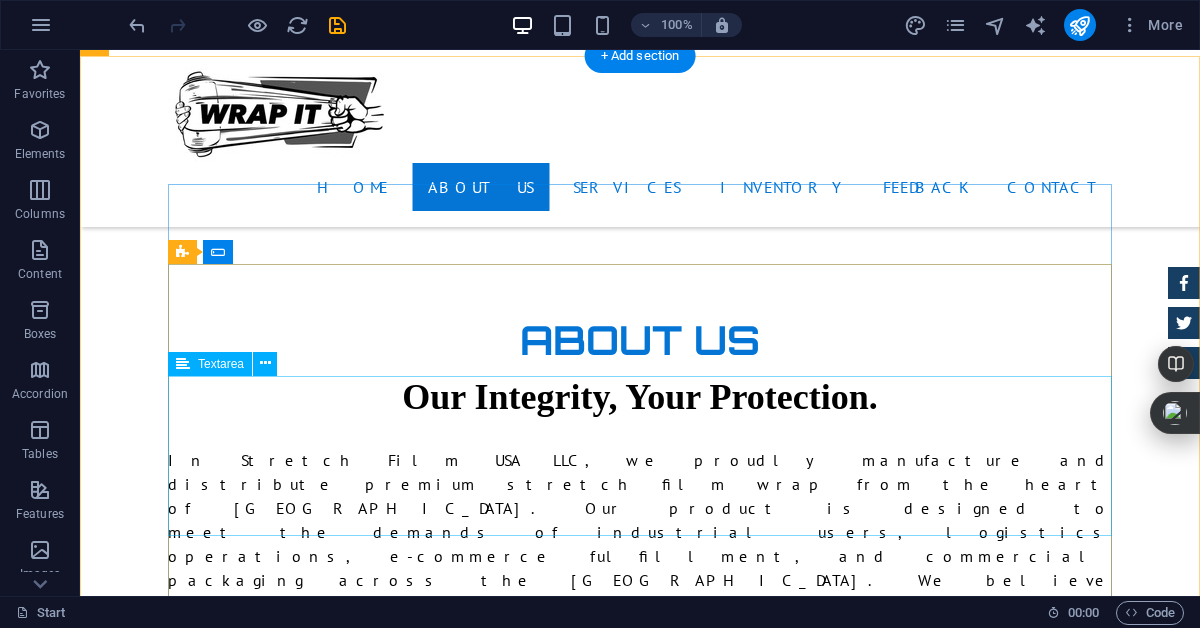 scroll, scrollTop: 1758, scrollLeft: 0, axis: vertical 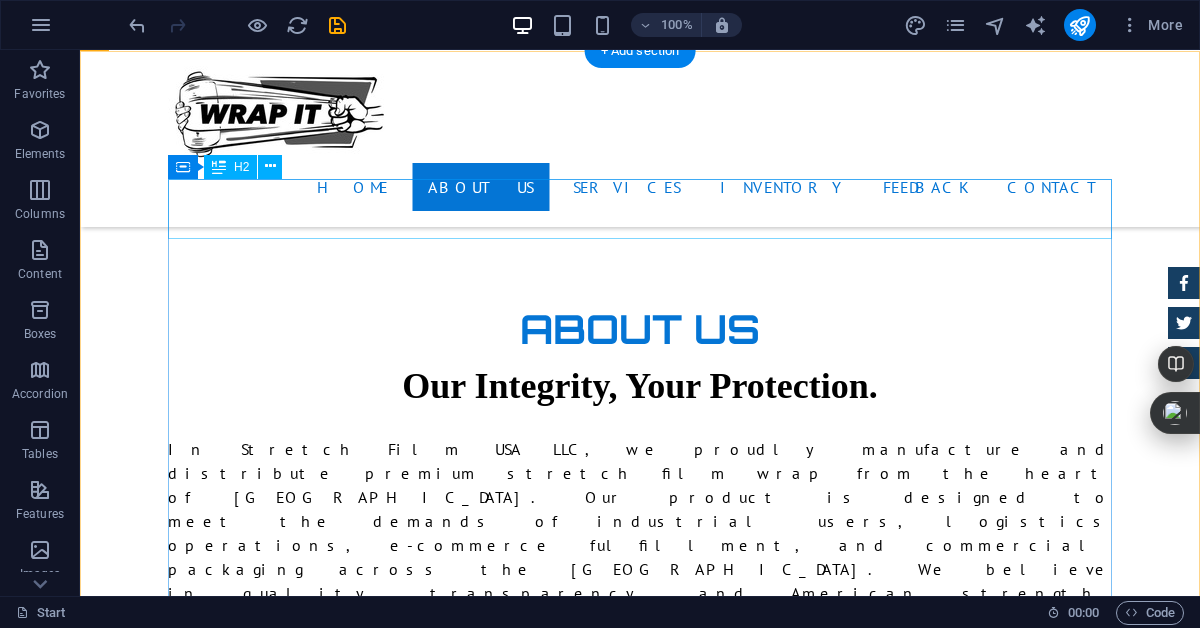 click on "Appointment" at bounding box center (640, 1917) 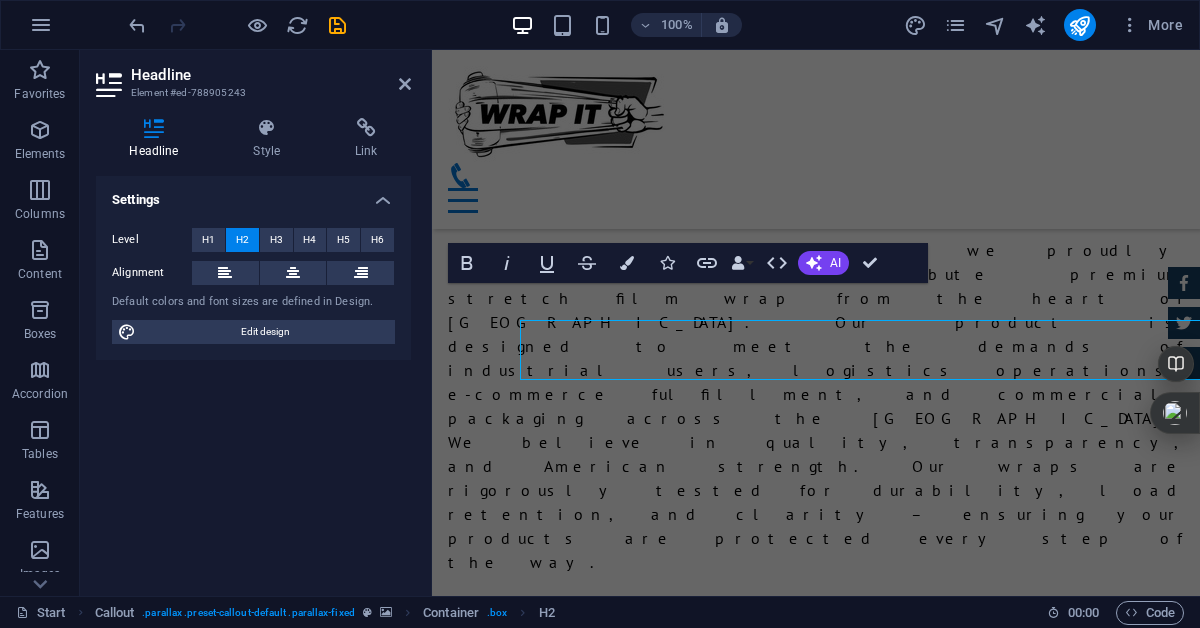 scroll, scrollTop: 1617, scrollLeft: 0, axis: vertical 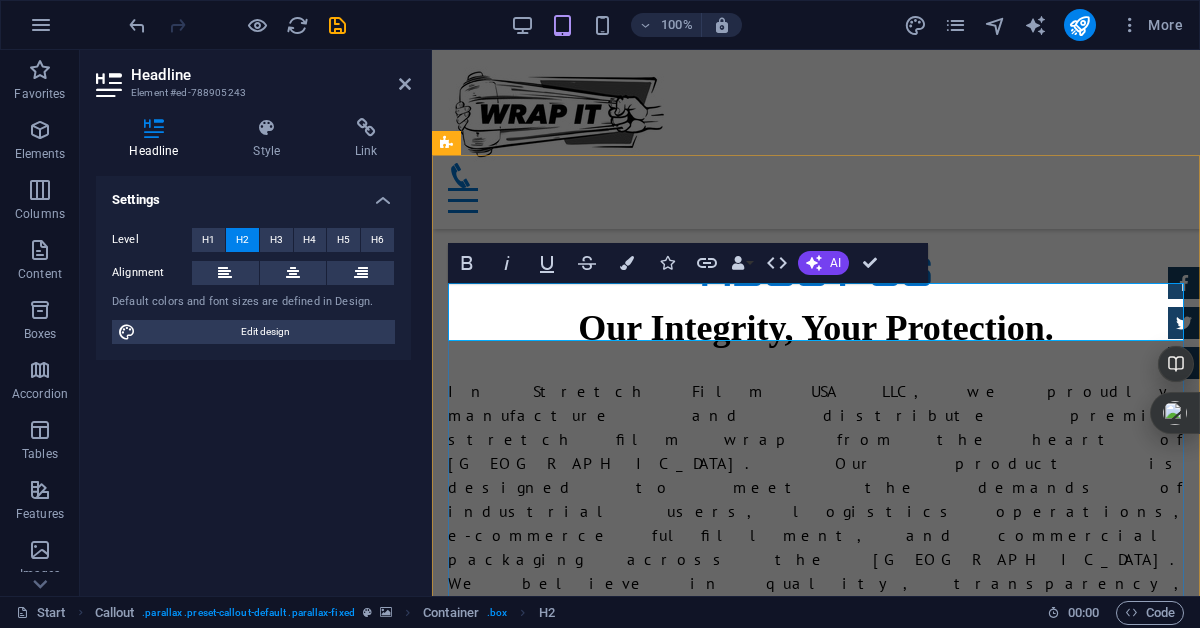 type 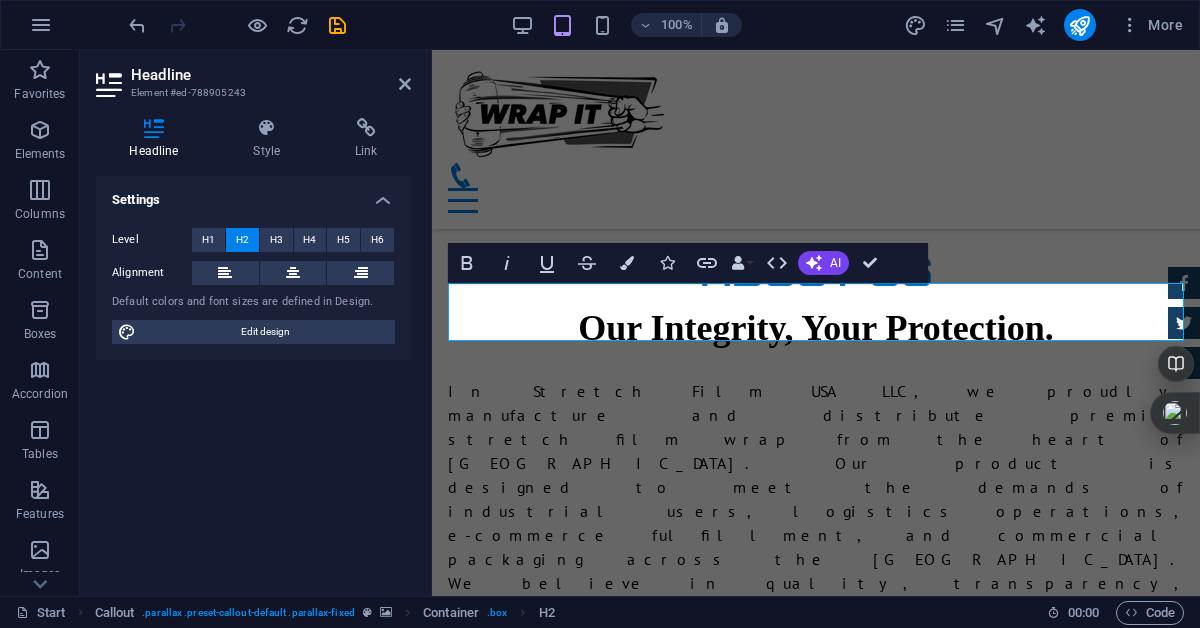 click at bounding box center [816, 2036] 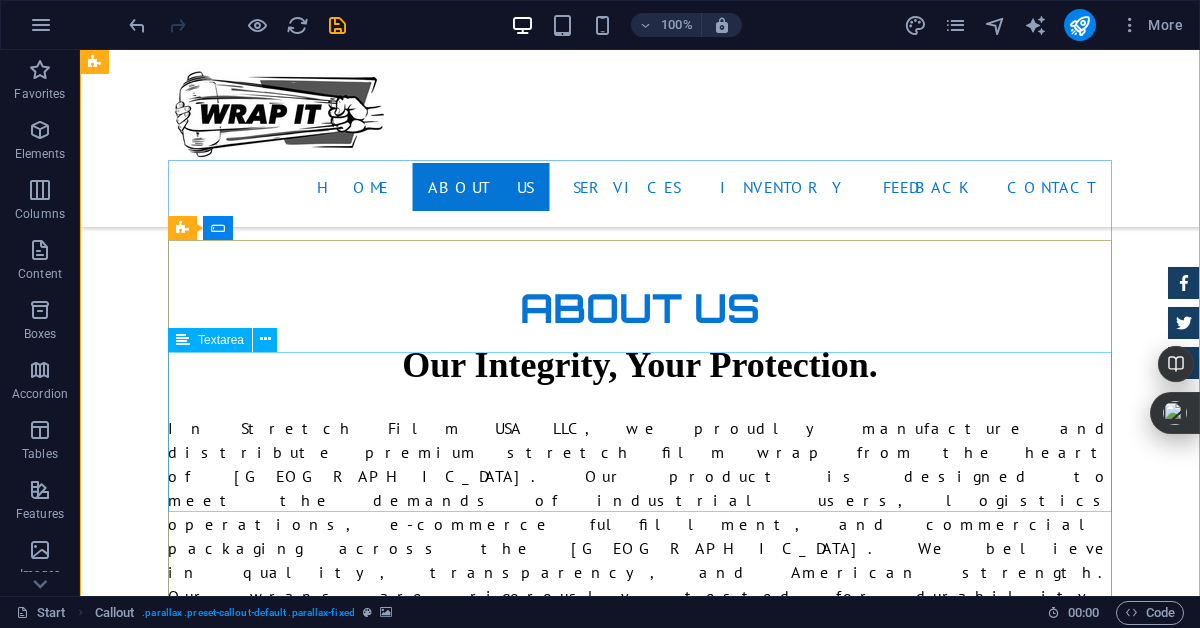 scroll, scrollTop: 1767, scrollLeft: 0, axis: vertical 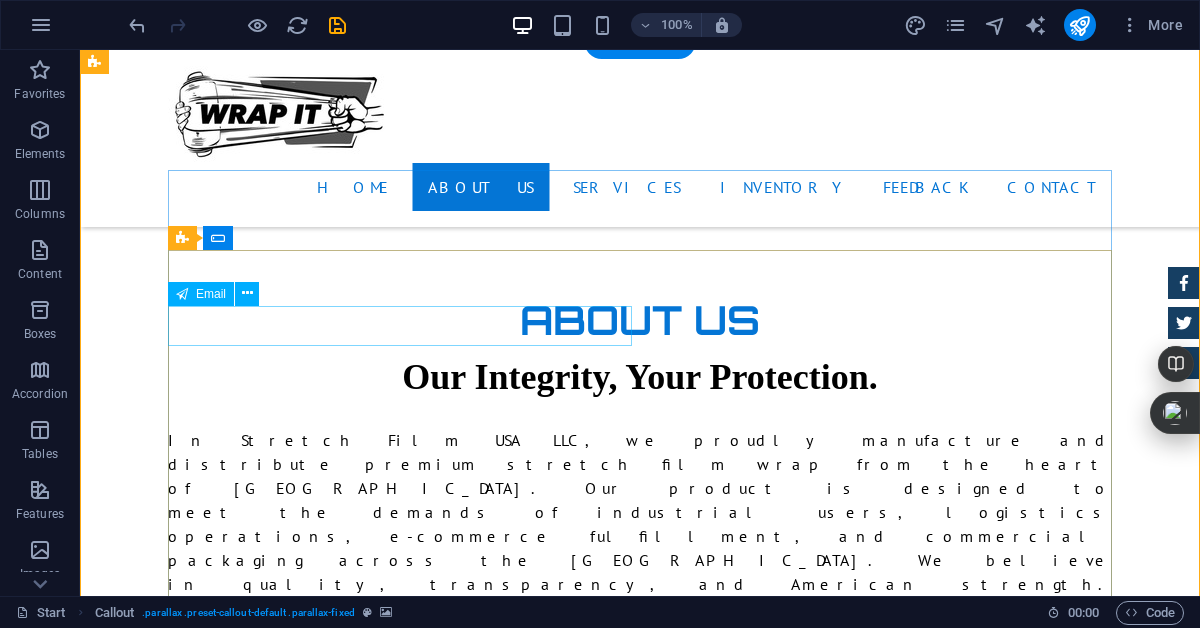 click at bounding box center (400, 2037) 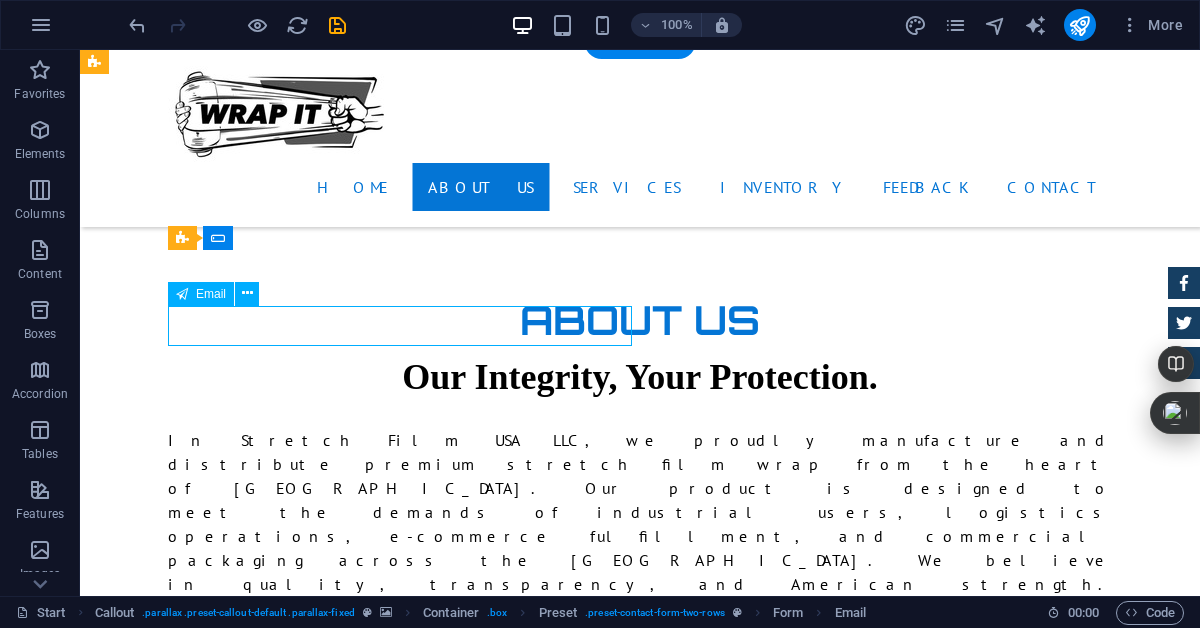 click at bounding box center [400, 2037] 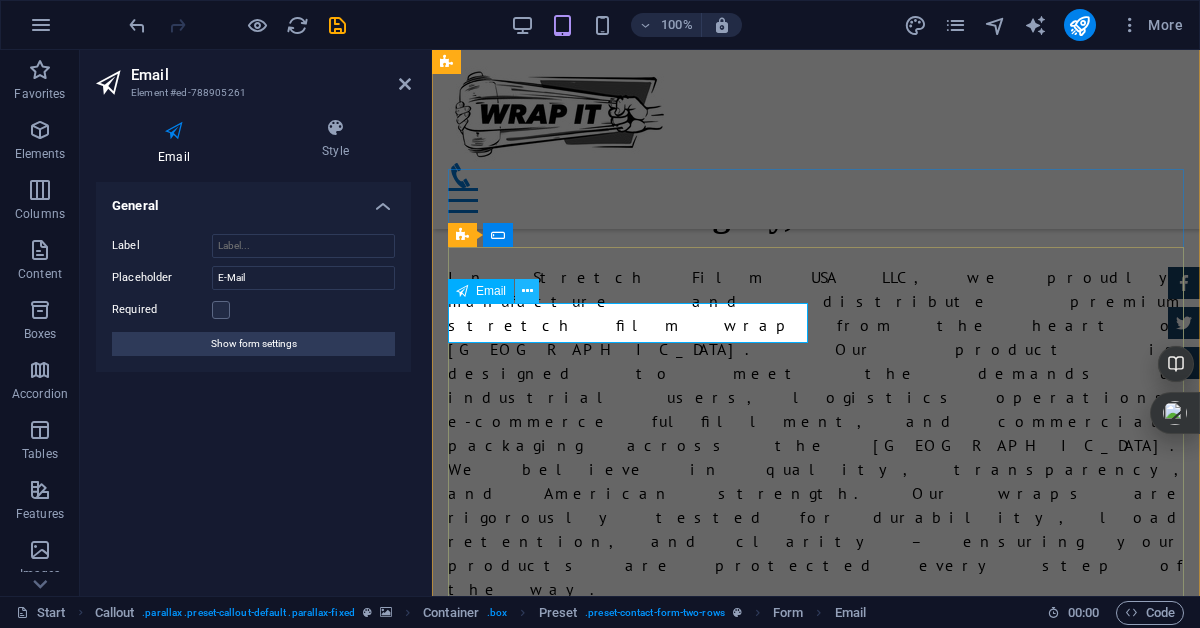 click at bounding box center [527, 291] 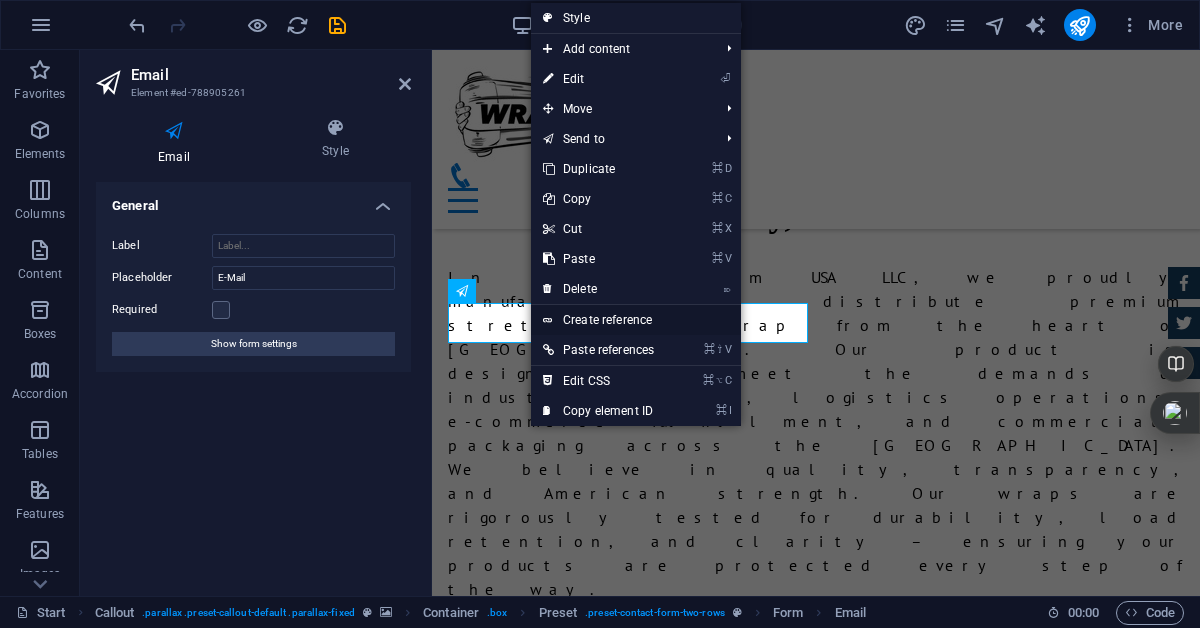 click on "Create reference" at bounding box center [636, 320] 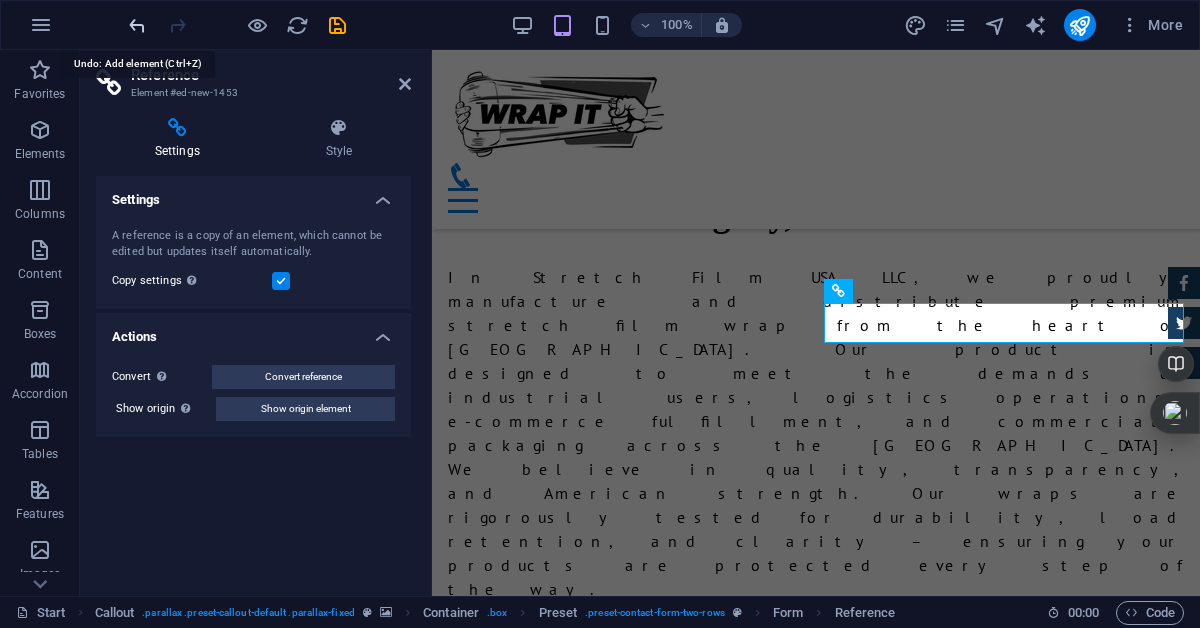 click at bounding box center [137, 25] 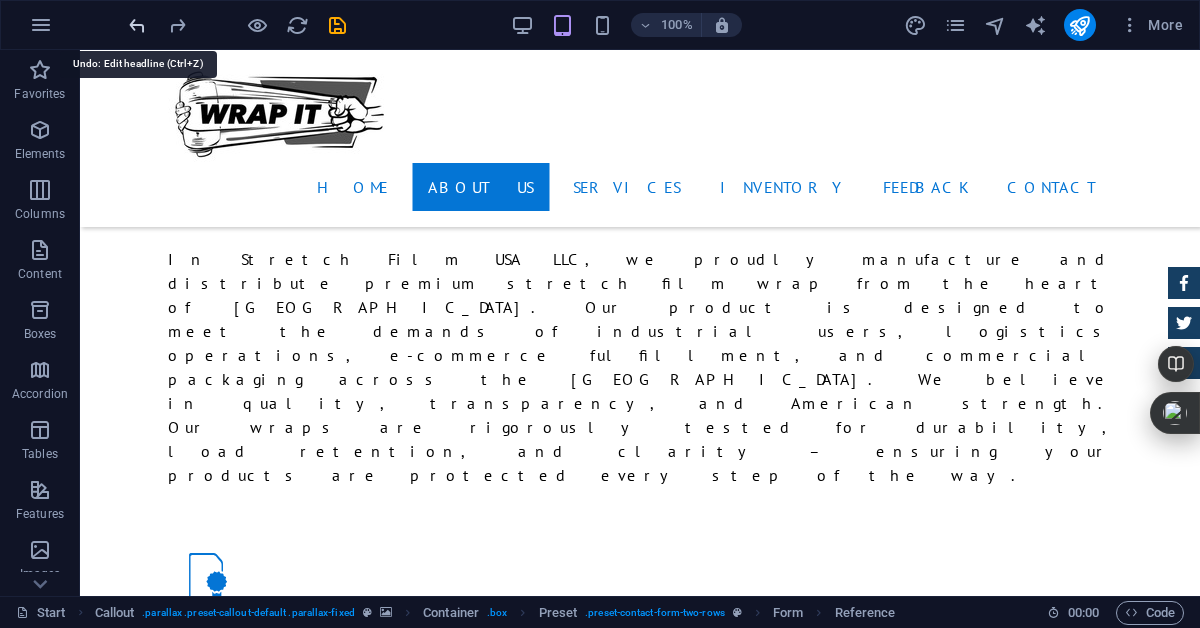 scroll, scrollTop: 1767, scrollLeft: 0, axis: vertical 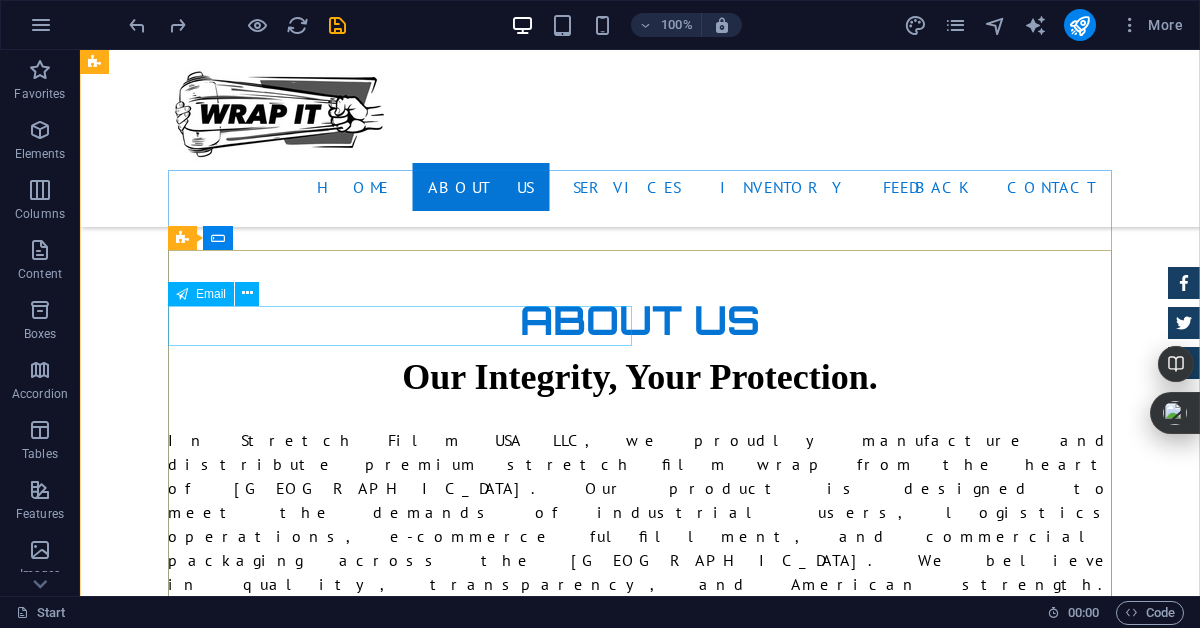 click on "Email" at bounding box center [211, 294] 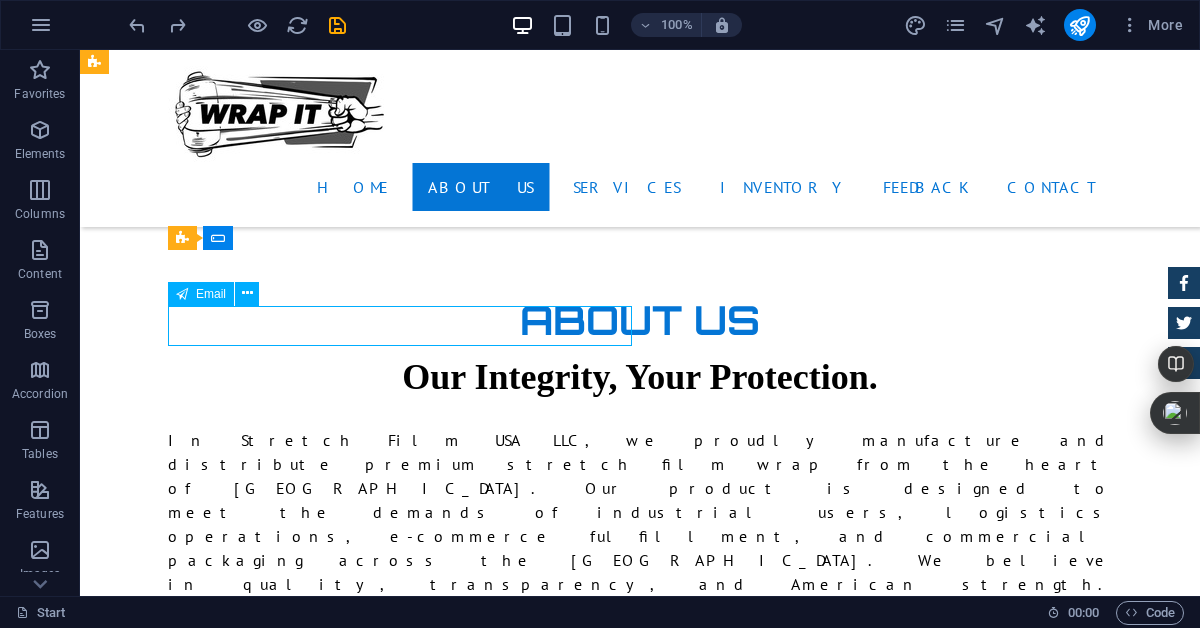 click on "Email" at bounding box center (211, 294) 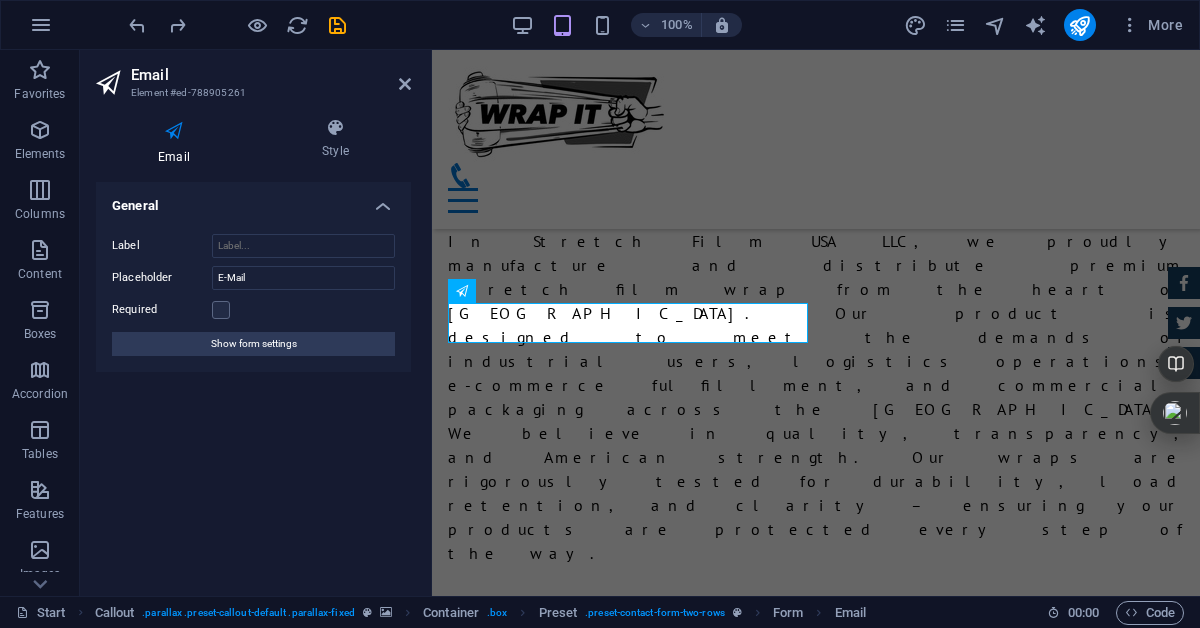 scroll, scrollTop: 1731, scrollLeft: 0, axis: vertical 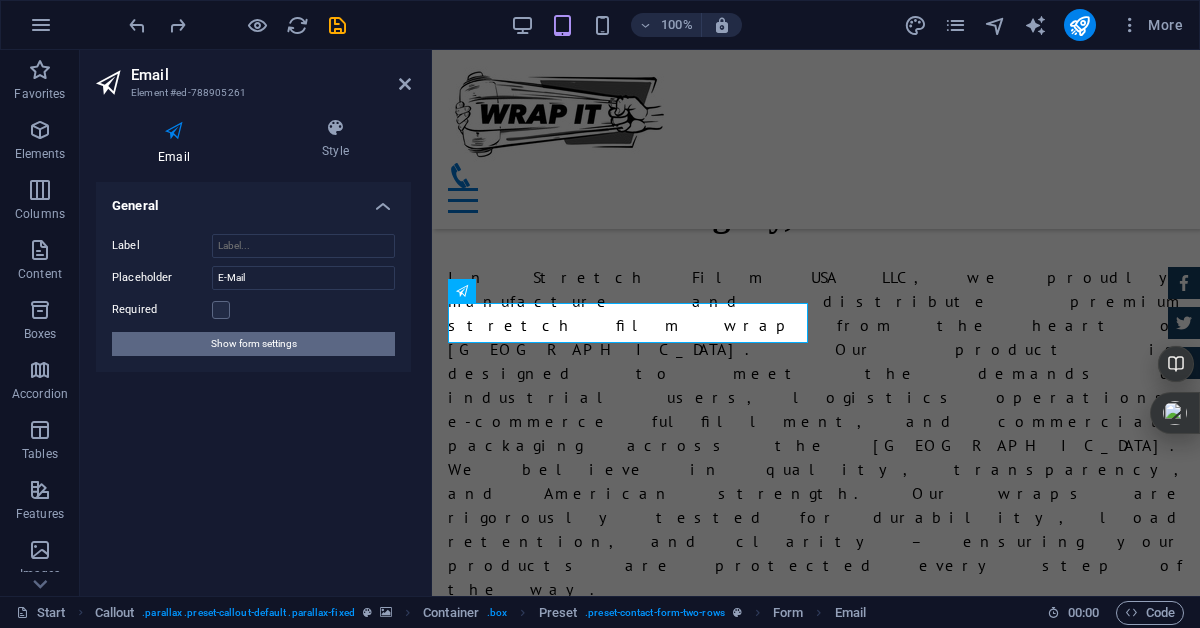 click on "Show form settings" at bounding box center [254, 344] 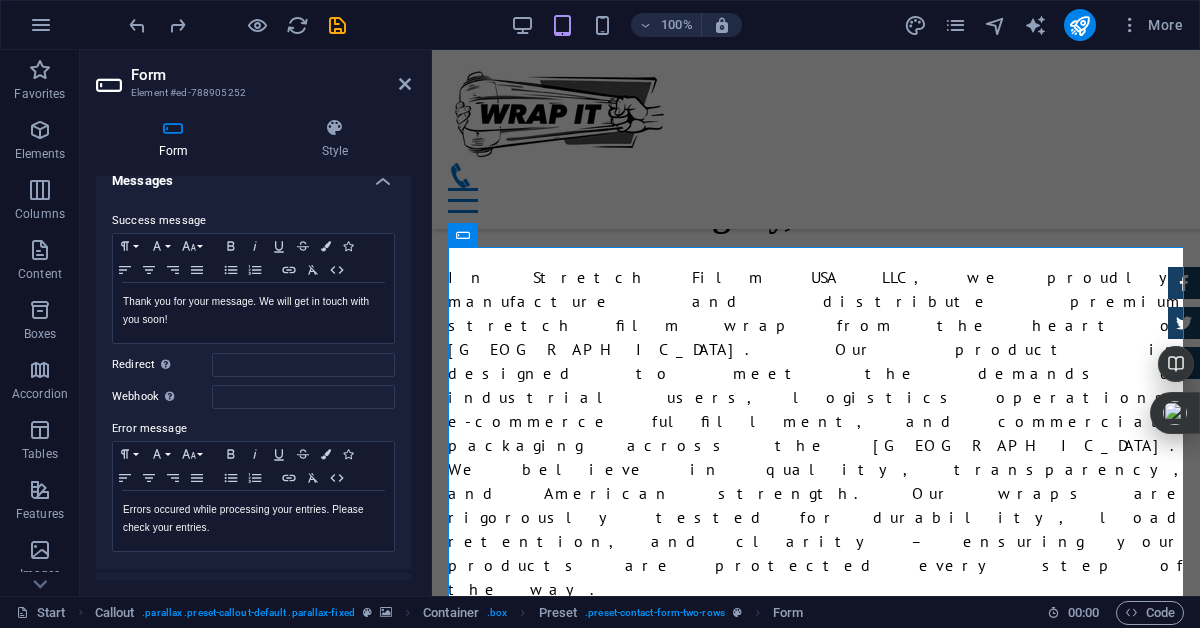 scroll, scrollTop: 117, scrollLeft: 0, axis: vertical 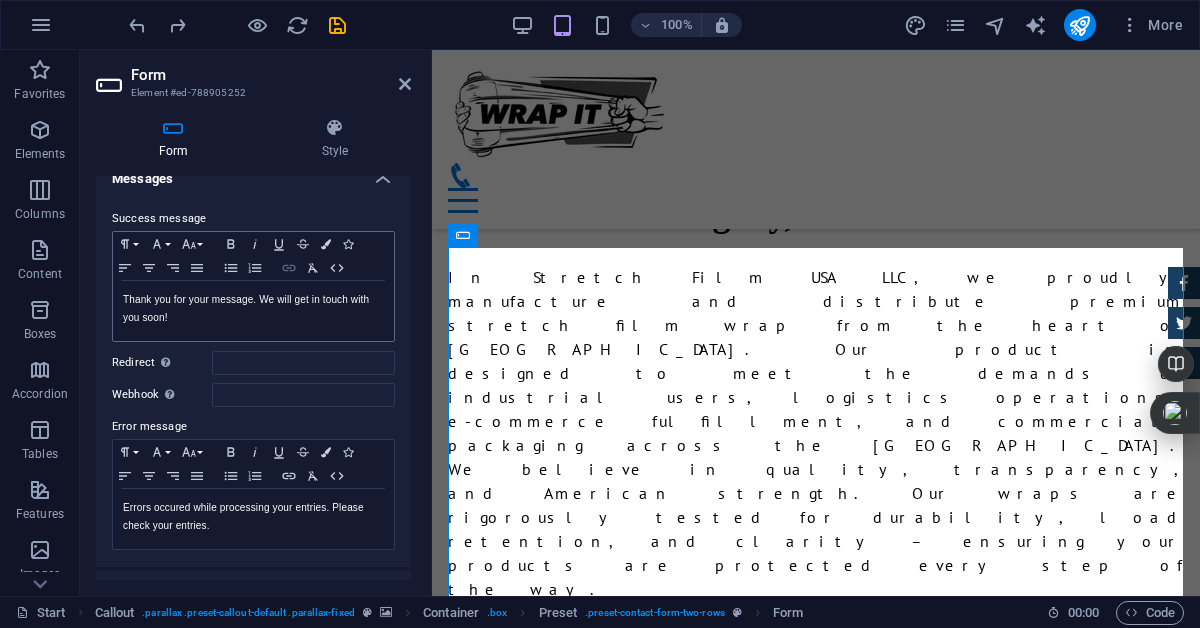 click 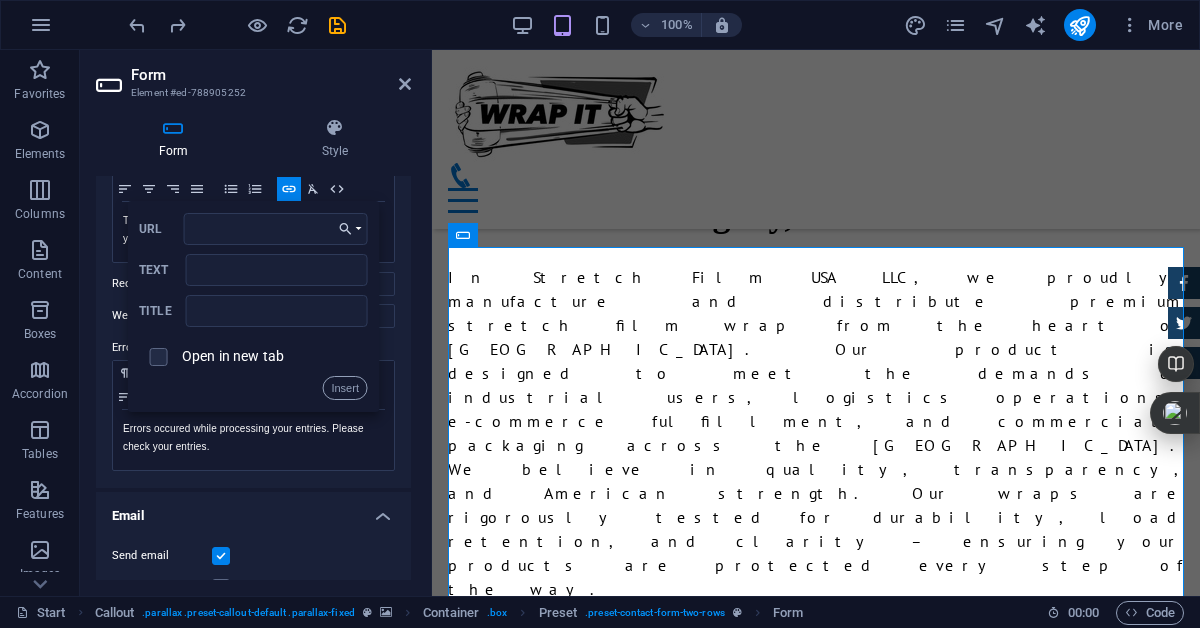 scroll, scrollTop: 0, scrollLeft: 0, axis: both 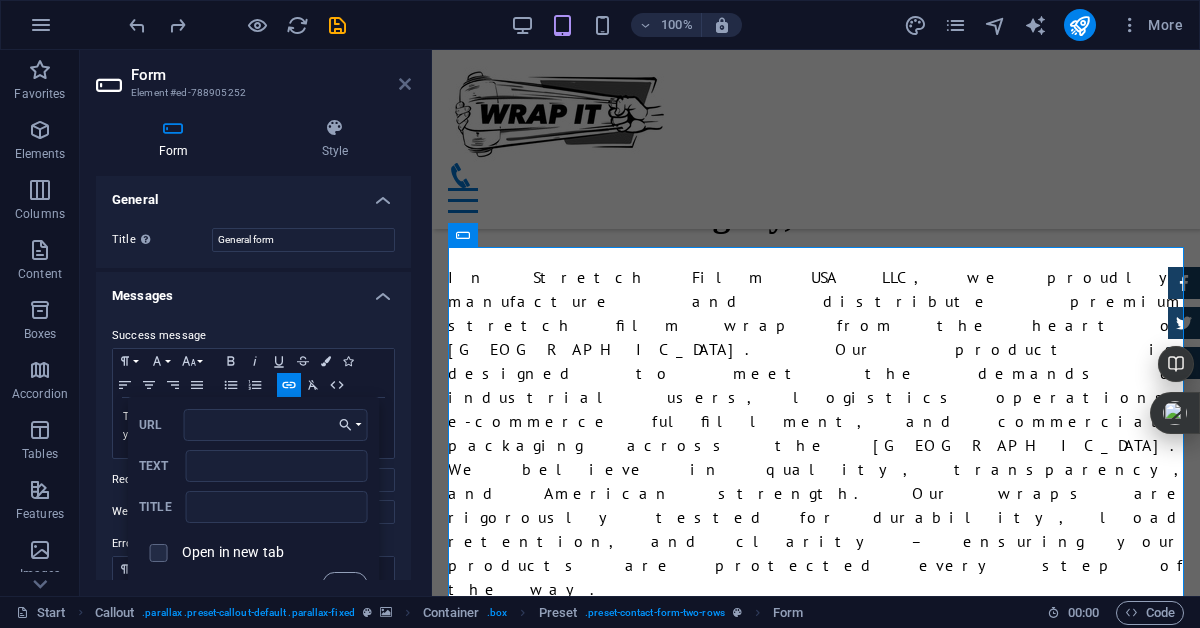 click at bounding box center [405, 84] 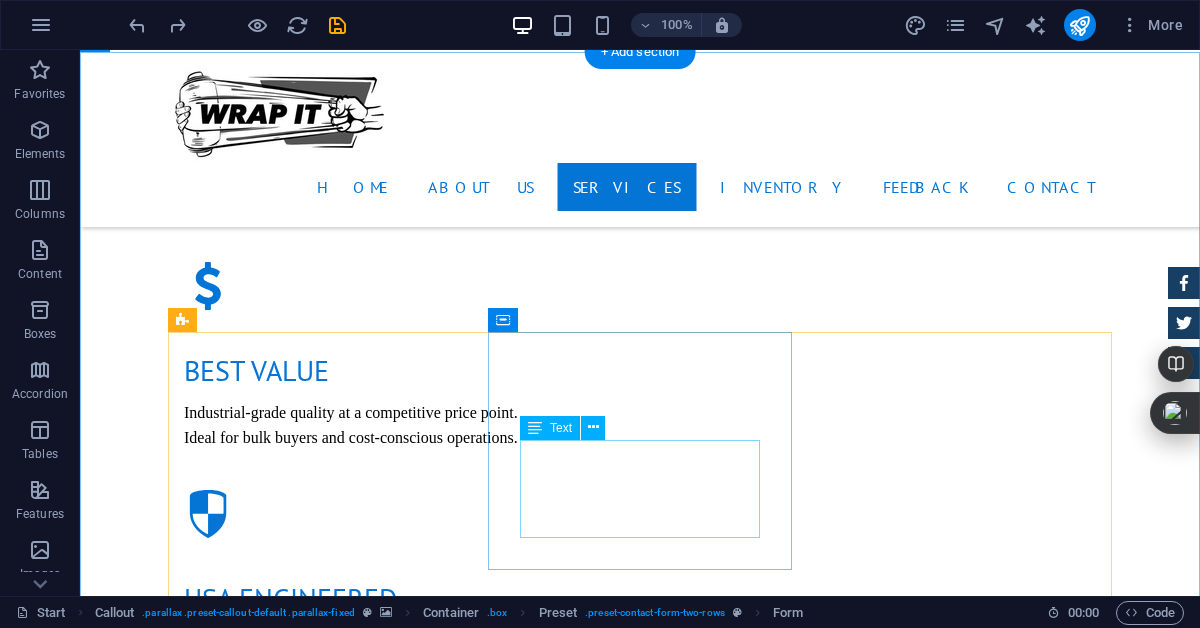 scroll, scrollTop: 2469, scrollLeft: 0, axis: vertical 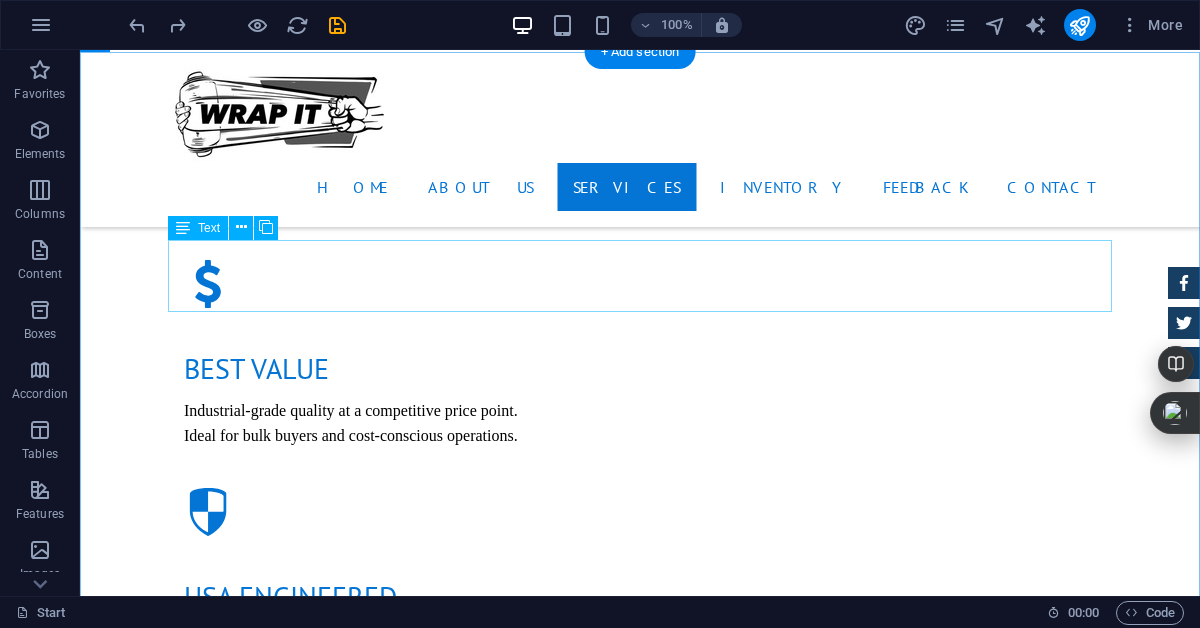 click on "Lorem ipsum dolor sit amet, consectetur adipisicing elit. Libero, assumenda, dolore, cum vel modi asperiores consequatur suscipit quidem ducimus eveniet iure expedita consectetur odio voluptatum similique fugit voluptates rem accusamus quae quas dolorem tenetur facere tempora maiores adipisci reiciendis accusantium voluptatibus id voluptate tempore dolor harum nisi amet! Nobis, eaque." at bounding box center (640, 2080) 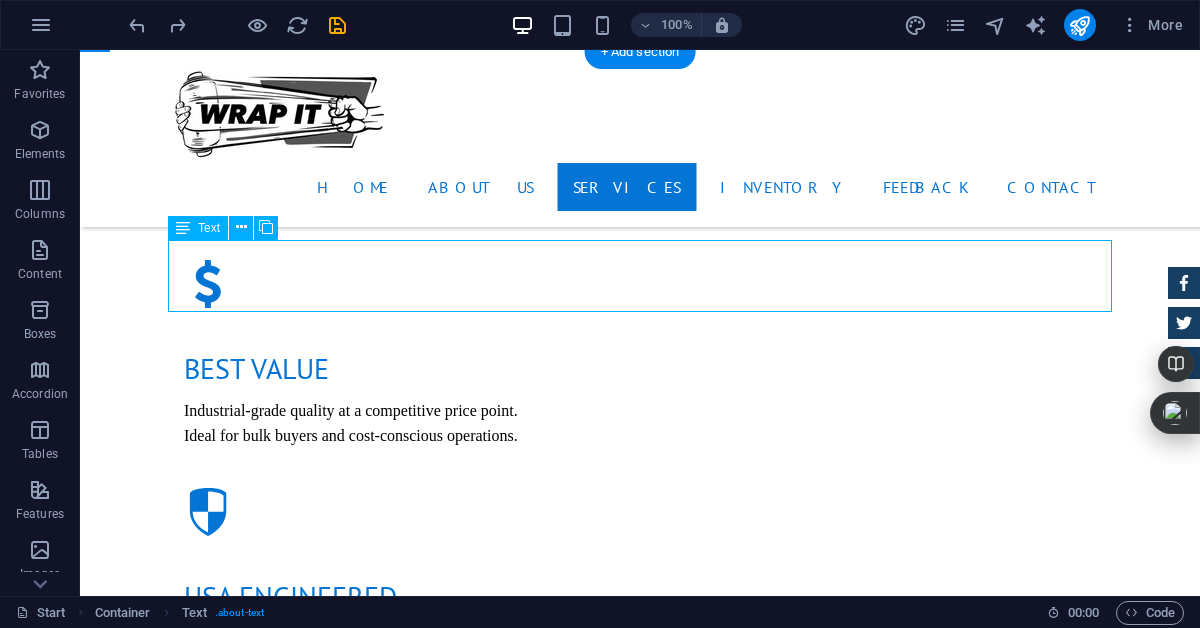 click on "Lorem ipsum dolor sit amet, consectetur adipisicing elit. Libero, assumenda, dolore, cum vel modi asperiores consequatur suscipit quidem ducimus eveniet iure expedita consectetur odio voluptatum similique fugit voluptates rem accusamus quae quas dolorem tenetur facere tempora maiores adipisci reiciendis accusantium voluptatibus id voluptate tempore dolor harum nisi amet! Nobis, eaque." at bounding box center [640, 2080] 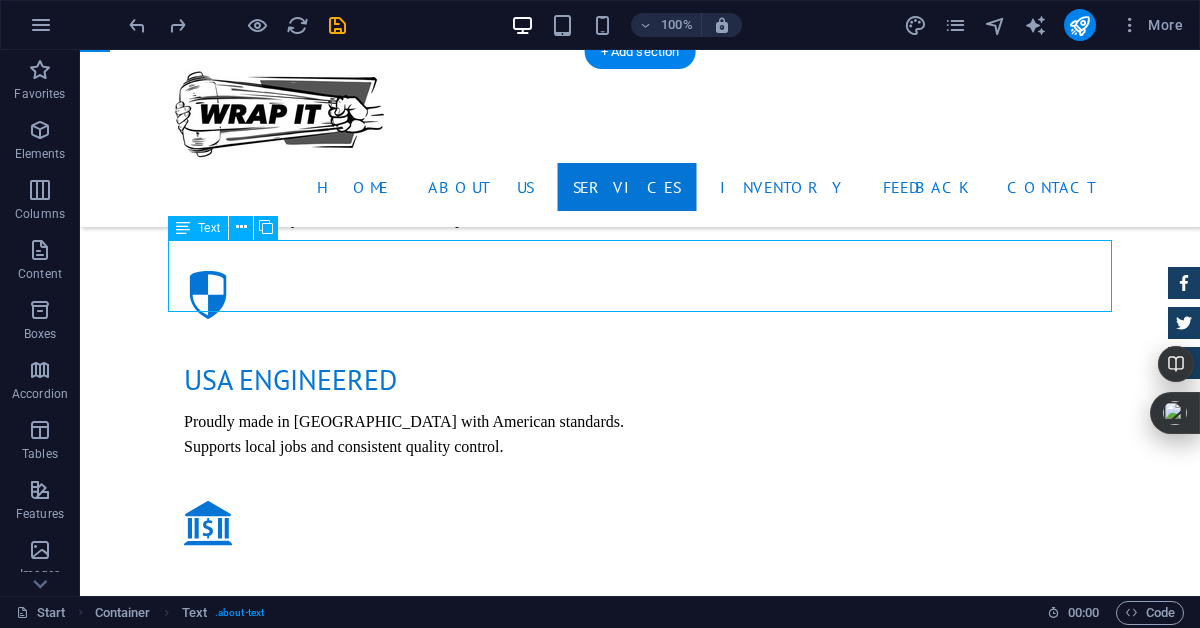 scroll, scrollTop: 2433, scrollLeft: 0, axis: vertical 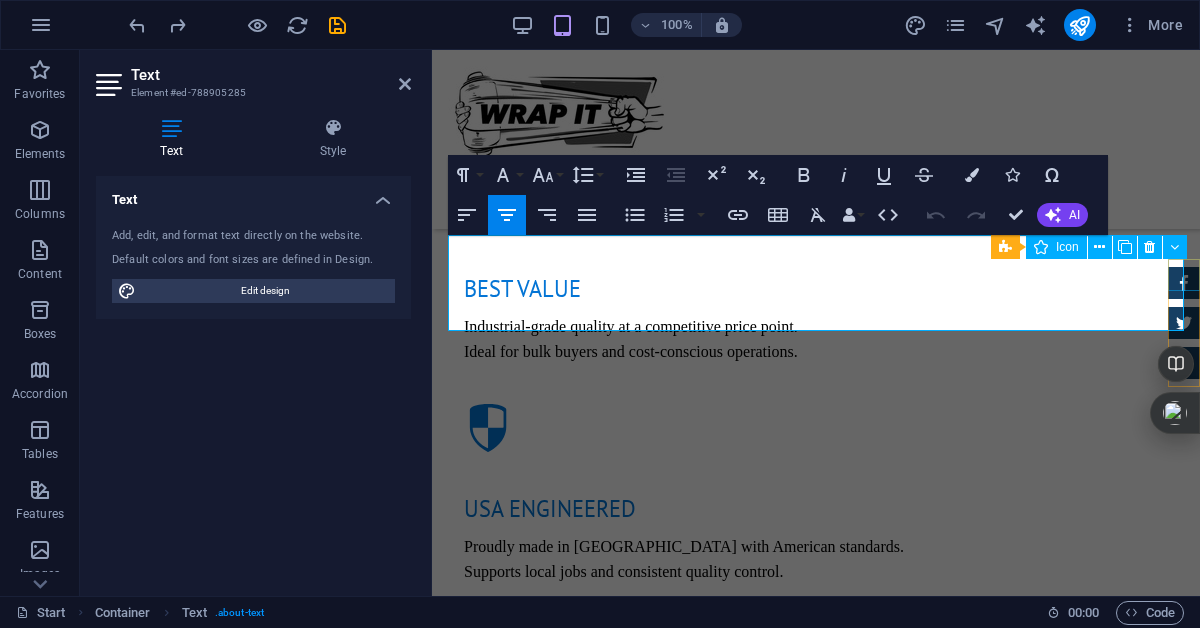drag, startPoint x: 453, startPoint y: 247, endPoint x: 1168, endPoint y: 281, distance: 715.8079 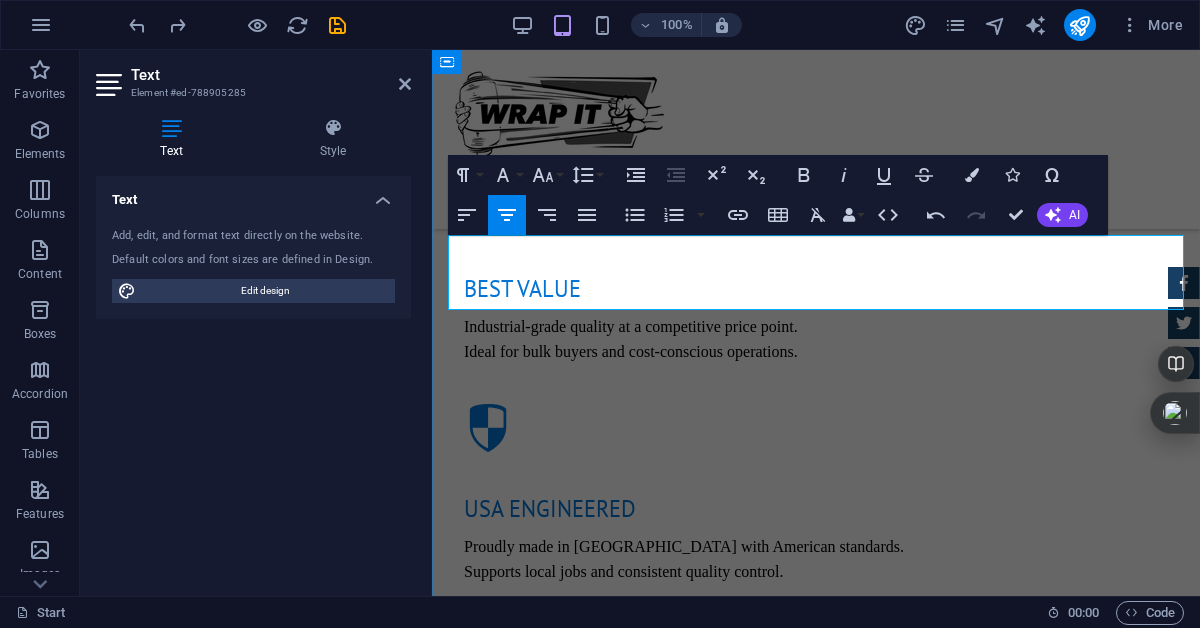 drag, startPoint x: 1102, startPoint y: 299, endPoint x: 565, endPoint y: 244, distance: 539.8092 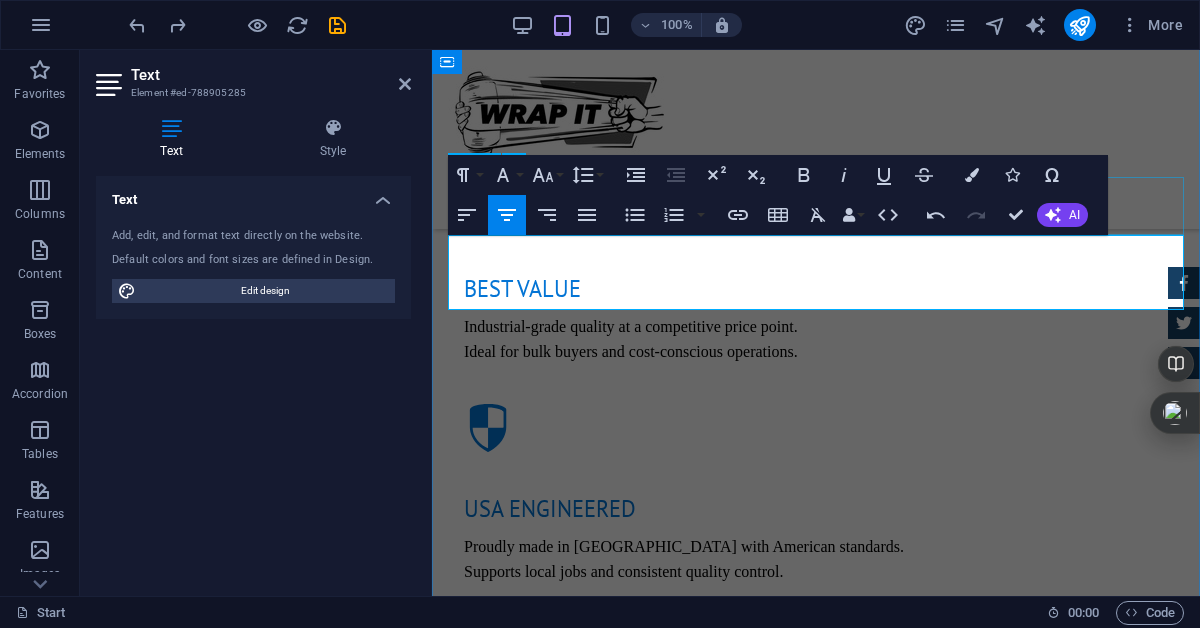 click on "Services" at bounding box center [816, 1874] 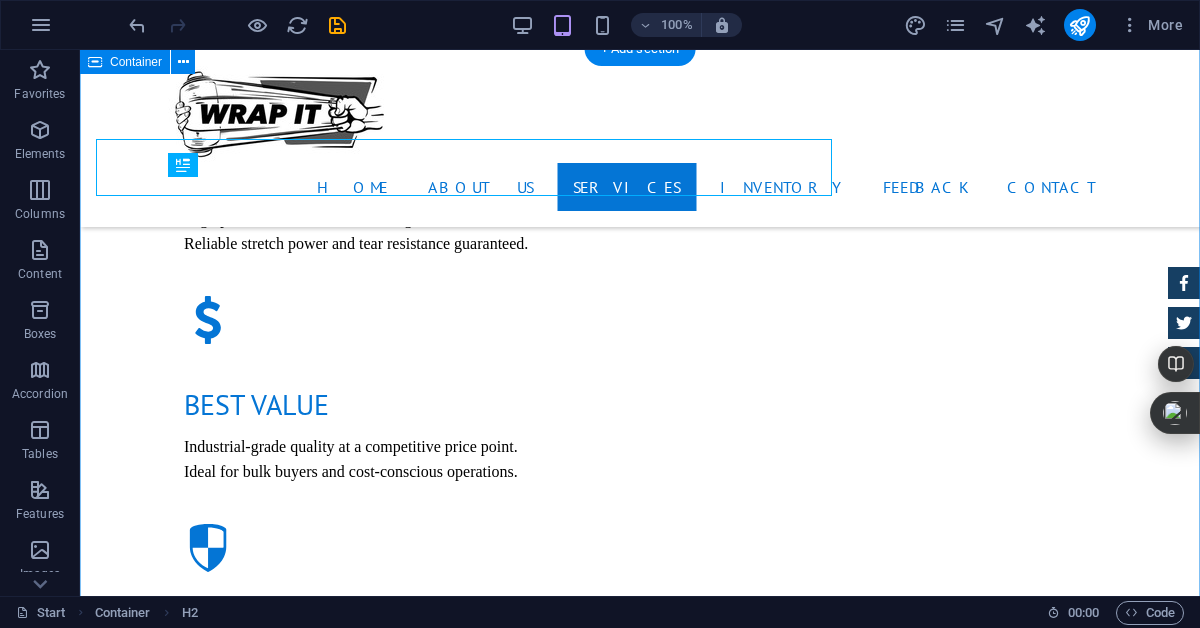 scroll, scrollTop: 2472, scrollLeft: 0, axis: vertical 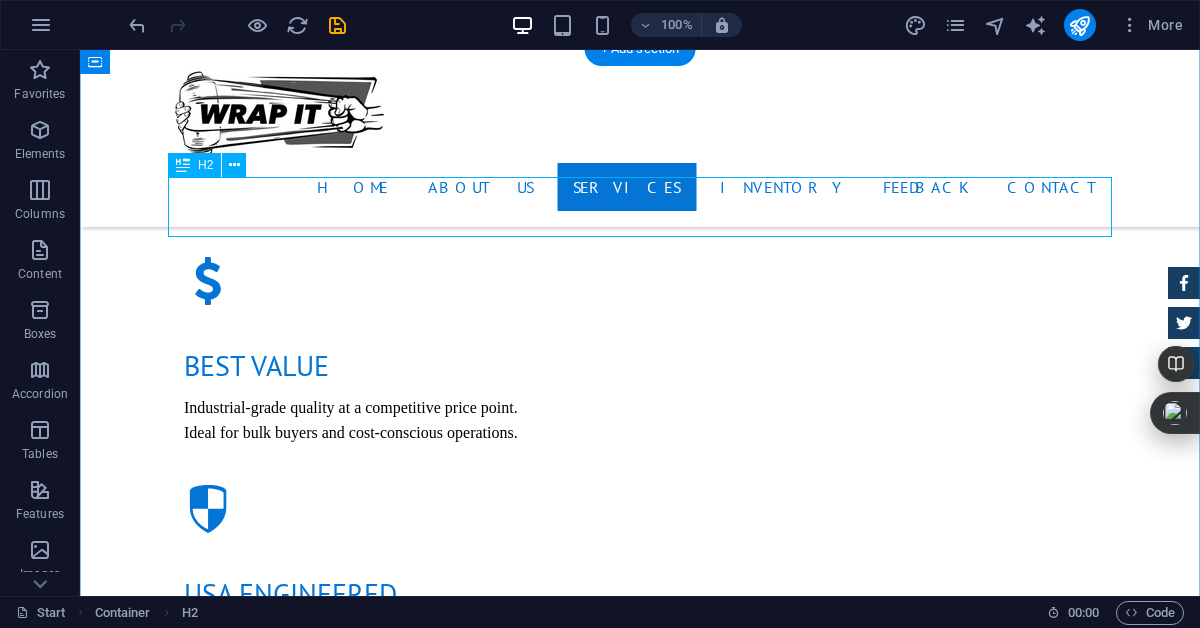 click on "Services" at bounding box center (640, 1951) 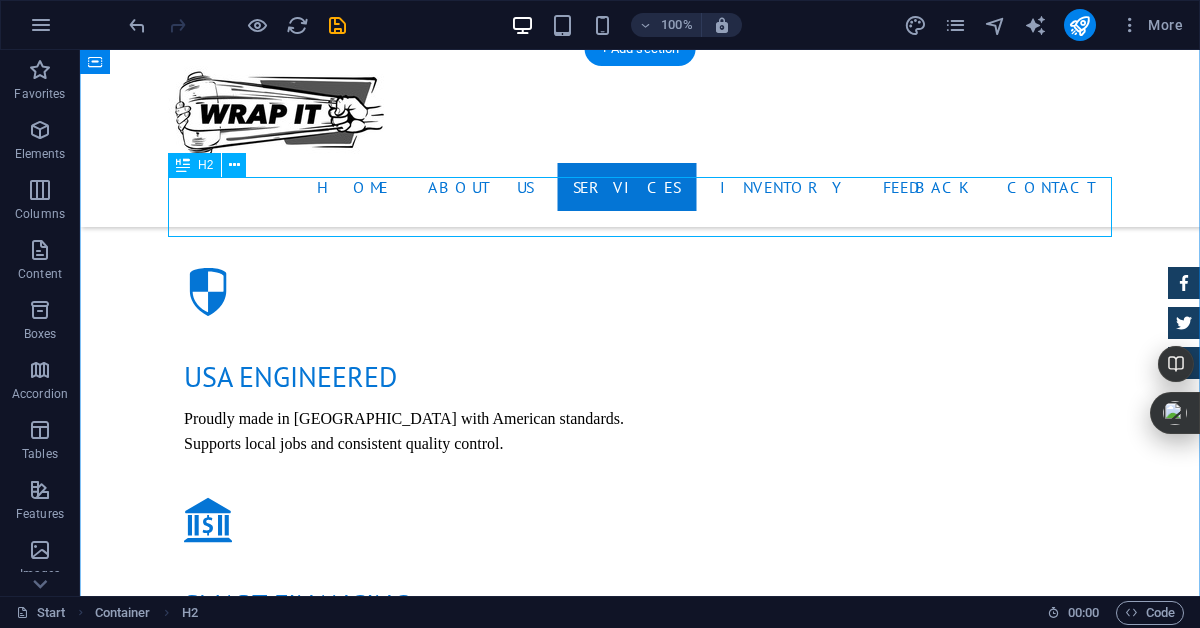 scroll, scrollTop: 2433, scrollLeft: 0, axis: vertical 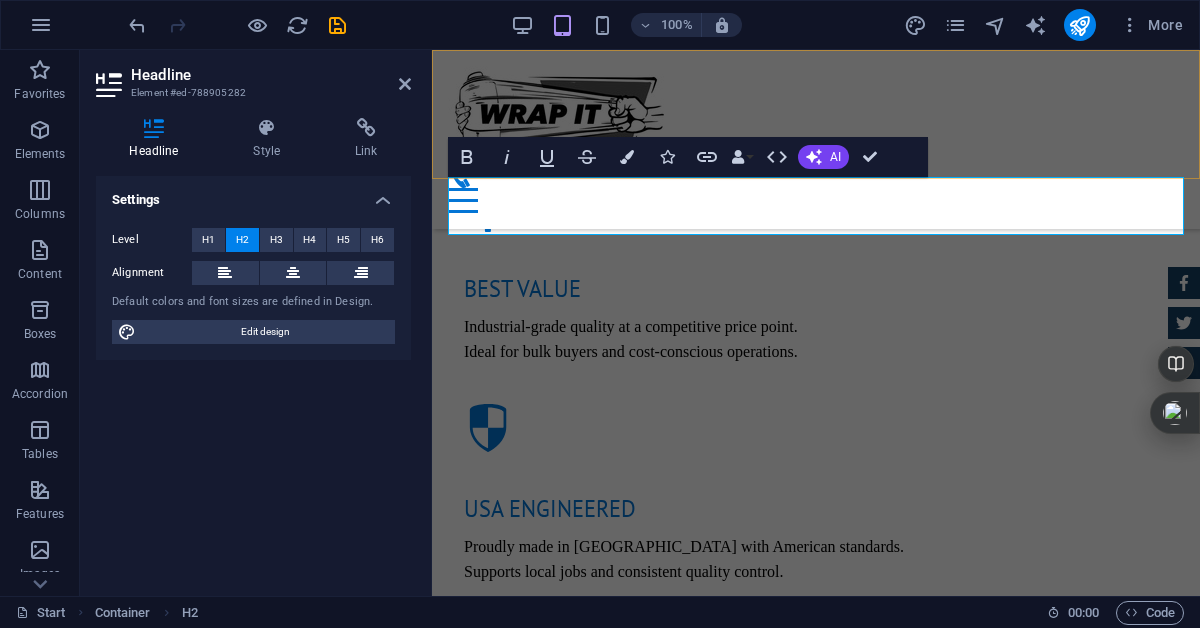 click on "Home About us Services Inventory Feedback Contact" at bounding box center [816, 139] 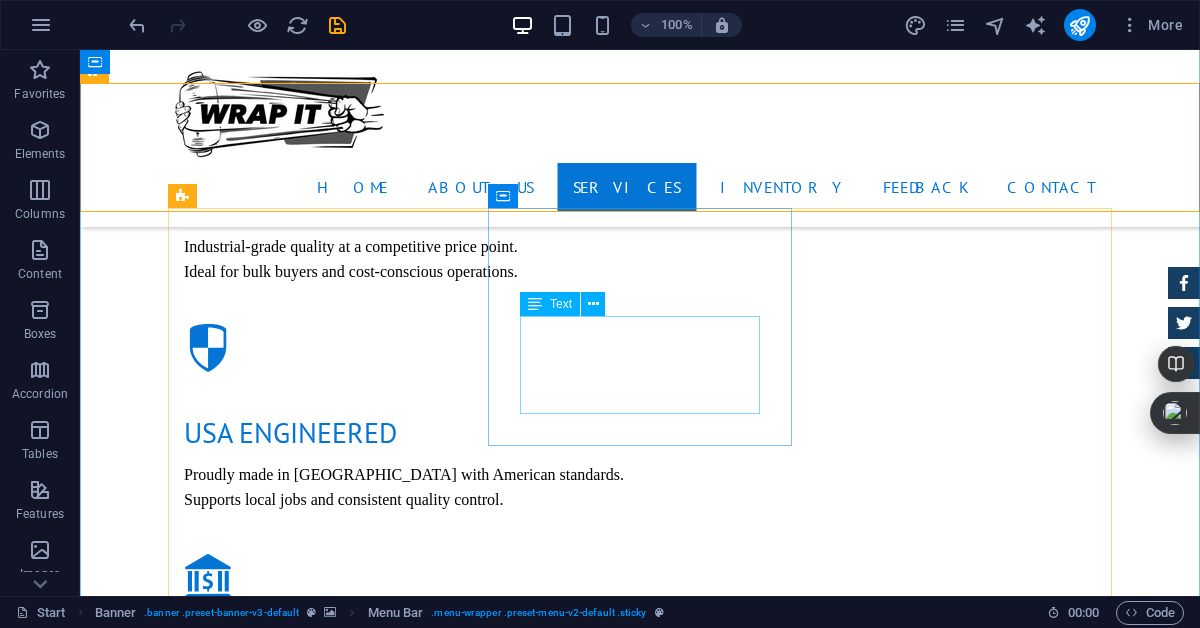 scroll, scrollTop: 2575, scrollLeft: 0, axis: vertical 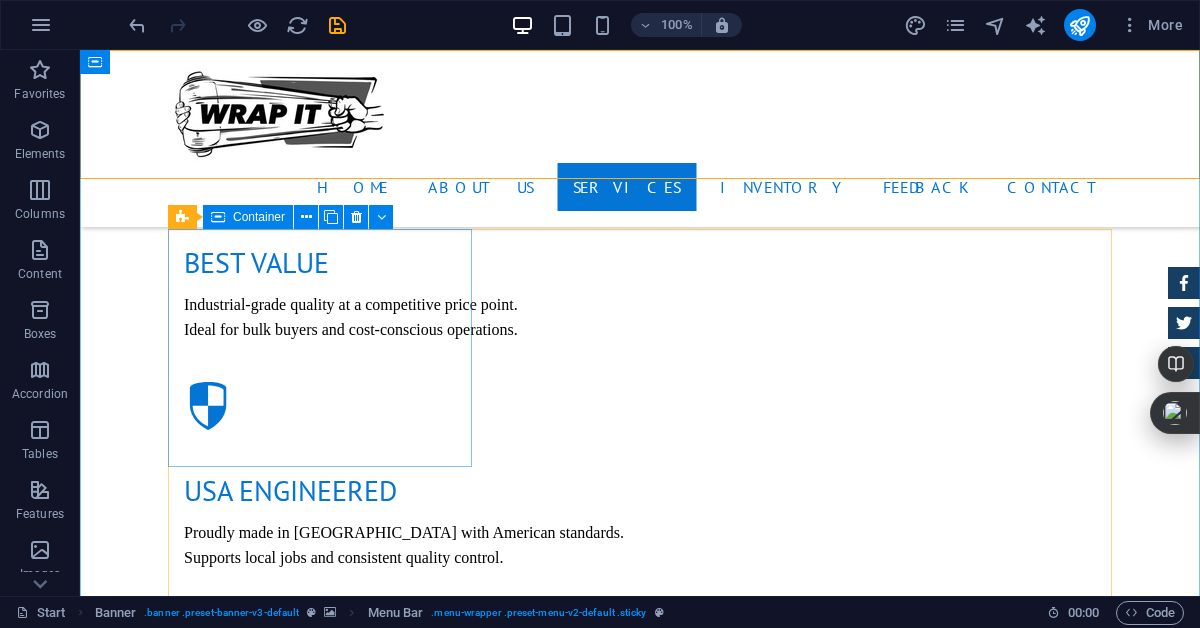 click on "CAR  CHECK Lorum ipsum At vero eos et  Stet clita kasd  Ut wisi enim from $ 119" at bounding box center [640, 2093] 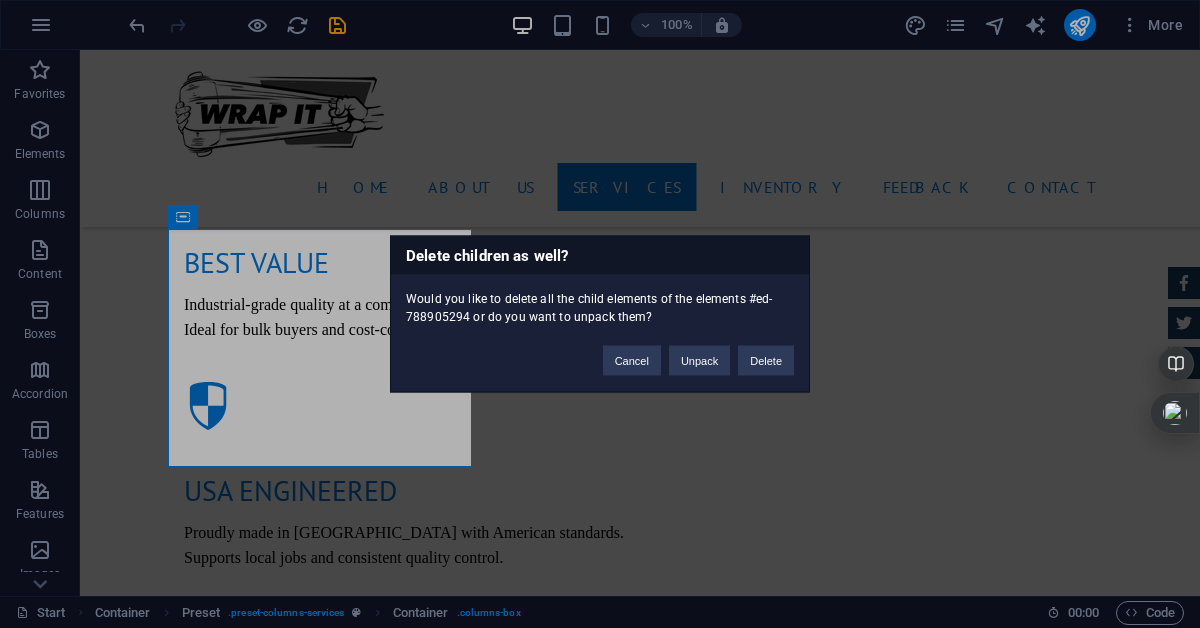 type 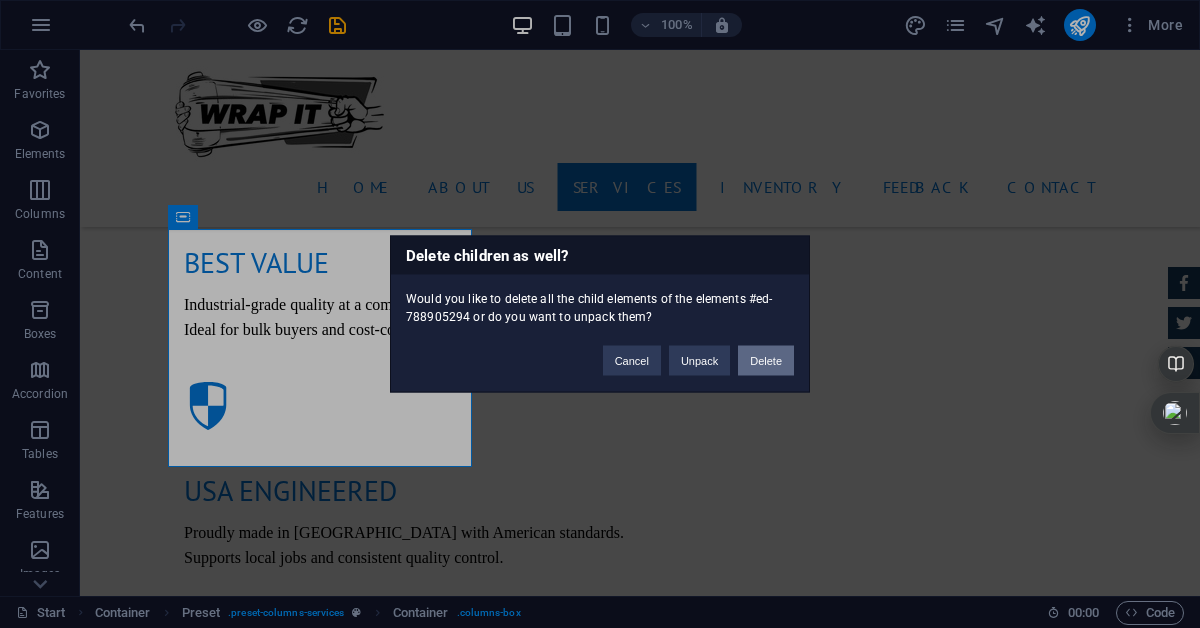 click on "Delete" at bounding box center [766, 361] 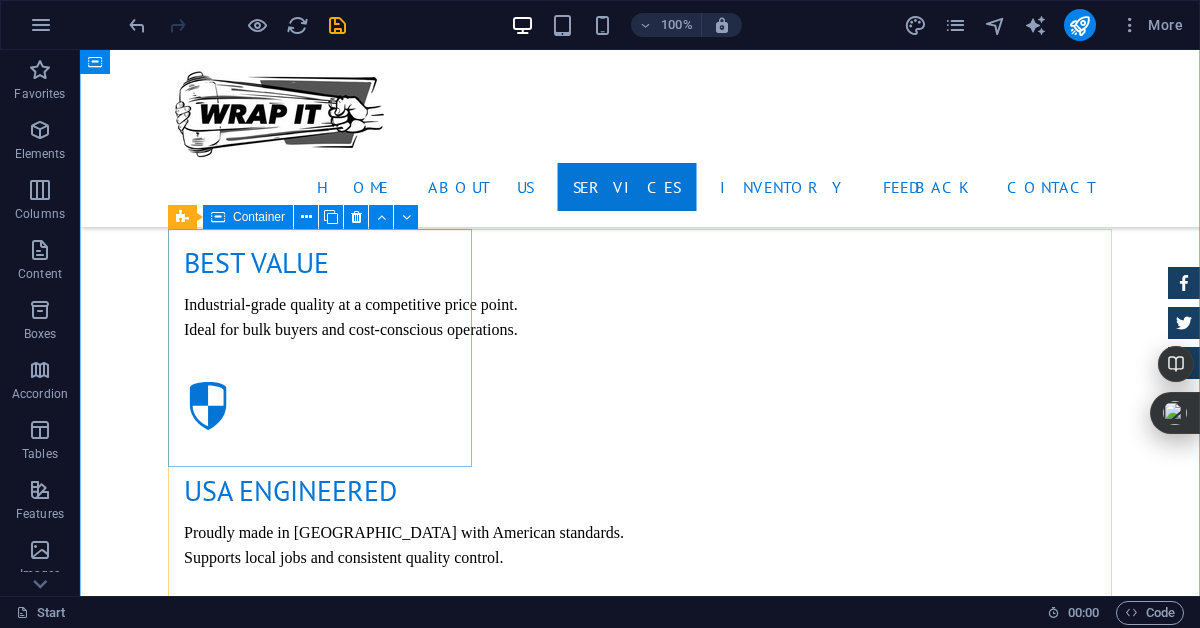 click on "Insurance cover Lorum ipsum At vero eos et Stet clita kasd  Ut wisi enim from $ 259" at bounding box center [640, 2079] 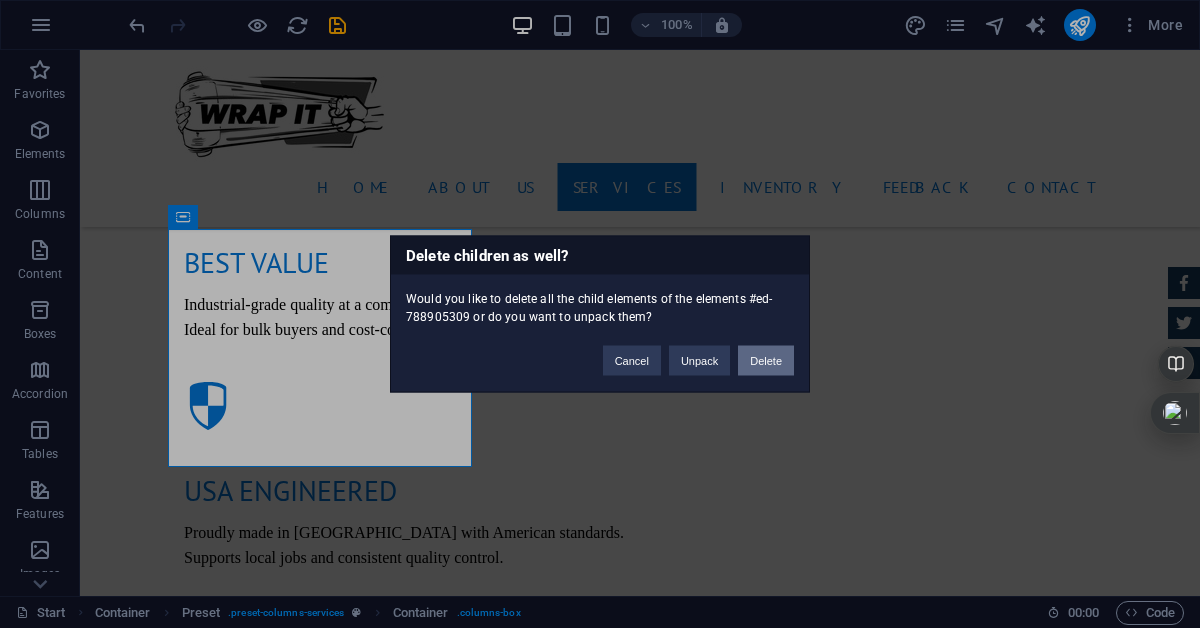 click on "Delete" at bounding box center (766, 361) 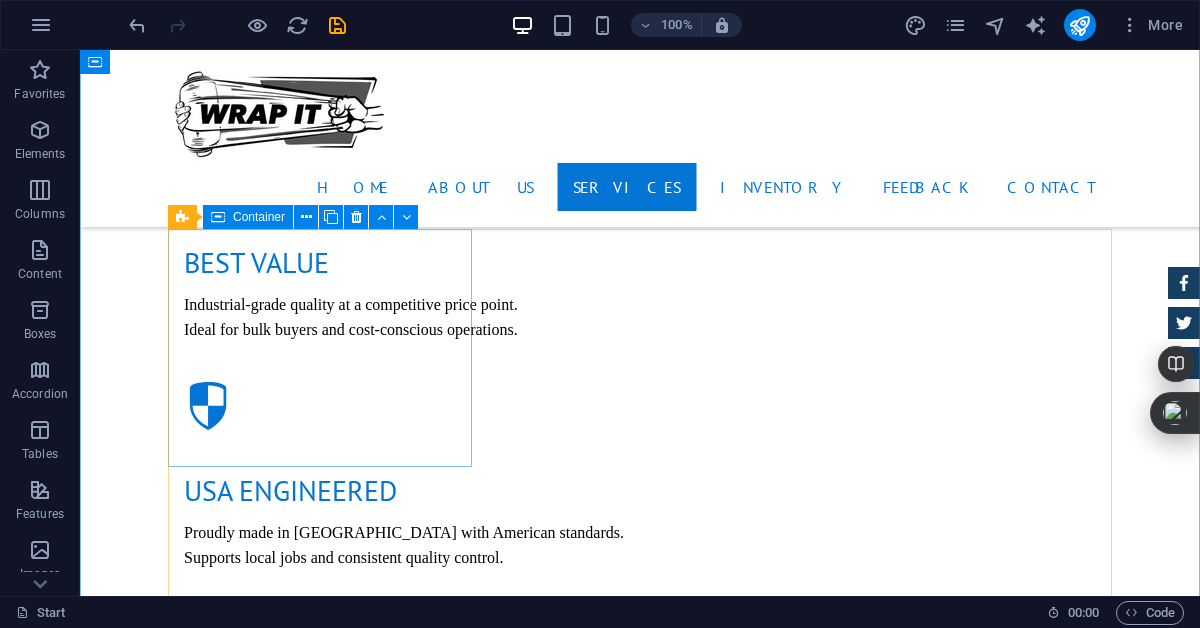 click on "Tire  Change Lorum ipsum At vero eos et  Stet clita kasd  Ut wisi enim from $ 49" at bounding box center [640, 2093] 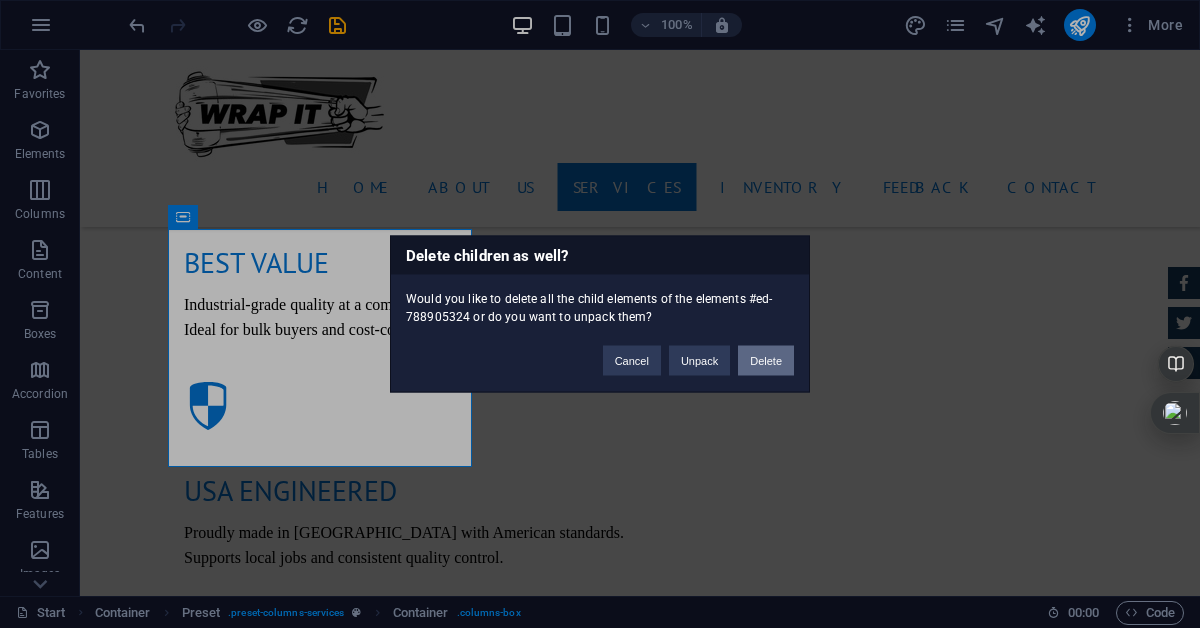 click on "Delete" at bounding box center [766, 361] 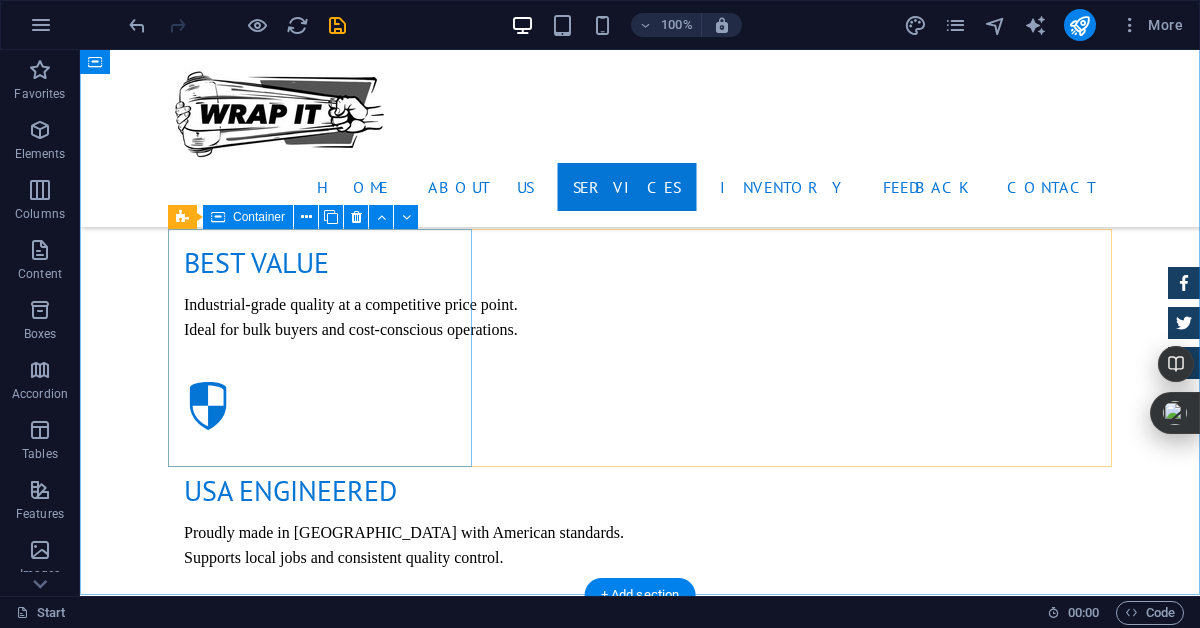 click on "System upgrade Lorum ipsum At vero eos et  Stet clita kasd  Ut wisi enim from $ 99" at bounding box center (640, 2079) 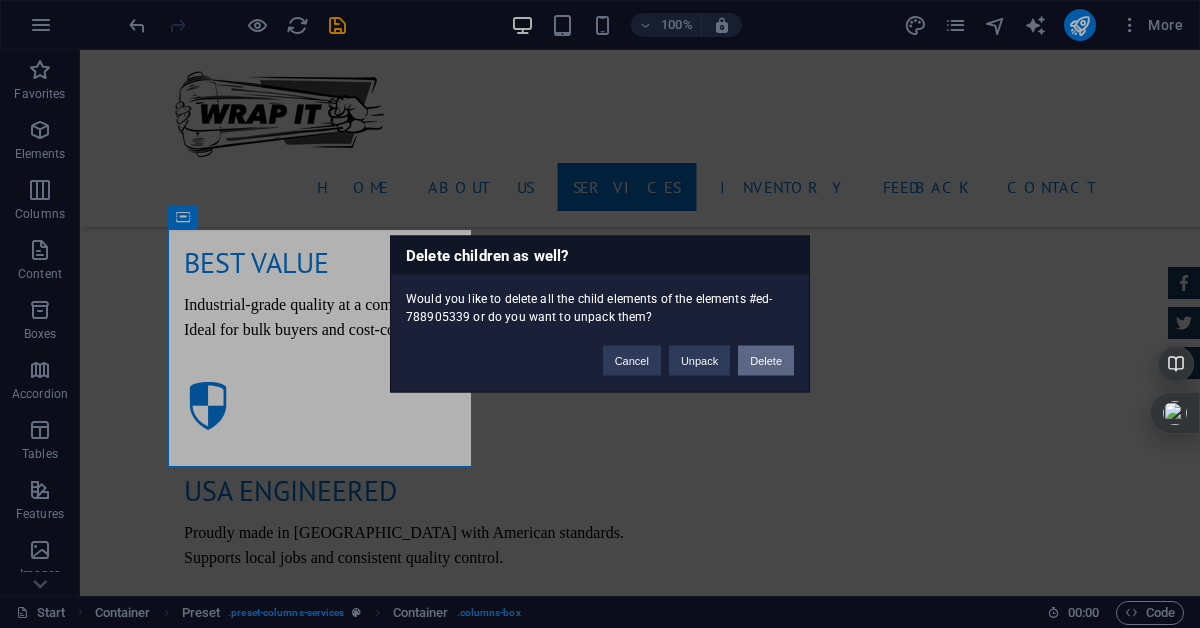 click on "Delete" at bounding box center (766, 361) 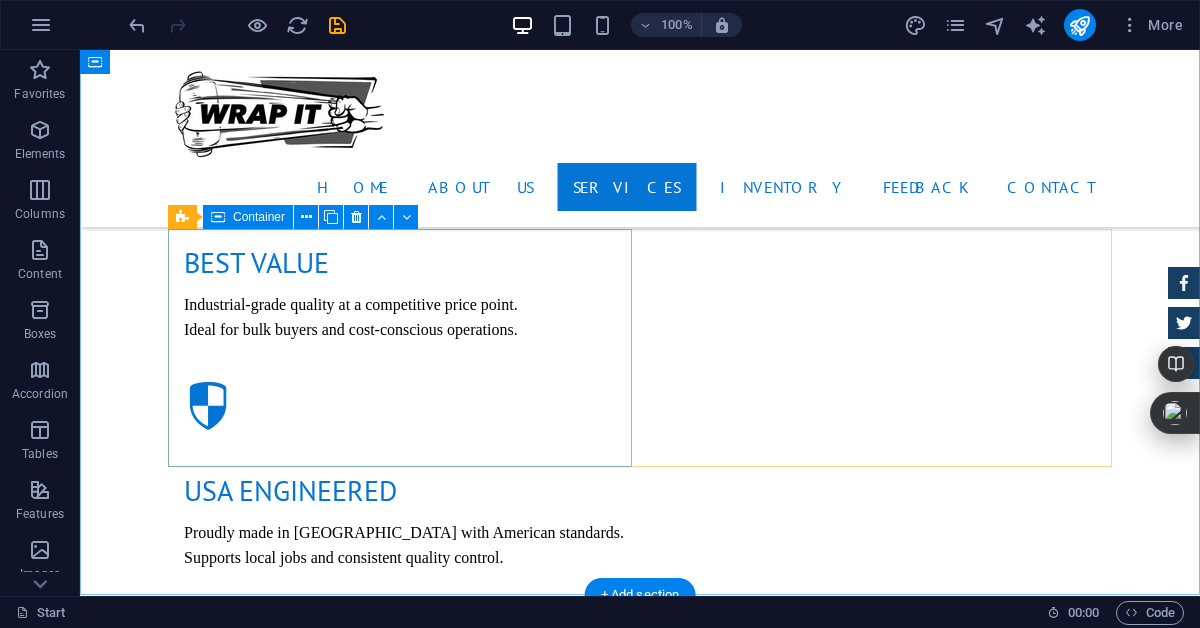 click on "Oil Change Lorum ipsum At vero eos et  Stet clita kasd  Ut wisi enim from $ 19" at bounding box center [640, 2093] 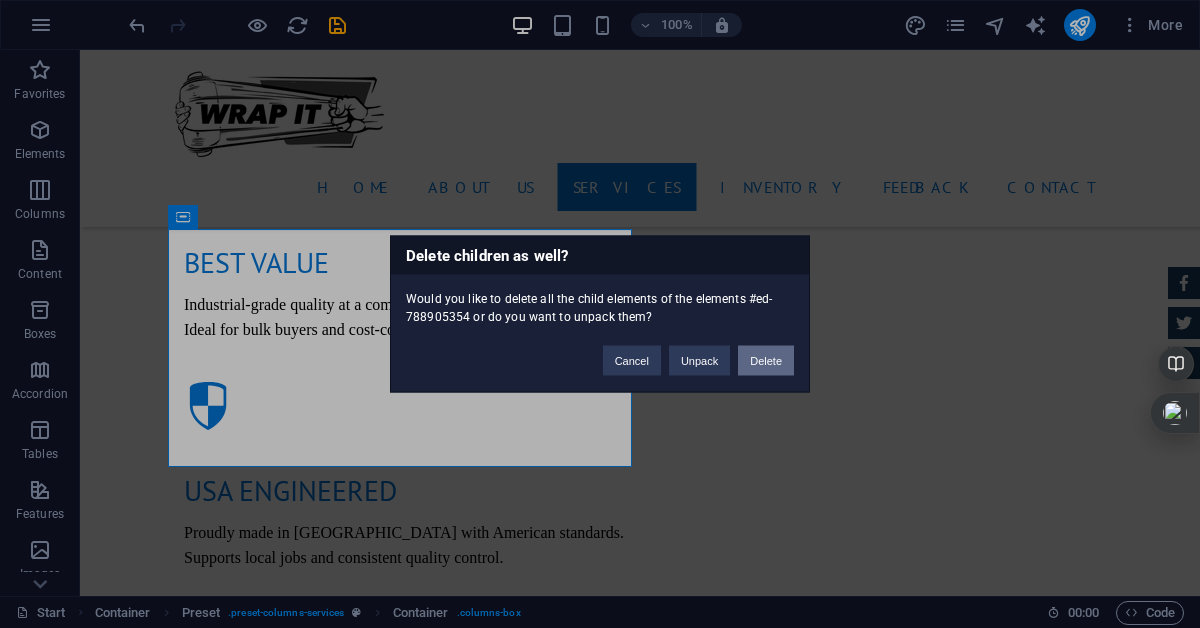 type 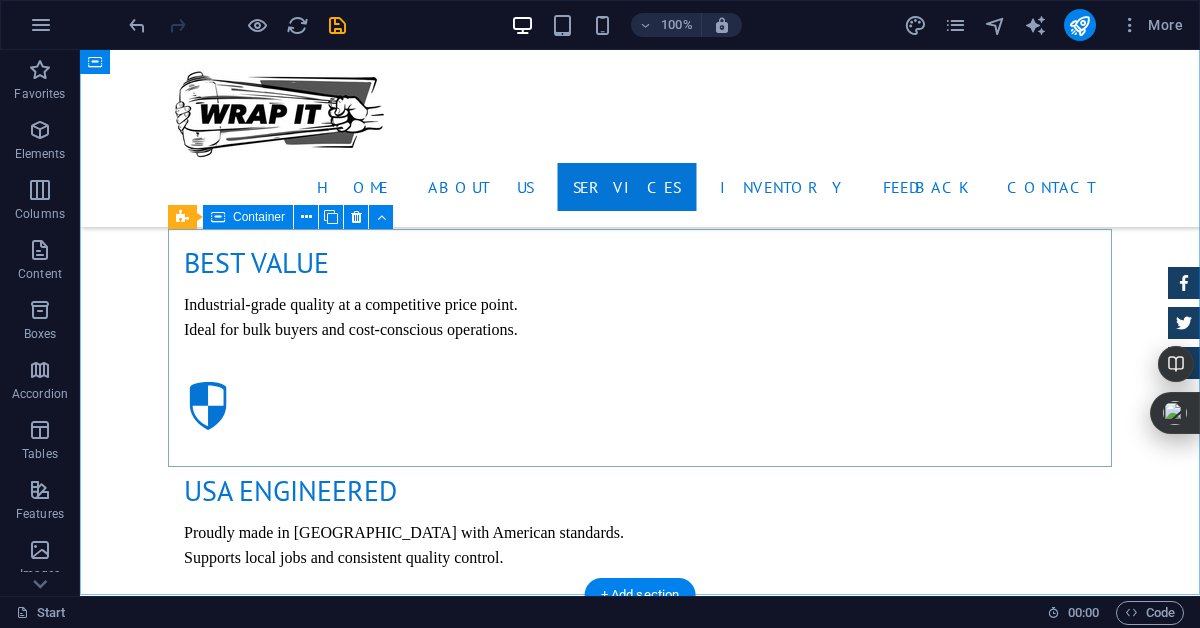 click on "Car Cleanup Lorum ipsum At vero eos et  Stet clita kasd  Ut wisi enim from $ 39" at bounding box center [640, 2093] 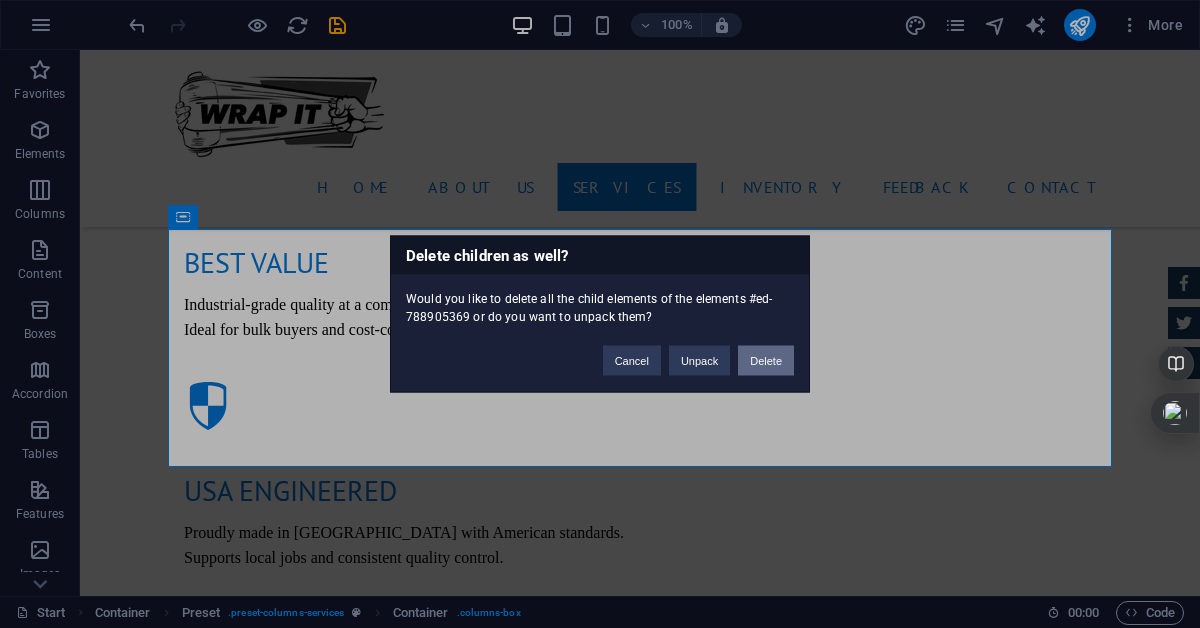 type 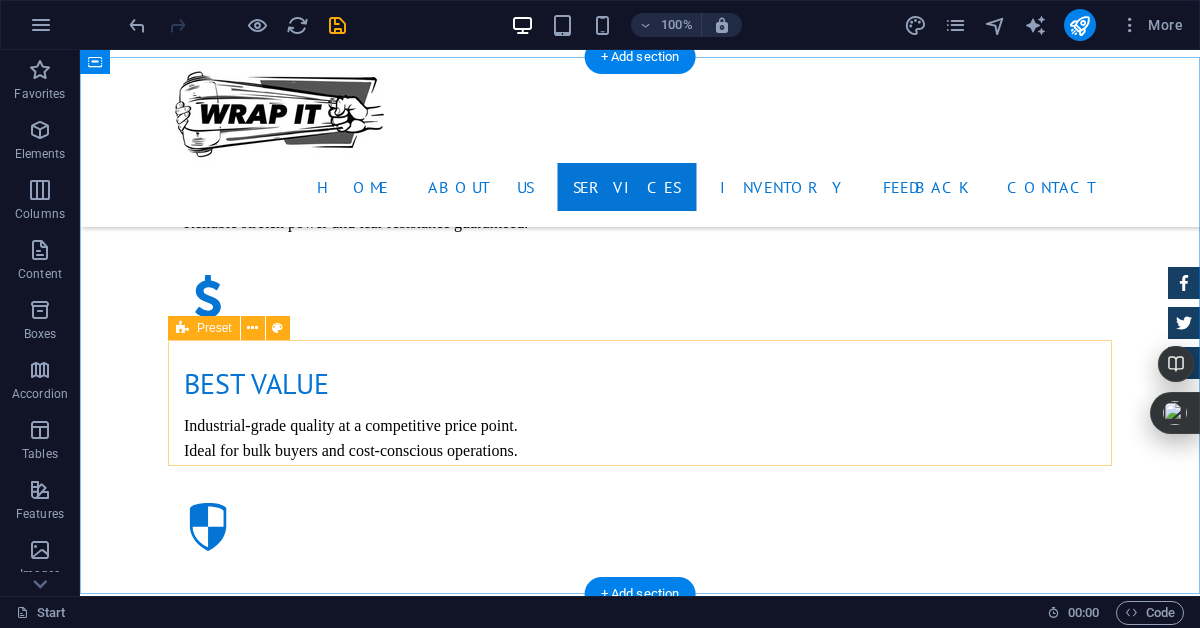 scroll, scrollTop: 2452, scrollLeft: 0, axis: vertical 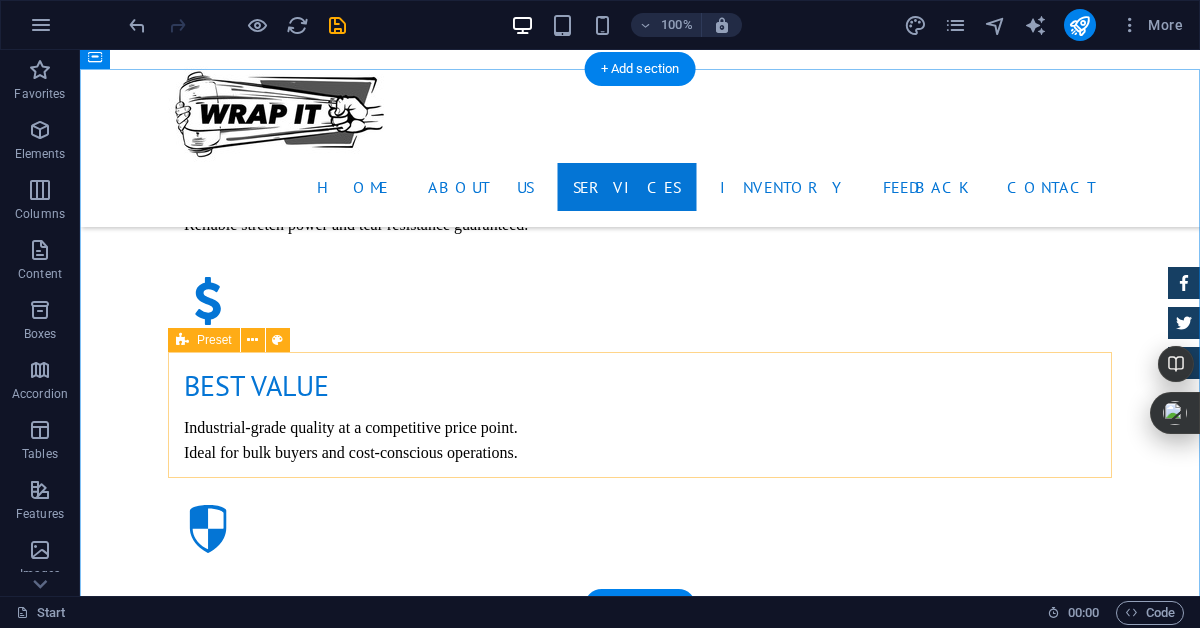 click on "Drop content here or  Add elements  Paste clipboard" at bounding box center [640, 2159] 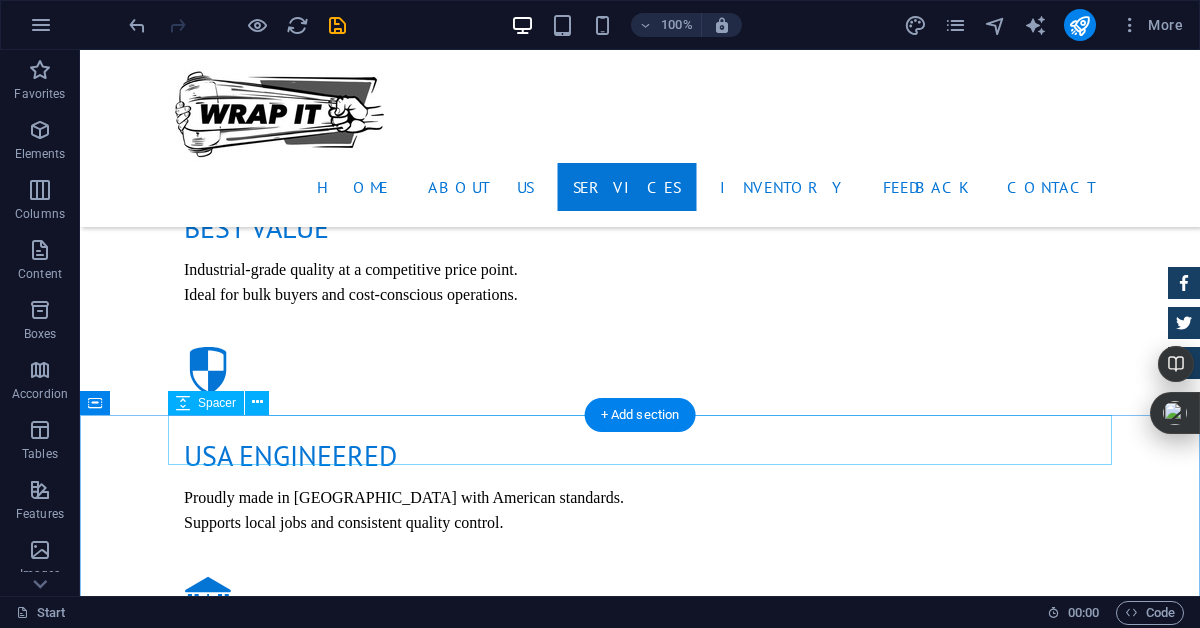 scroll, scrollTop: 2817, scrollLeft: 0, axis: vertical 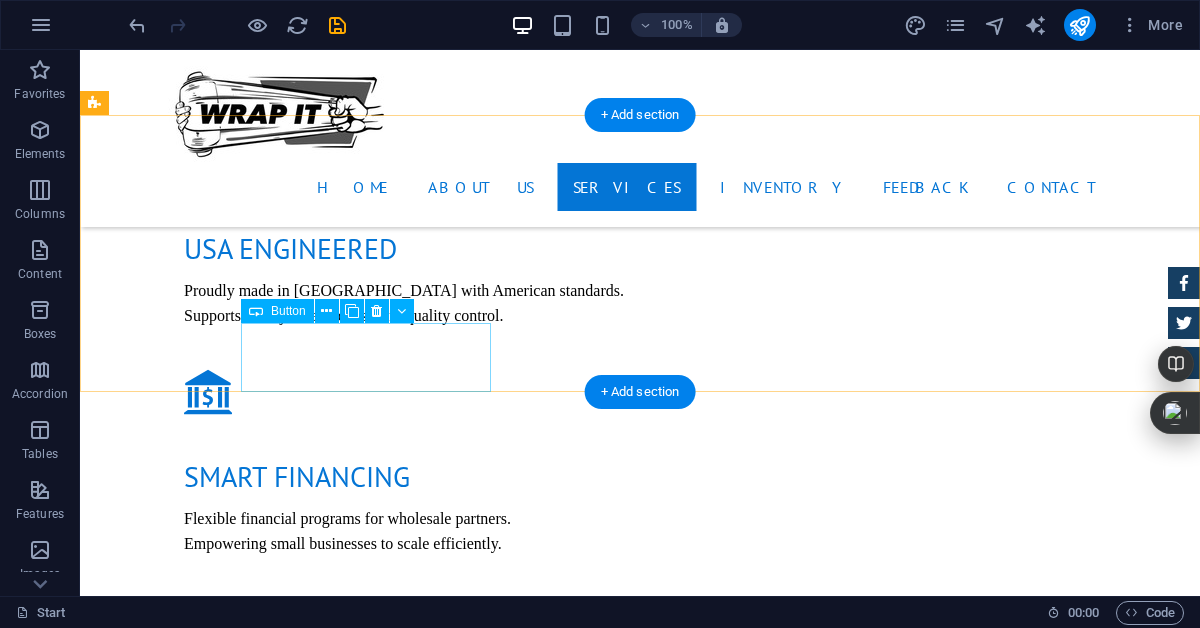 click on "New Cars" at bounding box center [568, 2567] 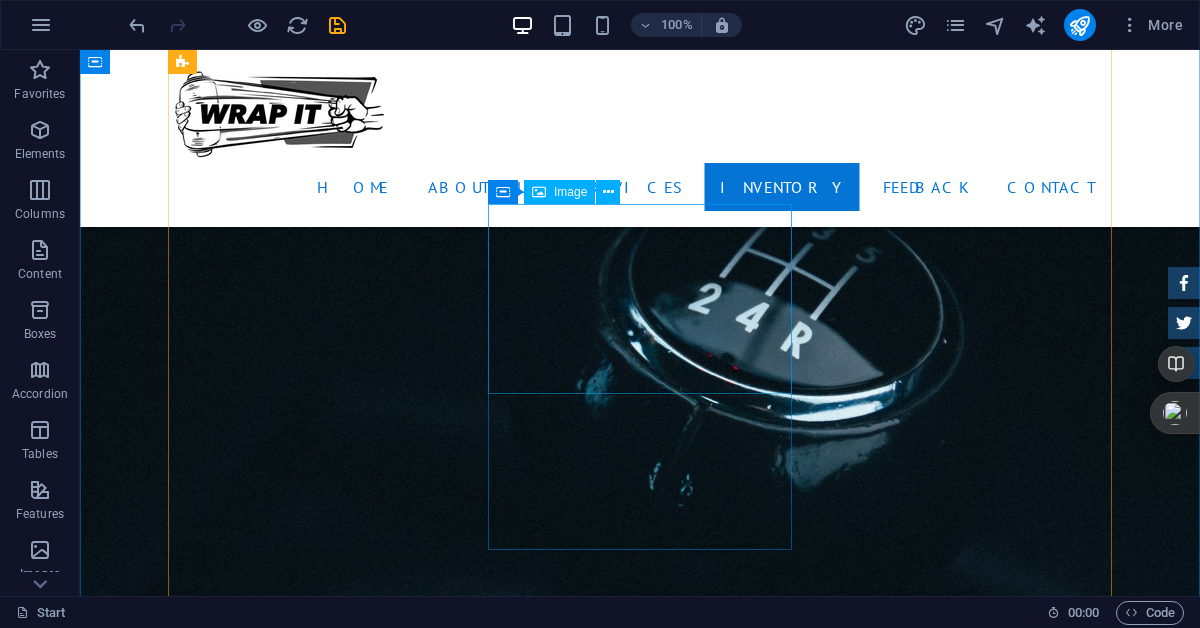 scroll, scrollTop: 3424, scrollLeft: 0, axis: vertical 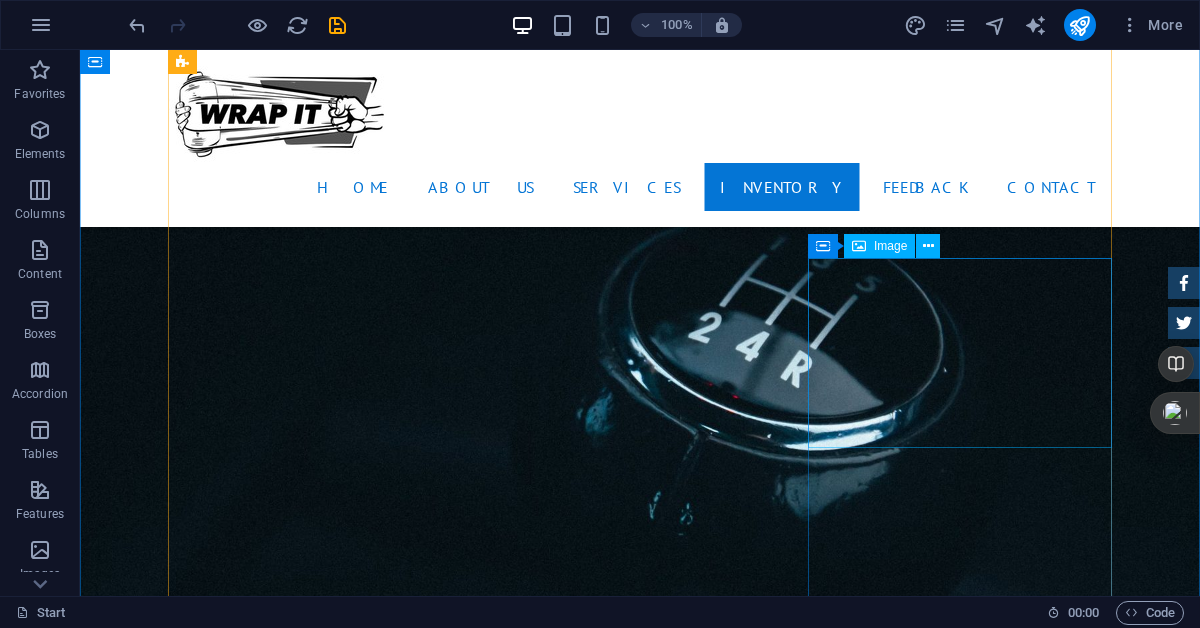 click at bounding box center (640, 6330) 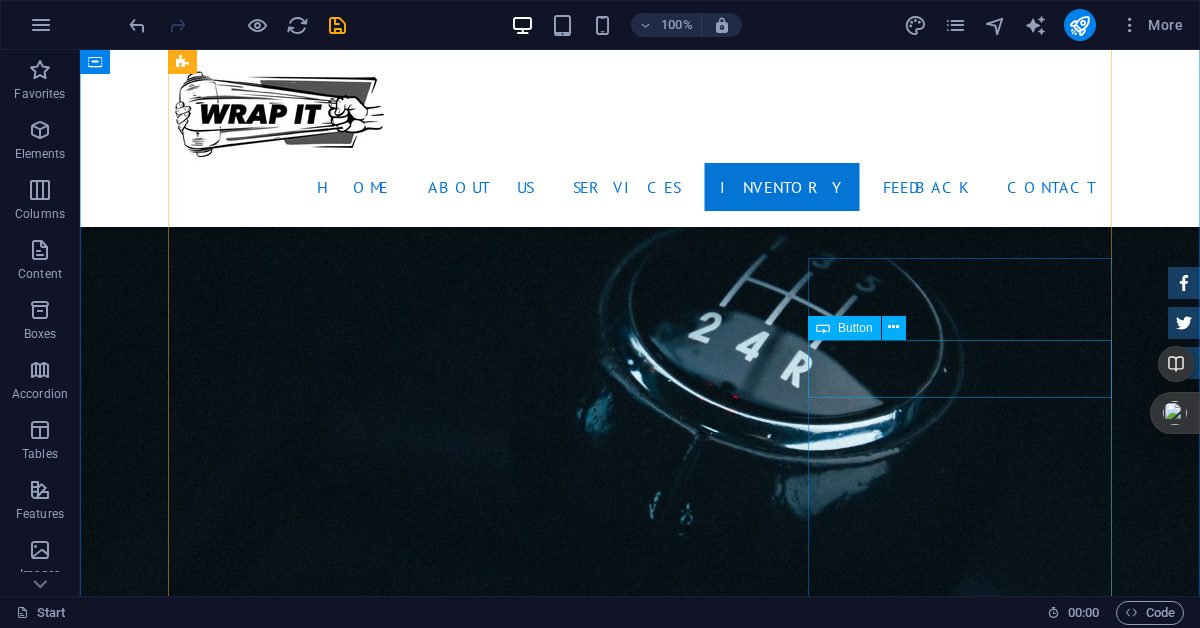 click on "More Details" at bounding box center [640, 6145] 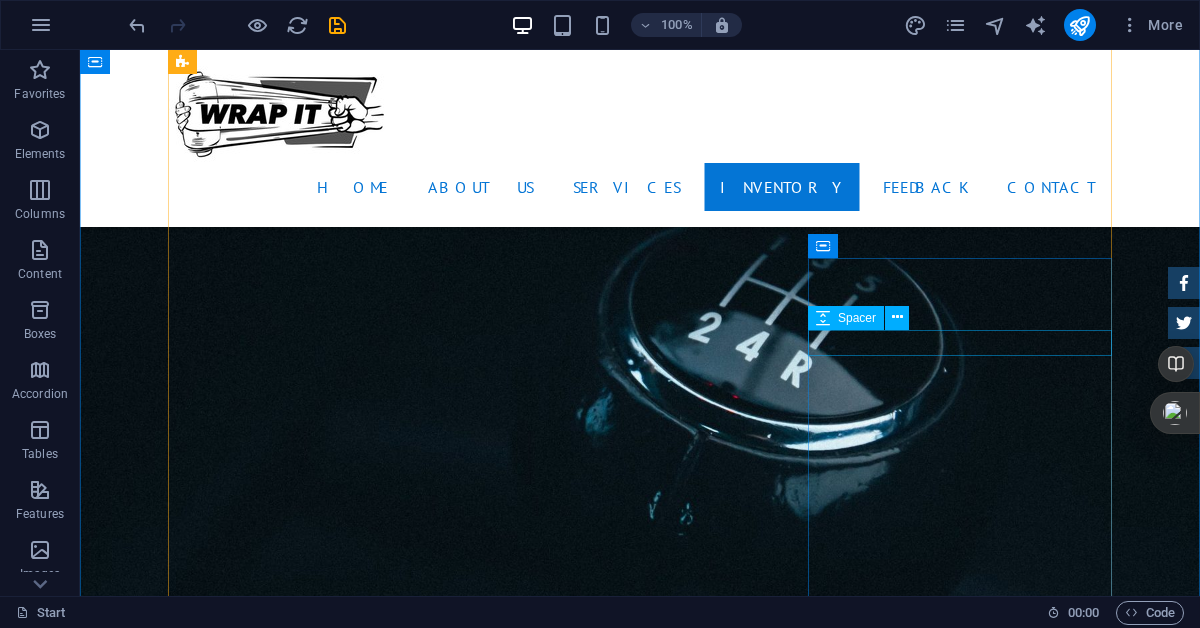 click at bounding box center [640, 6119] 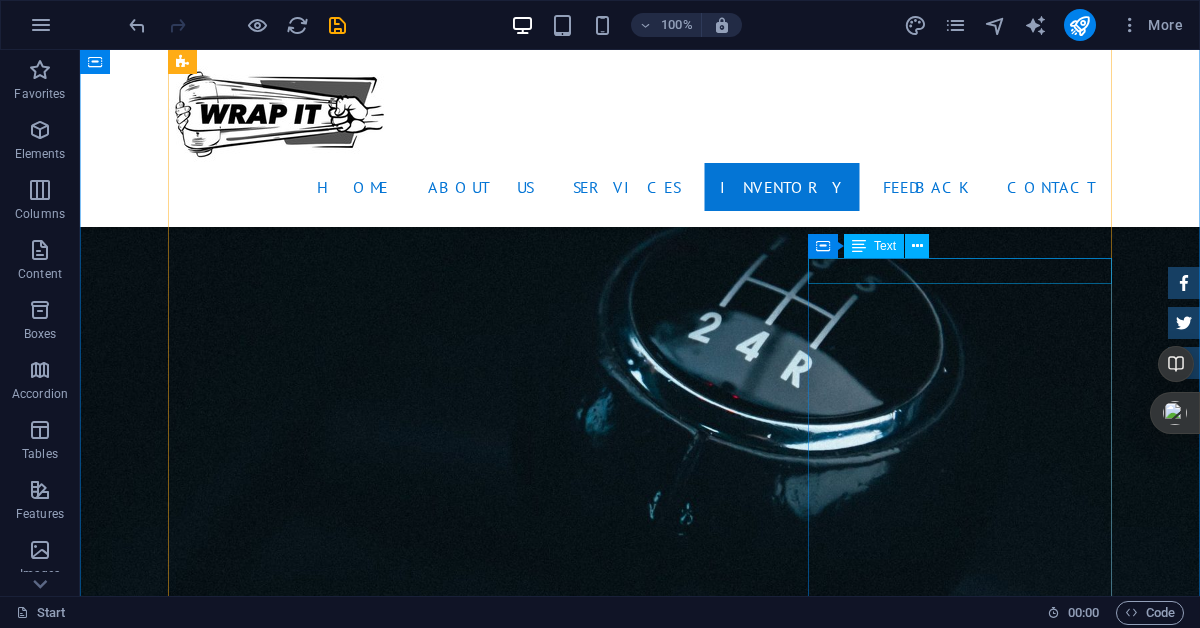 click on "Jeep Compass $ 49.999" at bounding box center [640, 6048] 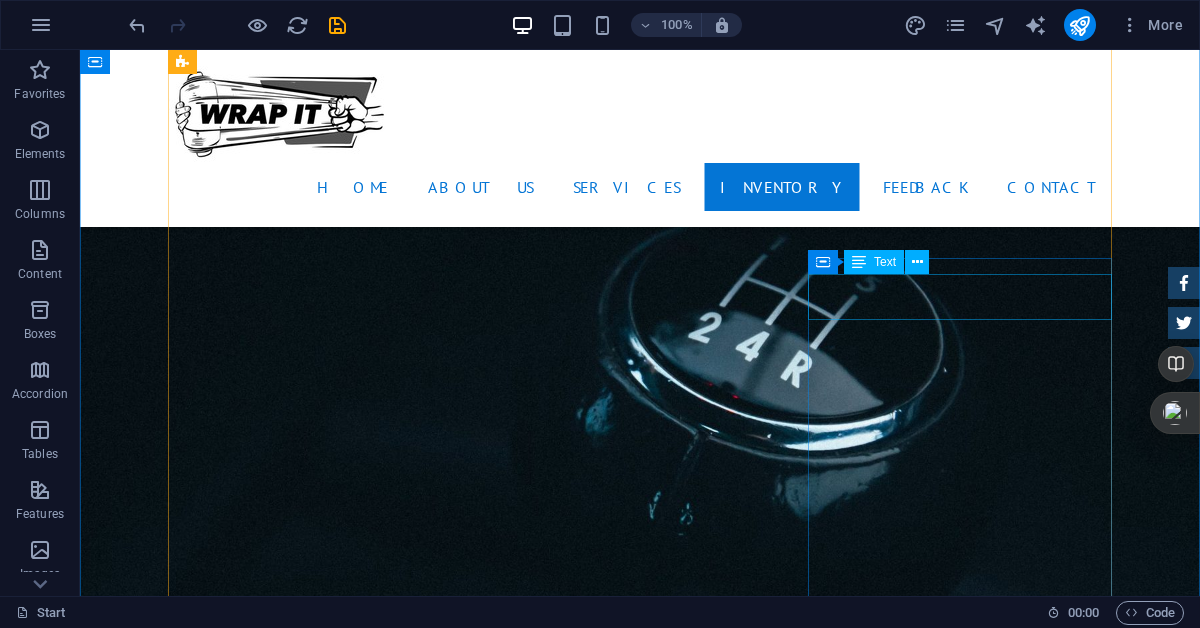 click on "Automatic  Transmission  | Coupe" at bounding box center [640, 6065] 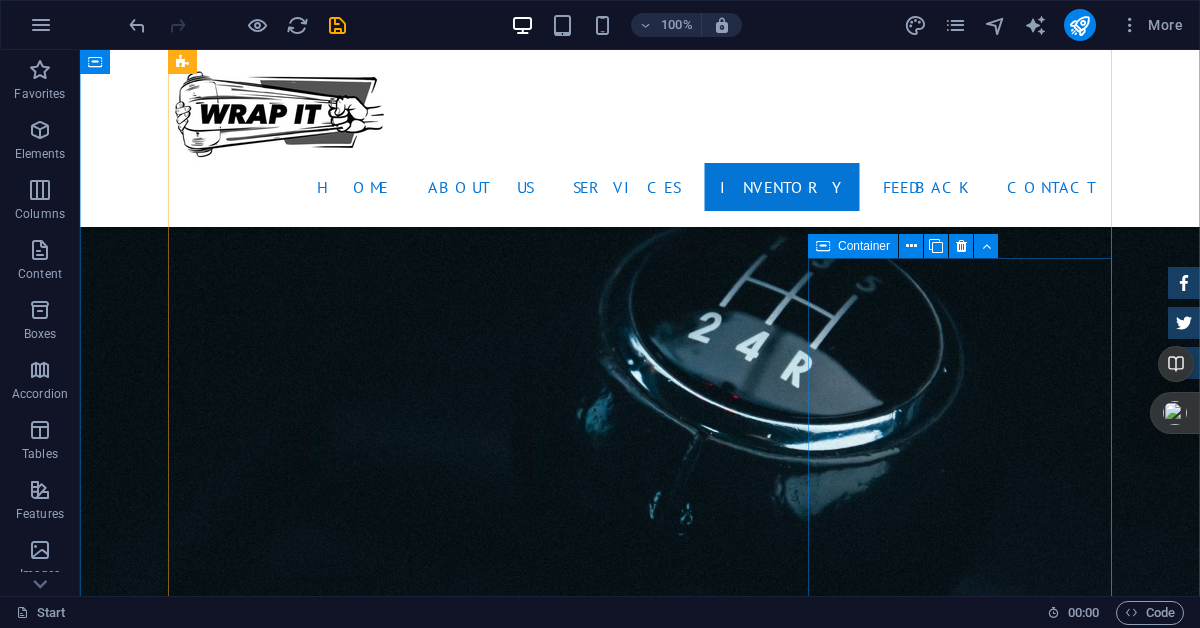 click on "Drop content here or  Add elements  Paste clipboard" at bounding box center [640, 6106] 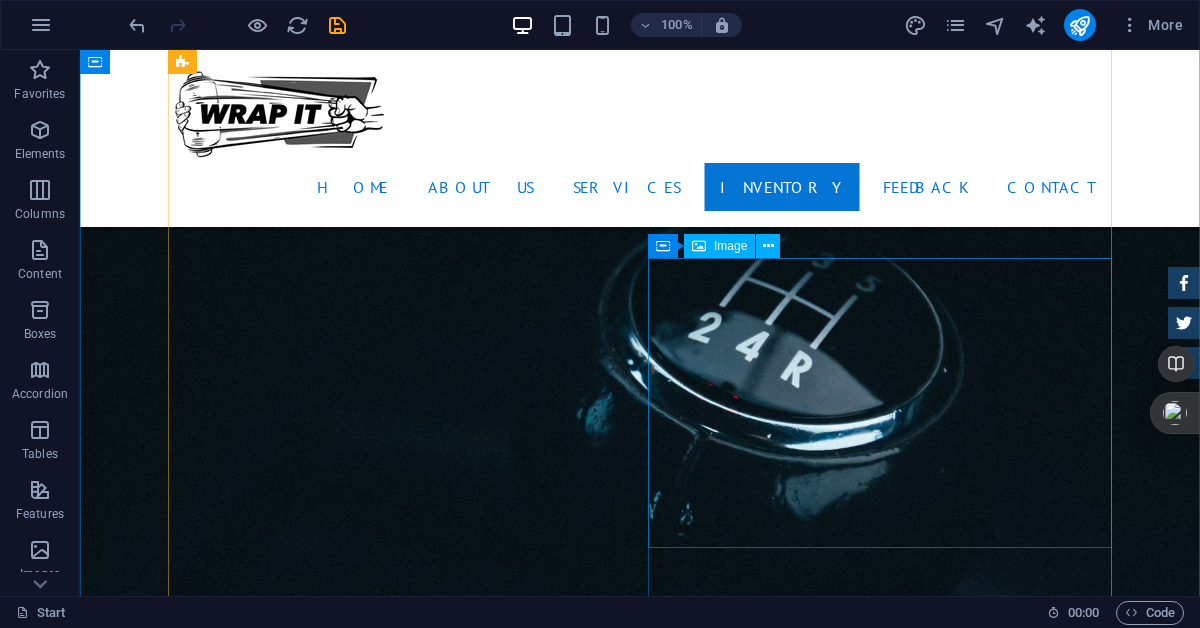 click at bounding box center [640, 5576] 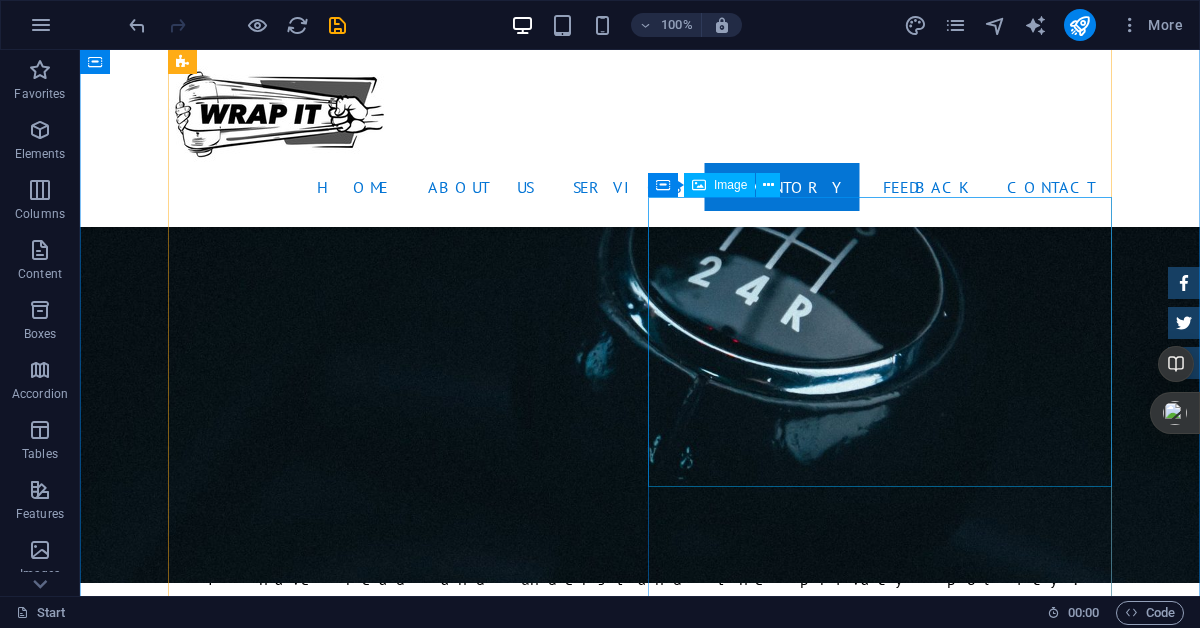 scroll, scrollTop: 3484, scrollLeft: 0, axis: vertical 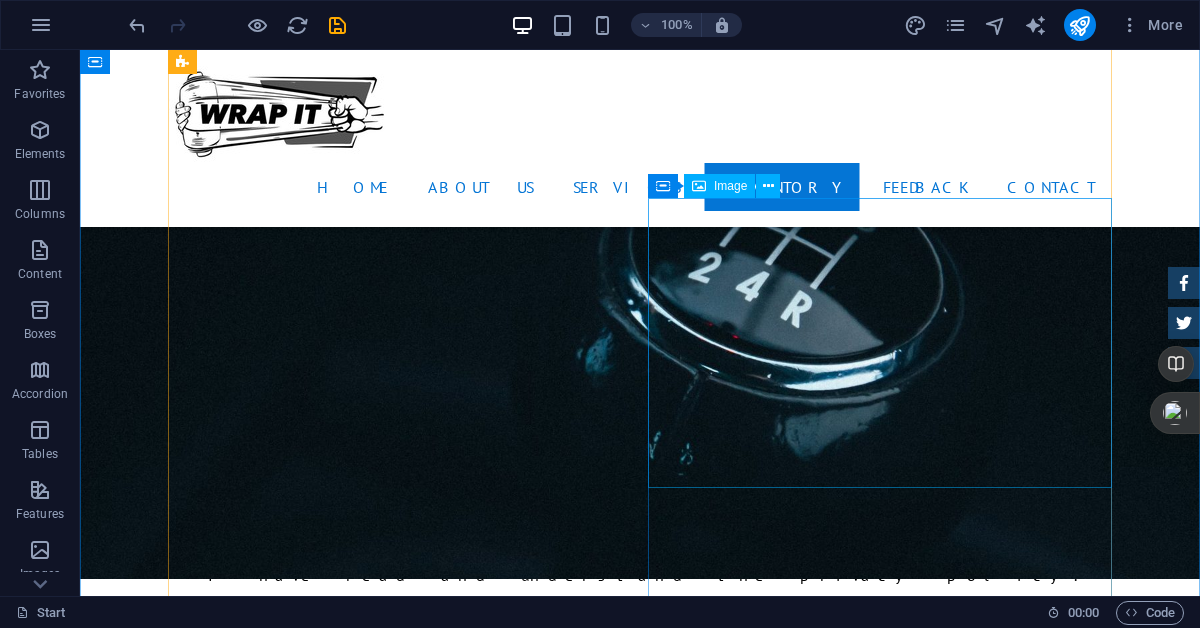 click at bounding box center (640, 5516) 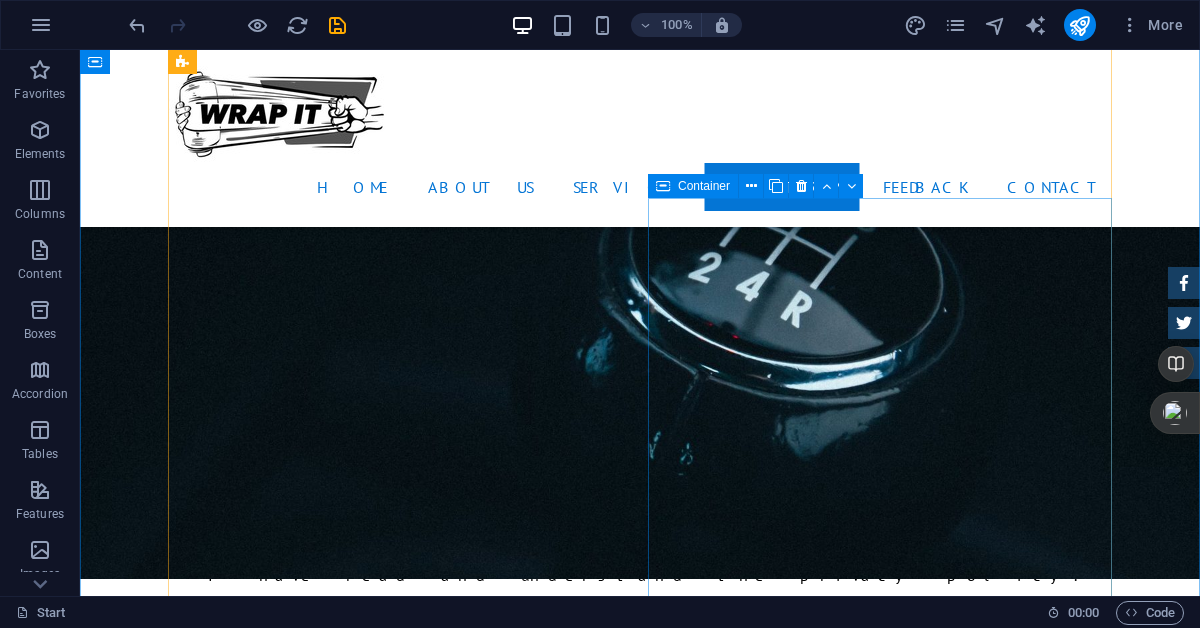 click on "Audi RS7 $ 49.999 Automatic  Transmission  | Coupe More Details" at bounding box center [640, 5291] 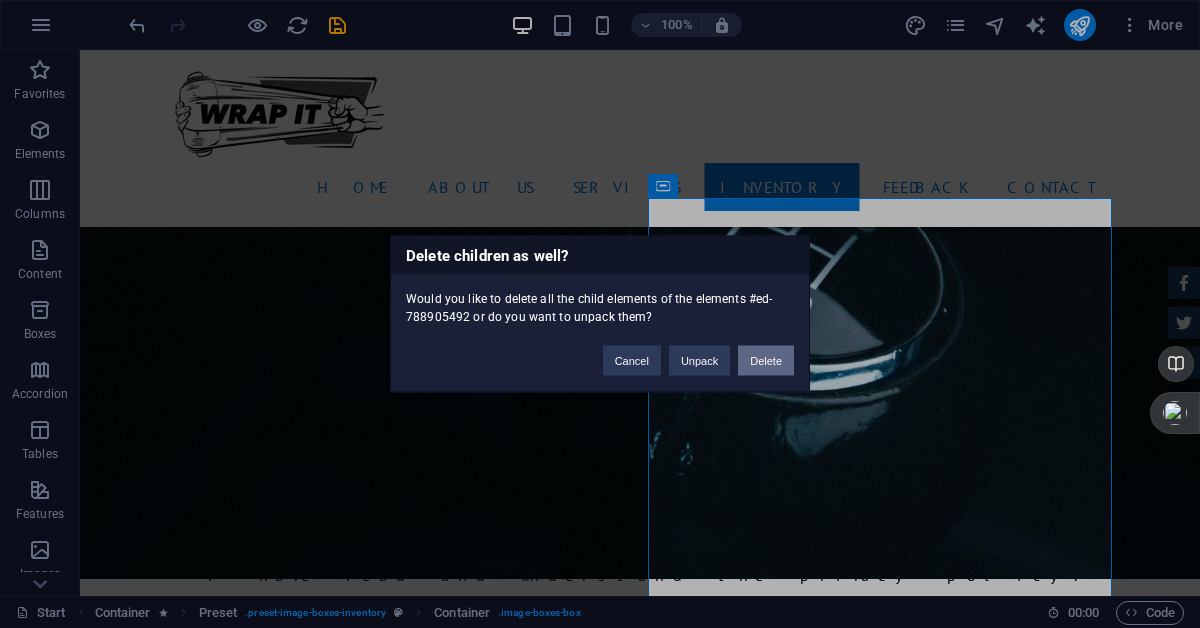 type 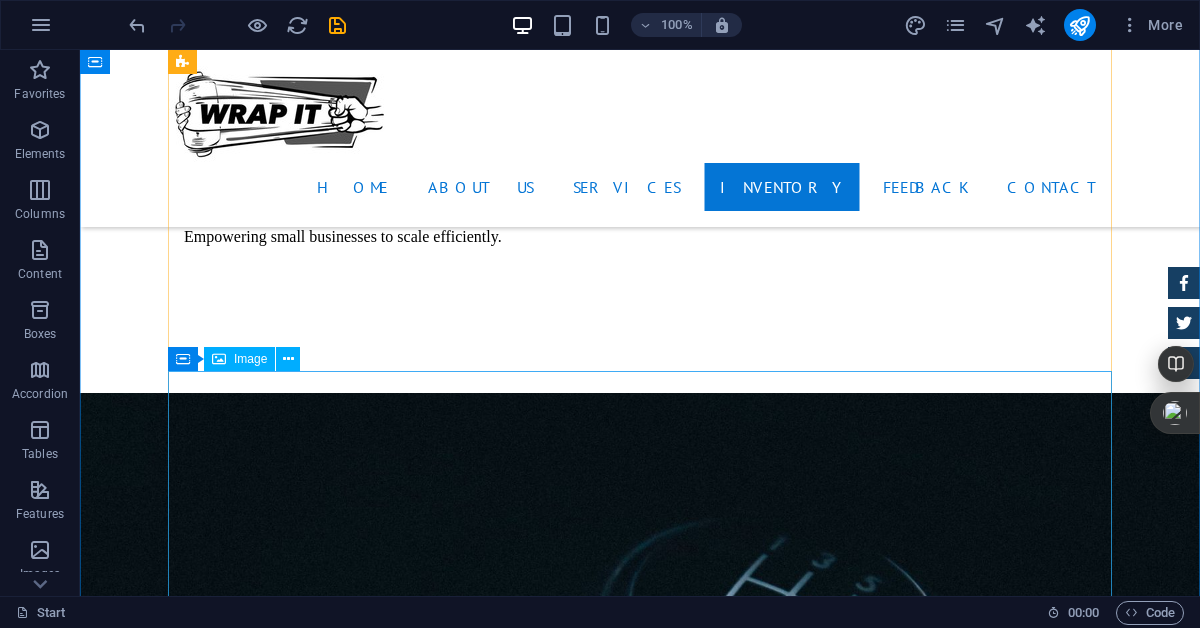 scroll, scrollTop: 3330, scrollLeft: 0, axis: vertical 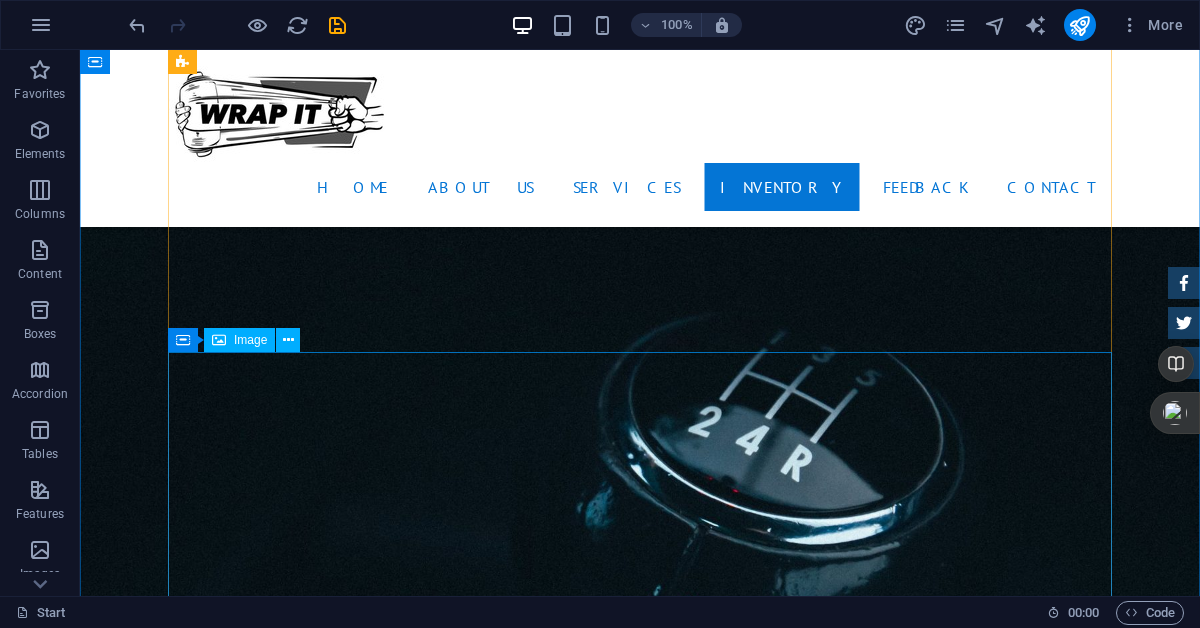 click at bounding box center [640, 4917] 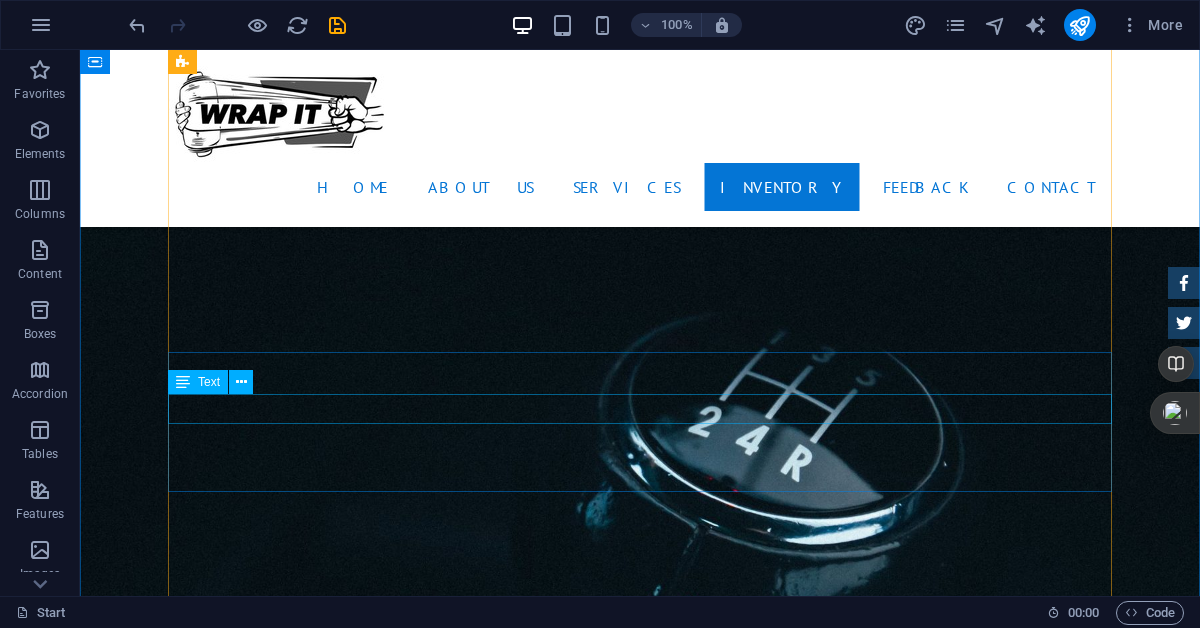 click on "Automatic  Transmission  | Coupe" at bounding box center (640, 4678) 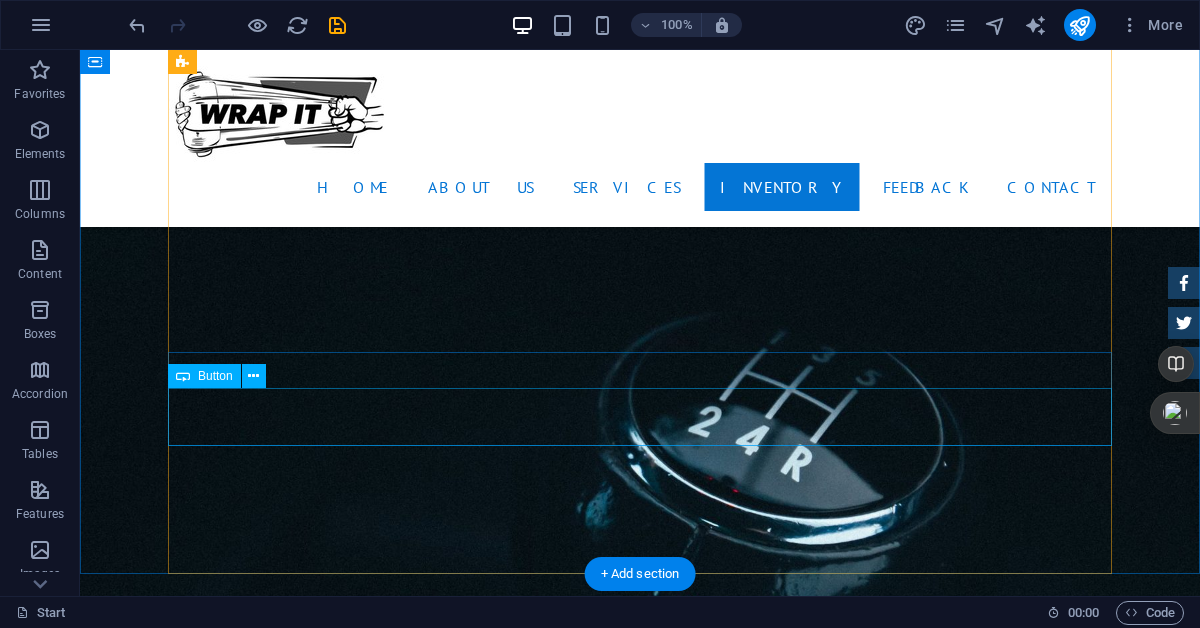 click on "More Details" at bounding box center [640, 4687] 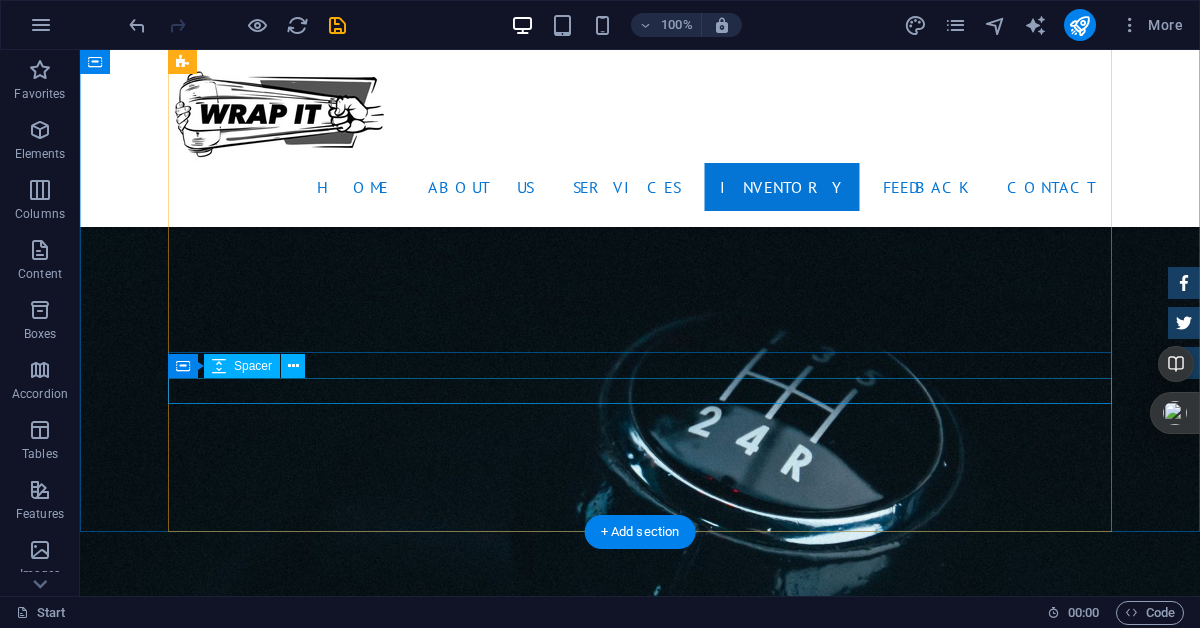 click at bounding box center (640, 4661) 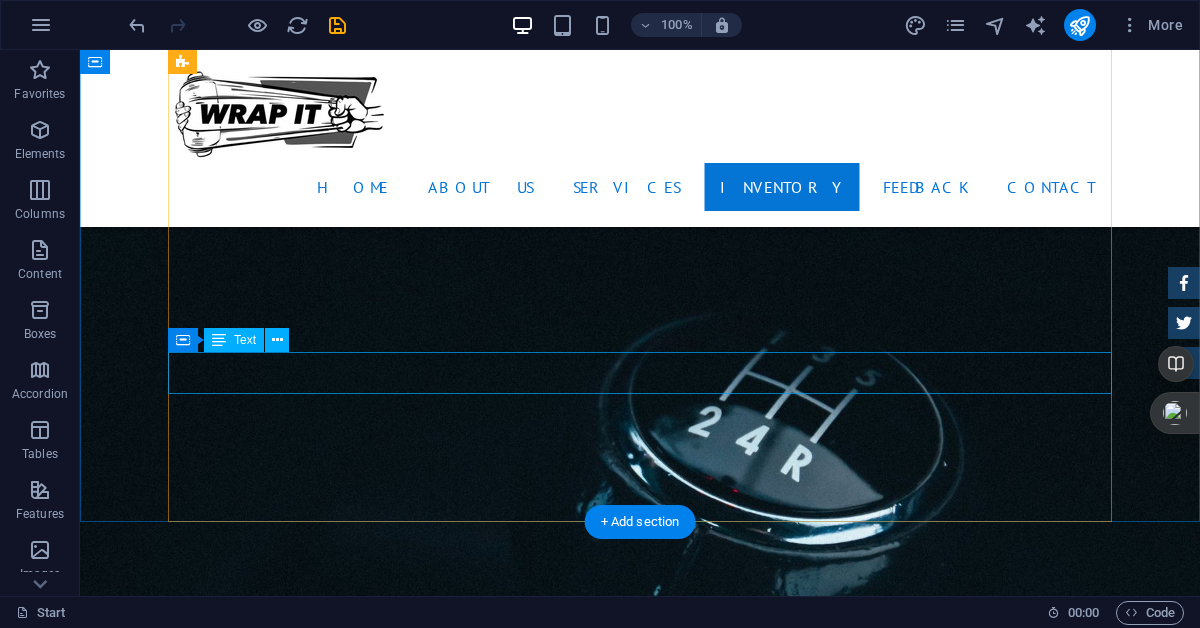 click on "Mercedes AMG $ 49.999" at bounding box center (640, 4643) 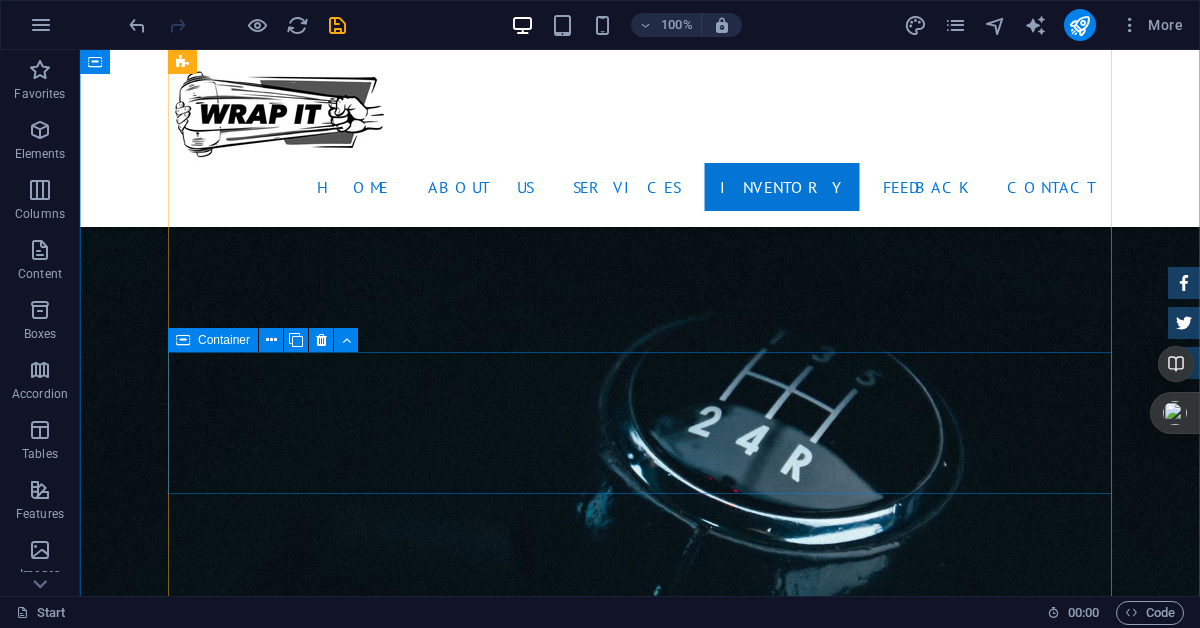 click on "Drop content here or  Add elements  Paste clipboard" at bounding box center [640, 4693] 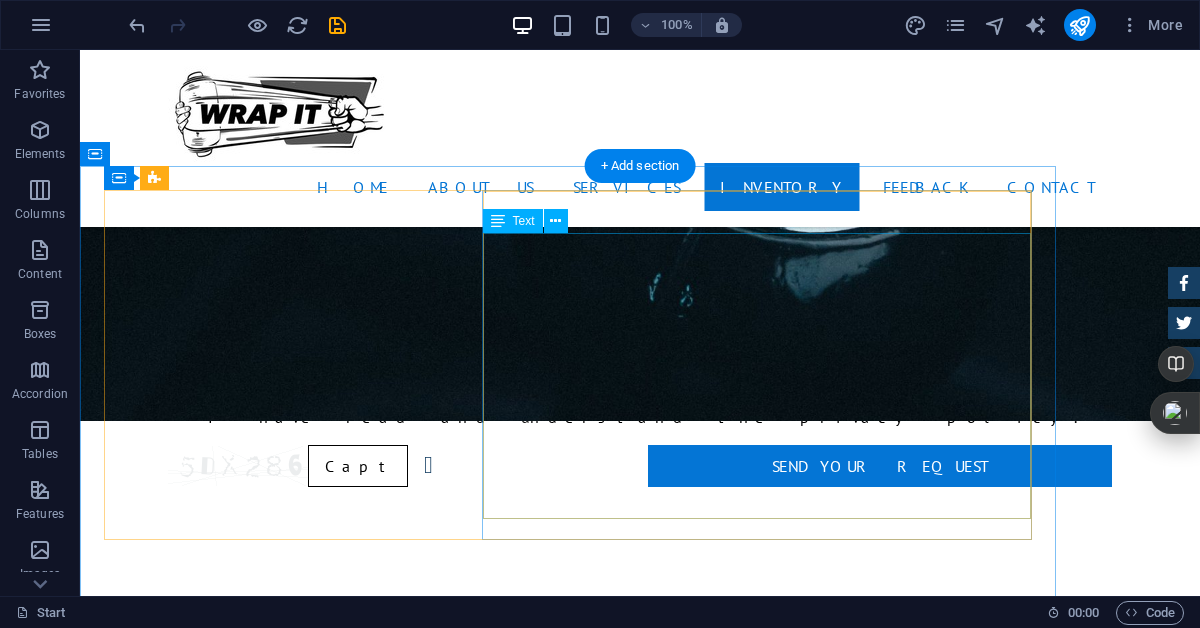 scroll, scrollTop: 3644, scrollLeft: 0, axis: vertical 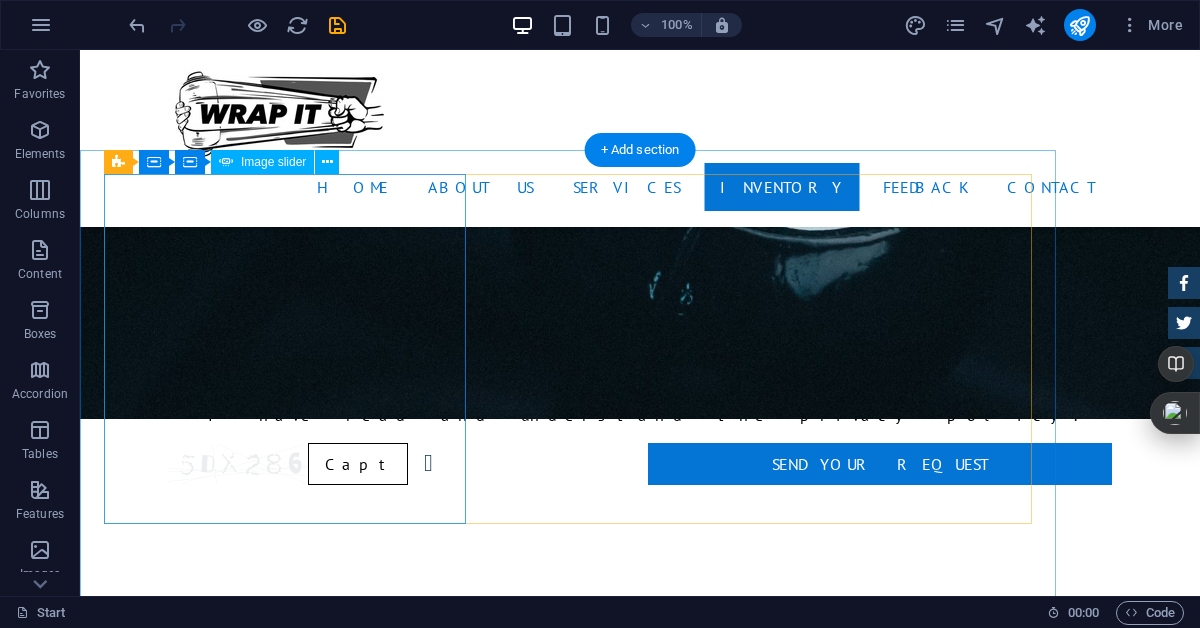 click at bounding box center (254, 5392) 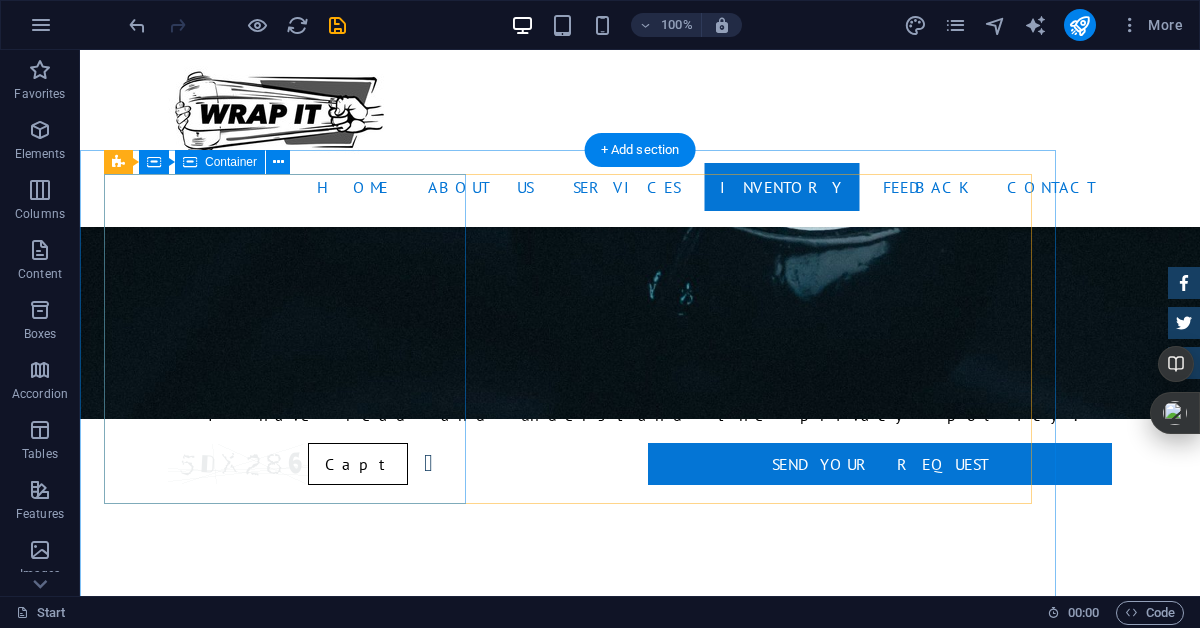 click on "Drop content here or  Add elements  Paste clipboard" at bounding box center [568, 4523] 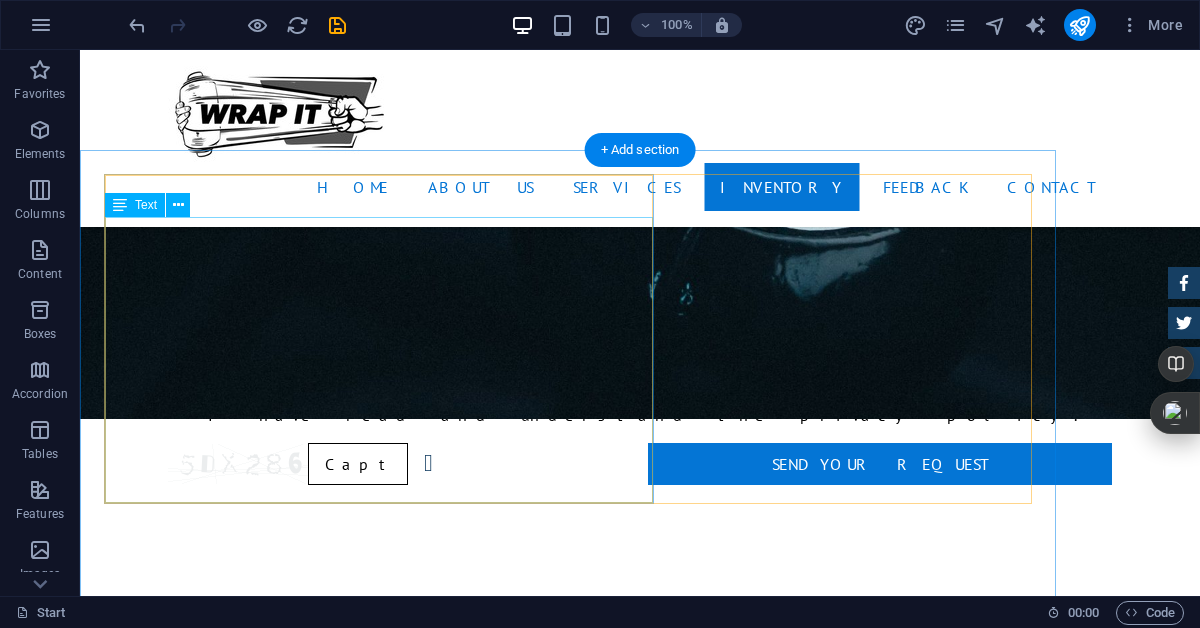 click on "Mileage 12,550 miles Engine I-4 cyl Transmission Automatic 9-Speed Fuel Gasoline Drive Train FWD Interior Vivid Blue Price $ 49.999" at bounding box center [568, 4638] 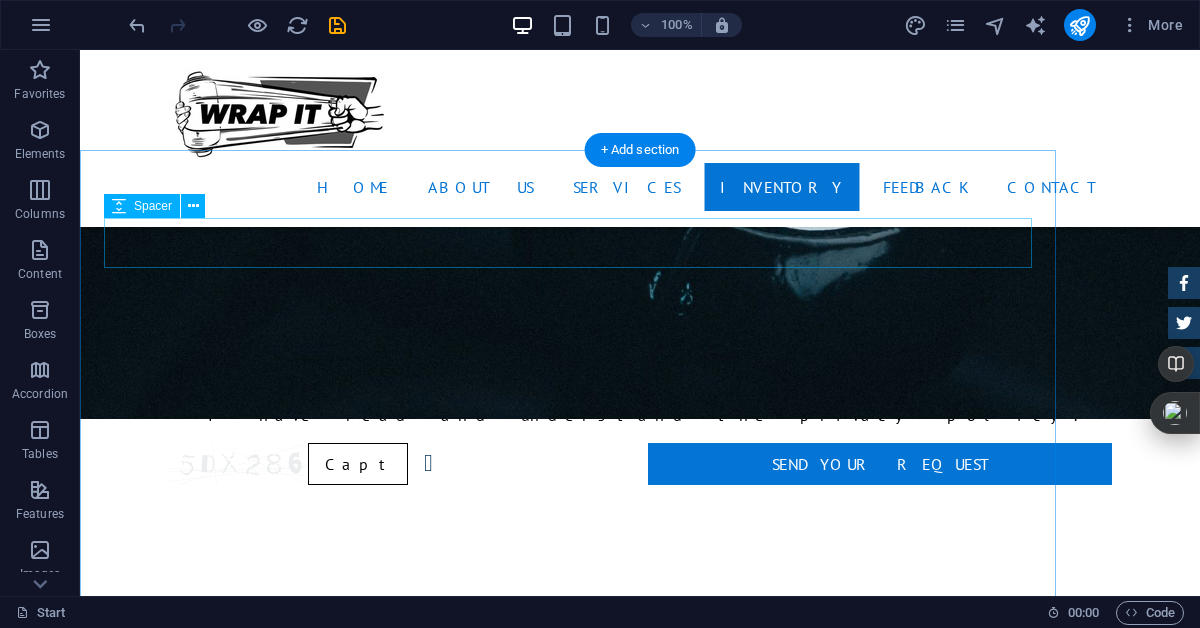 click at bounding box center [568, 4521] 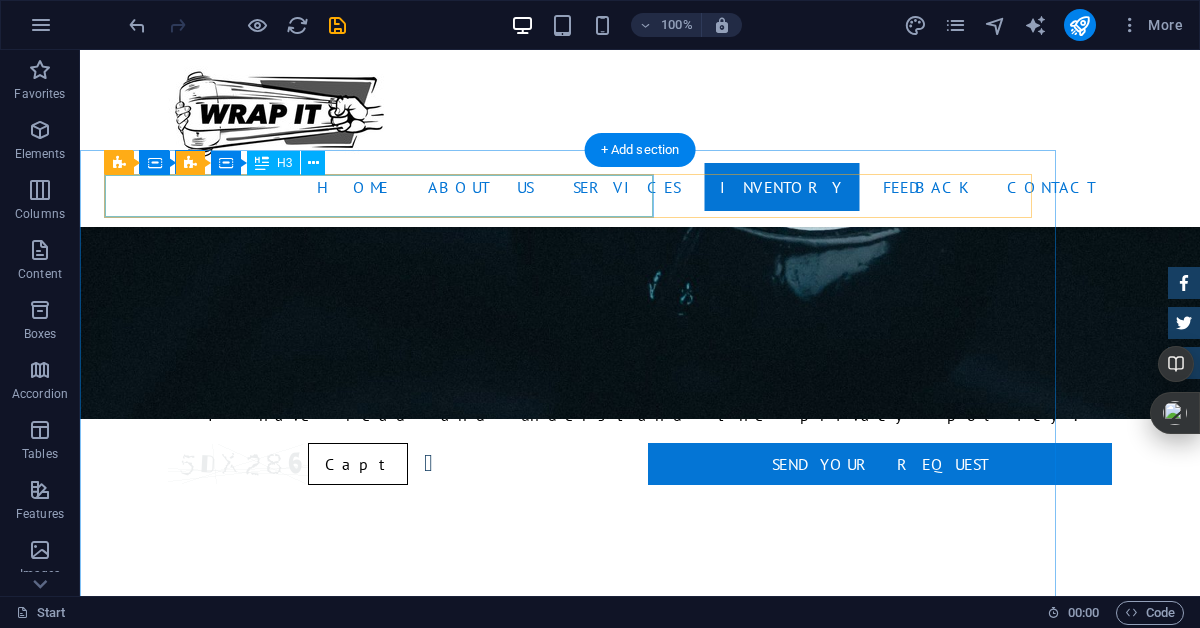 click on "BMW 535I INDIVIDUAL" at bounding box center [568, 4474] 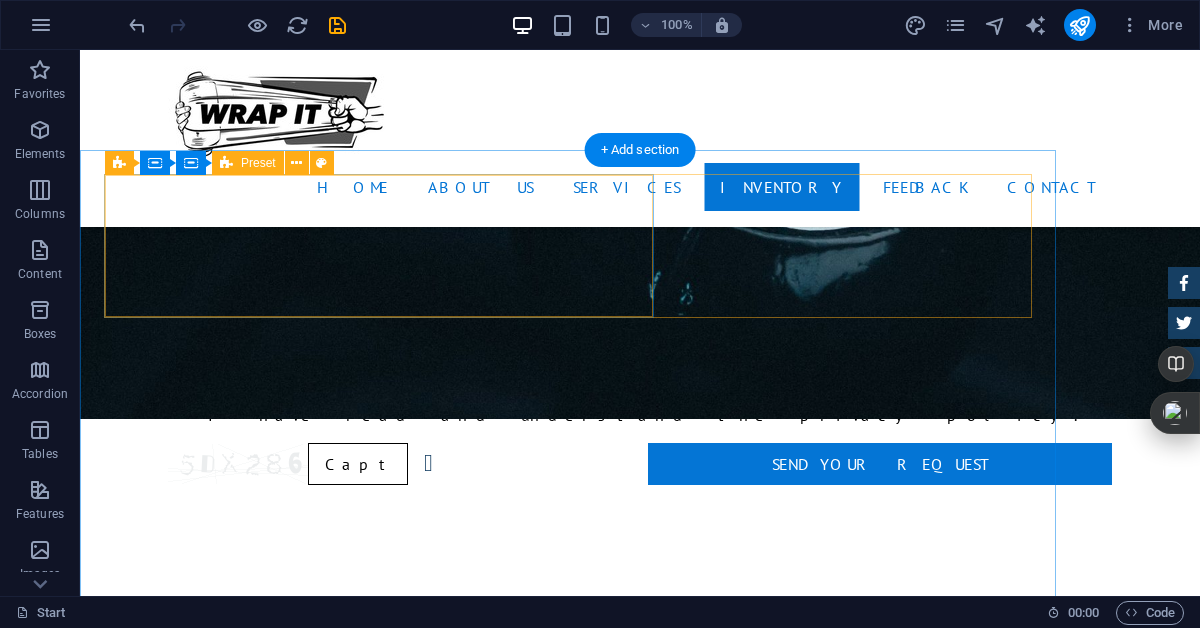 click on "Drop content here or  Add elements  Paste clipboard" at bounding box center (568, 4524) 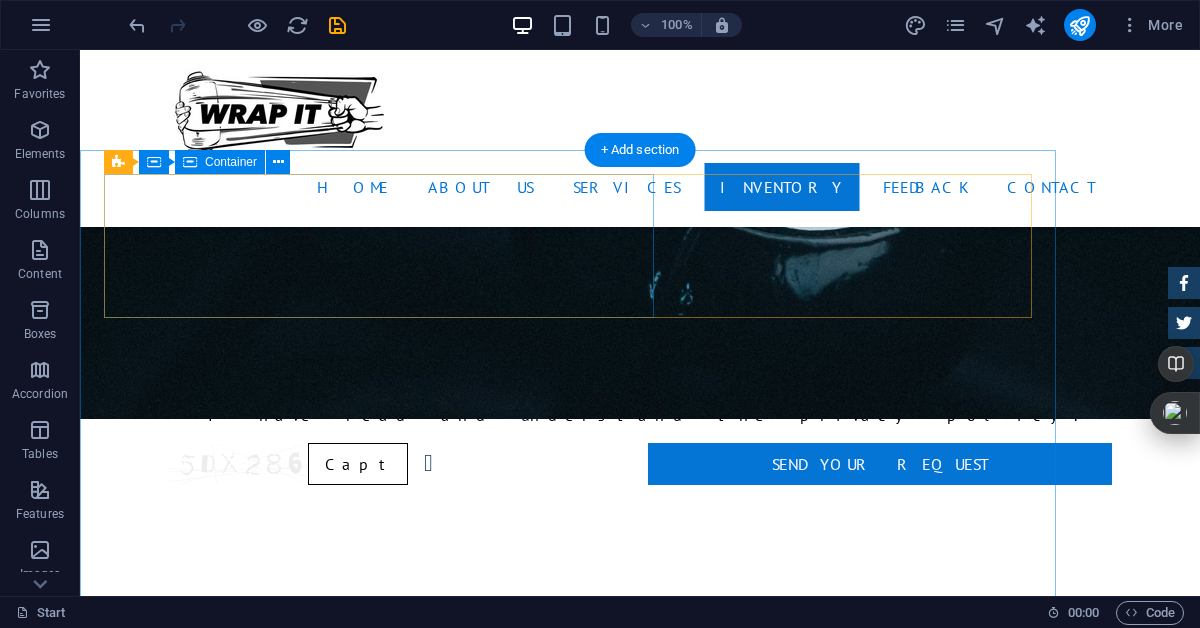 click on "Drop content here or  Add elements  Paste clipboard" at bounding box center [568, 4524] 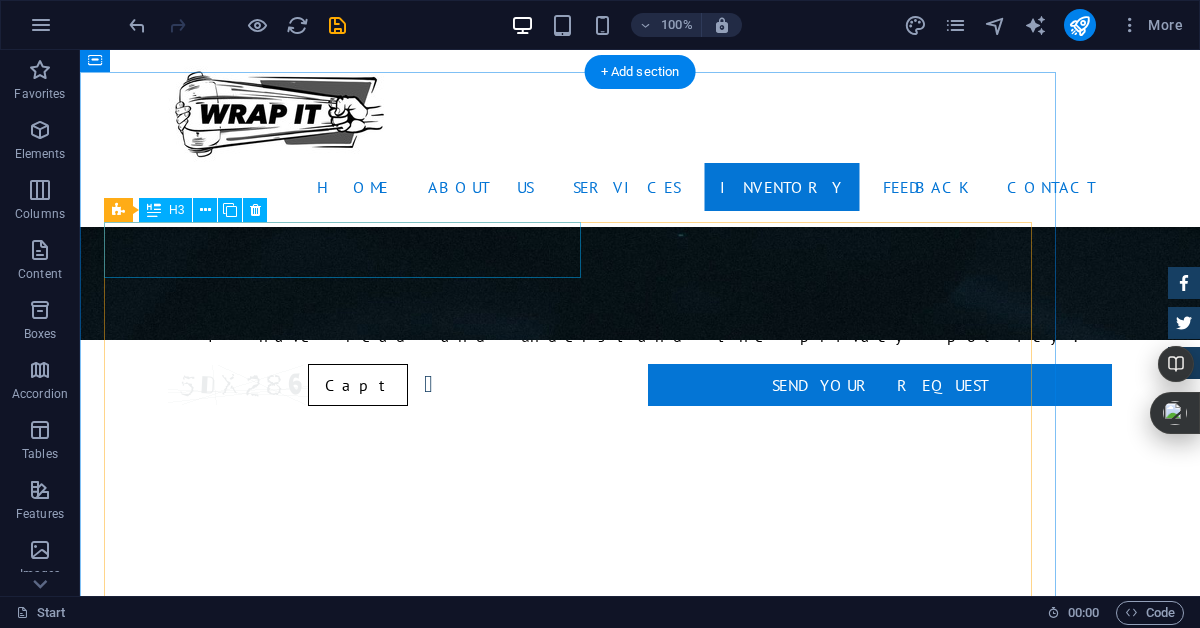 scroll, scrollTop: 3722, scrollLeft: 0, axis: vertical 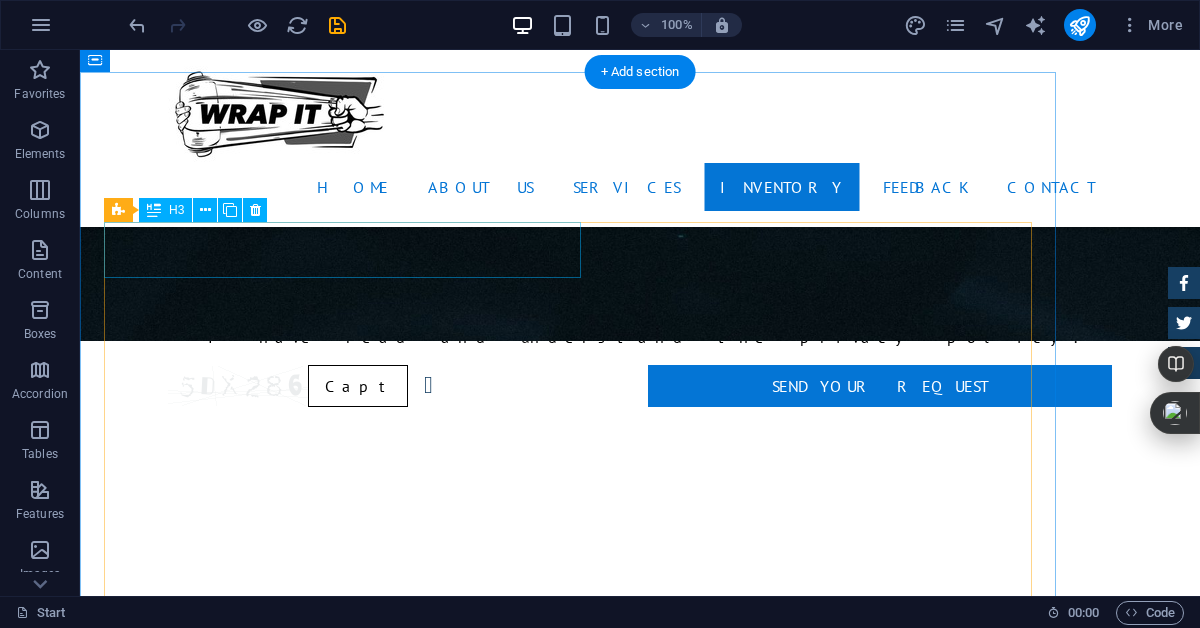 click on "Description" at bounding box center (196, 5005) 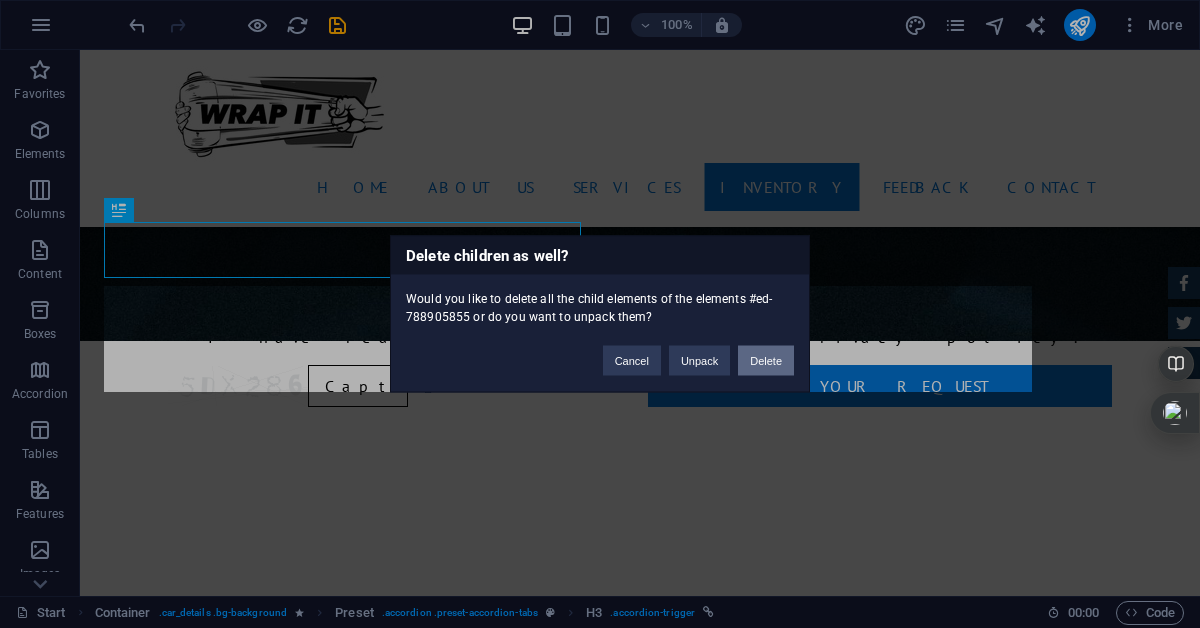 click on "Delete" at bounding box center (766, 361) 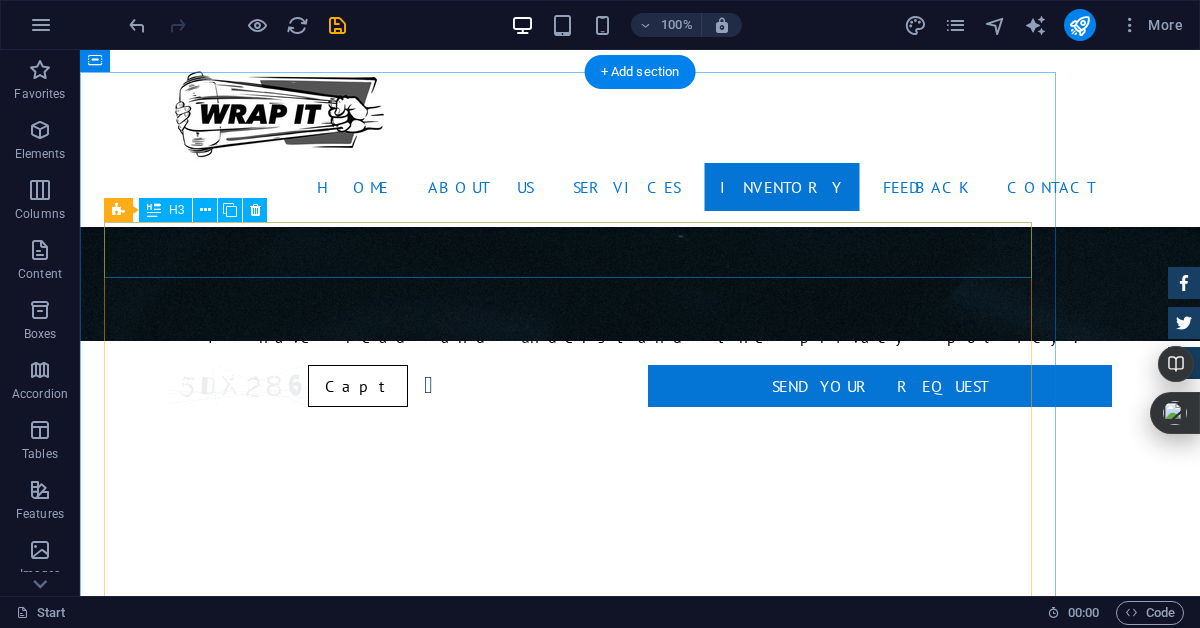 click on "Options" at bounding box center (176, 4785) 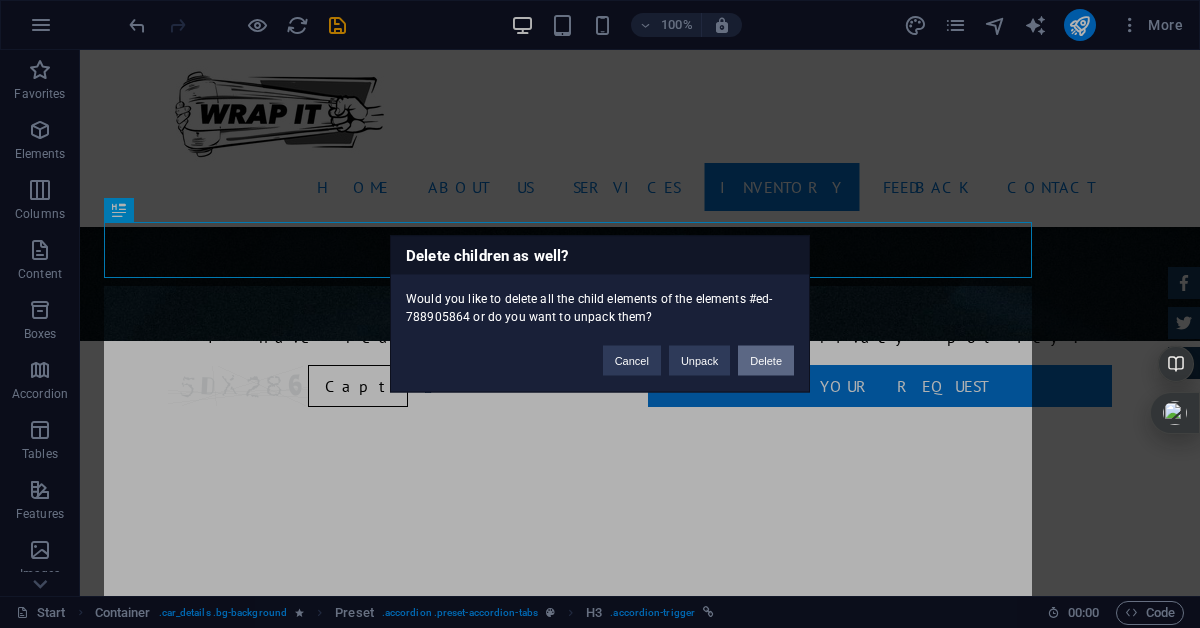 type 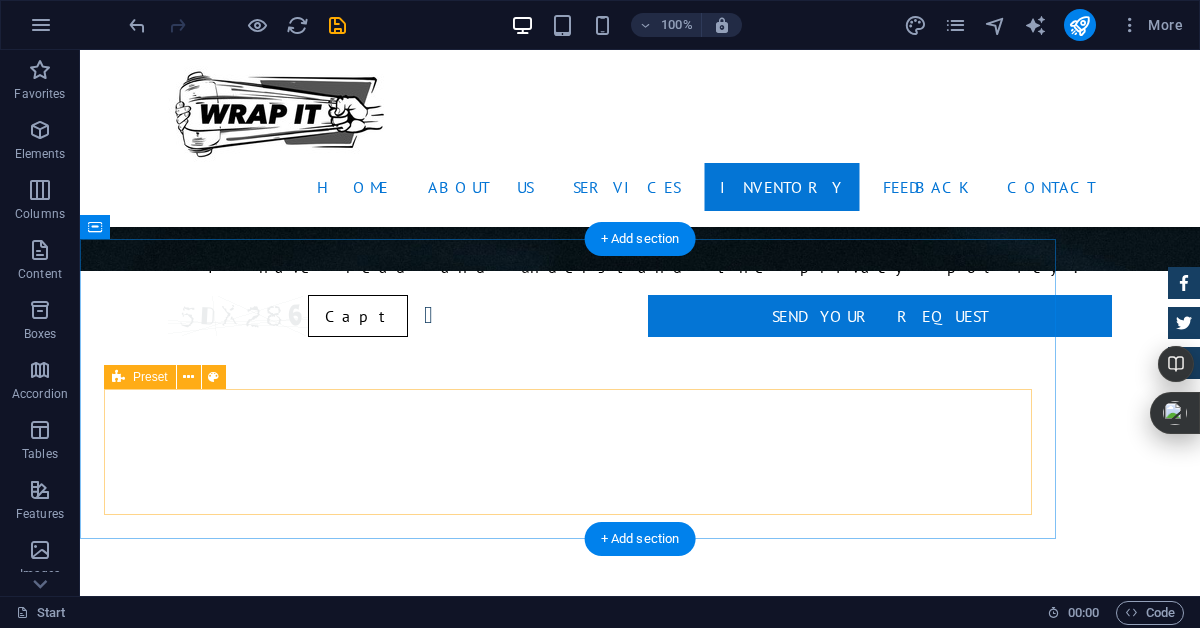 scroll, scrollTop: 3555, scrollLeft: 0, axis: vertical 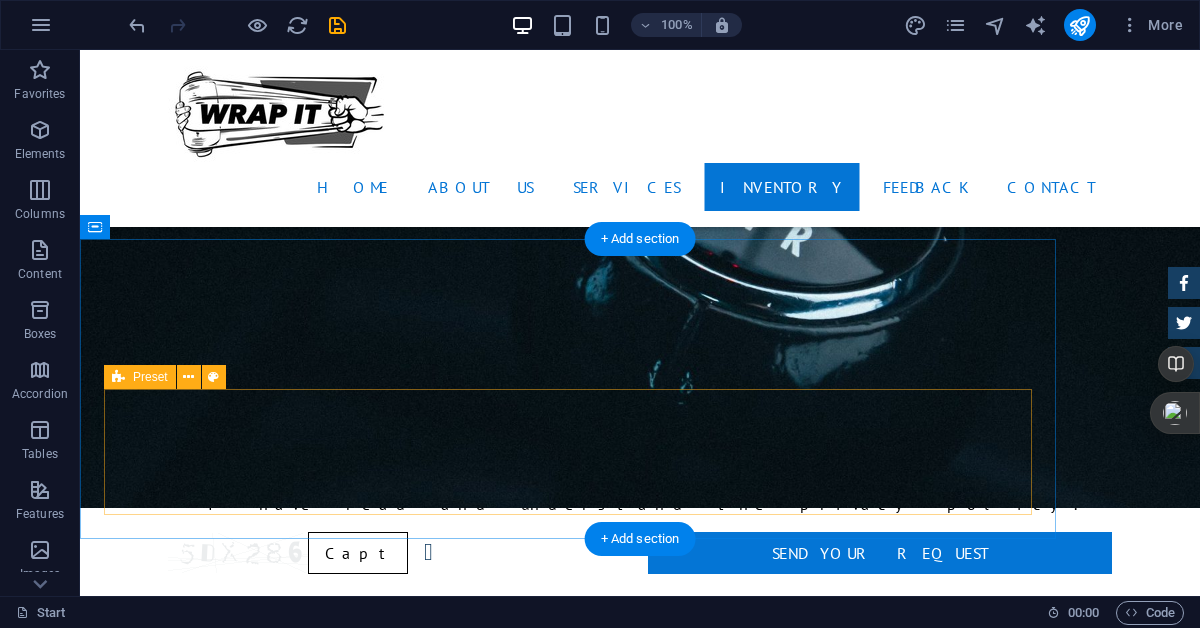 click on "Drop content here or  Add elements  Paste clipboard" at bounding box center [560, 4730] 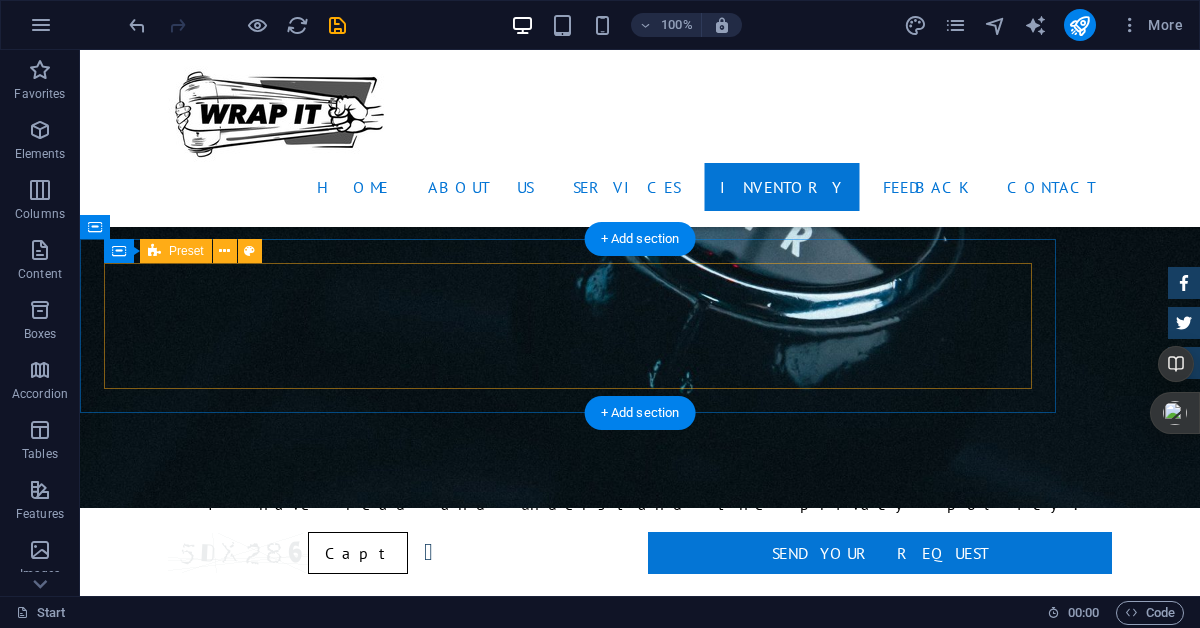 click on "Drop content here or  Add elements  Paste clipboard" at bounding box center (568, 4604) 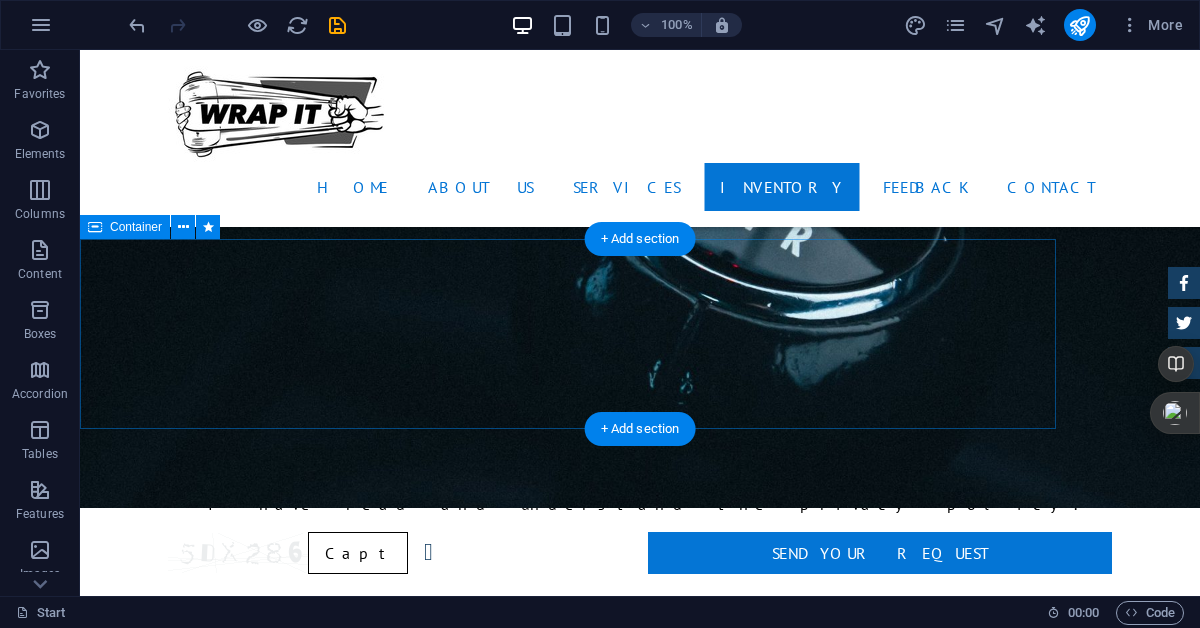 click on "Drop content here or  Add elements  Paste clipboard" at bounding box center (568, 4612) 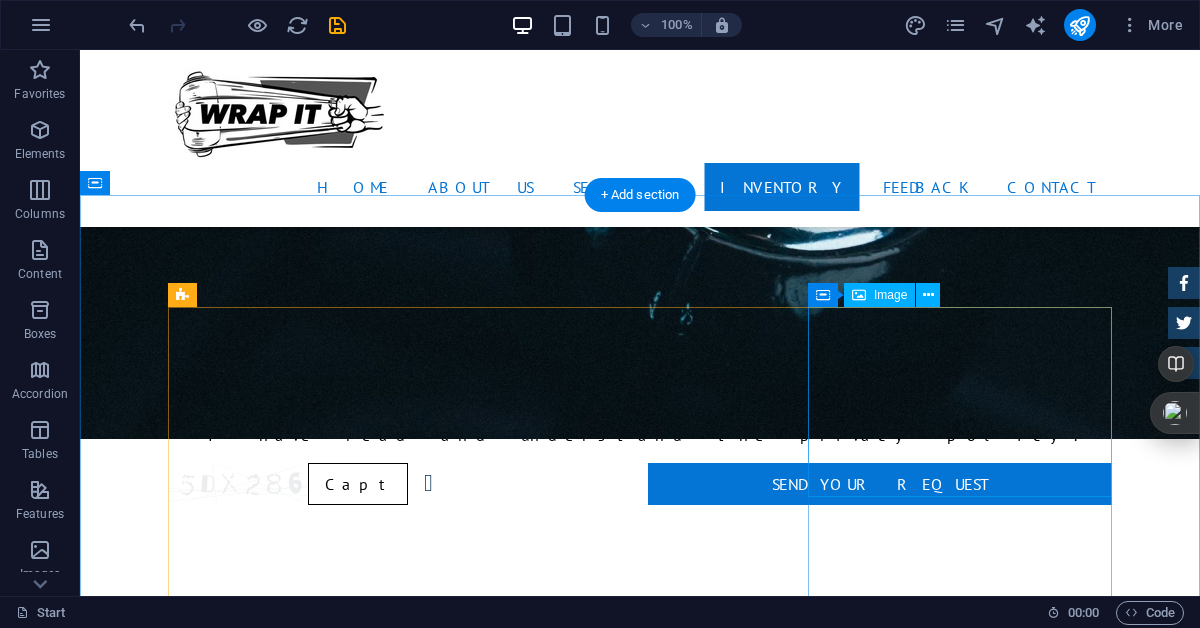 scroll, scrollTop: 3622, scrollLeft: 0, axis: vertical 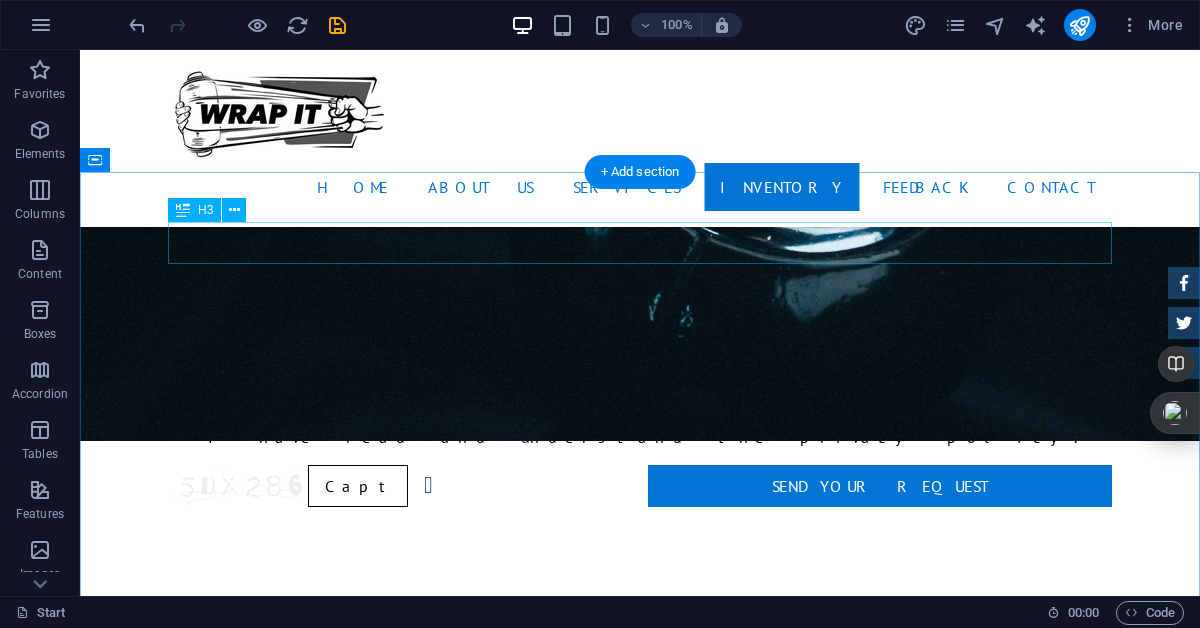 click on "2nd Hand Cars" at bounding box center (640, 4521) 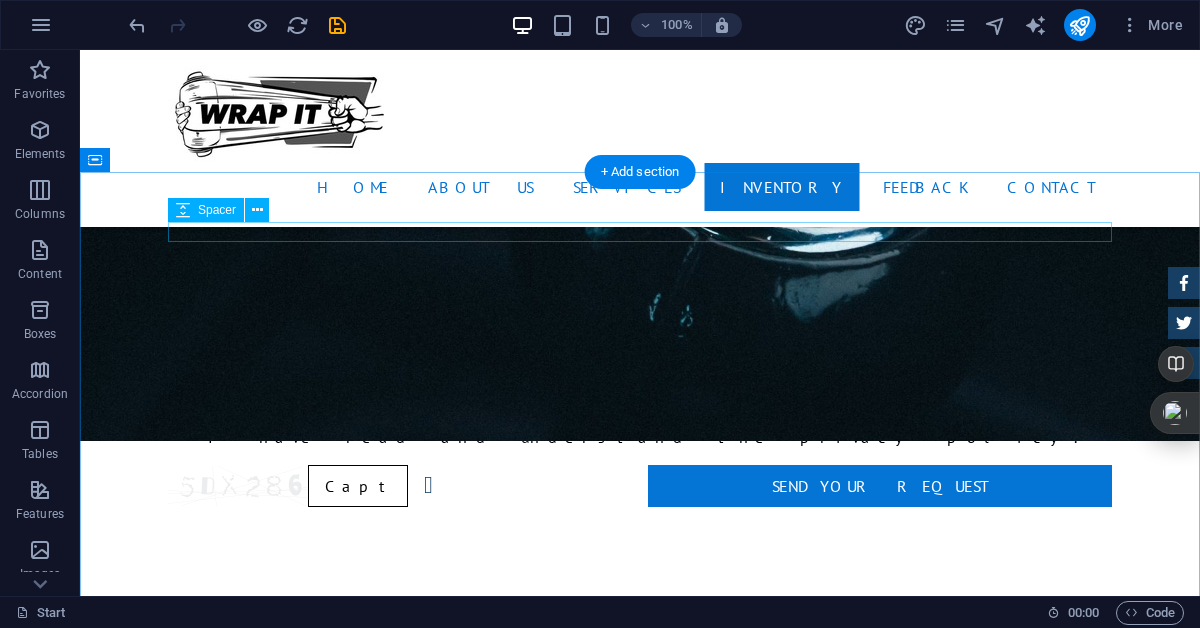 click at bounding box center [640, 4510] 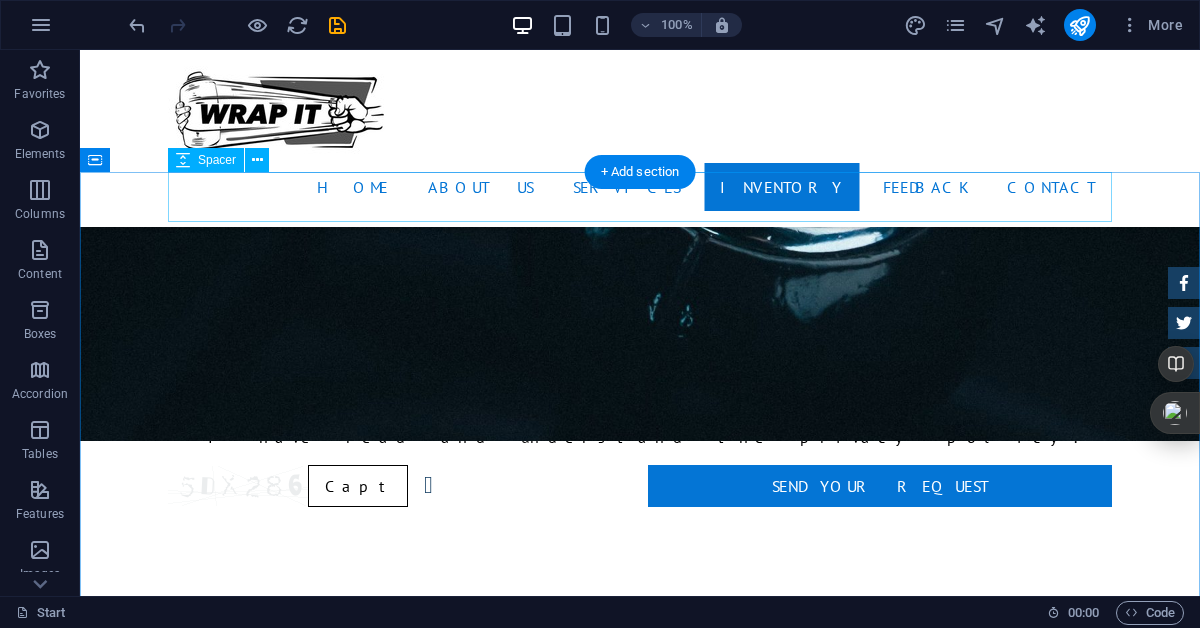 click at bounding box center (640, 4475) 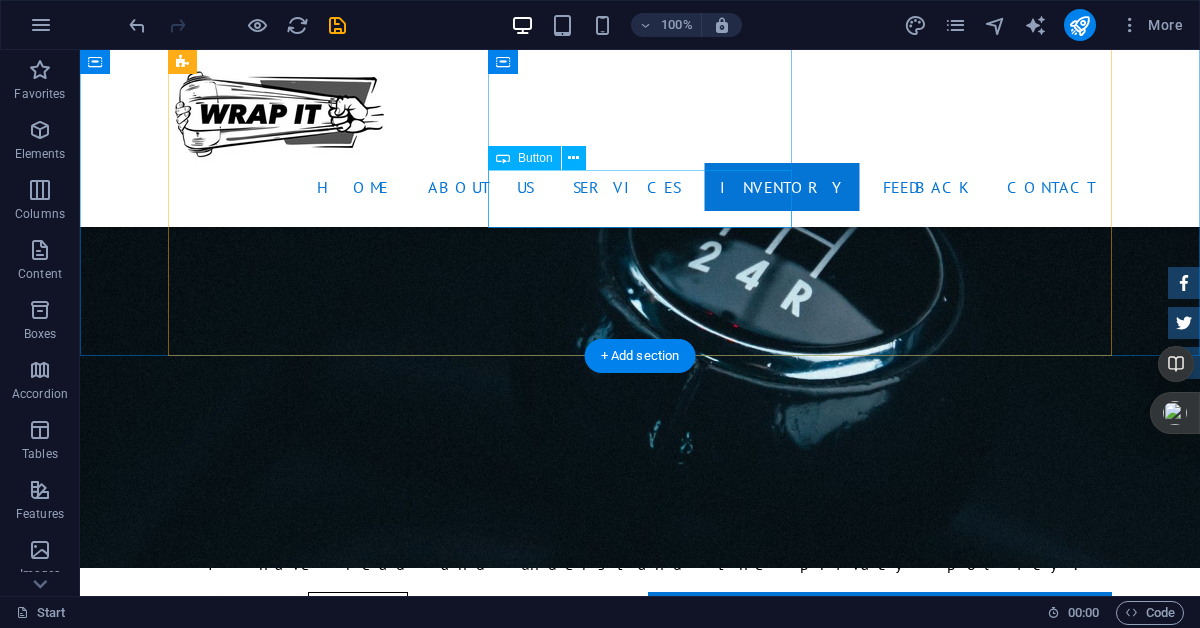 scroll, scrollTop: 3346, scrollLeft: 0, axis: vertical 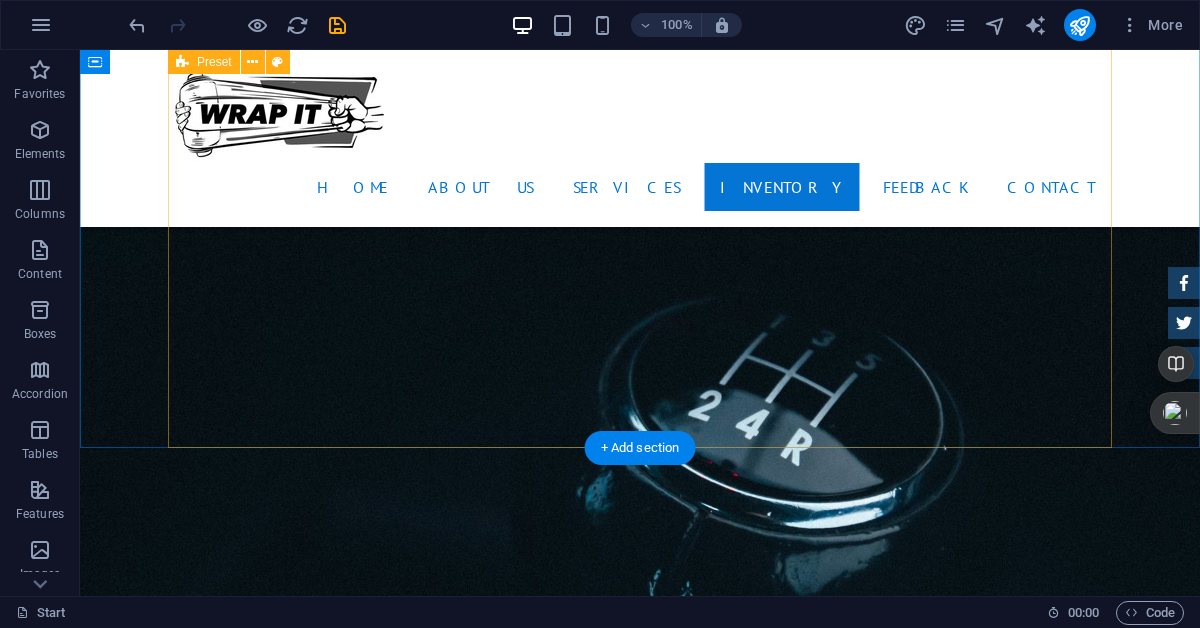 click on "BMW 535I Individual $ 49.999 Automatic  Transmission  | Vivid Blue More Details Land rover Range $ 49.999 Automatic  Transmission  | Pearl white More Details Aston martin  DB9 $ 49.999 Automatic  Transmission  | Coupe More Details" at bounding box center (640, 3536) 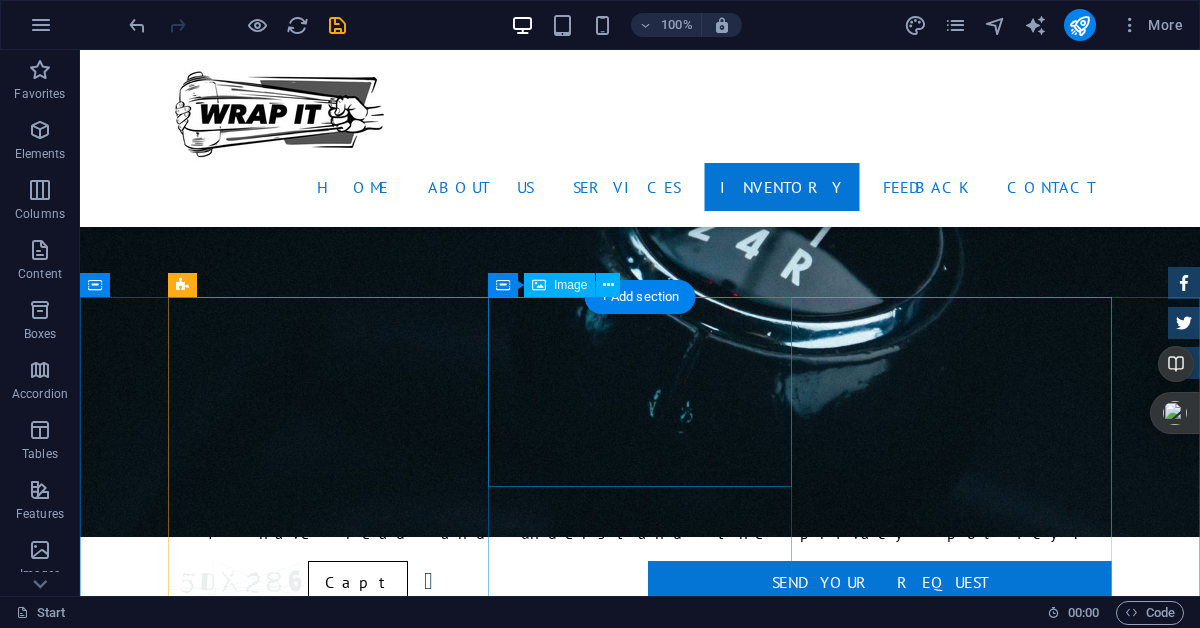 scroll, scrollTop: 3441, scrollLeft: 0, axis: vertical 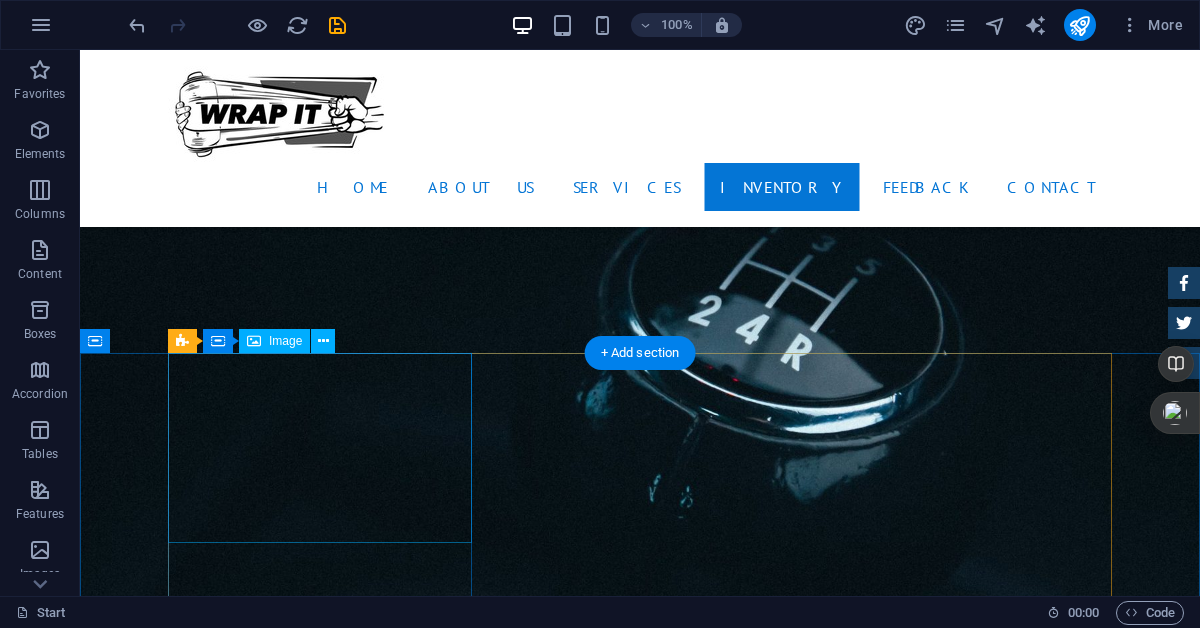 click at bounding box center (640, 4926) 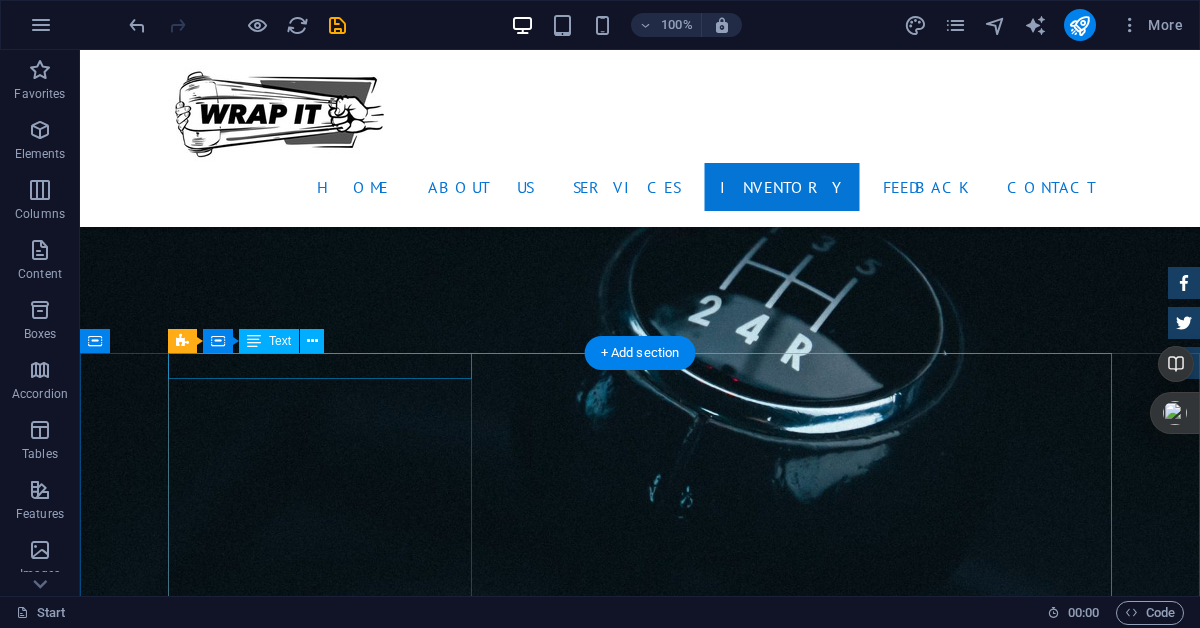 click on "BMW 535I Individual $ 49.999" at bounding box center [640, 4644] 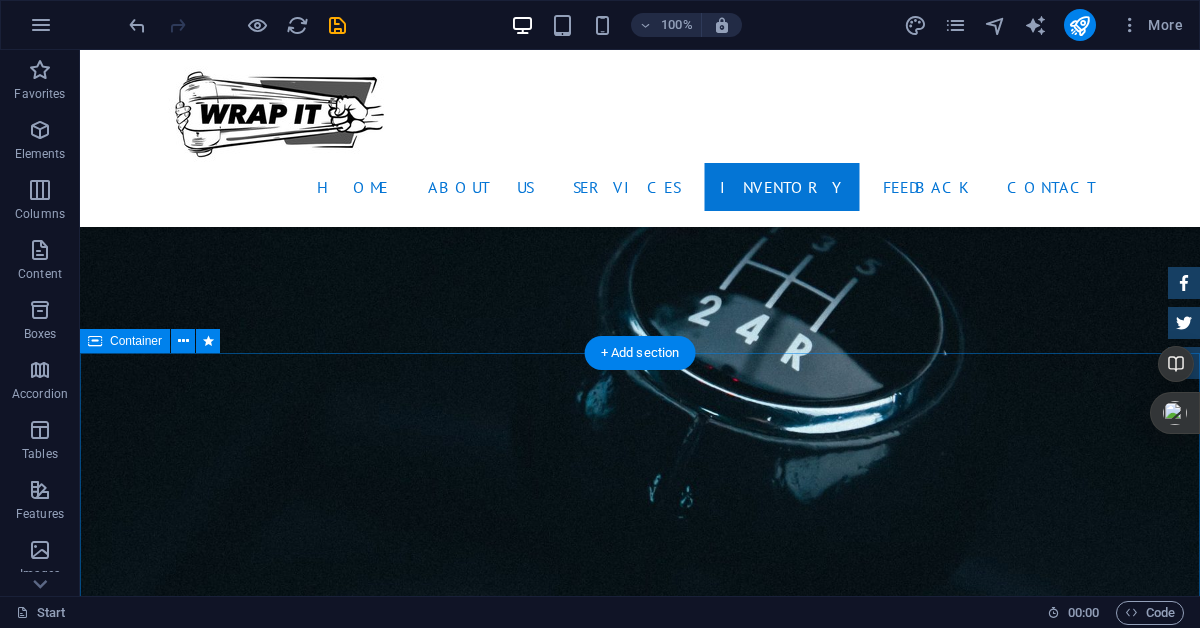 click on "Automatic  Transmission  | Vivid Blue More Details Land rover Range $ 49.999 Automatic  Transmission  | Pearl white More Details Aston martin  DB9 $ 49.999 Automatic  Transmission  | Coupe More Details Mercedes AMG $ 49.999 Automatic  Transmission  | Coupe More Details Audi RS7 $ 49.999 Automatic  Transmission  | Coupe More Details Jeep Compass $ 49.999 Automatic  Transmission  | Coupe More Details" at bounding box center (640, 6631) 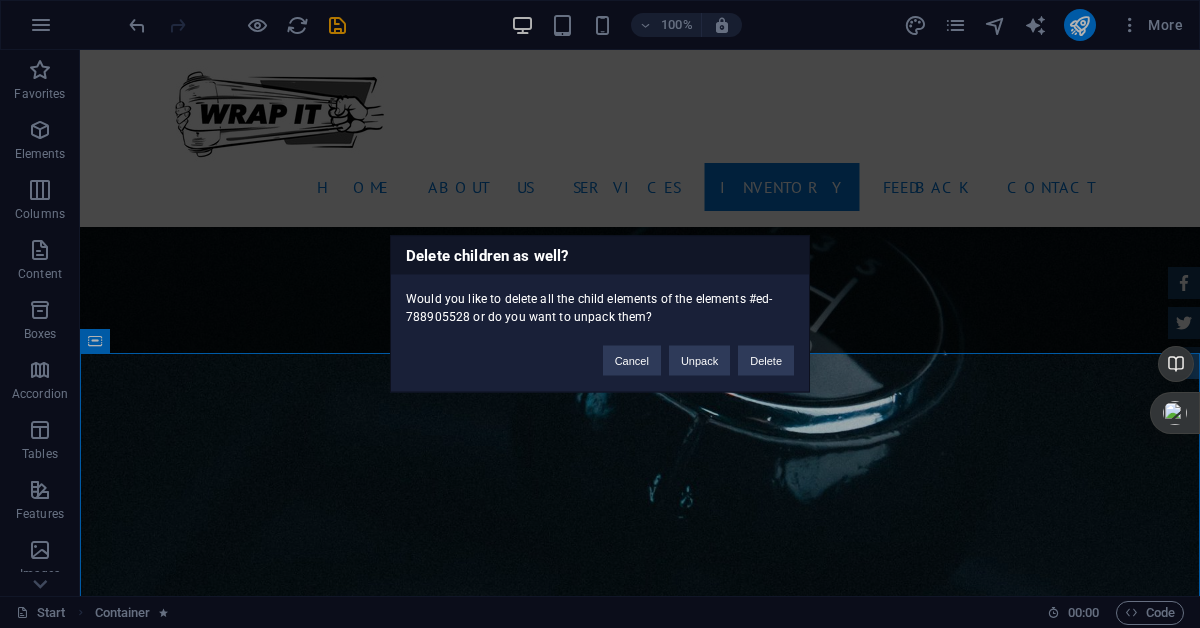 type 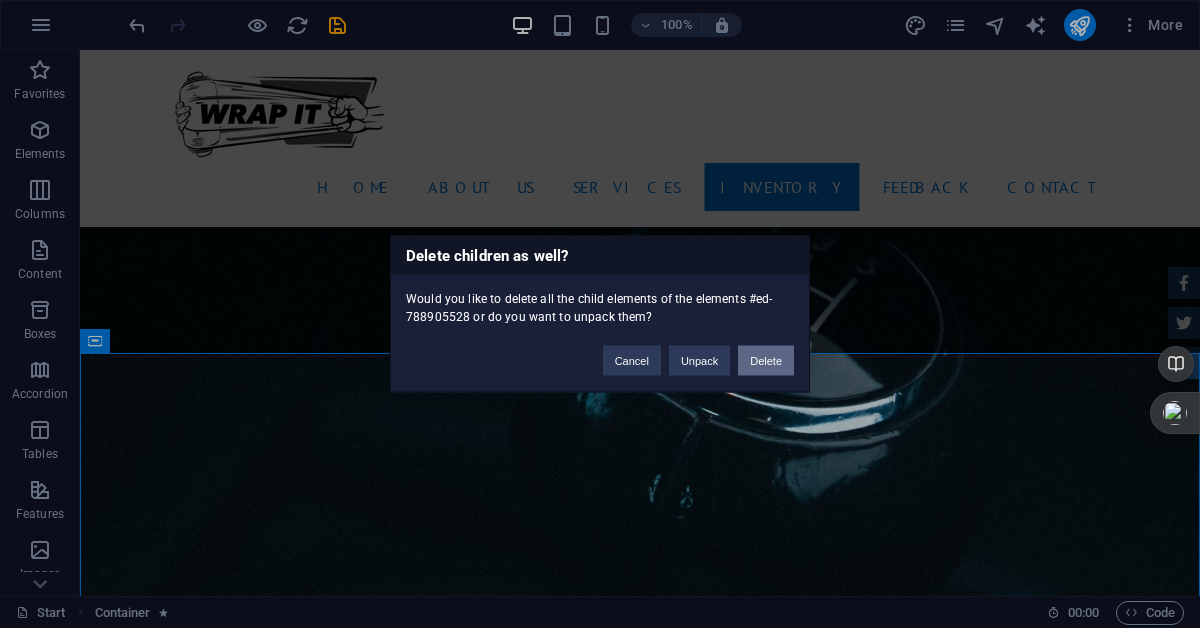 click on "Delete" at bounding box center [766, 361] 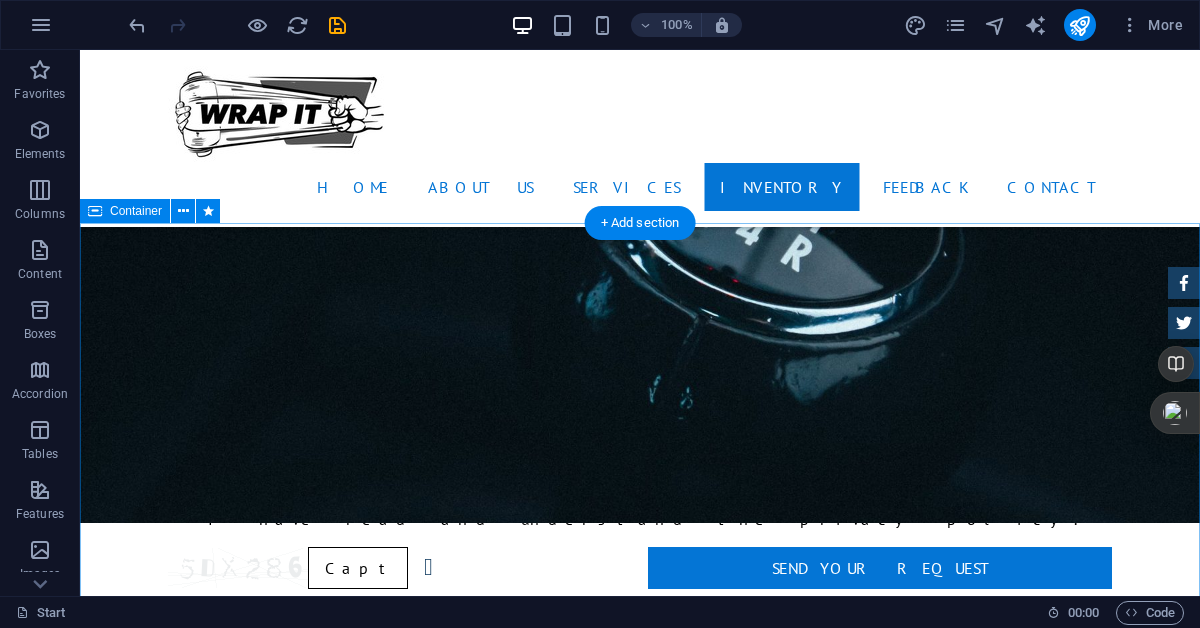 scroll, scrollTop: 3571, scrollLeft: 0, axis: vertical 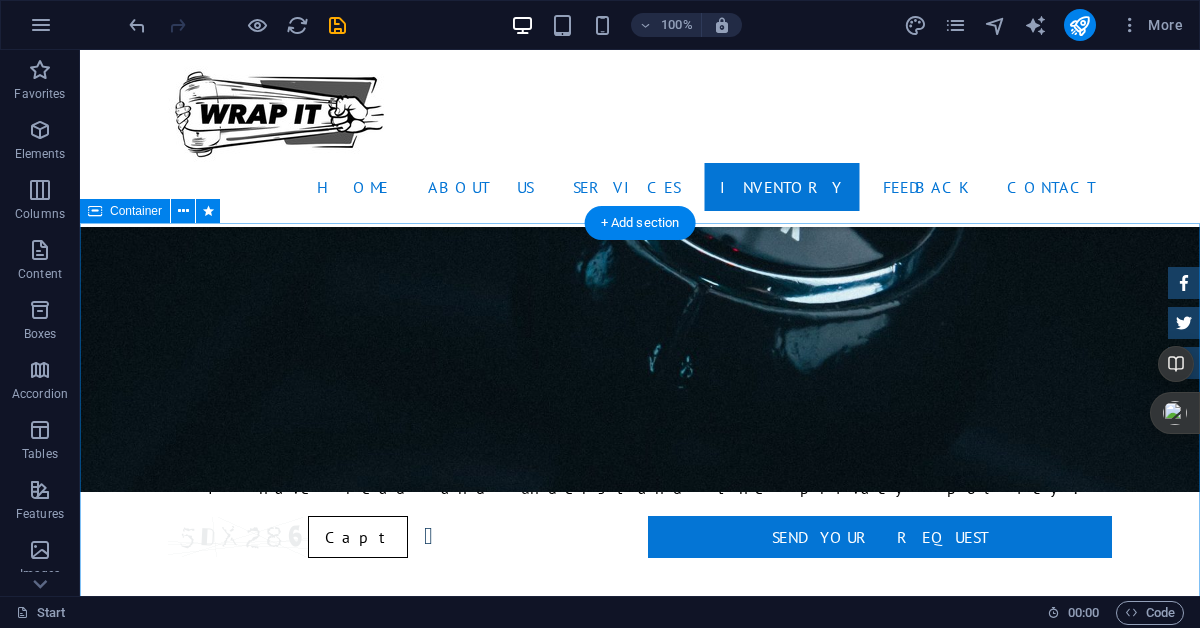 click on "Sales BMW 535I Individual $ 49.999 Automatic  Transmission  | Vivid Blue More Details Land rover Range $ 49.999 Automatic  Transmission  | Pearl white More Details Aston martin  DB9 $ 49.999 Automatic  Transmission  | Coupe More Details Mercedes AMG $ 49.999 Automatic  Transmission  | Coupe More Details Audi RS7 $ 49.999 Automatic  Transmission  | Coupe More Details Jeep Compass $ 49.999 Automatic  Transmission  | Coupe More Details" at bounding box center [640, 6877] 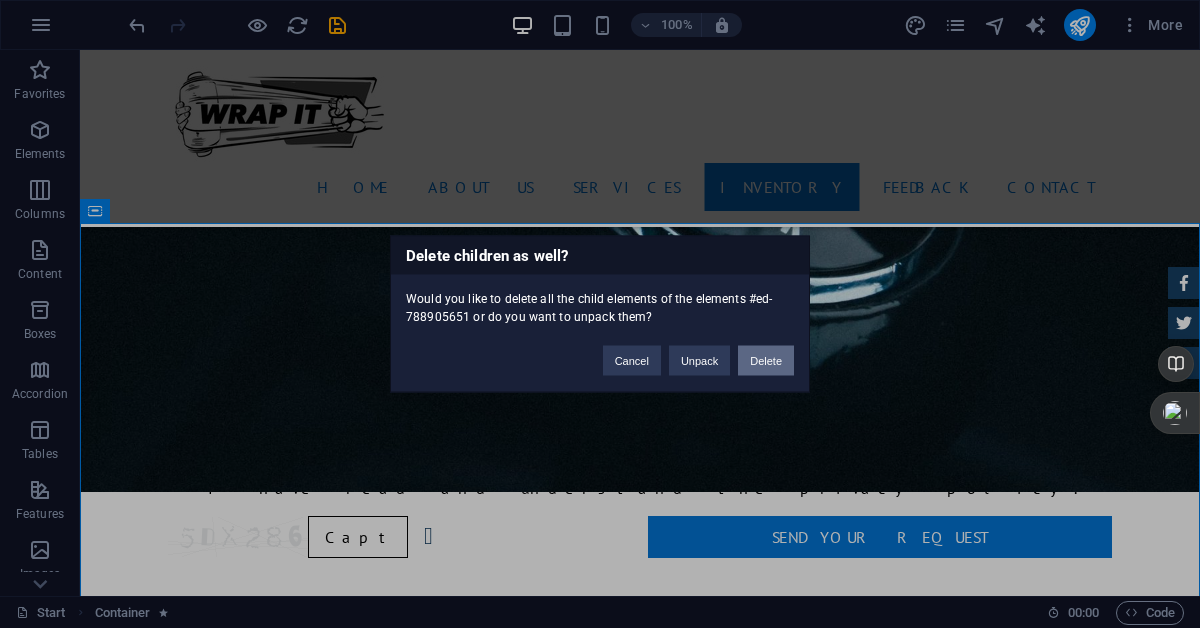 click on "Delete" at bounding box center (766, 361) 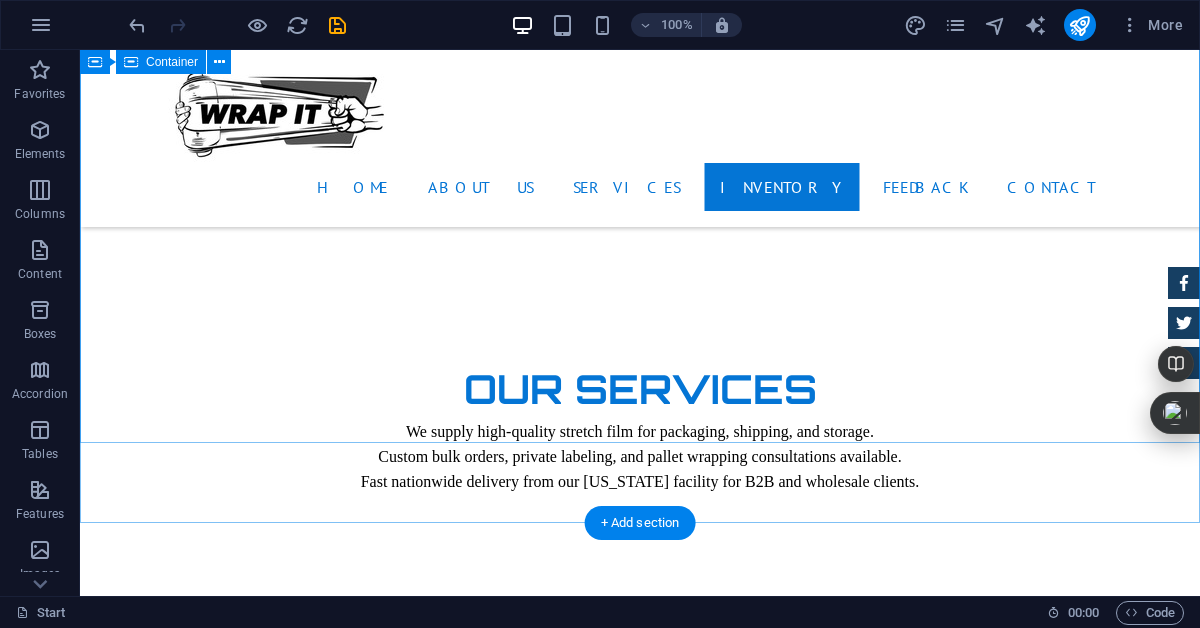 scroll, scrollTop: 3987, scrollLeft: 0, axis: vertical 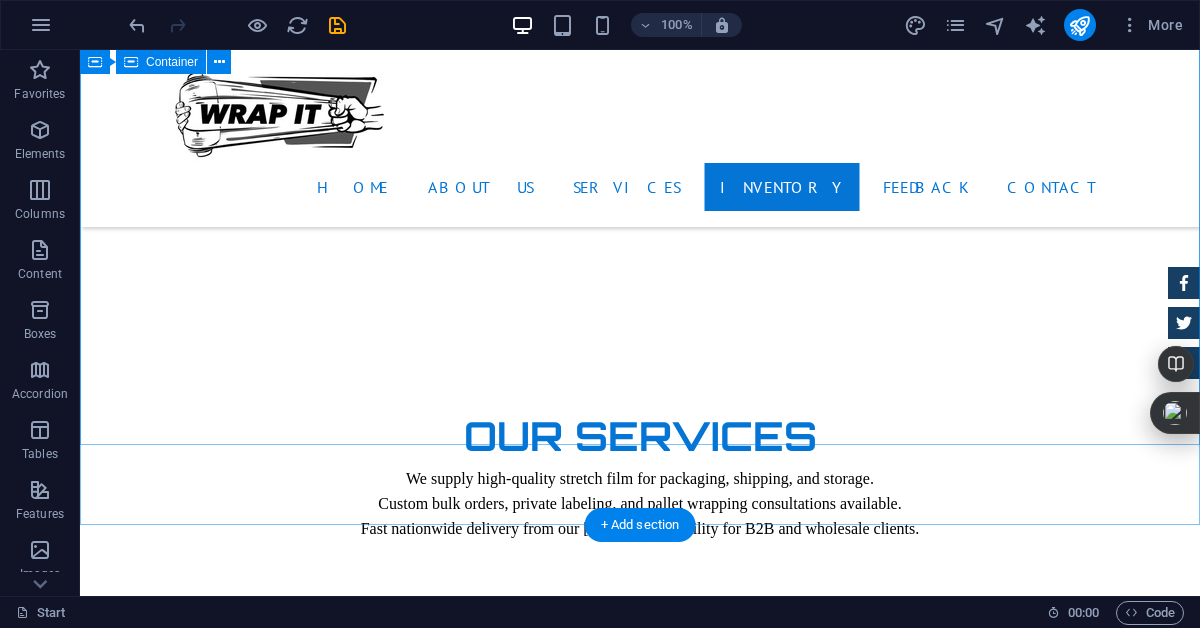 click on "Feedback Emma Miller -  Lorem ipsum dolor sit amet, consetetur sadipscing elitr, sed diam nonumy eirmod tempor invidunt ut labore et dolore magna aliquyam erat. Mark Melone -  Lorem ipsum dolor sit amet, consetetur sadipscing elitr, sed diam nonumy eirmod tempor invidunt ut labore et dolore magna aliquyam erat. Tony Lee Su -  Lorem ipsum dolor sit amet, consetetur sadipscing elitr, sed diam nonumy eirmod tempor invidunt ut labore et dolore magna aliquyam erat. Jonny Doe  -  Lorem ipsum dolor sit amet, consetetur sadipscing elitr, sed diam nonumy eirmod tempor invidunt ut labore et dolore magna aliquyam erat. Tina Many  -  Lorem ipsum dolor sit amet, consetetur sadipscing elitr, sed diam nonumy eirmod tempor invidunt ut labore et dolore magna aliquyam erat. Laura Hill  -  Lorem ipsum dolor sit amet, consetetur sadipscing elitr, sed diam nonumy eirmod tempor invidunt ut labore et dolore magna aliquyam erat. Emma Miller -  Mark Melone -  Tony Lee Su -  Jonny Doe  -  Tina Many  -  Laura Hill  -  1 2" at bounding box center (640, 6807) 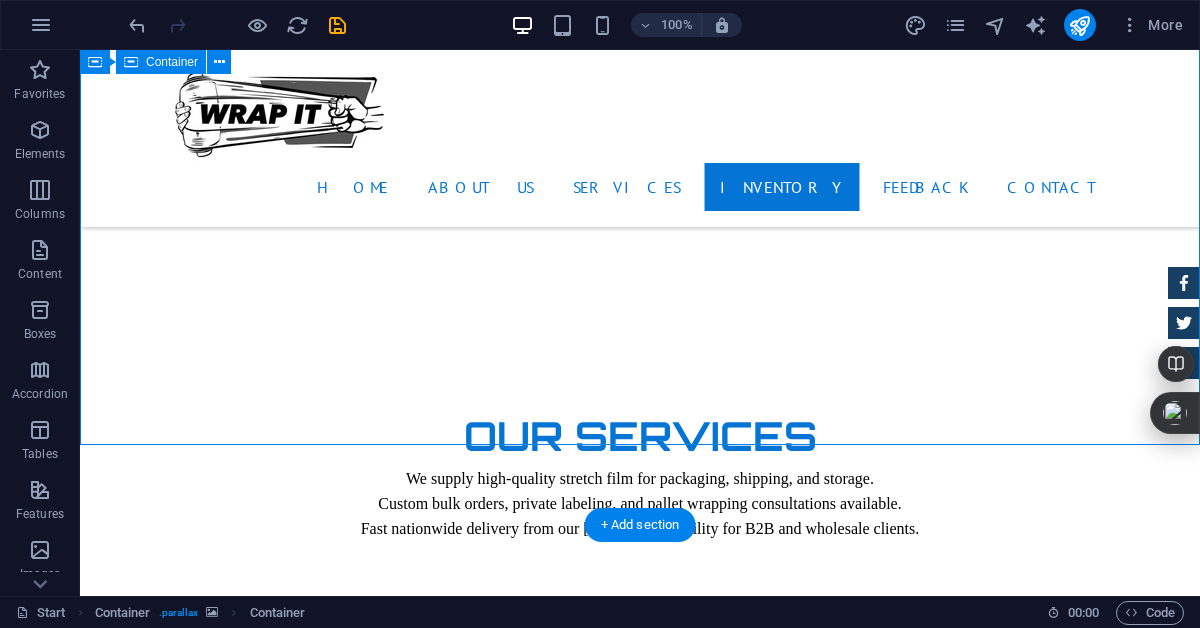 click on "Feedback Emma Miller -  Lorem ipsum dolor sit amet, consetetur sadipscing elitr, sed diam nonumy eirmod tempor invidunt ut labore et dolore magna aliquyam erat. Mark Melone -  Lorem ipsum dolor sit amet, consetetur sadipscing elitr, sed diam nonumy eirmod tempor invidunt ut labore et dolore magna aliquyam erat. Tony Lee Su -  Lorem ipsum dolor sit amet, consetetur sadipscing elitr, sed diam nonumy eirmod tempor invidunt ut labore et dolore magna aliquyam erat. Jonny Doe  -  Lorem ipsum dolor sit amet, consetetur sadipscing elitr, sed diam nonumy eirmod tempor invidunt ut labore et dolore magna aliquyam erat. Tina Many  -  Lorem ipsum dolor sit amet, consetetur sadipscing elitr, sed diam nonumy eirmod tempor invidunt ut labore et dolore magna aliquyam erat. Laura Hill  -  Lorem ipsum dolor sit amet, consetetur sadipscing elitr, sed diam nonumy eirmod tempor invidunt ut labore et dolore magna aliquyam erat. Emma Miller -  Mark Melone -  Tony Lee Su -  Jonny Doe  -  Tina Many  -  Laura Hill  -  1 2" at bounding box center [640, 6807] 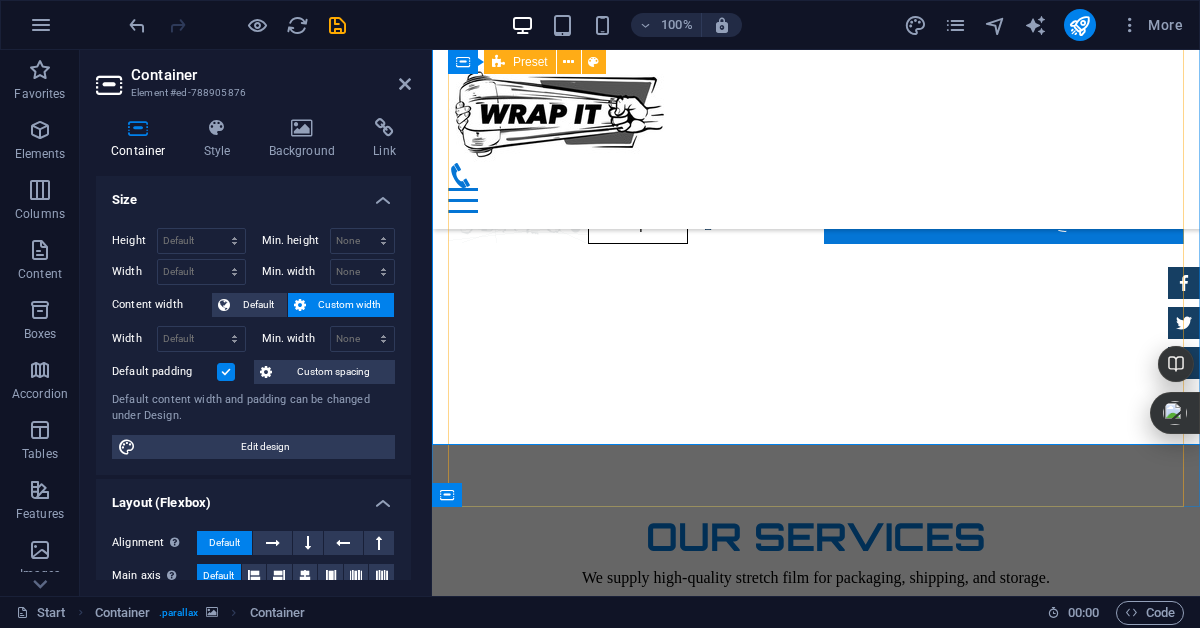 scroll, scrollTop: 3902, scrollLeft: 0, axis: vertical 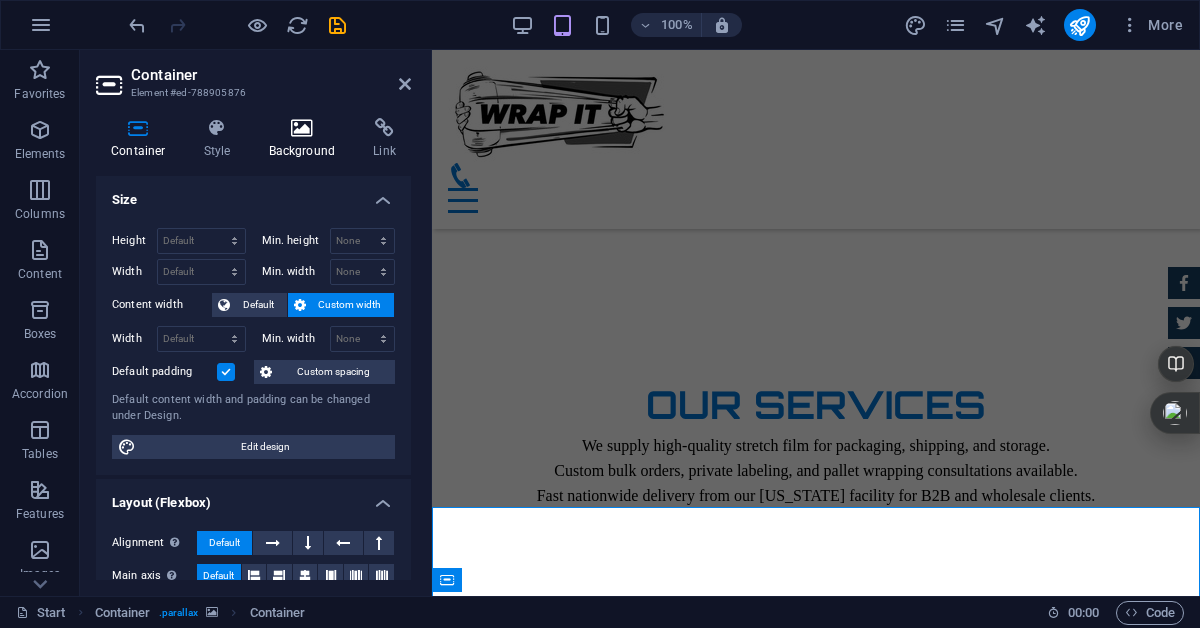 click at bounding box center [302, 128] 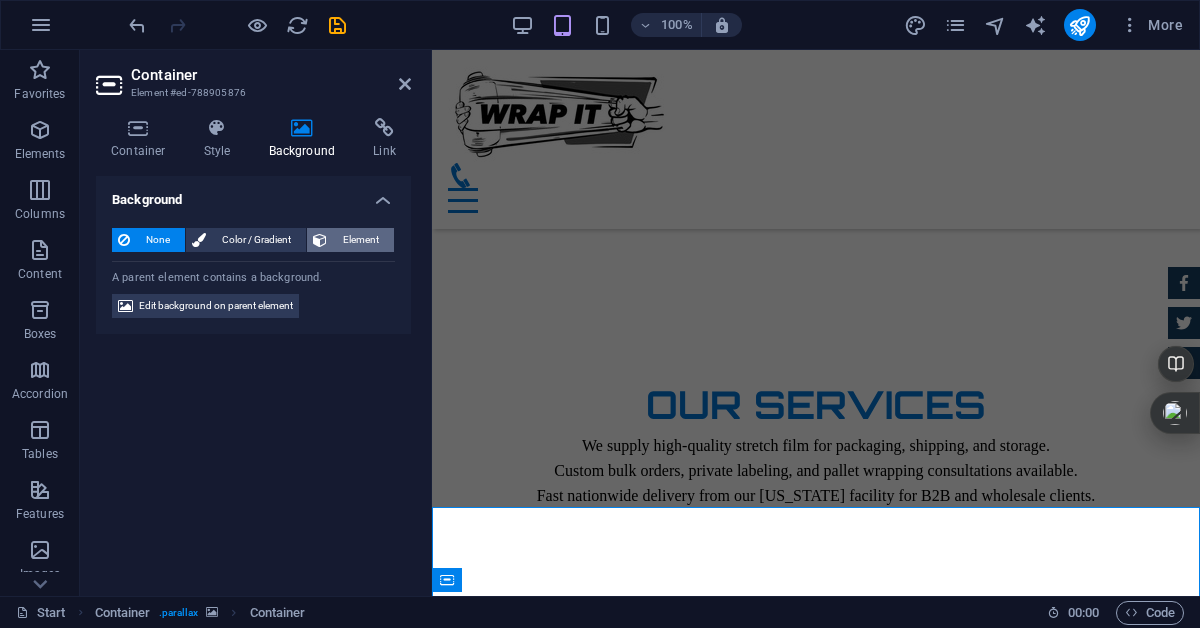 click on "Element" at bounding box center [360, 240] 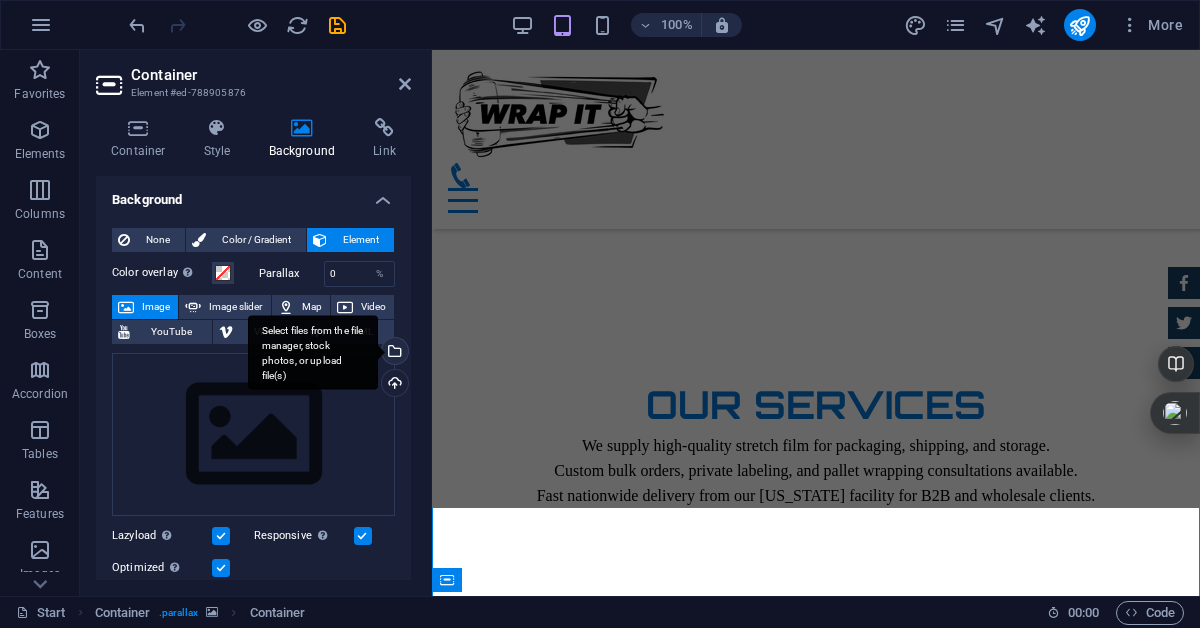 click on "Select files from the file manager, stock photos, or upload file(s)" at bounding box center (393, 353) 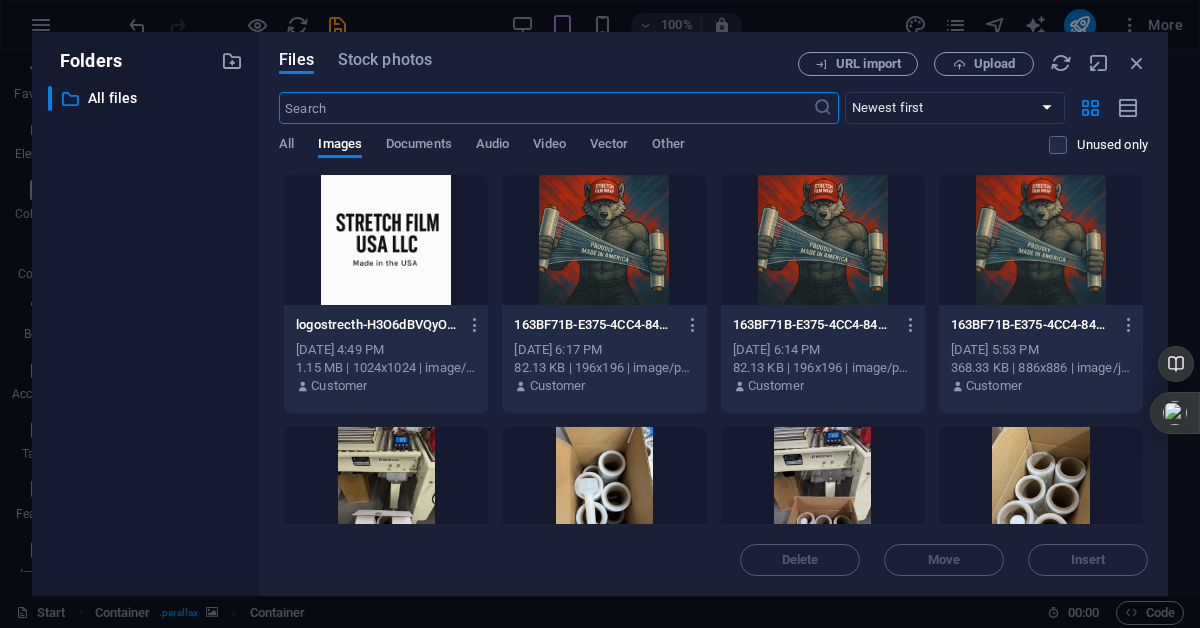 scroll, scrollTop: 5327, scrollLeft: 0, axis: vertical 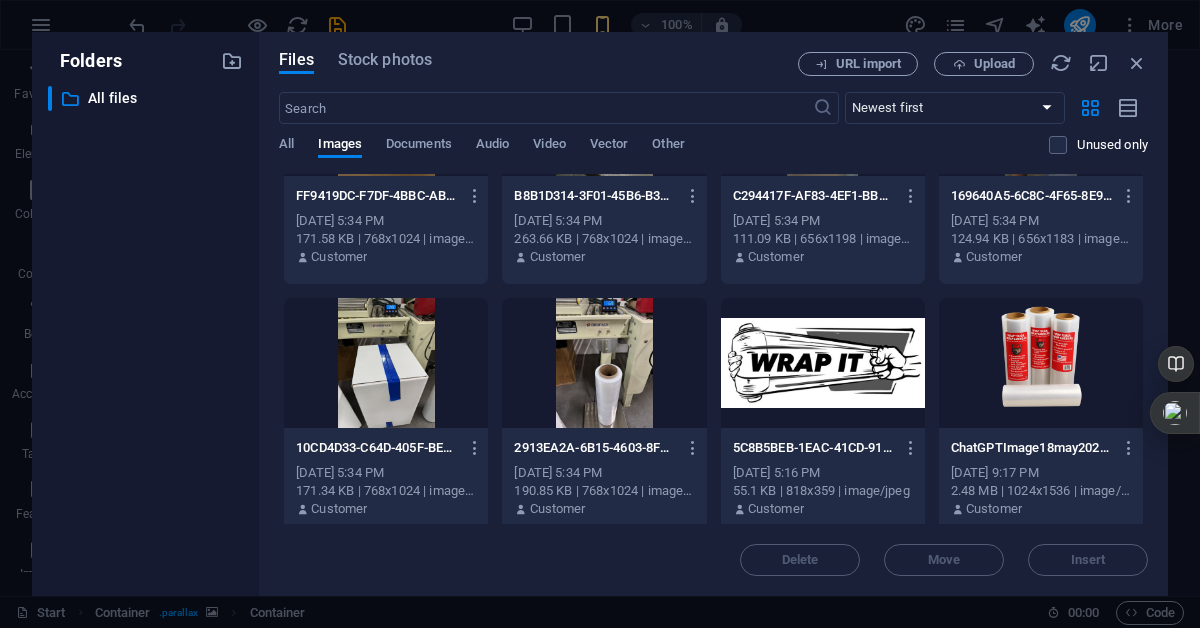 click at bounding box center [823, 363] 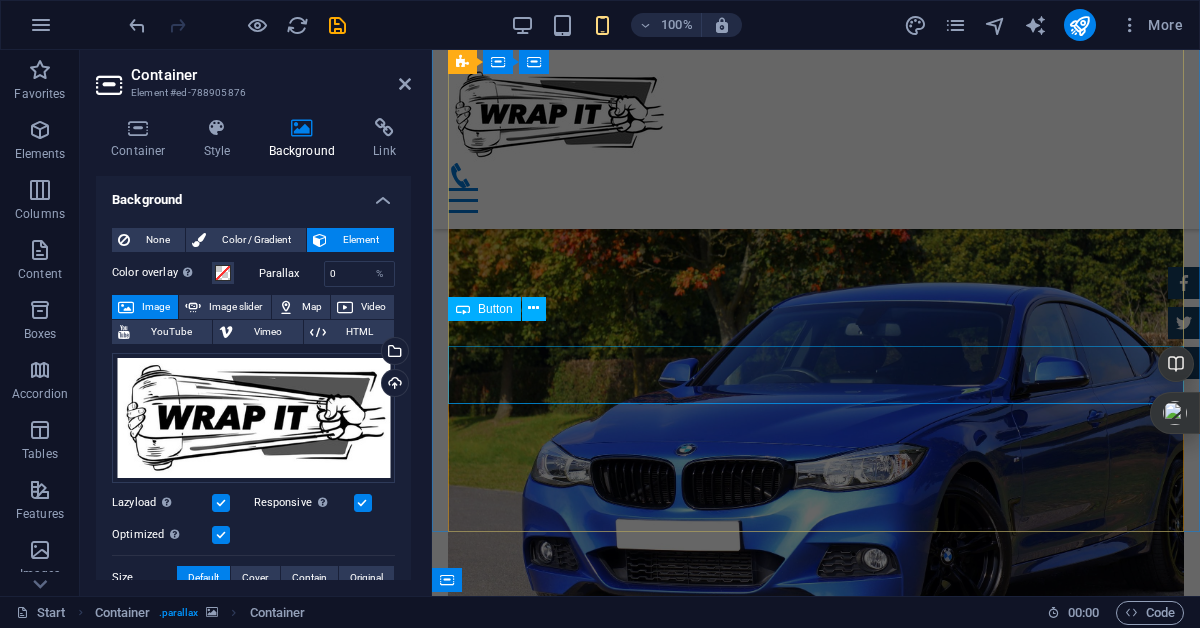 scroll, scrollTop: 3902, scrollLeft: 0, axis: vertical 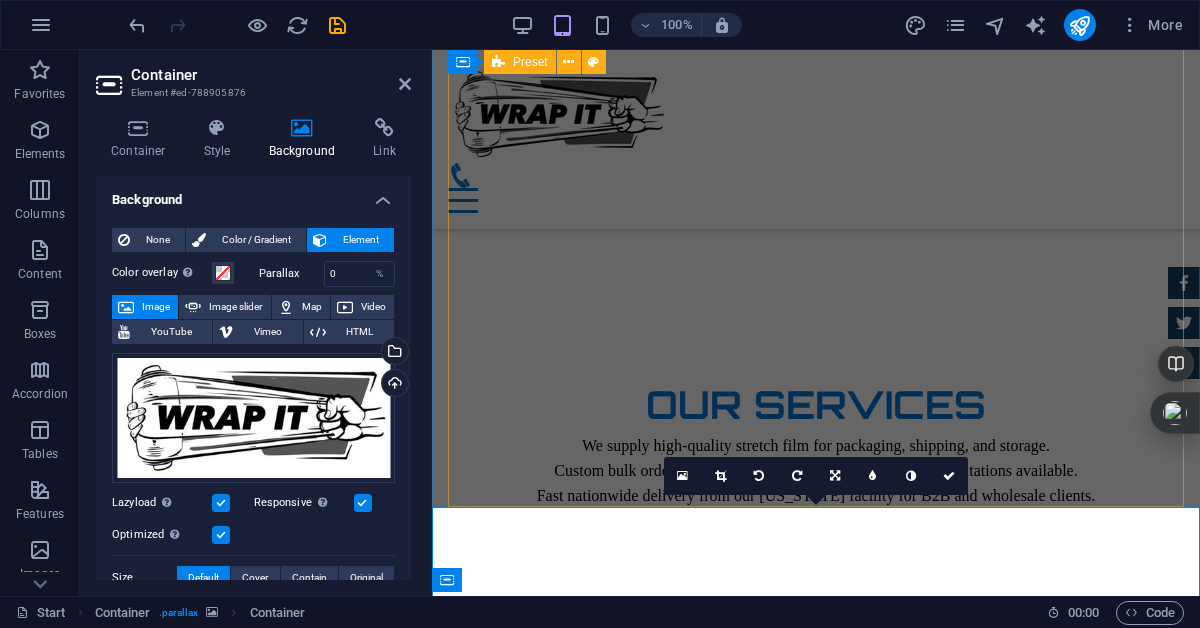 click on "BMW 535I Individual $ 49.999 Automatic  Transmission  | Vivid Blue More Details Land rover Range $ 49.999 Automatic  Transmission  | Pearl white More Details Aston martin  DB9 $ 49.999 Automatic  Transmission  | Coupe More Details" at bounding box center [816, 2648] 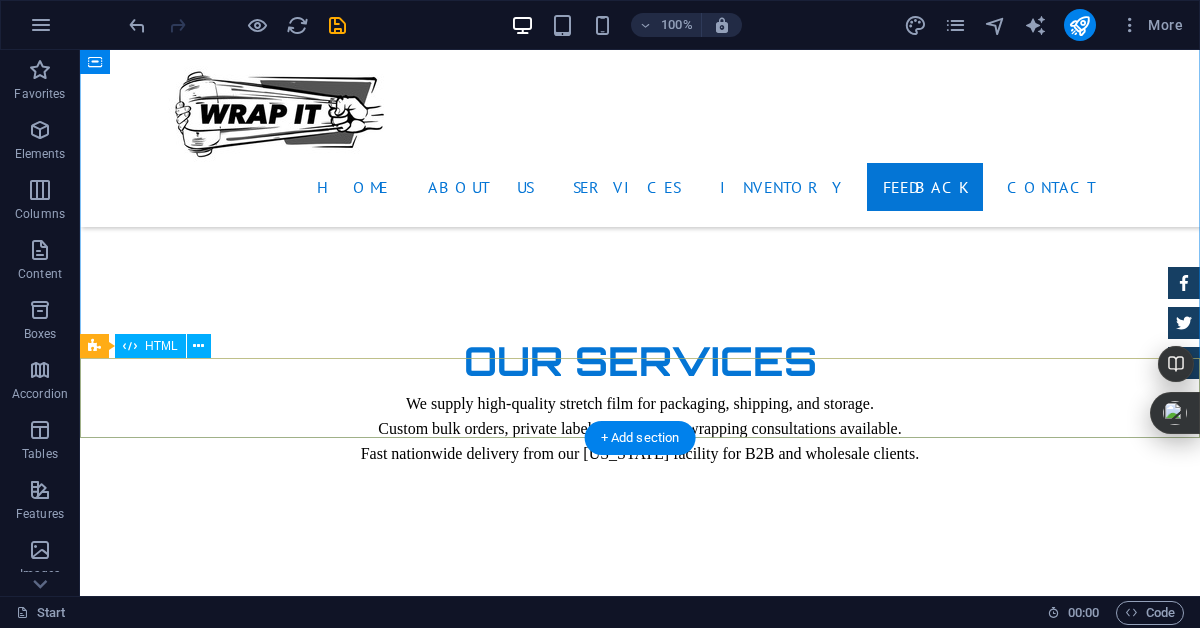 scroll, scrollTop: 4097, scrollLeft: 0, axis: vertical 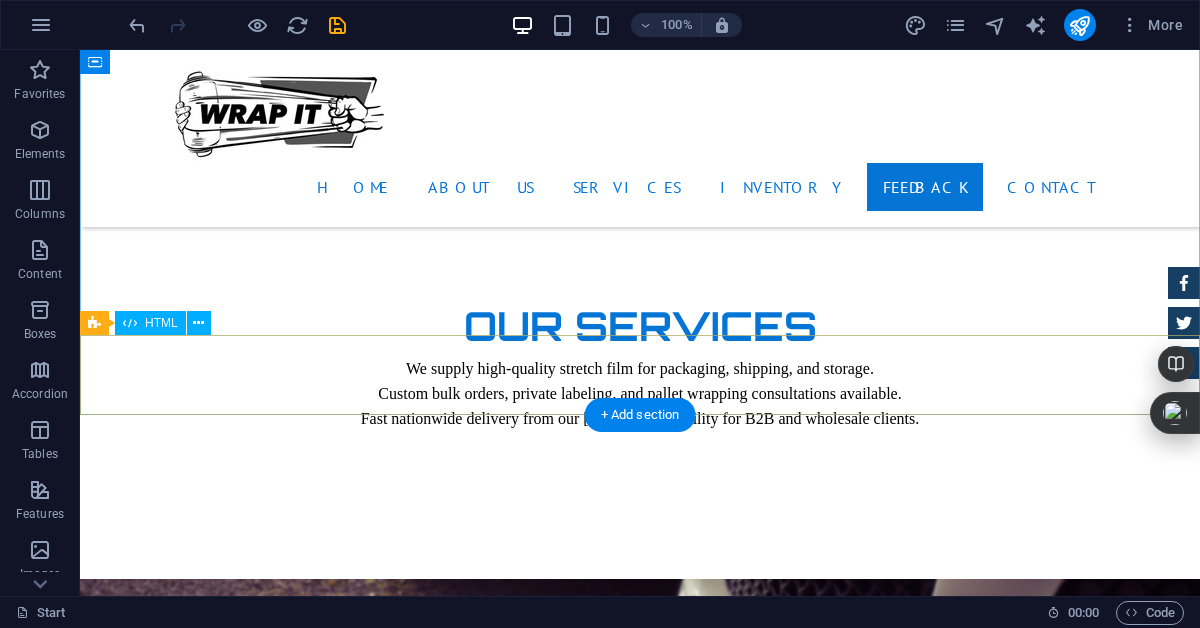 click at bounding box center [640, 9465] 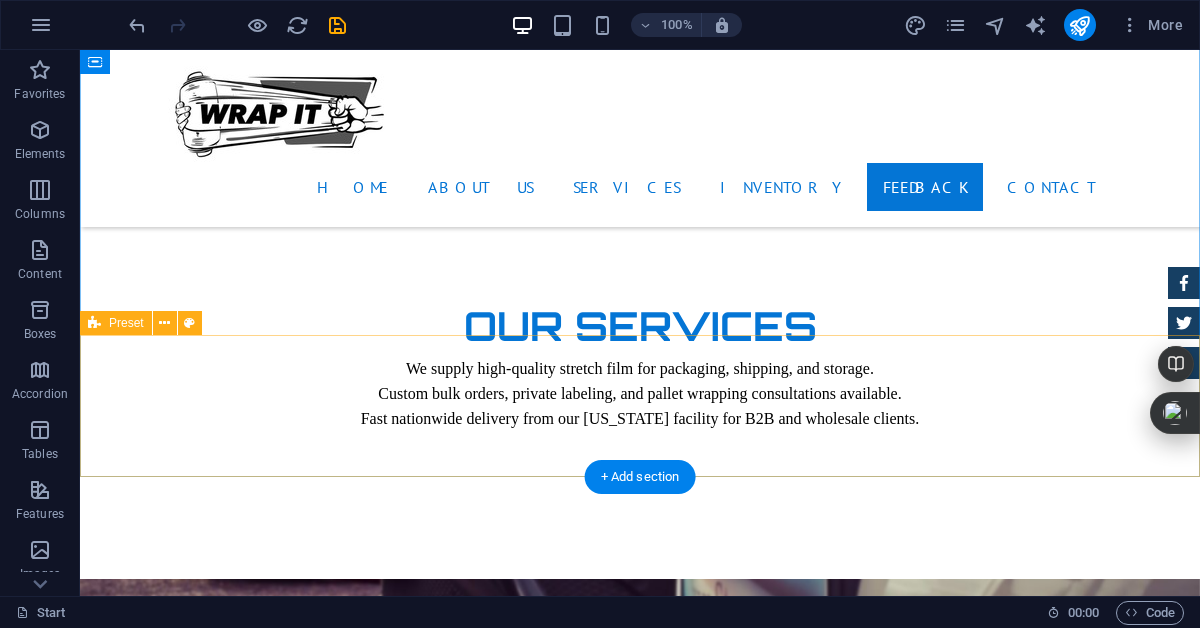 click on "Drop content here or  Add elements  Paste clipboard" at bounding box center [640, 9527] 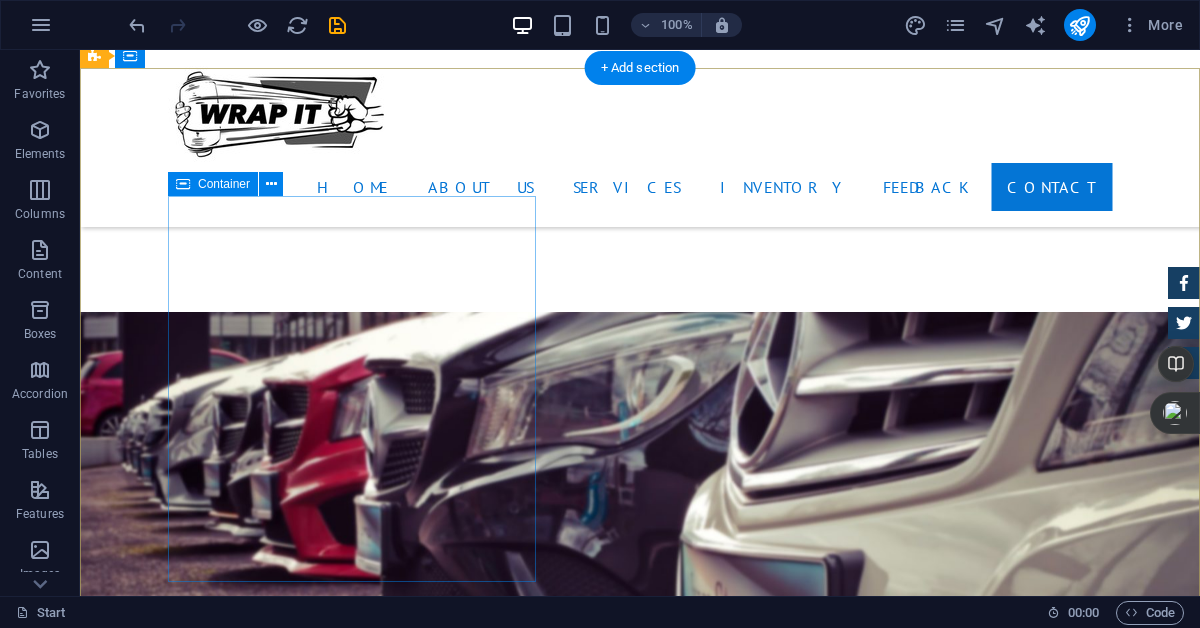 scroll, scrollTop: 4366, scrollLeft: 0, axis: vertical 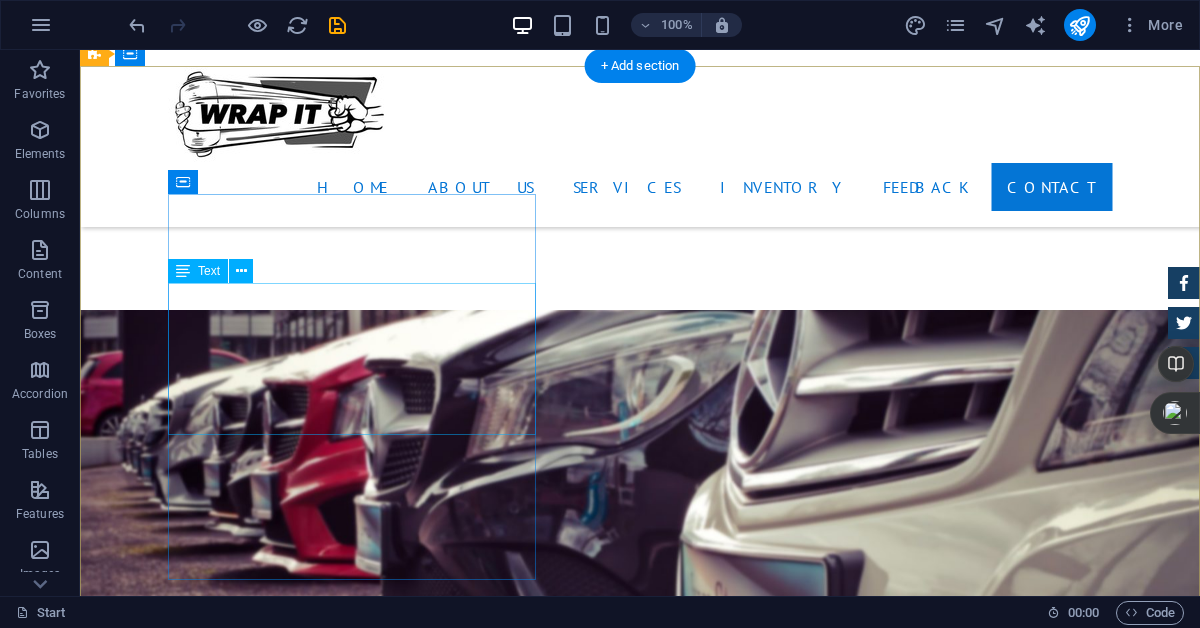 click on "MADE IN AMERICA 19Th ,  Opa Locka   33054 +17865535140 info@ Legal Notice  |  Privacy" at bounding box center (568, 9409) 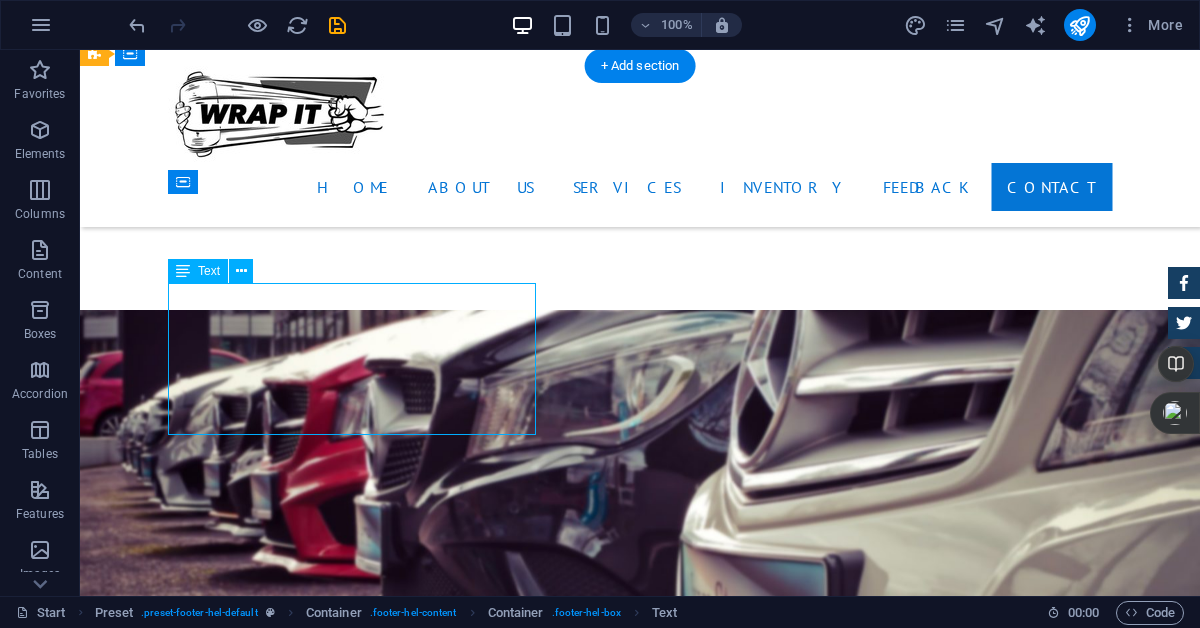 click on "MADE IN AMERICA 19Th ,  Opa Locka   33054 +17865535140 info@ Legal Notice  |  Privacy" at bounding box center [568, 9409] 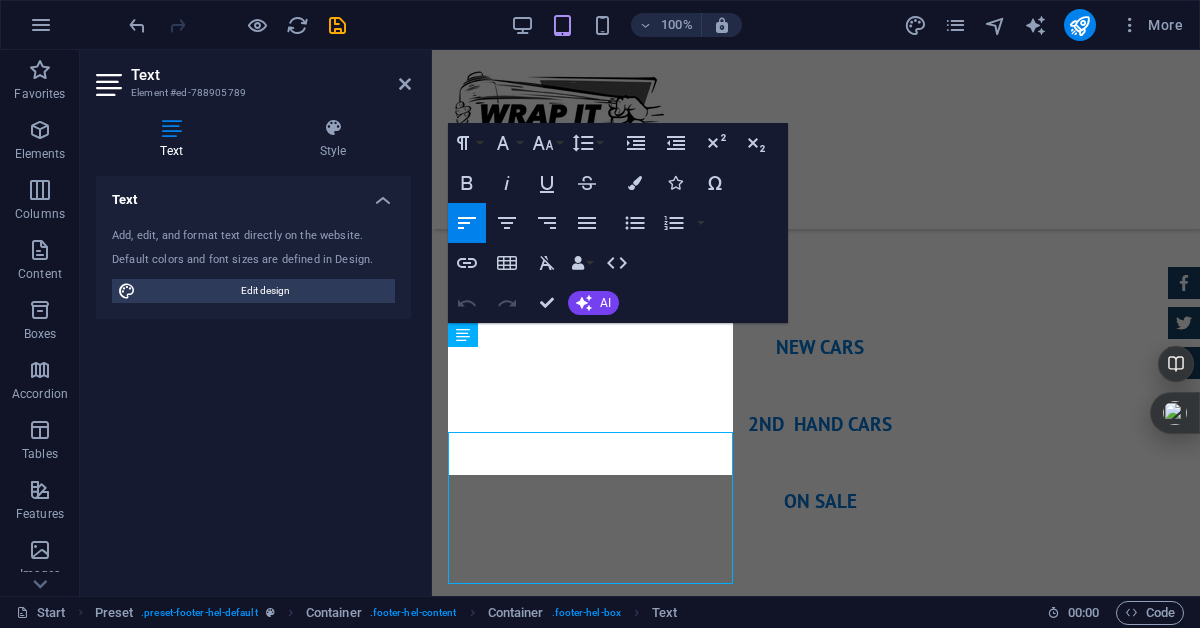 scroll, scrollTop: 4912, scrollLeft: 0, axis: vertical 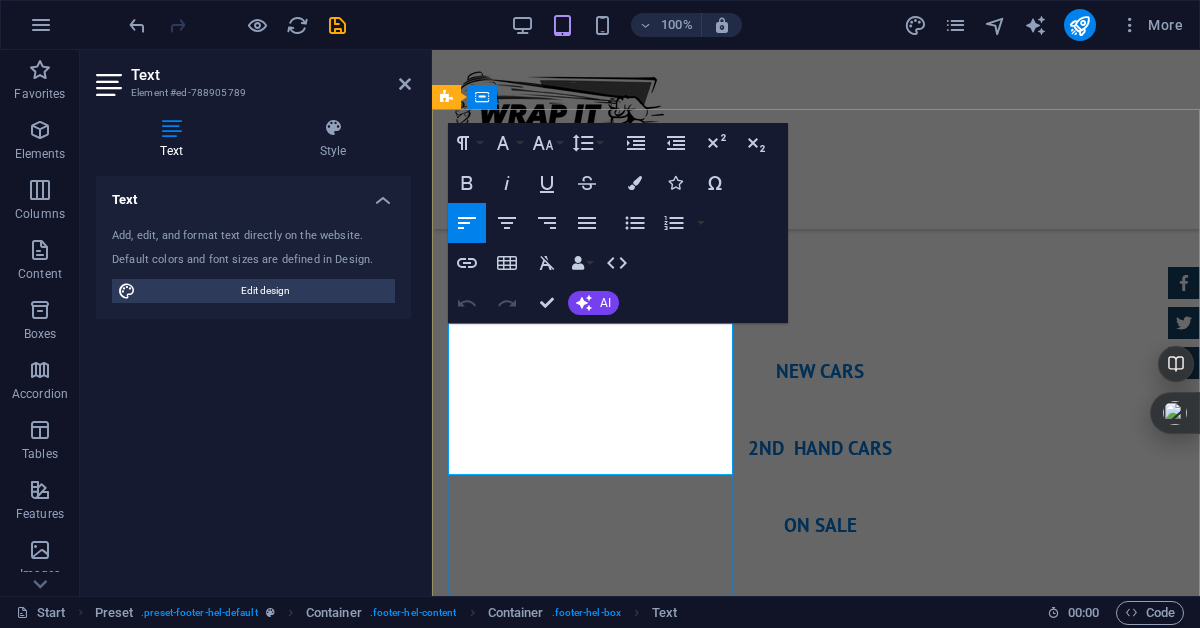 click on "MADE IN [GEOGRAPHIC_DATA]" at bounding box center [658, 7645] 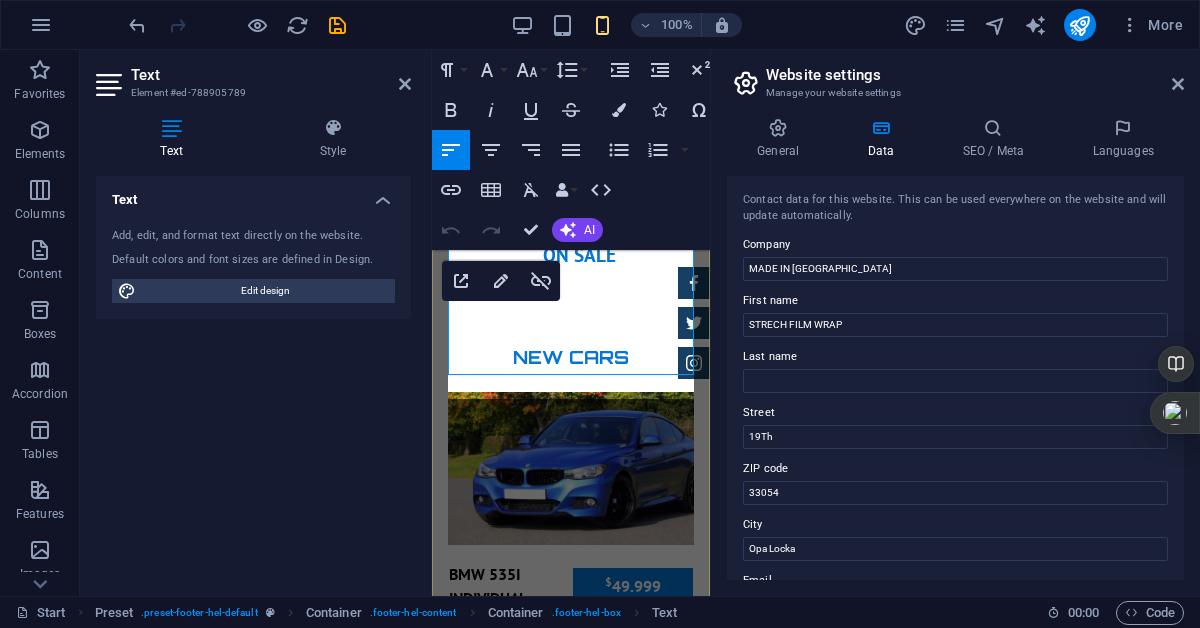 scroll, scrollTop: 5977, scrollLeft: 0, axis: vertical 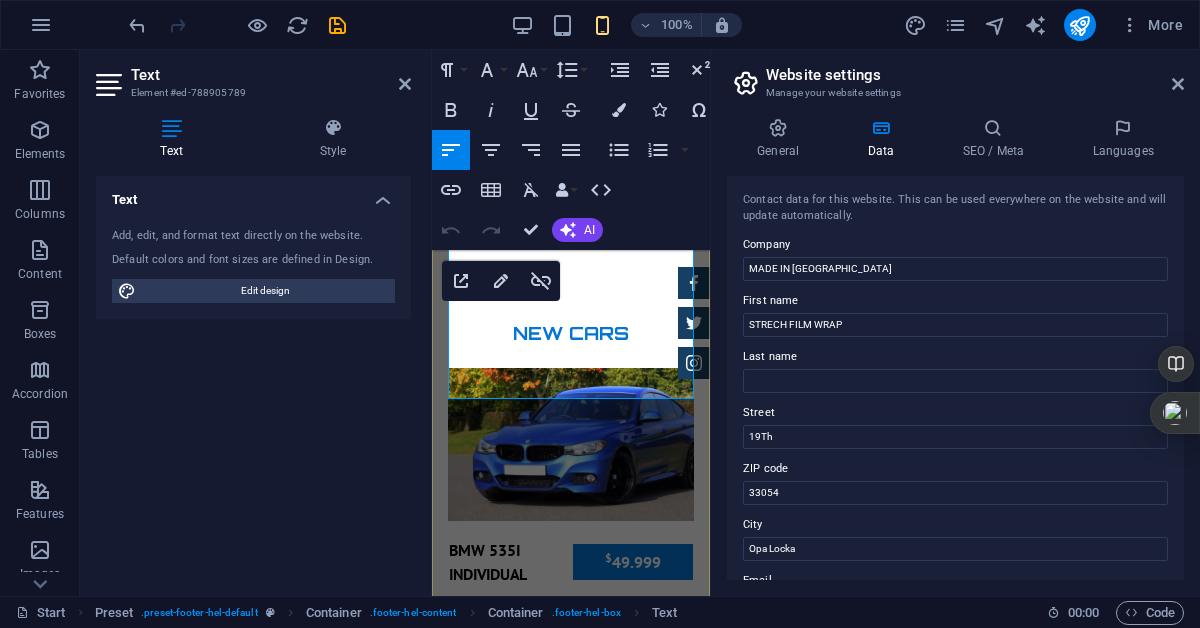 drag, startPoint x: 599, startPoint y: 261, endPoint x: 473, endPoint y: 258, distance: 126.035706 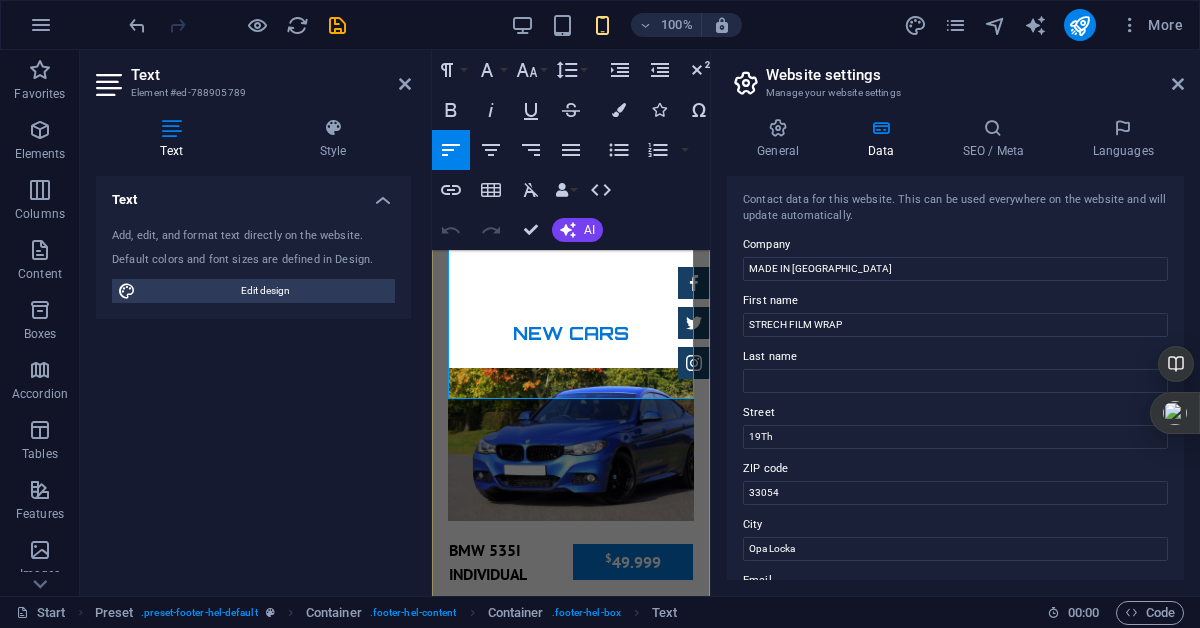 type 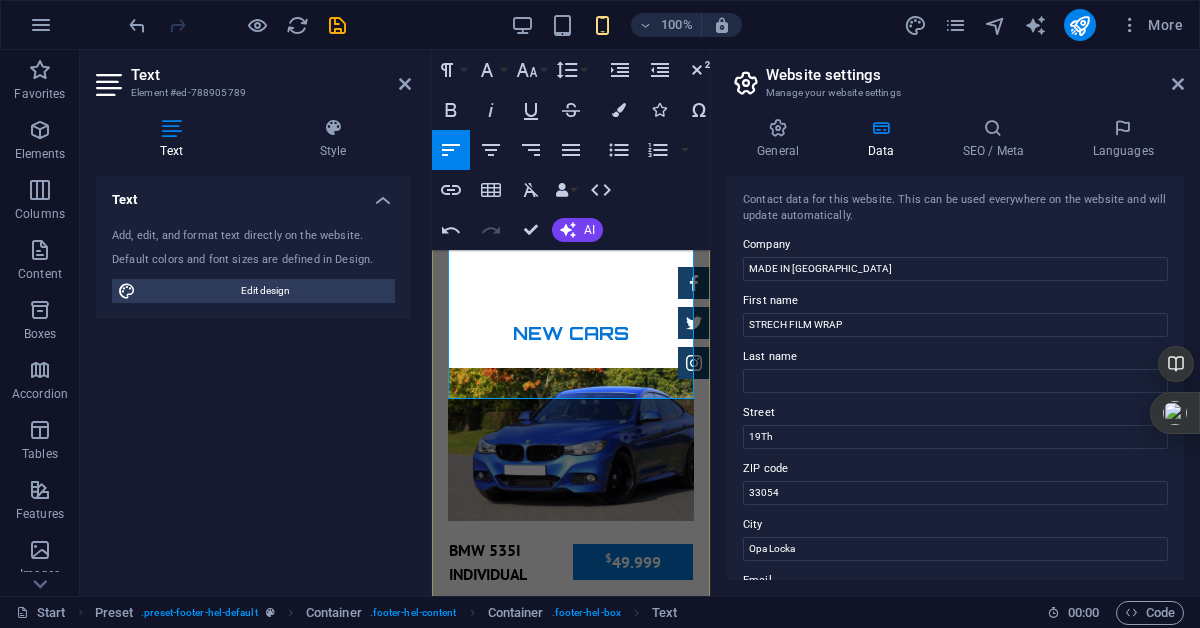 click on "19Th" at bounding box center (478, 3274) 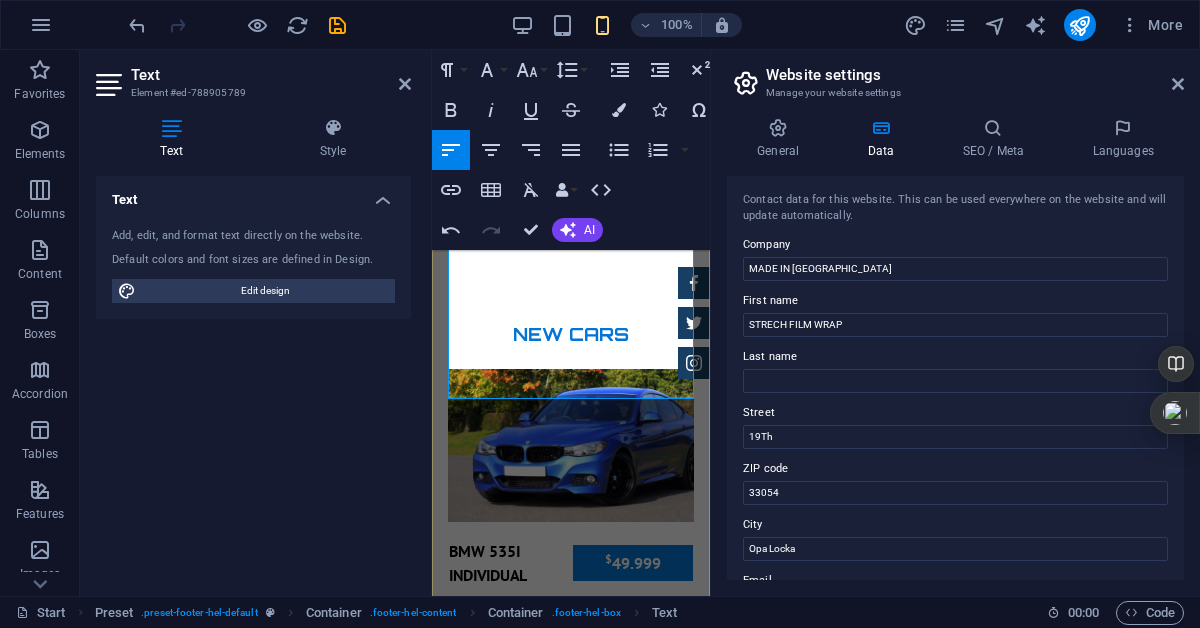 scroll, scrollTop: 5977, scrollLeft: 0, axis: vertical 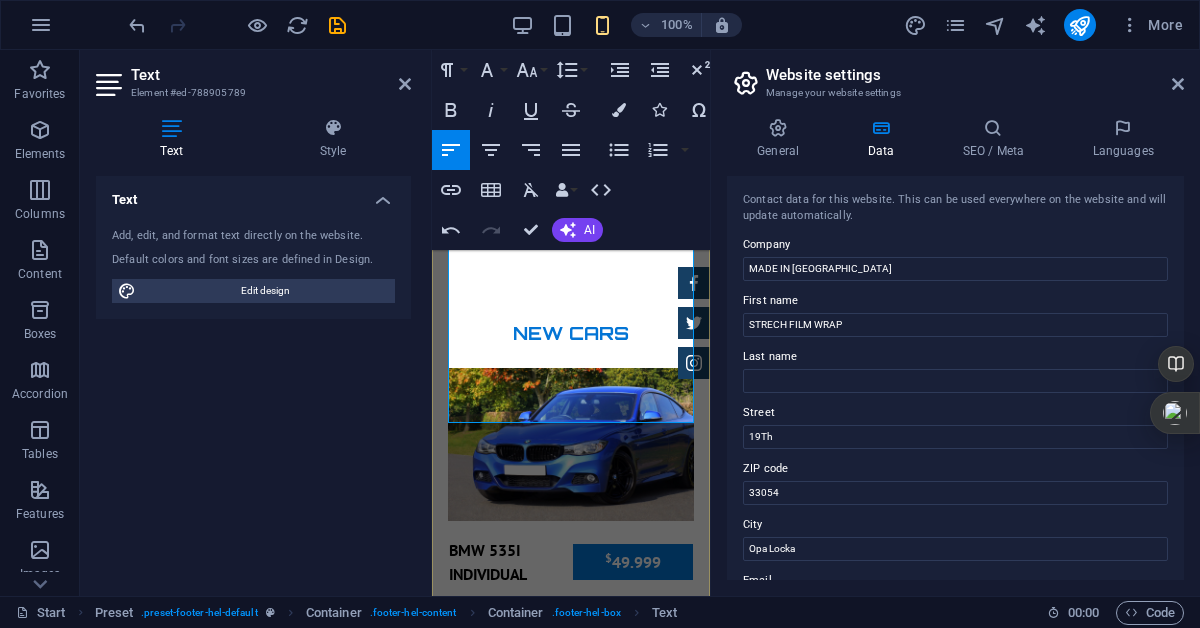 click on "STRETCH FILM USA LLC 13700 NW 19TH AV ,  Opa Locka   33054 +17865535140 info@ Legal Notice  |  Privacy" at bounding box center [571, 3330] 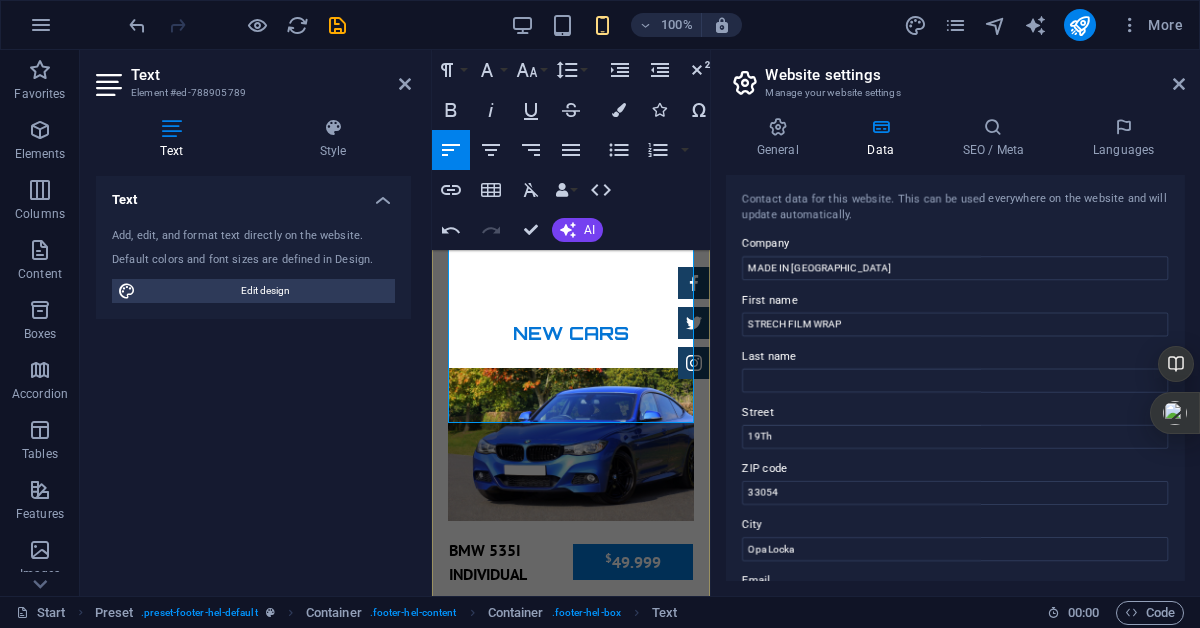 click on "[PHONE_NUMBER]" at bounding box center (554, 3330) 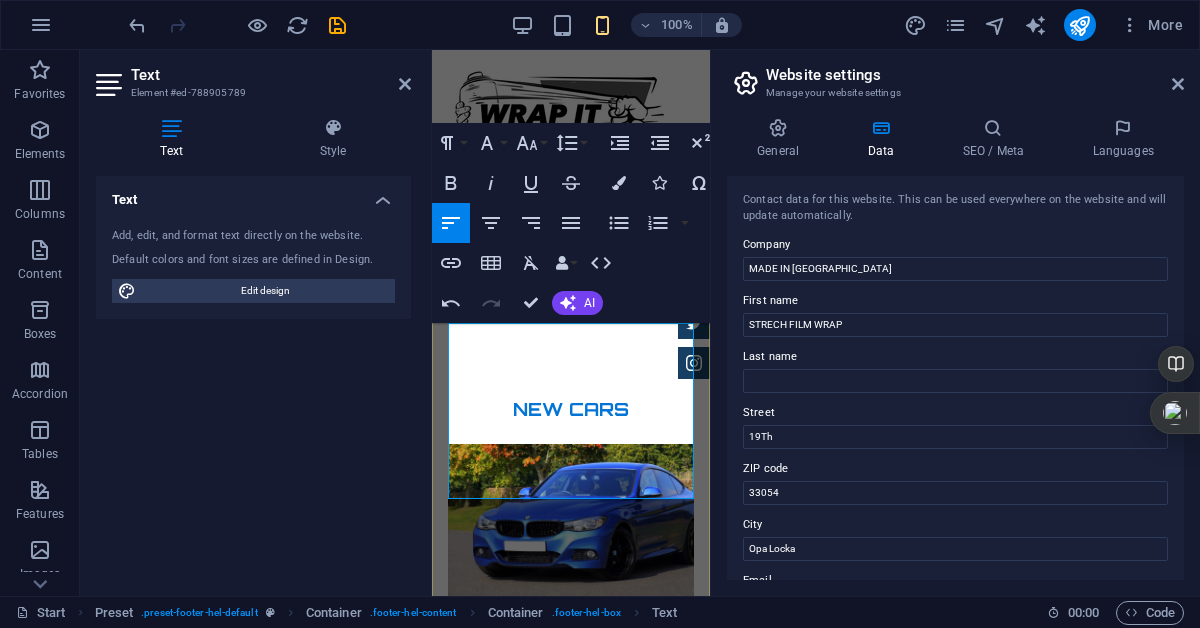scroll, scrollTop: 5900, scrollLeft: 0, axis: vertical 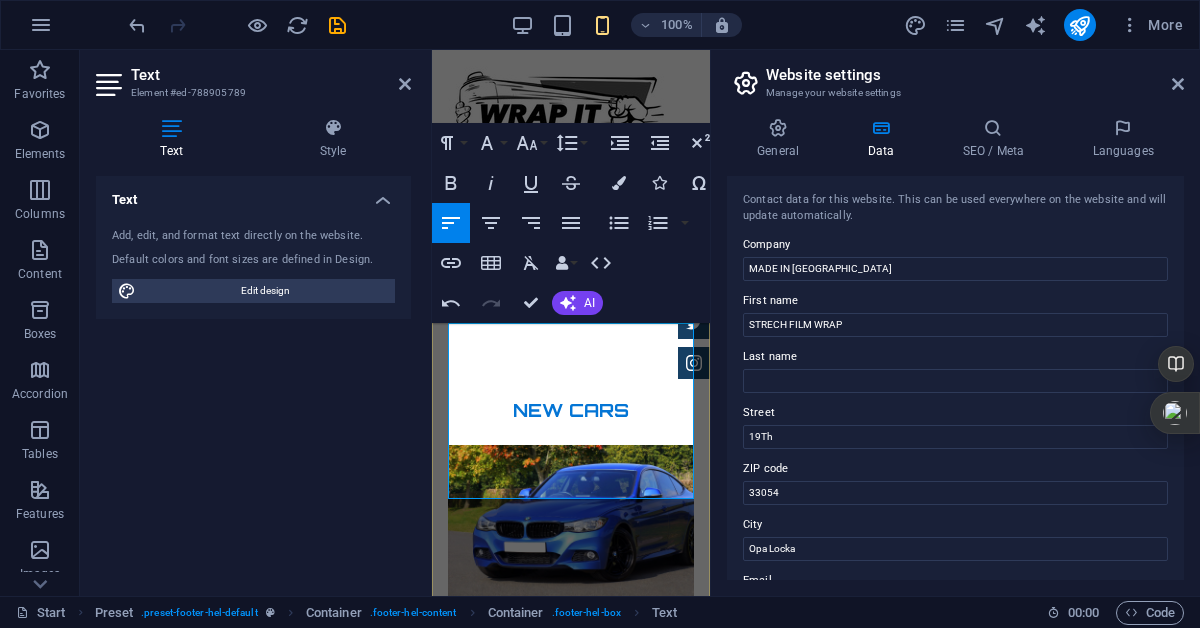 click on "info@" at bounding box center [584, 3439] 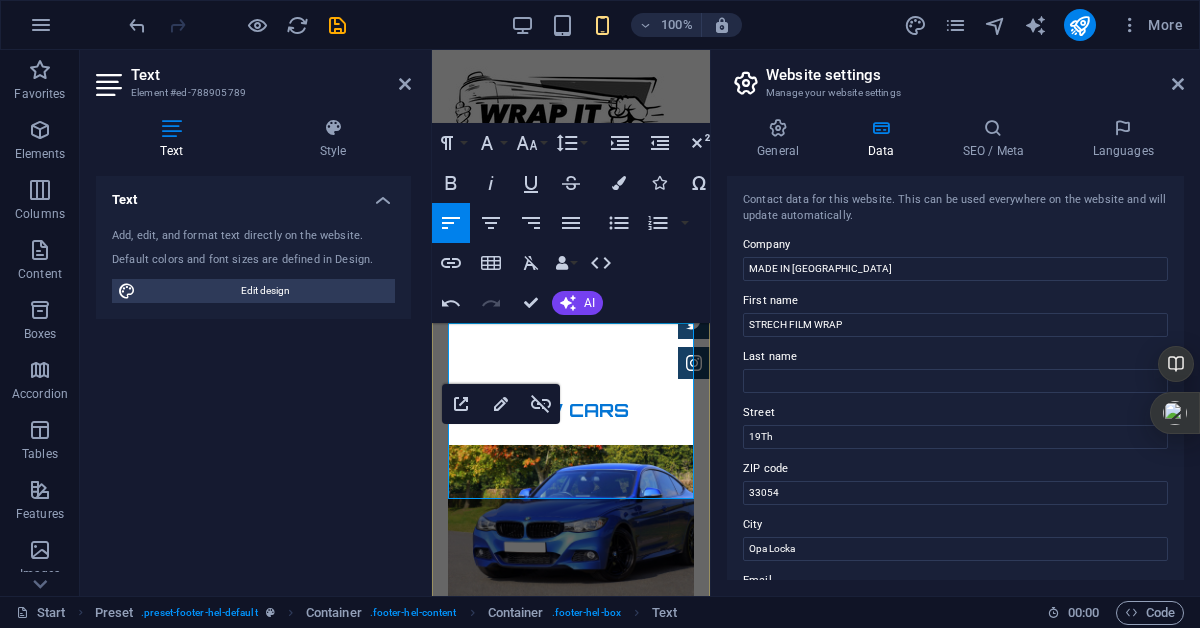 scroll, scrollTop: 5901, scrollLeft: 0, axis: vertical 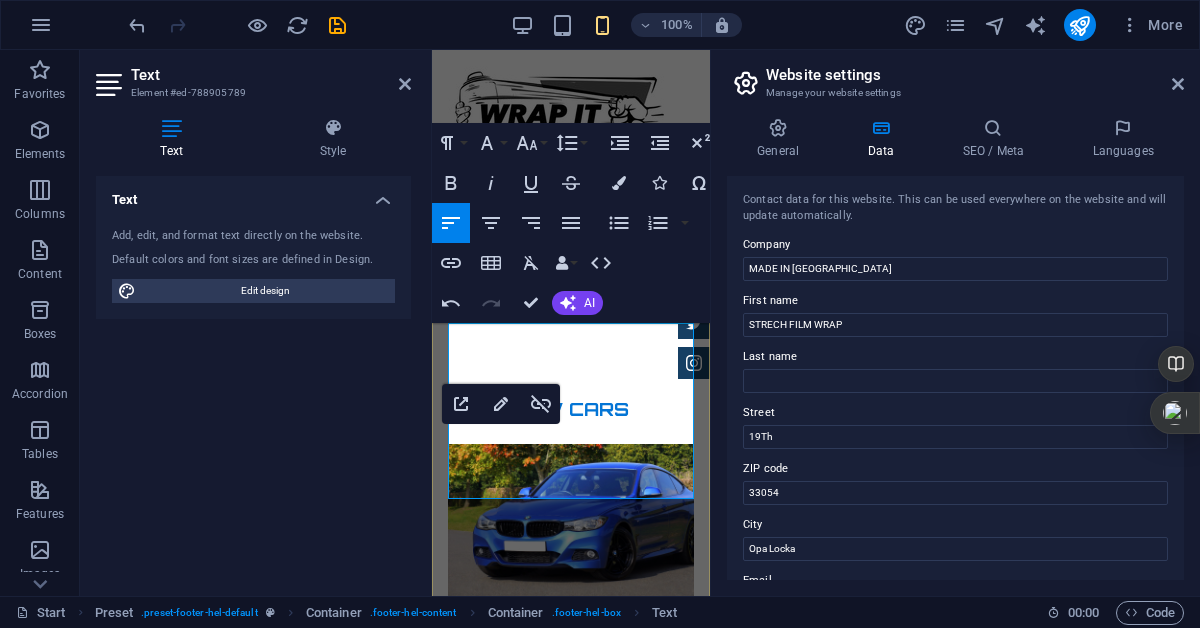 click on "info@" at bounding box center [483, 3438] 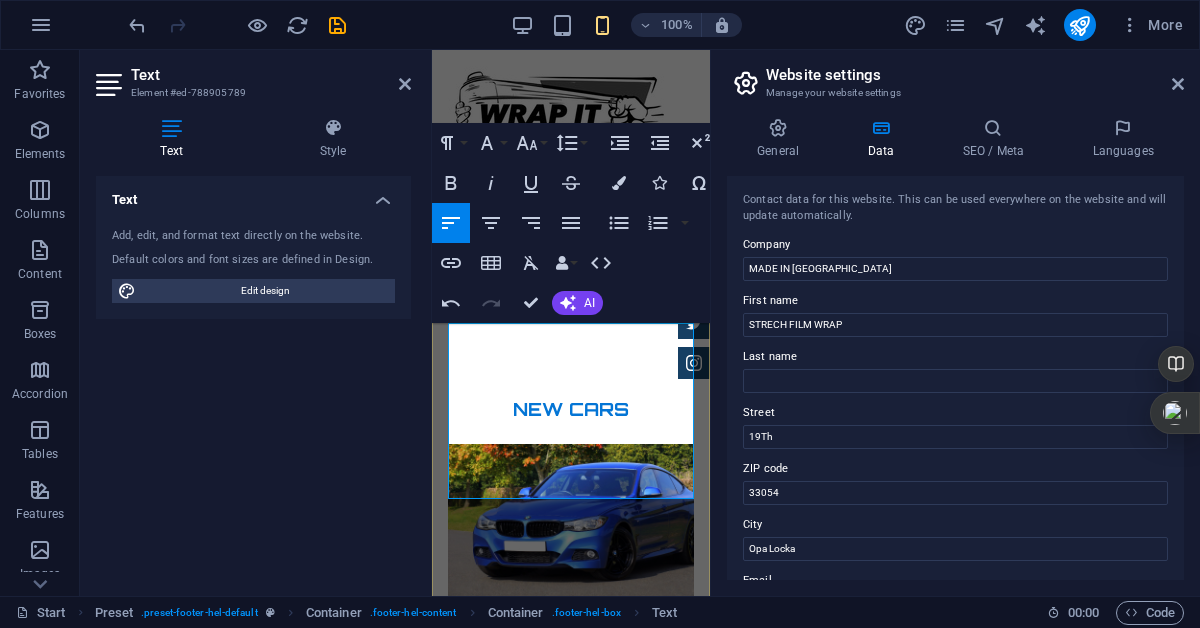click on "iSALES@" at bounding box center [584, 3438] 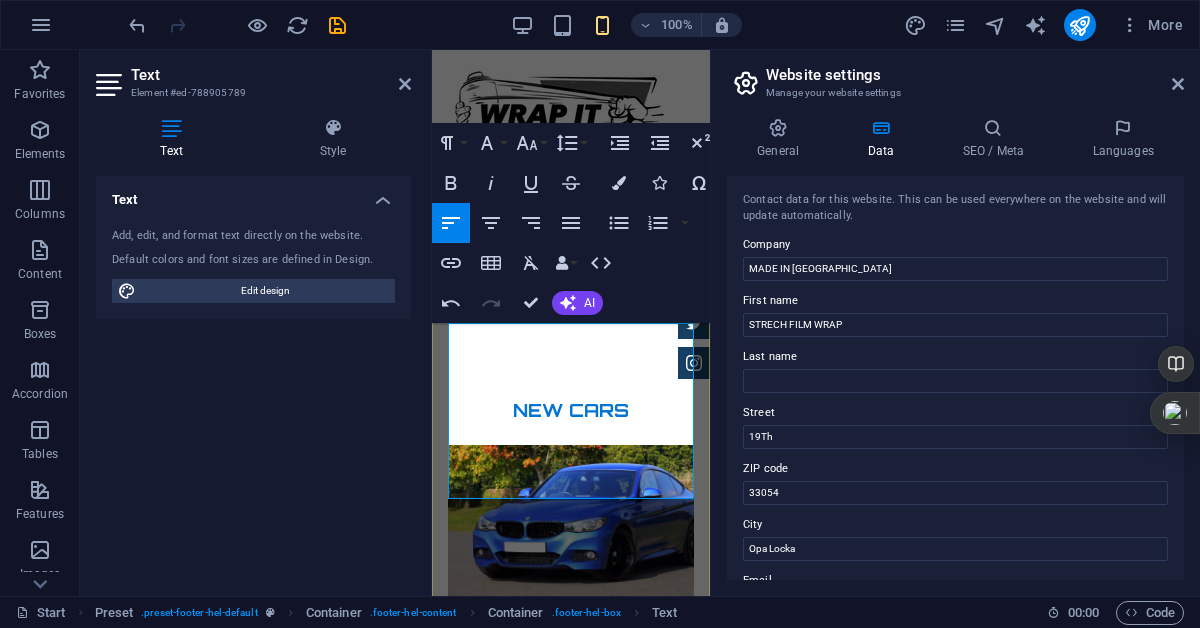 scroll, scrollTop: 5901, scrollLeft: 0, axis: vertical 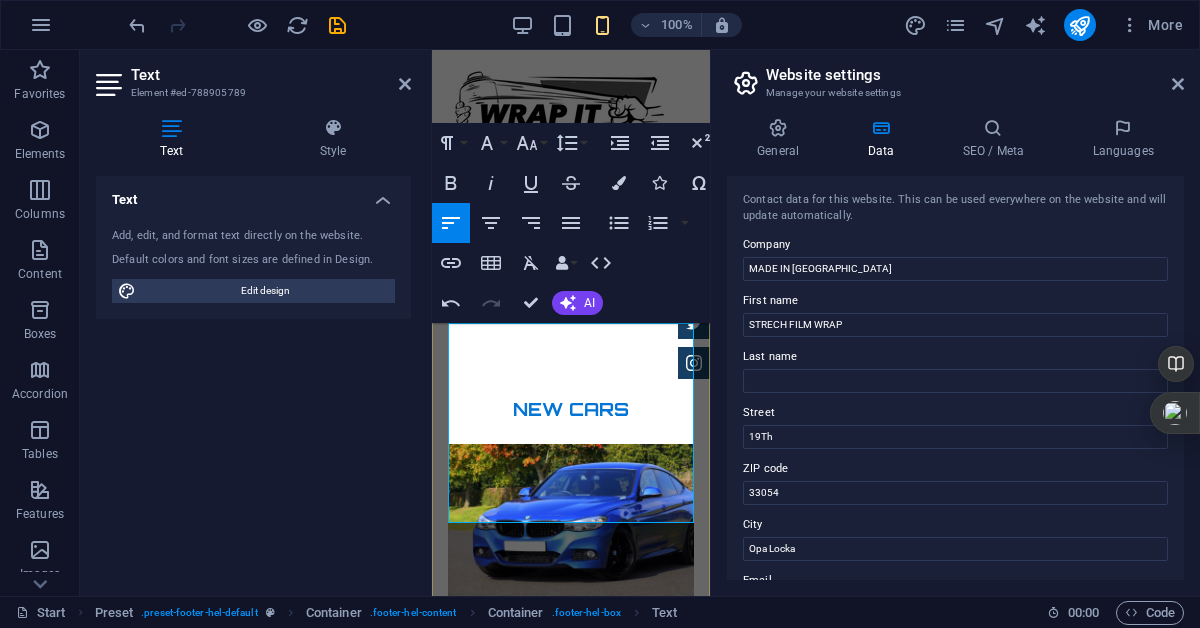 click on "Contact We are happy to assist you STRETCH FILM USA LLC 13700 NW 19TH AV,  Opa Locka   33054 +13053962785 iSALES@ STRETCH-FILMUSA.COM Legal Notice  |  Privacy   I have read and understand the privacy policy. Unreadable? Regenerate Send" at bounding box center [571, 3698] 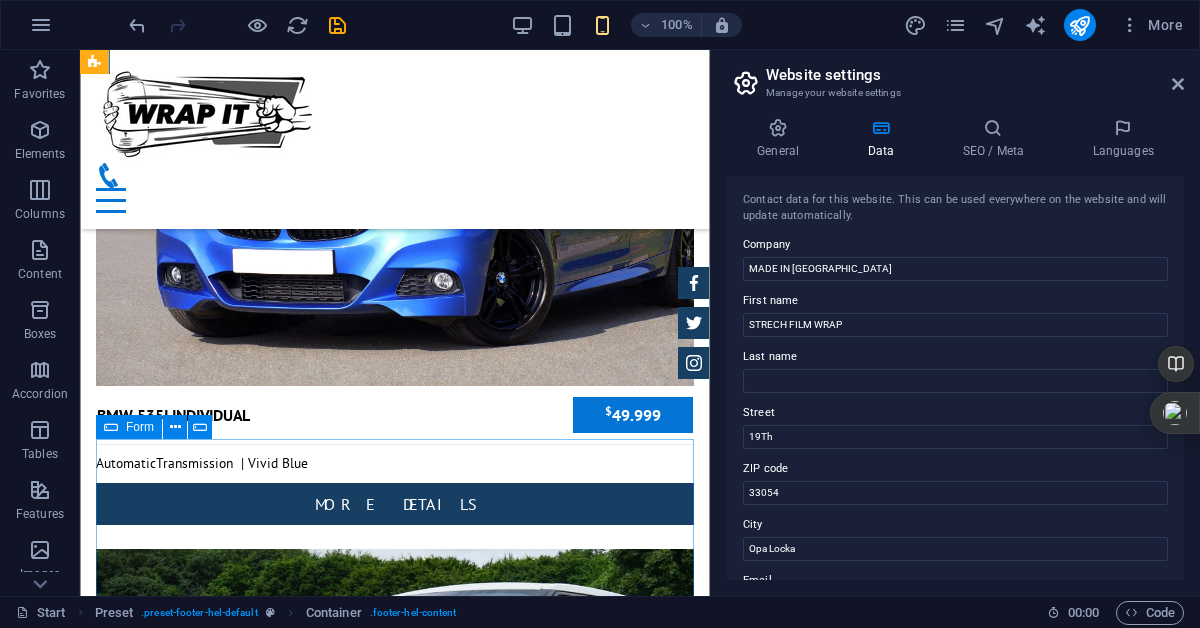 scroll, scrollTop: 5093, scrollLeft: 0, axis: vertical 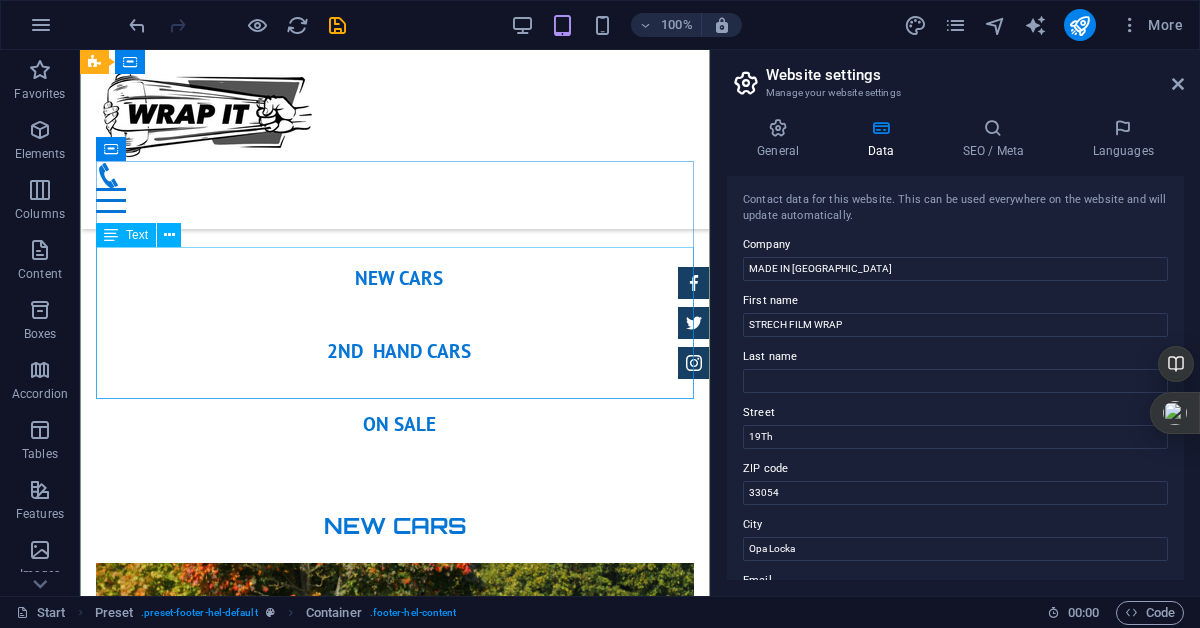 click on "STRETCH FILM USA LLC 13700 NW 19TH AV,  Opa Locka   33054 +13053962785 iSALES@ STRETCH-FILMUSA.COM Legal Notice  |  Privacy" at bounding box center [395, 7345] 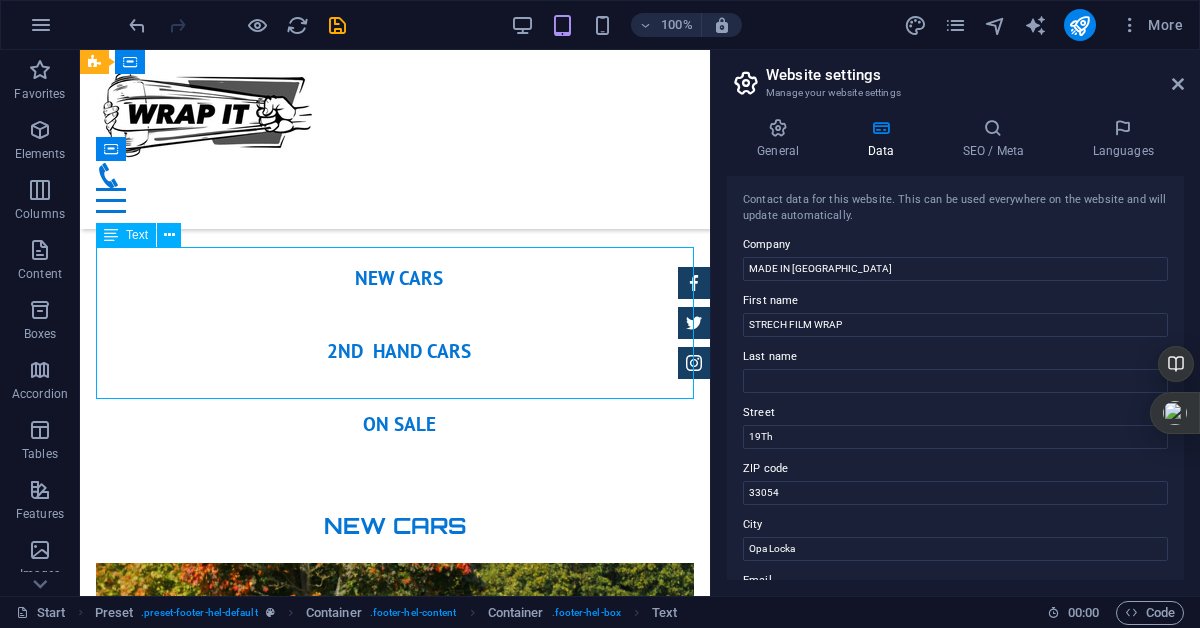 click on "STRETCH FILM USA LLC 13700 NW 19TH AV,  Opa Locka   33054 +13053962785 iSALES@ STRETCH-FILMUSA.COM Legal Notice  |  Privacy" at bounding box center [395, 7345] 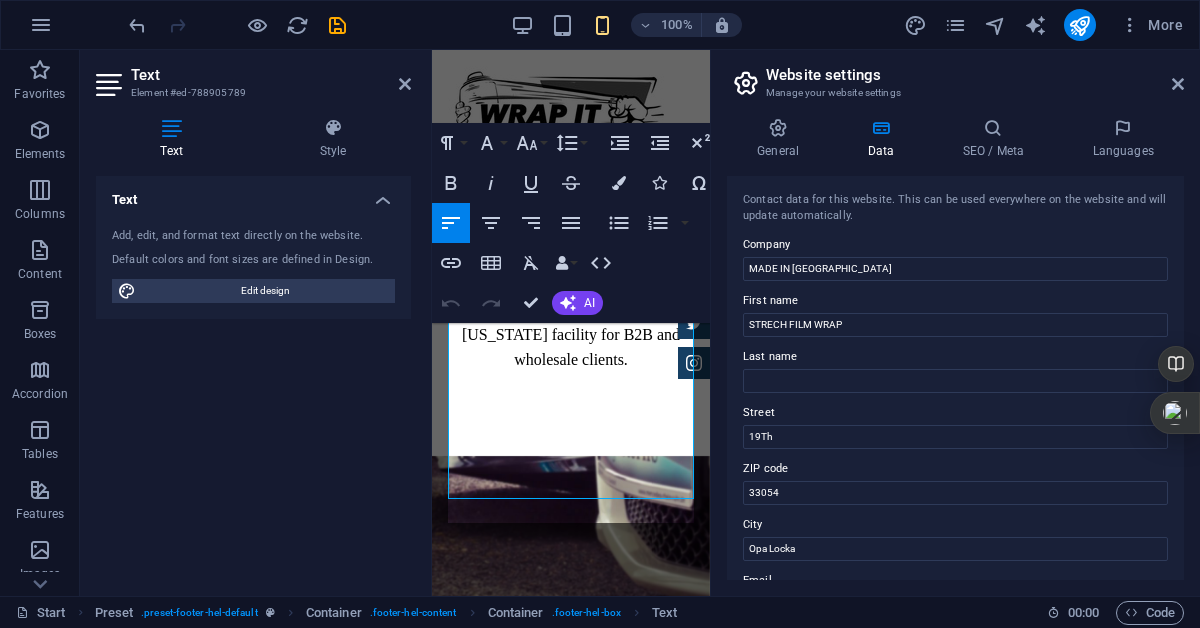 scroll, scrollTop: 5901, scrollLeft: 0, axis: vertical 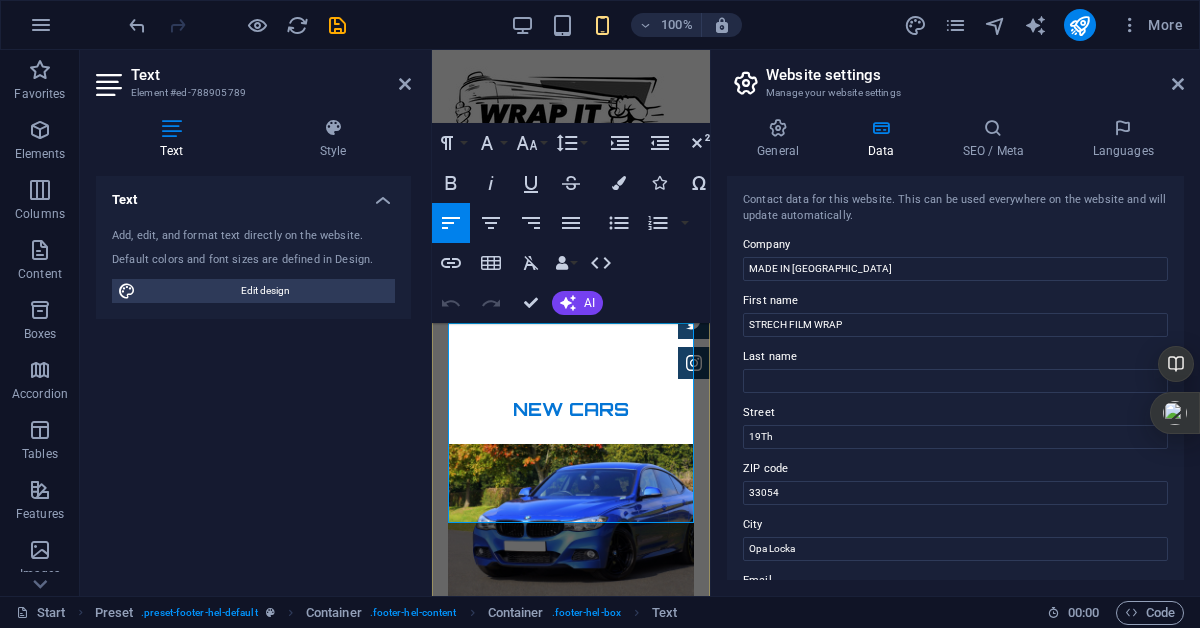 click on "iSALES@" at bounding box center (483, 3402) 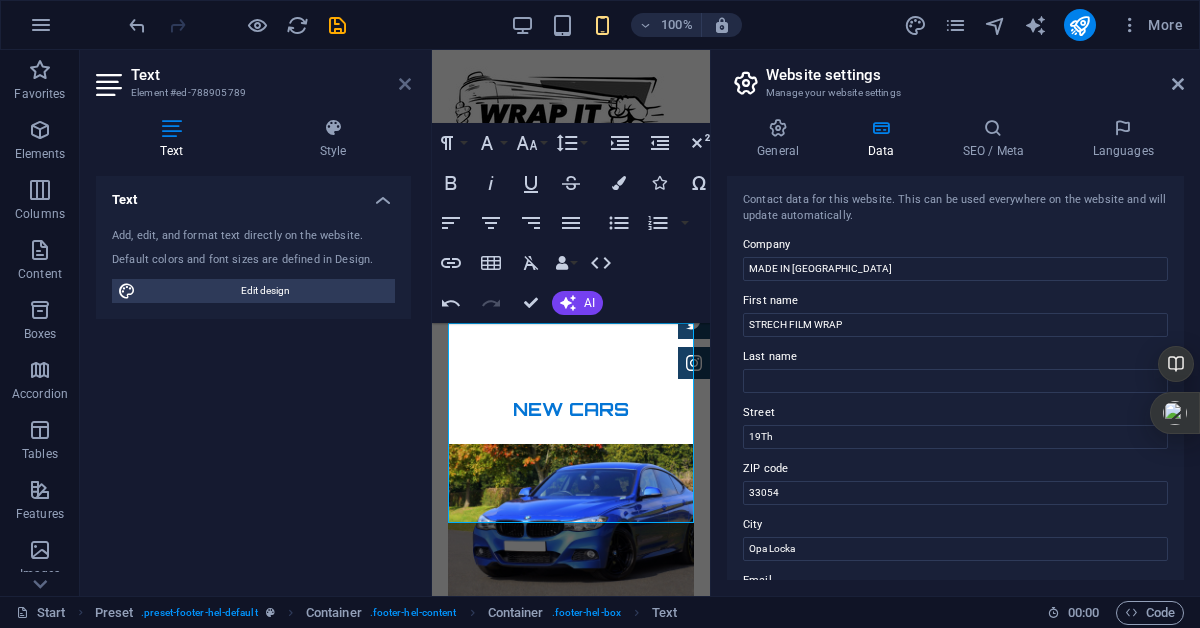 click at bounding box center [405, 84] 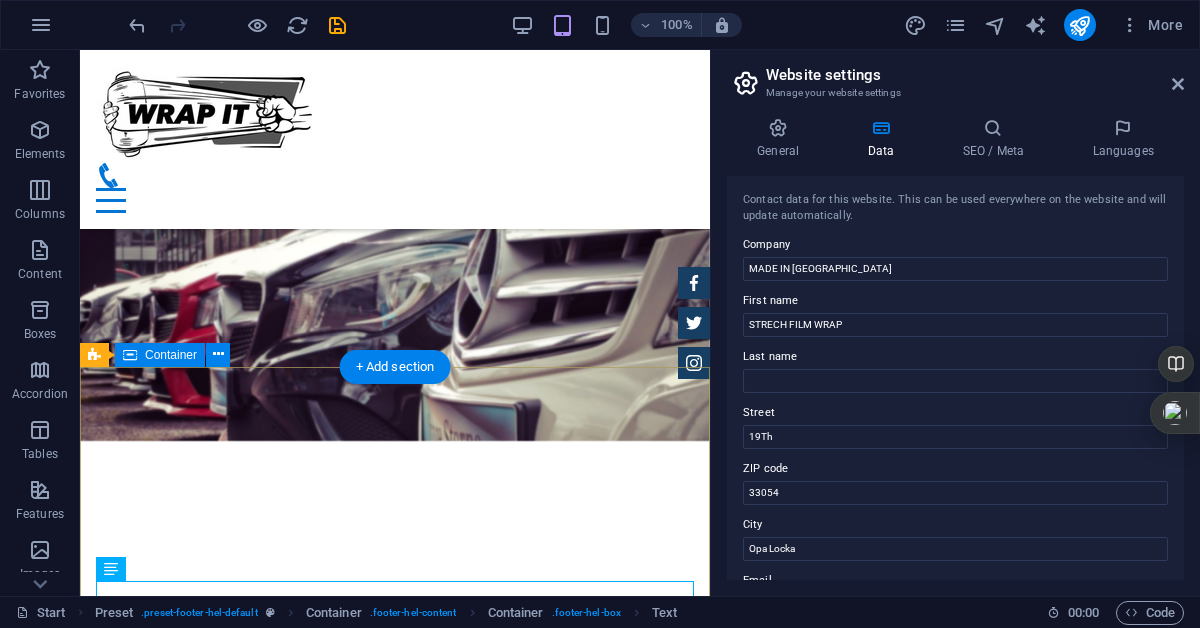 scroll, scrollTop: 4767, scrollLeft: 0, axis: vertical 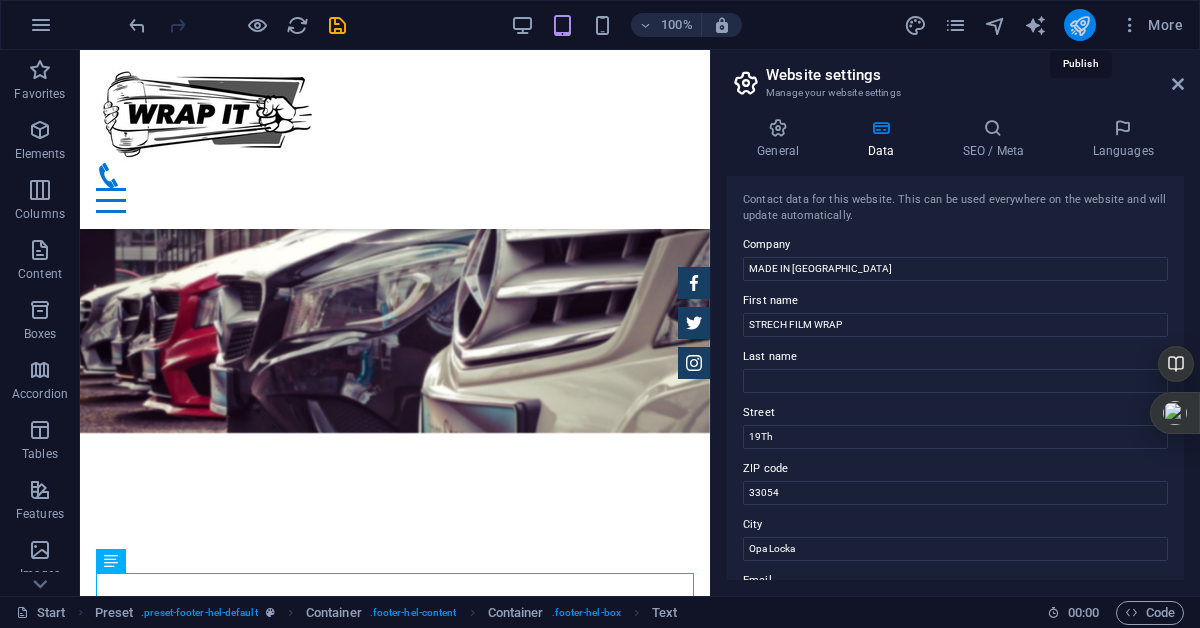 click at bounding box center [1079, 25] 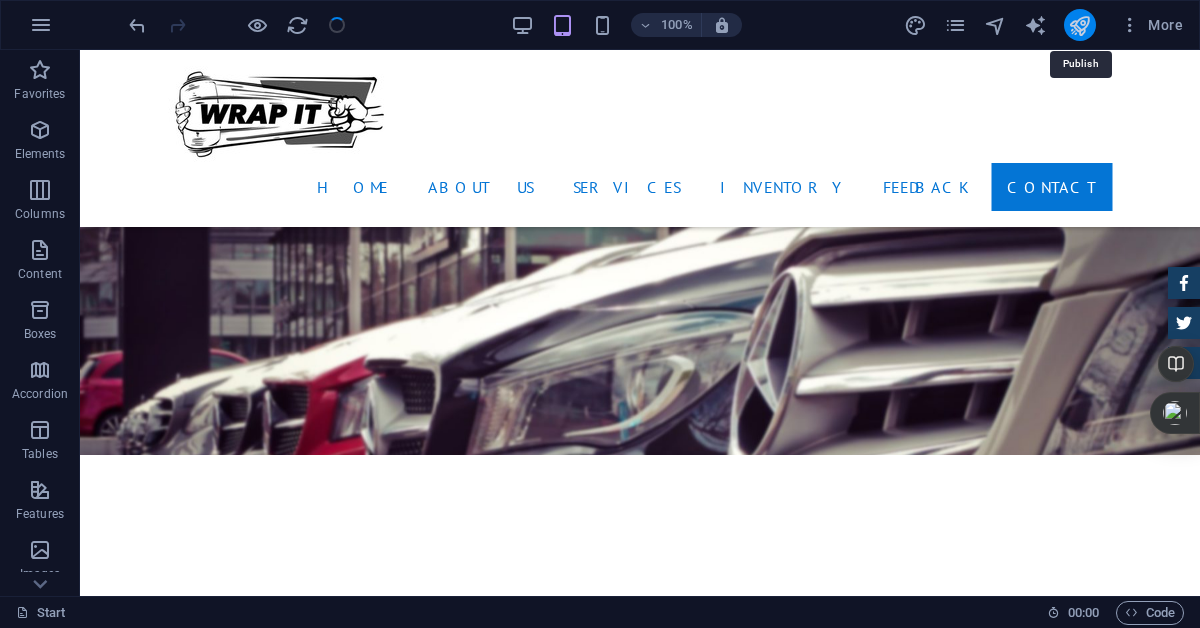 scroll, scrollTop: 4678, scrollLeft: 0, axis: vertical 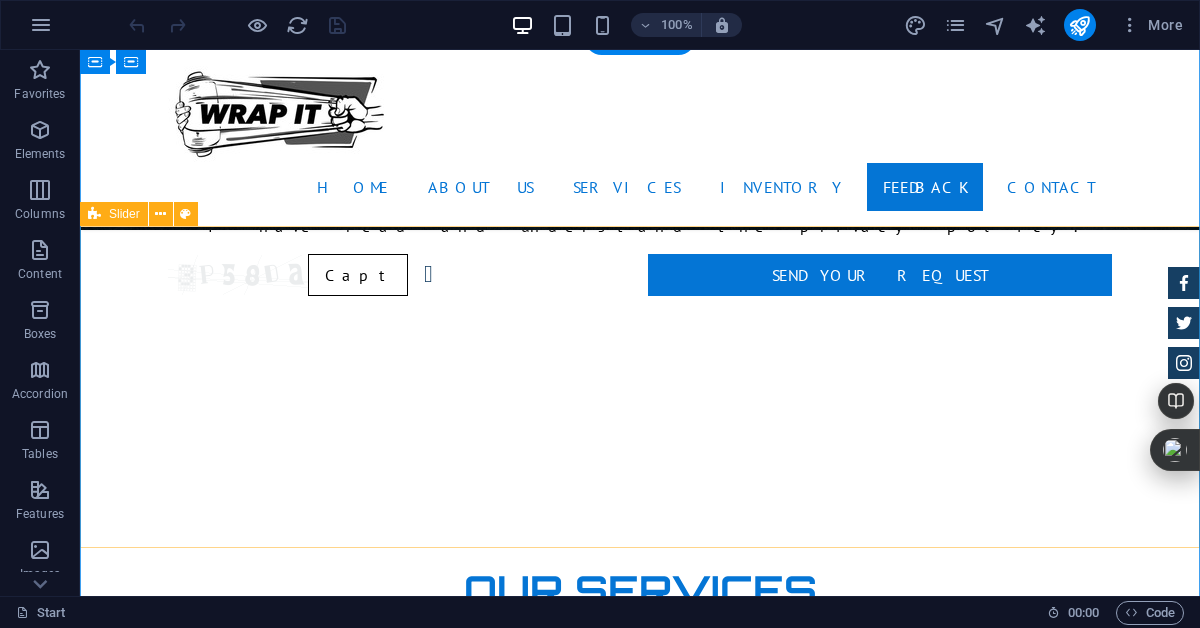 click on "Emma Miller -  Lorem ipsum dolor sit amet, consetetur sadipscing elitr, sed diam nonumy eirmod tempor invidunt ut labore et dolore magna aliquyam erat. Mark Melone -  Lorem ipsum dolor sit amet, consetetur sadipscing elitr, sed diam nonumy eirmod tempor invidunt ut labore et dolore magna aliquyam erat. Tony Lee Su -  Lorem ipsum dolor sit amet, consetetur sadipscing elitr, sed diam nonumy eirmod tempor invidunt ut labore et dolore magna aliquyam erat. Jonny Doe  -  Lorem ipsum dolor sit amet, consetetur sadipscing elitr, sed diam nonumy eirmod tempor invidunt ut labore et dolore magna aliquyam erat. Tina Many  -  Lorem ipsum dolor sit amet, consetetur sadipscing elitr, sed diam nonumy eirmod tempor invidunt ut labore et dolore magna aliquyam erat. Laura Hill  -  Lorem ipsum dolor sit amet, consetetur sadipscing elitr, sed diam nonumy eirmod tempor invidunt ut labore et dolore magna aliquyam erat. Emma Miller -  Mark Melone -  Tony Lee Su -  Jonny Doe  -  Tina Many  -  Laura Hill  -  1 2" at bounding box center [640, 7589] 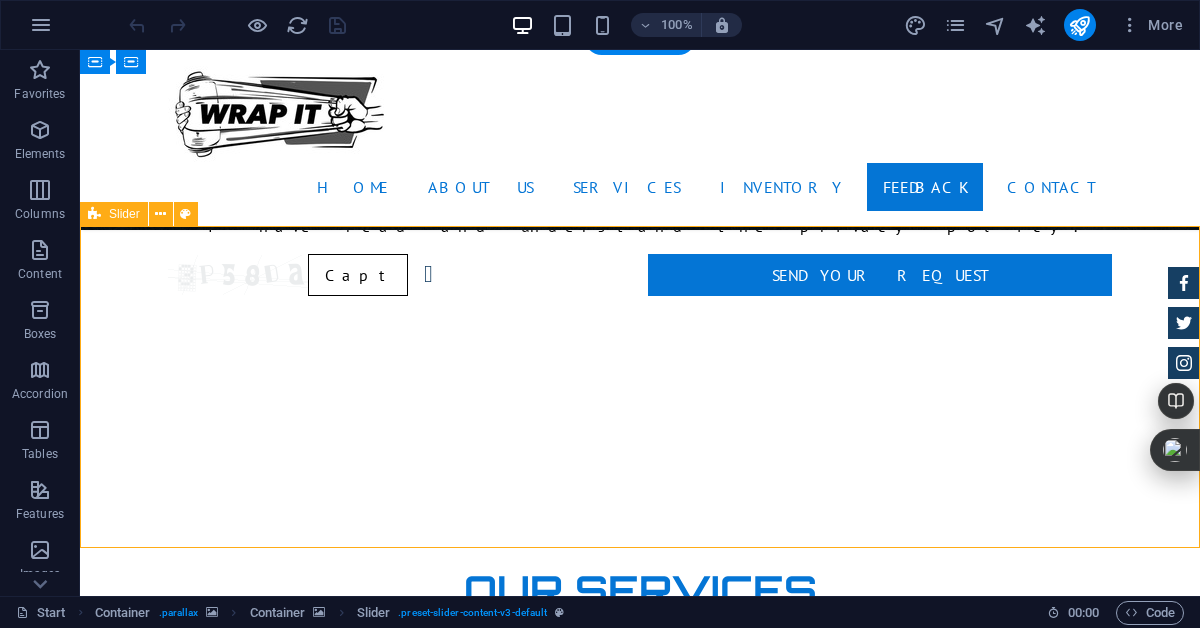 click on "Emma Miller -  Lorem ipsum dolor sit amet, consetetur sadipscing elitr, sed diam nonumy eirmod tempor invidunt ut labore et dolore magna aliquyam erat. Mark Melone -  Lorem ipsum dolor sit amet, consetetur sadipscing elitr, sed diam nonumy eirmod tempor invidunt ut labore et dolore magna aliquyam erat. Tony Lee Su -  Lorem ipsum dolor sit amet, consetetur sadipscing elitr, sed diam nonumy eirmod tempor invidunt ut labore et dolore magna aliquyam erat. Jonny Doe  -  Lorem ipsum dolor sit amet, consetetur sadipscing elitr, sed diam nonumy eirmod tempor invidunt ut labore et dolore magna aliquyam erat. Tina Many  -  Lorem ipsum dolor sit amet, consetetur sadipscing elitr, sed diam nonumy eirmod tempor invidunt ut labore et dolore magna aliquyam erat. Laura Hill  -  Lorem ipsum dolor sit amet, consetetur sadipscing elitr, sed diam nonumy eirmod tempor invidunt ut labore et dolore magna aliquyam erat. Emma Miller -  Mark Melone -  Tony Lee Su -  Jonny Doe  -  Tina Many  -  Laura Hill  -  1 2" at bounding box center [640, 7589] 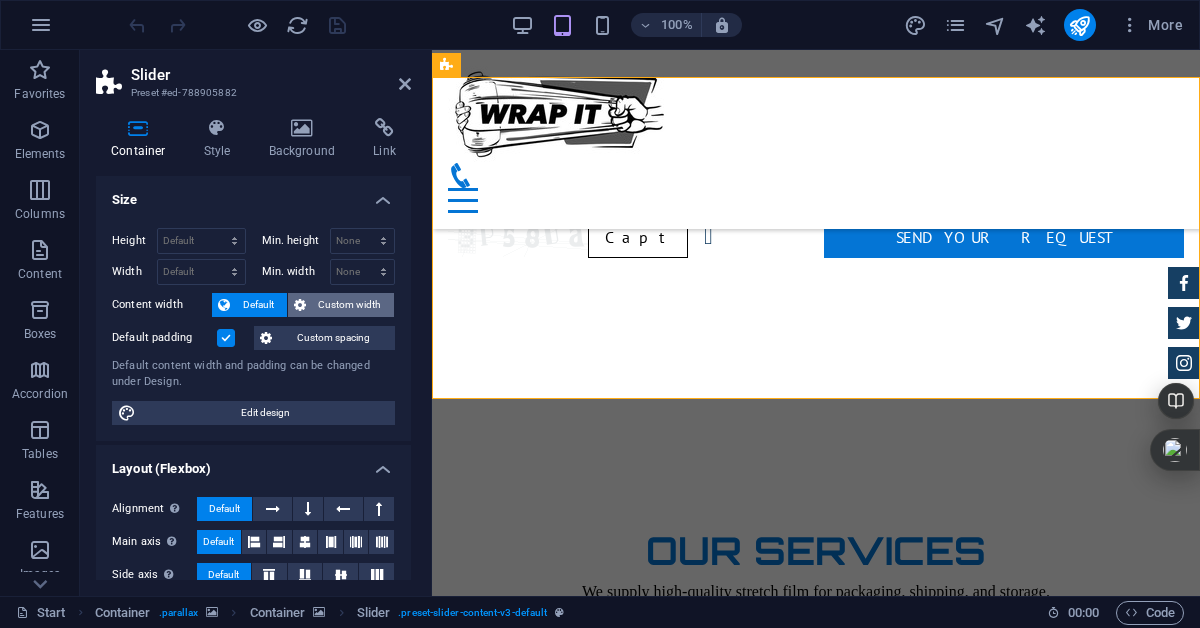 scroll, scrollTop: 4517, scrollLeft: 0, axis: vertical 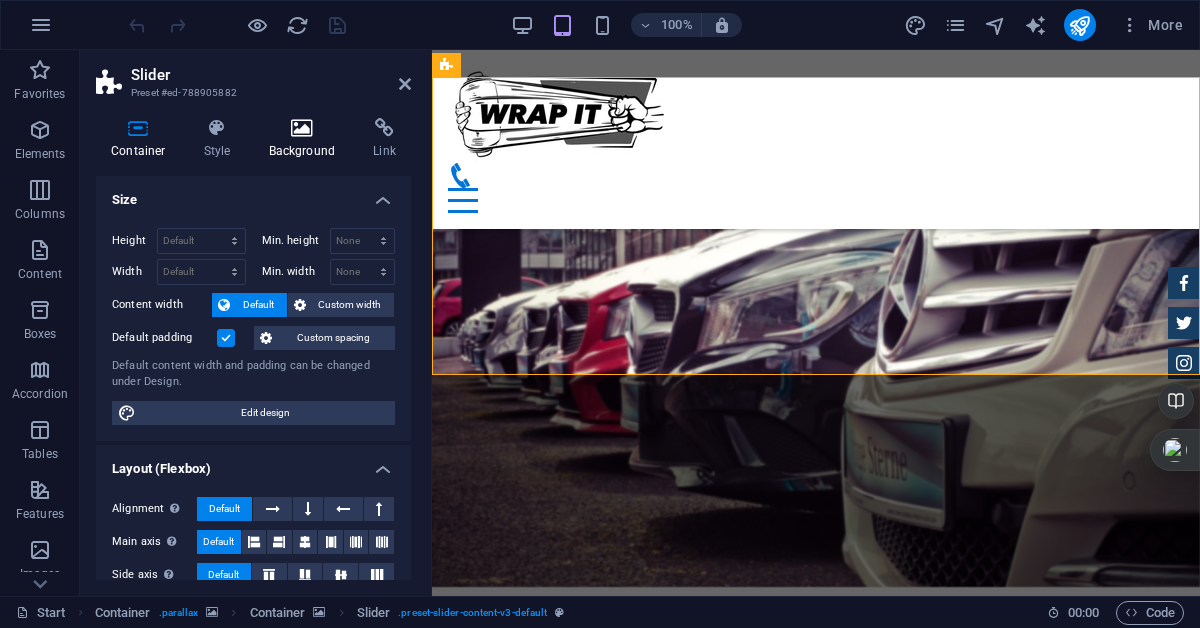 click at bounding box center [302, 128] 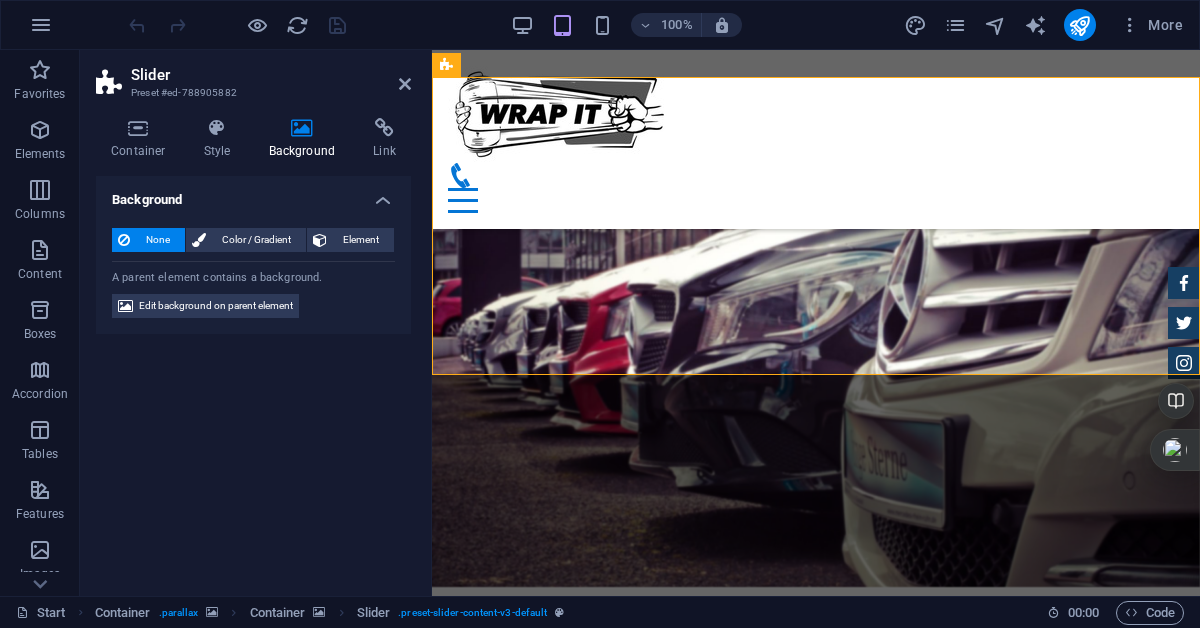 click at bounding box center [816, 3962] 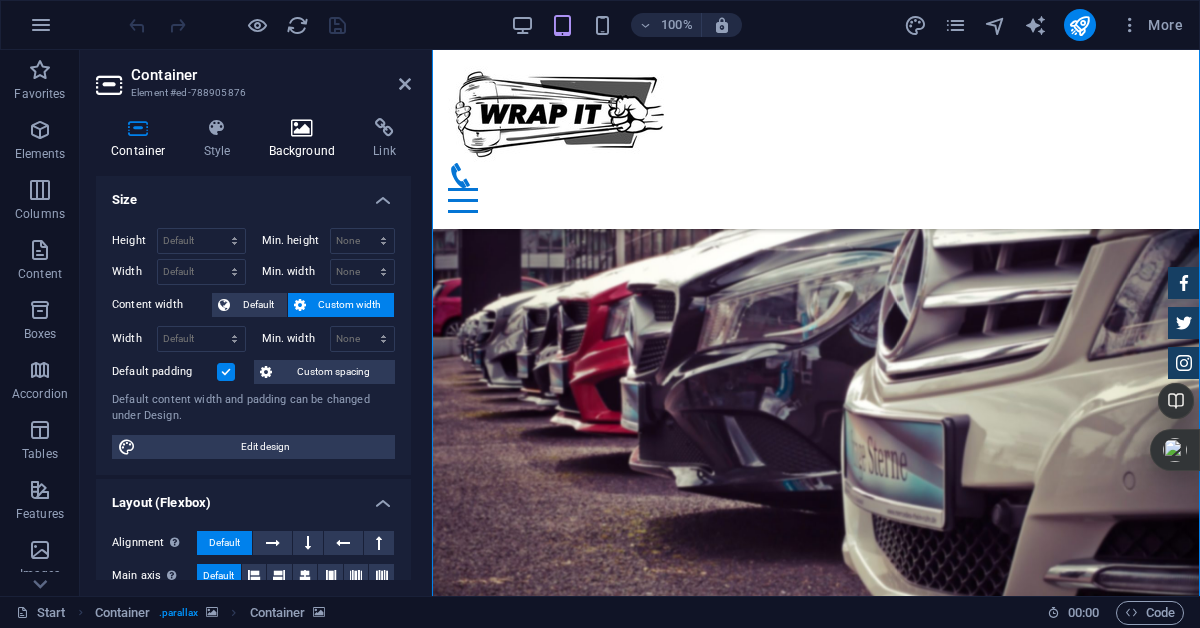 click at bounding box center (302, 128) 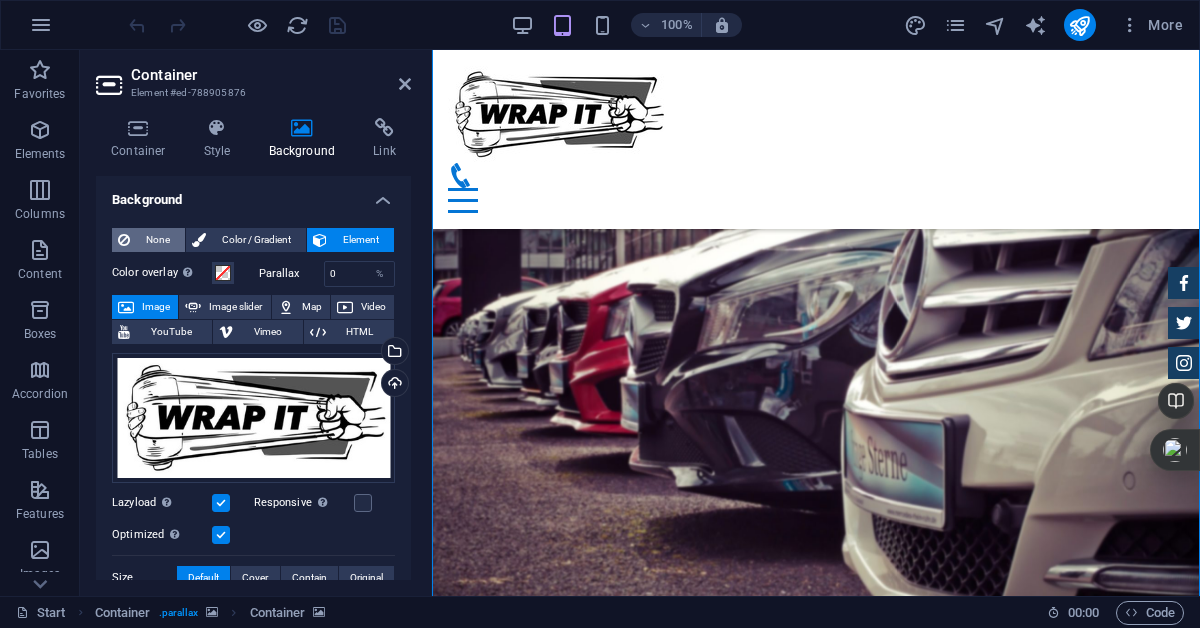 click on "None" at bounding box center (157, 240) 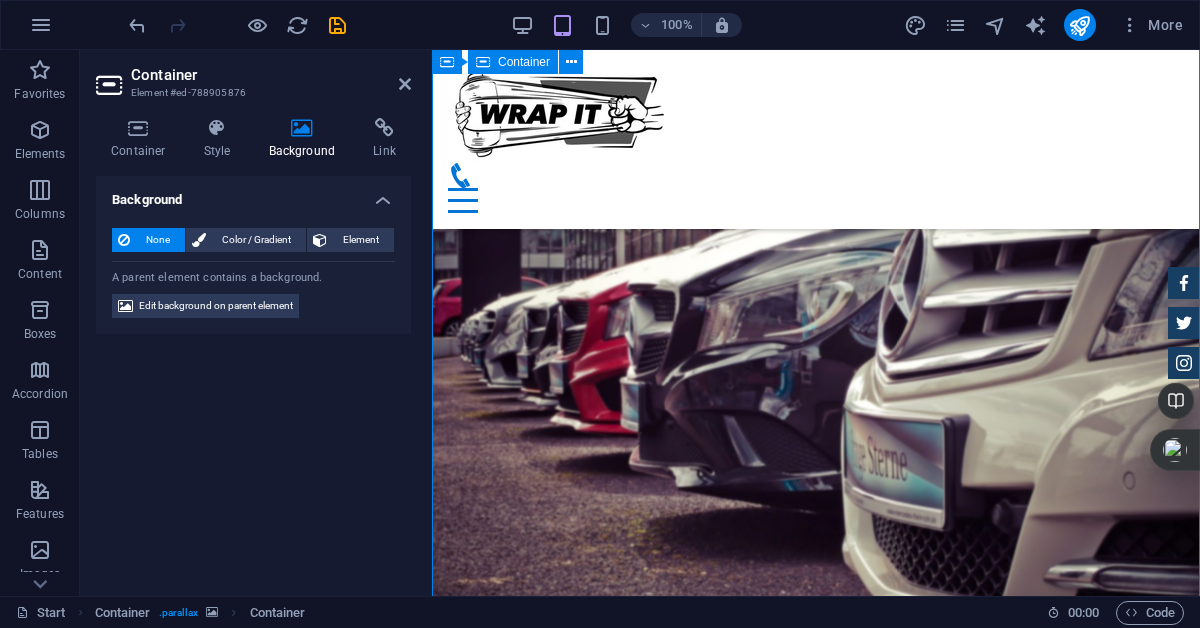 click on "Feedback Mark Melone -  Lorem ipsum dolor sit amet, consetetur sadipscing elitr, sed diam nonumy eirmod tempor invidunt ut labore et dolore magna aliquyam erat. Tony Lee Su -  Lorem ipsum dolor sit amet, consetetur sadipscing elitr, sed diam nonumy eirmod tempor invidunt ut labore et dolore magna aliquyam erat. Jonny Doe  -  Lorem ipsum dolor sit amet, consetetur sadipscing elitr, sed diam nonumy eirmod tempor invidunt ut labore et dolore magna aliquyam erat. Tina Many  -  Lorem ipsum dolor sit amet, consetetur sadipscing elitr, sed diam nonumy eirmod tempor invidunt ut labore et dolore magna aliquyam erat. Laura Hill  -  Lorem ipsum dolor sit amet, consetetur sadipscing elitr, sed diam nonumy eirmod tempor invidunt ut labore et dolore magna aliquyam erat. Emma Miller -  Lorem ipsum dolor sit amet, consetetur sadipscing elitr, sed diam nonumy eirmod tempor invidunt ut labore et dolore magna aliquyam erat. Mark Melone -  Tony Lee Su -  Jonny Doe  -  Tina Many  -  1 2 3 4 5 6" at bounding box center (816, 5498) 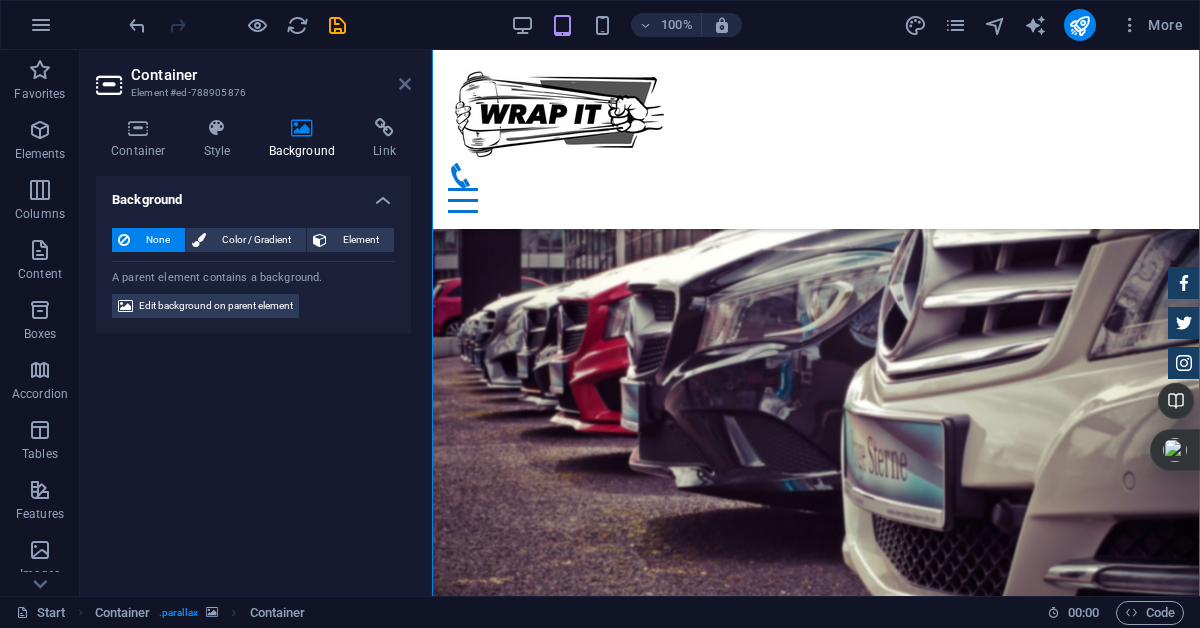 click at bounding box center [405, 84] 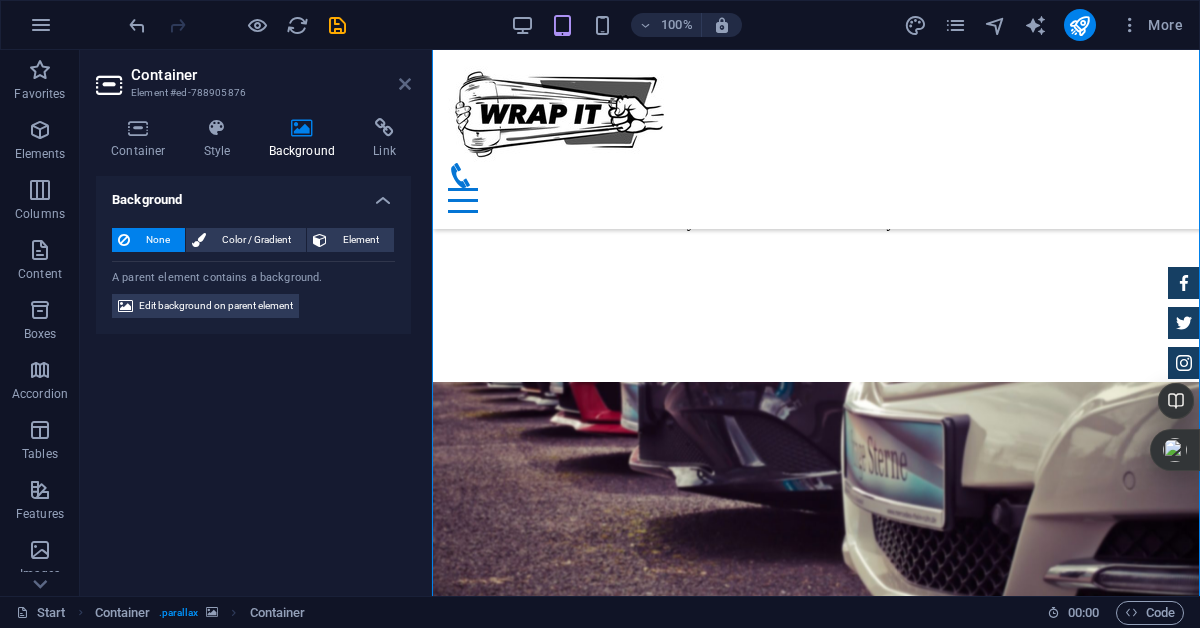 scroll, scrollTop: 3778, scrollLeft: 0, axis: vertical 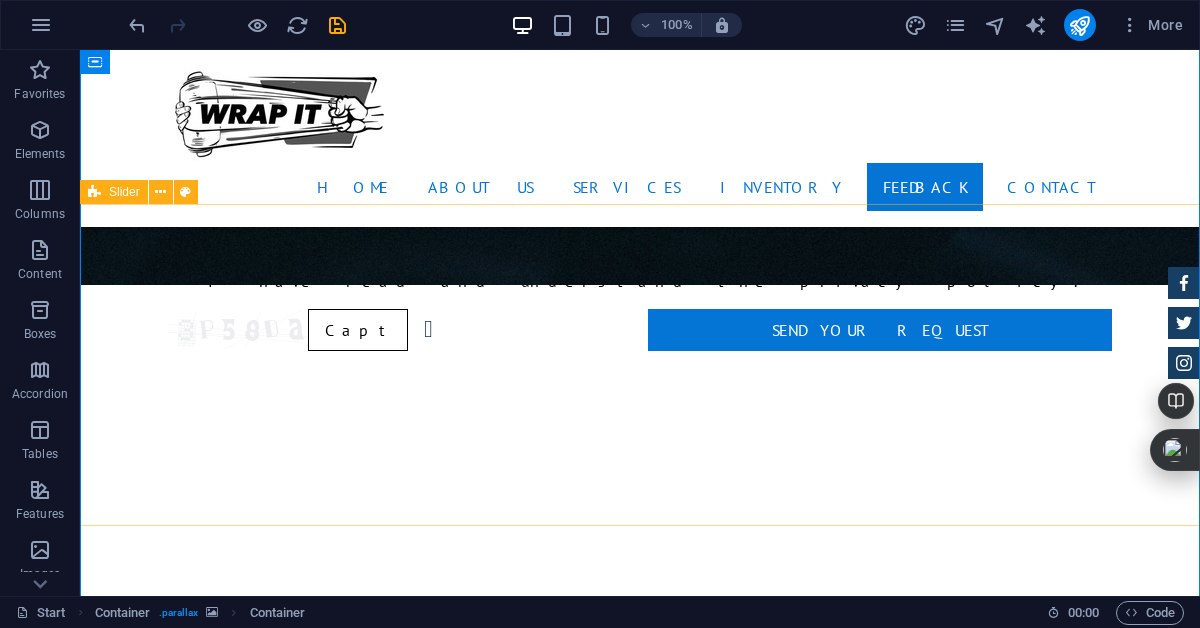 click on "Emma Miller -  Lorem ipsum dolor sit amet, consetetur sadipscing elitr, sed diam nonumy eirmod tempor invidunt ut labore et dolore magna aliquyam erat. Mark Melone -  Lorem ipsum dolor sit amet, consetetur sadipscing elitr, sed diam nonumy eirmod tempor invidunt ut labore et dolore magna aliquyam erat. Tony Lee Su -  Lorem ipsum dolor sit amet, consetetur sadipscing elitr, sed diam nonumy eirmod tempor invidunt ut labore et dolore magna aliquyam erat. Jonny Doe  -  Lorem ipsum dolor sit amet, consetetur sadipscing elitr, sed diam nonumy eirmod tempor invidunt ut labore et dolore magna aliquyam erat. Tina Many  -  Lorem ipsum dolor sit amet, consetetur sadipscing elitr, sed diam nonumy eirmod tempor invidunt ut labore et dolore magna aliquyam erat. Laura Hill  -  Lorem ipsum dolor sit amet, consetetur sadipscing elitr, sed diam nonumy eirmod tempor invidunt ut labore et dolore magna aliquyam erat. Emma Miller -  Mark Melone -  Tony Lee Su -  Jonny Doe  -  Tina Many  -  Laura Hill  -  1 2" at bounding box center (640, 6994) 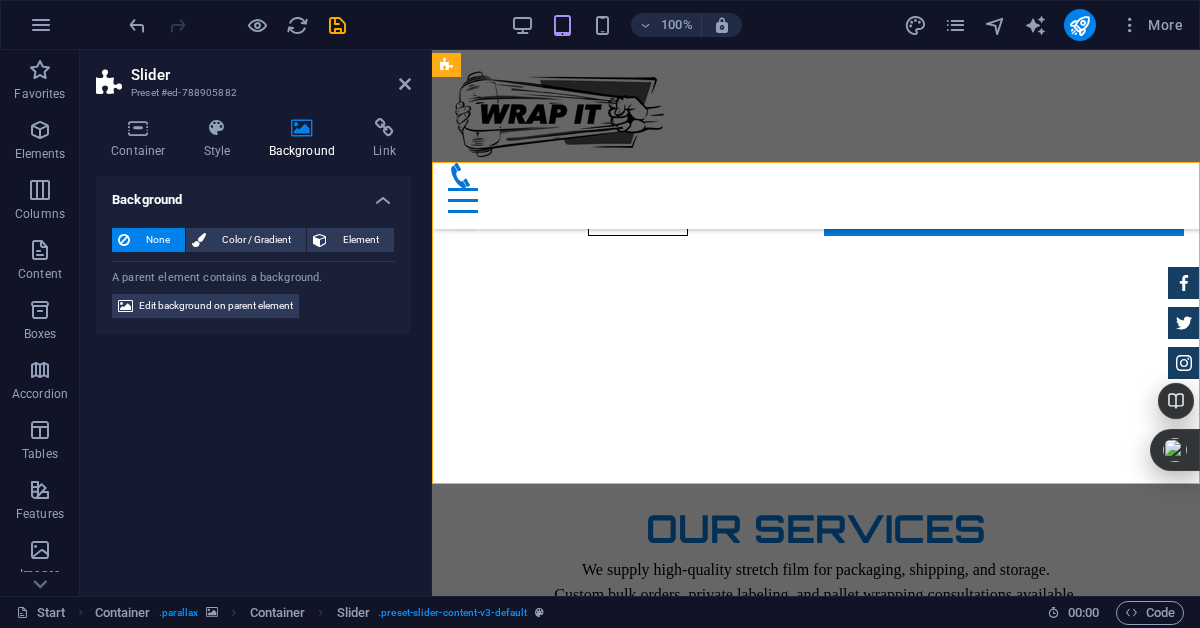 scroll, scrollTop: 4517, scrollLeft: 0, axis: vertical 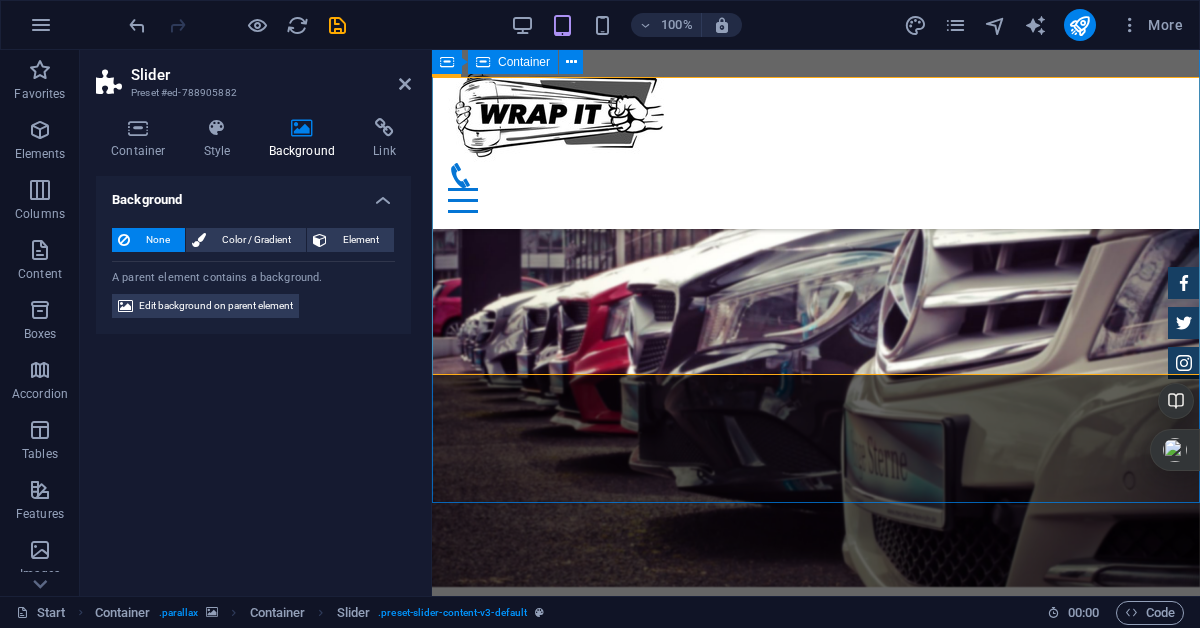 click on "Feedback Mark Melone -  Lorem ipsum dolor sit amet, consetetur sadipscing elitr, sed diam nonumy eirmod tempor invidunt ut labore et dolore magna aliquyam erat. Tony Lee Su -  Lorem ipsum dolor sit amet, consetetur sadipscing elitr, sed diam nonumy eirmod tempor invidunt ut labore et dolore magna aliquyam erat. Jonny Doe  -  Lorem ipsum dolor sit amet, consetetur sadipscing elitr, sed diam nonumy eirmod tempor invidunt ut labore et dolore magna aliquyam erat. Tina Many  -  Lorem ipsum dolor sit amet, consetetur sadipscing elitr, sed diam nonumy eirmod tempor invidunt ut labore et dolore magna aliquyam erat. Laura Hill  -  Lorem ipsum dolor sit amet, consetetur sadipscing elitr, sed diam nonumy eirmod tempor invidunt ut labore et dolore magna aliquyam erat. Emma Miller -  Lorem ipsum dolor sit amet, consetetur sadipscing elitr, sed diam nonumy eirmod tempor invidunt ut labore et dolore magna aliquyam erat. Mark Melone -  Tony Lee Su -  Jonny Doe  -  Tina Many  -  1 2 3 4 5 6" at bounding box center (816, 5411) 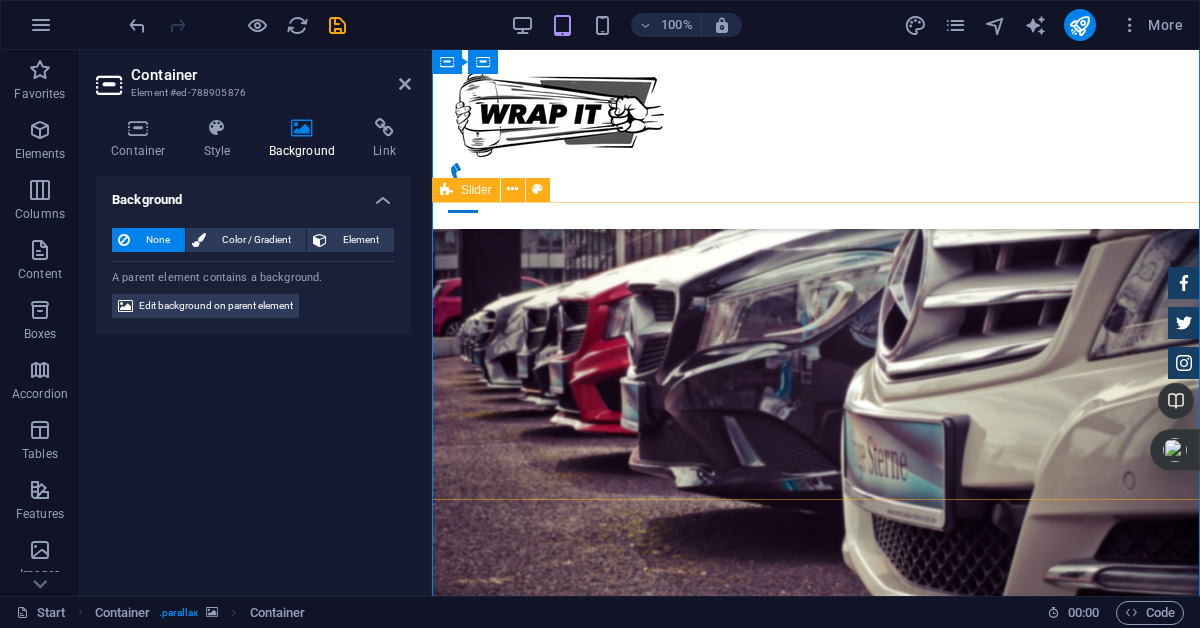 click on "[PERSON_NAME] -  Lorem ipsum dolor sit amet, consetetur sadipscing elitr, sed diam nonumy eirmod tempor invidunt ut labore et dolore magna aliquyam erat. [PERSON_NAME] ipsum dolor sit amet, consetetur sadipscing elitr, sed diam nonumy eirmod tempor invidunt ut labore et dolore magna aliquyam erat. [PERSON_NAME]  -  Lorem ipsum dolor sit amet, consetetur sadipscing elitr, sed diam nonumy eirmod tempor invidunt ut labore et dolore magna aliquyam erat. [PERSON_NAME] ipsum dolor sit amet, consetetur sadipscing elitr, sed diam nonumy eirmod tempor invidunt ut labore et dolore magna aliquyam erat. [PERSON_NAME] ipsum dolor sit amet, consetetur sadipscing elitr, sed diam nonumy eirmod tempor invidunt ut labore et dolore magna aliquyam erat. [PERSON_NAME] ipsum dolor sit amet, consetetur sadipscing elitr, sed diam nonumy eirmod tempor invidunt ut labore et dolore magna aliquyam erat. [PERSON_NAME] -  [PERSON_NAME] Su -  [PERSON_NAME]  -  [PERSON_NAME] Many  -  1 2 3 4 5 6" at bounding box center [816, 5527] 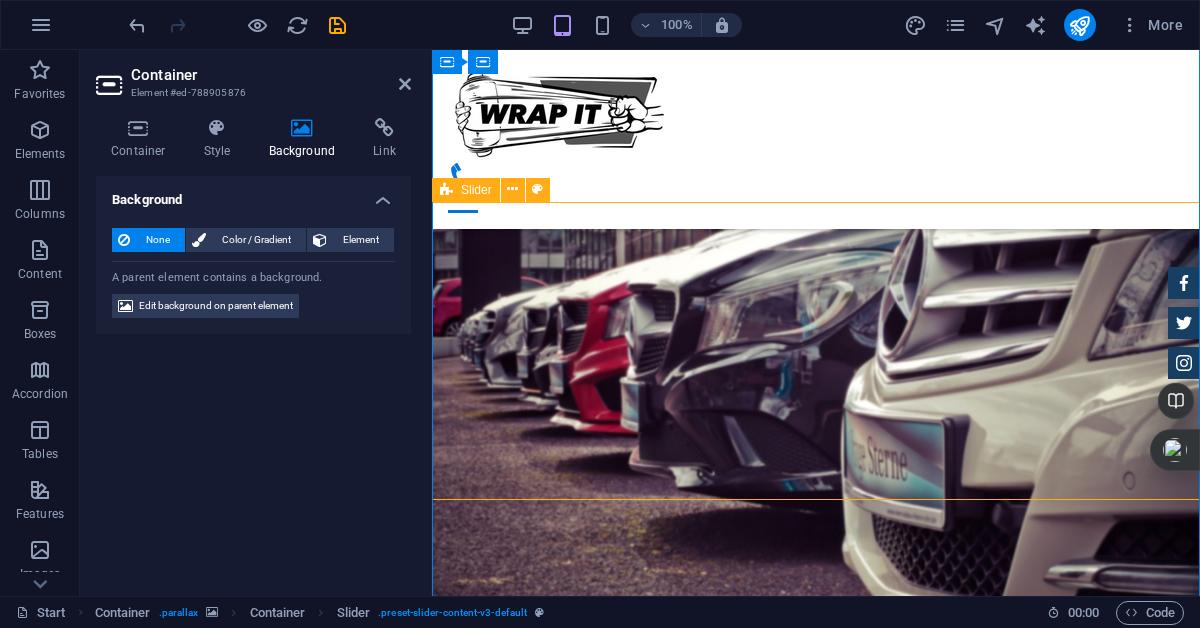 click on "[PERSON_NAME] -  Lorem ipsum dolor sit amet, consetetur sadipscing elitr, sed diam nonumy eirmod tempor invidunt ut labore et dolore magna aliquyam erat. [PERSON_NAME] ipsum dolor sit amet, consetetur sadipscing elitr, sed diam nonumy eirmod tempor invidunt ut labore et dolore magna aliquyam erat. [PERSON_NAME]  -  Lorem ipsum dolor sit amet, consetetur sadipscing elitr, sed diam nonumy eirmod tempor invidunt ut labore et dolore magna aliquyam erat. [PERSON_NAME] ipsum dolor sit amet, consetetur sadipscing elitr, sed diam nonumy eirmod tempor invidunt ut labore et dolore magna aliquyam erat. [PERSON_NAME] ipsum dolor sit amet, consetetur sadipscing elitr, sed diam nonumy eirmod tempor invidunt ut labore et dolore magna aliquyam erat. [PERSON_NAME] ipsum dolor sit amet, consetetur sadipscing elitr, sed diam nonumy eirmod tempor invidunt ut labore et dolore magna aliquyam erat. [PERSON_NAME] -  [PERSON_NAME] Su -  [PERSON_NAME]  -  [PERSON_NAME] Many  -  1 2 3 4 5 6" at bounding box center [816, 5527] 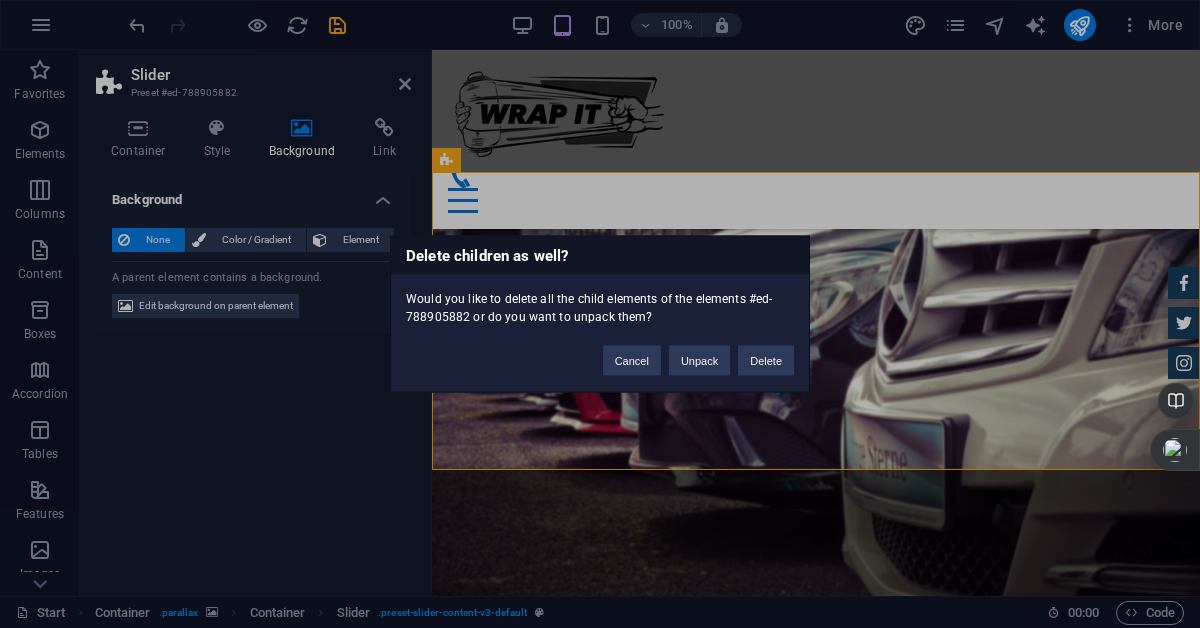 type 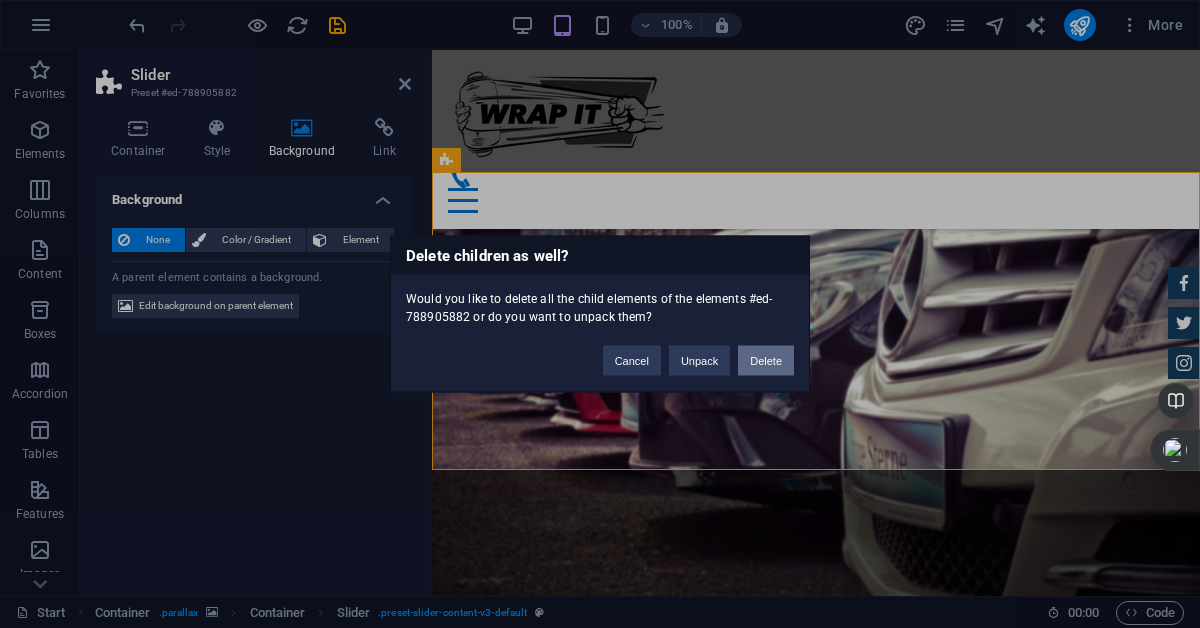 click on "Delete" at bounding box center (766, 361) 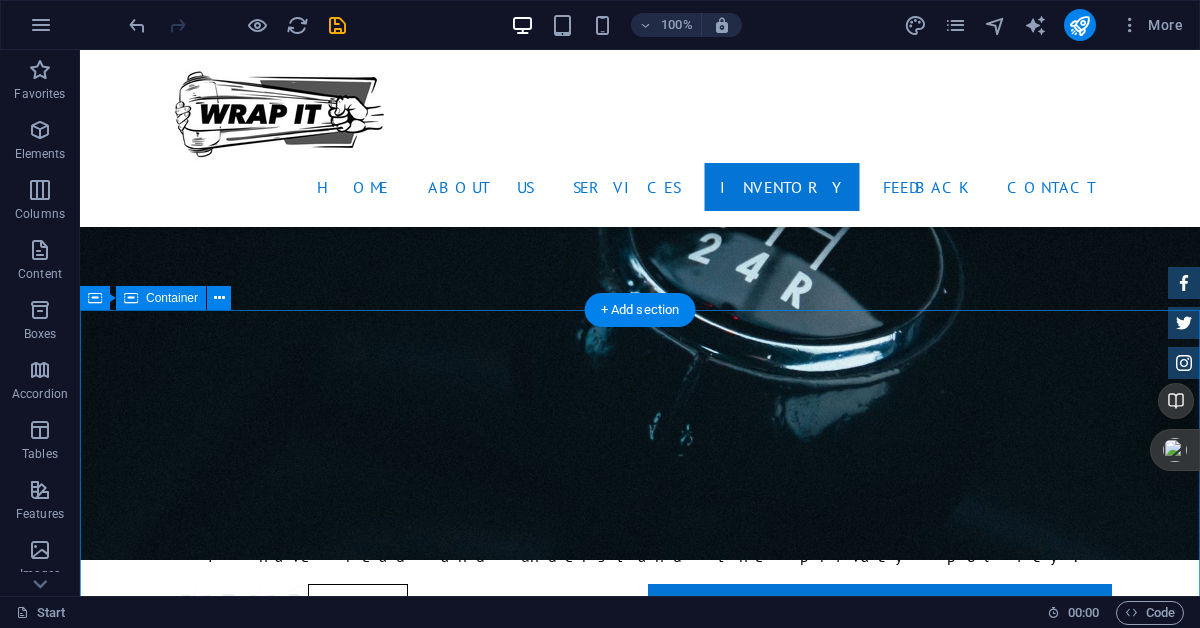 scroll, scrollTop: 3468, scrollLeft: 0, axis: vertical 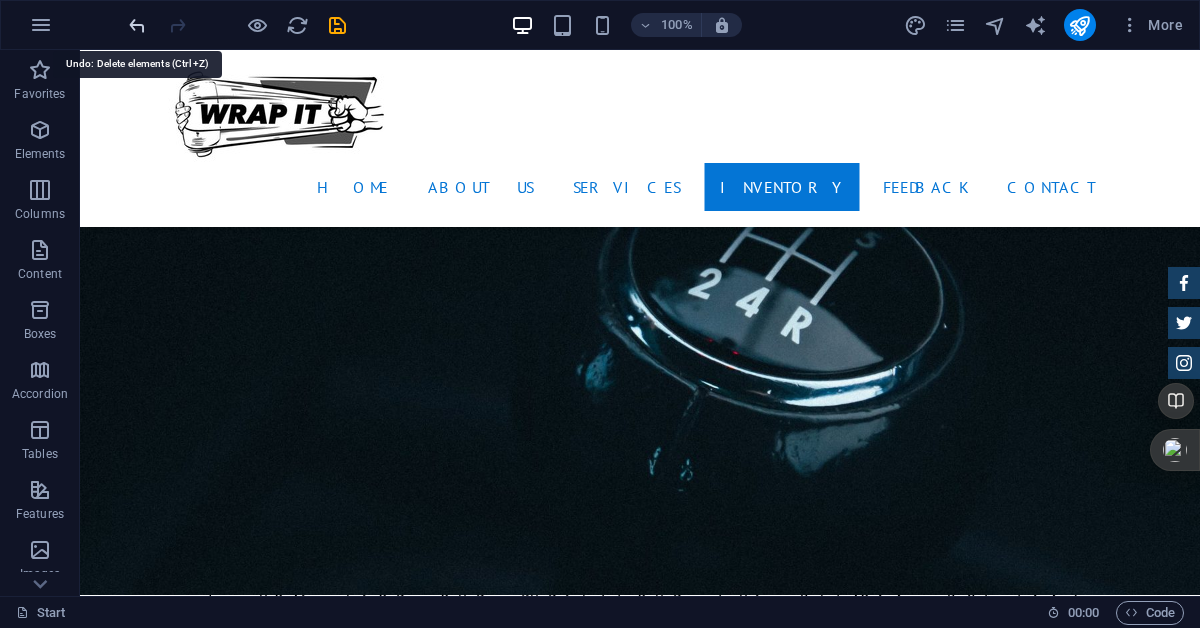 click at bounding box center [137, 25] 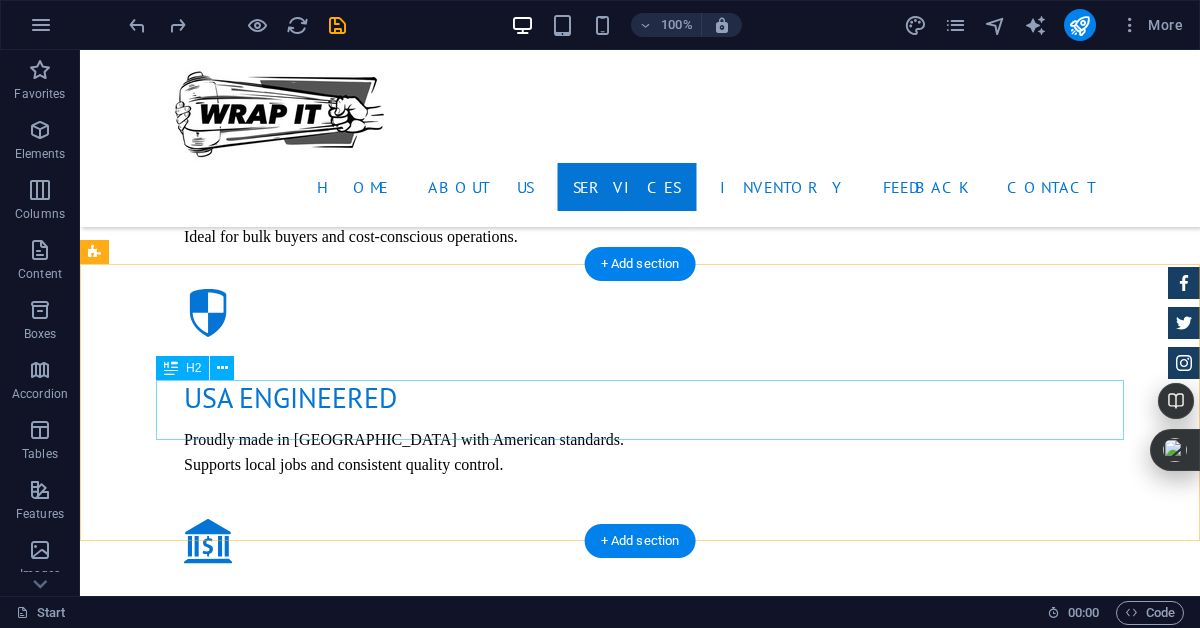 scroll, scrollTop: 2692, scrollLeft: 0, axis: vertical 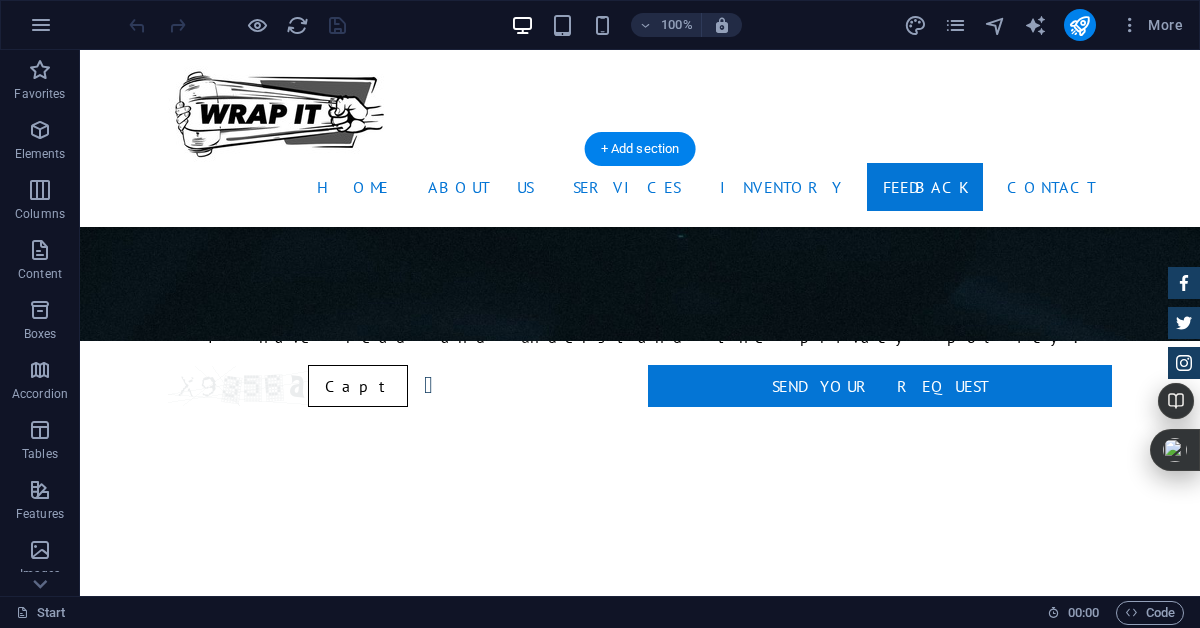 click at bounding box center [640, 5261] 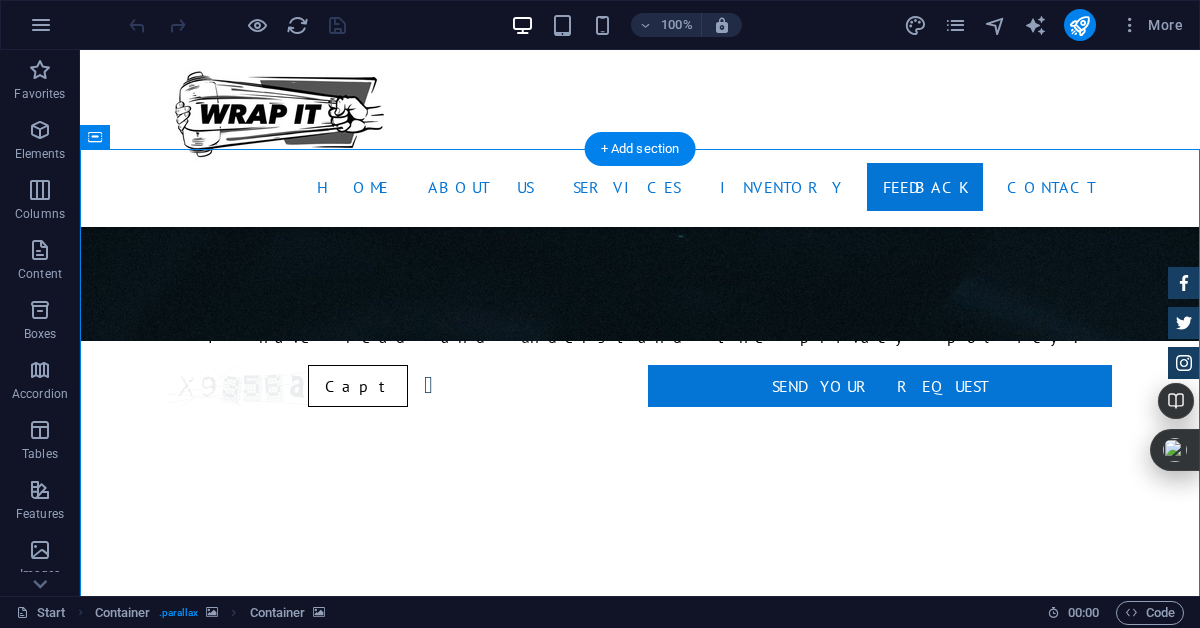 click at bounding box center (640, 5261) 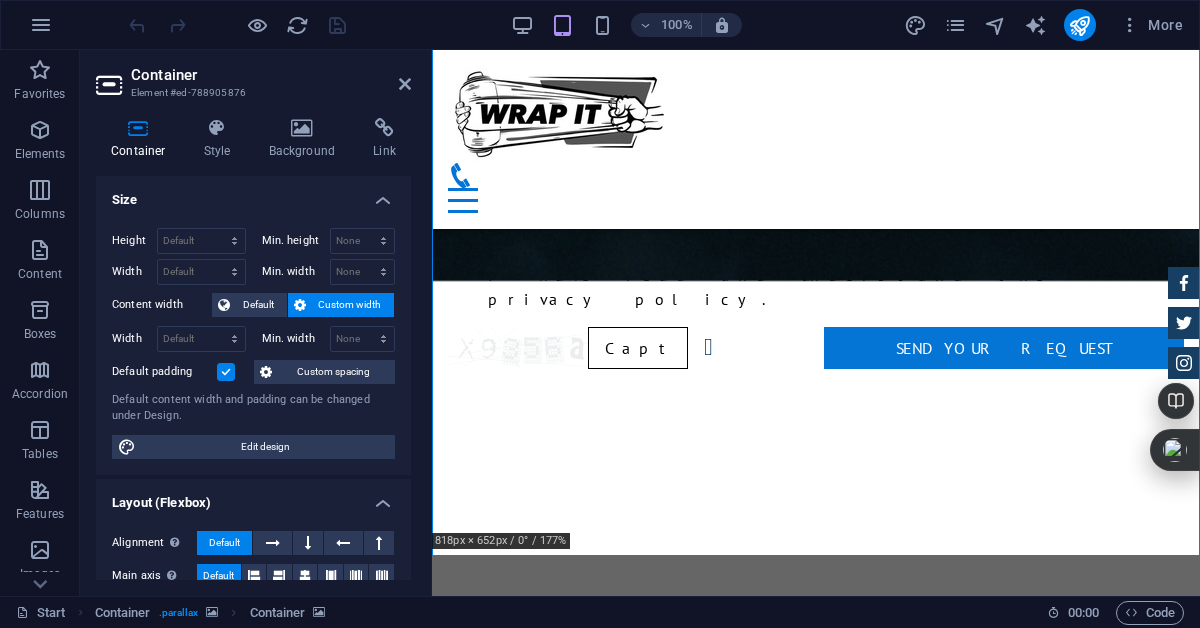 scroll, scrollTop: 4489, scrollLeft: 0, axis: vertical 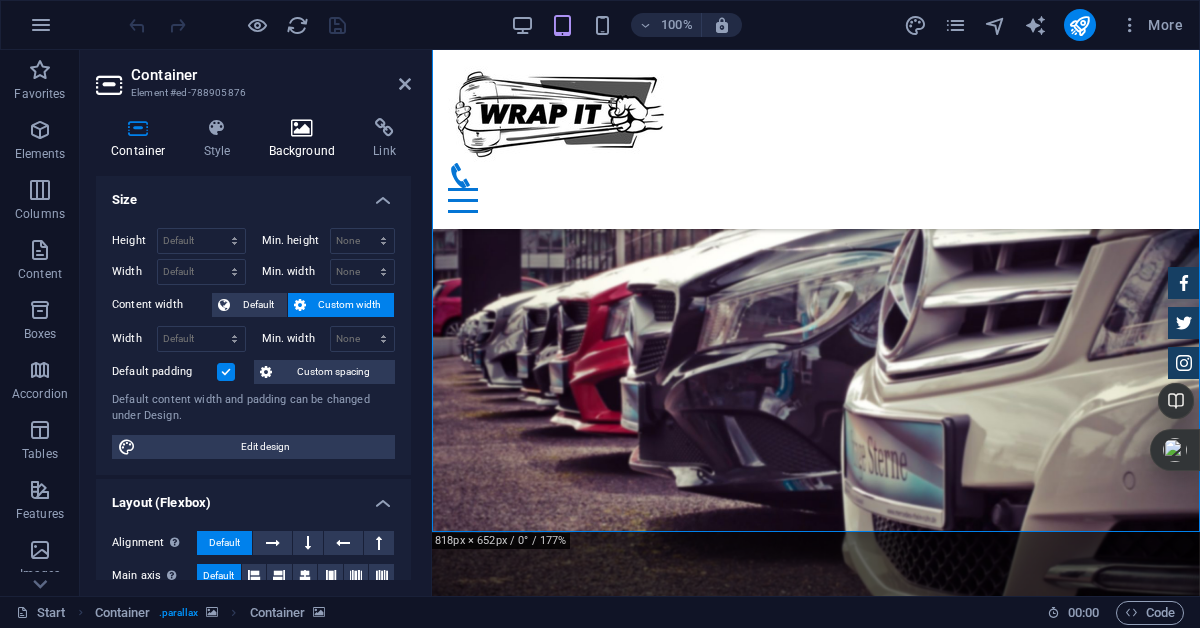 click at bounding box center [302, 128] 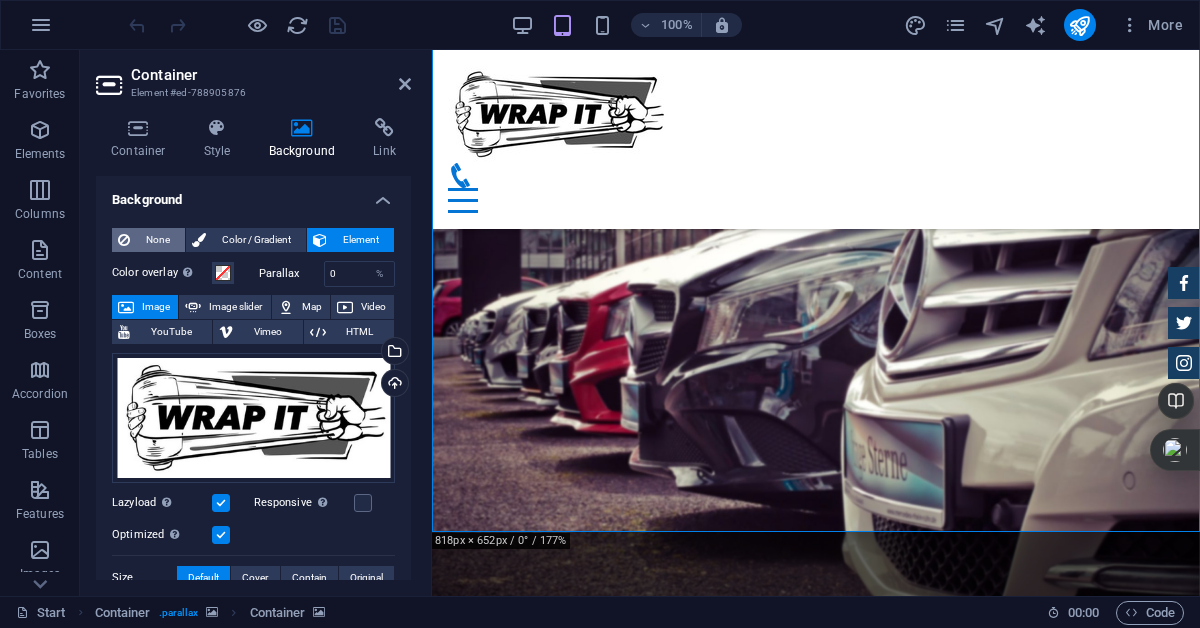 click on "None" at bounding box center (157, 240) 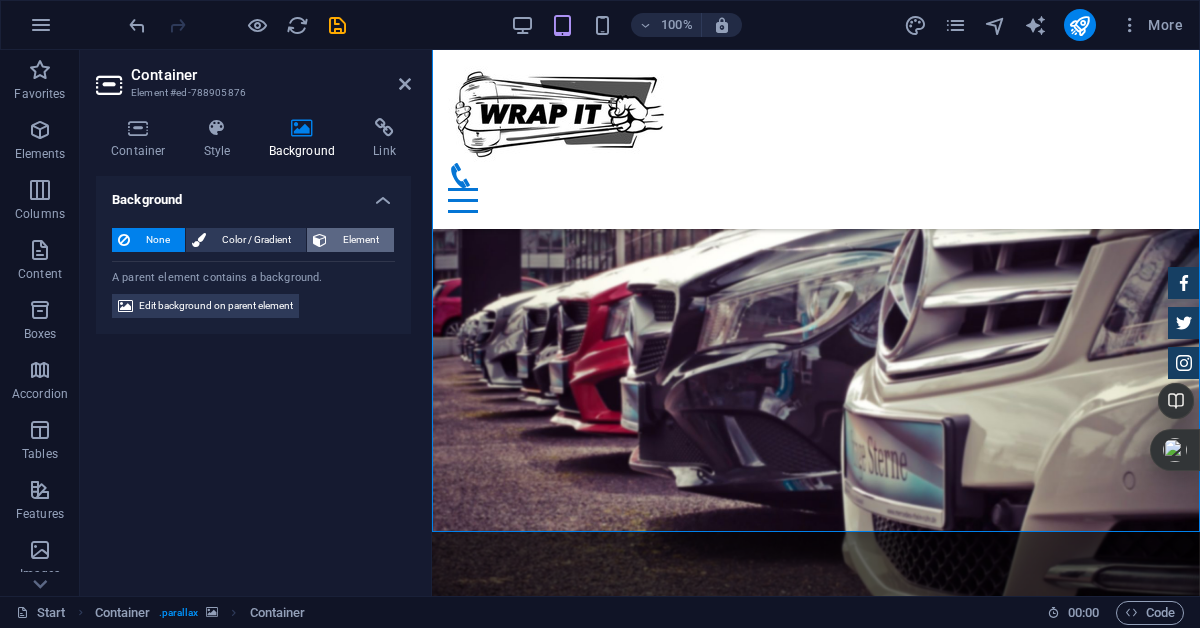 click on "Element" at bounding box center (360, 240) 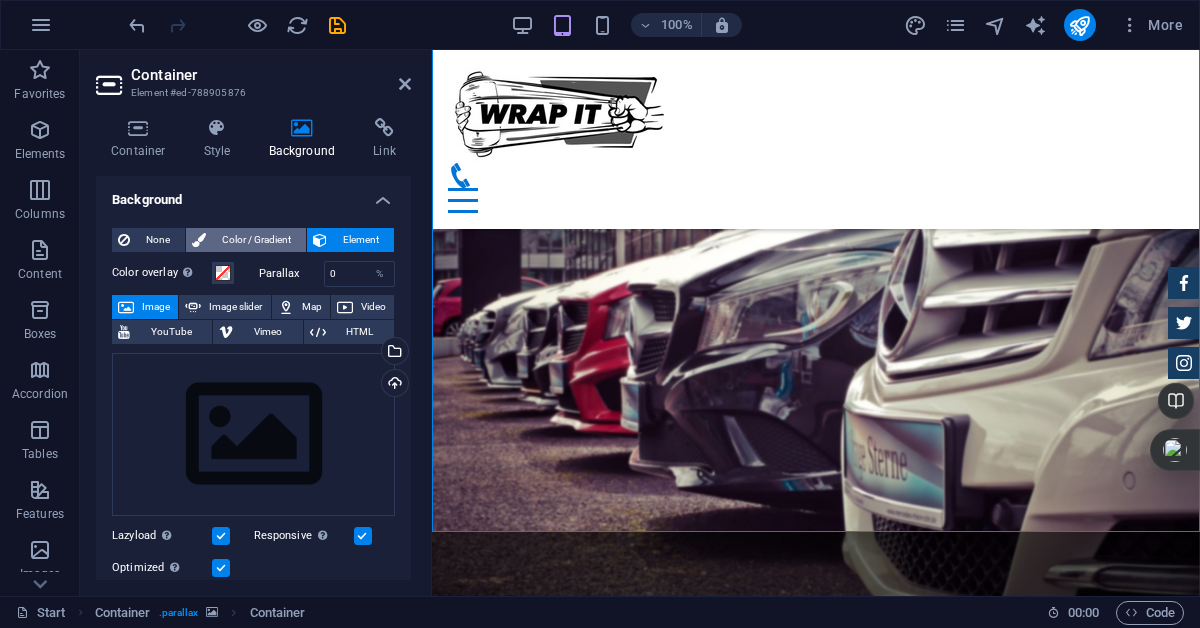 click on "Color / Gradient" at bounding box center (256, 240) 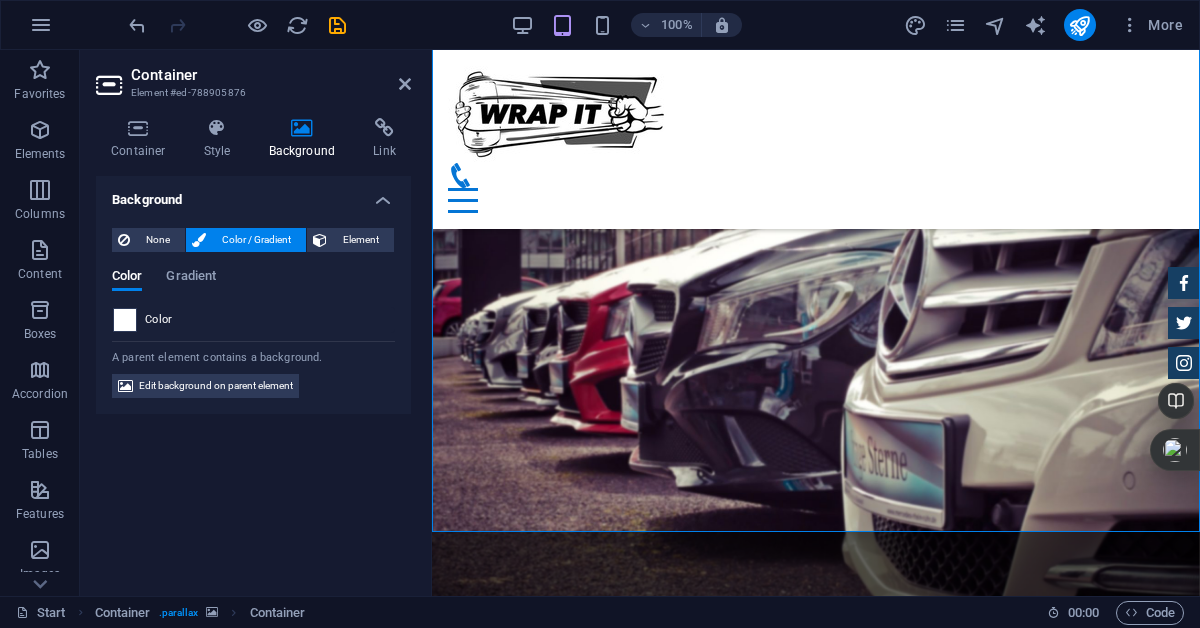 click at bounding box center (125, 320) 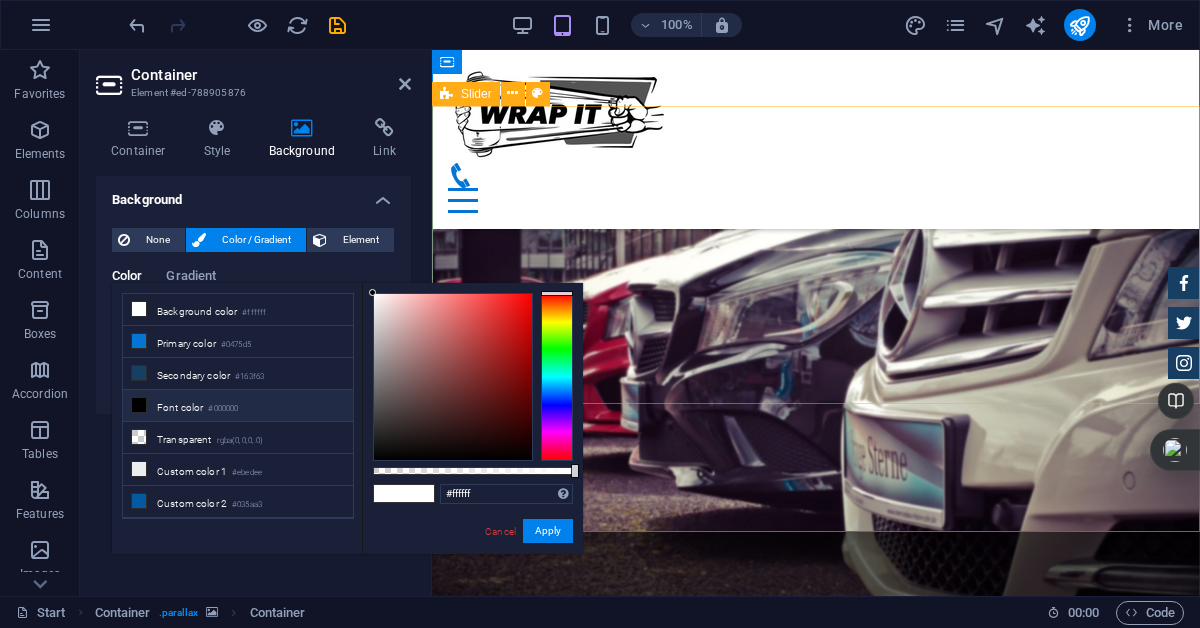 click on "Mark Melone -  Lorem ipsum dolor sit amet, consetetur sadipscing elitr, sed diam nonumy eirmod tempor invidunt ut labore et dolore magna aliquyam erat. Tony Lee Su -  Lorem ipsum dolor sit amet, consetetur sadipscing elitr, sed diam nonumy eirmod tempor invidunt ut labore et dolore magna aliquyam erat. Jonny Doe  -  Lorem ipsum dolor sit amet, consetetur sadipscing elitr, sed diam nonumy eirmod tempor invidunt ut labore et dolore magna aliquyam erat. Tina Many  -  Lorem ipsum dolor sit amet, consetetur sadipscing elitr, sed diam nonumy eirmod tempor invidunt ut labore et dolore magna aliquyam erat. Laura Hill  -  Lorem ipsum dolor sit amet, consetetur sadipscing elitr, sed diam nonumy eirmod tempor invidunt ut labore et dolore magna aliquyam erat. Emma Miller -  Lorem ipsum dolor sit amet, consetetur sadipscing elitr, sed diam nonumy eirmod tempor invidunt ut labore et dolore magna aliquyam erat. Mark Melone -  Tony Lee Su -  Jonny Doe  -  Tina Many  -  1 2 3 4 5 6" at bounding box center [816, 5431] 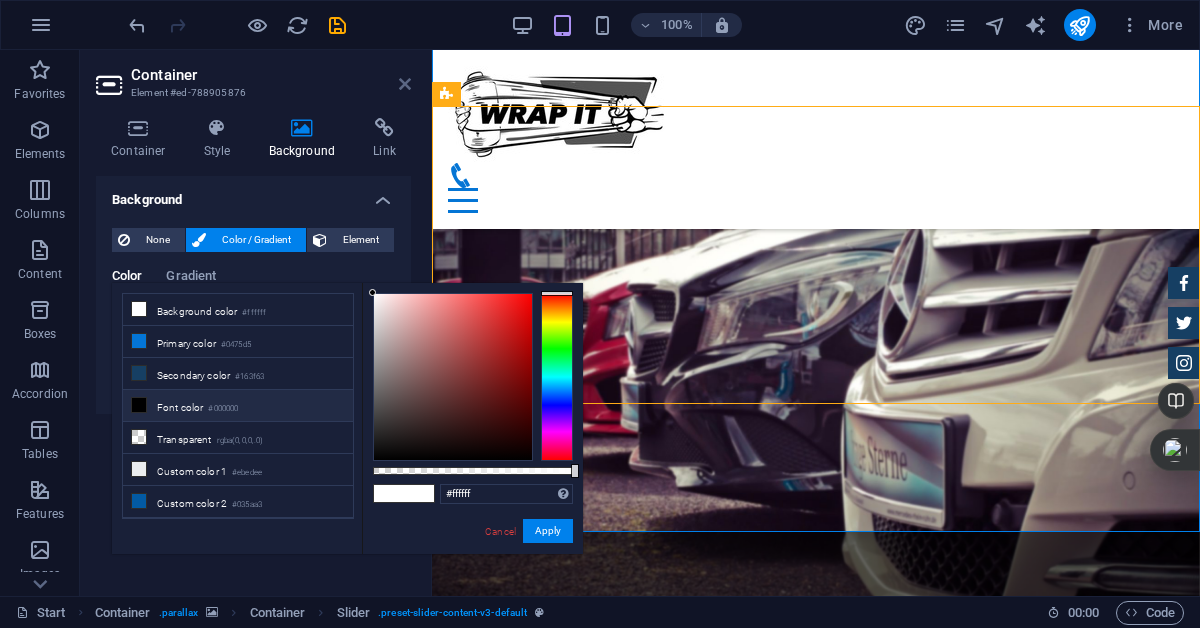 click at bounding box center [405, 84] 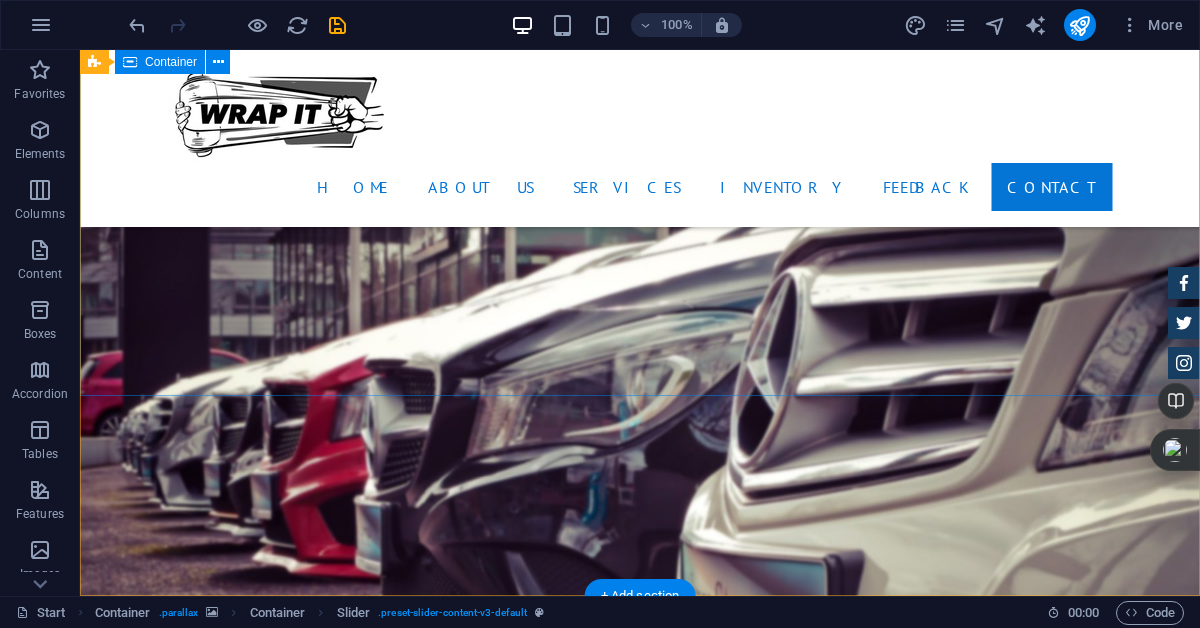 scroll, scrollTop: 4678, scrollLeft: 0, axis: vertical 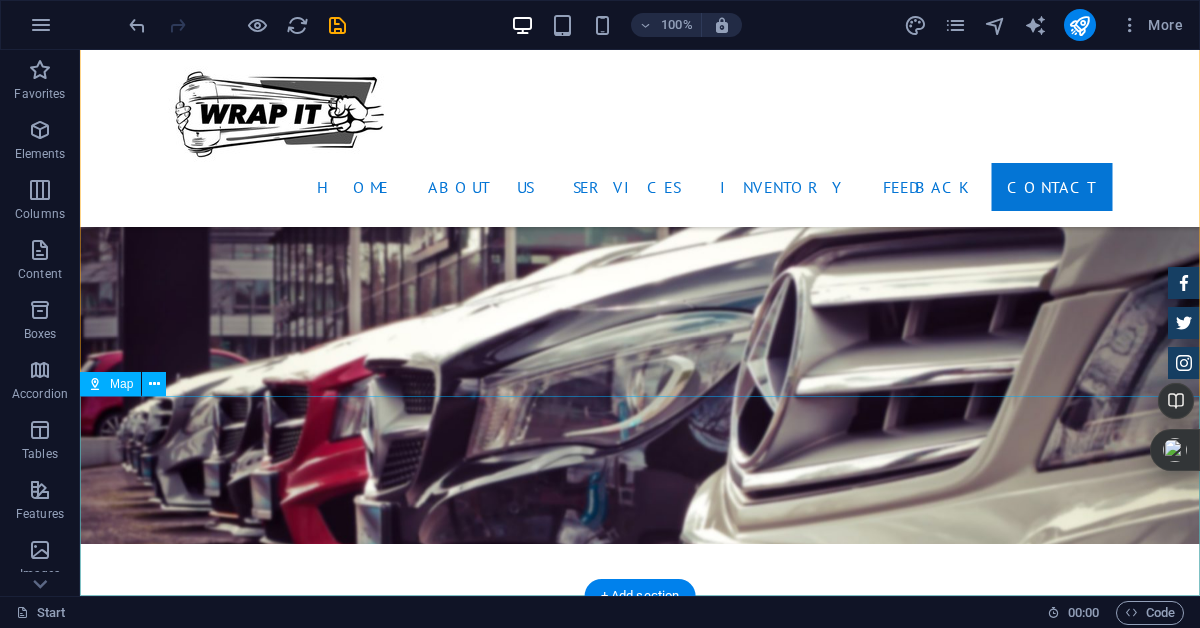 click at bounding box center (640, 9161) 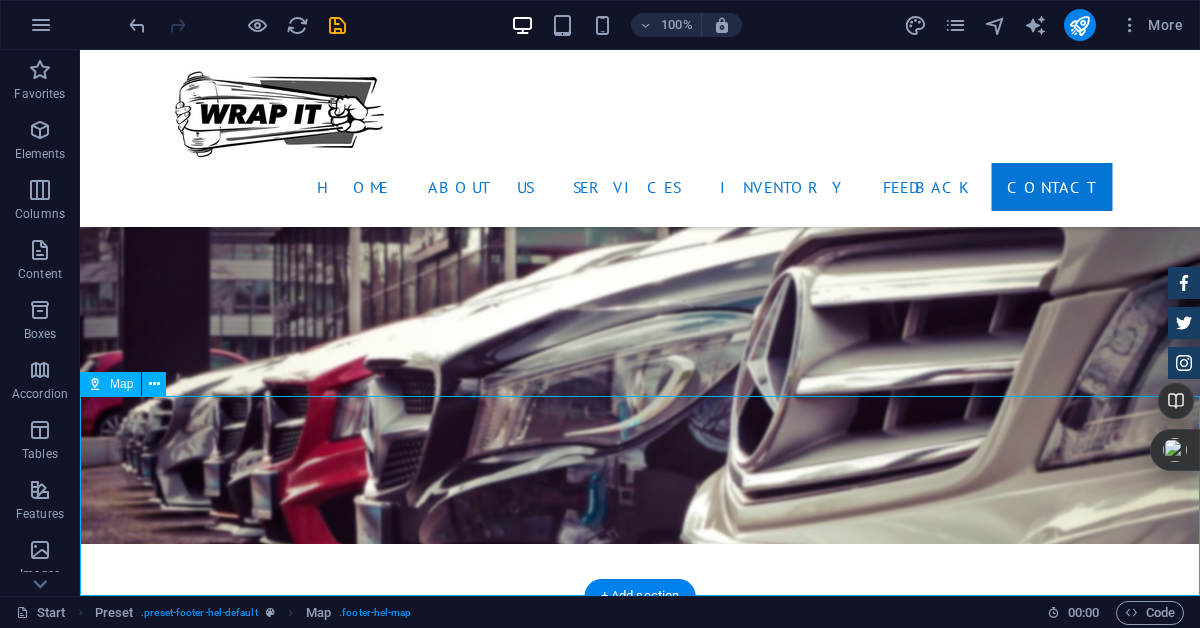 click at bounding box center (640, 9161) 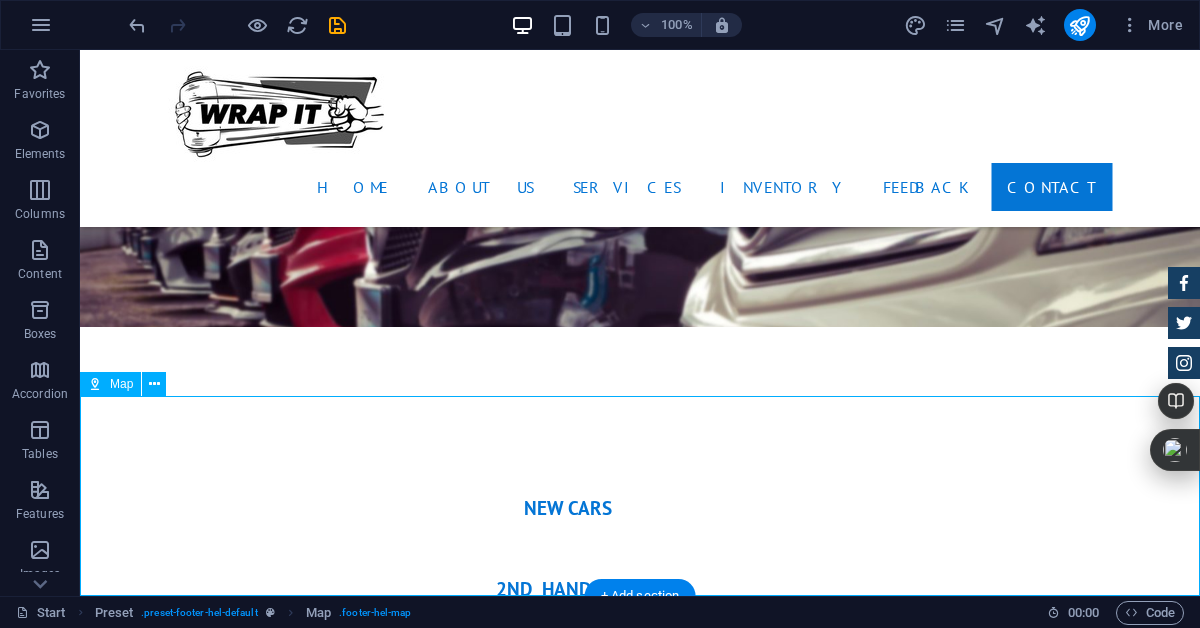 select on "1" 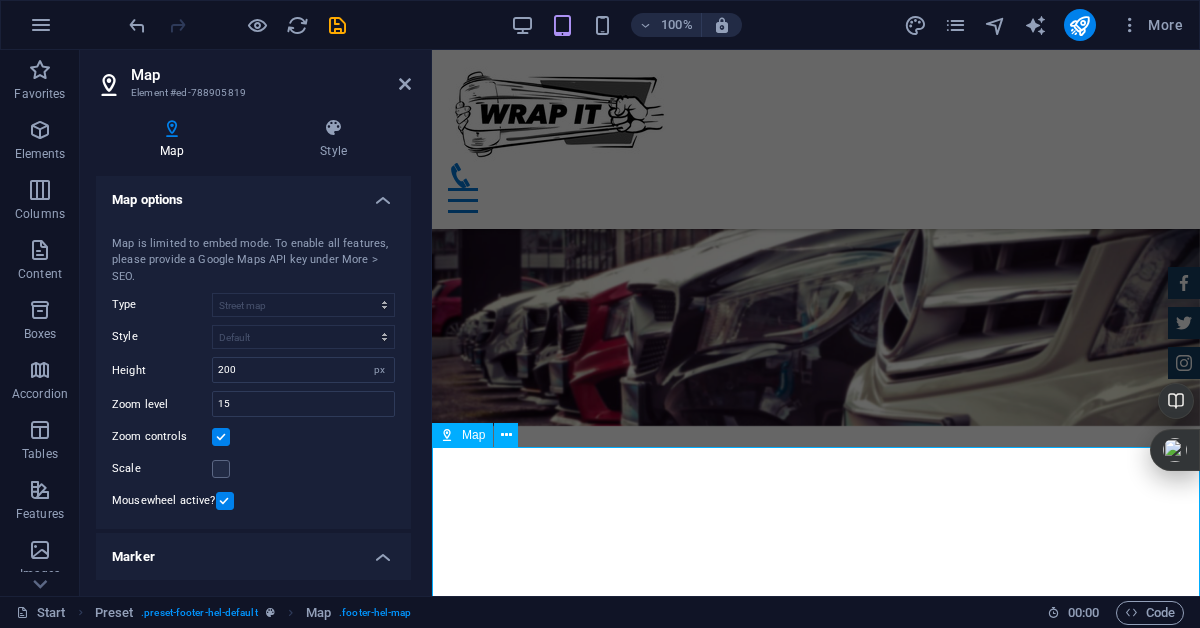 scroll, scrollTop: 5264, scrollLeft: 0, axis: vertical 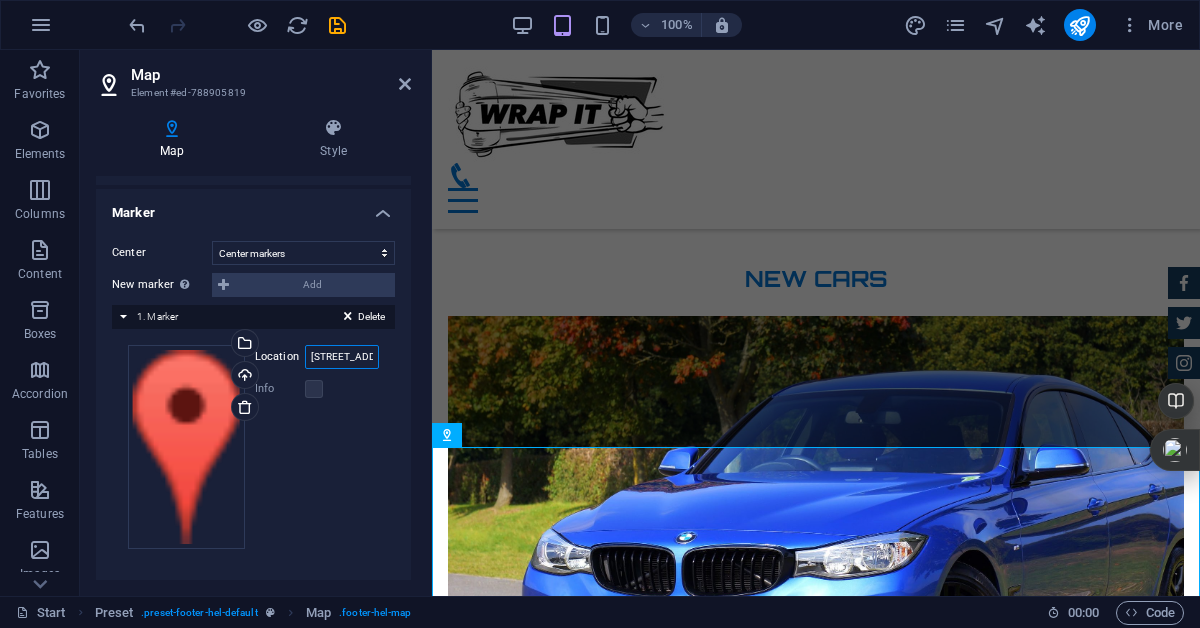 click on "1601 Broadway, 10019 New York, NY" at bounding box center (342, 357) 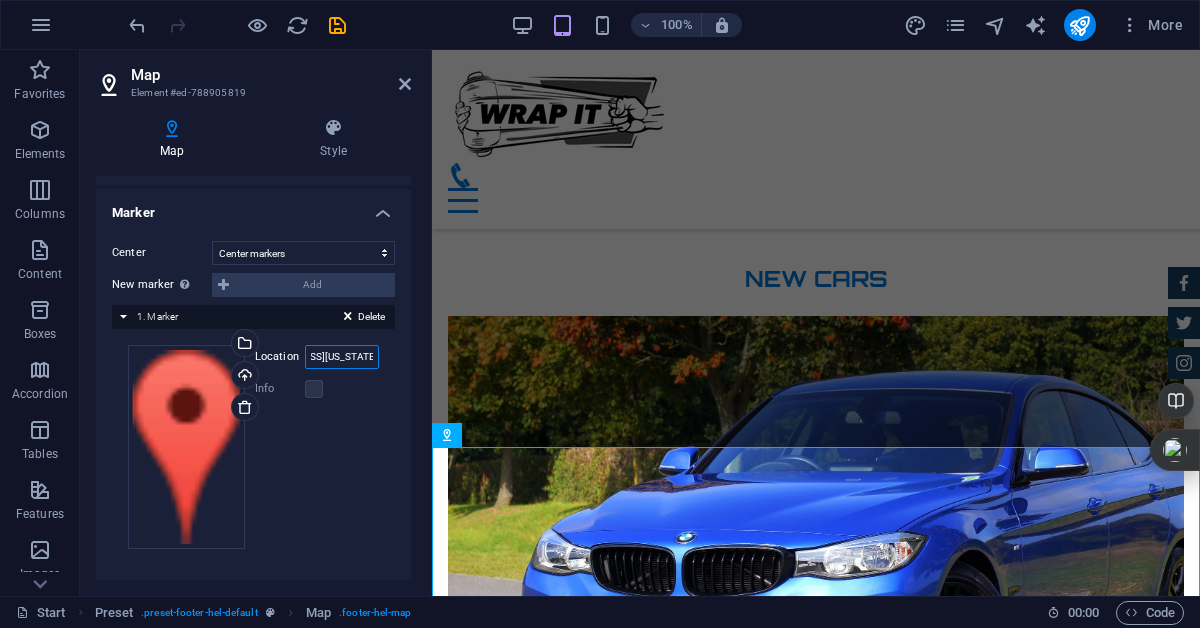 scroll, scrollTop: 0, scrollLeft: 104, axis: horizontal 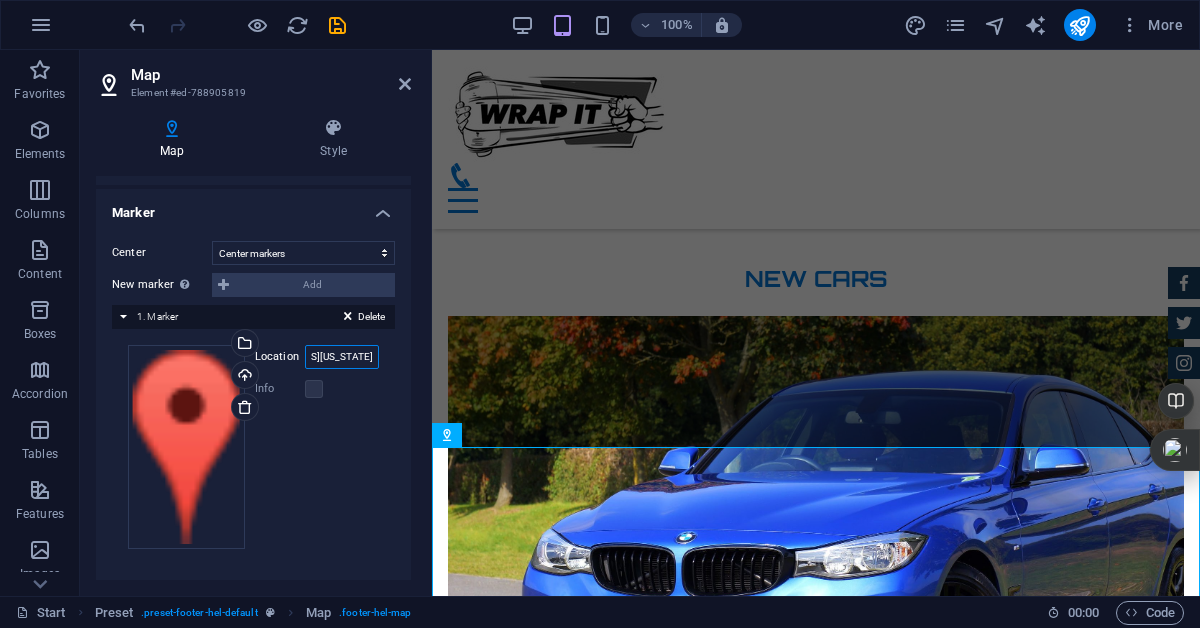 drag, startPoint x: 310, startPoint y: 358, endPoint x: 401, endPoint y: 358, distance: 91 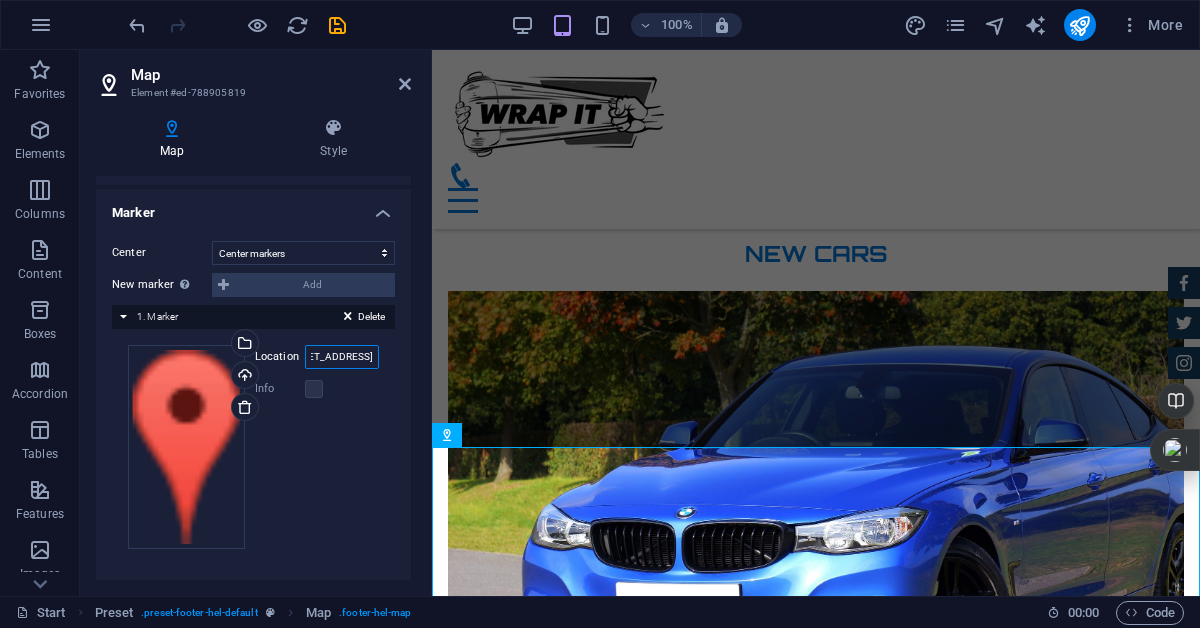 scroll, scrollTop: 0, scrollLeft: 117, axis: horizontal 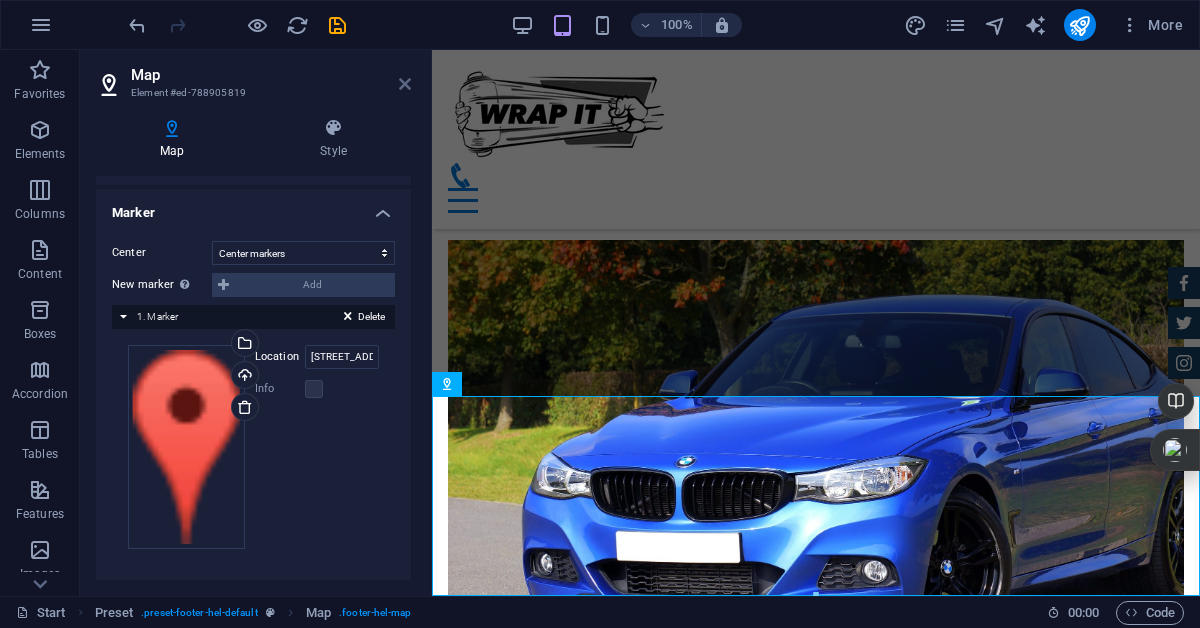 click at bounding box center (405, 84) 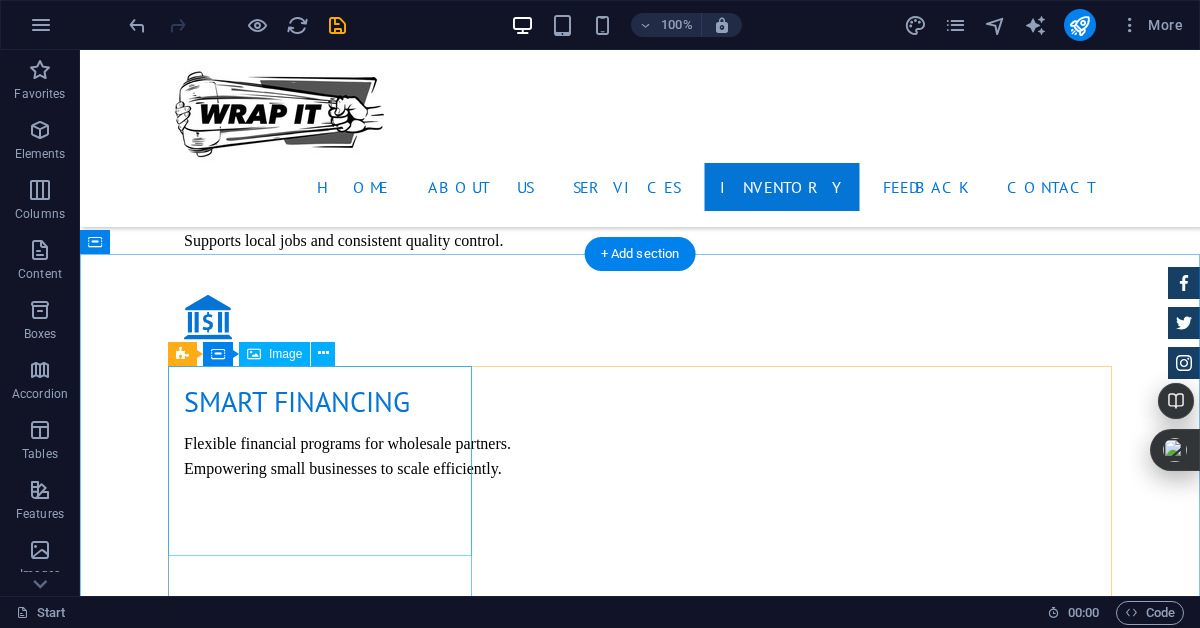 scroll, scrollTop: 2968, scrollLeft: 0, axis: vertical 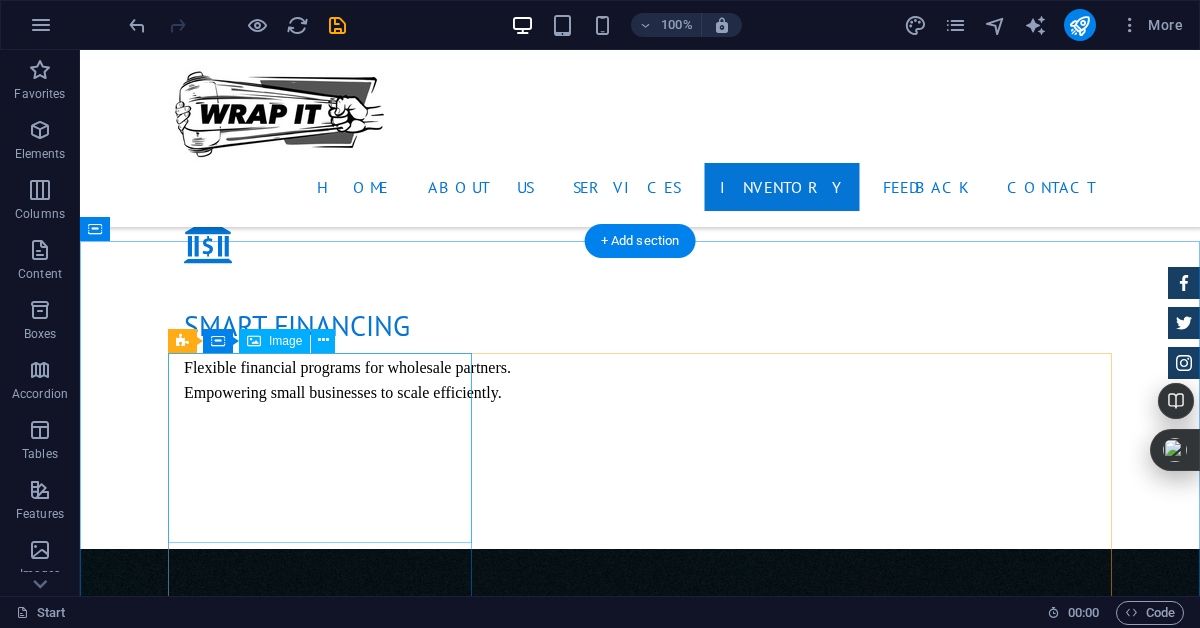 click at bounding box center [640, 3019] 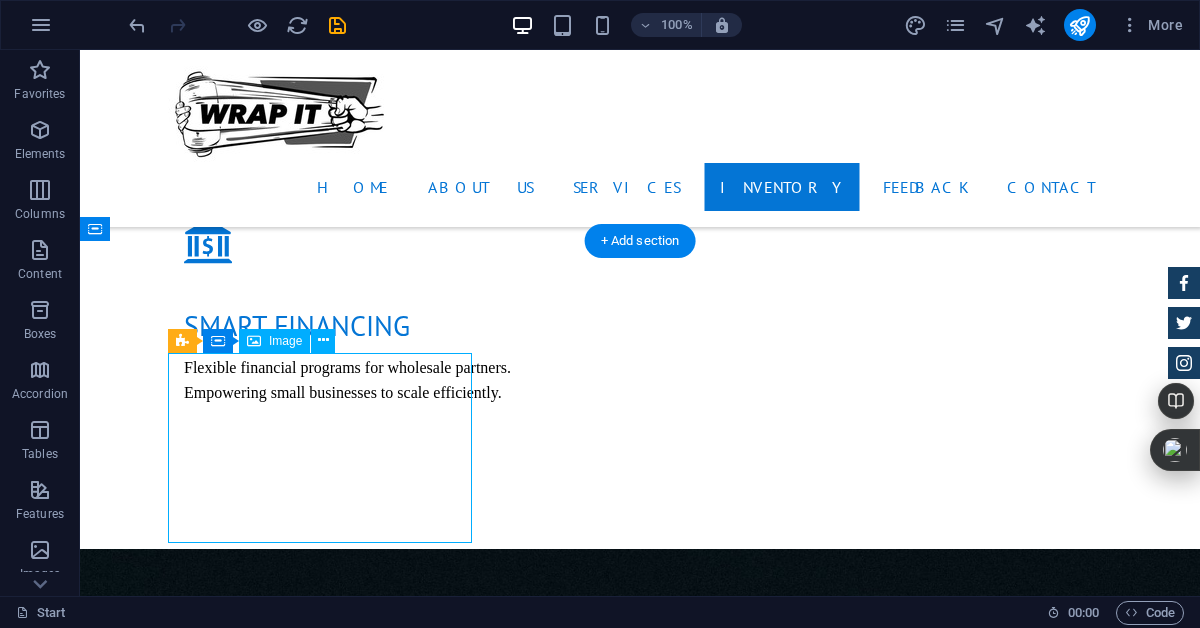 click at bounding box center [640, 3019] 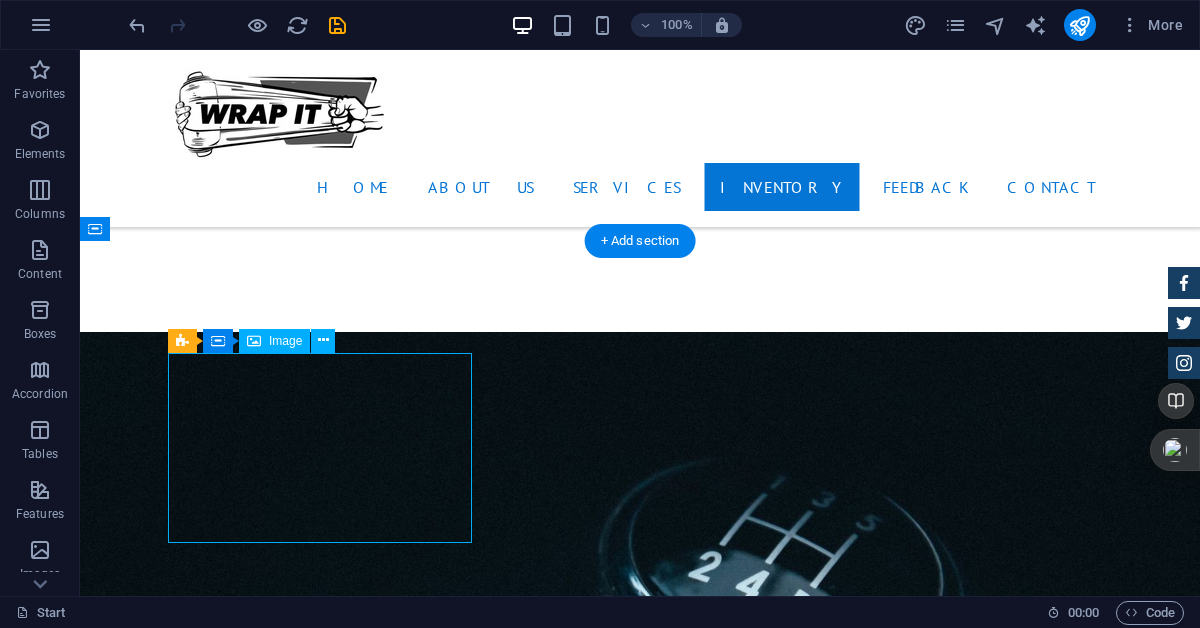 select on "%" 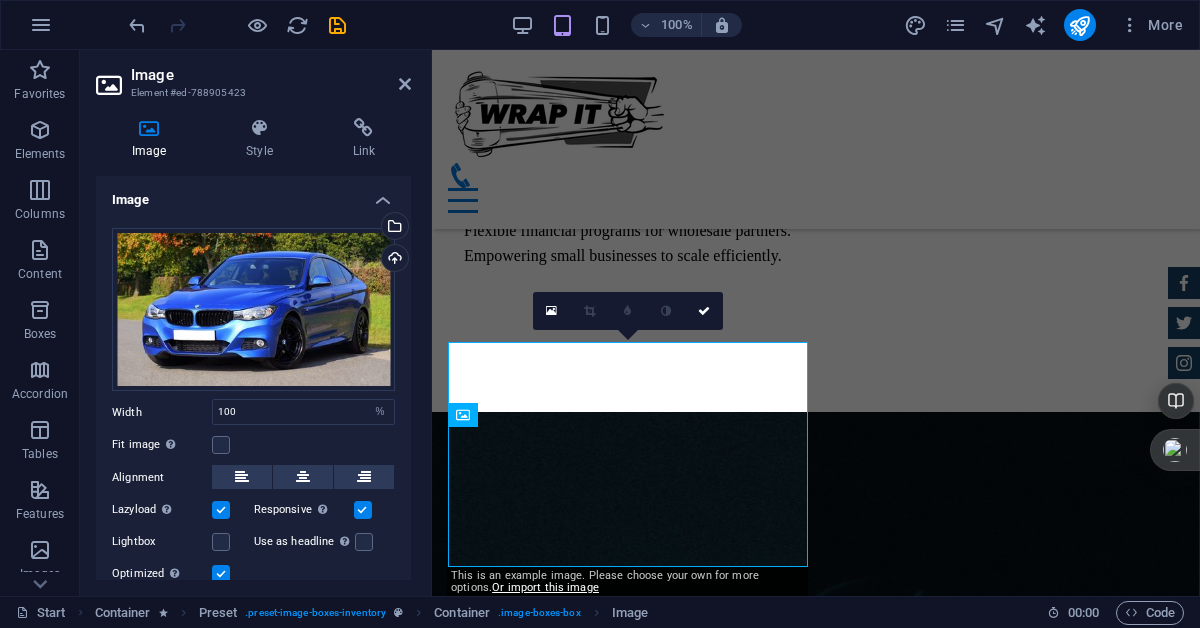 scroll, scrollTop: 2927, scrollLeft: 0, axis: vertical 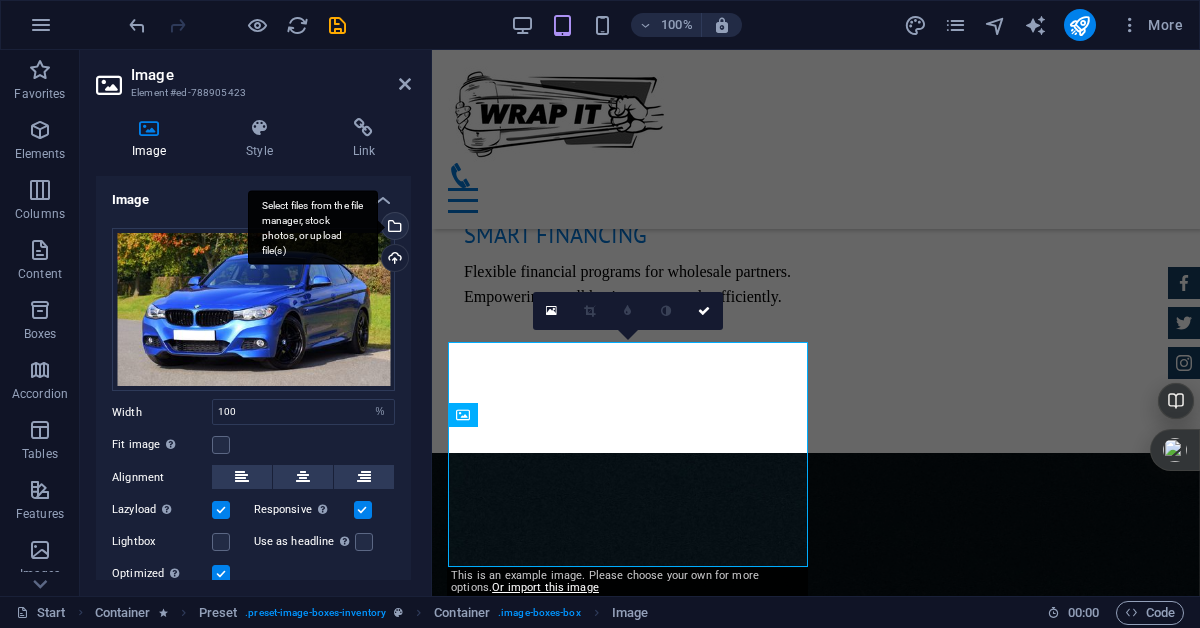 click on "Select files from the file manager, stock photos, or upload file(s)" at bounding box center [313, 227] 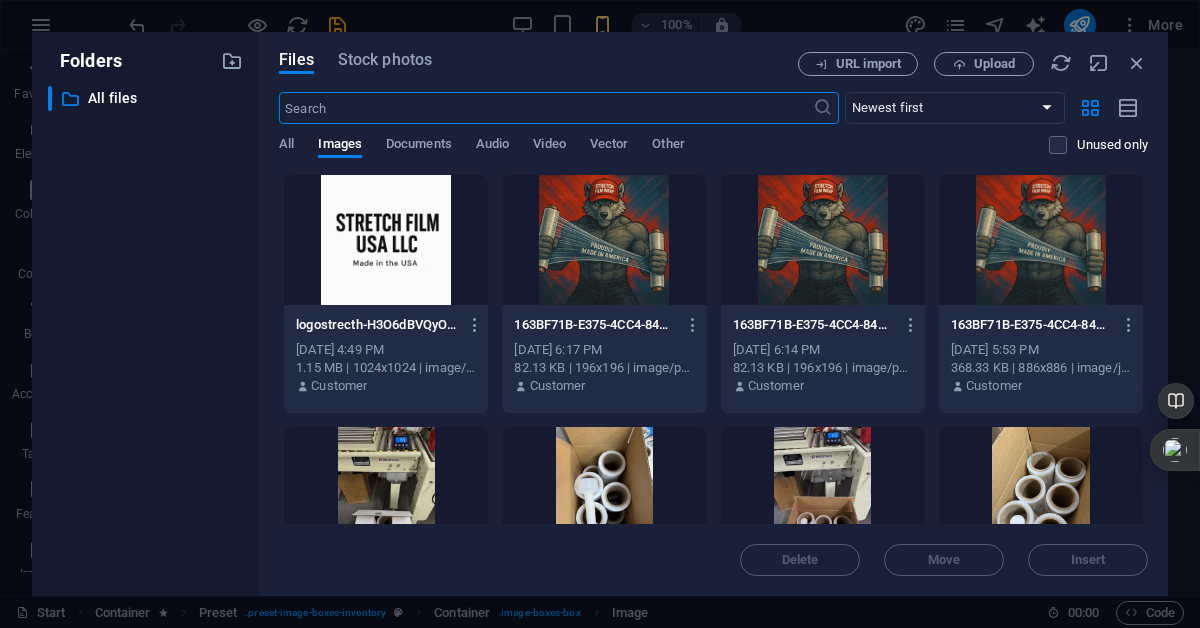 scroll, scrollTop: 3974, scrollLeft: 0, axis: vertical 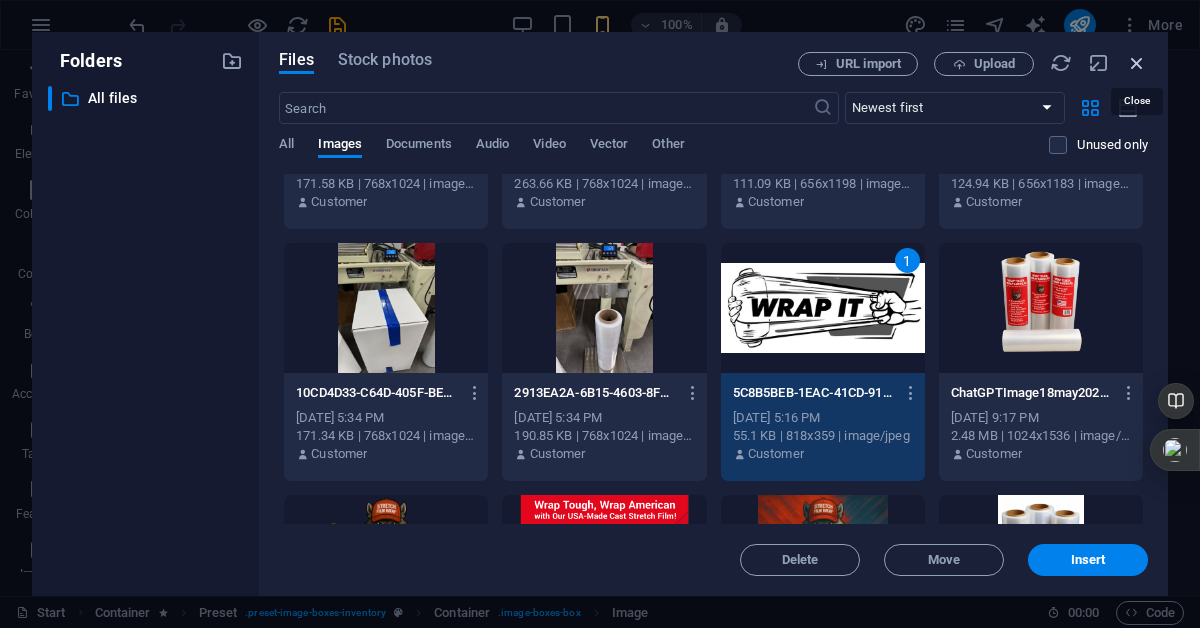 click at bounding box center (1137, 63) 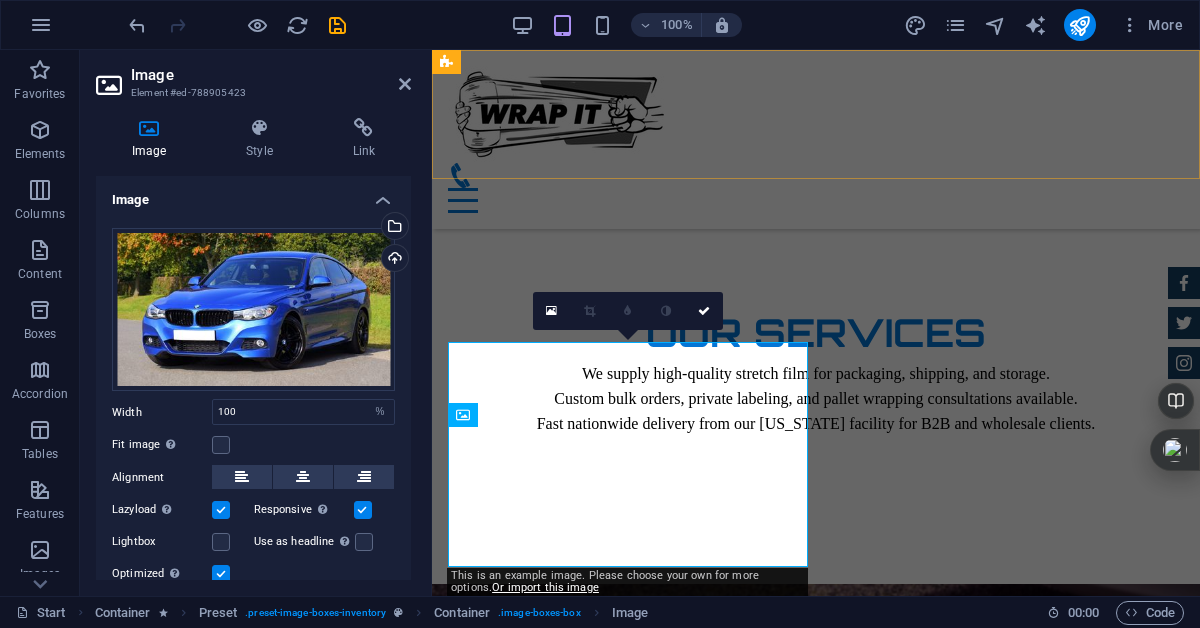 scroll, scrollTop: 2927, scrollLeft: 0, axis: vertical 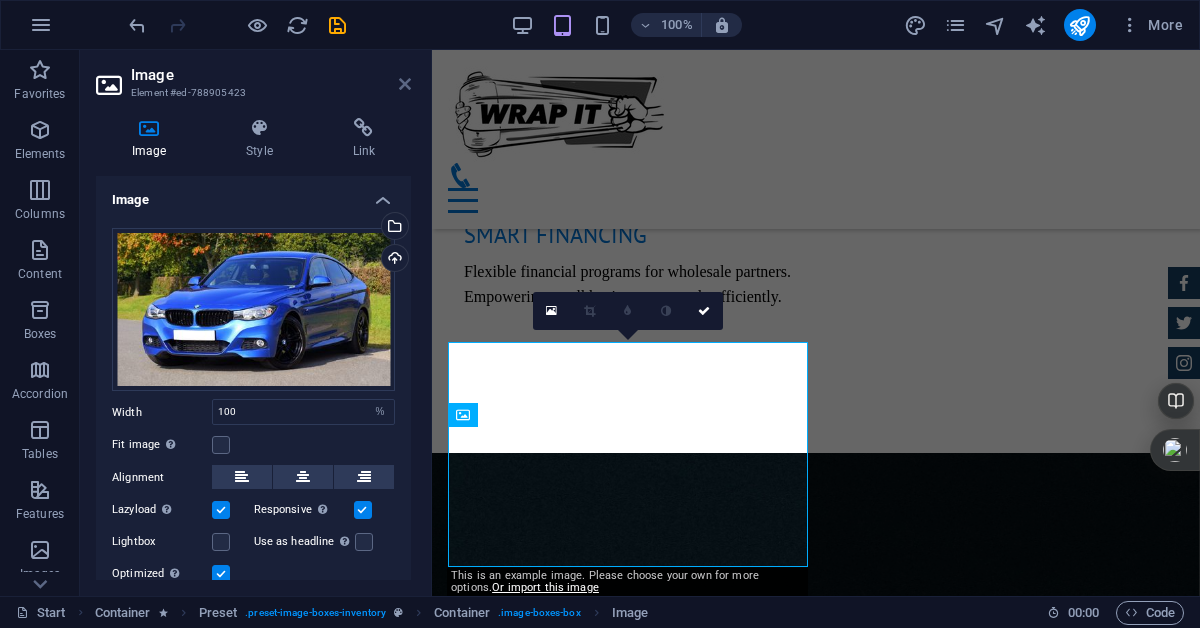 click at bounding box center (405, 84) 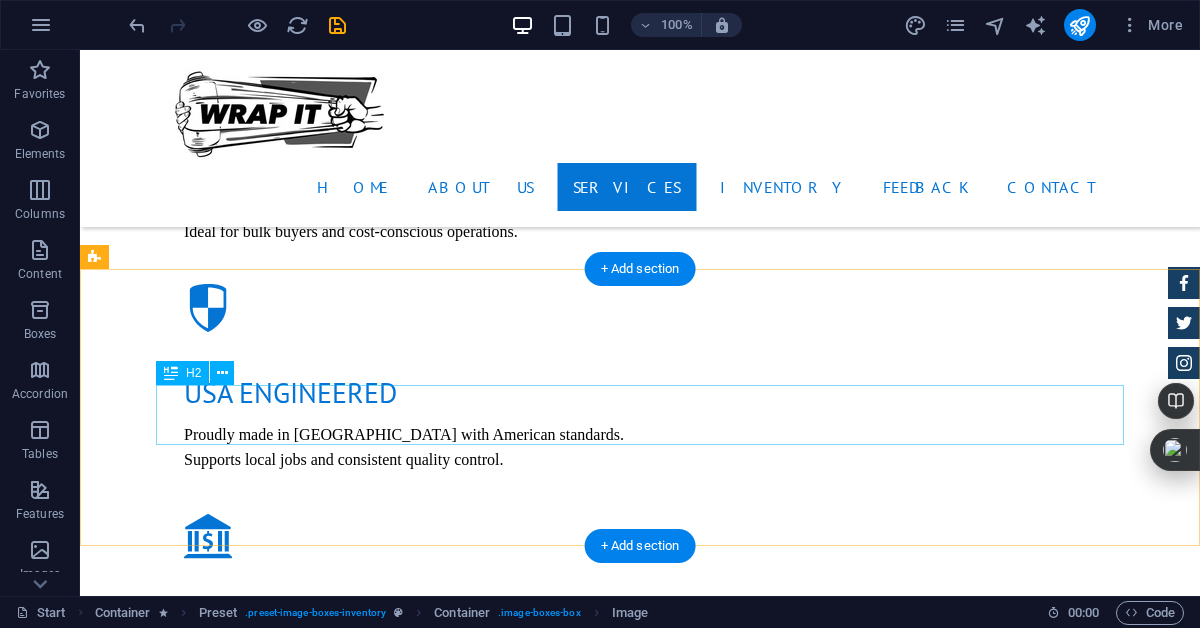 scroll, scrollTop: 2687, scrollLeft: 0, axis: vertical 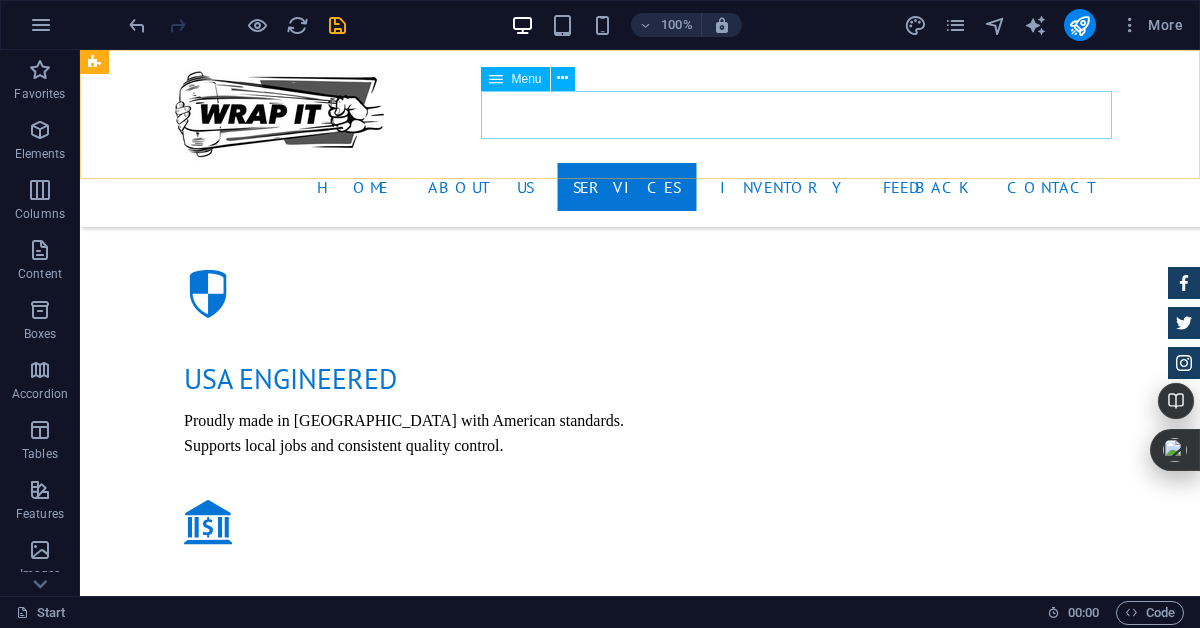 click on "Home About us Services Inventory Feedback Contact" at bounding box center [640, 187] 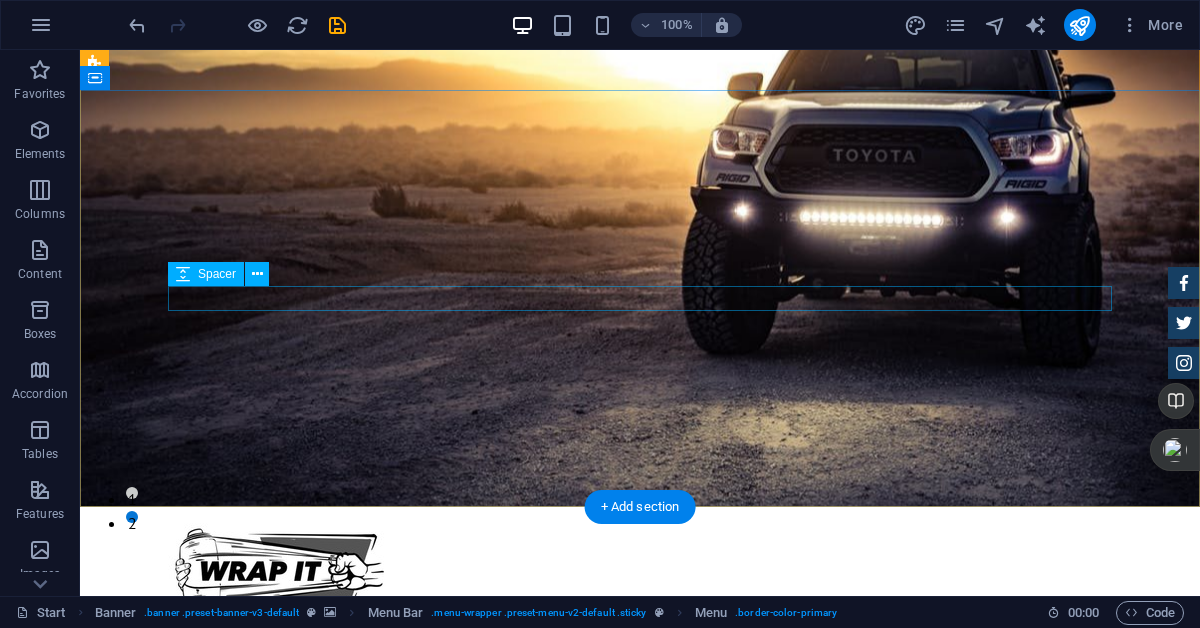 scroll, scrollTop: 90, scrollLeft: 0, axis: vertical 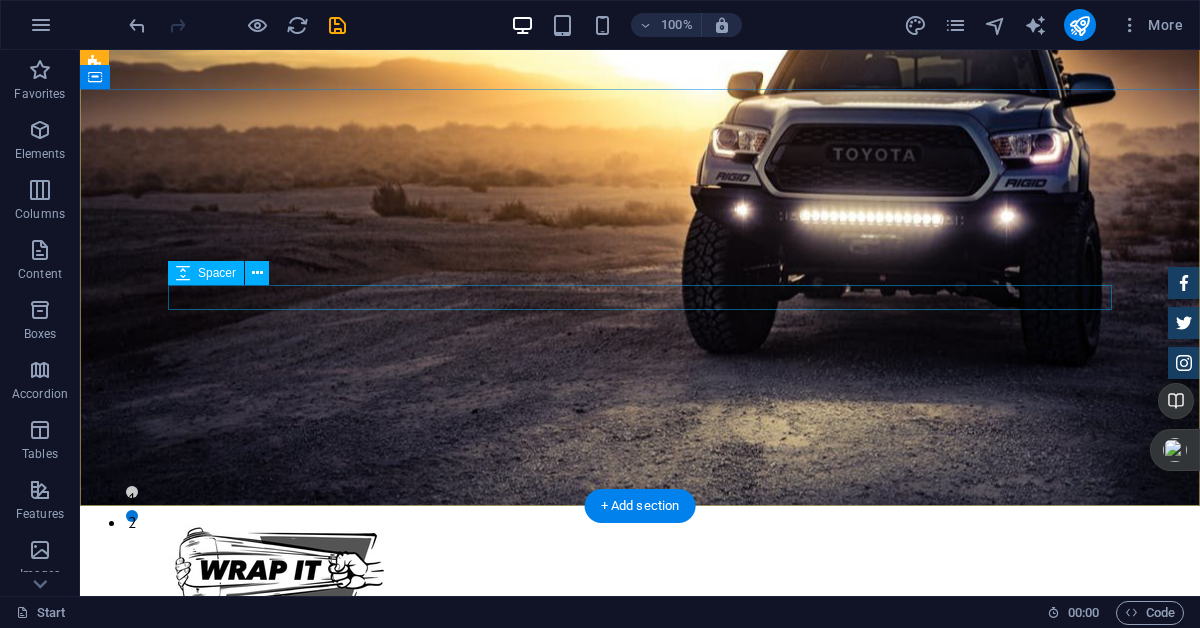 click at bounding box center [640, 1292] 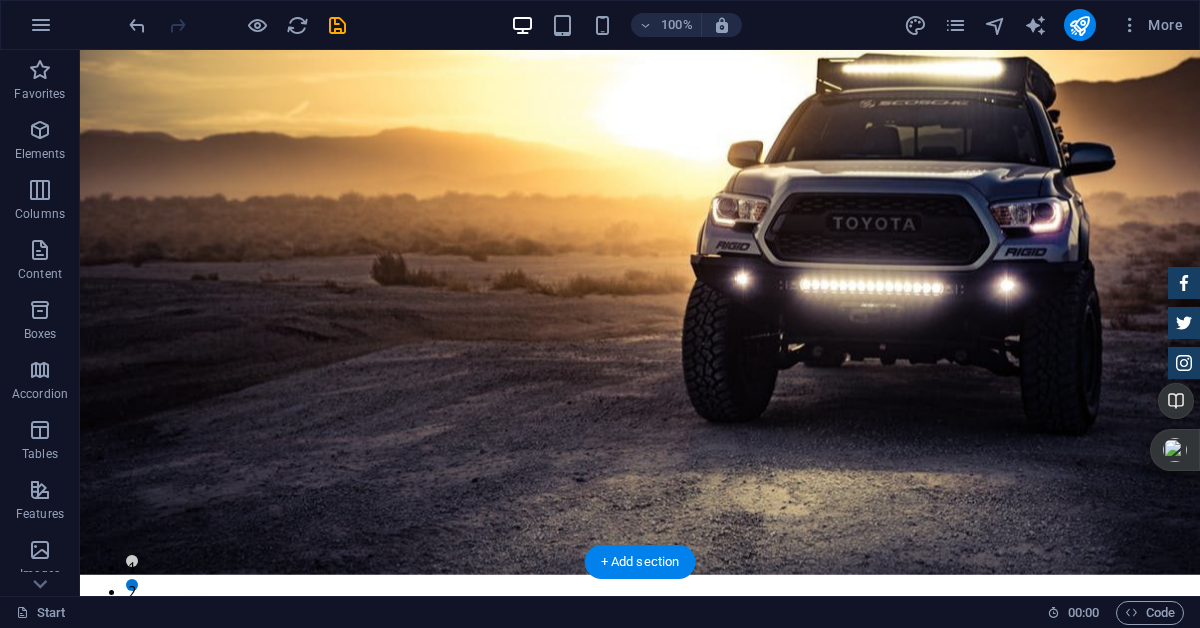 scroll, scrollTop: 0, scrollLeft: 0, axis: both 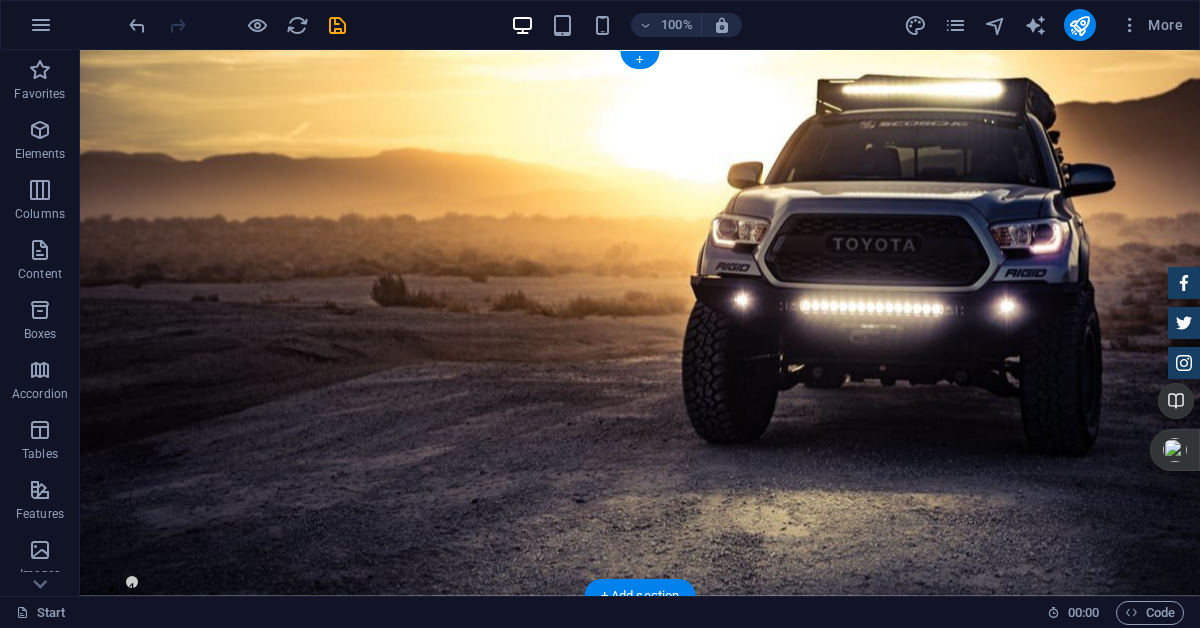 click at bounding box center [640, 955] 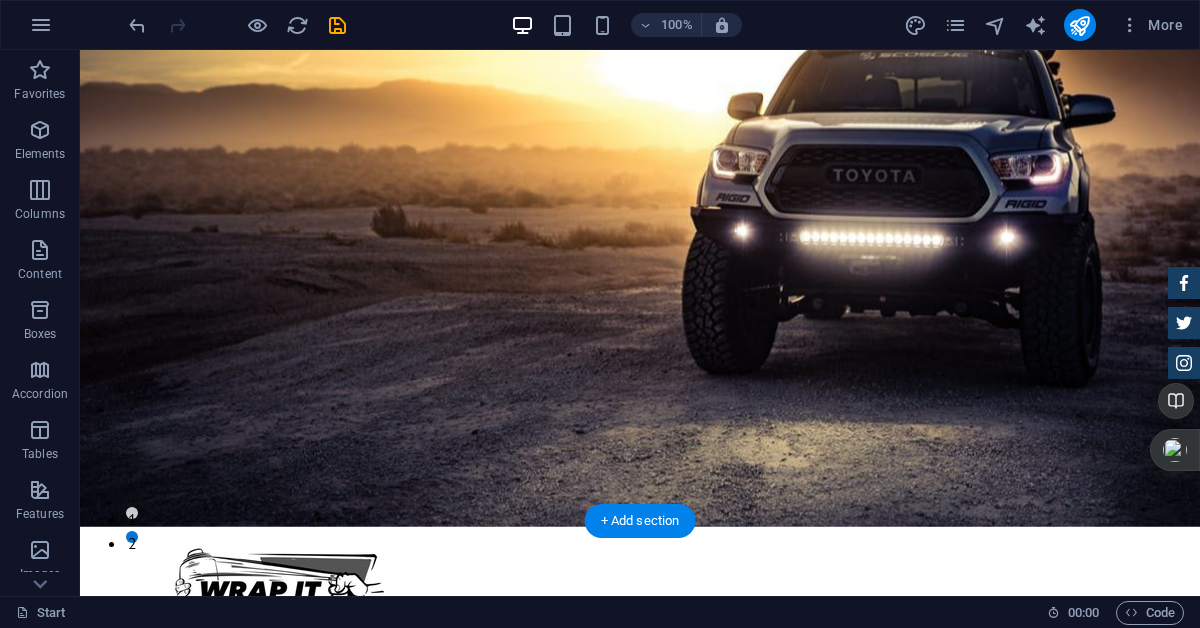 scroll, scrollTop: 75, scrollLeft: 0, axis: vertical 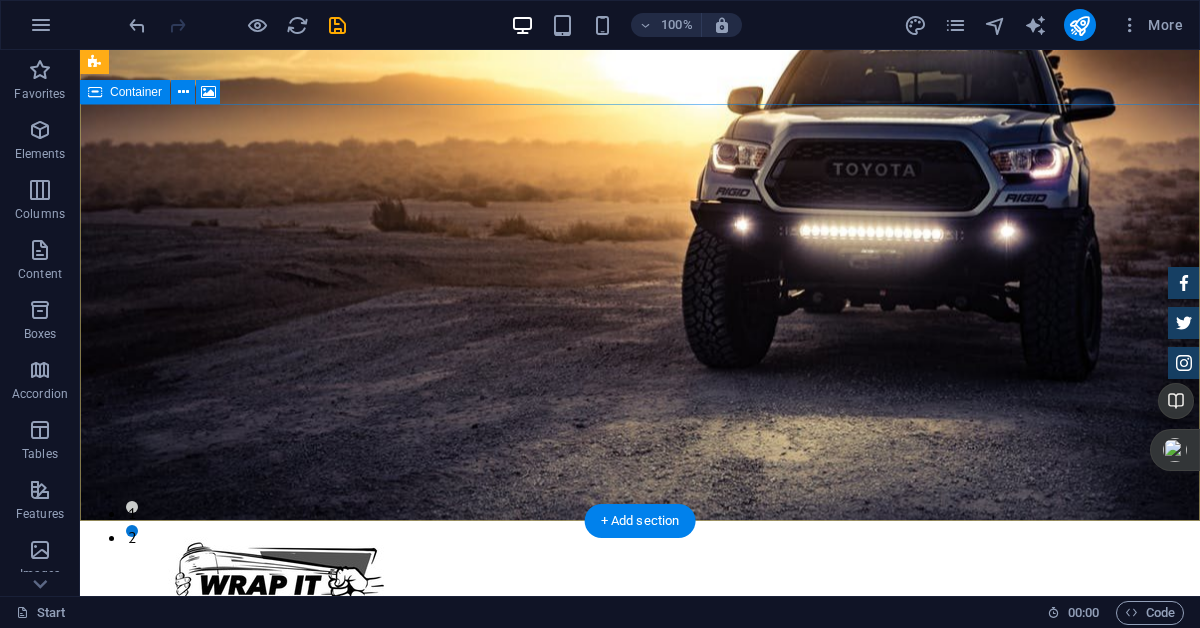 click at bounding box center [640, 1099] 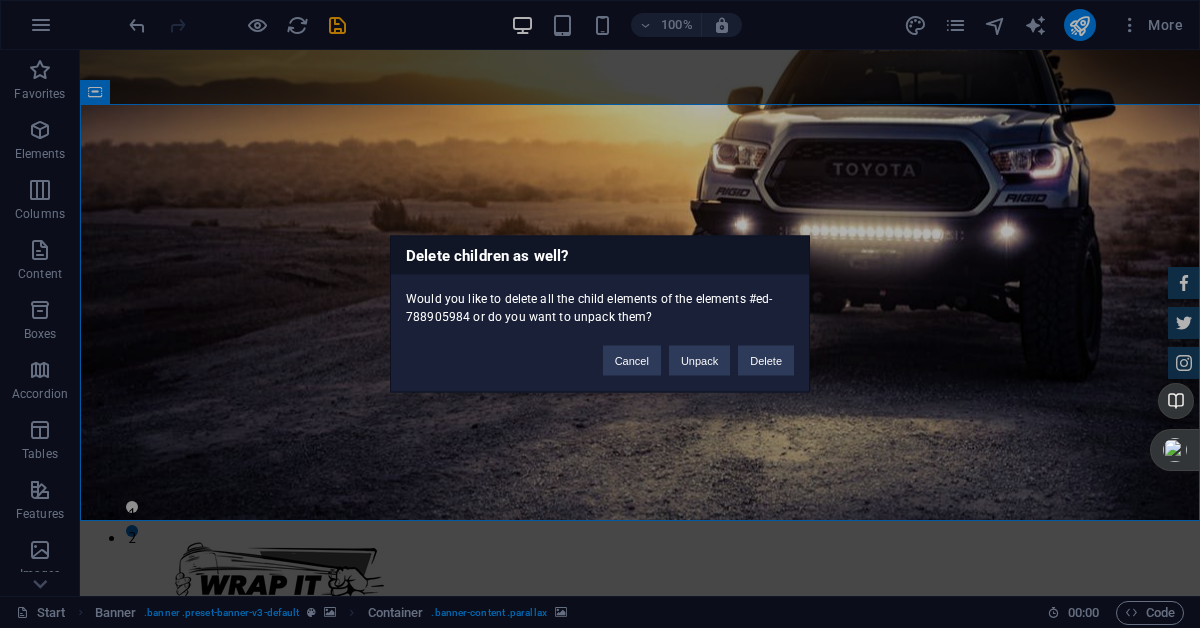 type 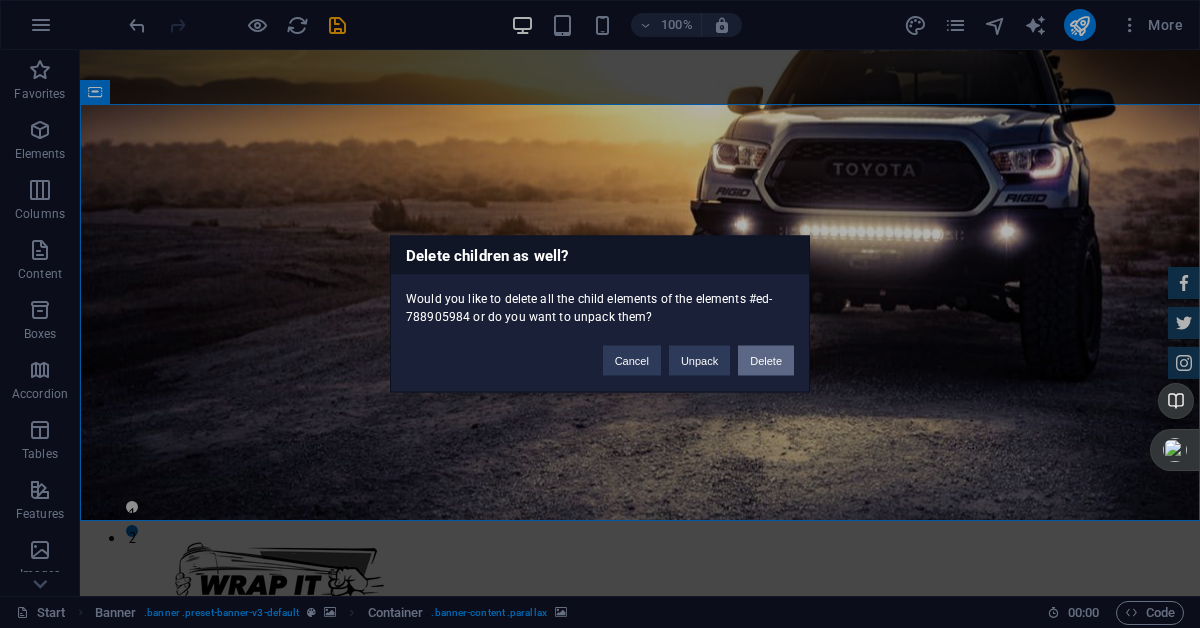 click on "Delete" at bounding box center (766, 361) 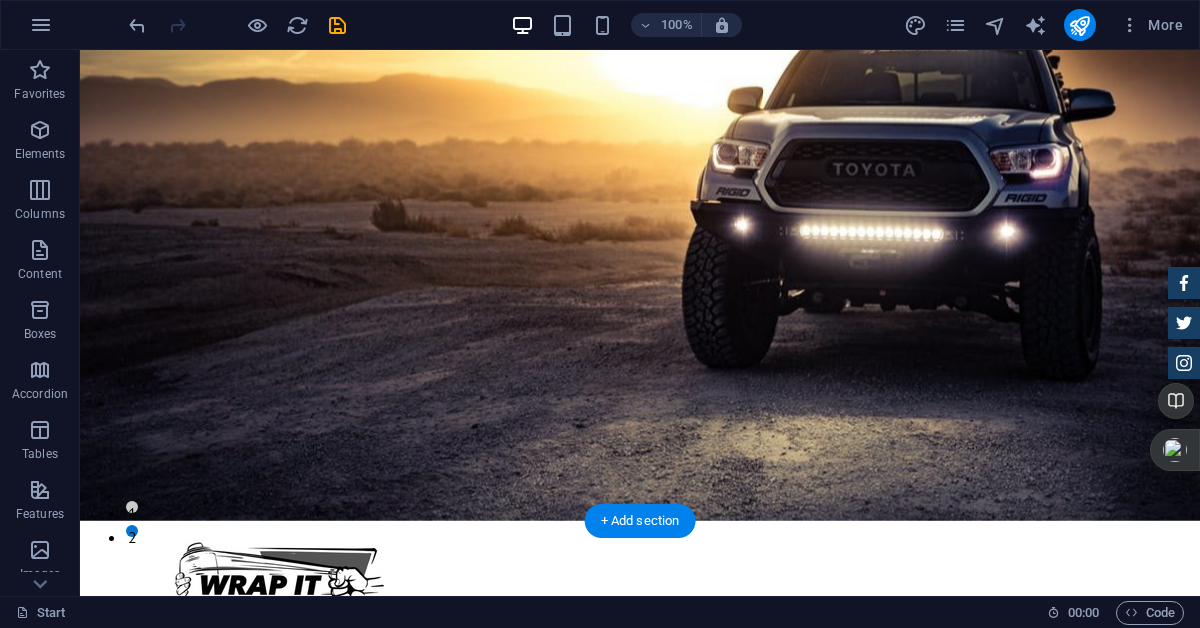 click at bounding box center (640, 248) 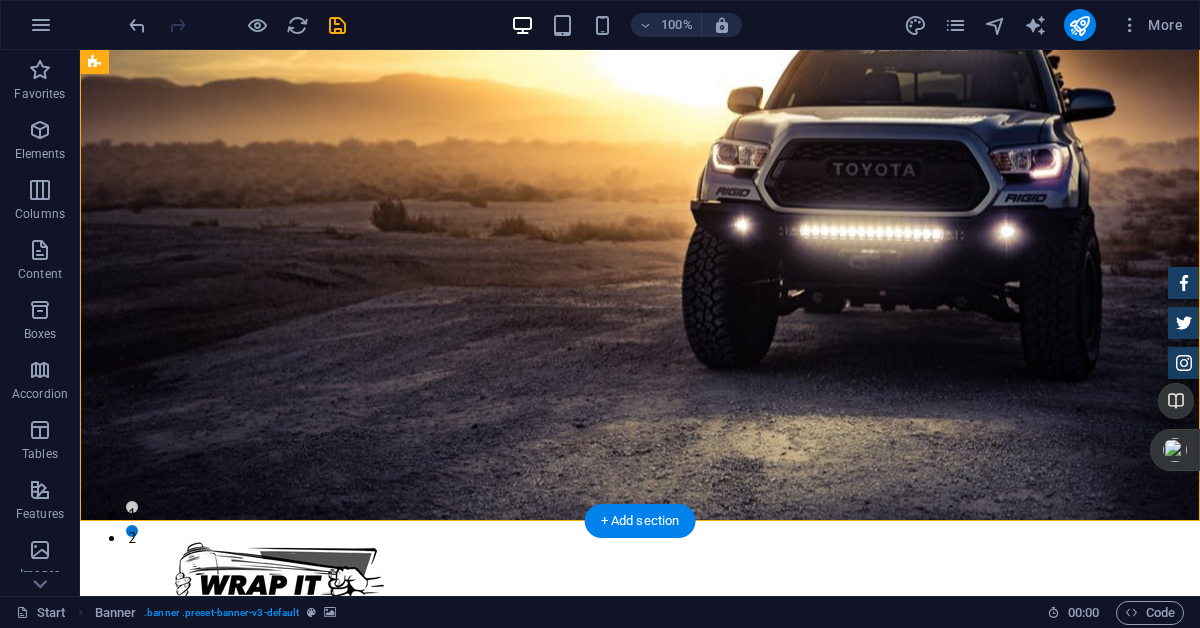click at bounding box center (640, 248) 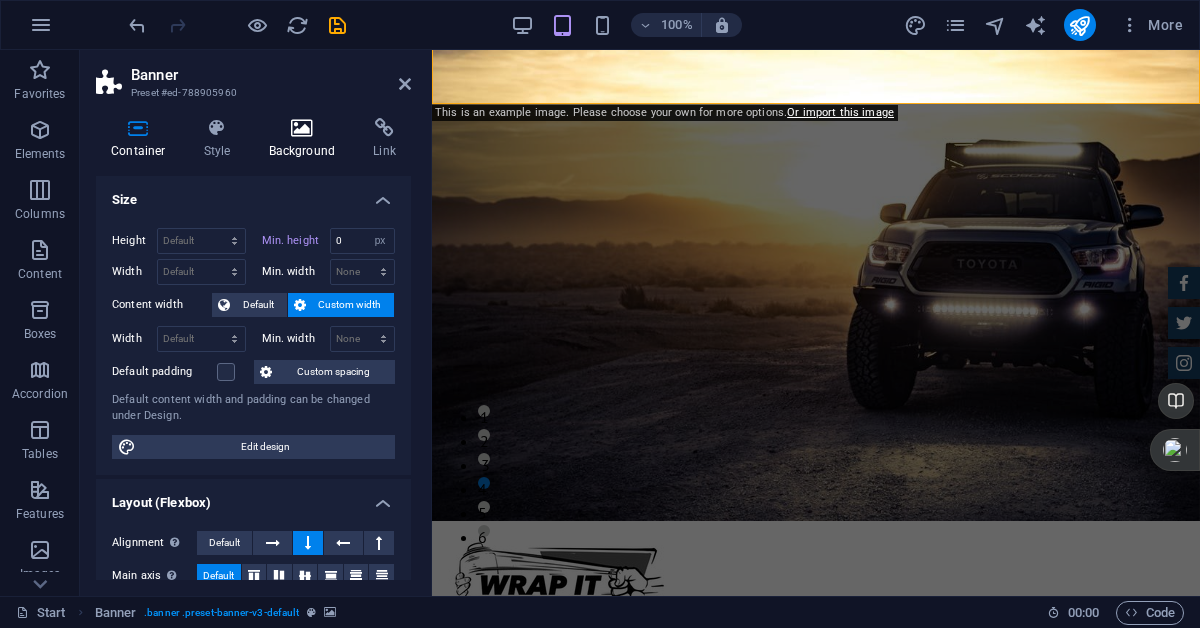 click at bounding box center (302, 128) 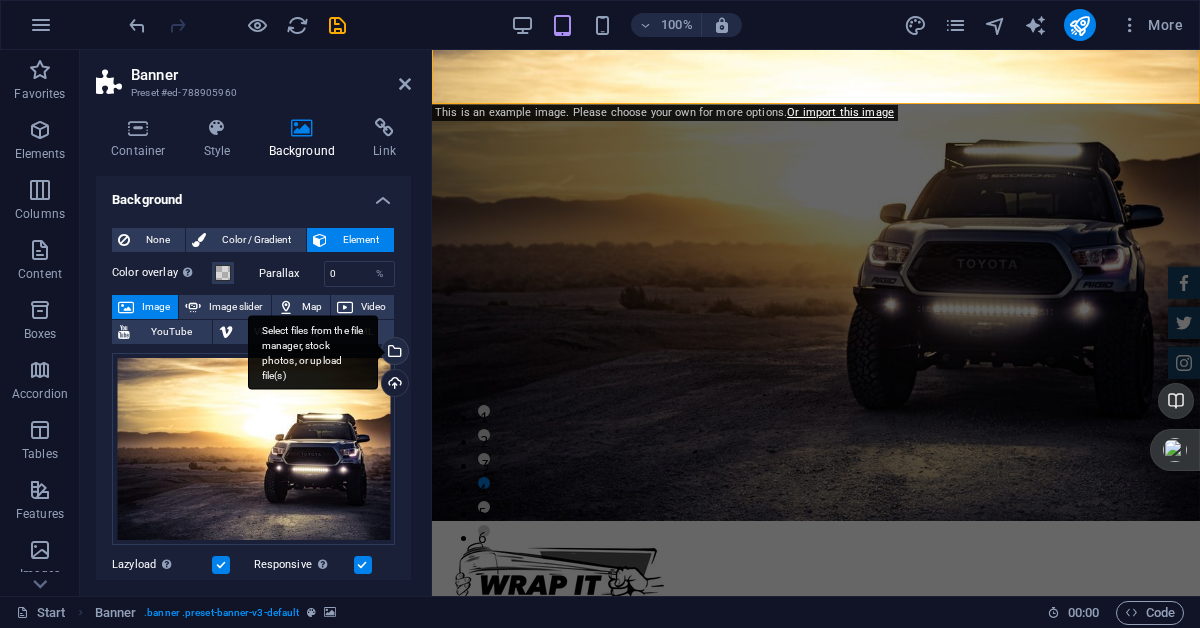 click on "Select files from the file manager, stock photos, or upload file(s)" at bounding box center (393, 353) 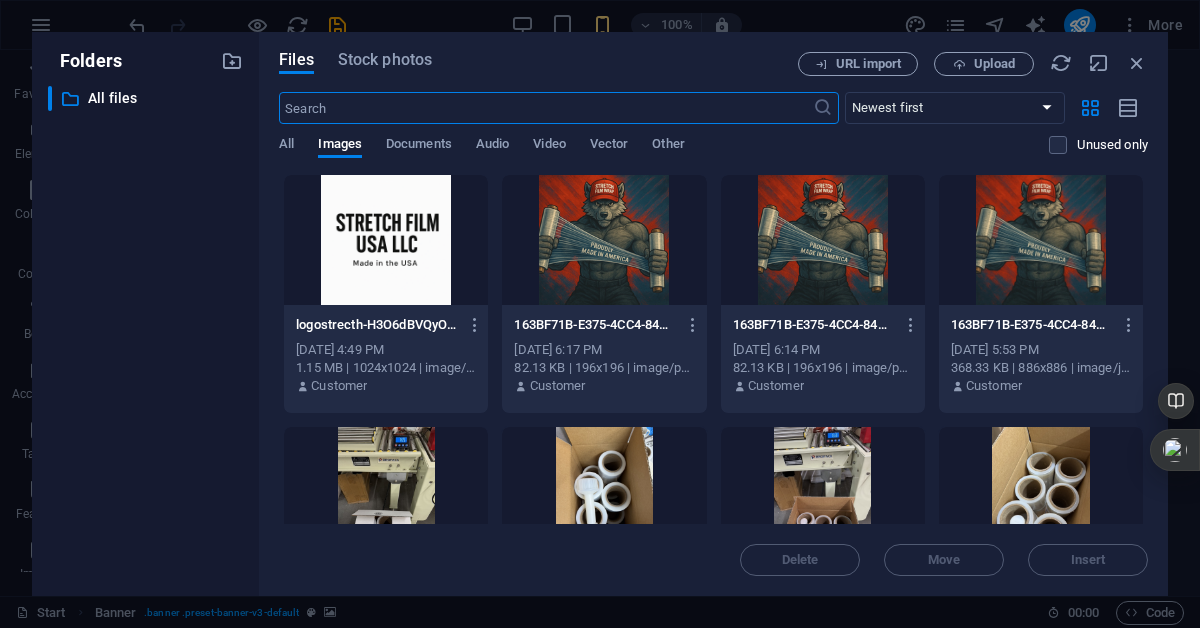 click at bounding box center [386, 240] 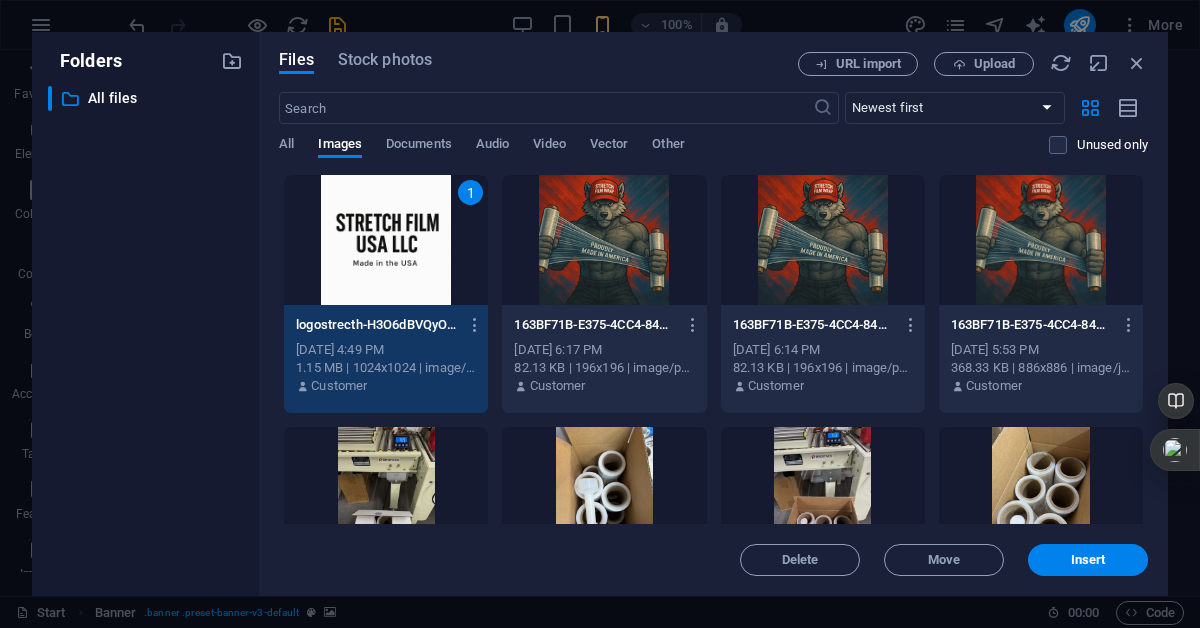 click on "1" at bounding box center (386, 240) 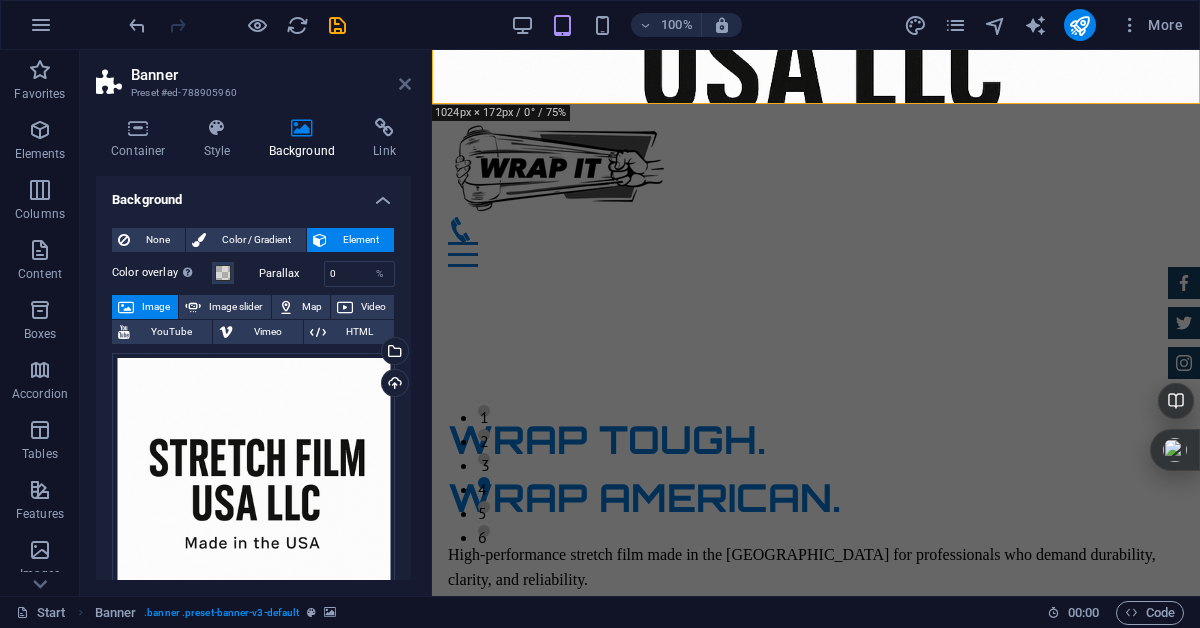 click at bounding box center [405, 84] 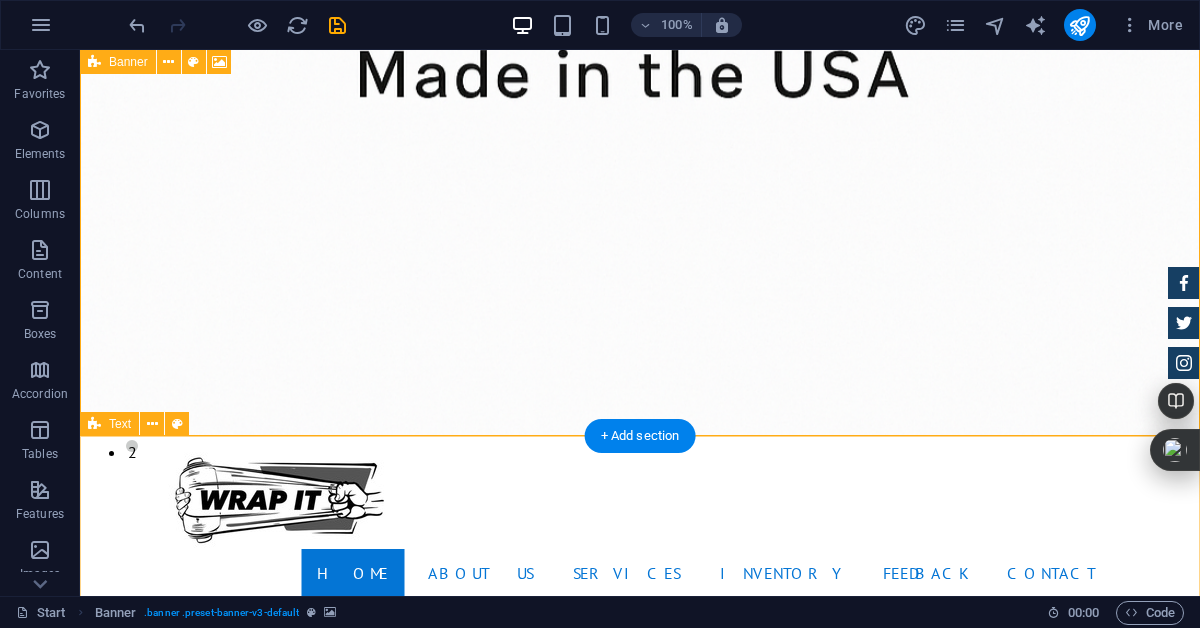 scroll, scrollTop: 0, scrollLeft: 0, axis: both 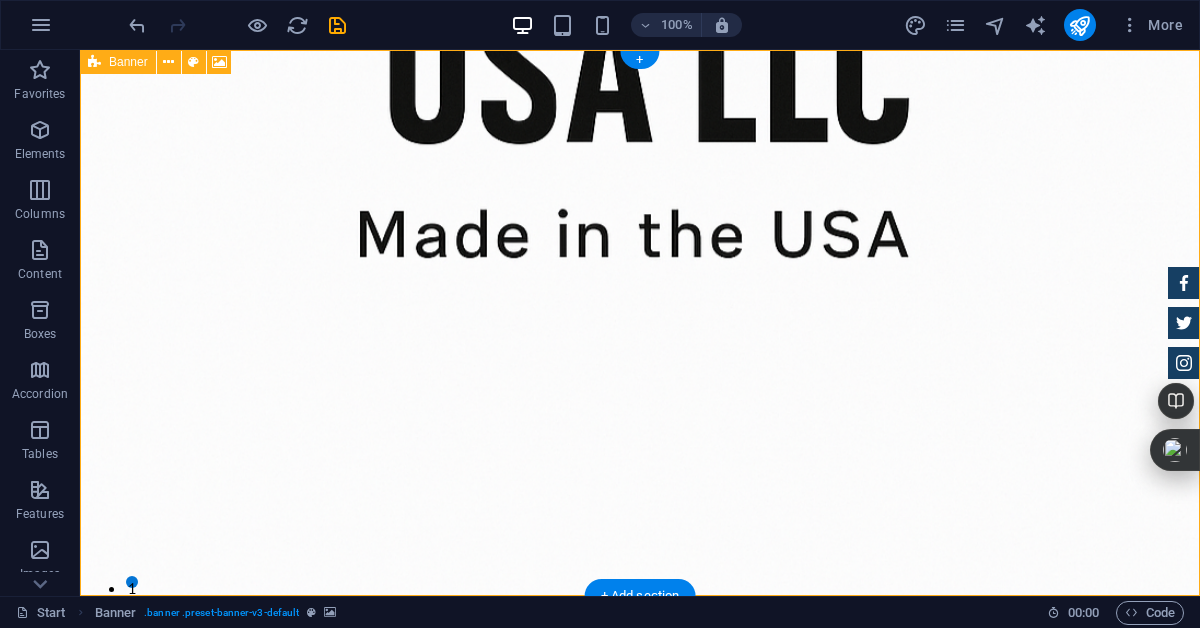 click at bounding box center [640, 323] 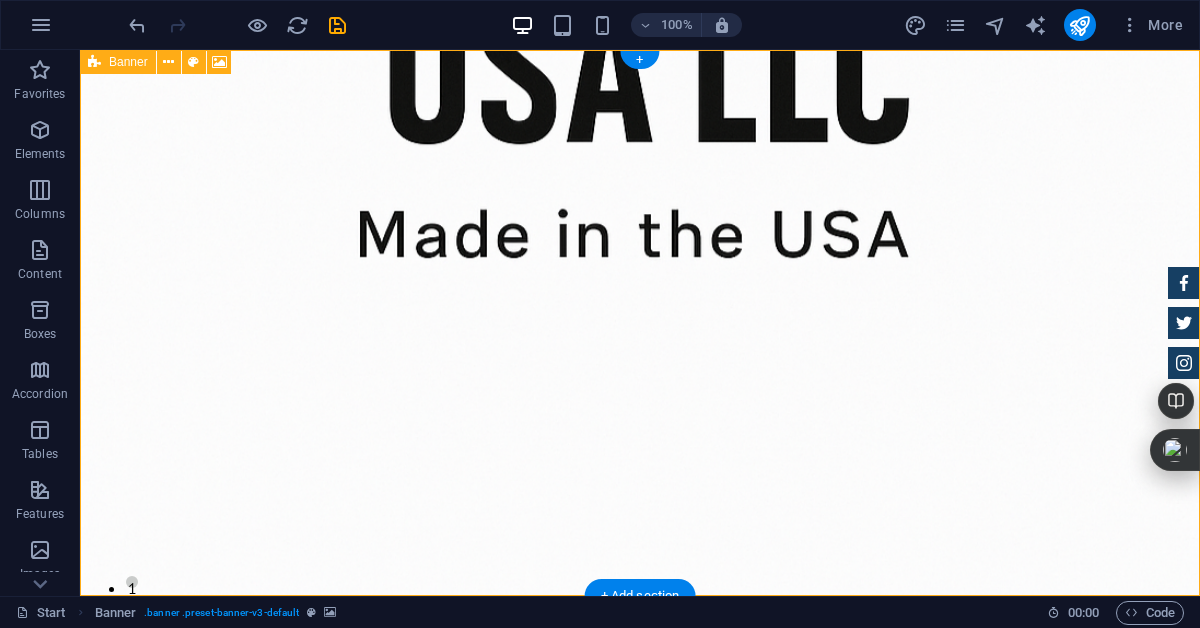click at bounding box center (640, 323) 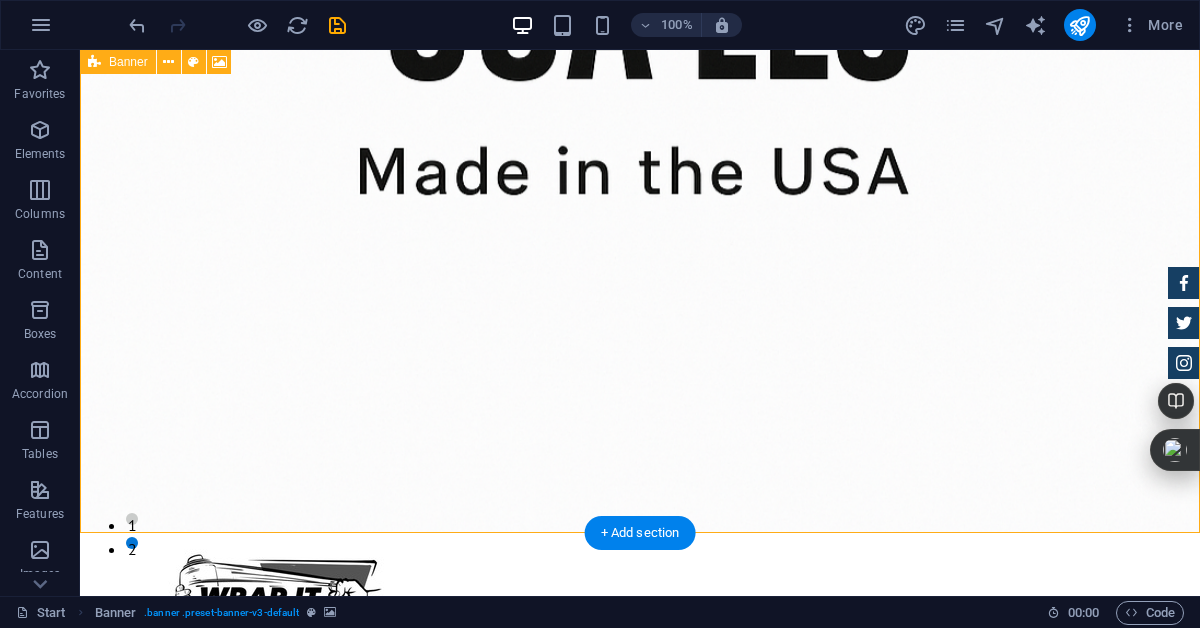 scroll, scrollTop: 65, scrollLeft: 0, axis: vertical 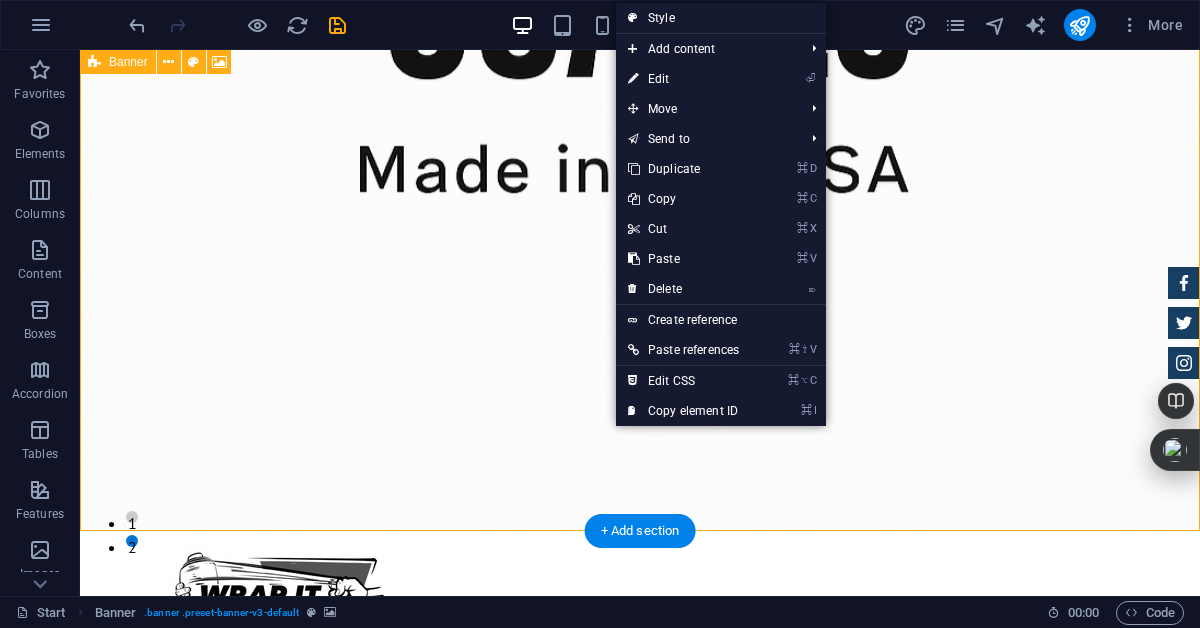 click at bounding box center [640, 258] 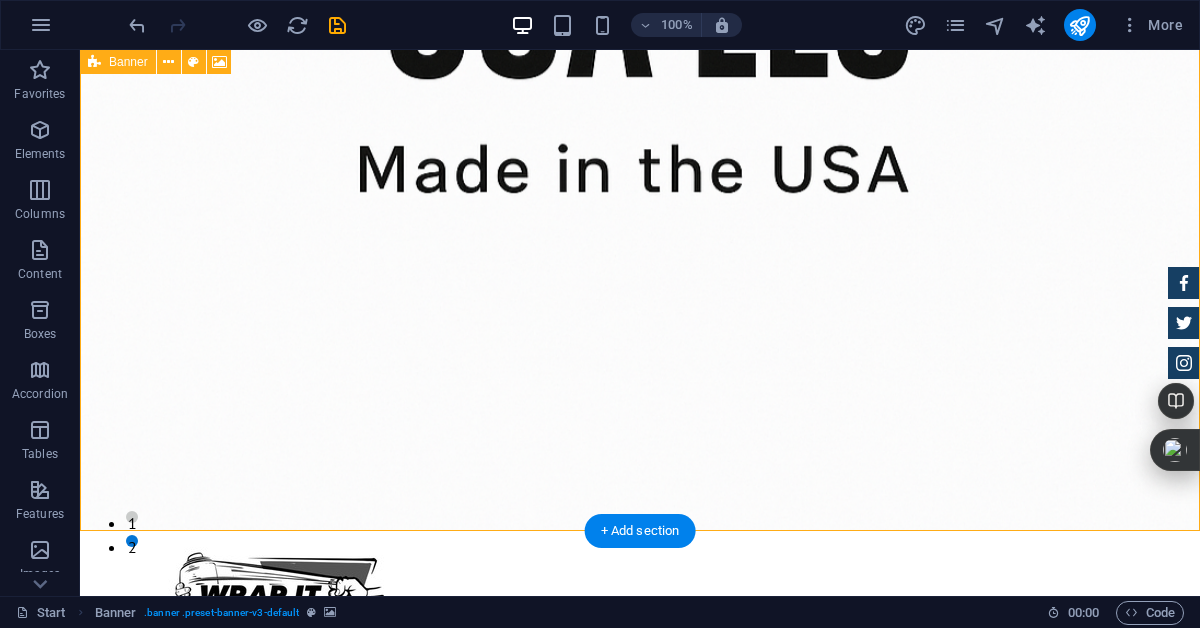 click at bounding box center [640, 258] 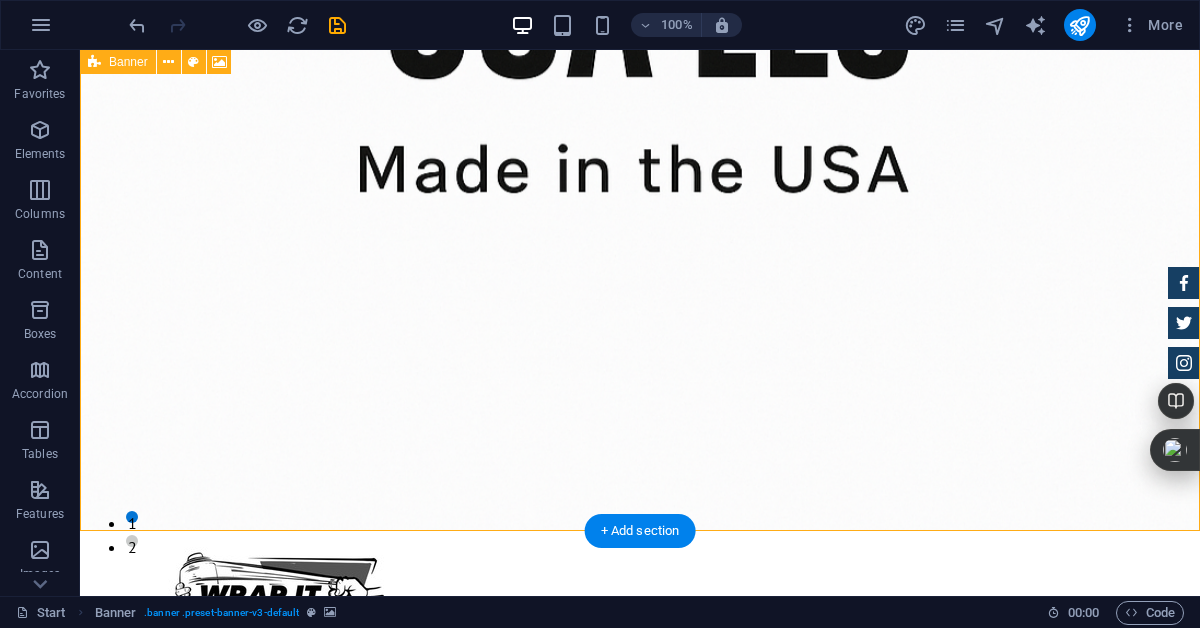 click at bounding box center (640, 258) 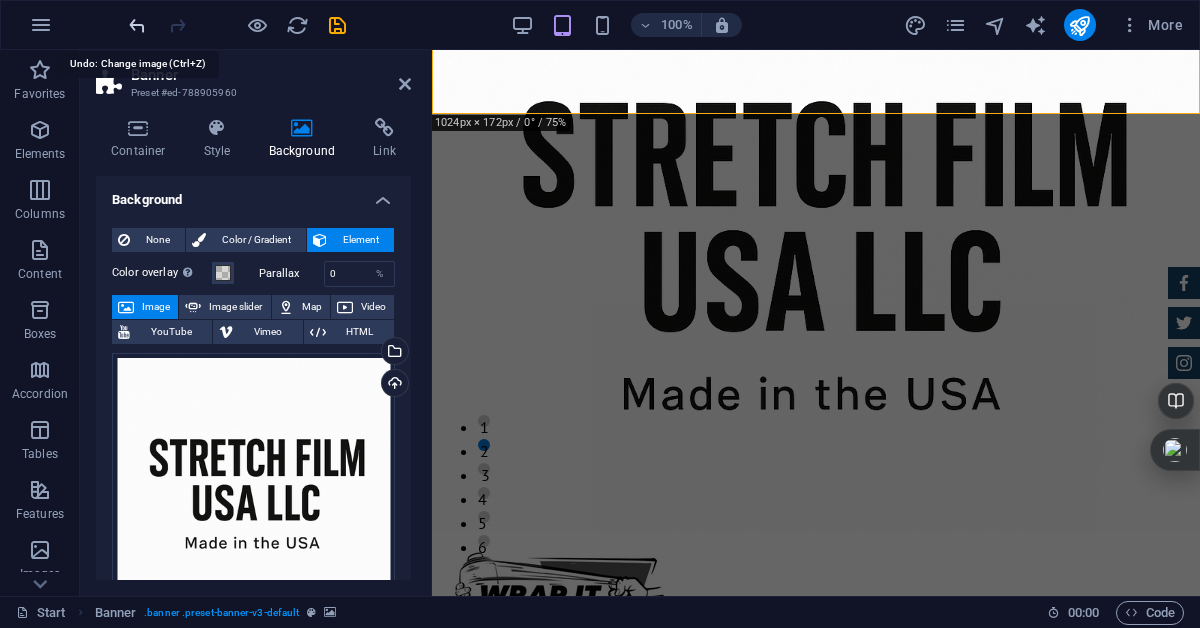 click at bounding box center [137, 25] 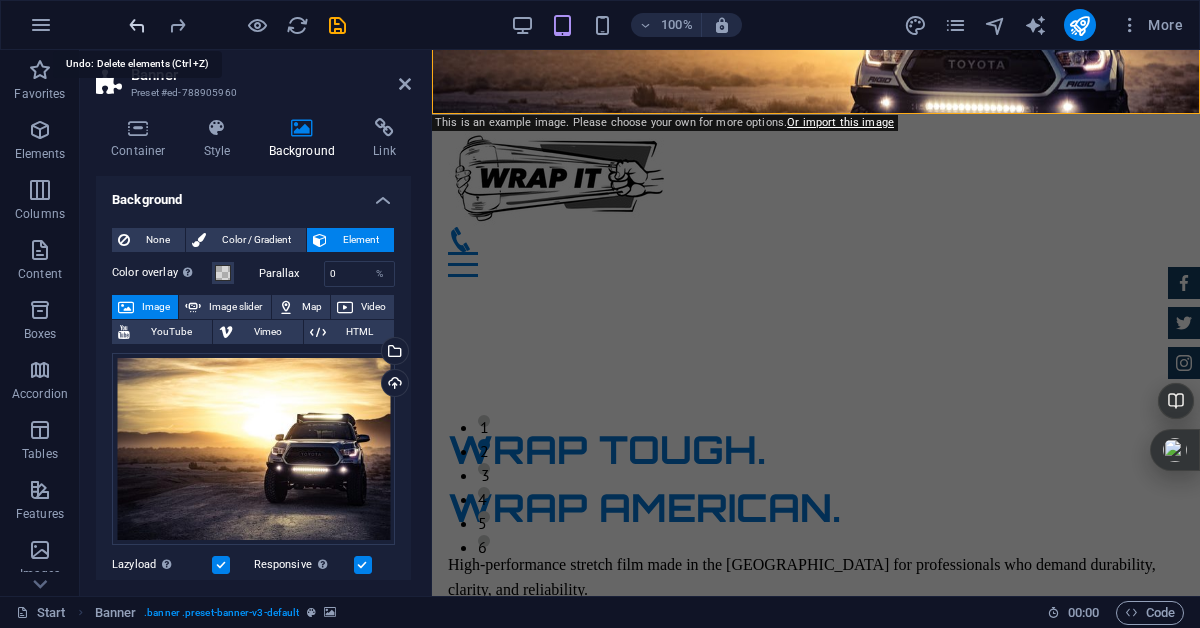 click at bounding box center [137, 25] 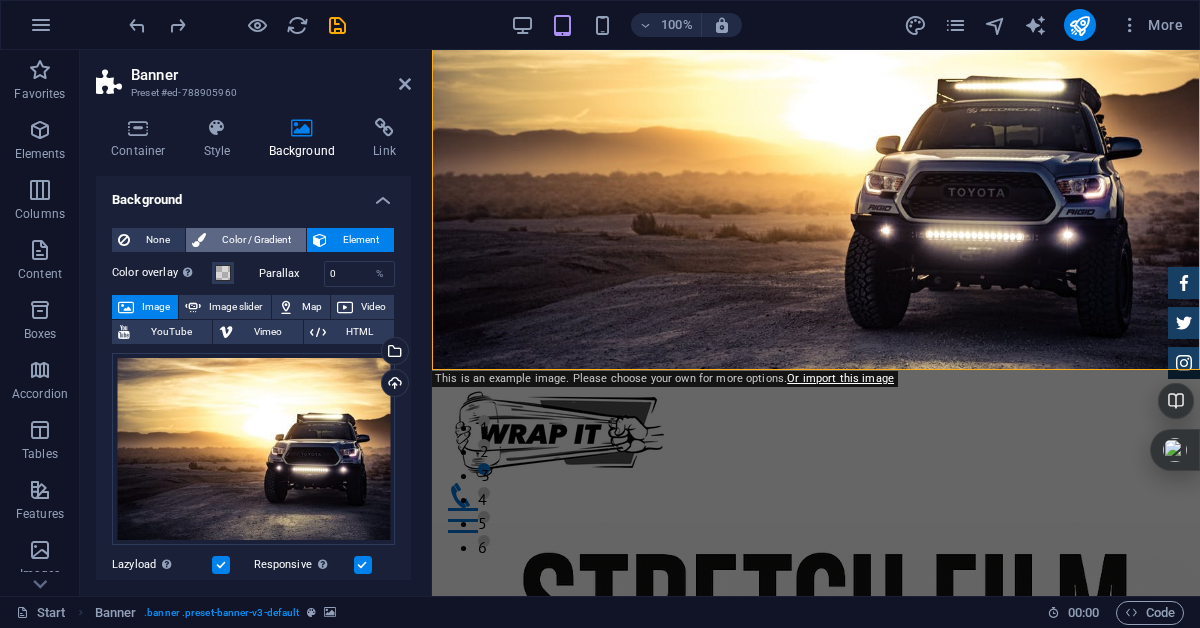 click on "Color / Gradient" at bounding box center (256, 240) 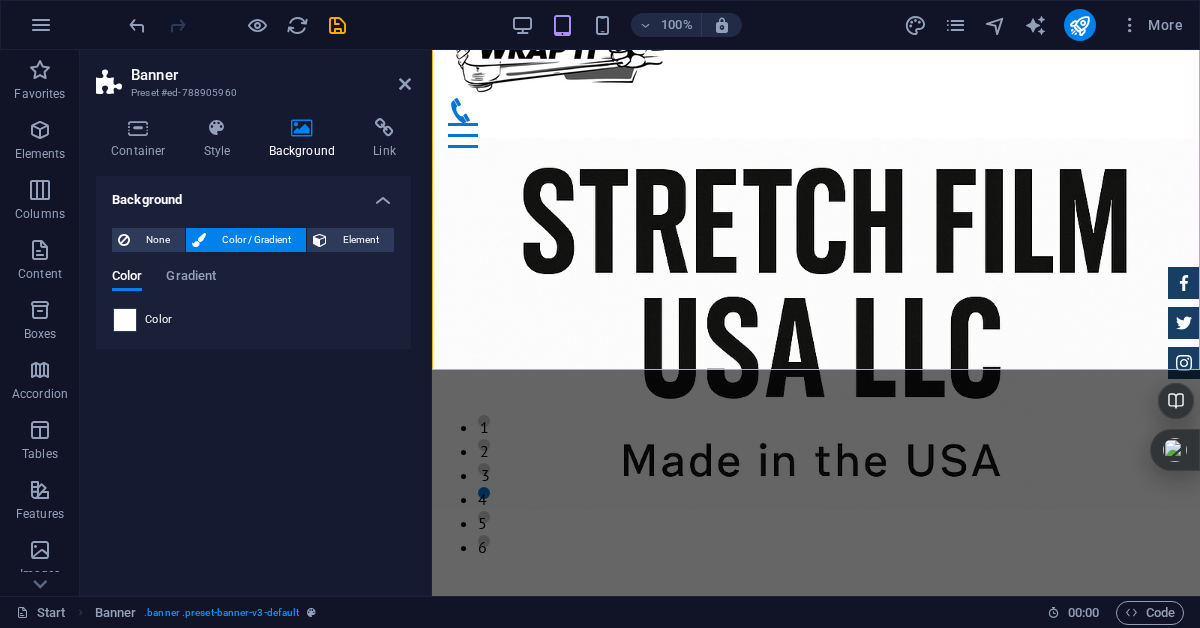 click at bounding box center (125, 320) 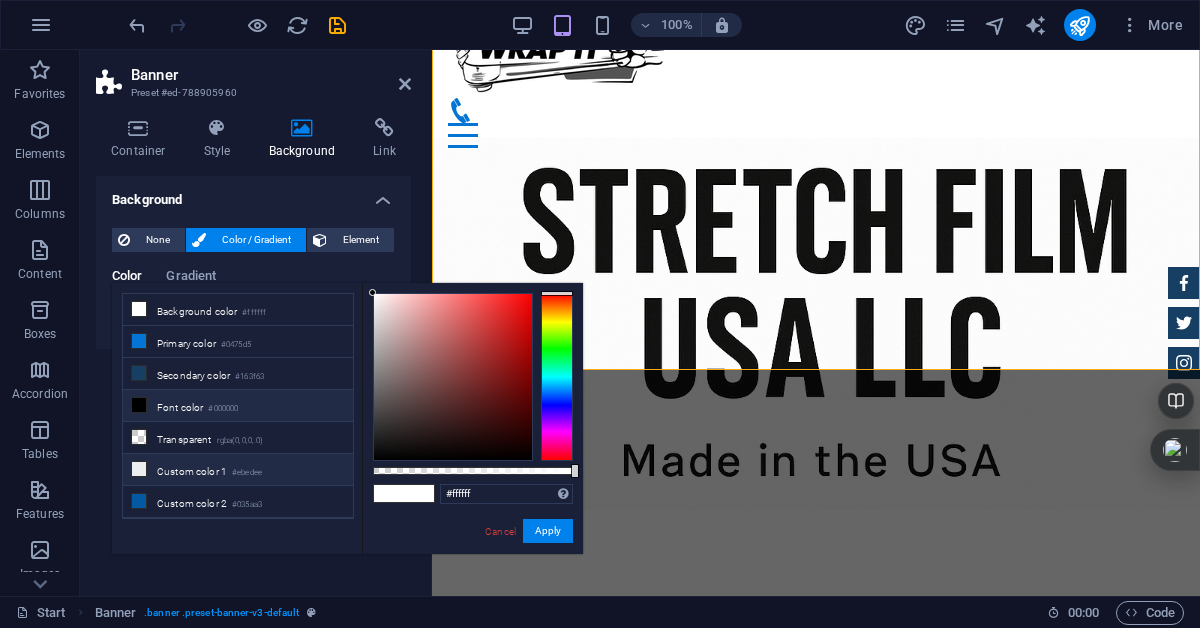 click at bounding box center (139, 469) 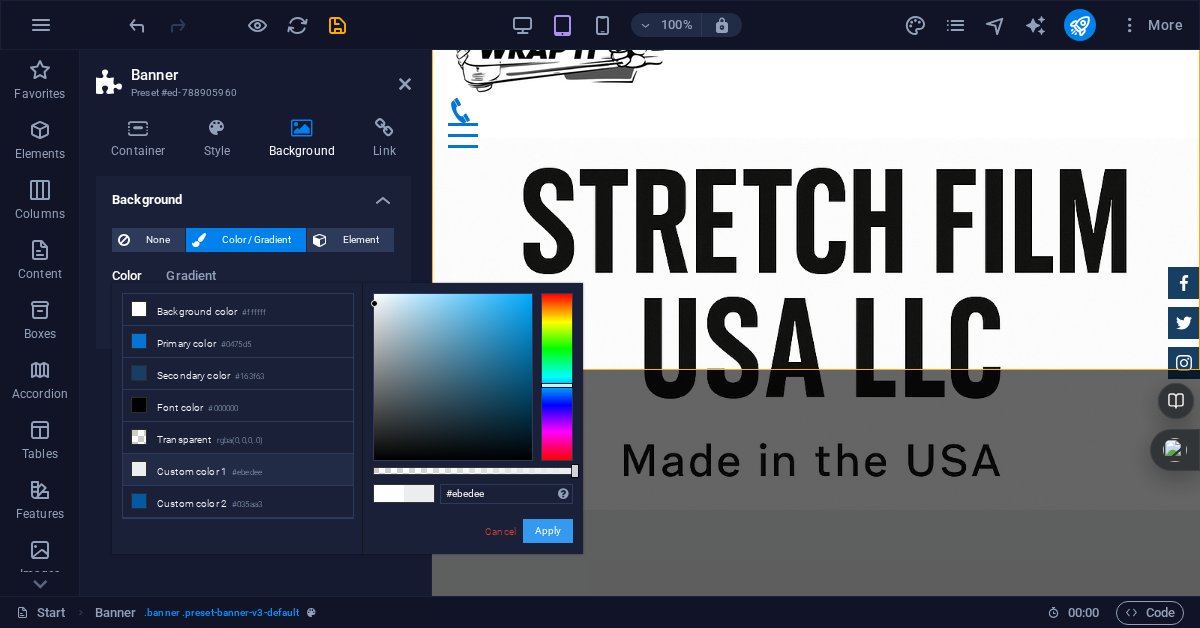 click on "Apply" at bounding box center [548, 531] 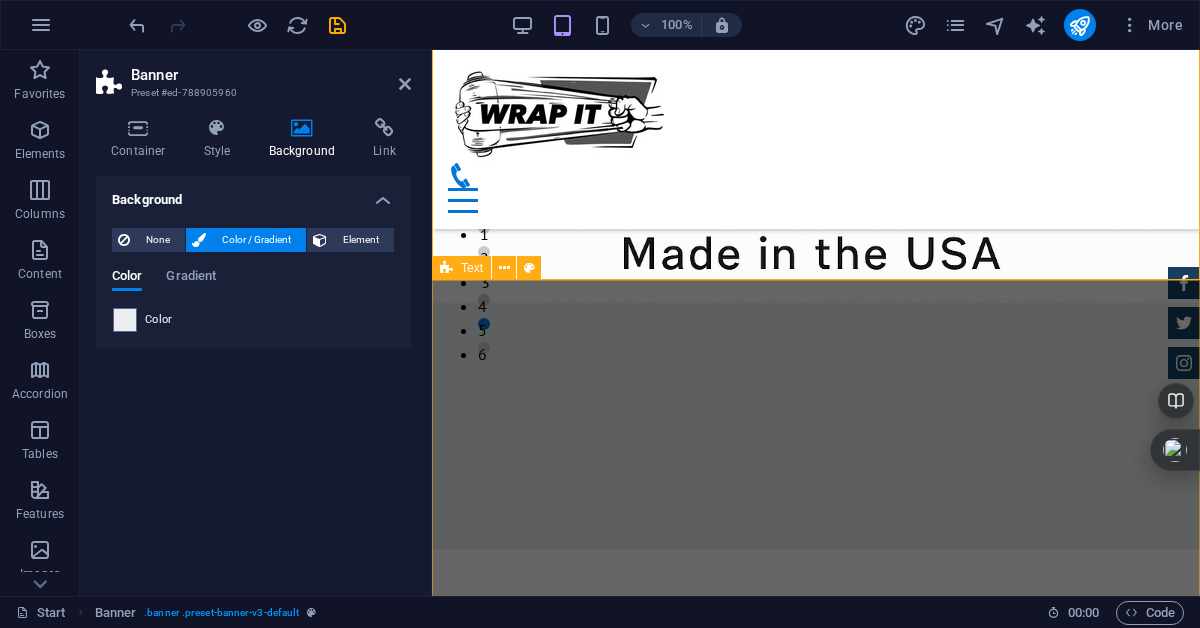 scroll, scrollTop: 0, scrollLeft: 0, axis: both 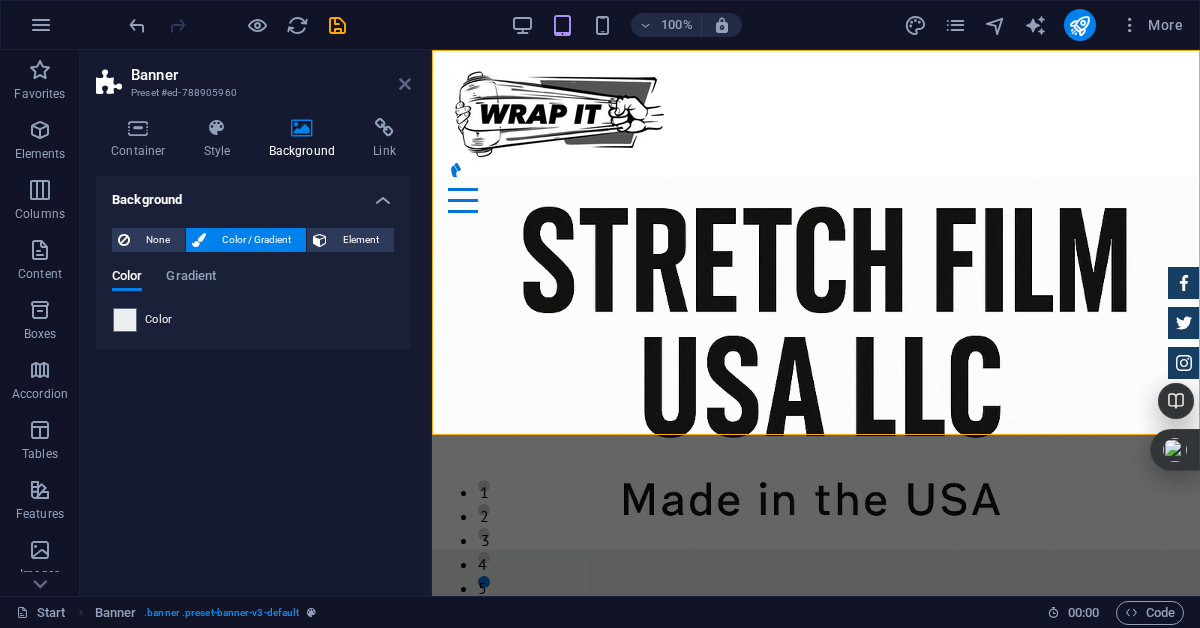 click at bounding box center [405, 84] 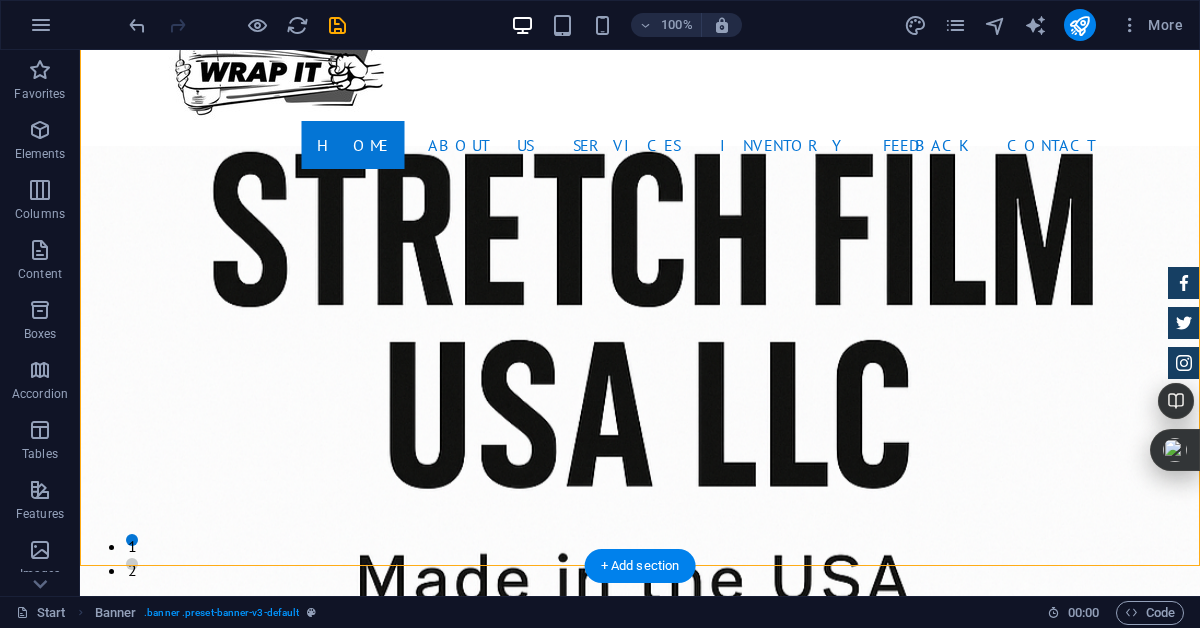 scroll, scrollTop: 30, scrollLeft: 0, axis: vertical 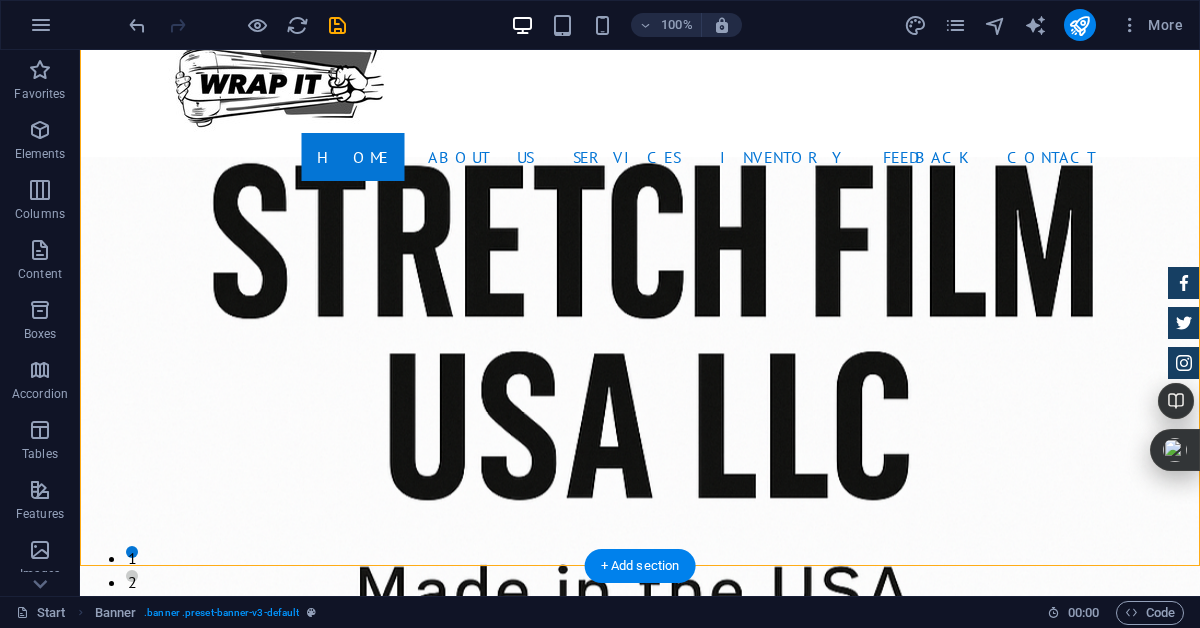 click at bounding box center (640, 391) 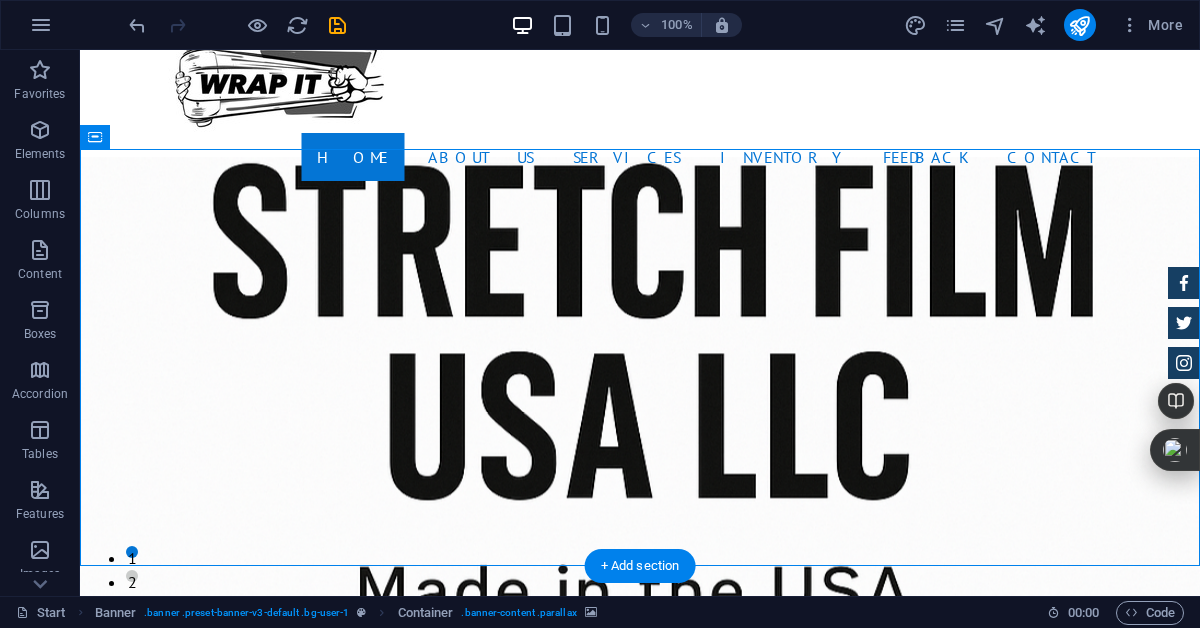 click at bounding box center [640, 391] 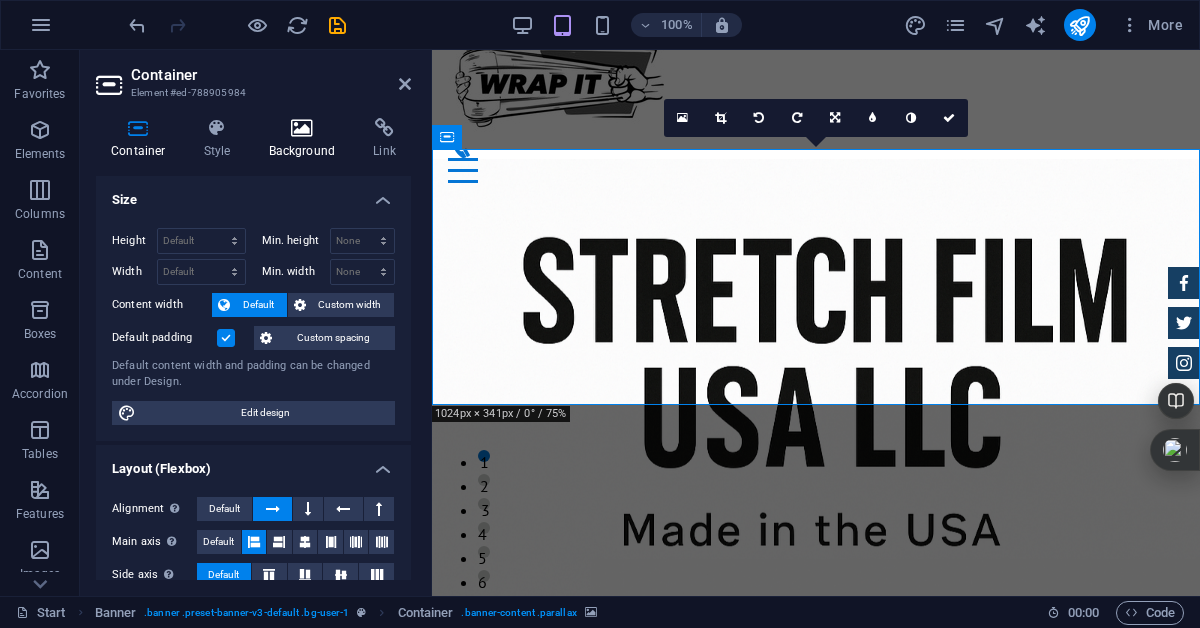 click at bounding box center [302, 128] 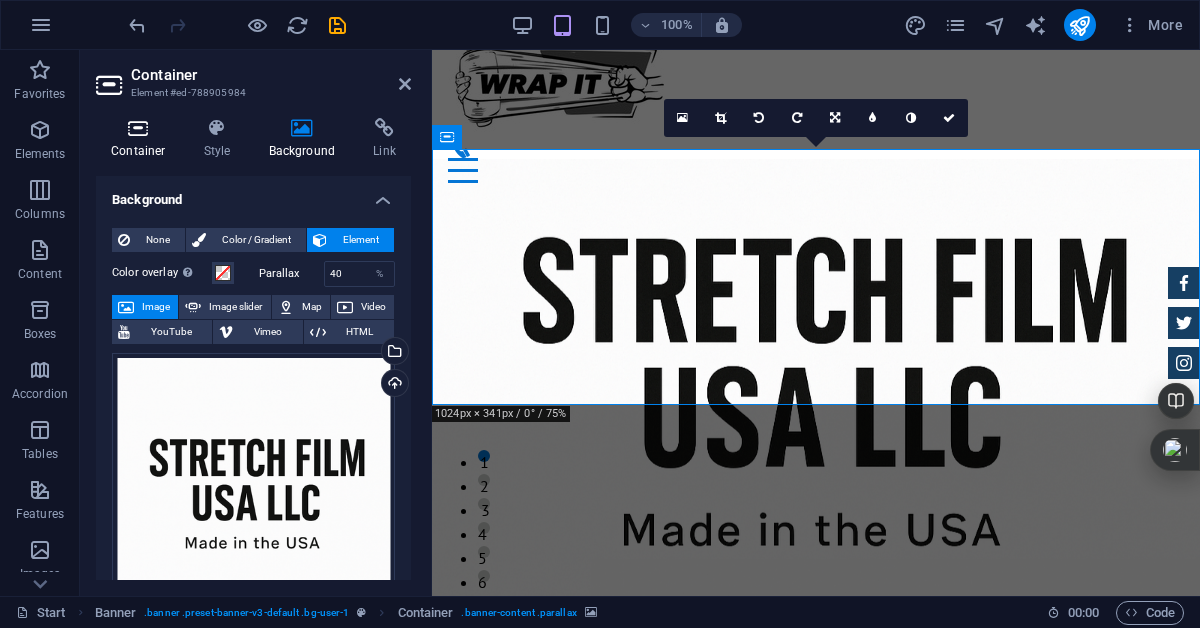 click at bounding box center (138, 128) 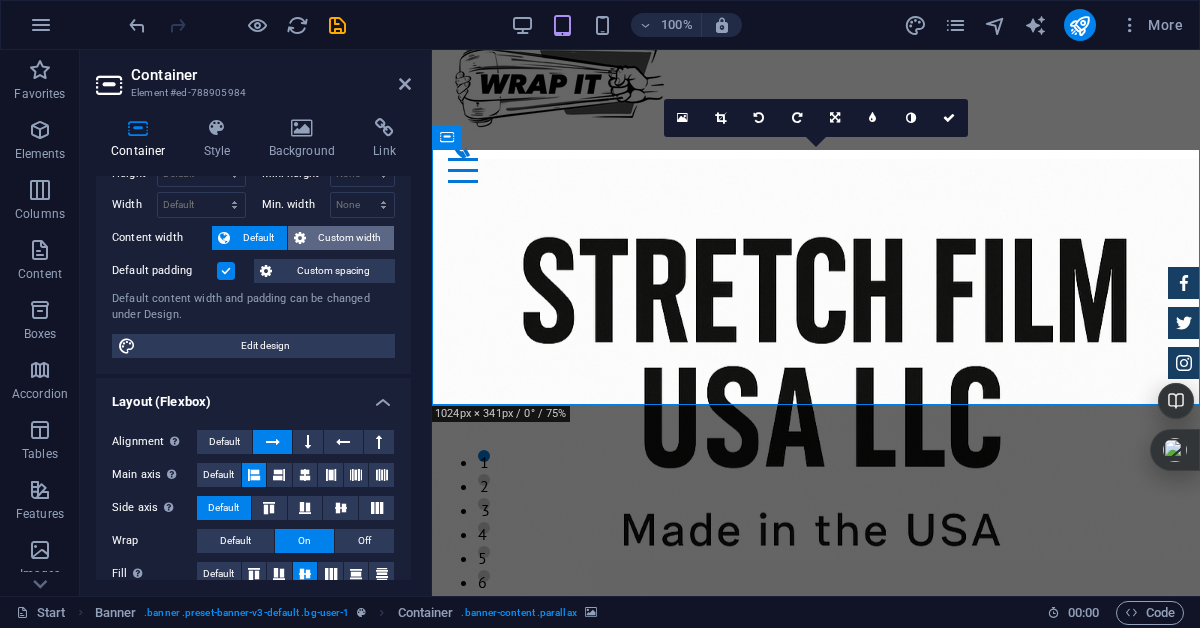 scroll, scrollTop: 0, scrollLeft: 0, axis: both 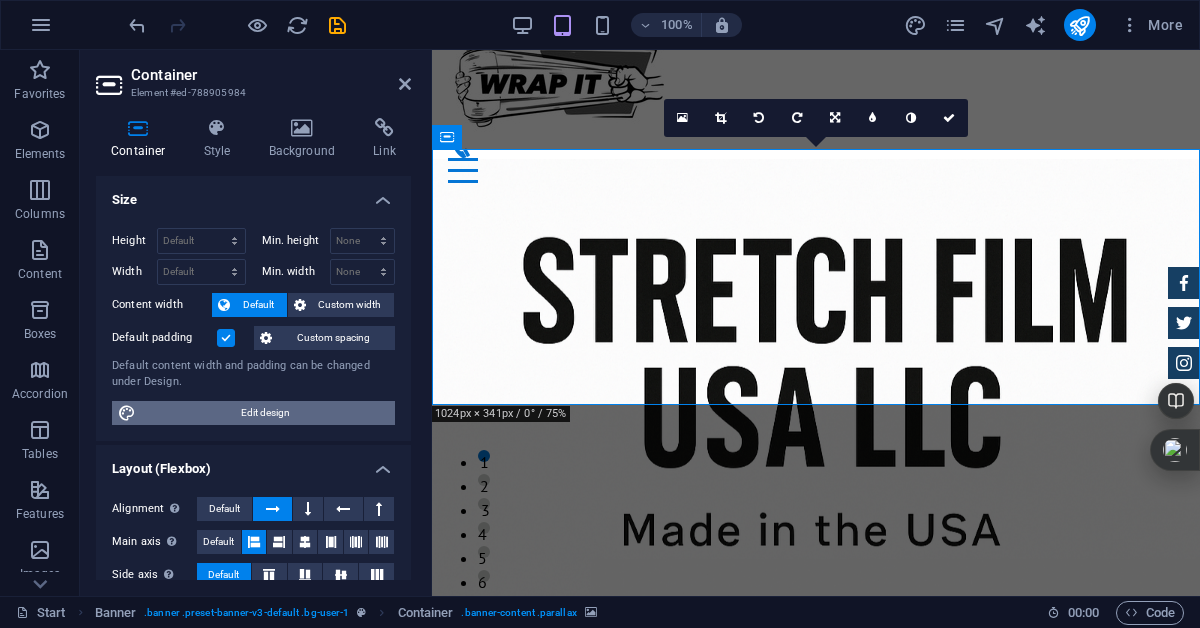 click on "Edit design" at bounding box center (265, 413) 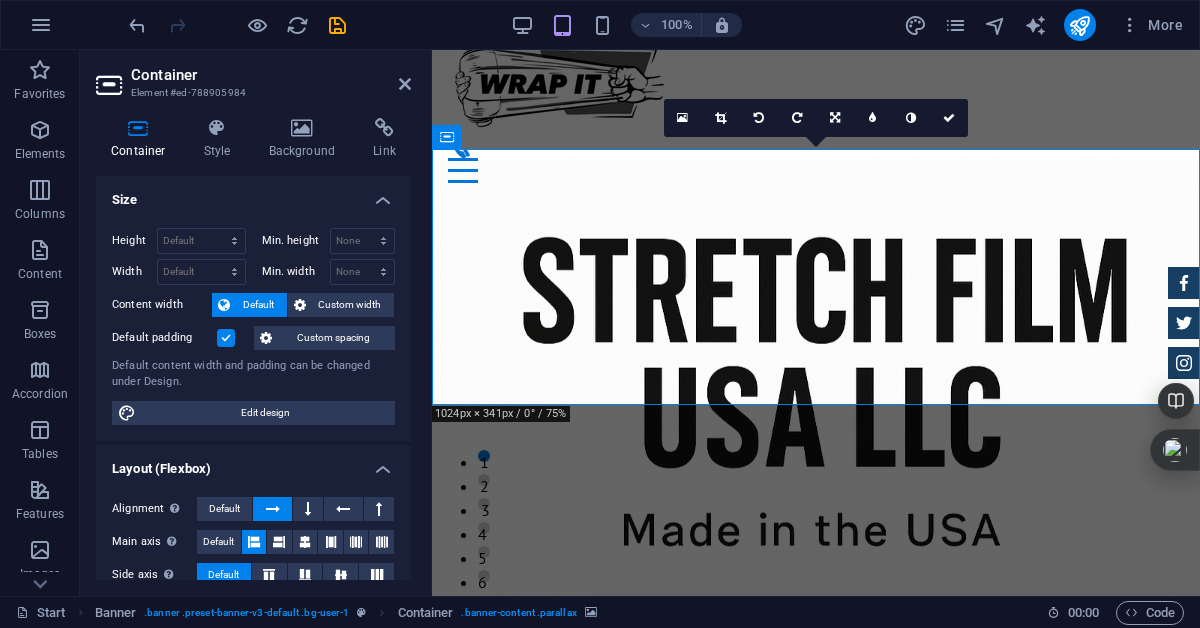 select on "px" 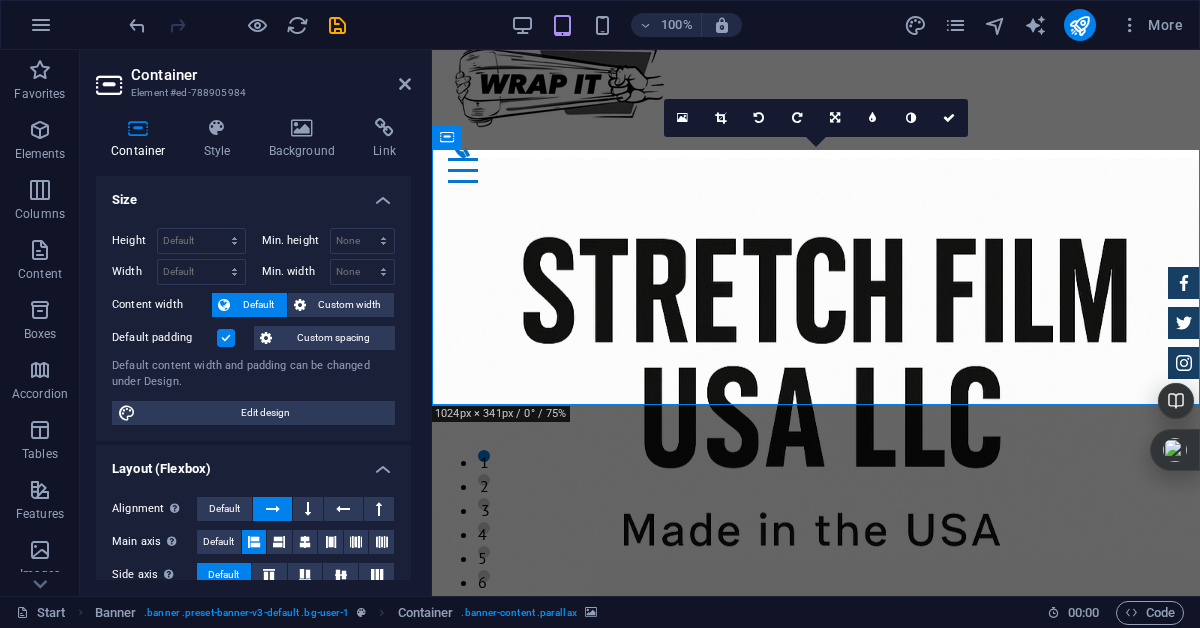 select on "400" 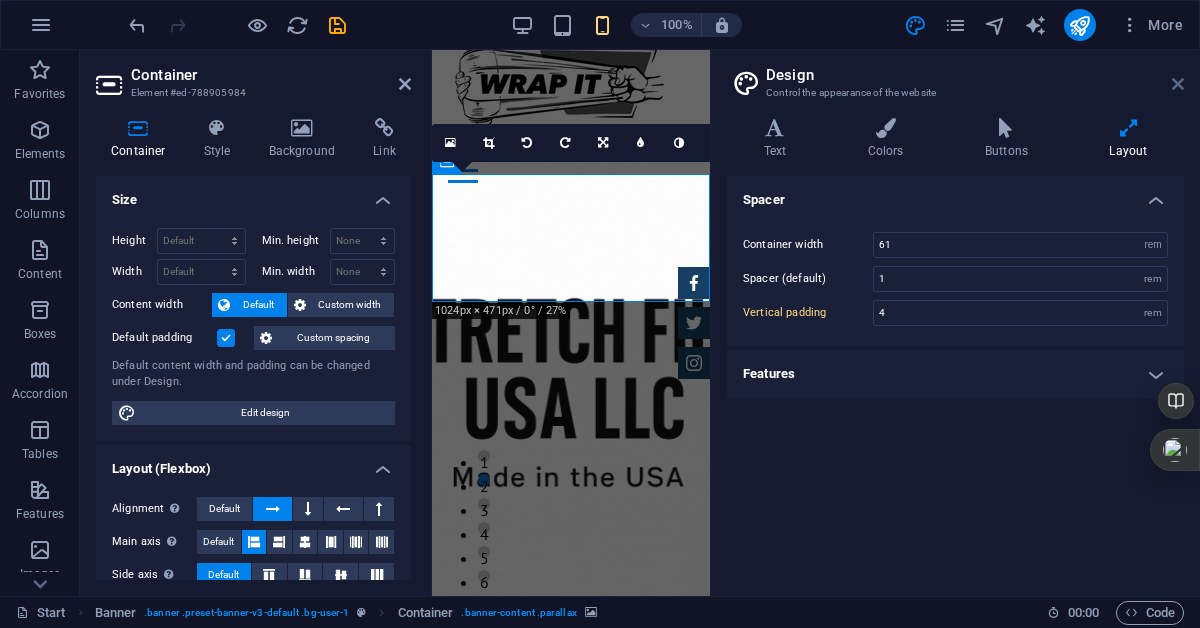 click at bounding box center (1178, 84) 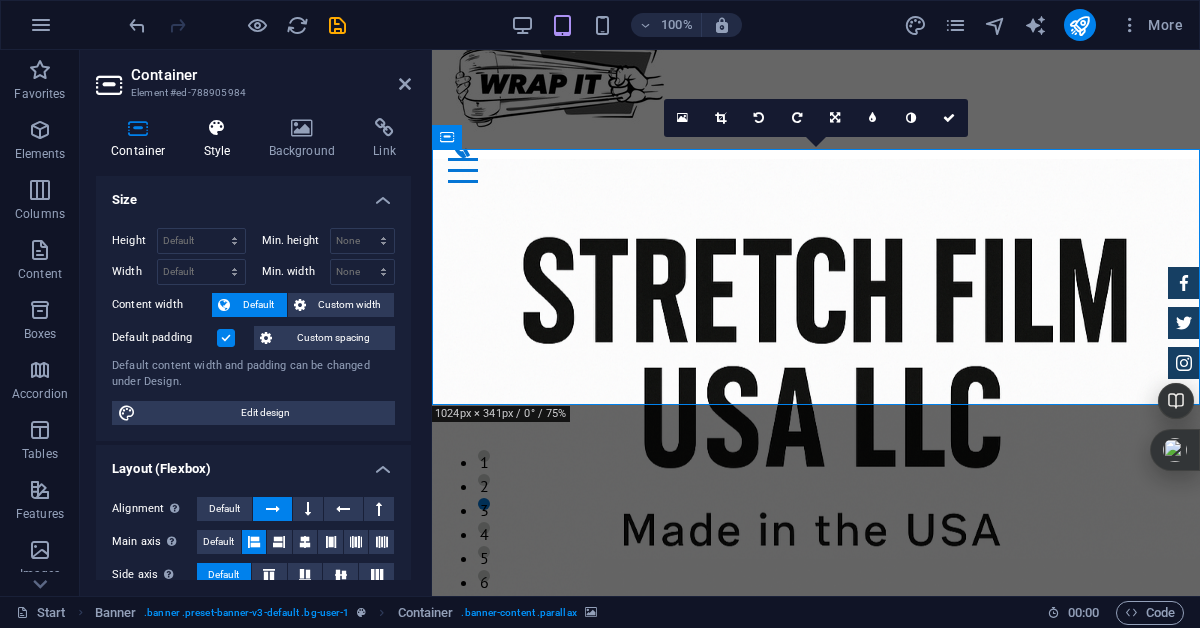click at bounding box center (217, 128) 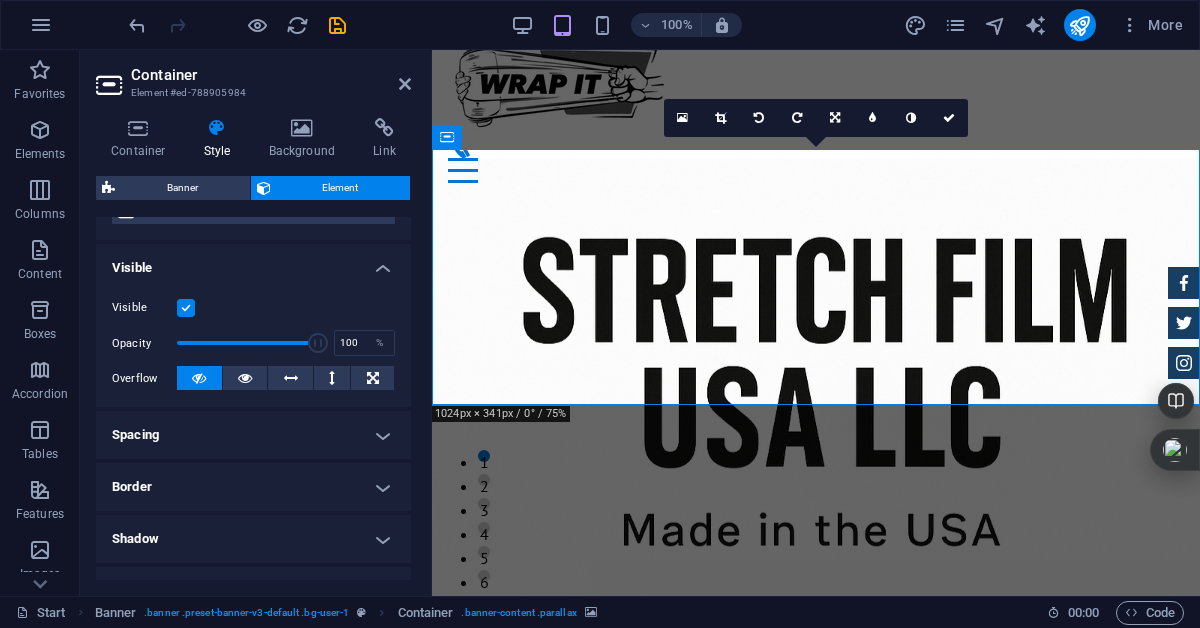 scroll, scrollTop: 0, scrollLeft: 0, axis: both 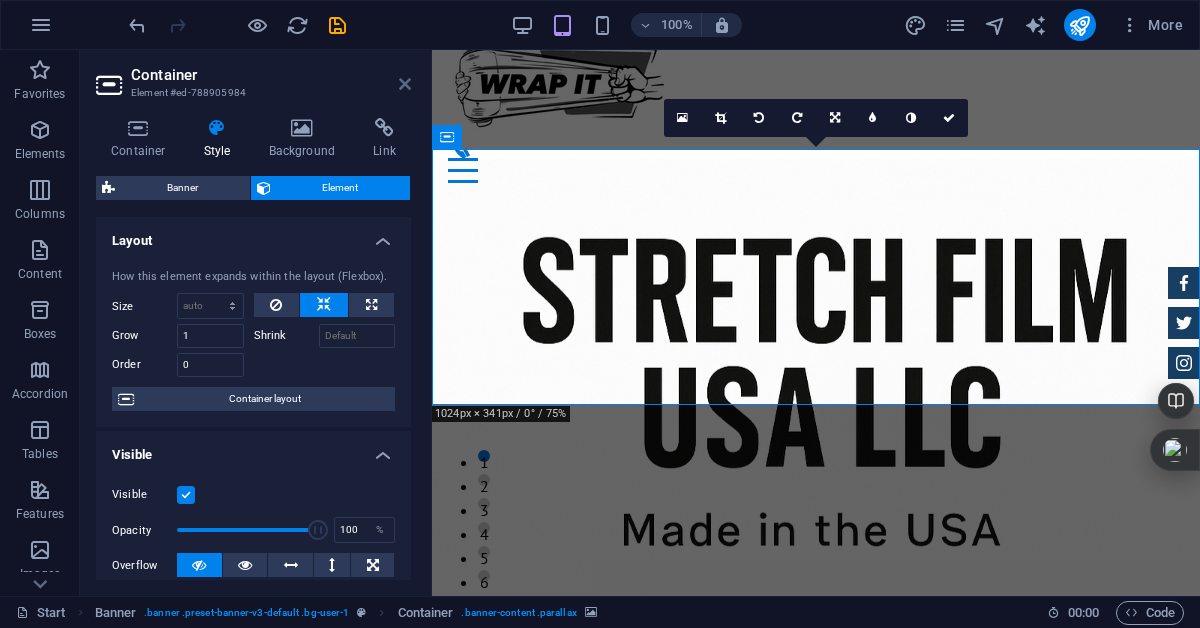 click at bounding box center (405, 84) 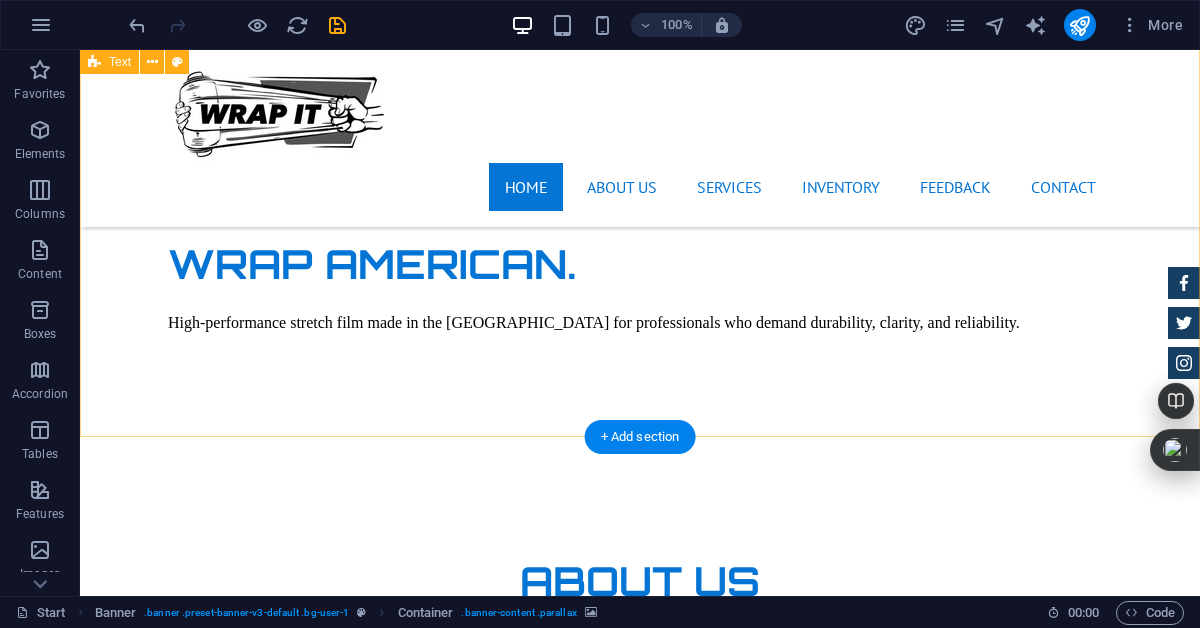 scroll, scrollTop: 0, scrollLeft: 0, axis: both 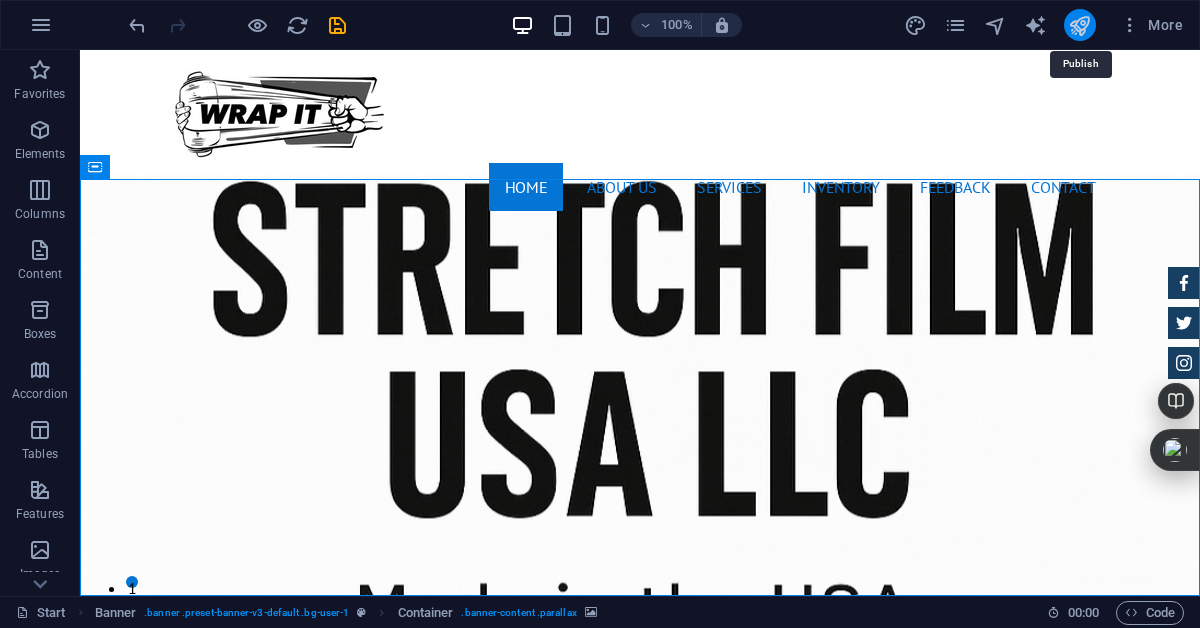 click at bounding box center (1079, 25) 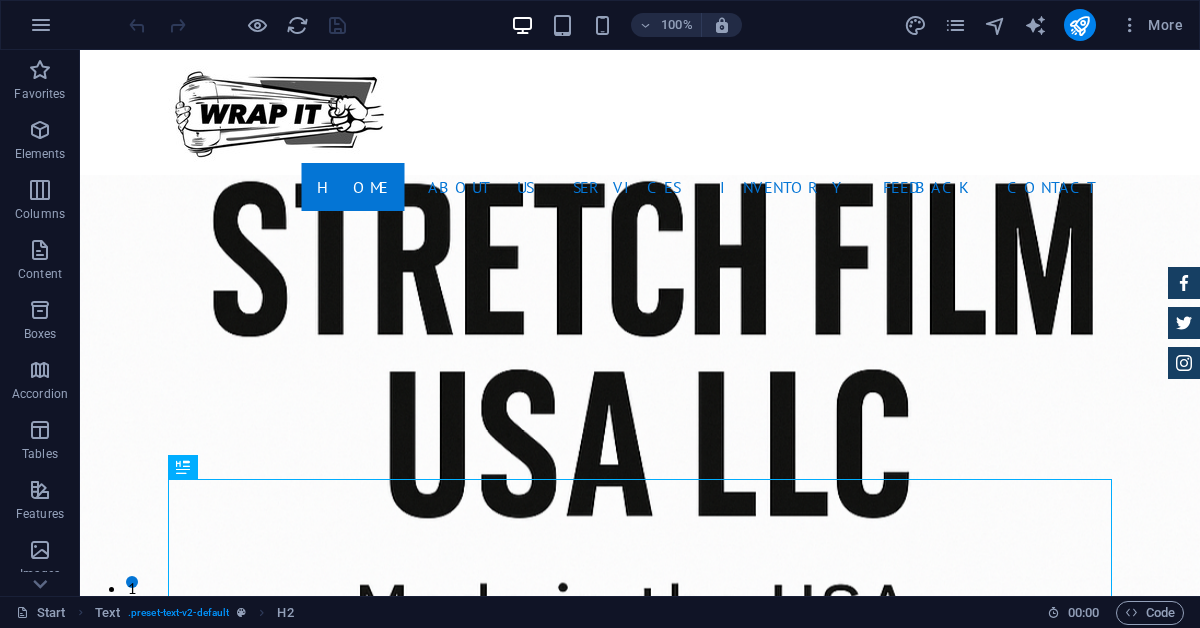 scroll, scrollTop: 0, scrollLeft: 0, axis: both 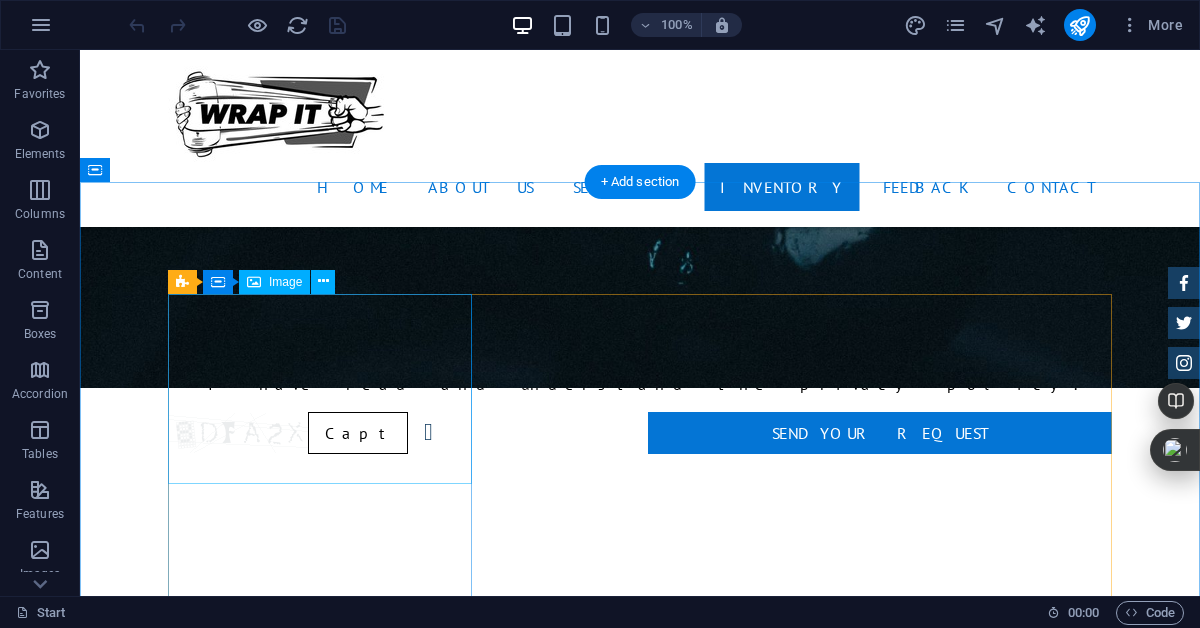 click at bounding box center [640, 2312] 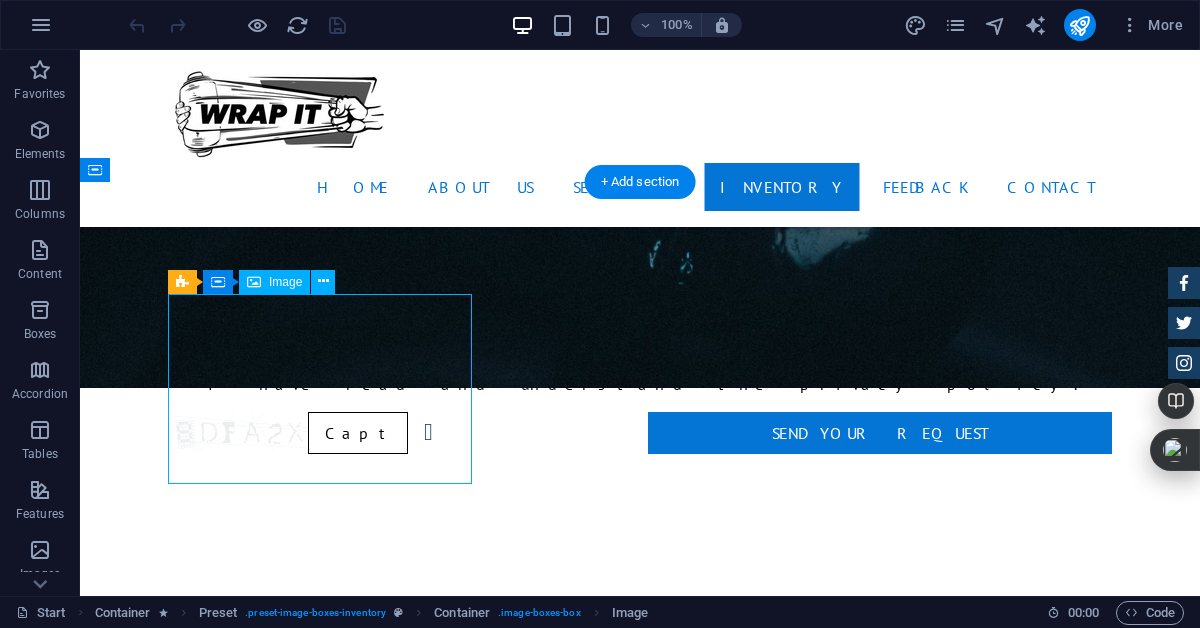 click at bounding box center (640, 2312) 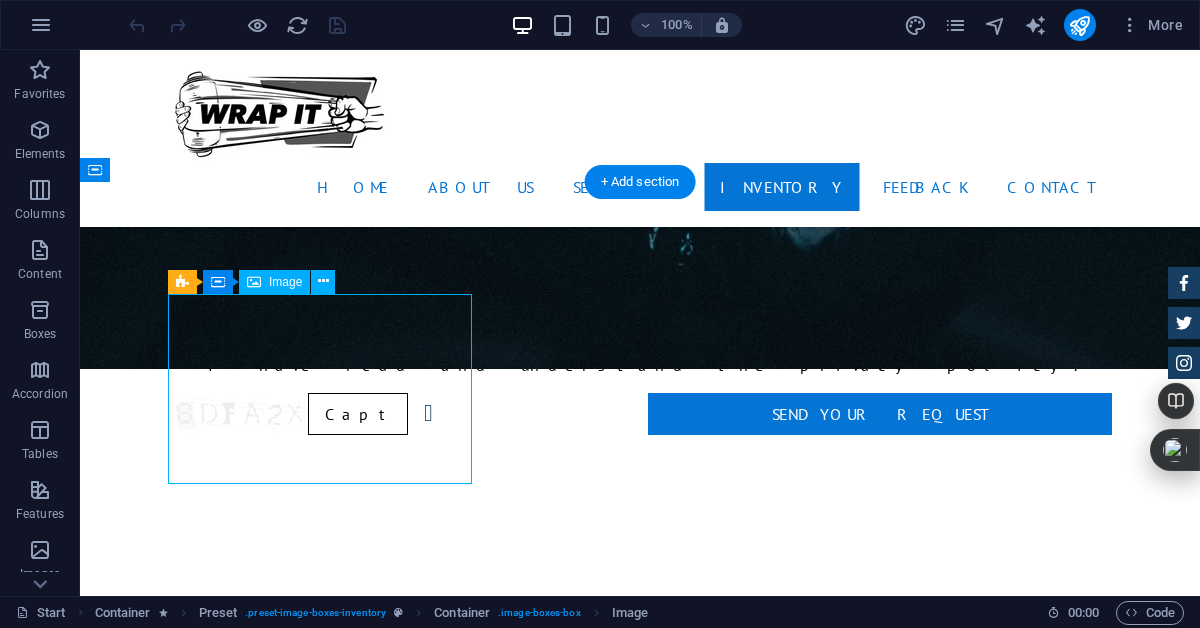 select on "%" 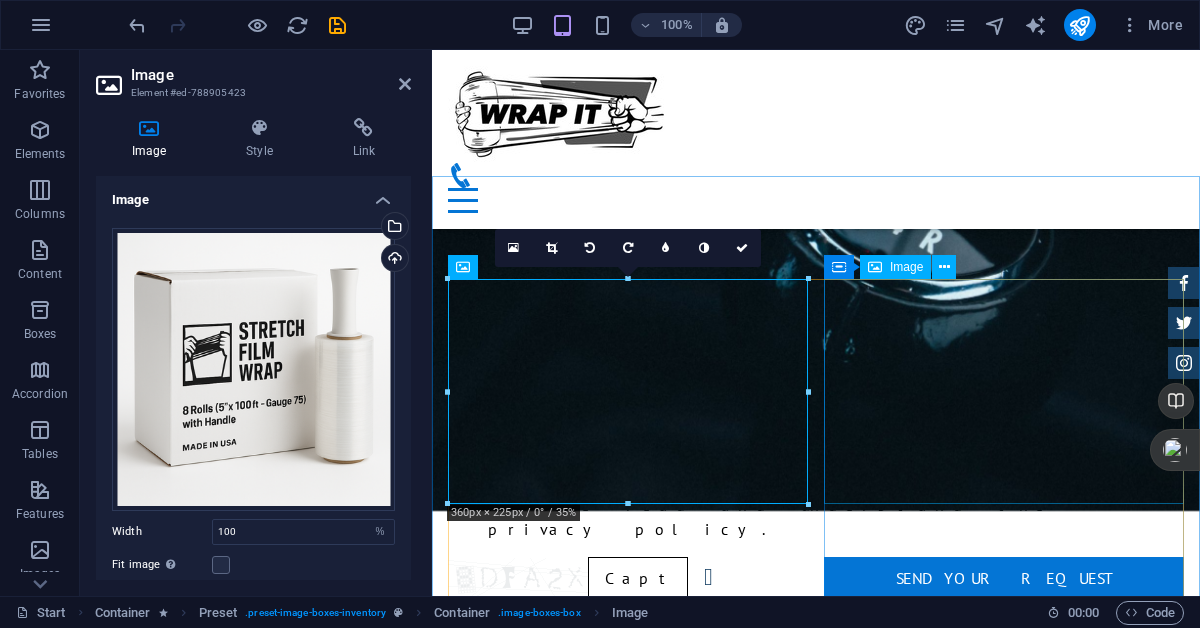 scroll, scrollTop: 2951, scrollLeft: 0, axis: vertical 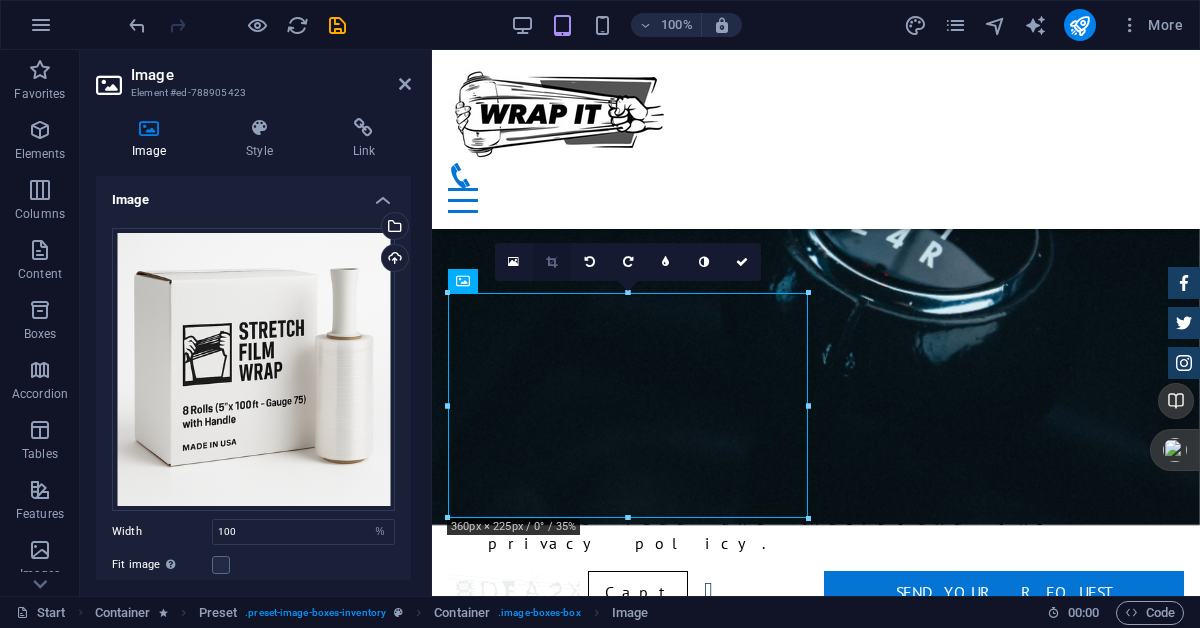 click at bounding box center [551, 262] 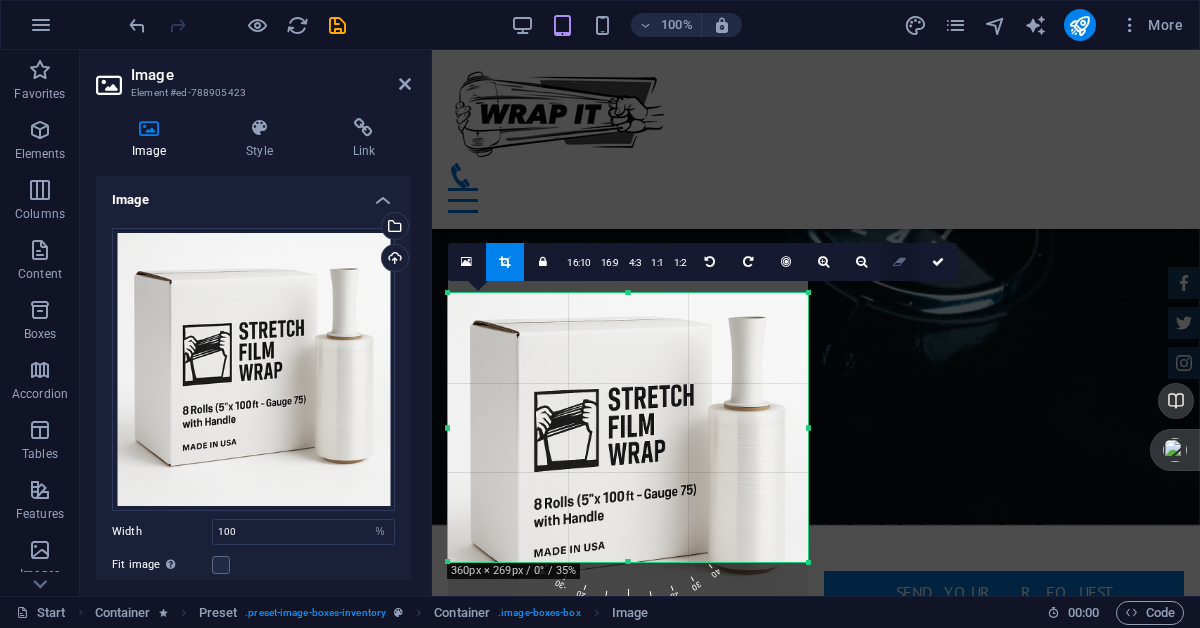 drag, startPoint x: 805, startPoint y: 294, endPoint x: 906, endPoint y: 248, distance: 110.98198 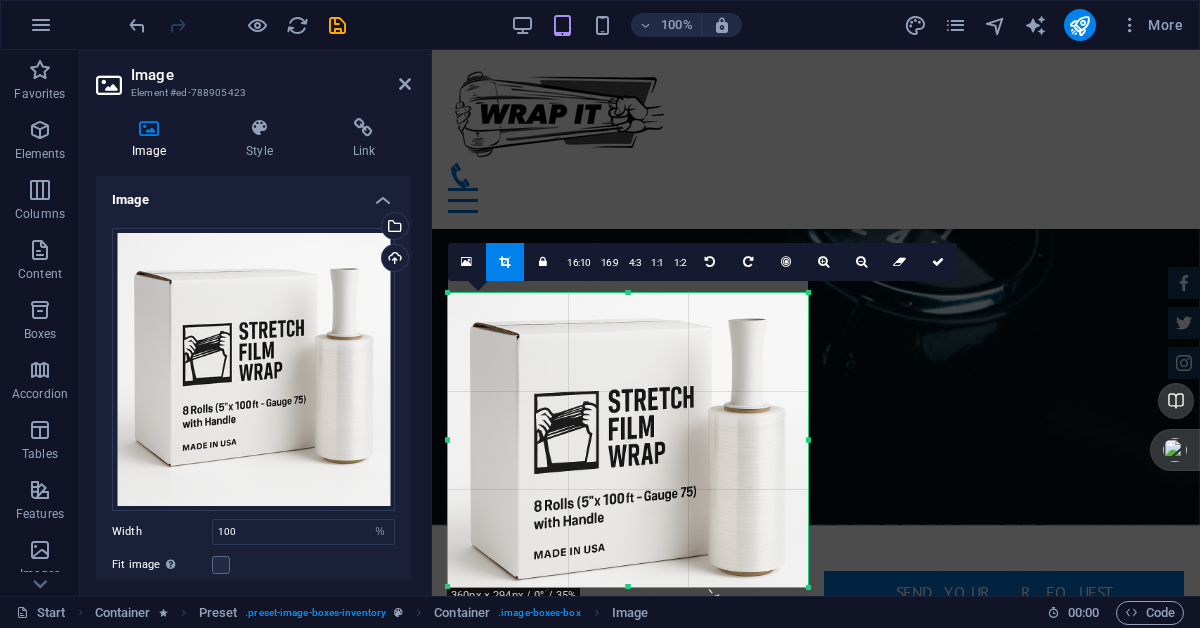 drag, startPoint x: 806, startPoint y: 563, endPoint x: 818, endPoint y: 586, distance: 25.942244 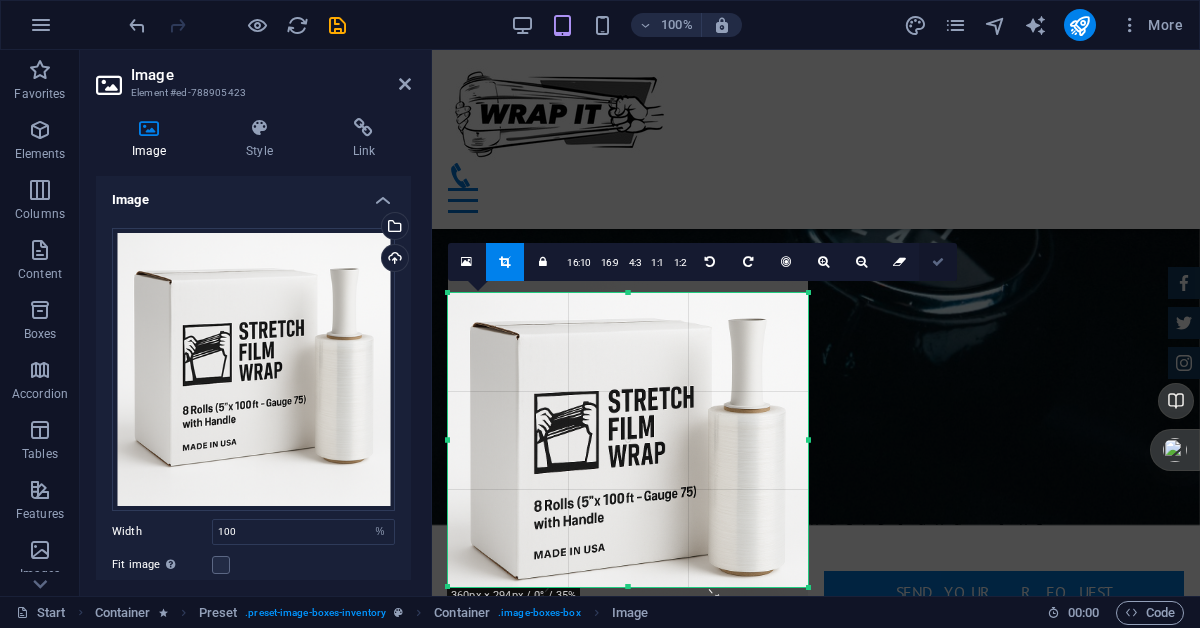 click at bounding box center [938, 262] 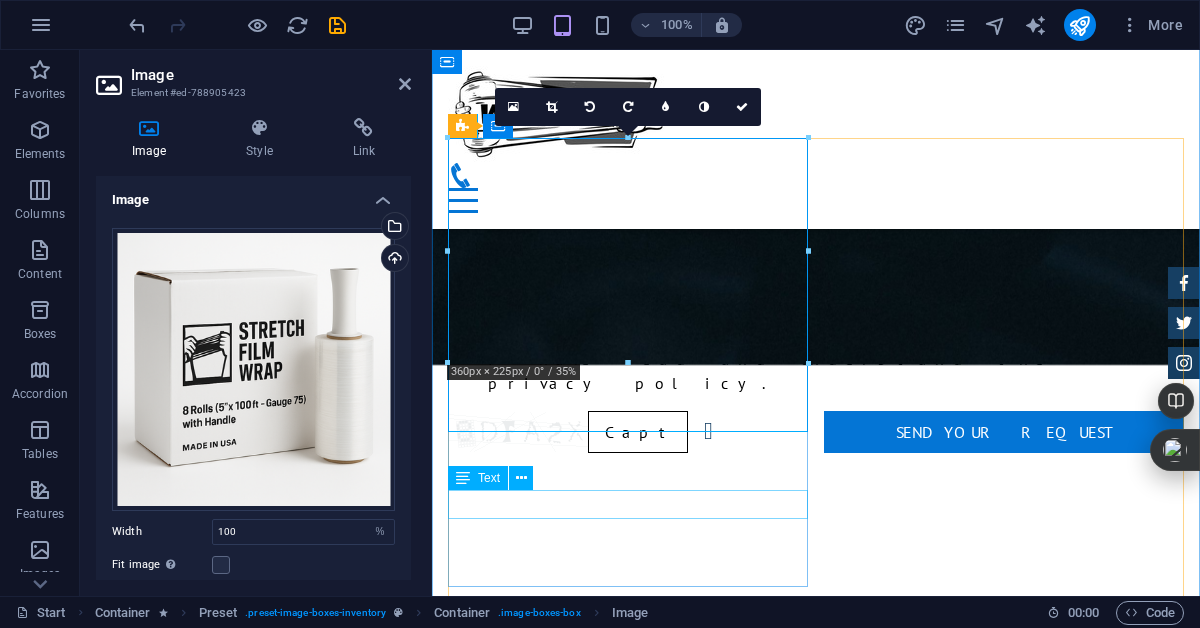 scroll, scrollTop: 3106, scrollLeft: 0, axis: vertical 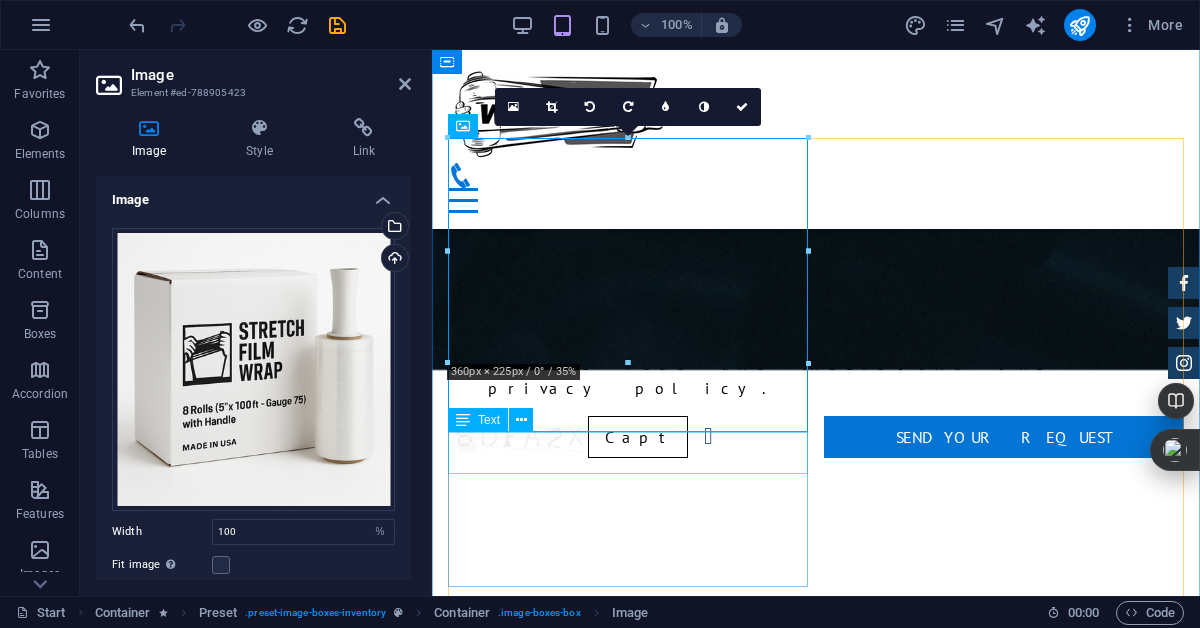 click on "BMW 535I Individual $ 49.999" at bounding box center (816, 2621) 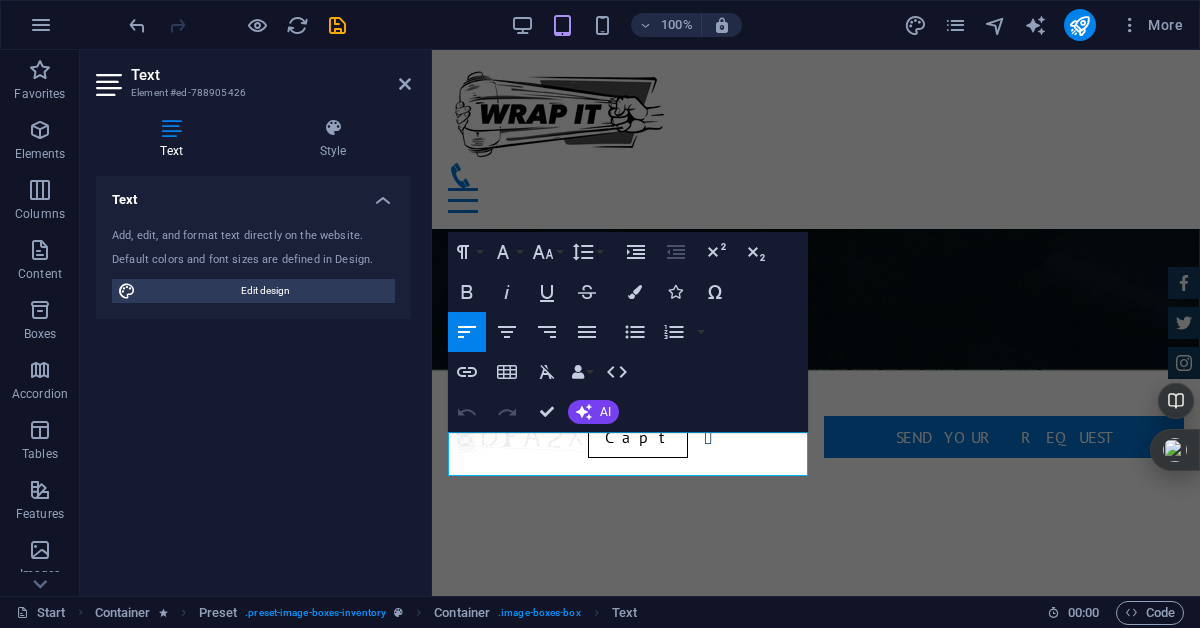 drag, startPoint x: 622, startPoint y: 465, endPoint x: 433, endPoint y: 455, distance: 189.26436 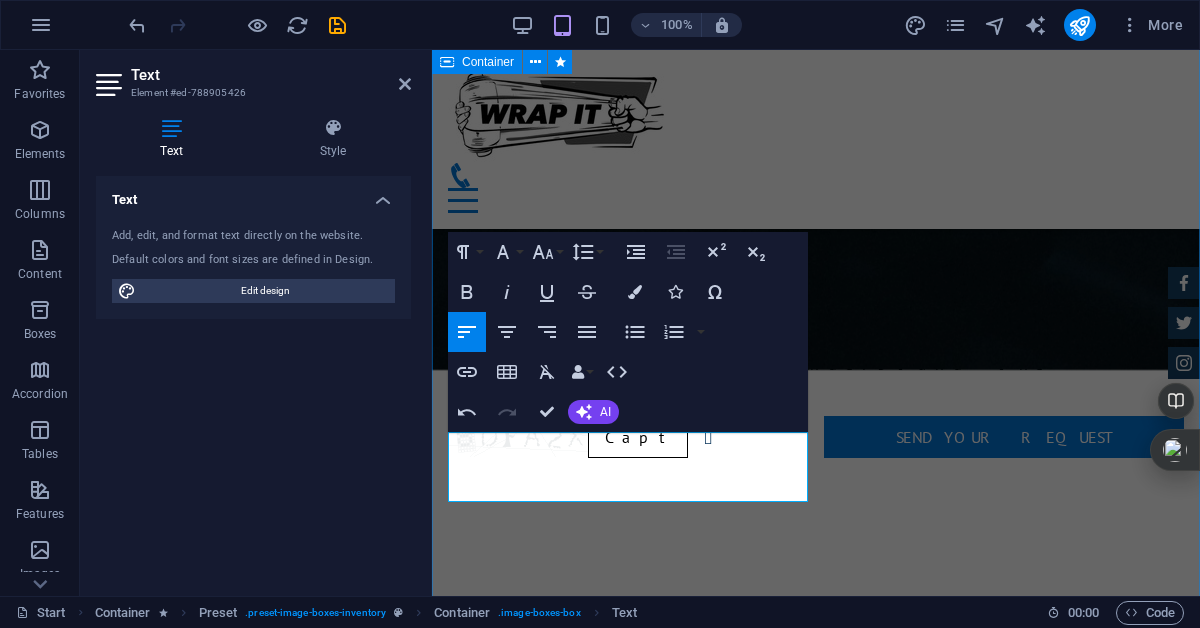 drag, startPoint x: 635, startPoint y: 488, endPoint x: 445, endPoint y: 460, distance: 192.05208 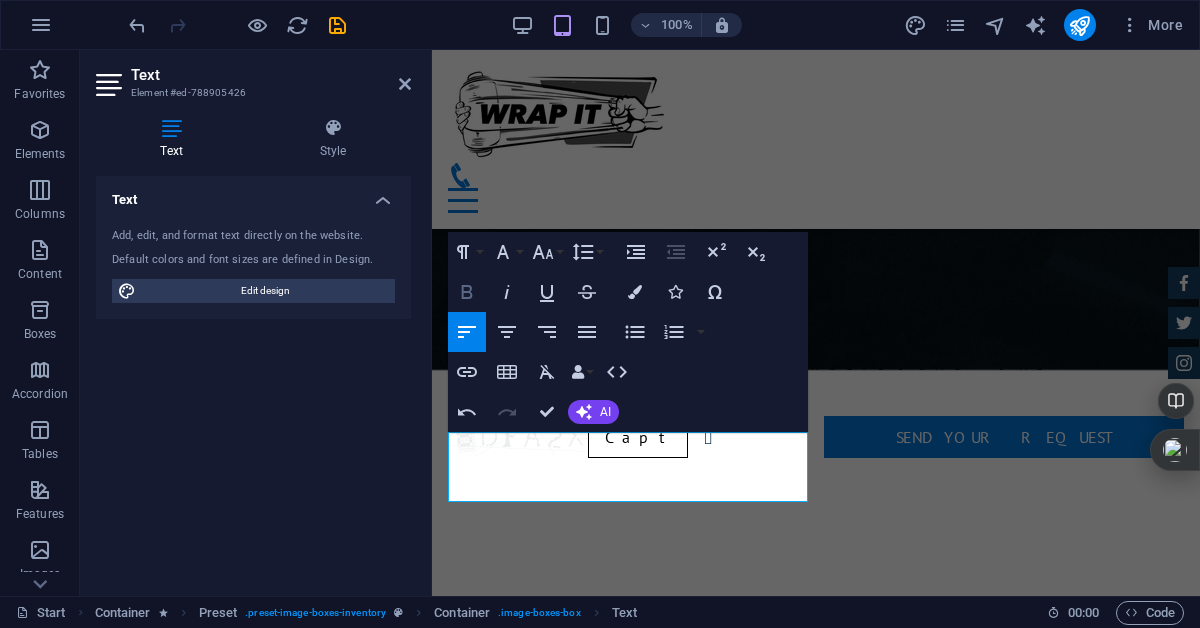 click 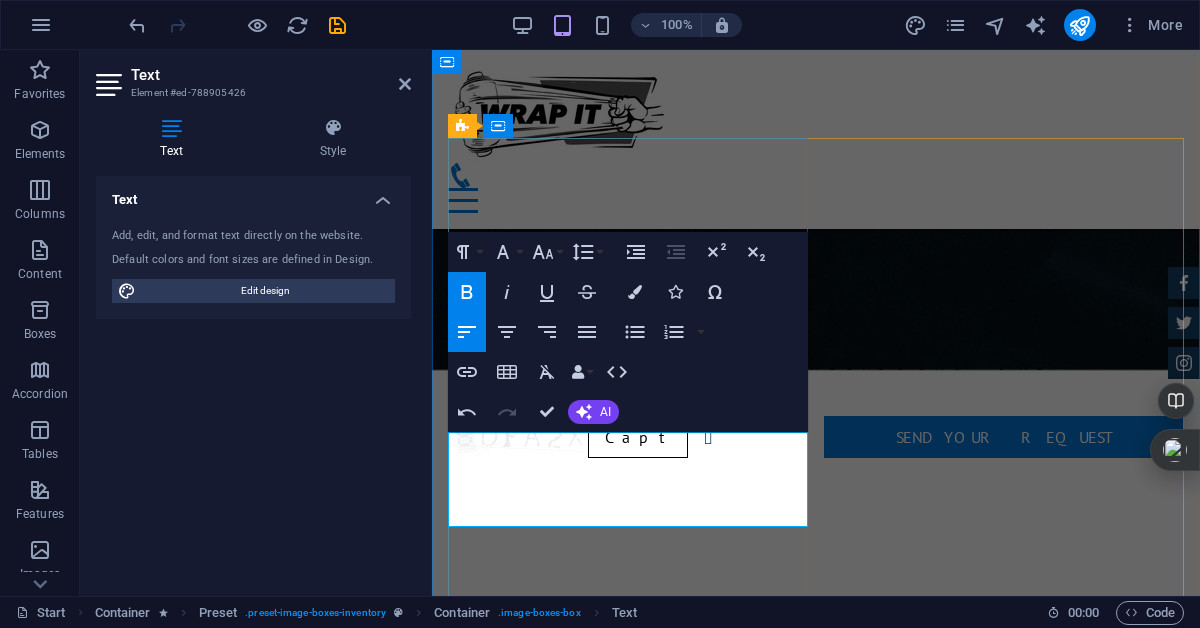 click on "8 rolls – 5”x1000 ft – gauge 75, y el de 12 rolls – gauge 50" at bounding box center [675, 2630] 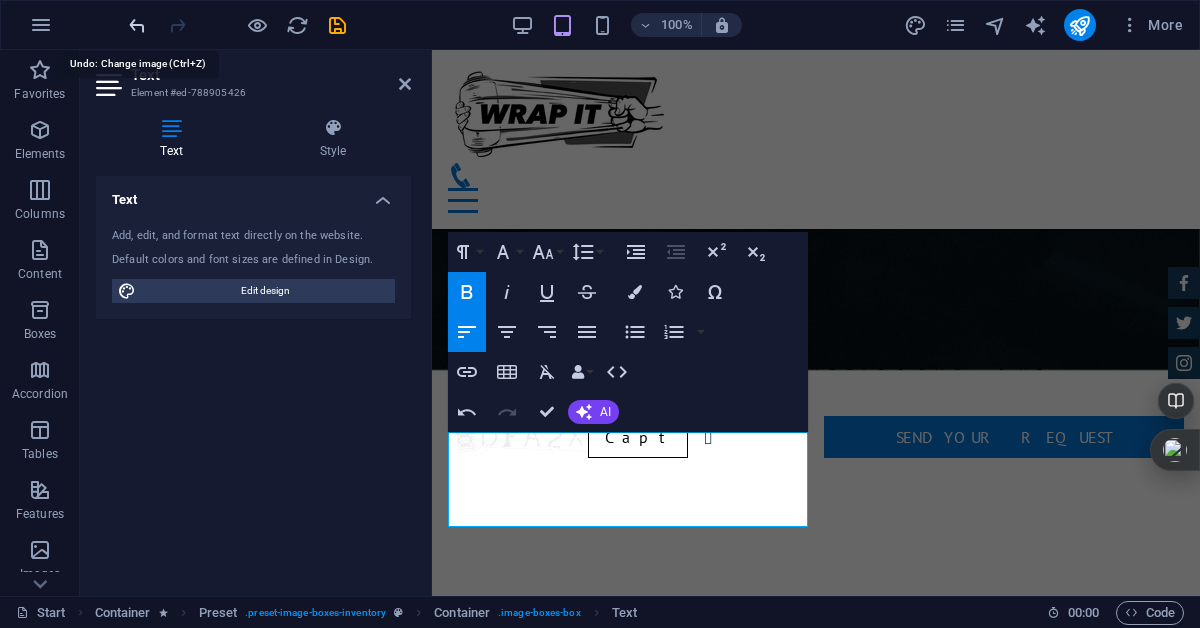 click at bounding box center (137, 25) 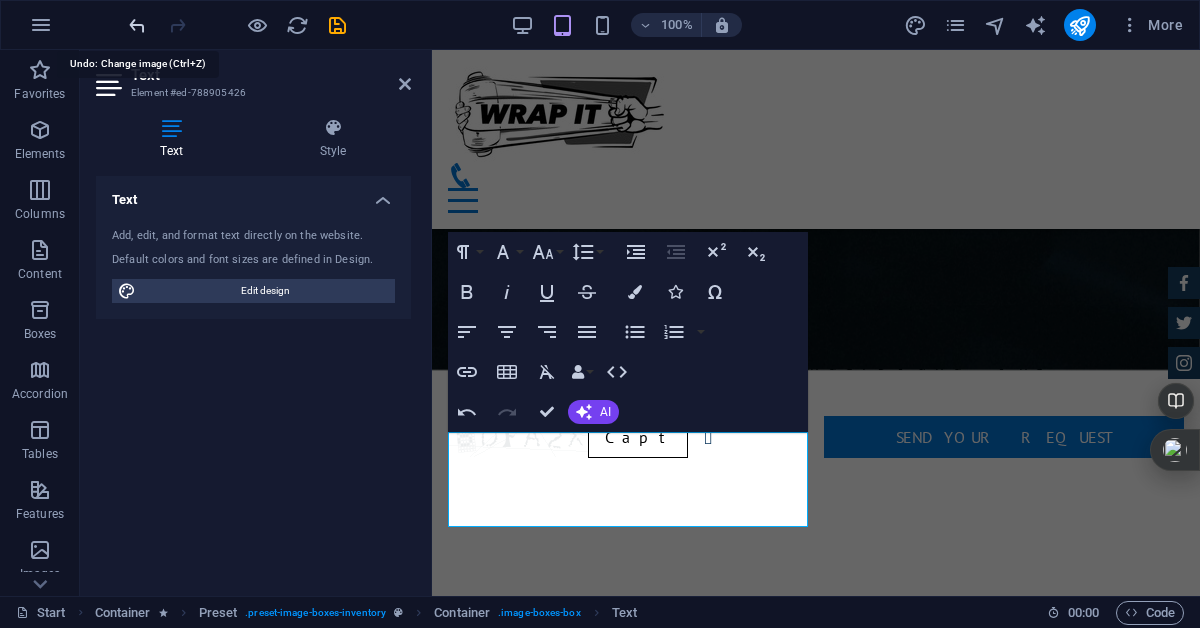 click at bounding box center [137, 25] 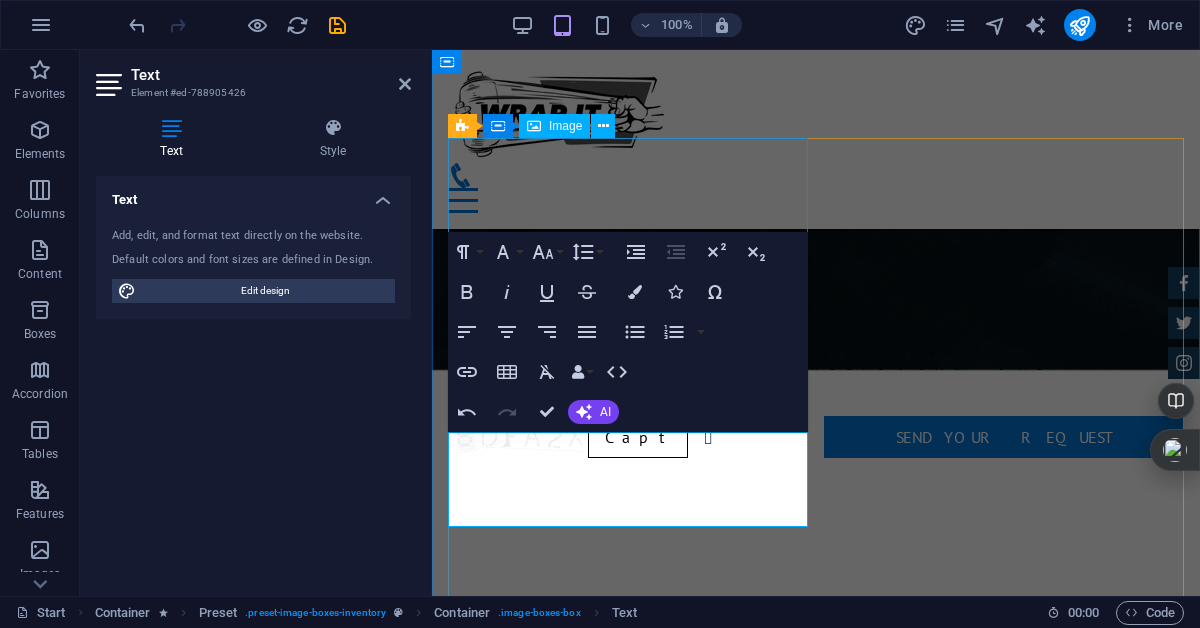 click at bounding box center (816, 2299) 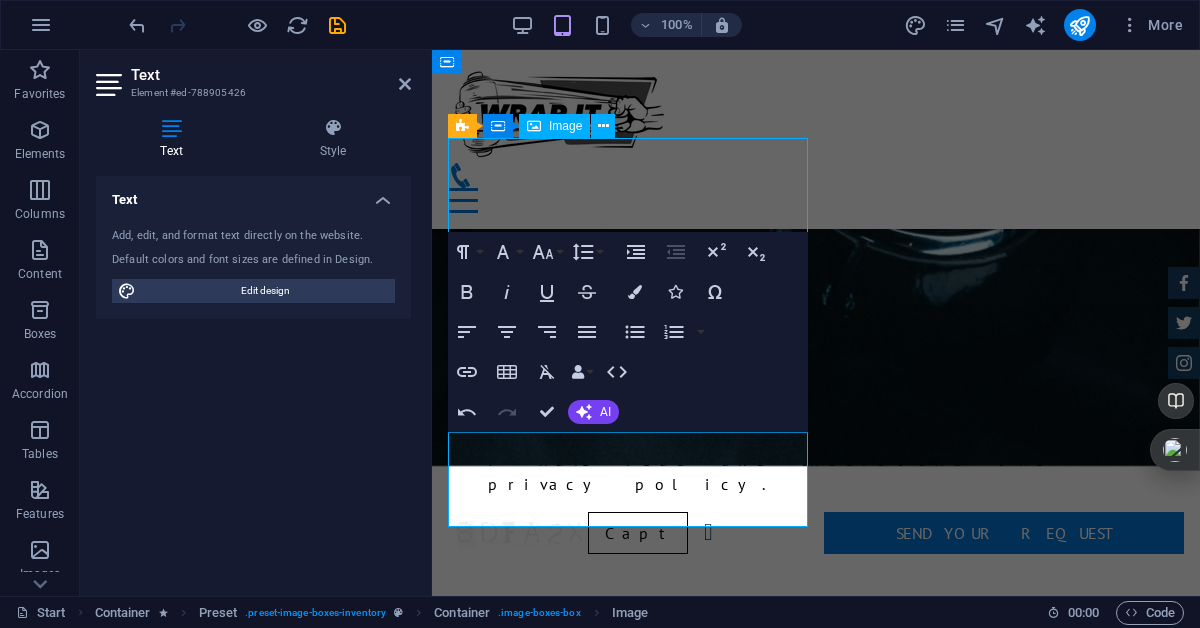 scroll, scrollTop: 3174, scrollLeft: 0, axis: vertical 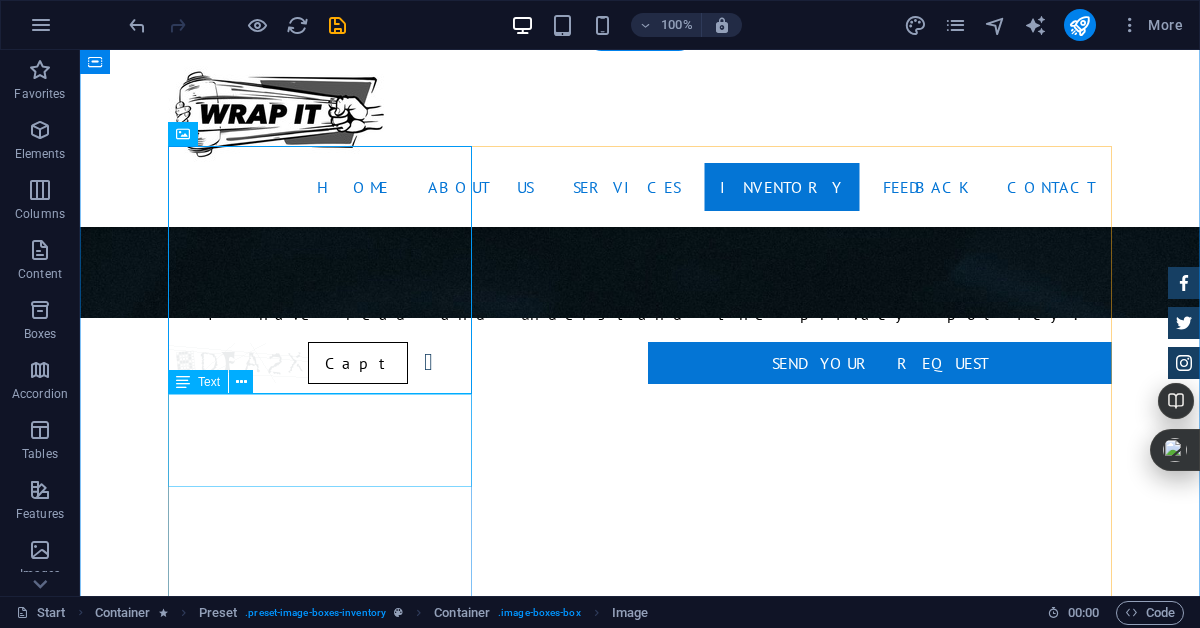 click on "8 rolls – 5”x1000 ft – gauge 75, y el de 12 rolls – gauge 50 $ 49.999" at bounding box center [640, 2739] 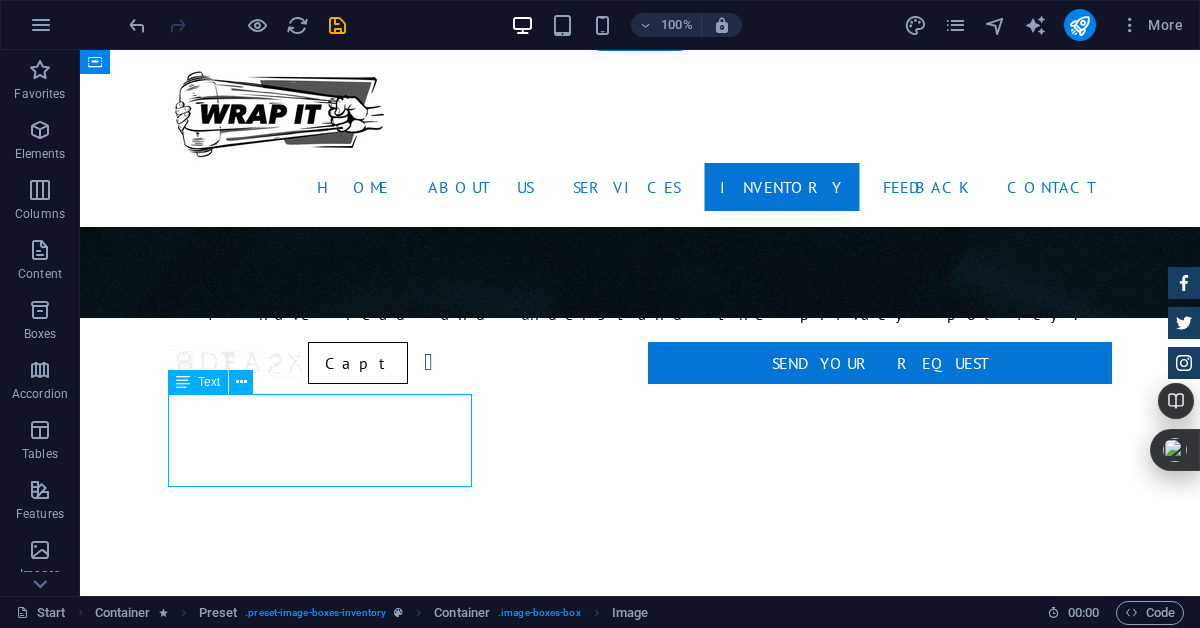 click on "8 rolls – 5”x1000 ft – gauge 75, y el de 12 rolls – gauge 50 $ 49.999" at bounding box center (640, 2739) 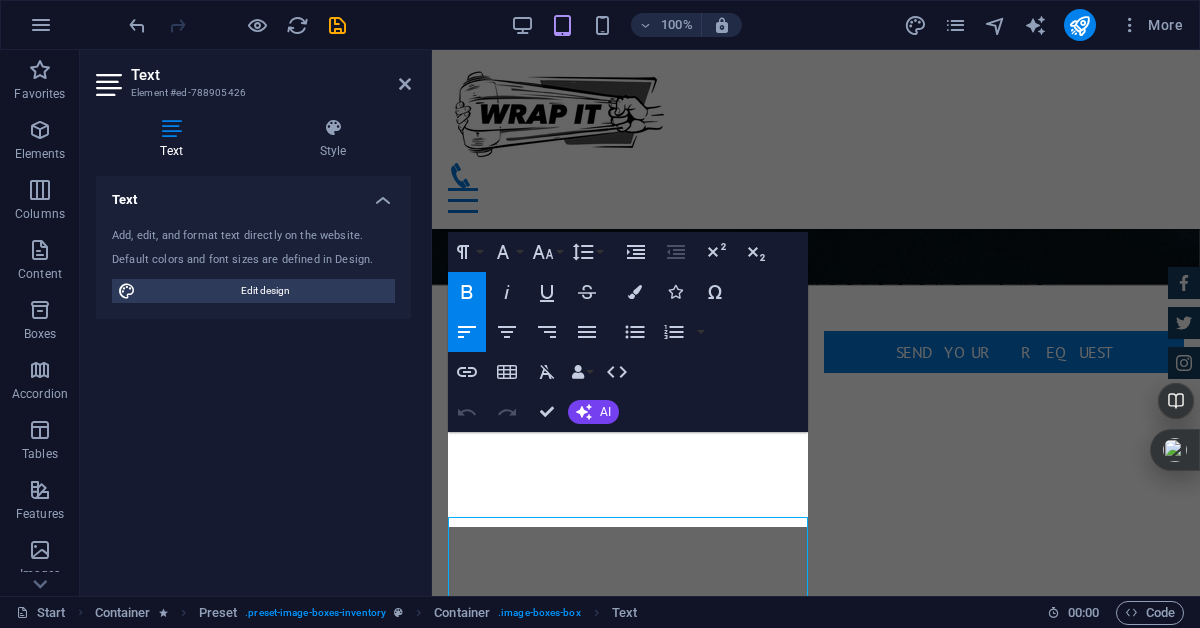 scroll, scrollTop: 3106, scrollLeft: 0, axis: vertical 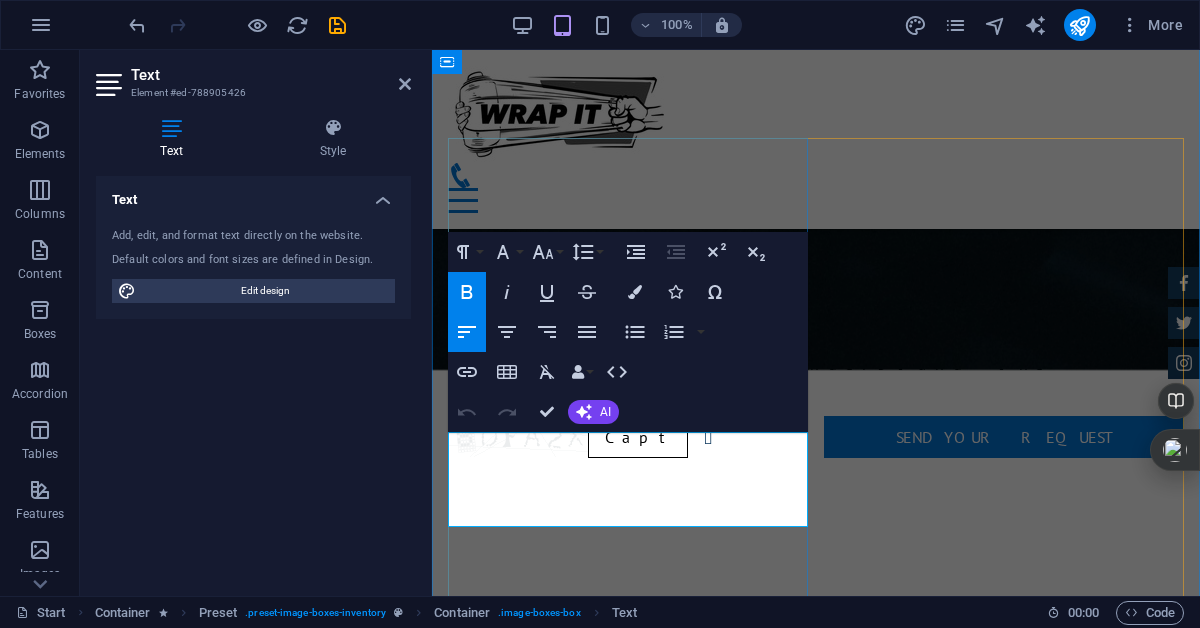 drag, startPoint x: 717, startPoint y: 484, endPoint x: 773, endPoint y: 489, distance: 56.22277 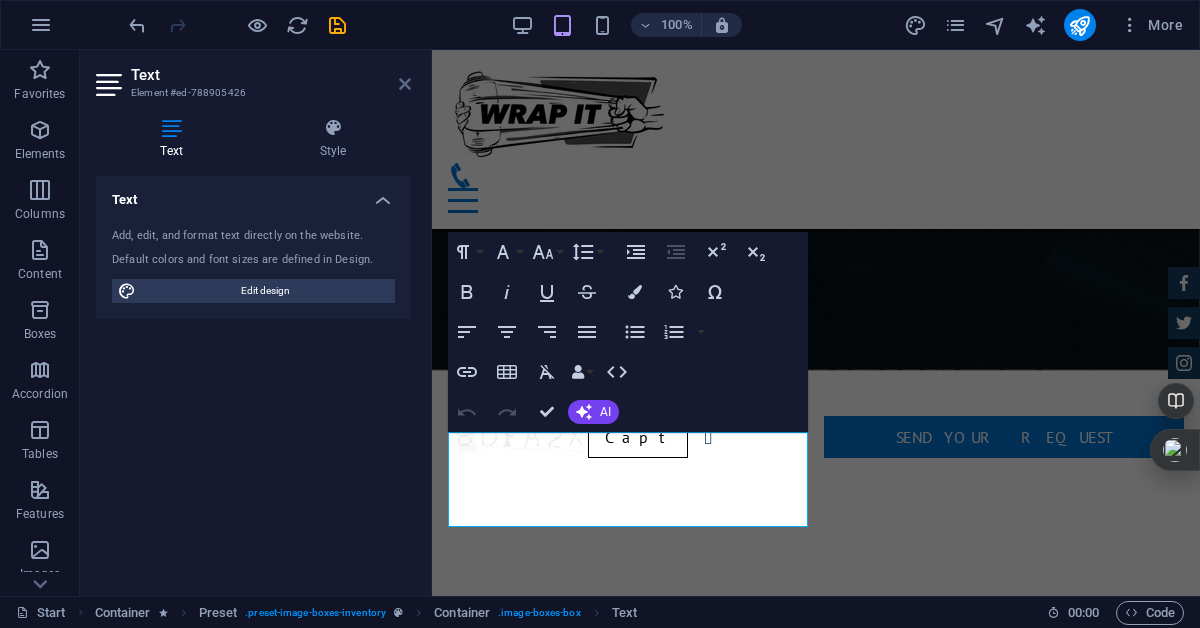 click at bounding box center [405, 84] 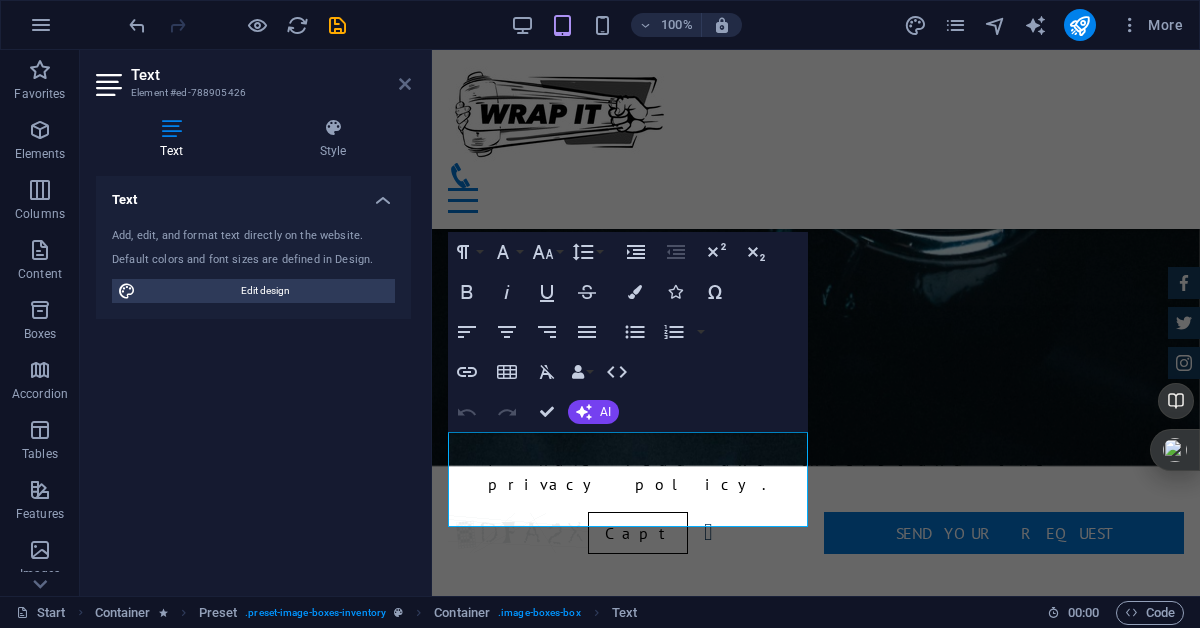 scroll, scrollTop: 3174, scrollLeft: 0, axis: vertical 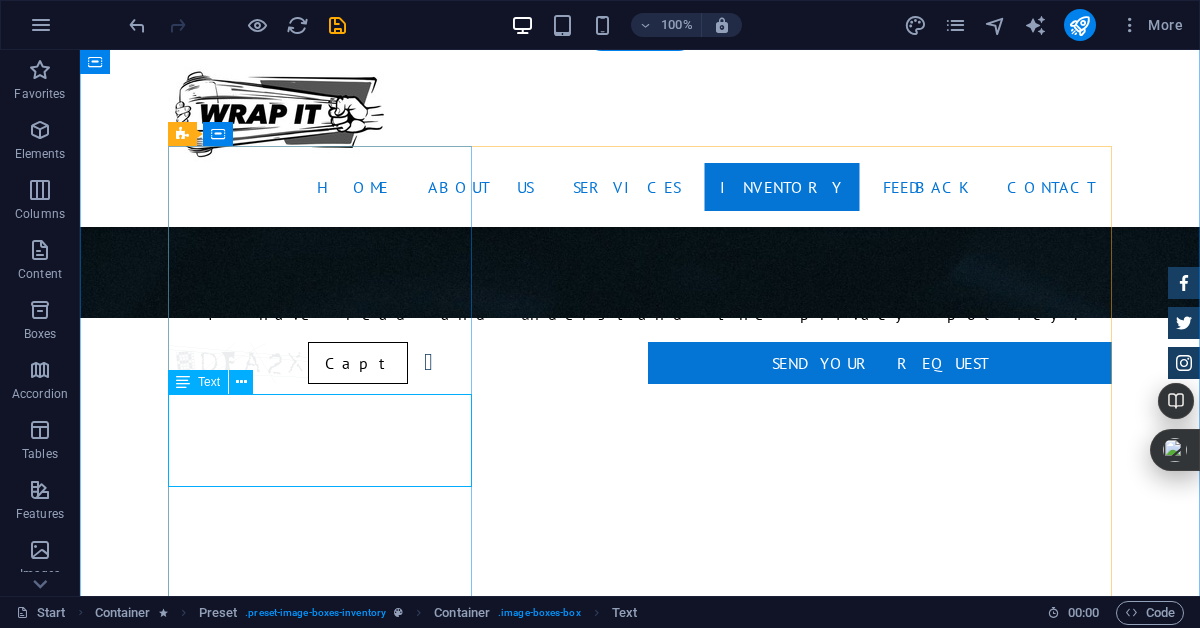 click on "8 rolls – 5”x1000 ft – gauge 75, y el de 12 rolls – gauge 50 $ 49.999" at bounding box center (640, 2739) 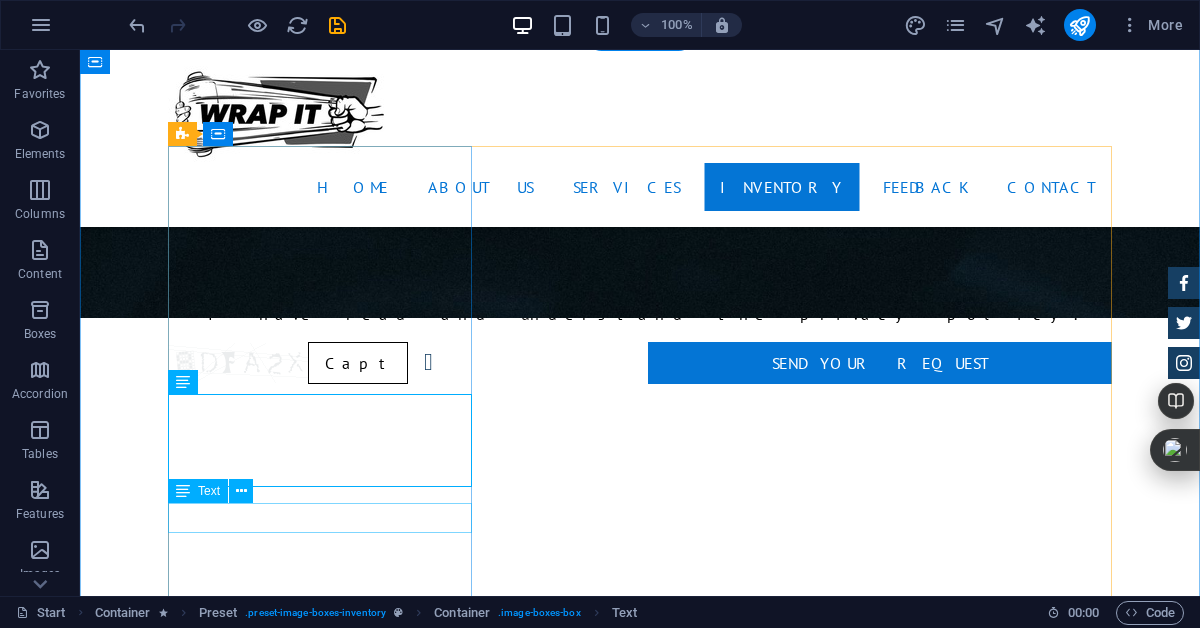 click on "Automatic  Transmission  | Vivid Blue" at bounding box center (640, 2791) 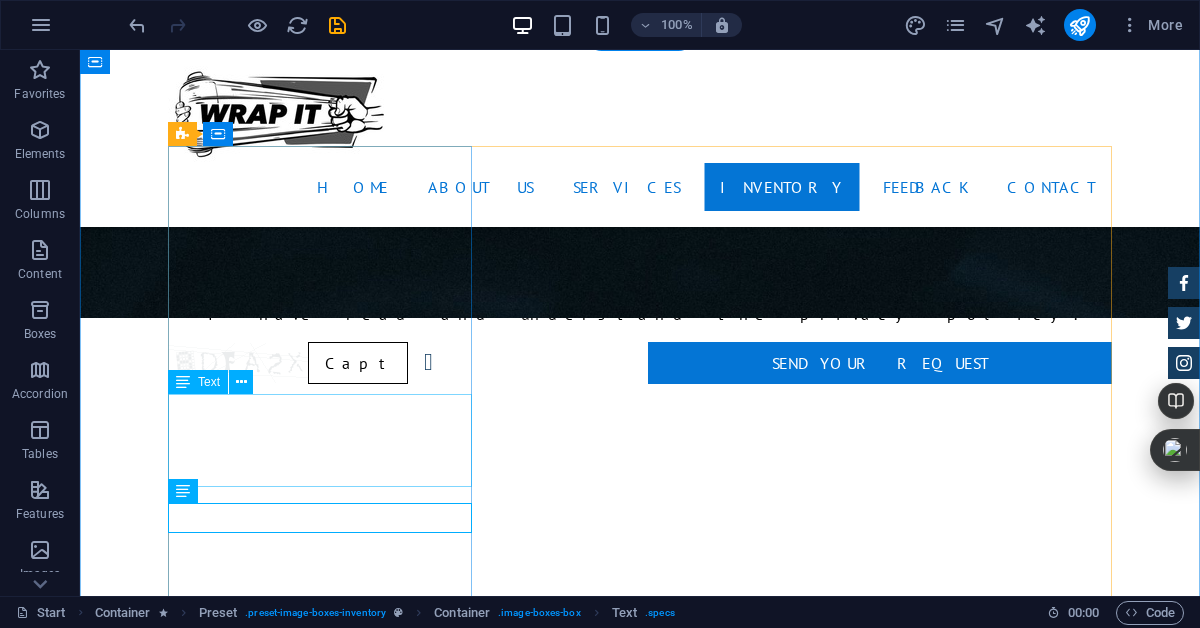 click on "8 rolls – 5”x1000 ft – gauge 75, y el de 12 rolls – gauge 50 $ 49.999" at bounding box center [640, 2739] 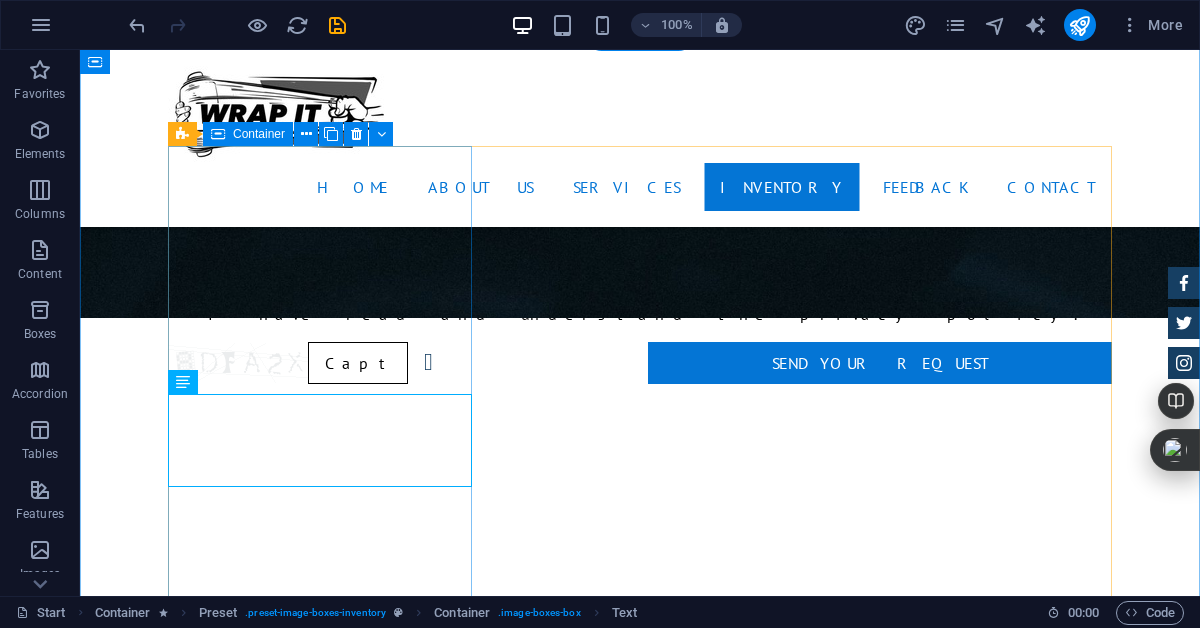click on "8 rolls – 5”x1000 ft – gauge 75, y el de 12 rolls – gauge 50 $ 49.999 Automatic  Transmission  | Vivid Blue More Details" at bounding box center [640, 2410] 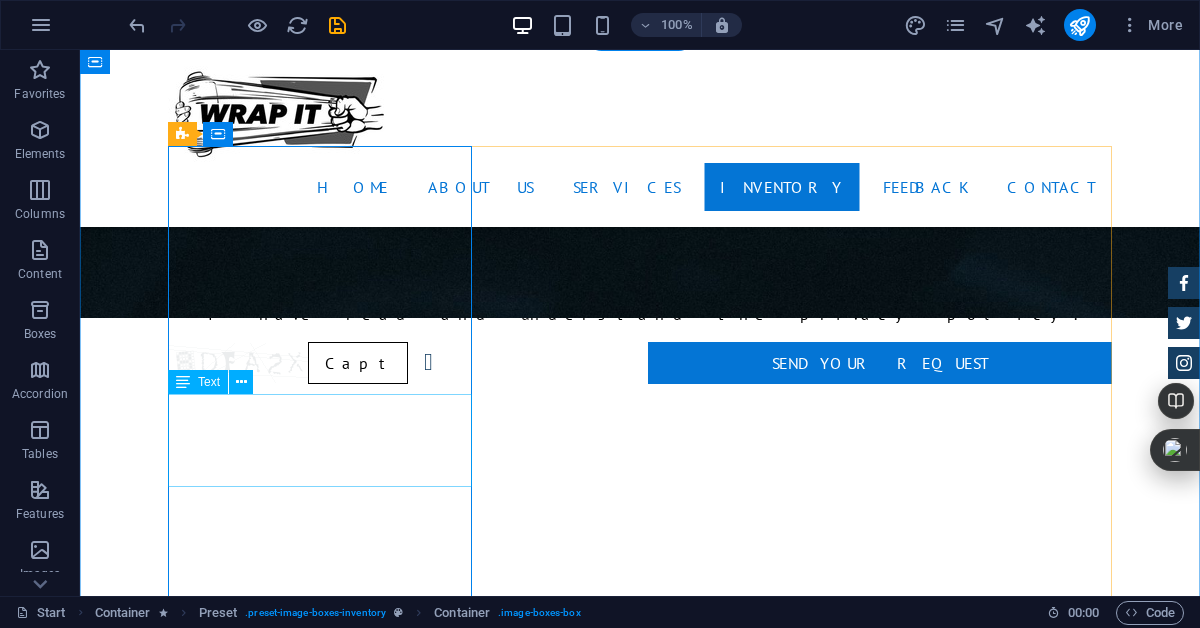click on "8 rolls – 5”x1000 ft – gauge 75, y el de 12 rolls – gauge 50 $ 49.999" at bounding box center [640, 2739] 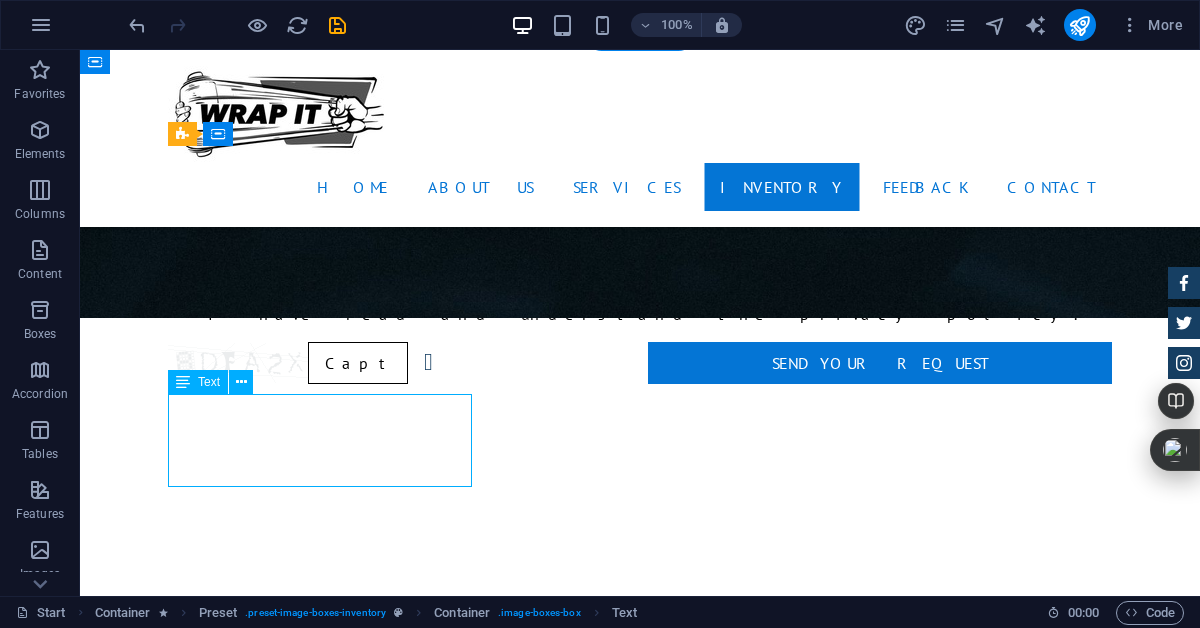 click on "8 rolls – 5”x1000 ft – gauge 75, y el de 12 rolls – gauge 50 $ 49.999" at bounding box center [640, 2739] 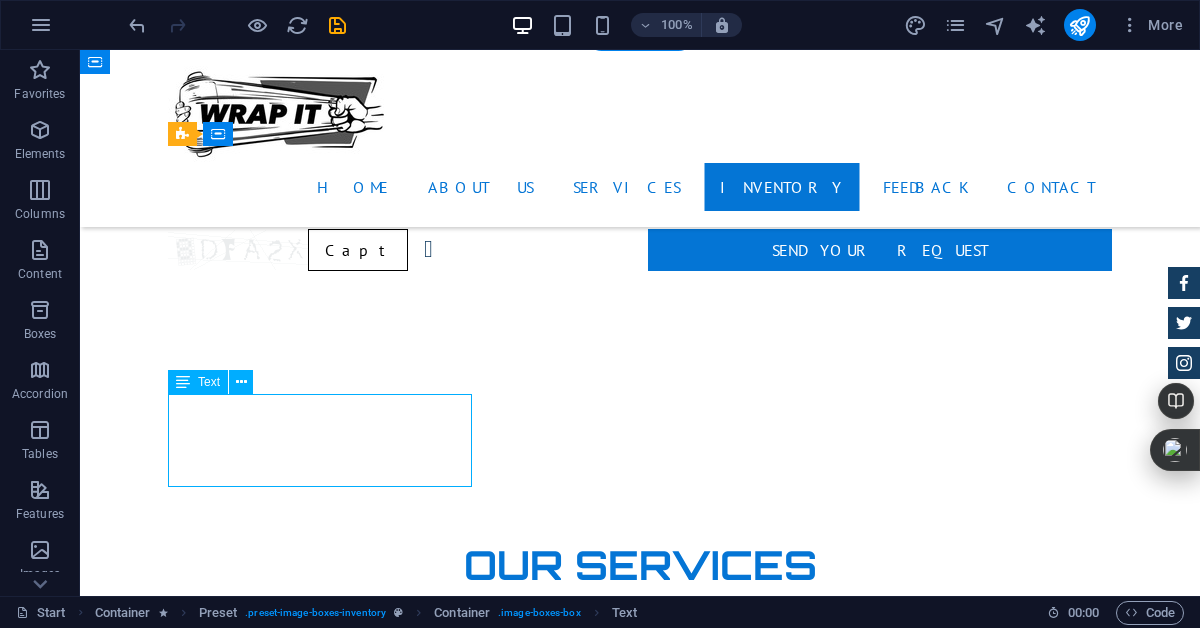 scroll, scrollTop: 3106, scrollLeft: 0, axis: vertical 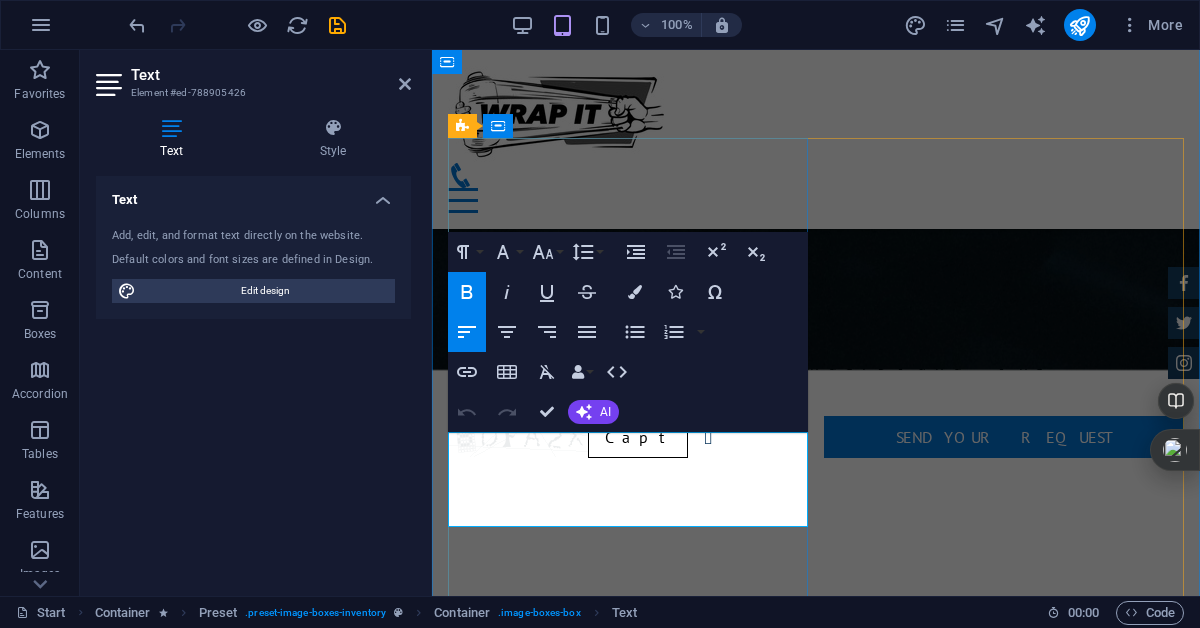 click on "$ 49.999" at bounding box center [1122, 2655] 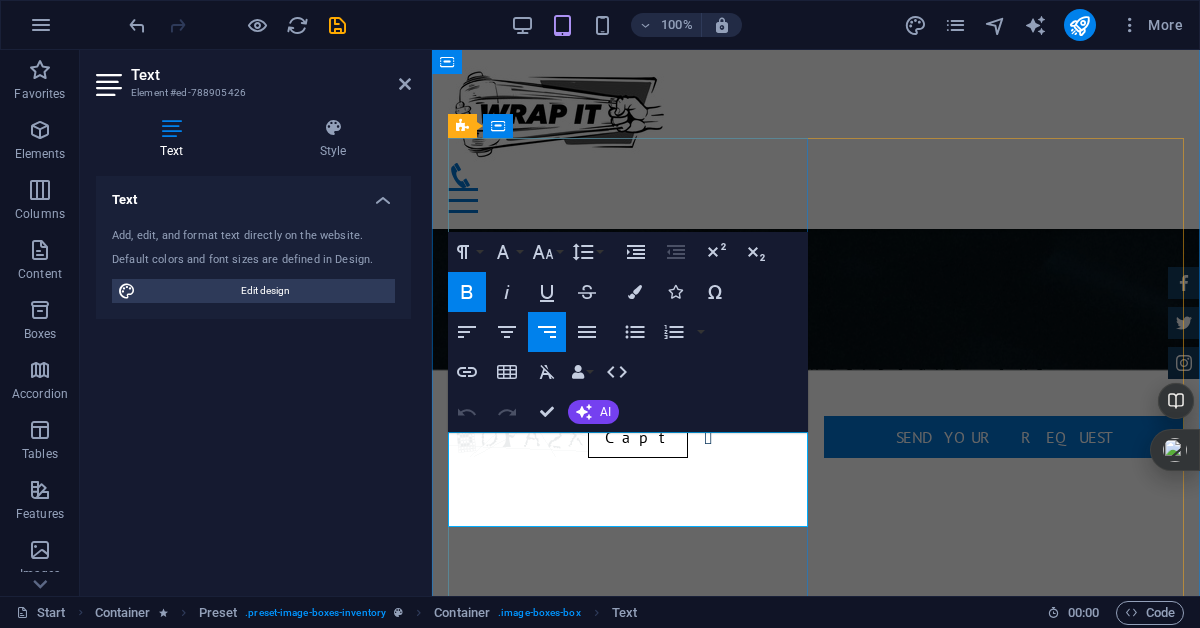 drag, startPoint x: 781, startPoint y: 489, endPoint x: 702, endPoint y: 483, distance: 79.22752 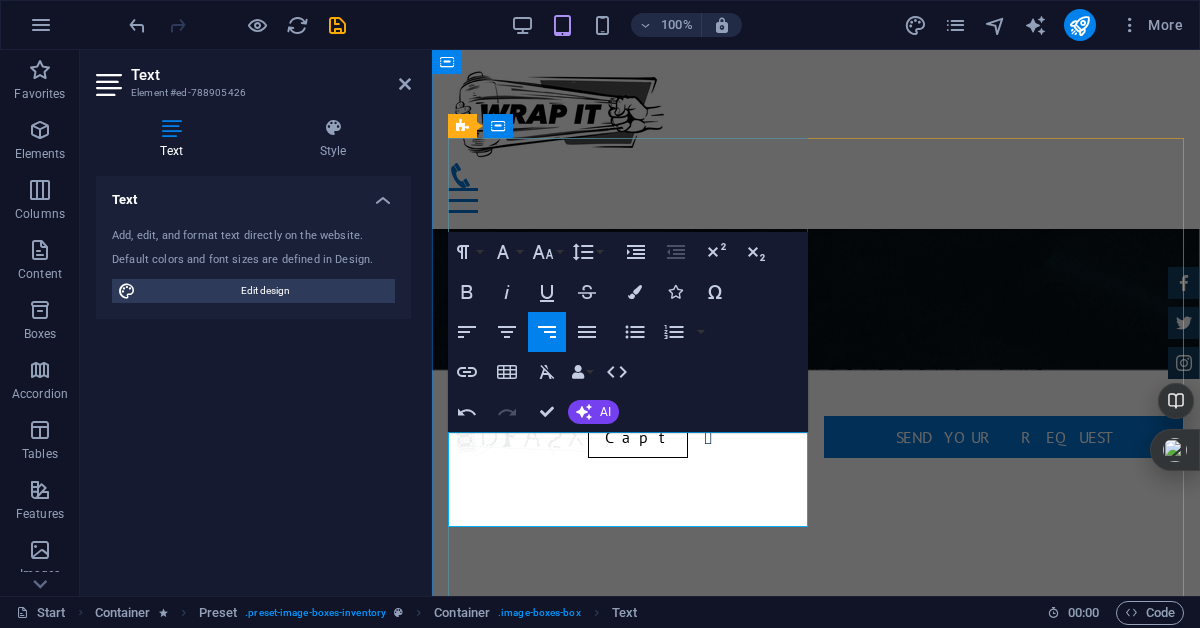 click on "8 rolls – 5”x1000 ft – gauge 75, y el de 12 rolls – gauge 50" at bounding box center (678, 2630) 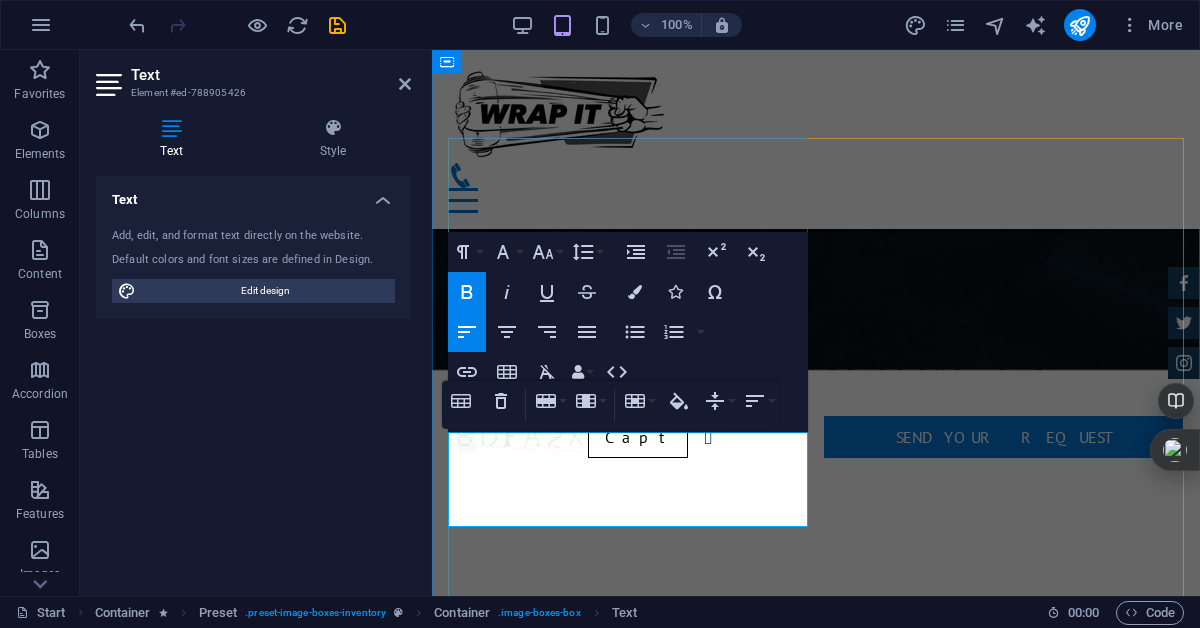 click at bounding box center (1046, 2630) 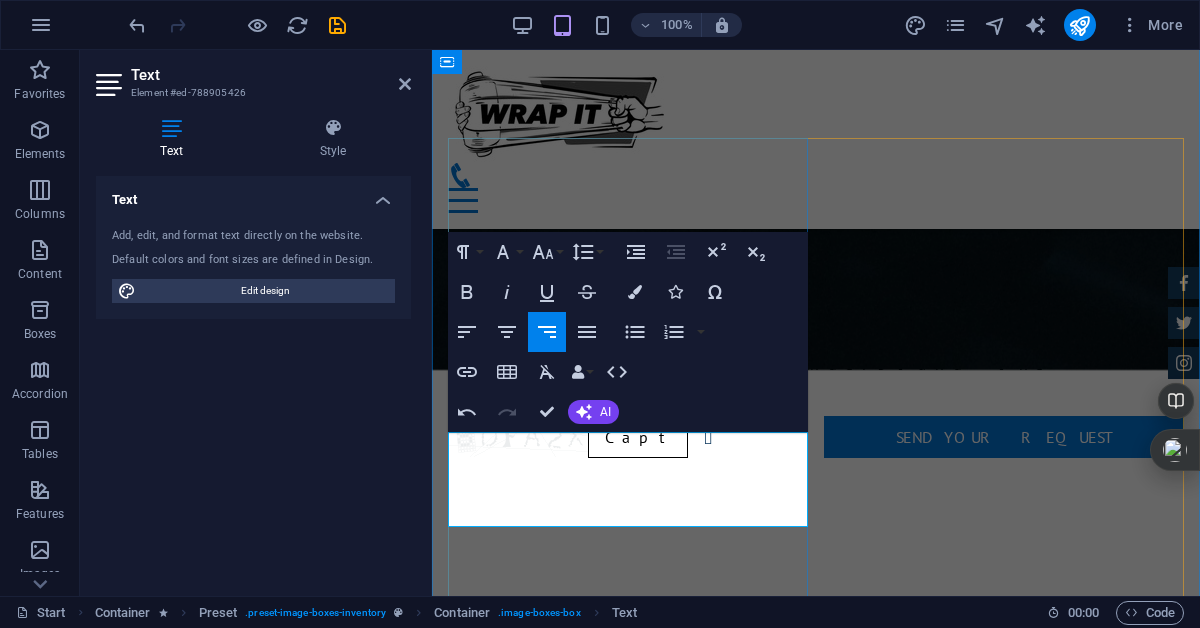 click on "8 rolls – 5”x1000 ft – gauge 75, y el de 12 rolls – gauge 50" at bounding box center [678, 2630] 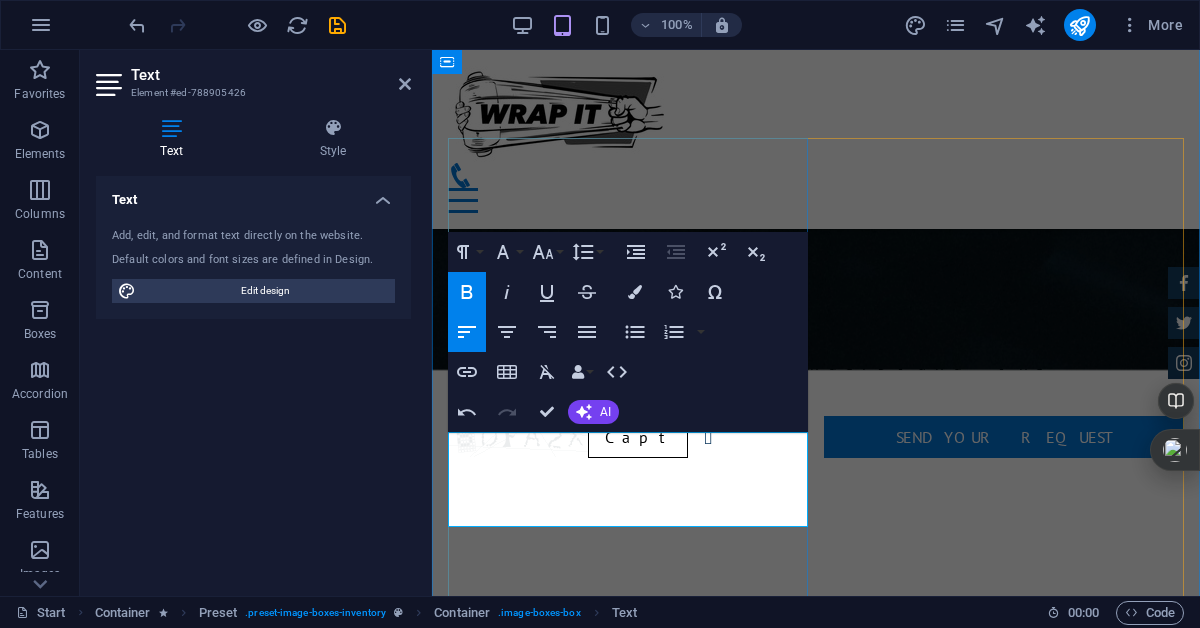 click on "8 rolls – 5”x1000 ft – gauge 75, y el de 12 rolls – gauge 50" at bounding box center (678, 2630) 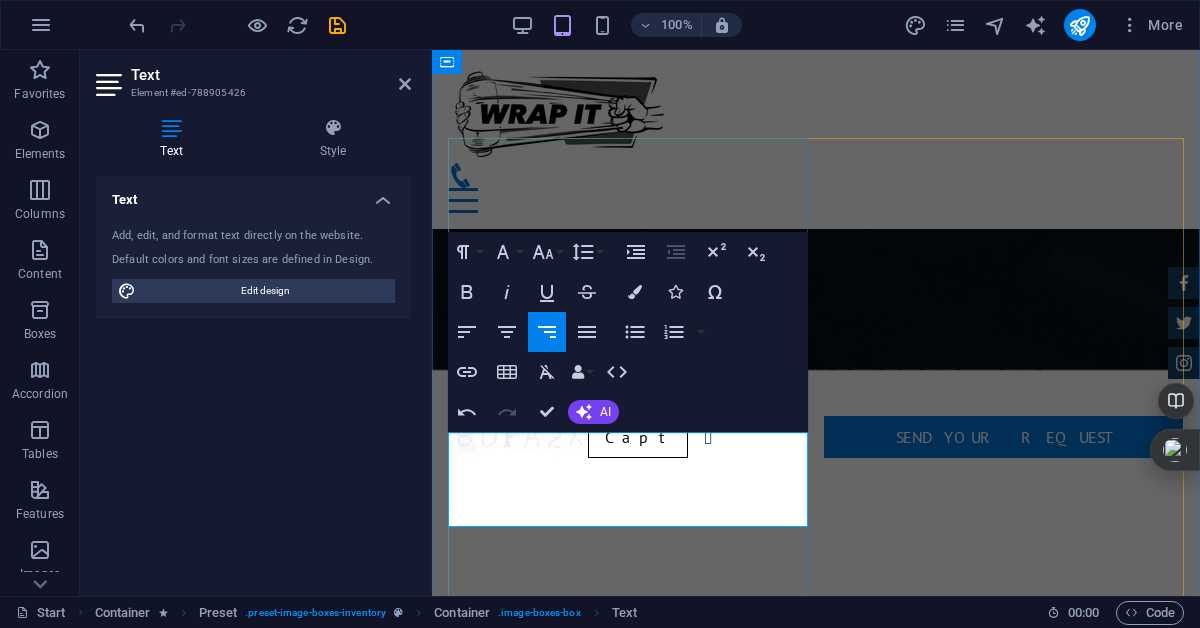 click at bounding box center (1046, 2630) 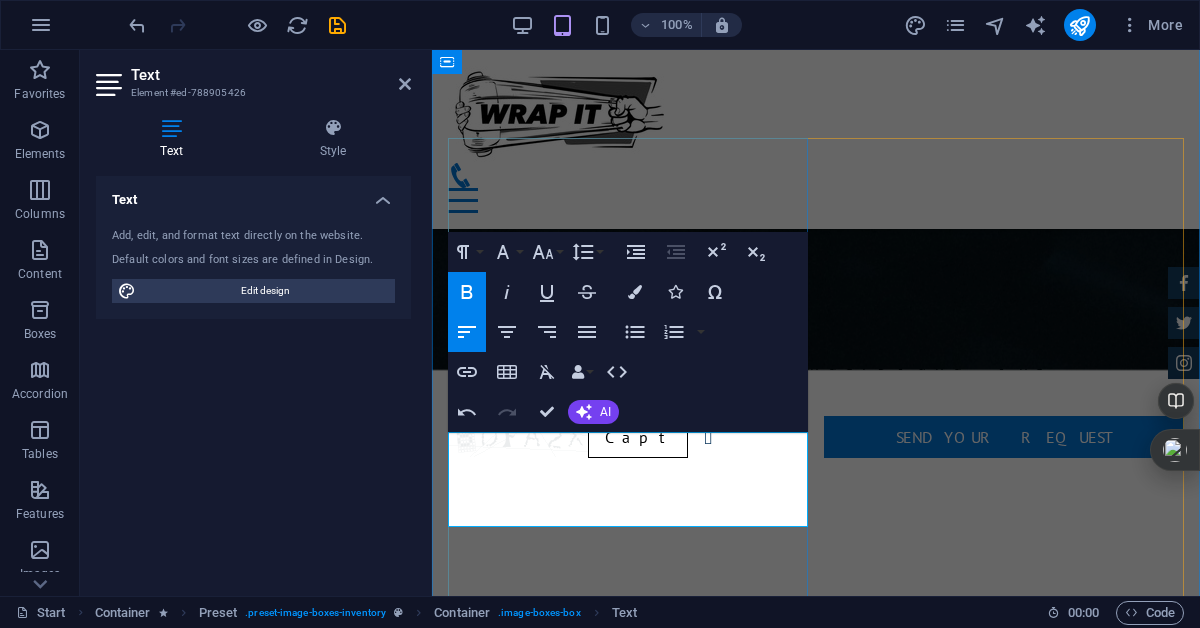 click on "8 rolls – 5”x1000 ft – gauge 75, y el de 12 rolls – gauge 50" at bounding box center [678, 2630] 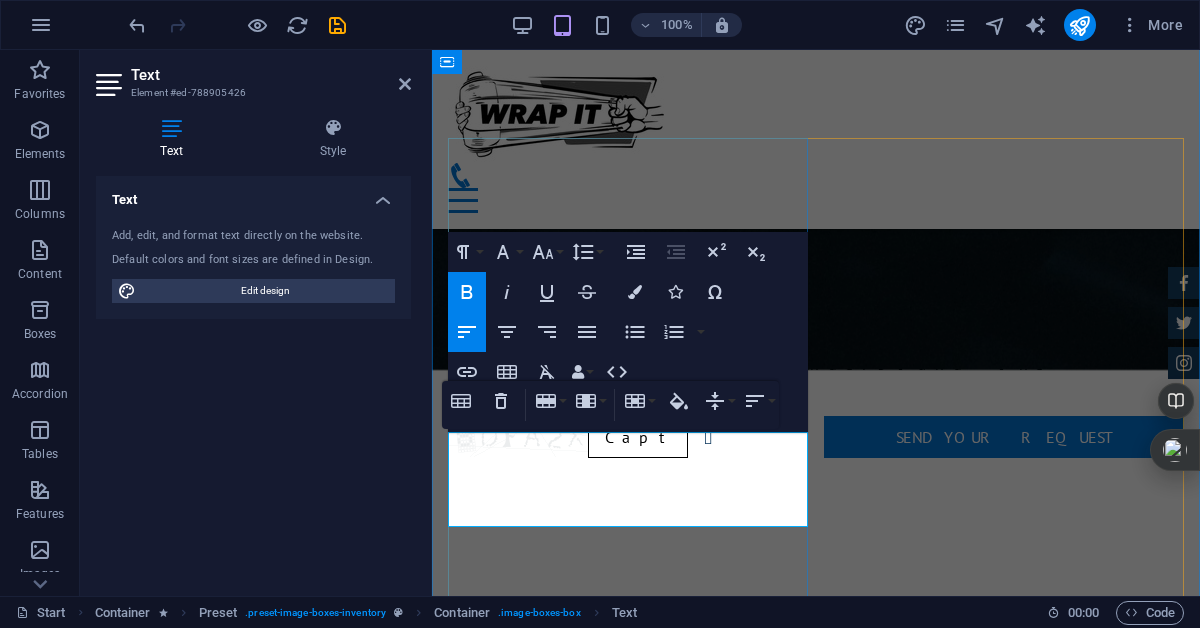 click at bounding box center (1046, 2630) 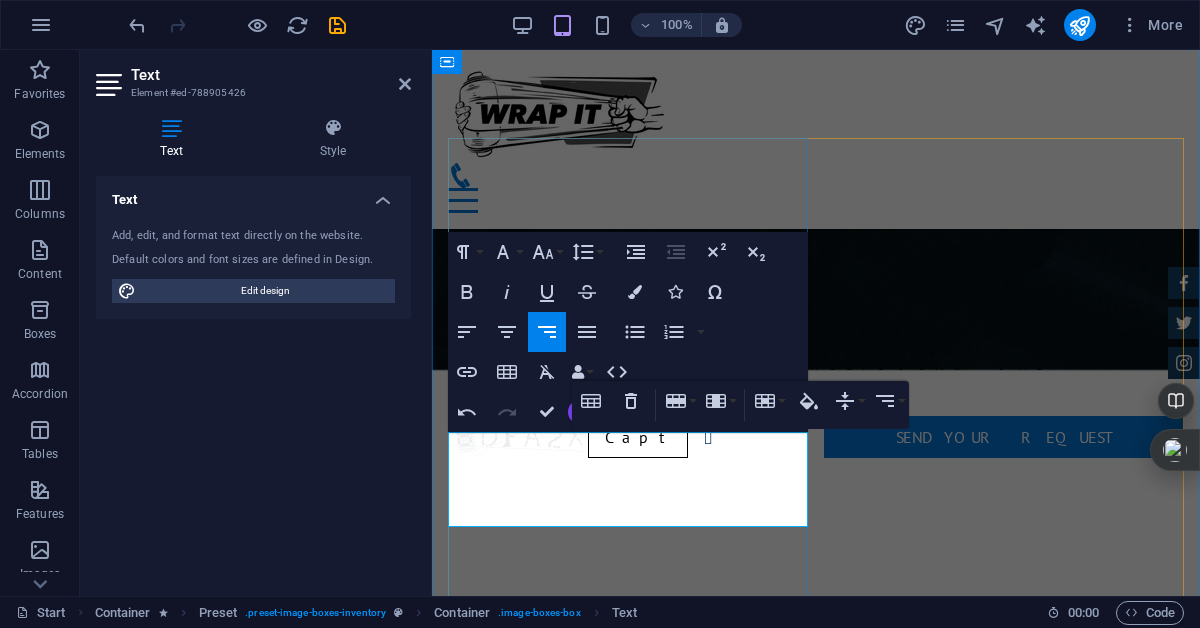 click on "8 rolls – 5”x1000 ft – gauge 75, y el de 12 rolls – gauge 50" at bounding box center [675, 2630] 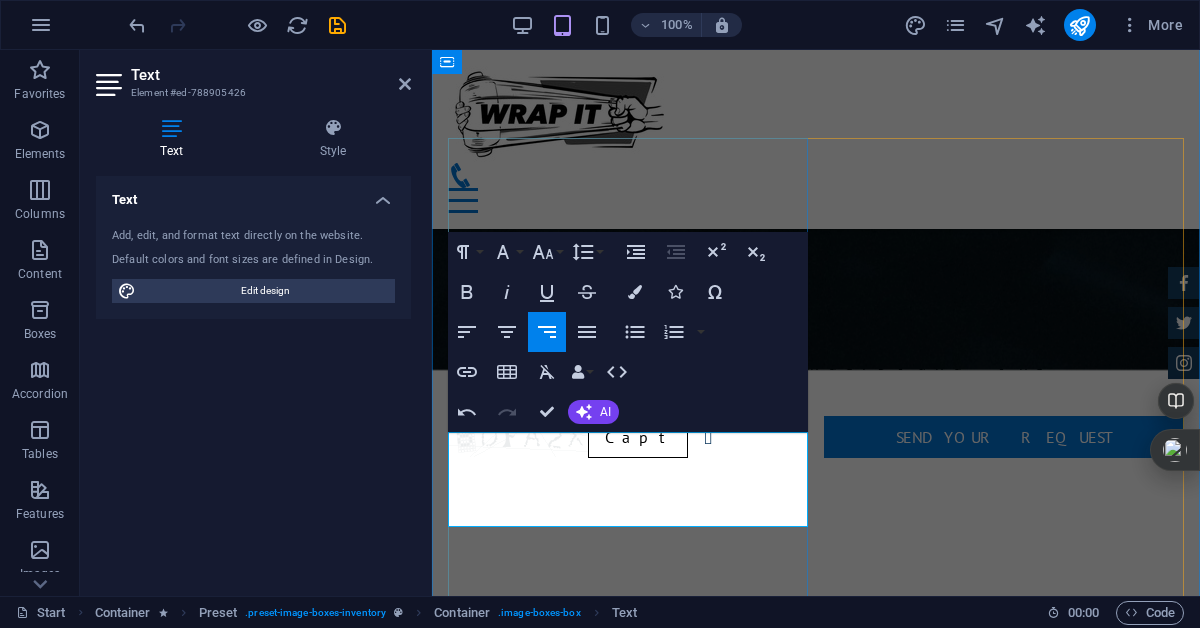 click at bounding box center (1046, 2630) 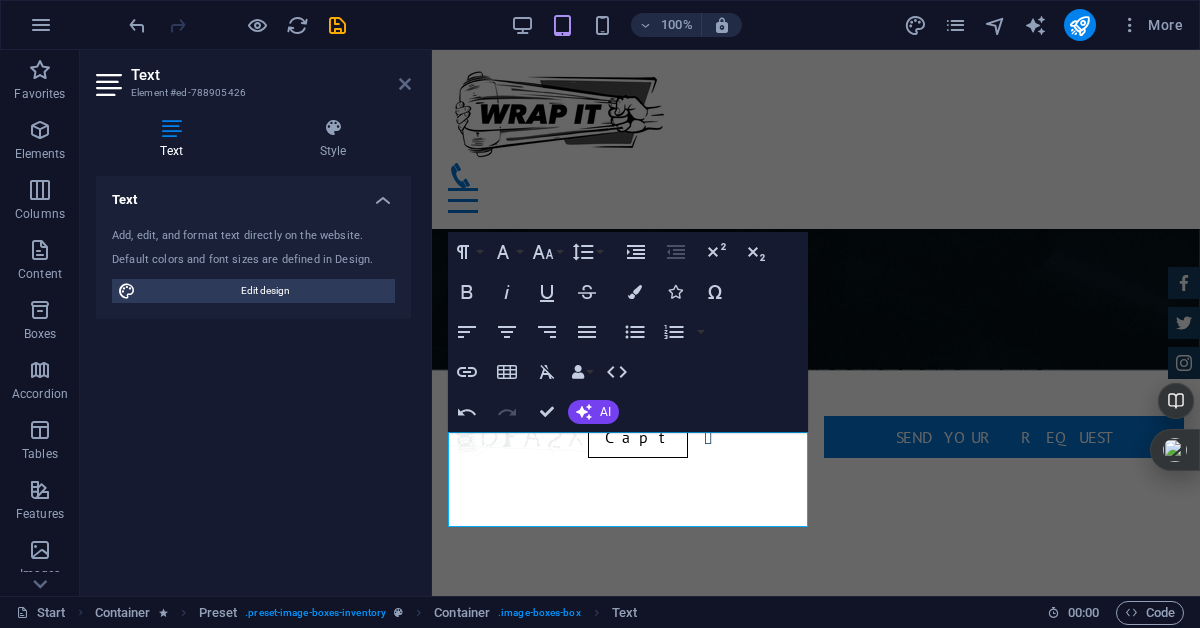 click at bounding box center (405, 84) 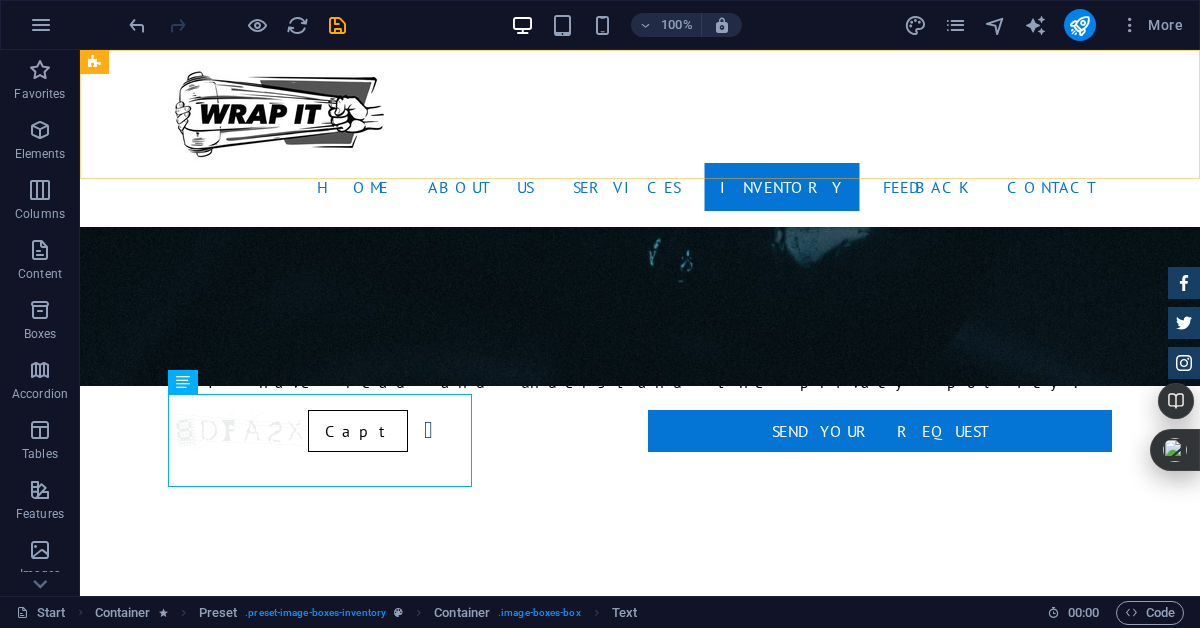 scroll, scrollTop: 3174, scrollLeft: 0, axis: vertical 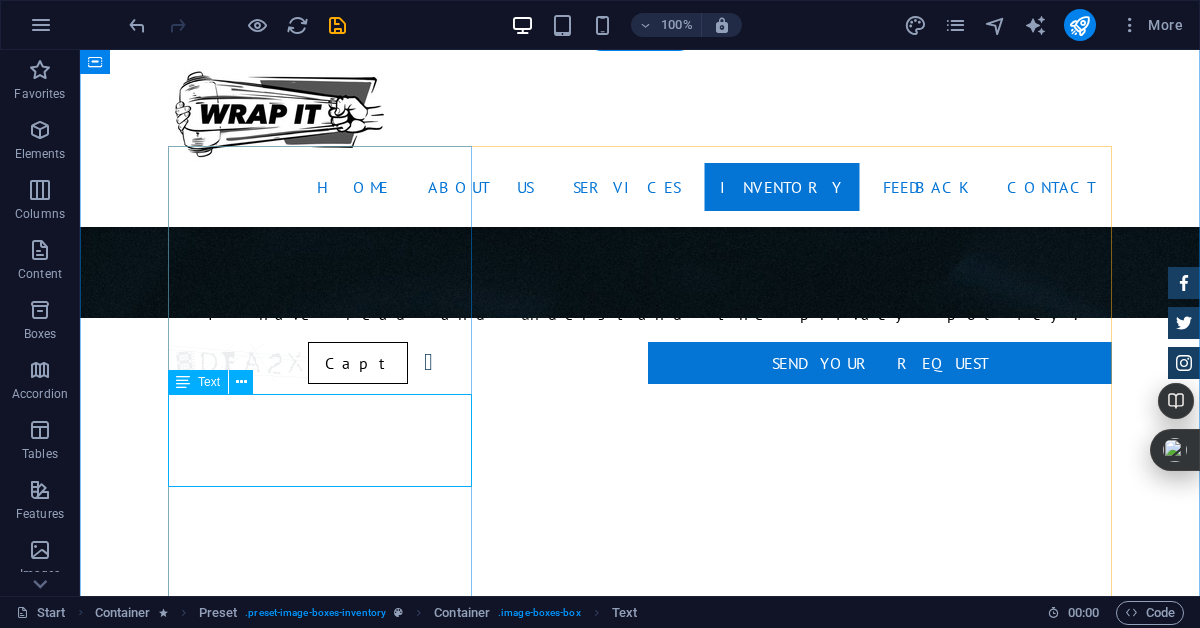 click on "8 rolls – 5”x1000 ft – gauge 75, y el de 12 rolls – gauge 50" at bounding box center [640, 2739] 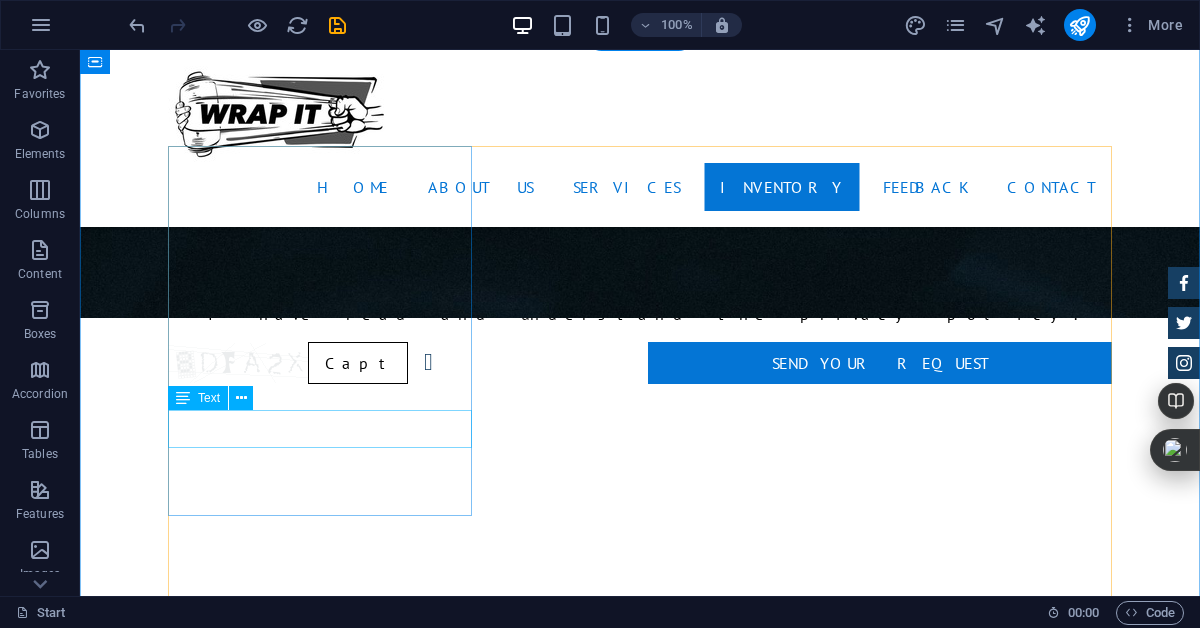 click on "Automatic  Transmission  | Vivid Blue" at bounding box center [640, 2752] 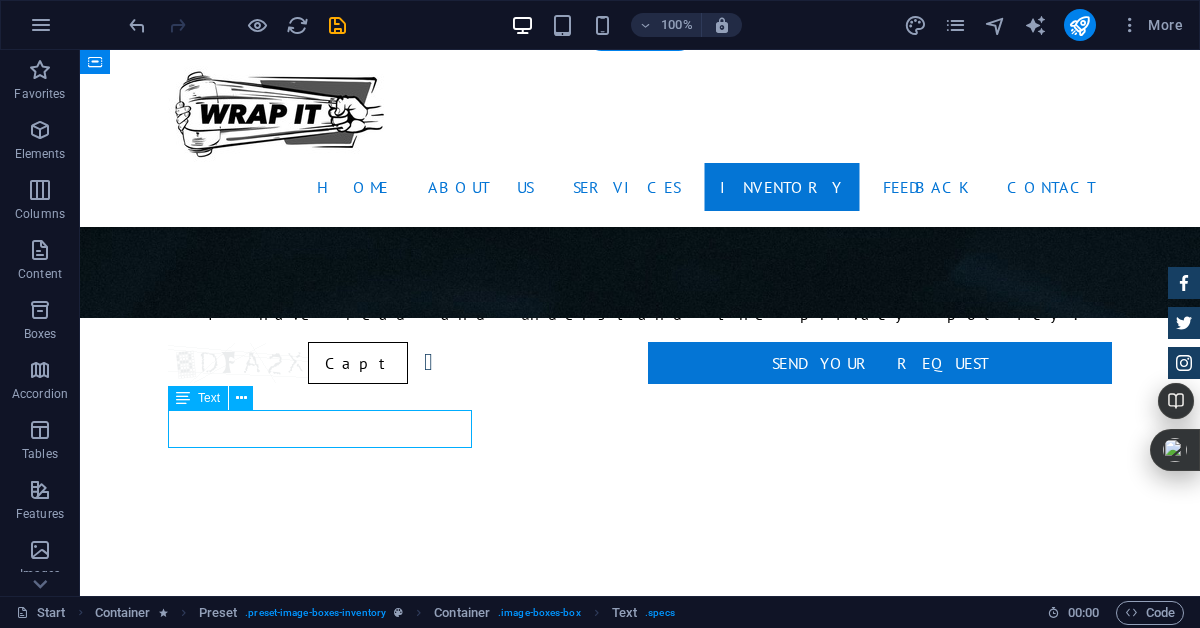 click on "Automatic  Transmission  | Vivid Blue" at bounding box center [640, 2752] 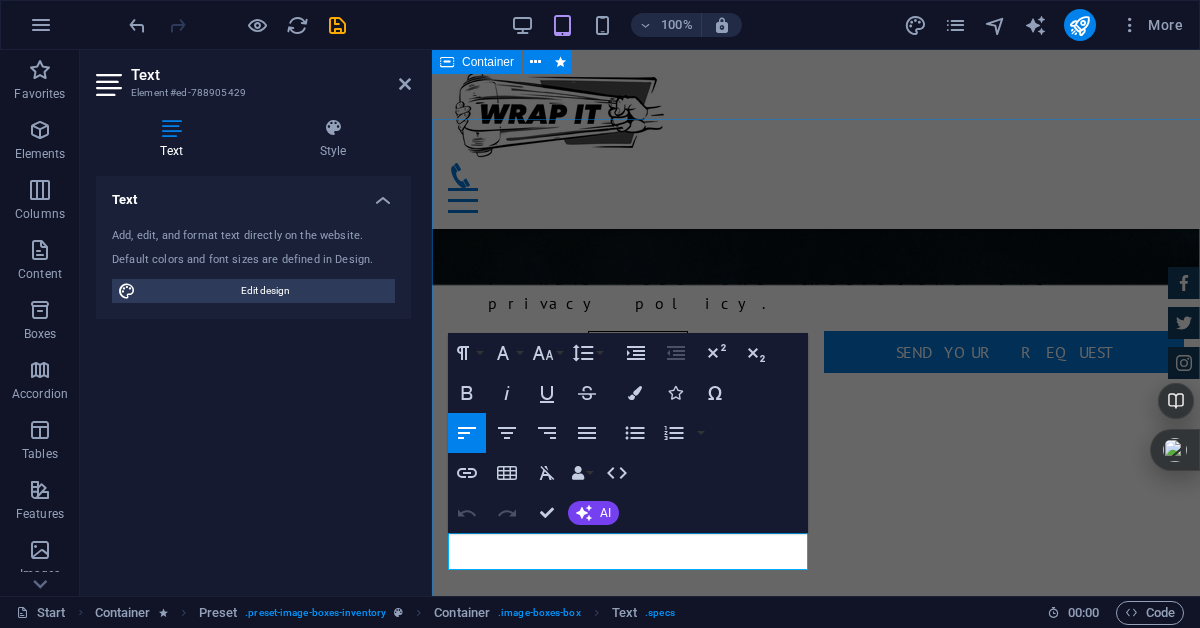 scroll, scrollTop: 3106, scrollLeft: 0, axis: vertical 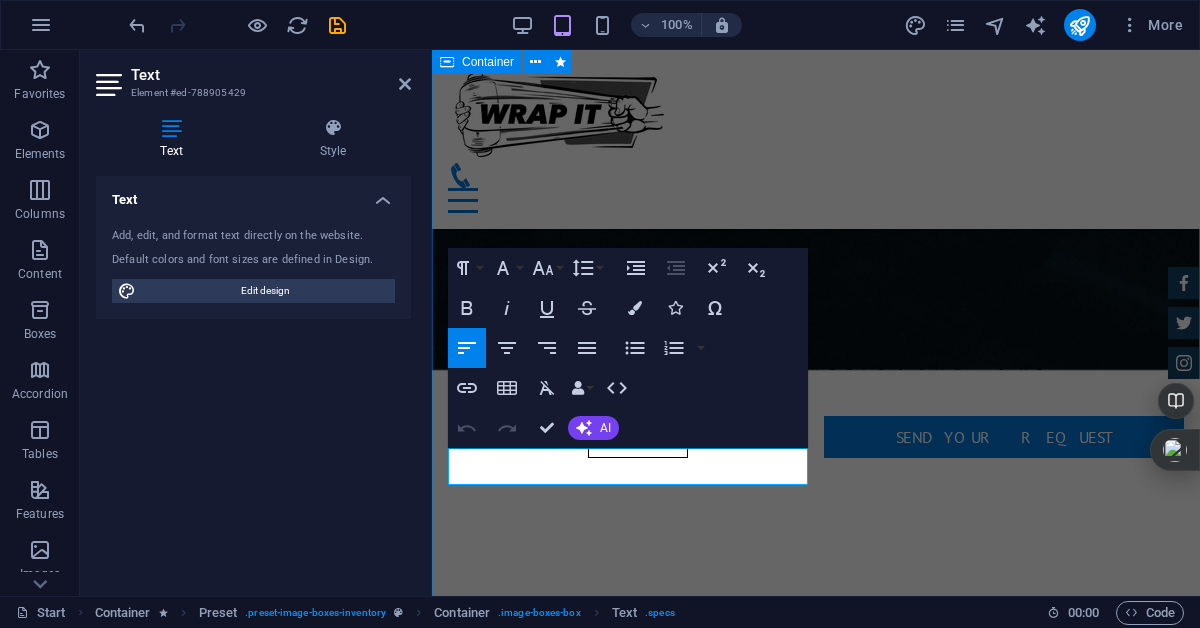 drag, startPoint x: 697, startPoint y: 472, endPoint x: 446, endPoint y: 474, distance: 251.00797 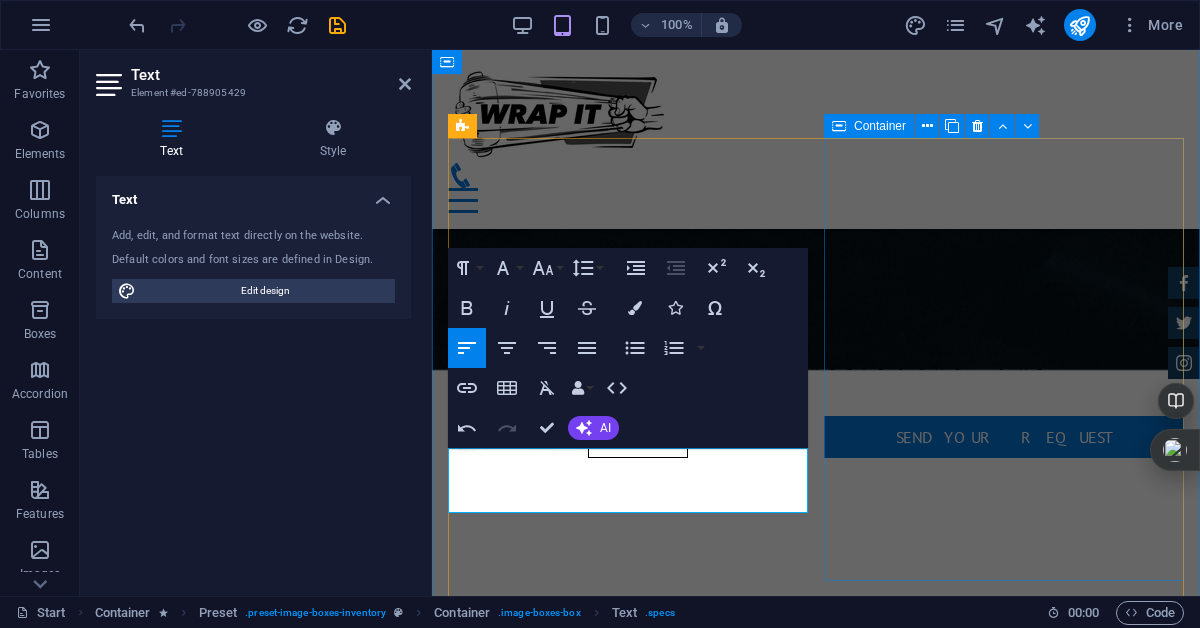 click on "Land rover Range $ 49.999 Automatic  Transmission  | [PERSON_NAME] More Details" at bounding box center [816, 3040] 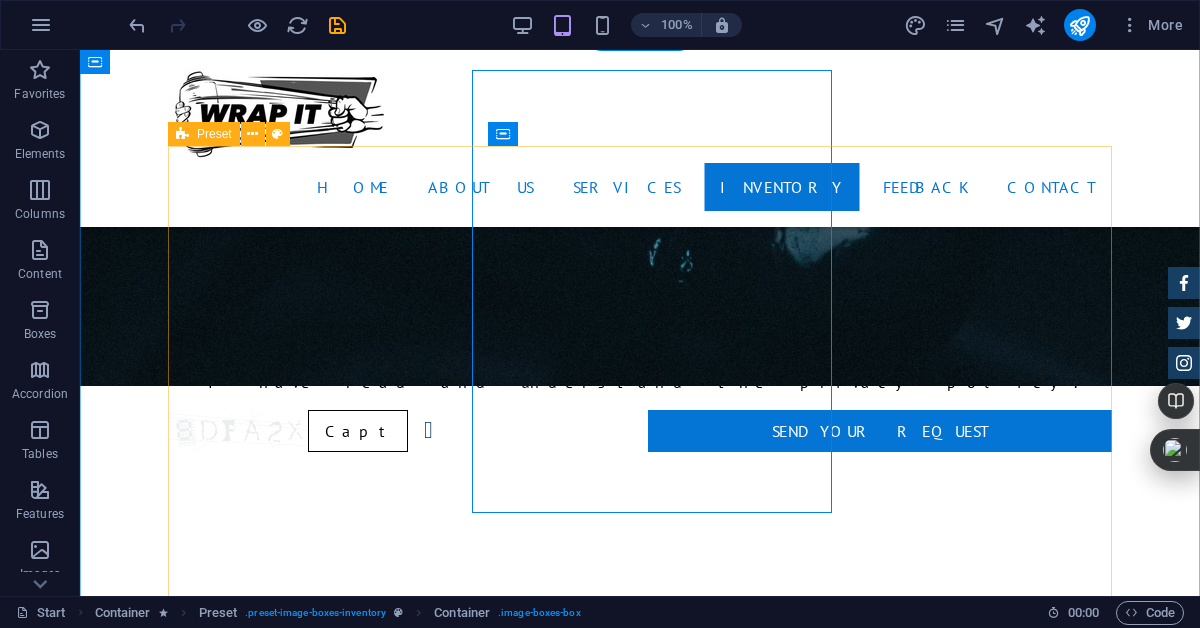scroll, scrollTop: 3174, scrollLeft: 0, axis: vertical 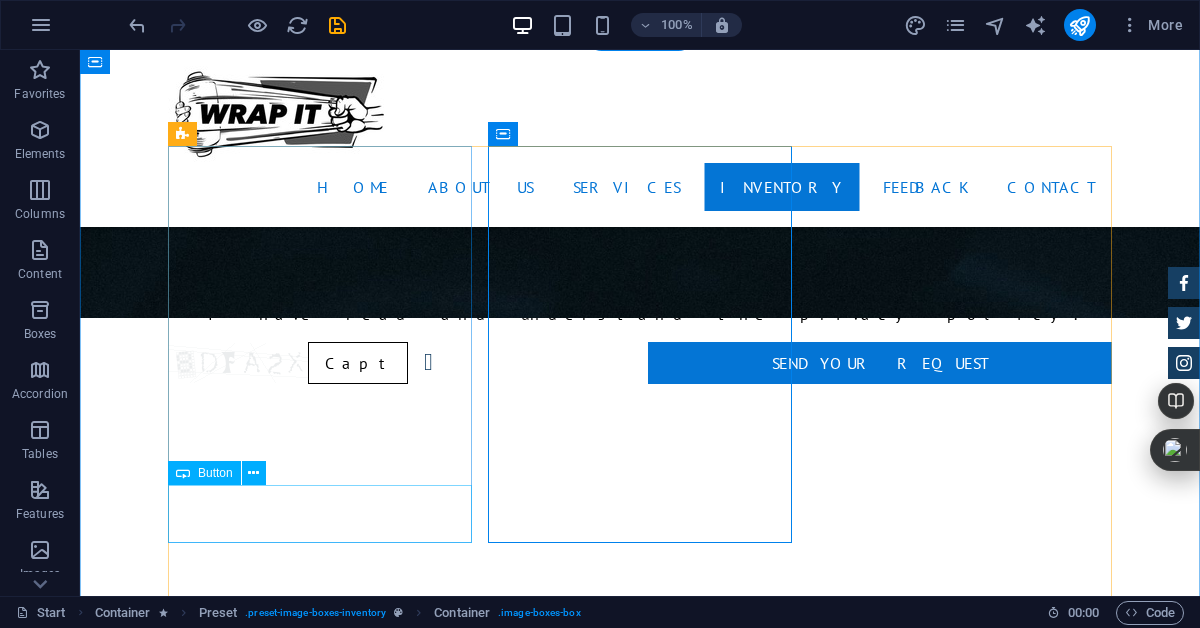 click on "More Details" at bounding box center [640, 2814] 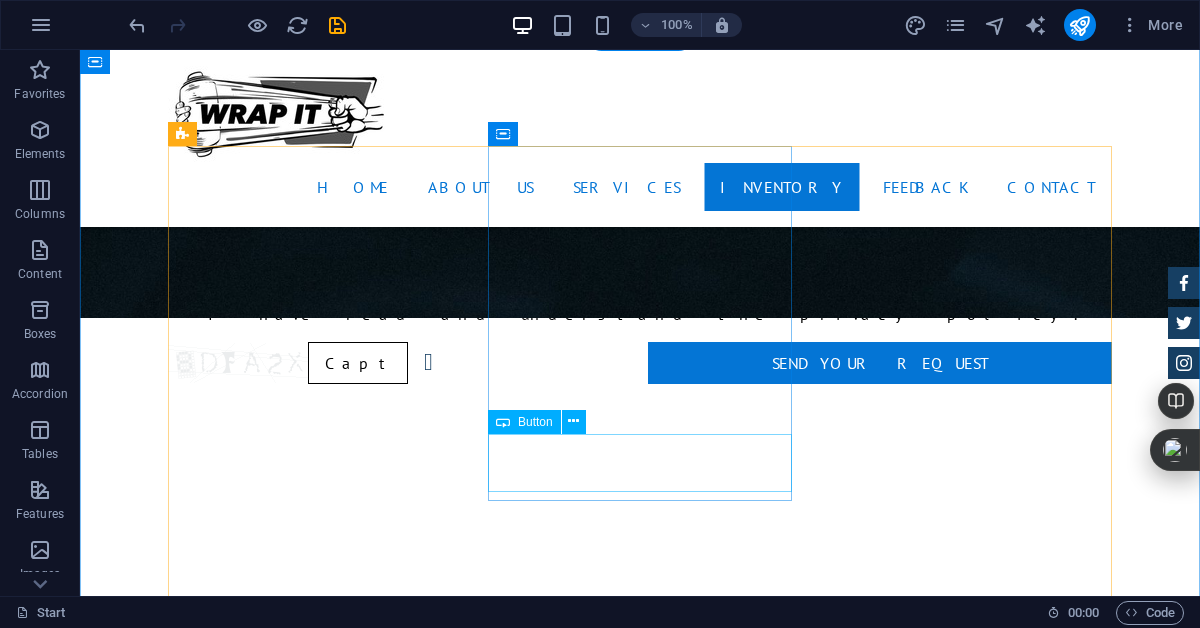 click on "More Details" at bounding box center (640, 3525) 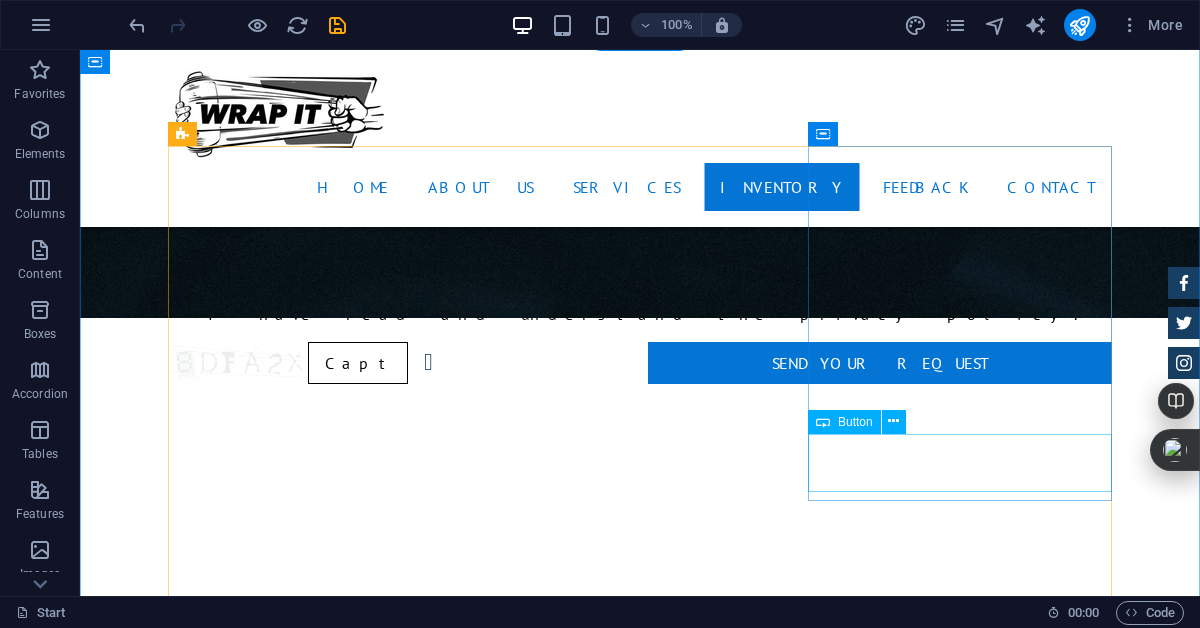 click on "More Details" at bounding box center (640, 4237) 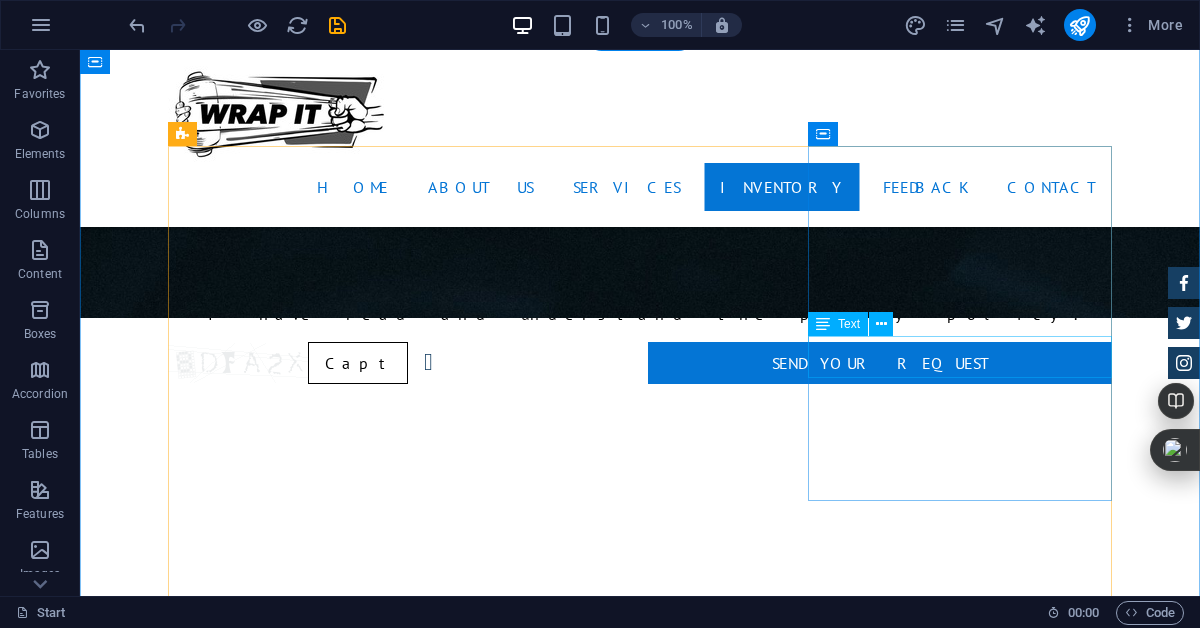 click on "Aston [PERSON_NAME]  DB9 $ 49.999" at bounding box center (640, 4131) 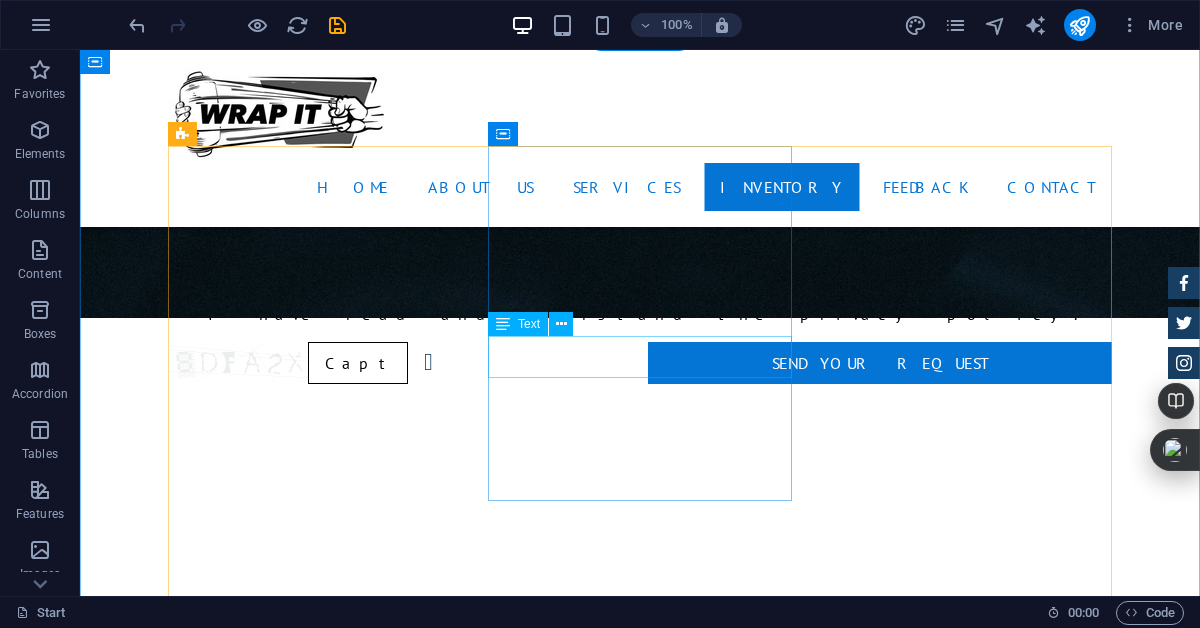 click on "Land rover Range $ 49.999" at bounding box center [640, 3420] 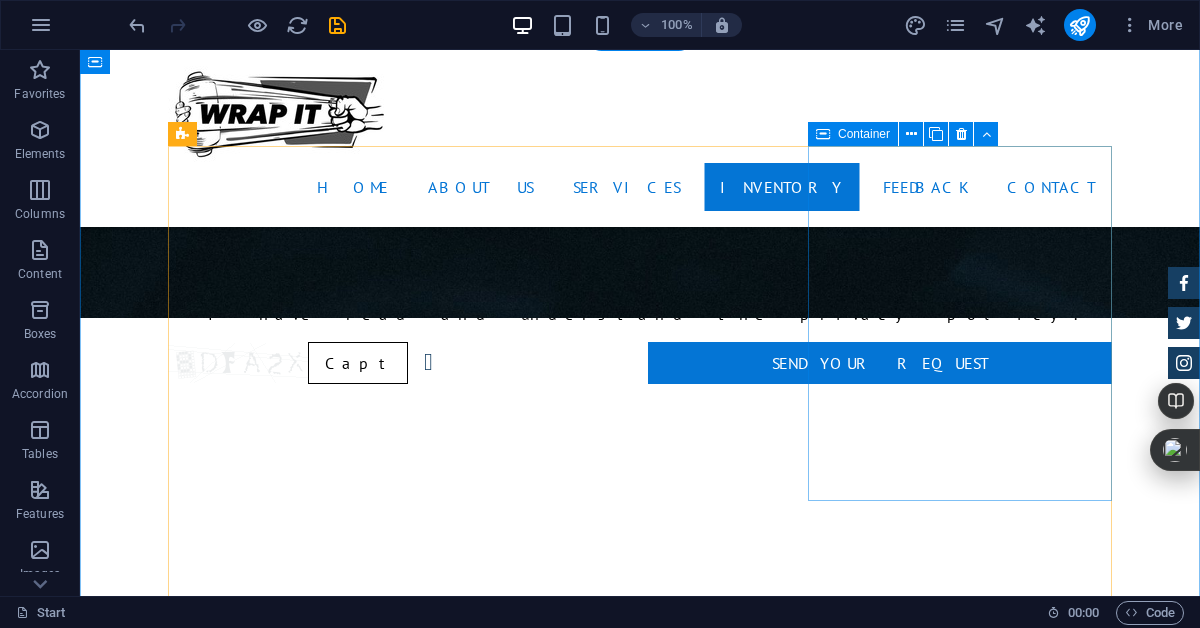 click on "Automatic  Transmission  | Coupe" at bounding box center (640, 3820) 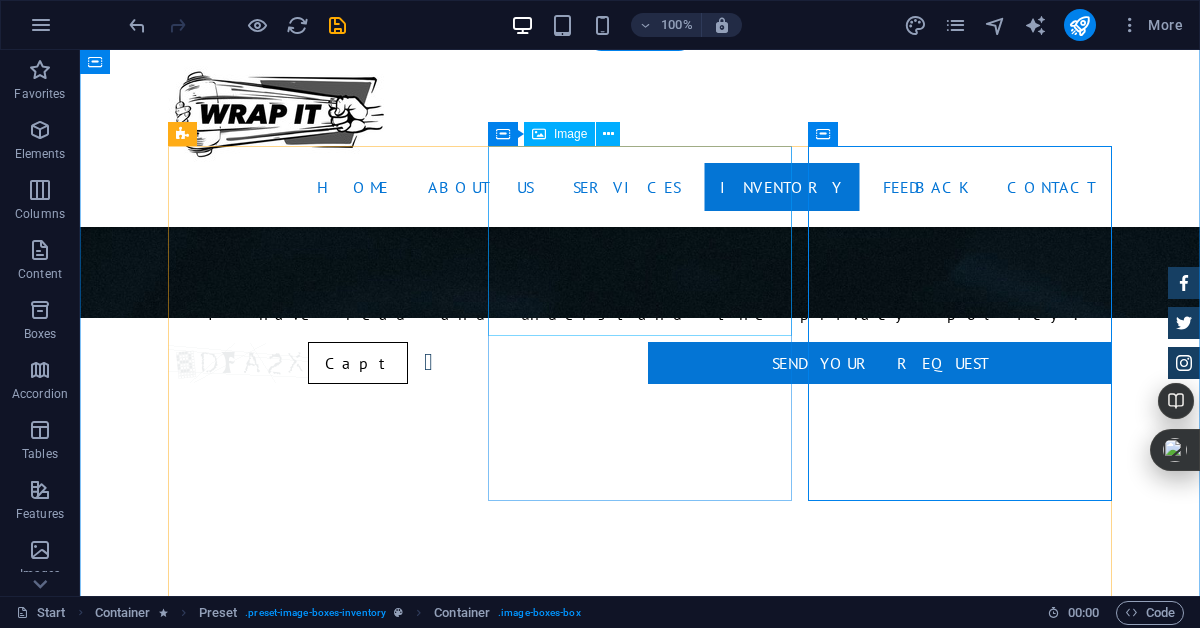 click at bounding box center [640, 3104] 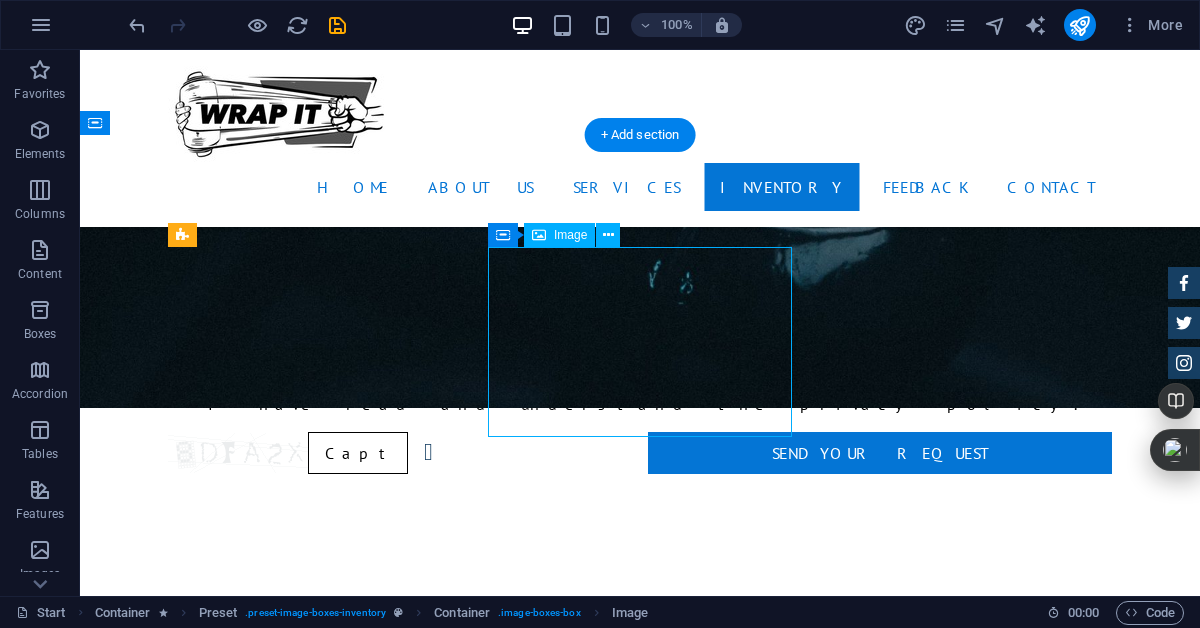 scroll, scrollTop: 3000, scrollLeft: 0, axis: vertical 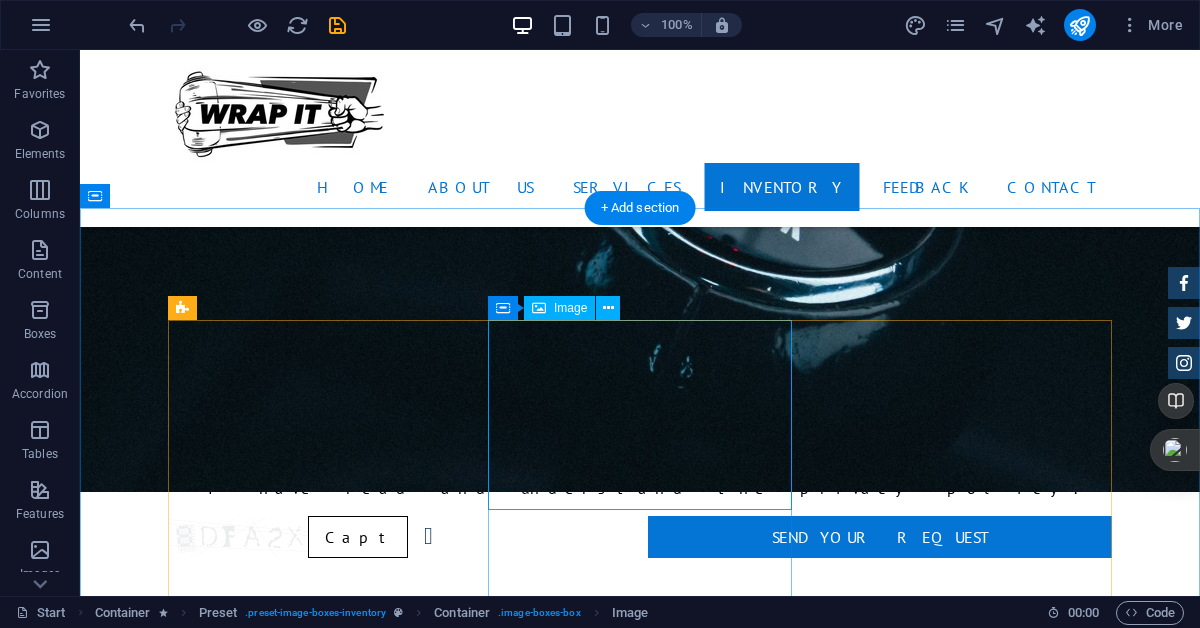 click at bounding box center [640, 3278] 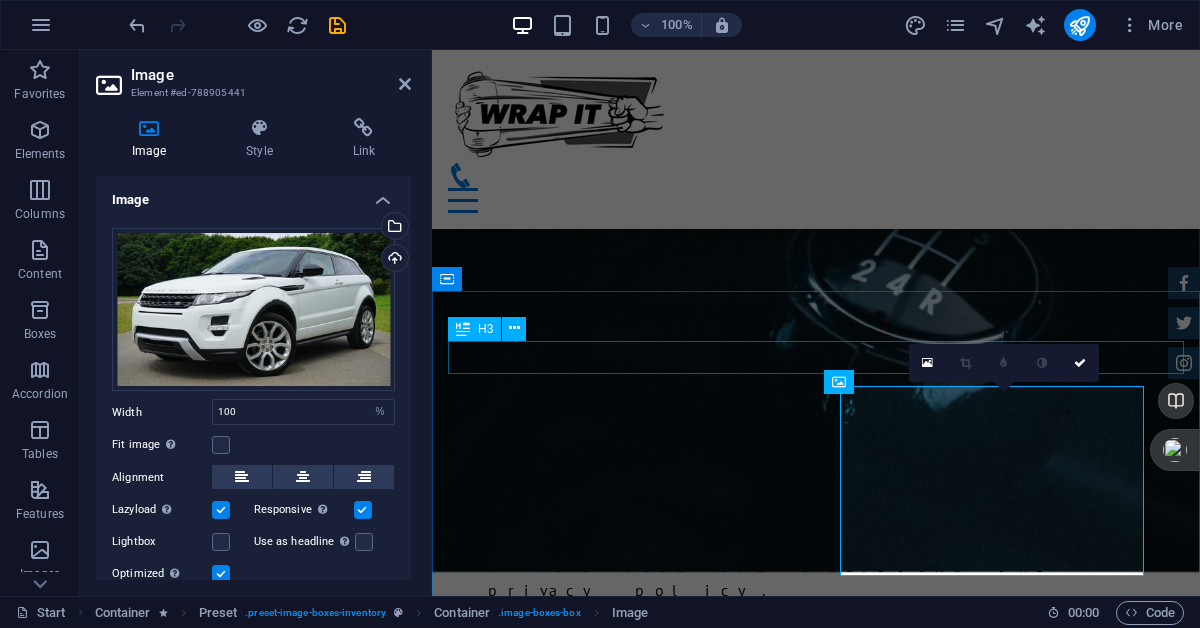 scroll, scrollTop: 2934, scrollLeft: 0, axis: vertical 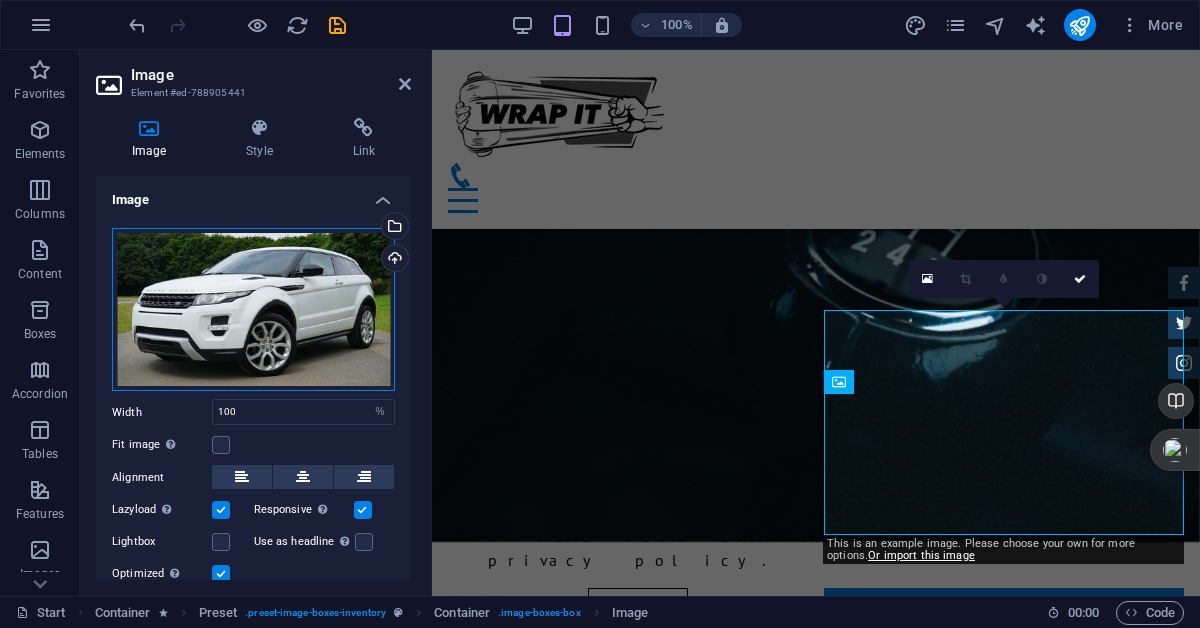click on "Drag files here, click to choose files or select files from Files or our free stock photos & videos" at bounding box center [253, 310] 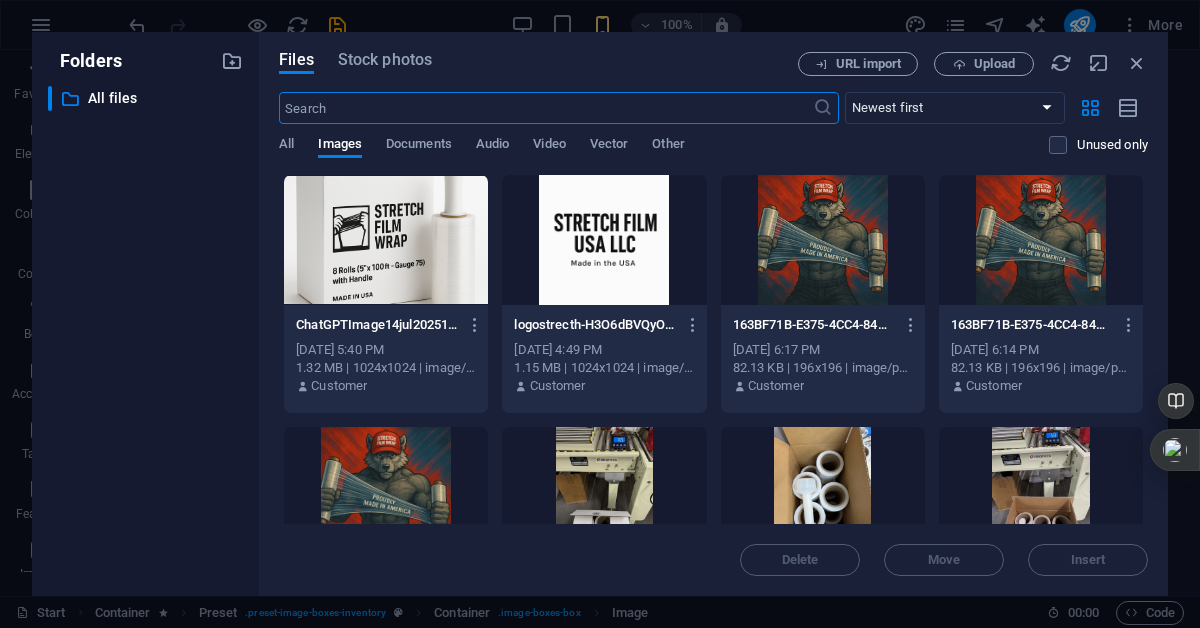 scroll, scrollTop: 4445, scrollLeft: 0, axis: vertical 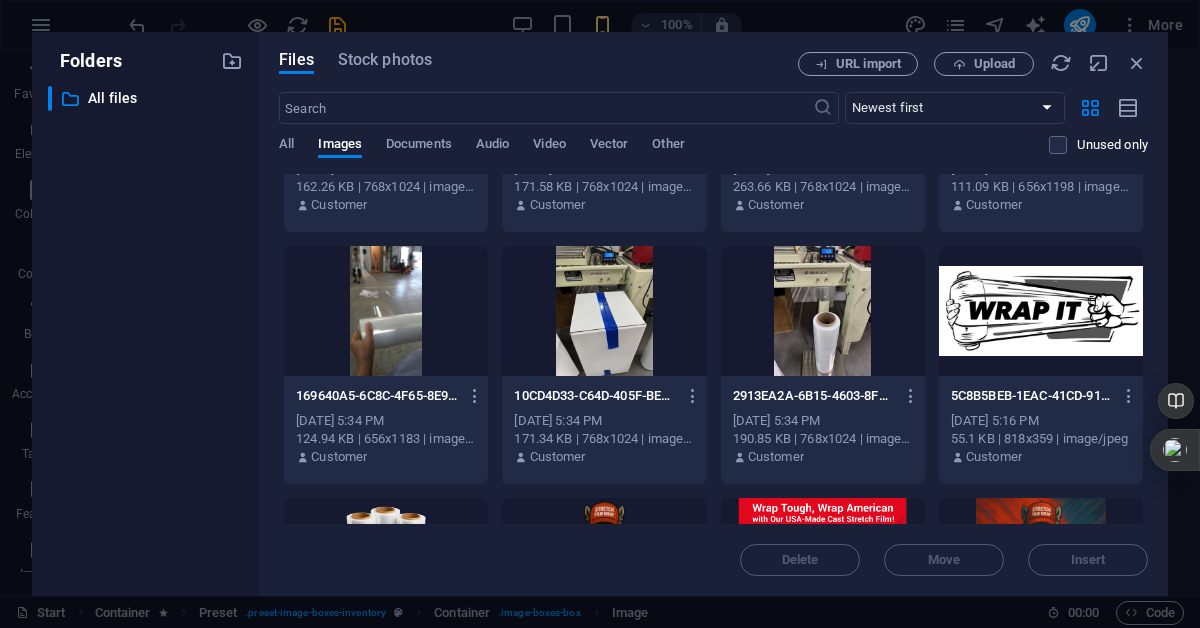 click at bounding box center (823, 311) 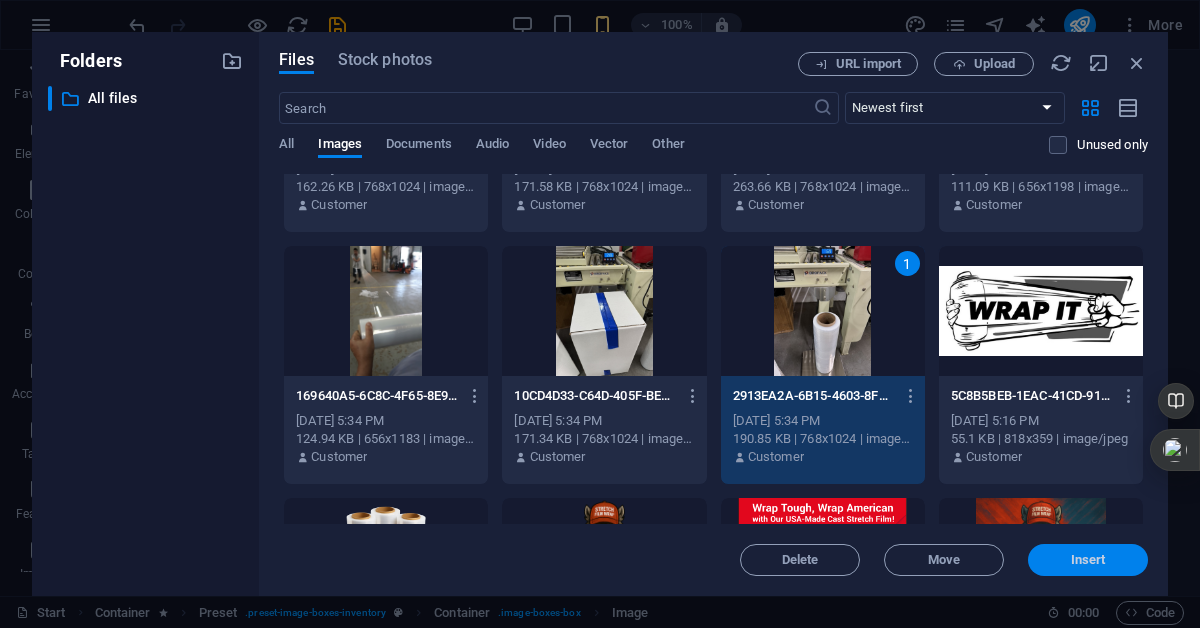 click on "Insert" at bounding box center (1088, 560) 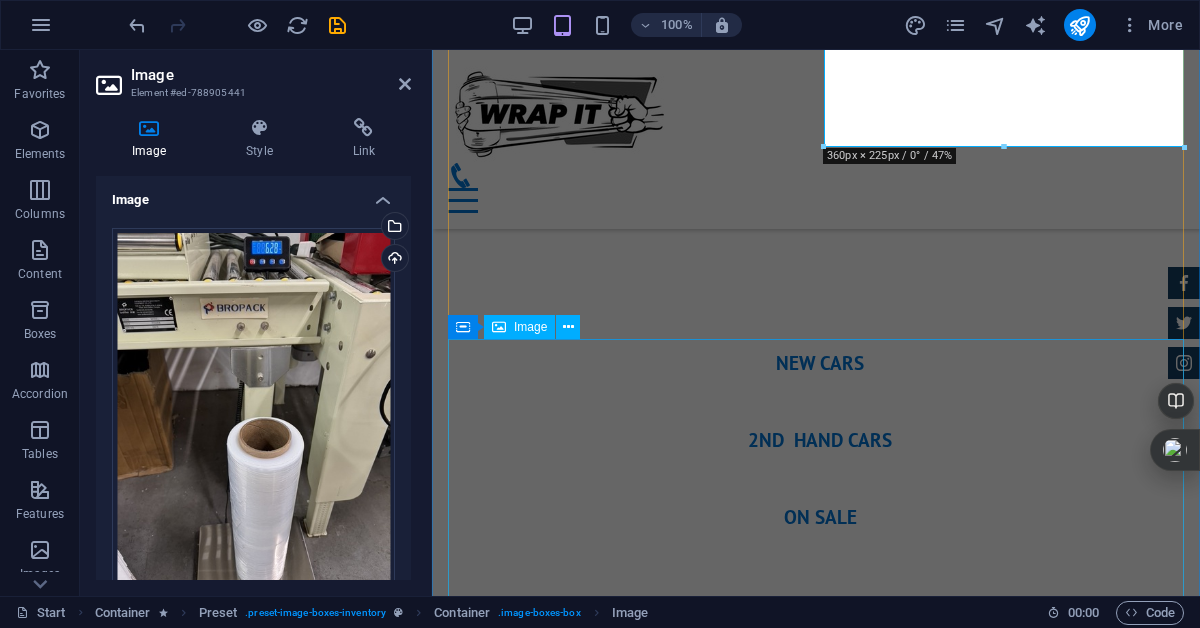 scroll, scrollTop: 3322, scrollLeft: 0, axis: vertical 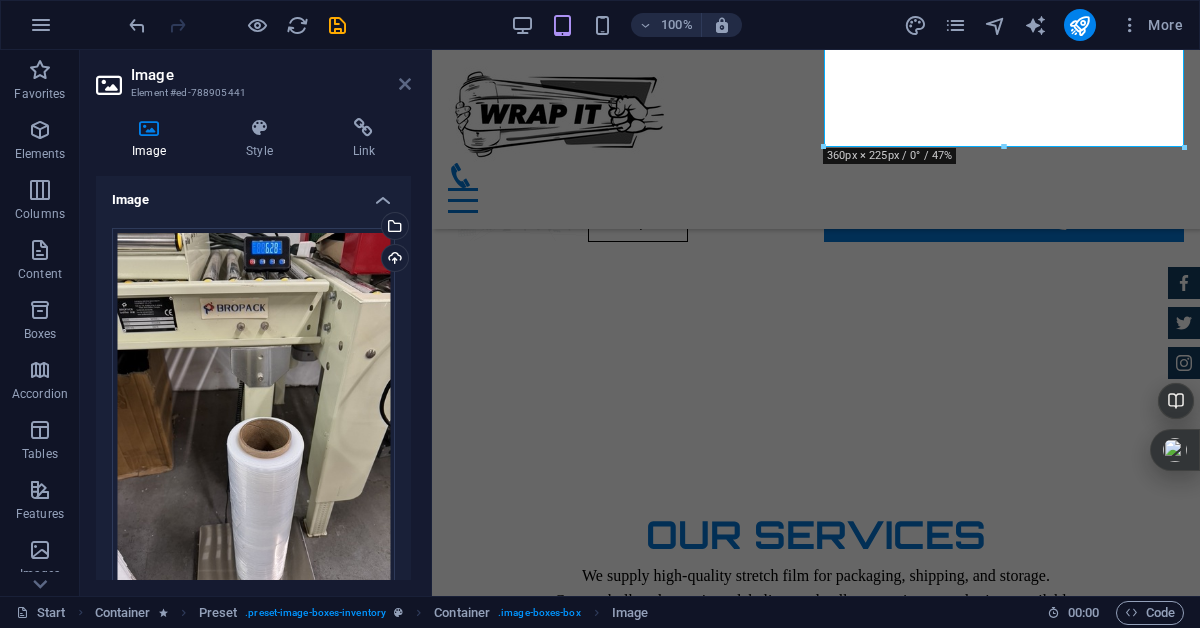 click at bounding box center (405, 84) 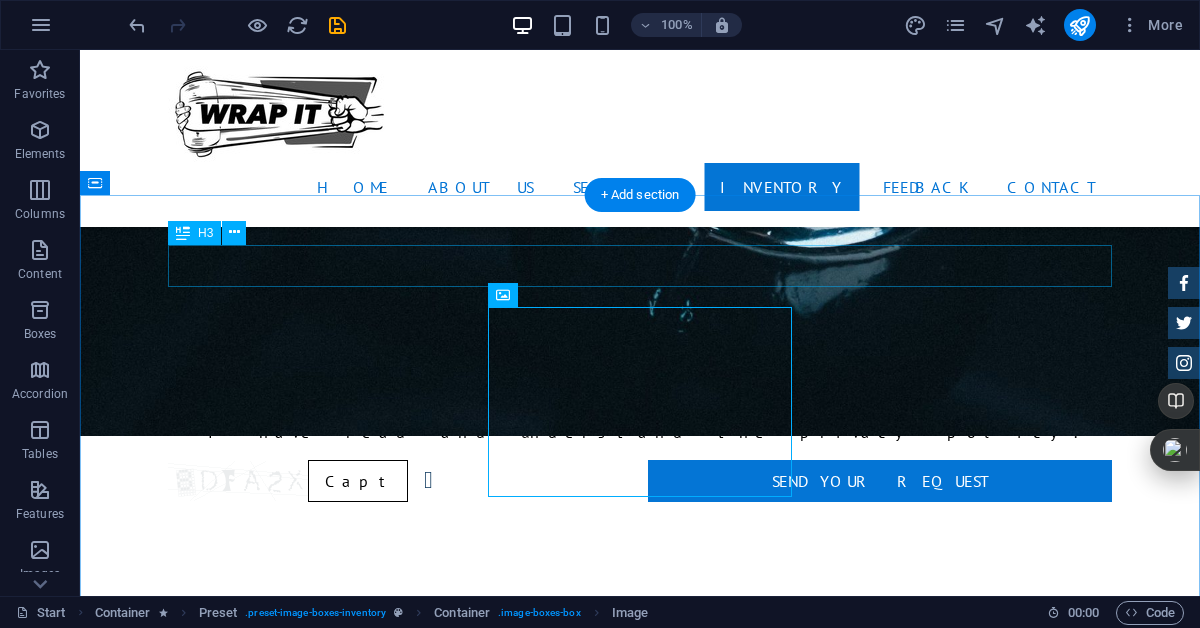 scroll, scrollTop: 3014, scrollLeft: 0, axis: vertical 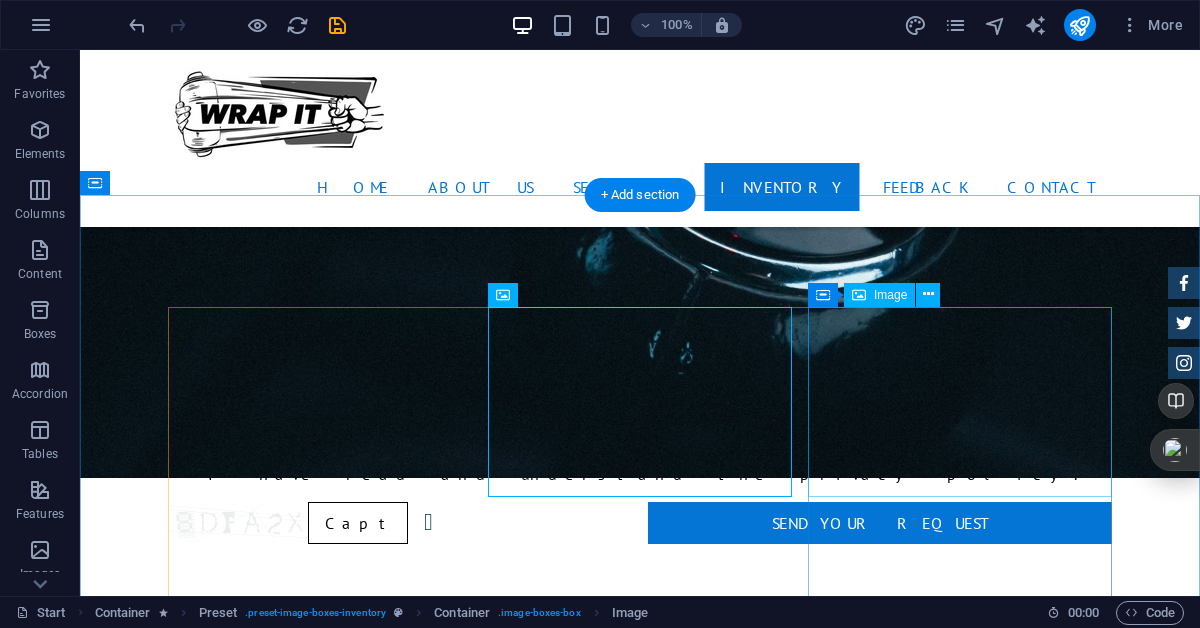click at bounding box center [640, 3941] 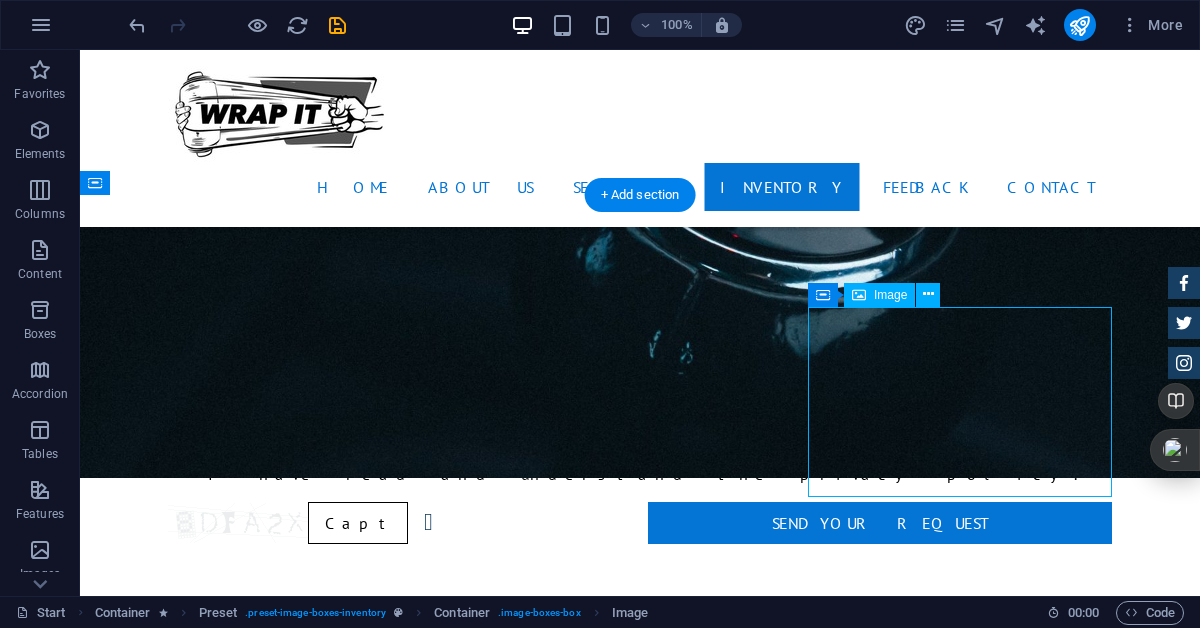 click at bounding box center [640, 3941] 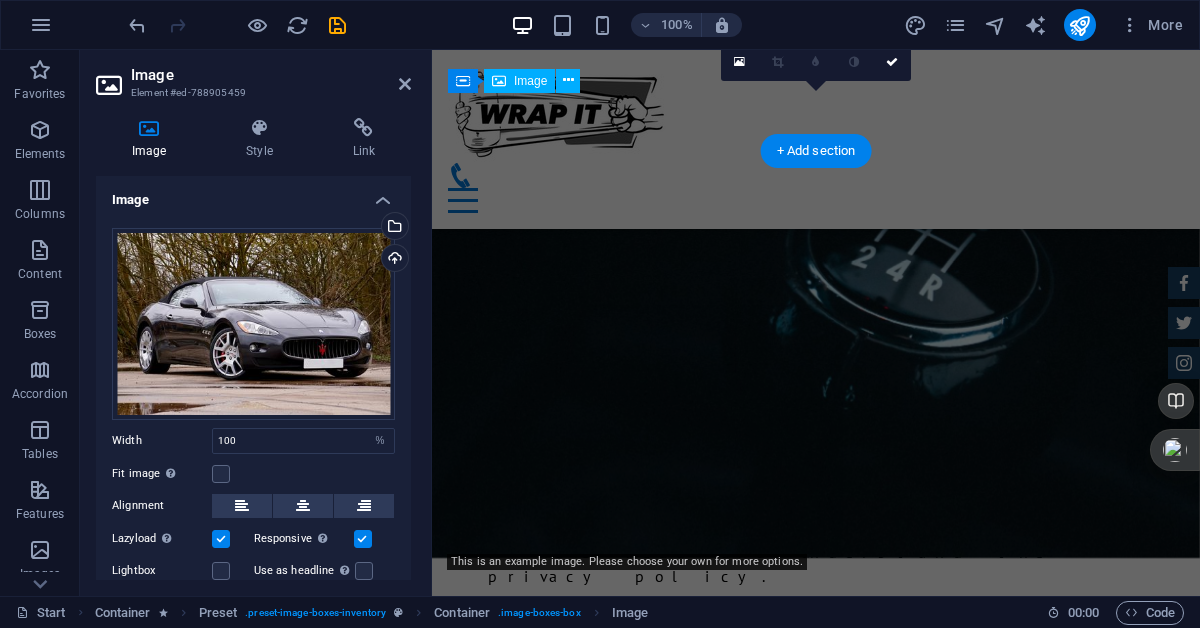 scroll, scrollTop: 3568, scrollLeft: 0, axis: vertical 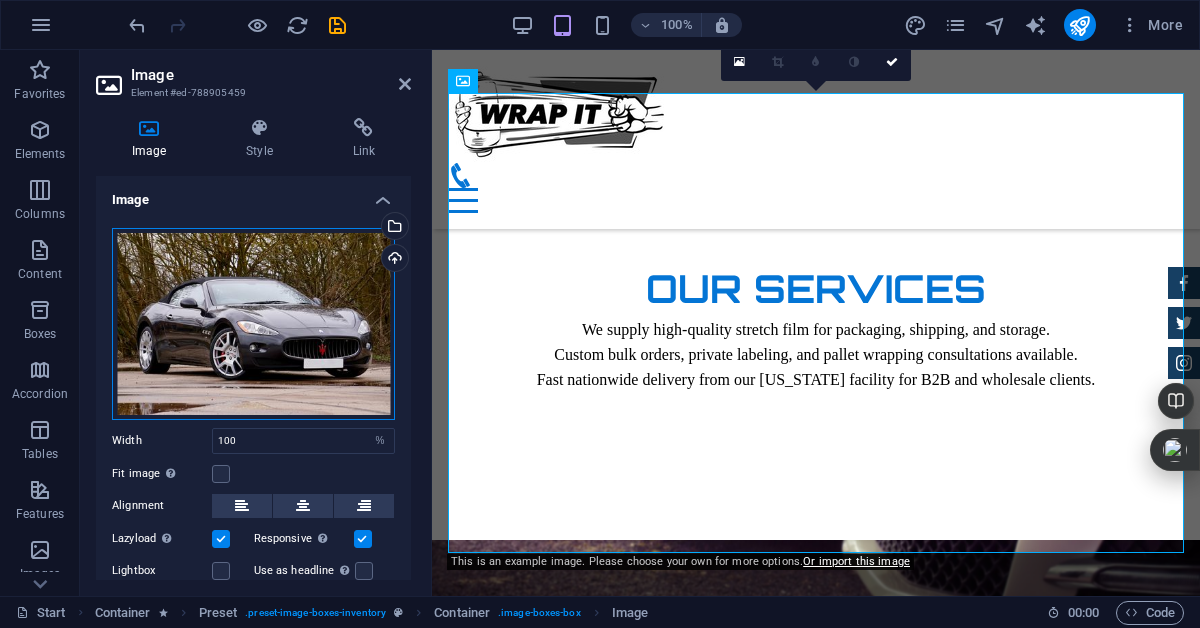 click on "Drag files here, click to choose files or select files from Files or our free stock photos & videos" at bounding box center (253, 324) 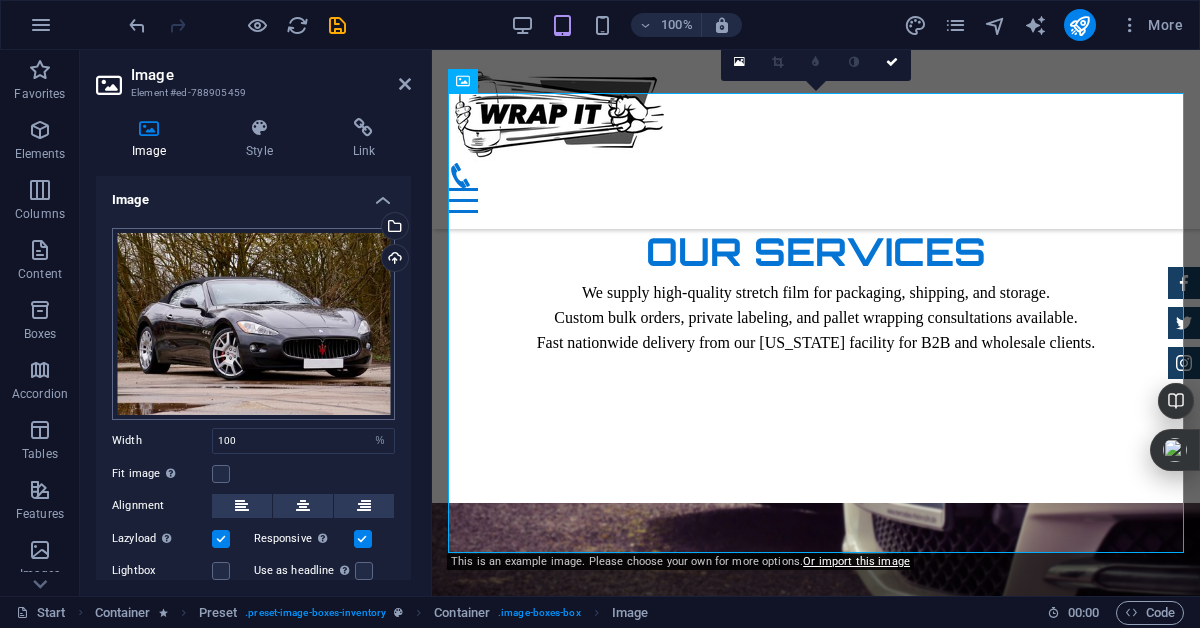 scroll, scrollTop: 4598, scrollLeft: 0, axis: vertical 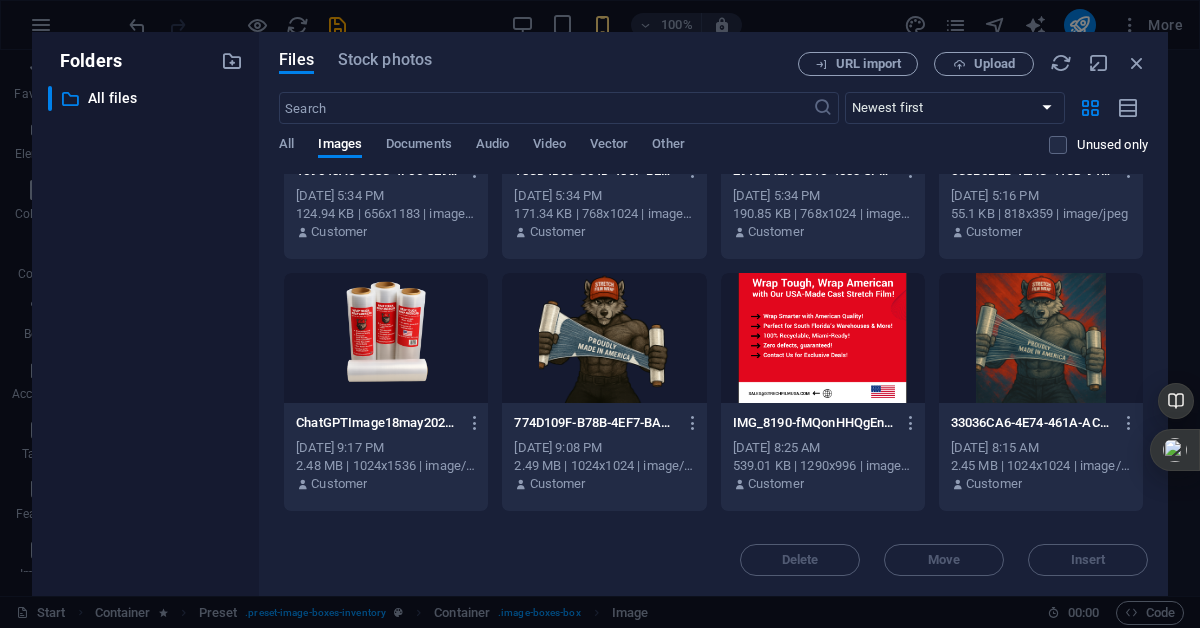 click at bounding box center (386, 338) 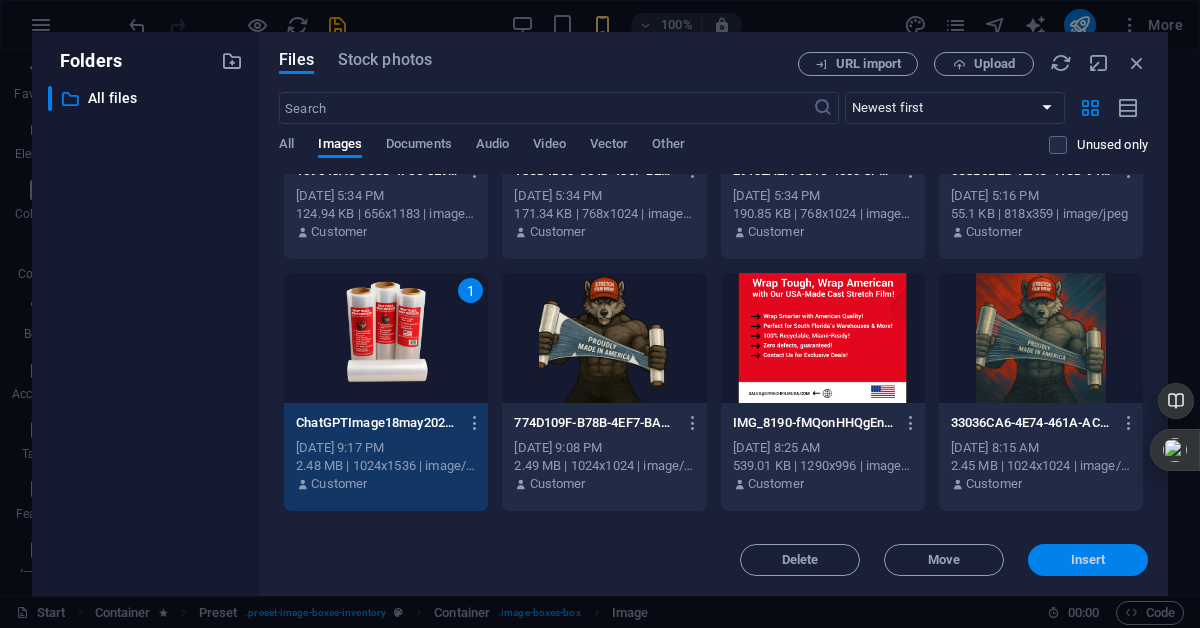 click on "Insert" at bounding box center (1088, 560) 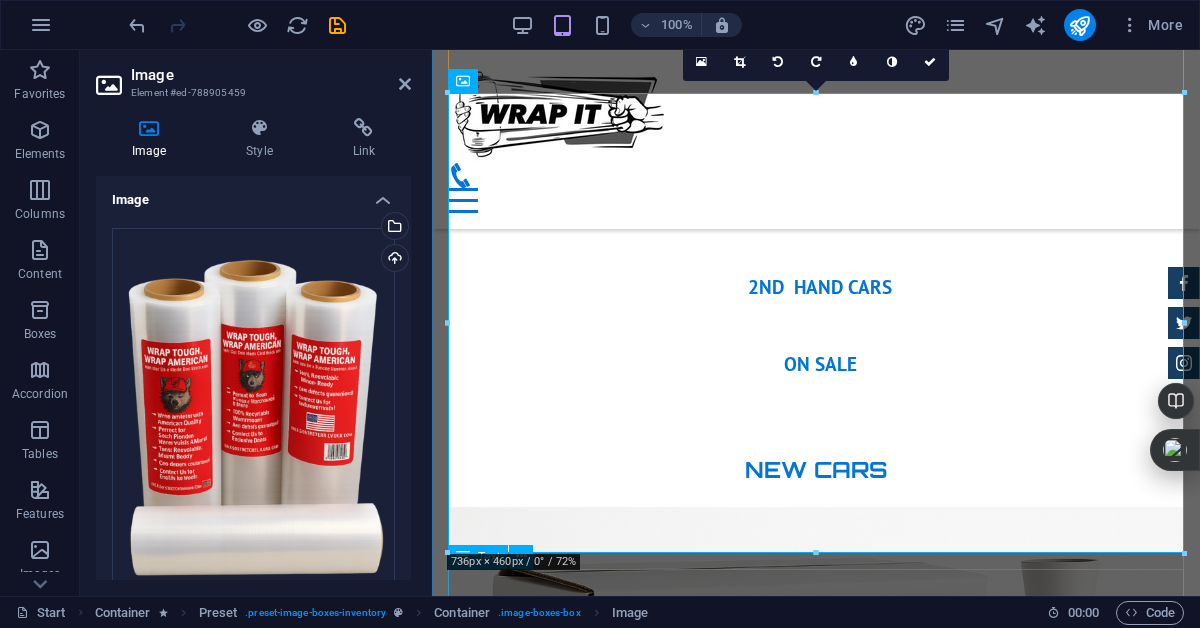 scroll, scrollTop: 3568, scrollLeft: 0, axis: vertical 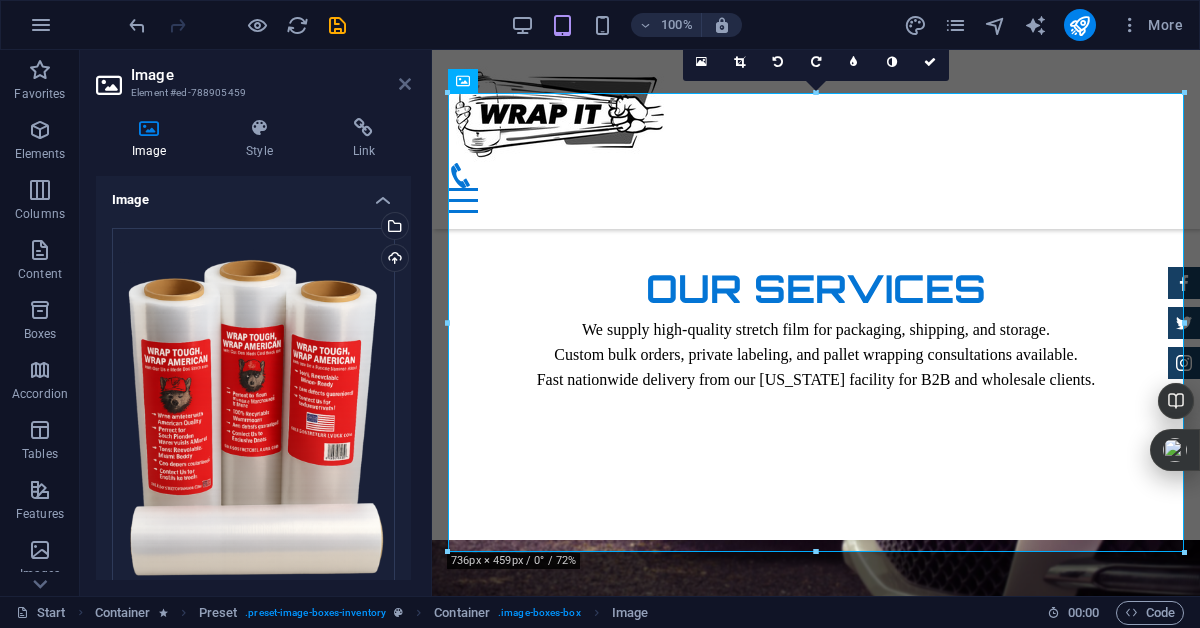 click at bounding box center [405, 84] 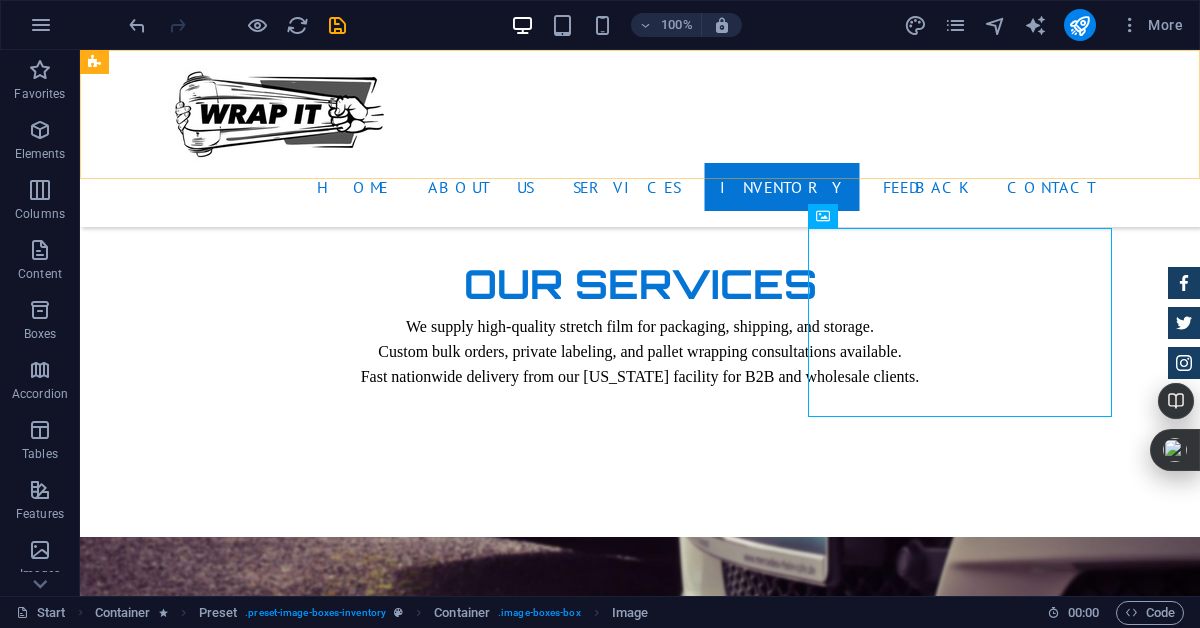 scroll, scrollTop: 3093, scrollLeft: 0, axis: vertical 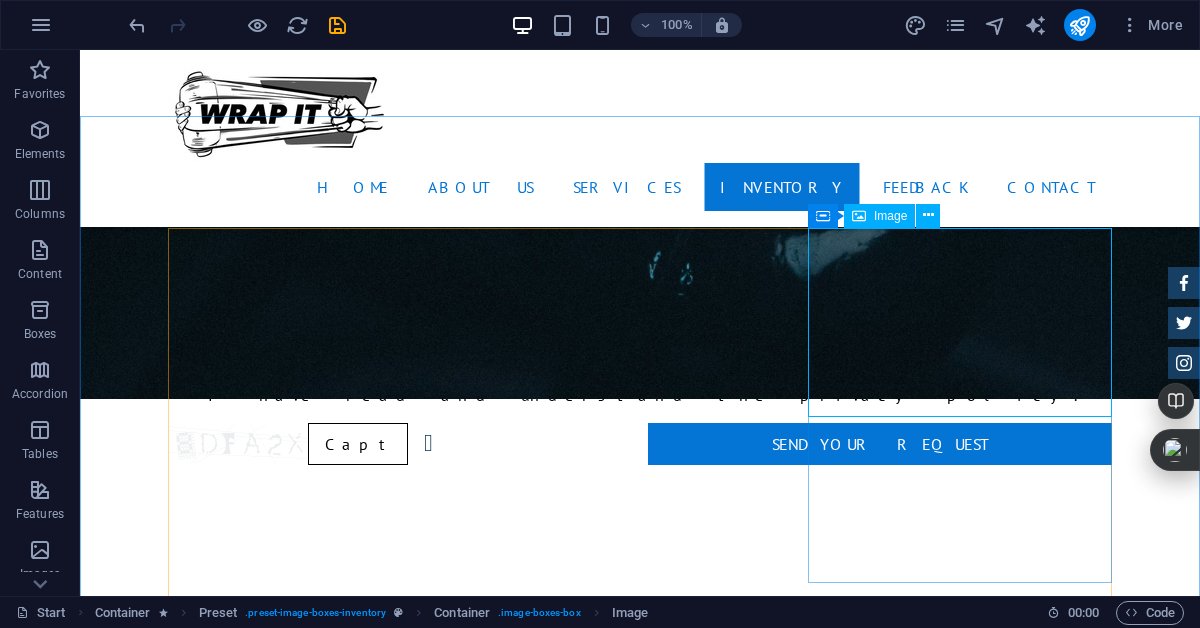 click on "Image" at bounding box center [890, 216] 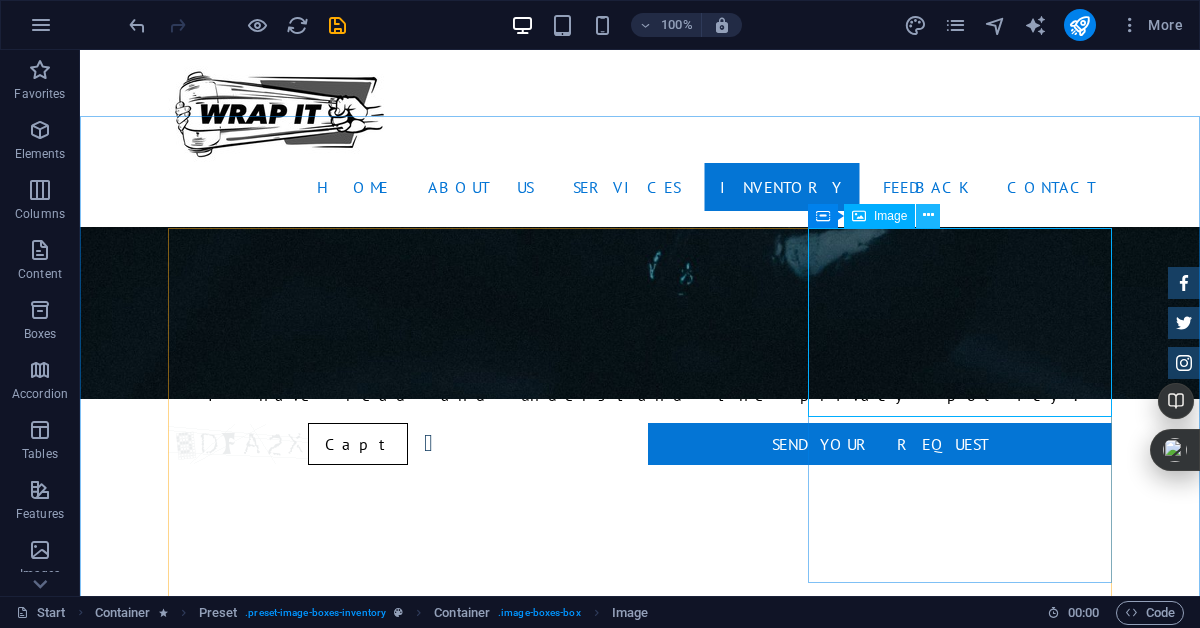 click at bounding box center [928, 215] 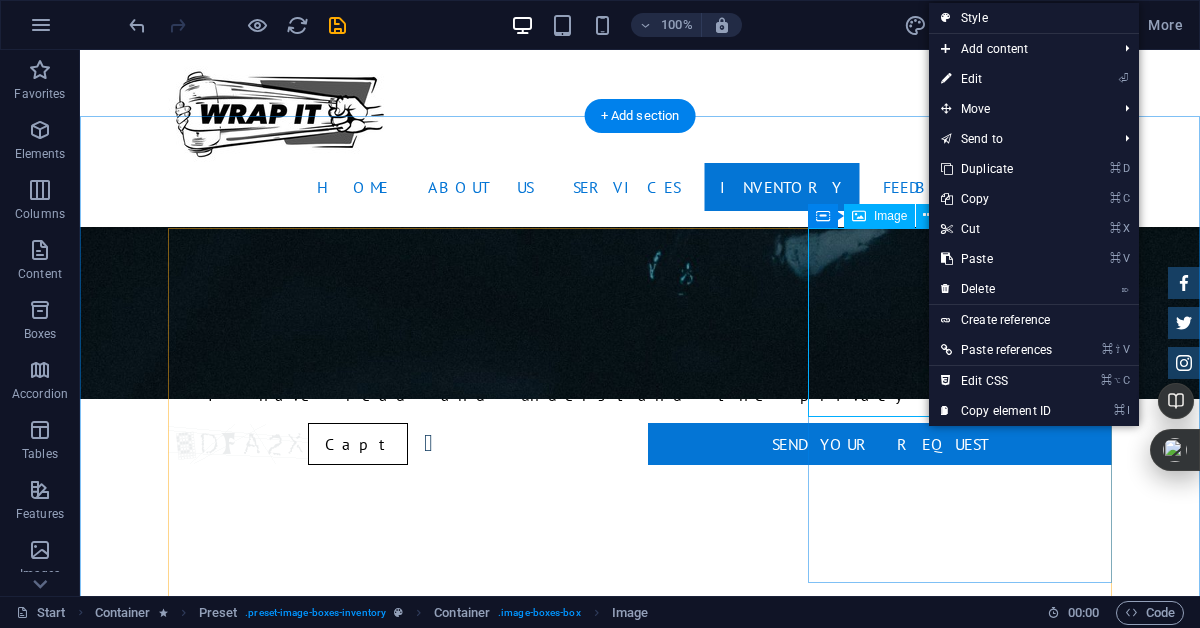click at bounding box center [640, 3861] 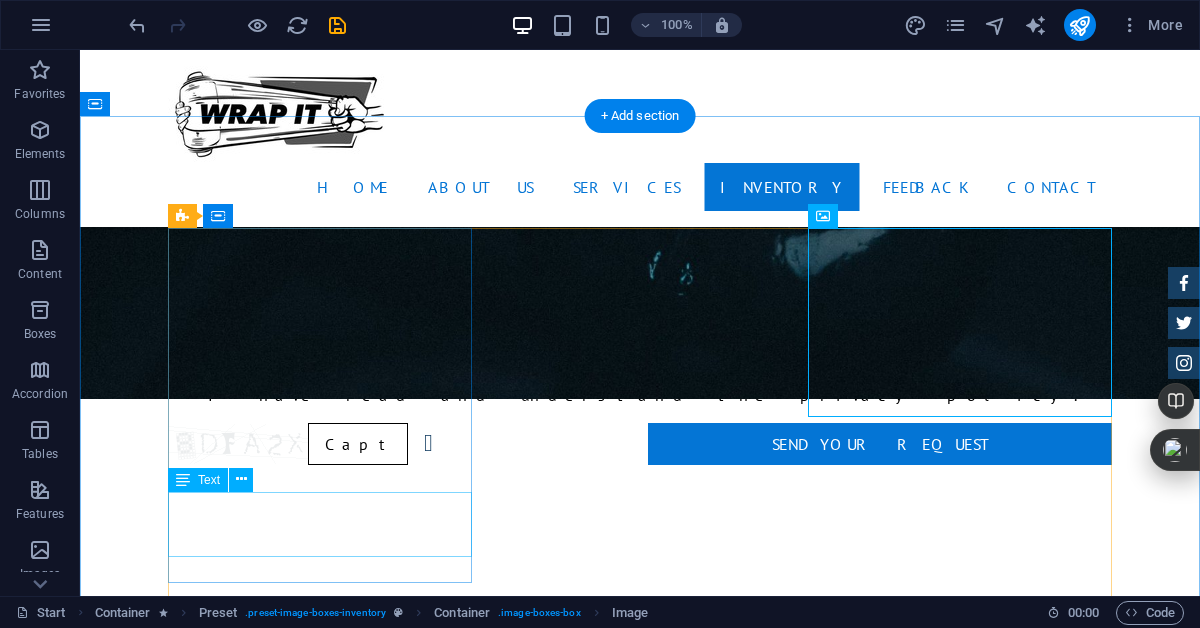 click on "8 rolls – 5”x1000 ft – gauge 75, y el de 12 rolls – gauge 50" at bounding box center [640, 2835] 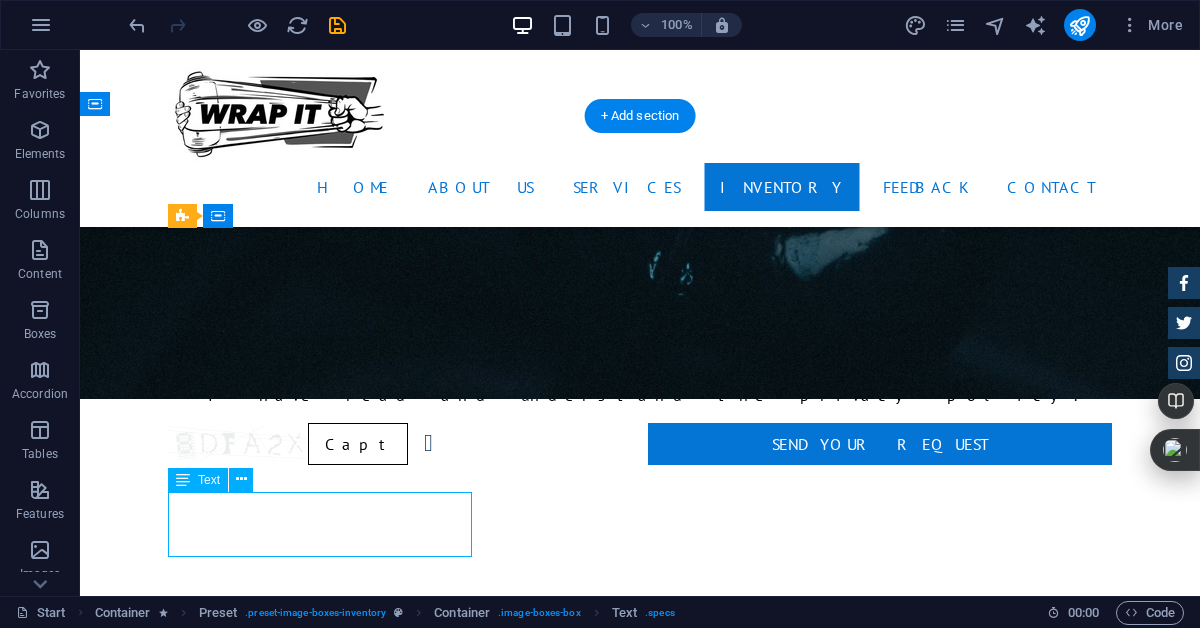 click on "8 rolls – 5”x1000 ft – gauge 75, y el de 12 rolls – gauge 50" at bounding box center (640, 2835) 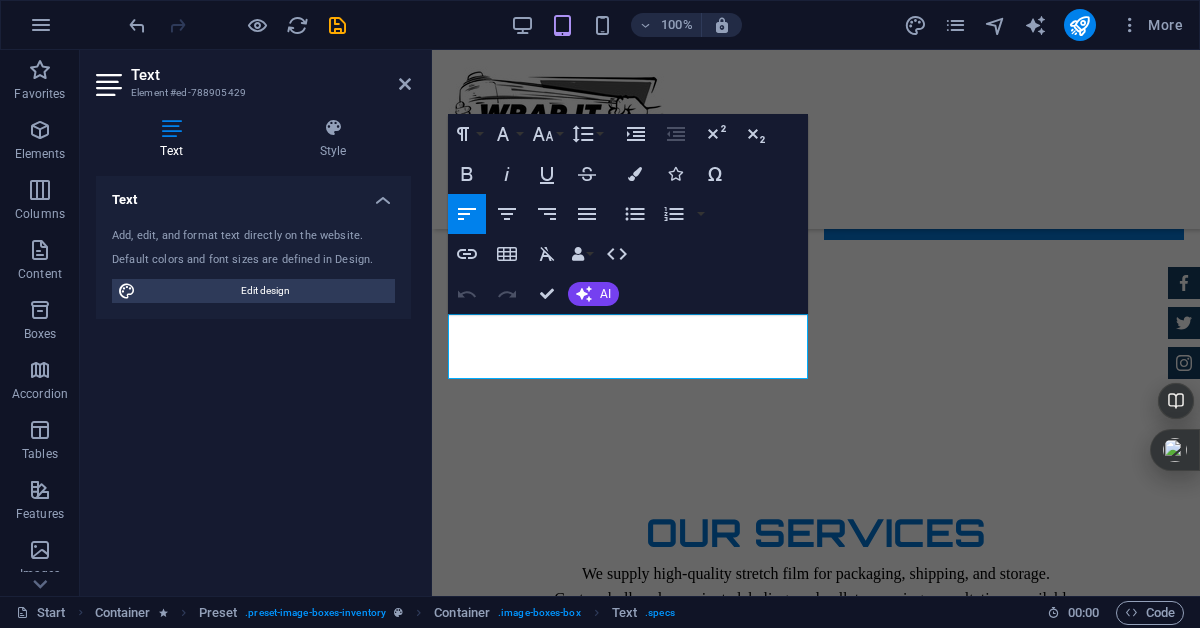 scroll, scrollTop: 3239, scrollLeft: 0, axis: vertical 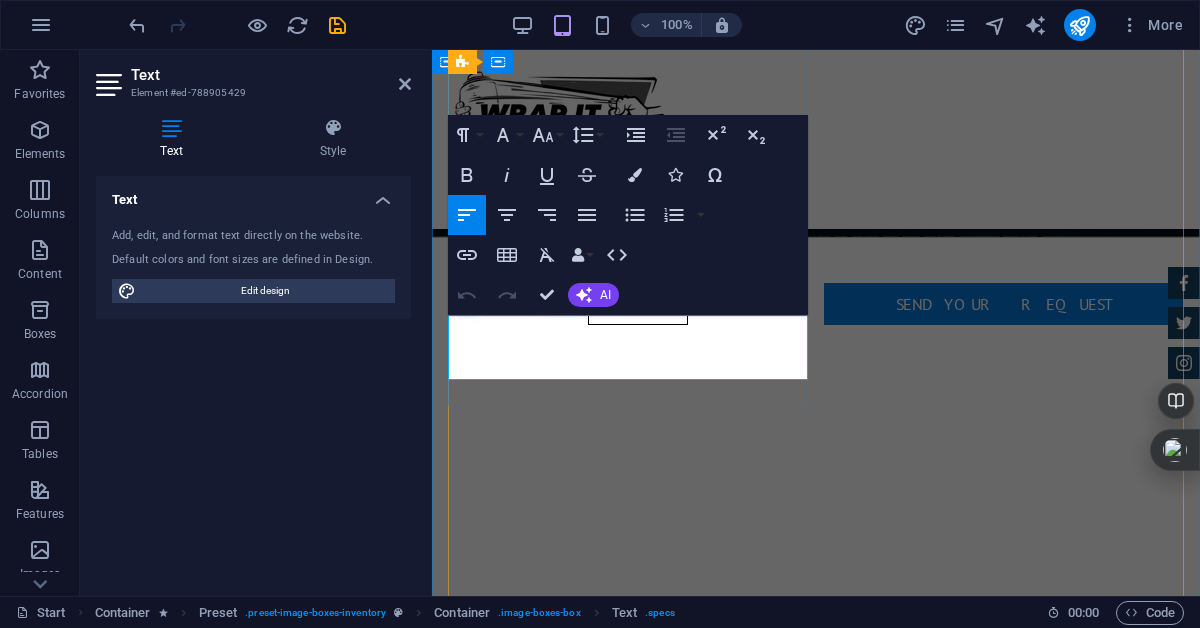 click on "8 rolls – 5”x1000 ft – gauge 75, y el de 12 rolls – gauge 50" at bounding box center [636, 2536] 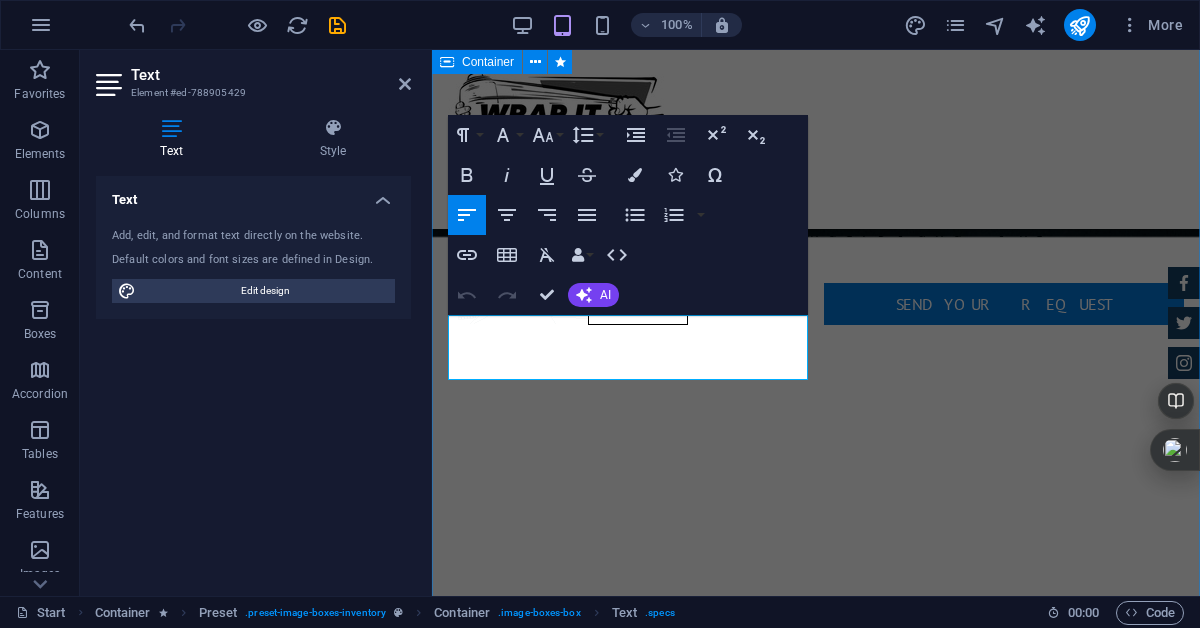 drag, startPoint x: 491, startPoint y: 365, endPoint x: 447, endPoint y: 337, distance: 52.153618 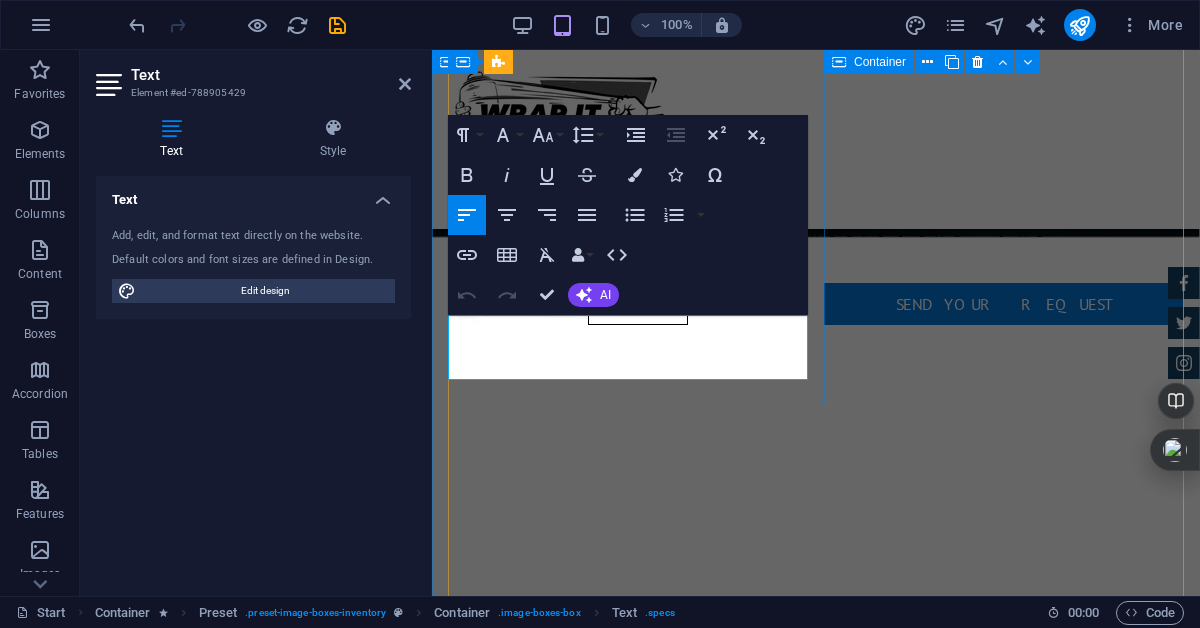 click on "Automatic  Transmission  | [PERSON_NAME]" at bounding box center (816, 2827) 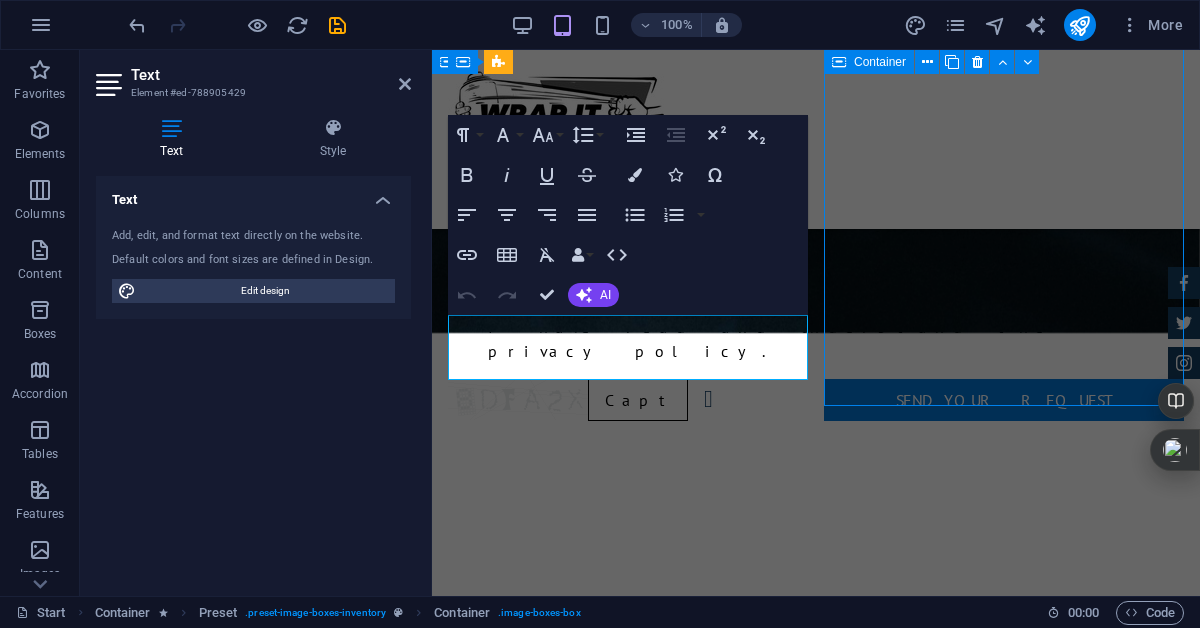 scroll, scrollTop: 3316, scrollLeft: 0, axis: vertical 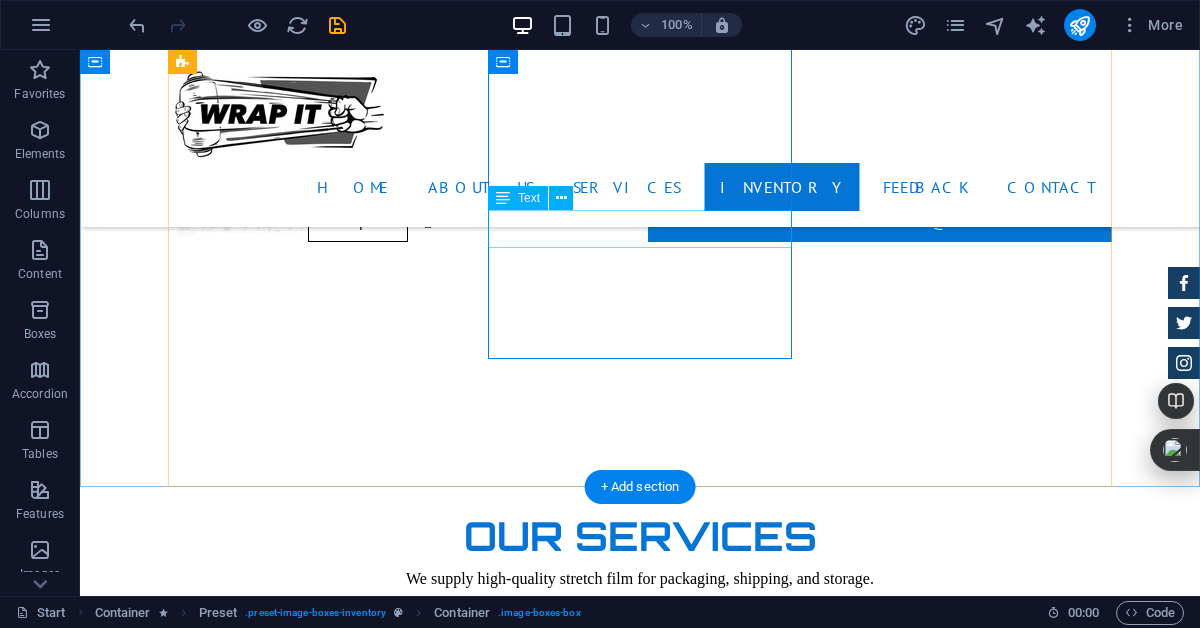 click on "Automatic  Transmission  | [PERSON_NAME]" at bounding box center (640, 3291) 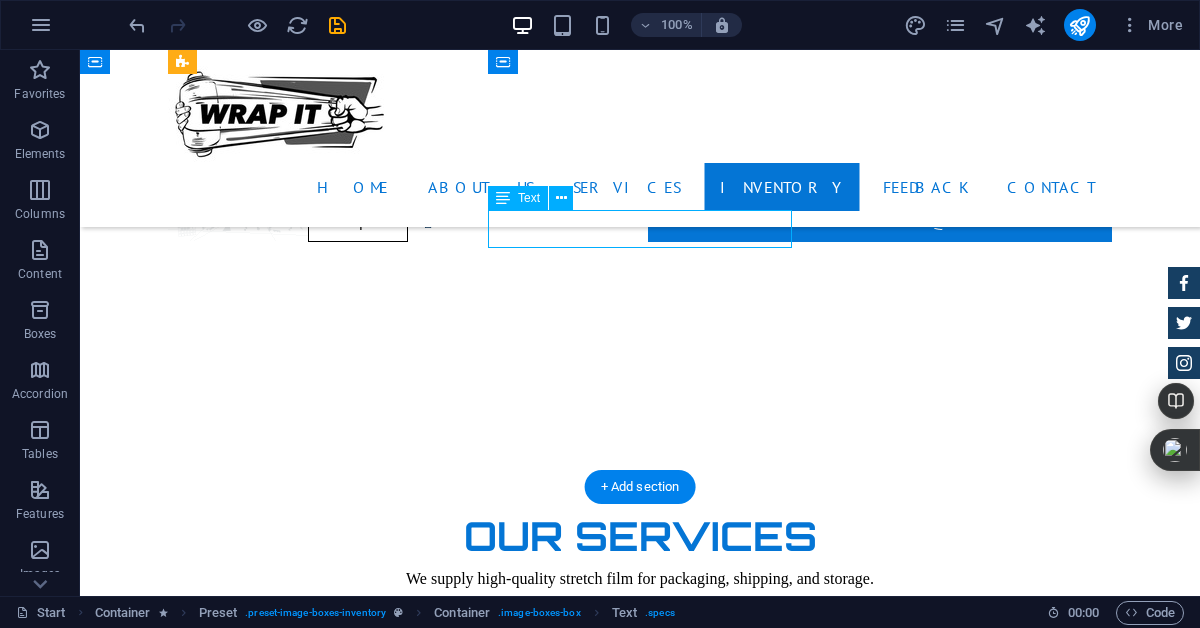 click on "Automatic  Transmission  | [PERSON_NAME]" at bounding box center [640, 3291] 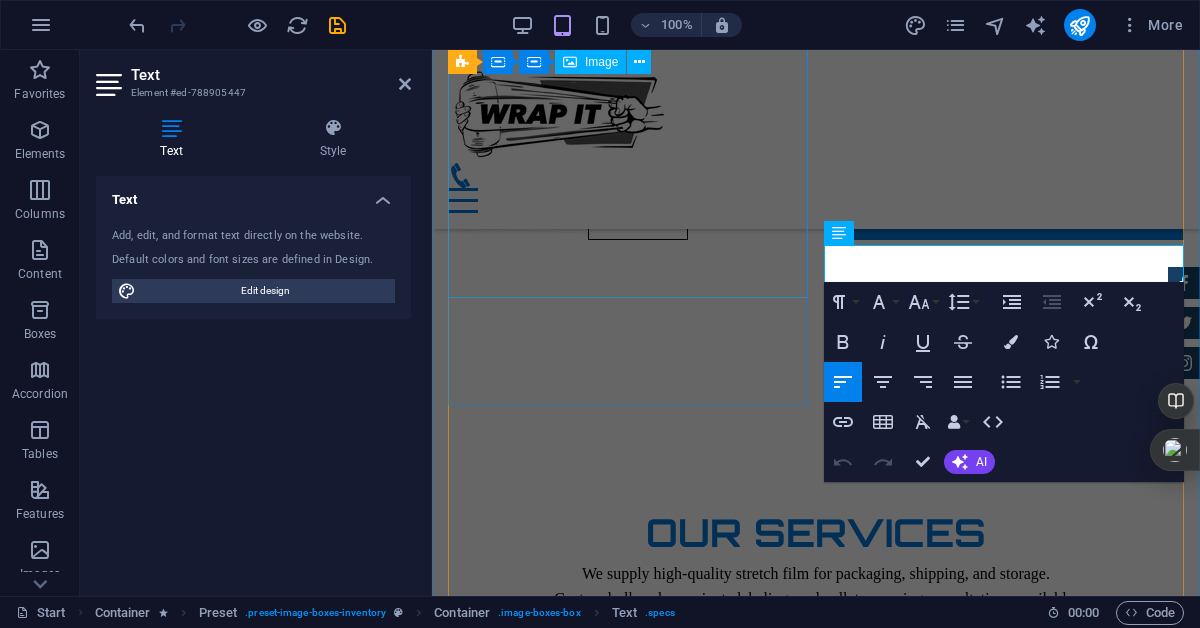 scroll, scrollTop: 3239, scrollLeft: 0, axis: vertical 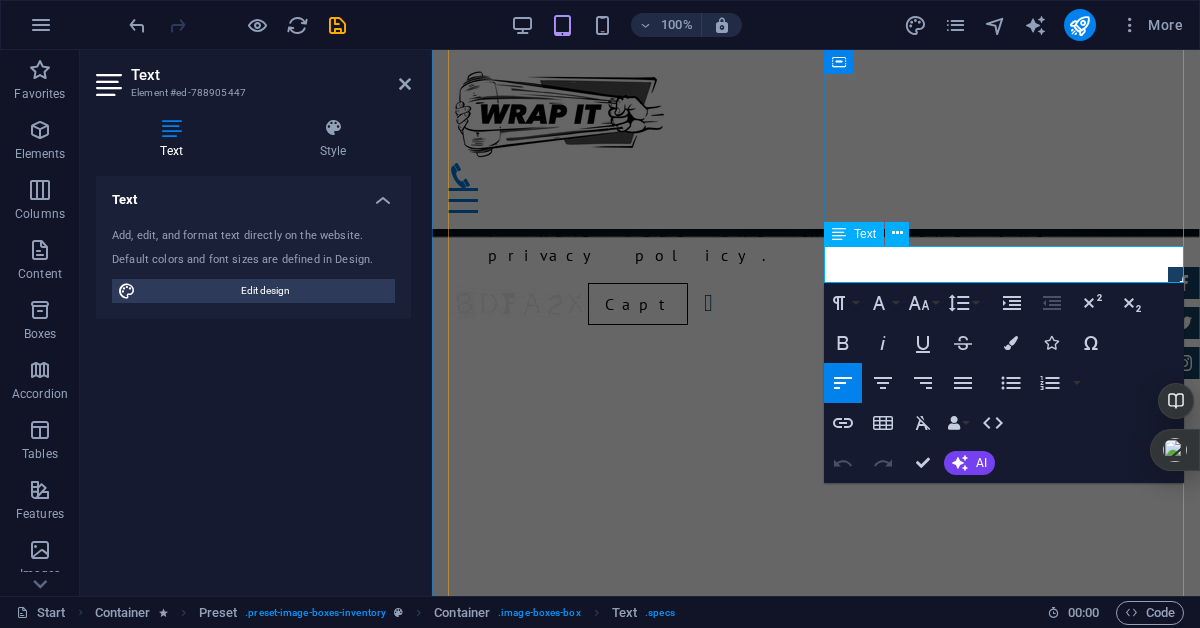 click on "Automatic  Transmission  | [PERSON_NAME]" at bounding box center [816, 3086] 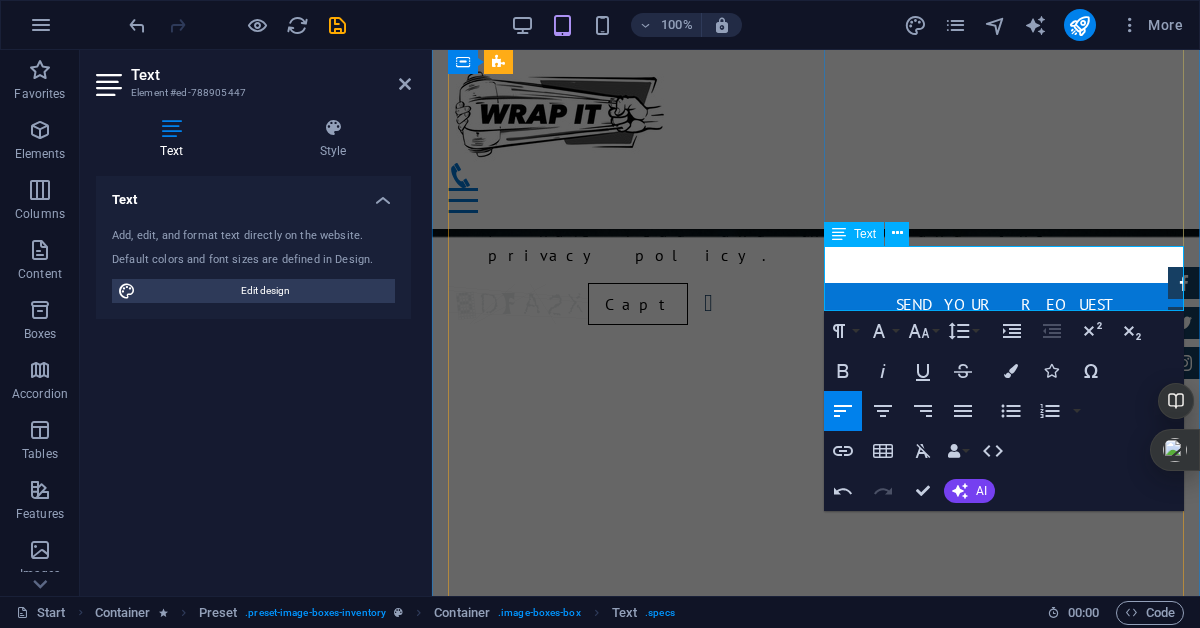 click on "8 rolls – 5”x1000 ft – gauge 75, y el de 12 rolls – gauge 50" at bounding box center [636, 3062] 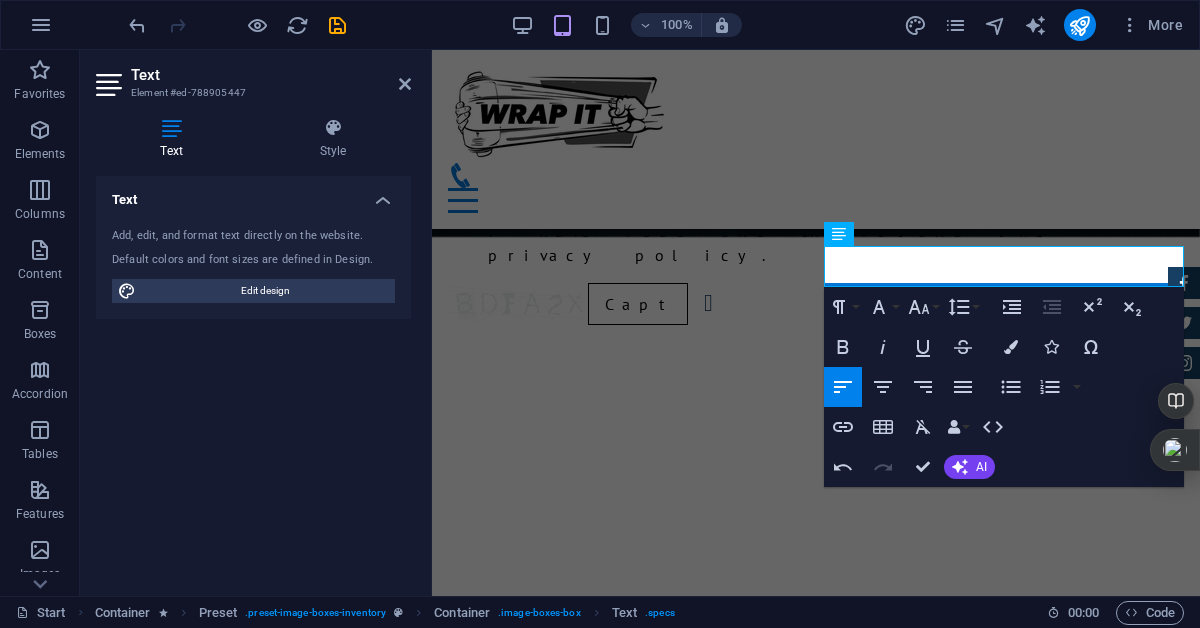 copy on "4 rolls – 18”x1000 ft – gauge 85" 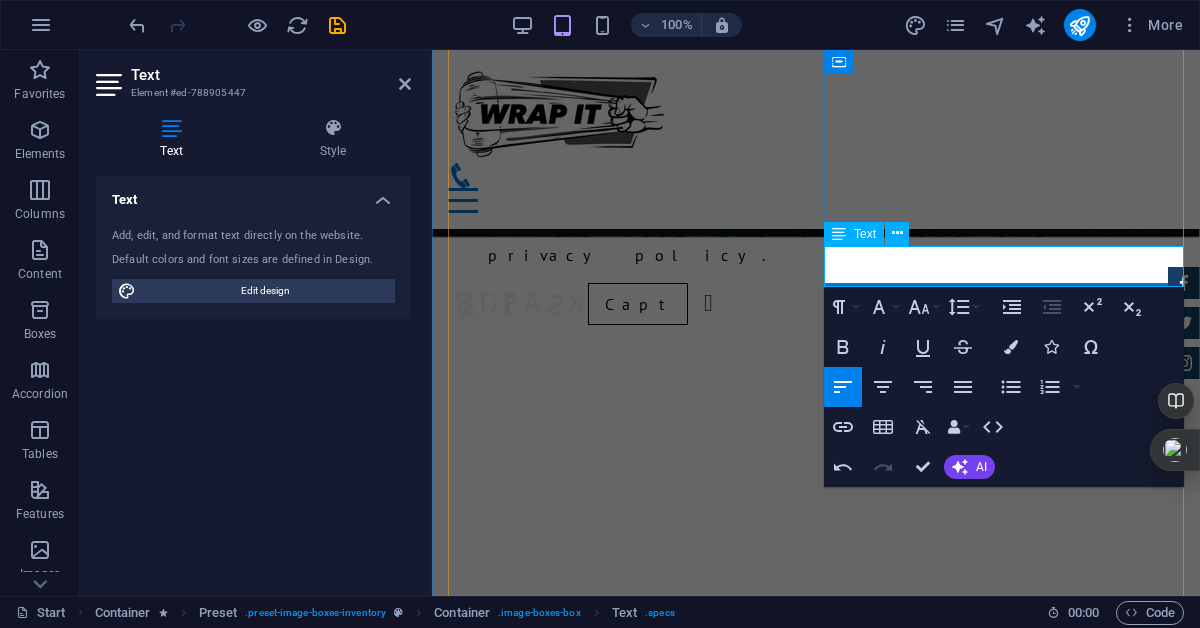 click on "4 rolls – 18”x1000 ft – gauge 85" at bounding box center [816, 3063] 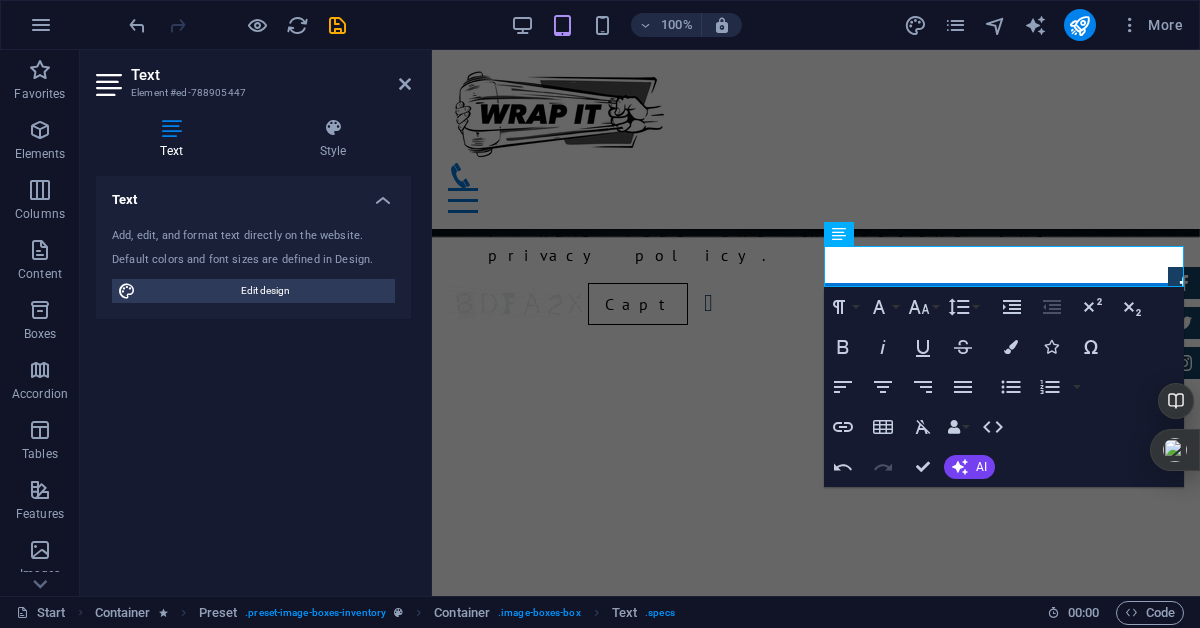 click on "Text Add, edit, and format text directly on the website. Default colors and font sizes are defined in Design. Edit design Alignment Left aligned Centered Right aligned" at bounding box center [253, 378] 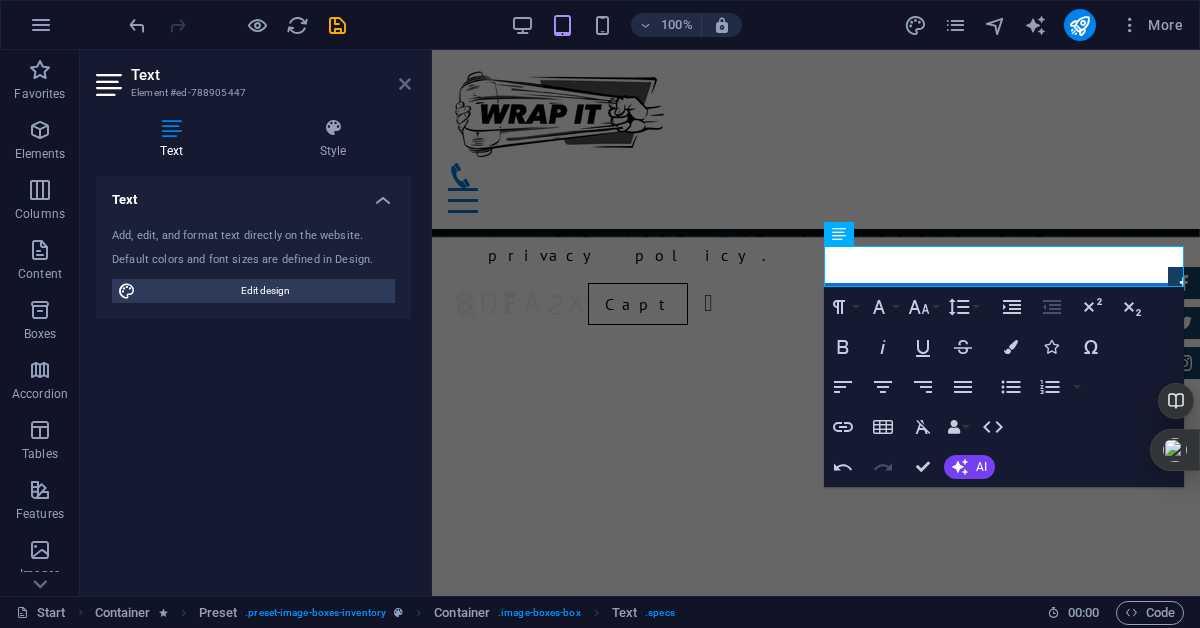 click at bounding box center (405, 84) 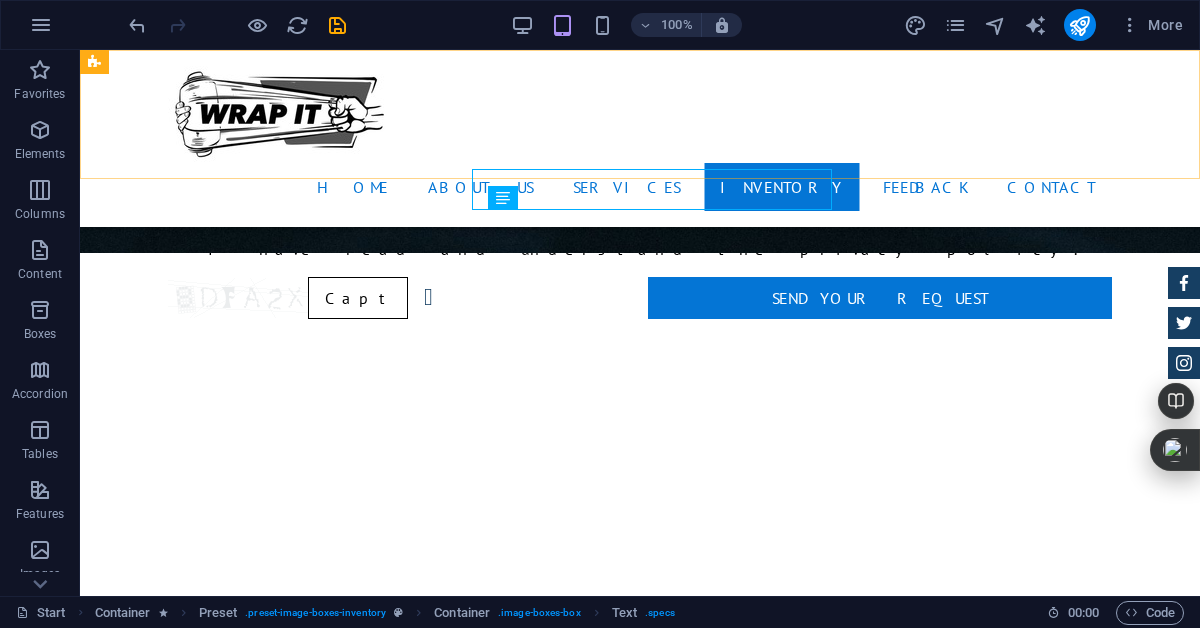 scroll, scrollTop: 3316, scrollLeft: 0, axis: vertical 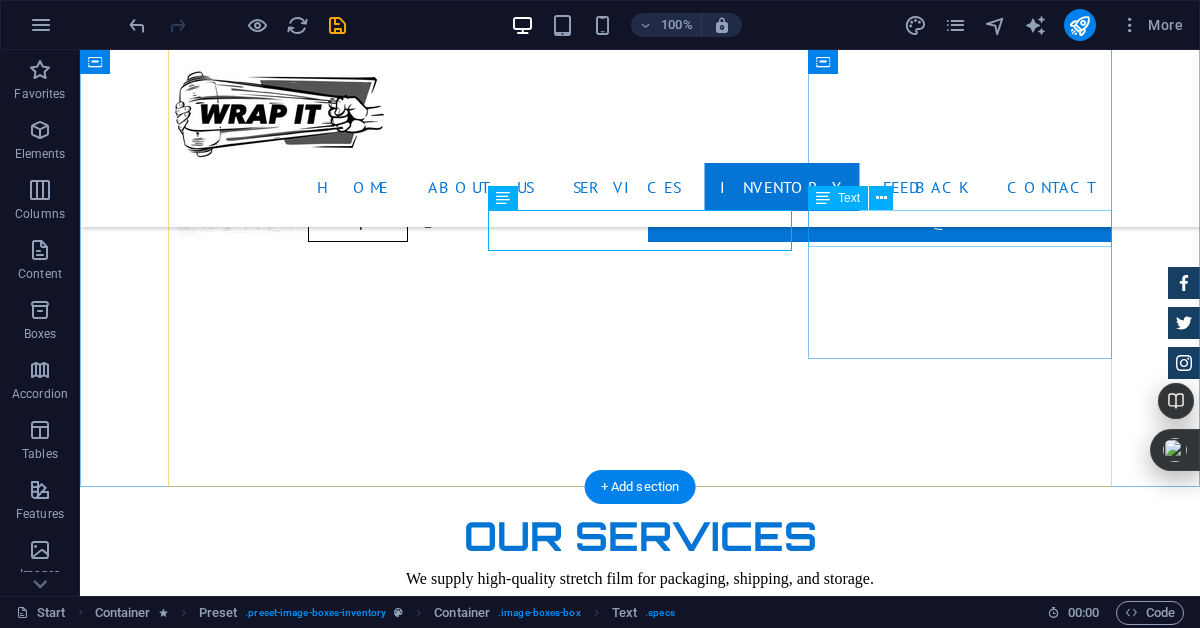 click on "Automatic  Transmission  | Coupe" at bounding box center (640, 3971) 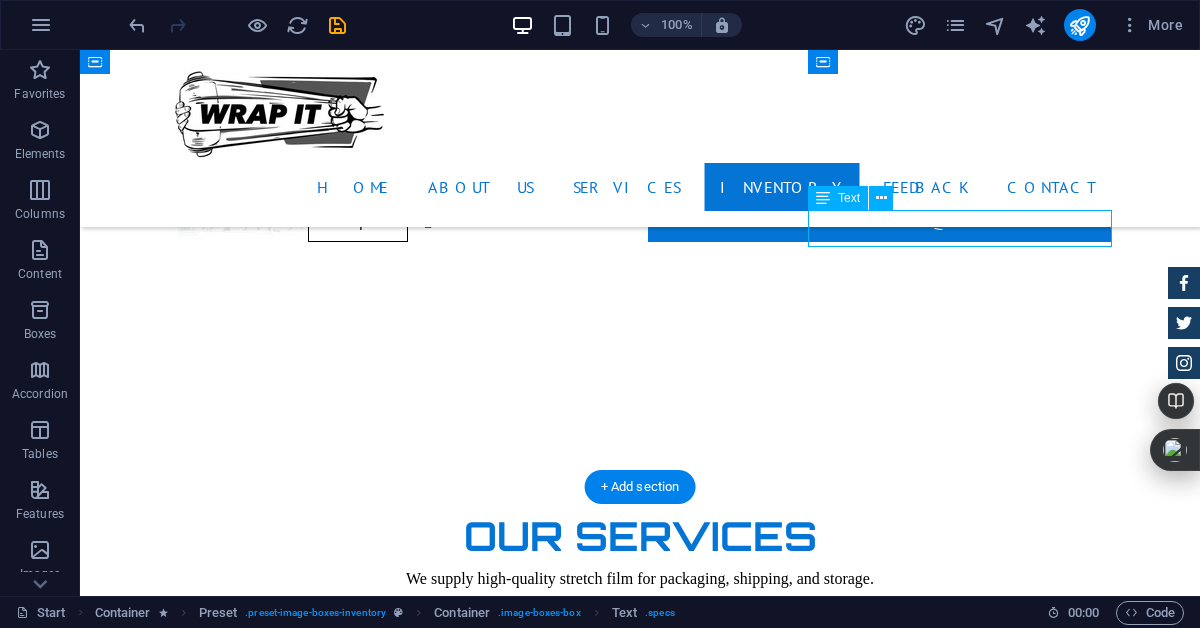 click on "Automatic  Transmission  | Coupe" at bounding box center [640, 3971] 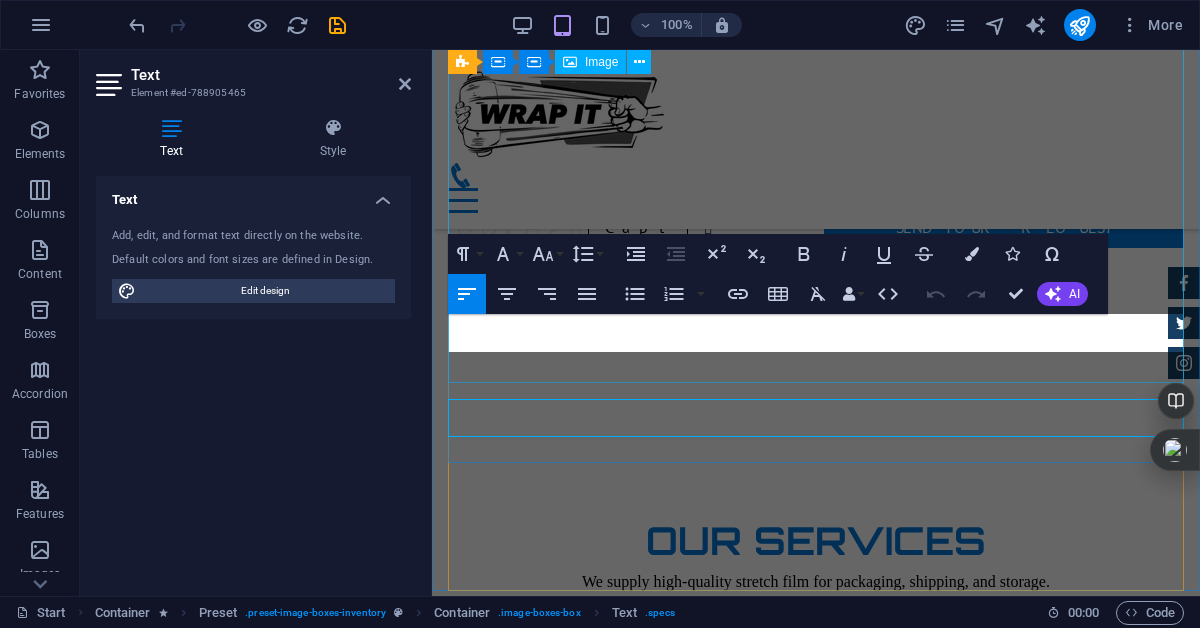 scroll, scrollTop: 3822, scrollLeft: 0, axis: vertical 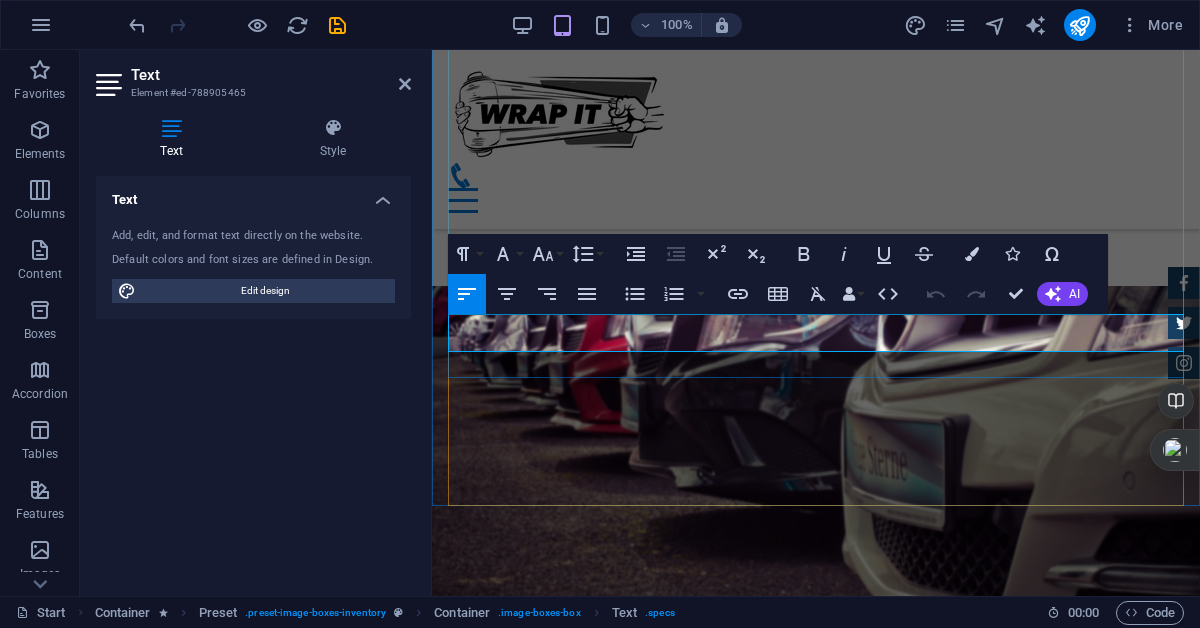 click on "Automatic  Transmission  | Coupe" at bounding box center [816, 3053] 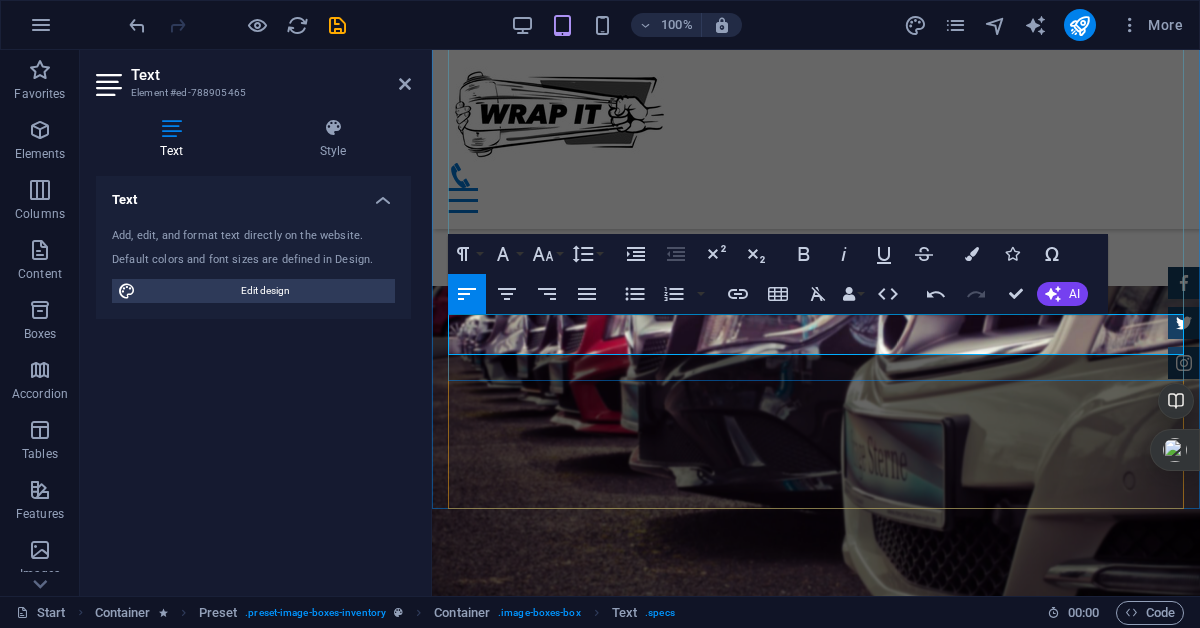 click on "4 rolls – 18”x1000 ft – gauge 85" at bounding box center (552, 3029) 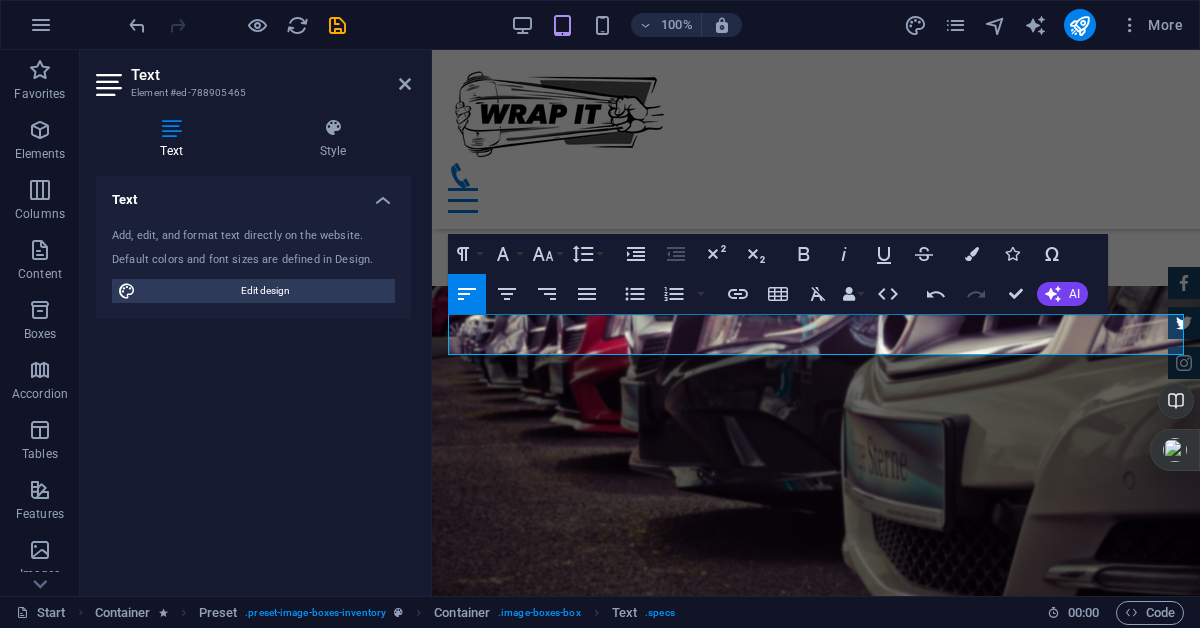 click on "Text Add, edit, and format text directly on the website. Default colors and font sizes are defined in Design. Edit design Alignment Left aligned Centered Right aligned" at bounding box center (253, 378) 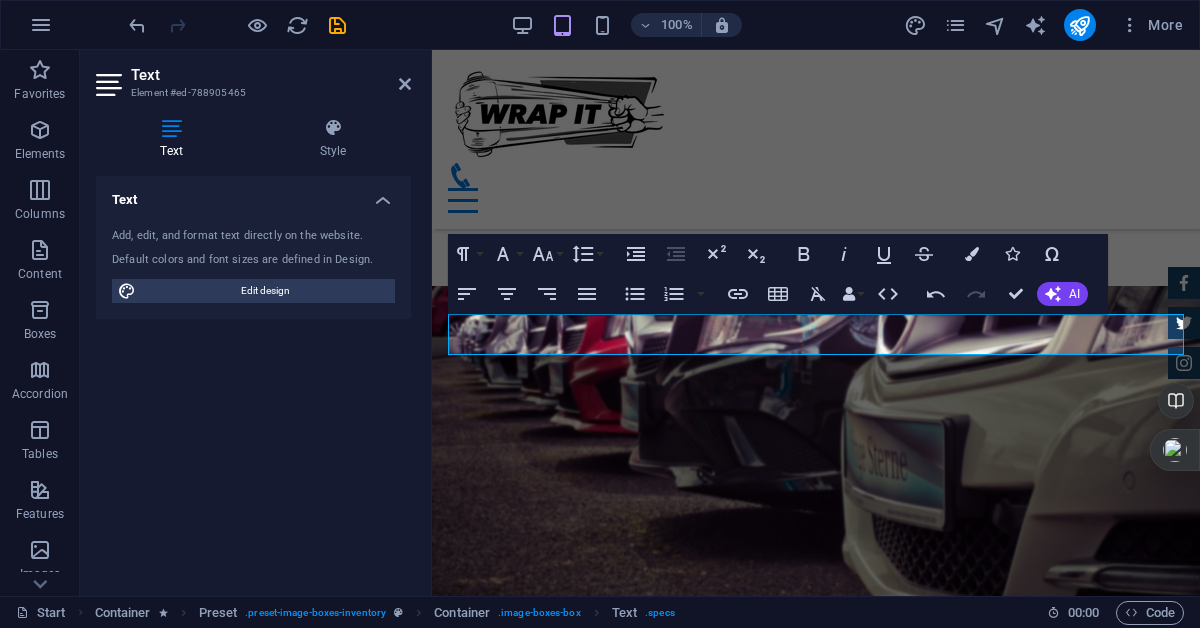 click on "Text Element #ed-788905465" at bounding box center (253, 76) 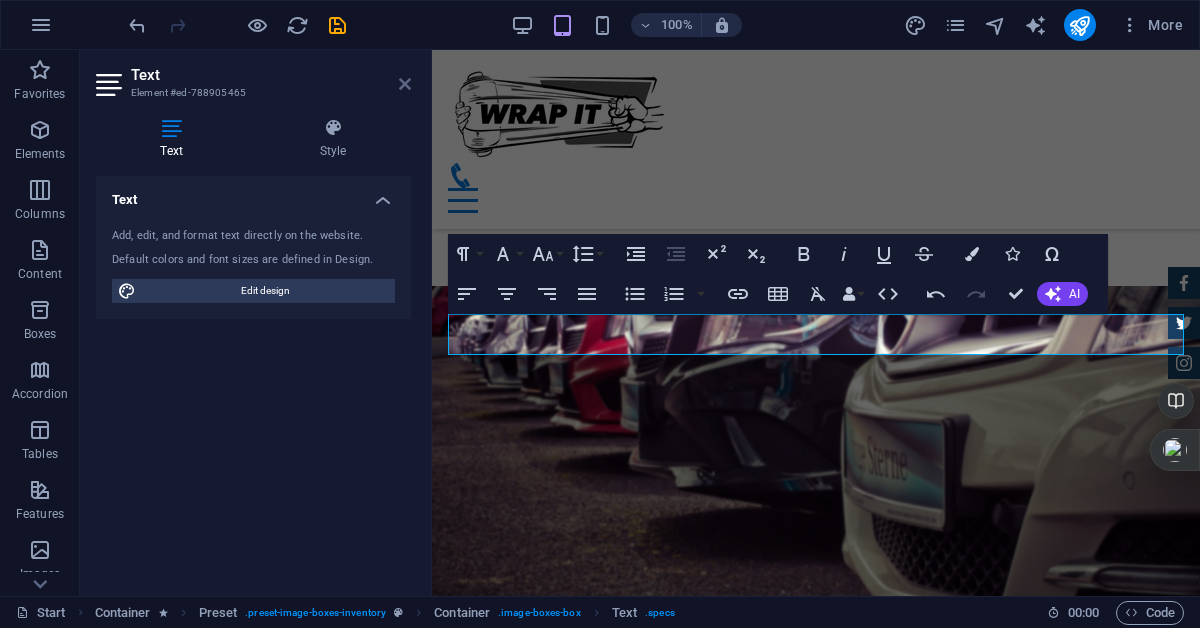 click at bounding box center [405, 84] 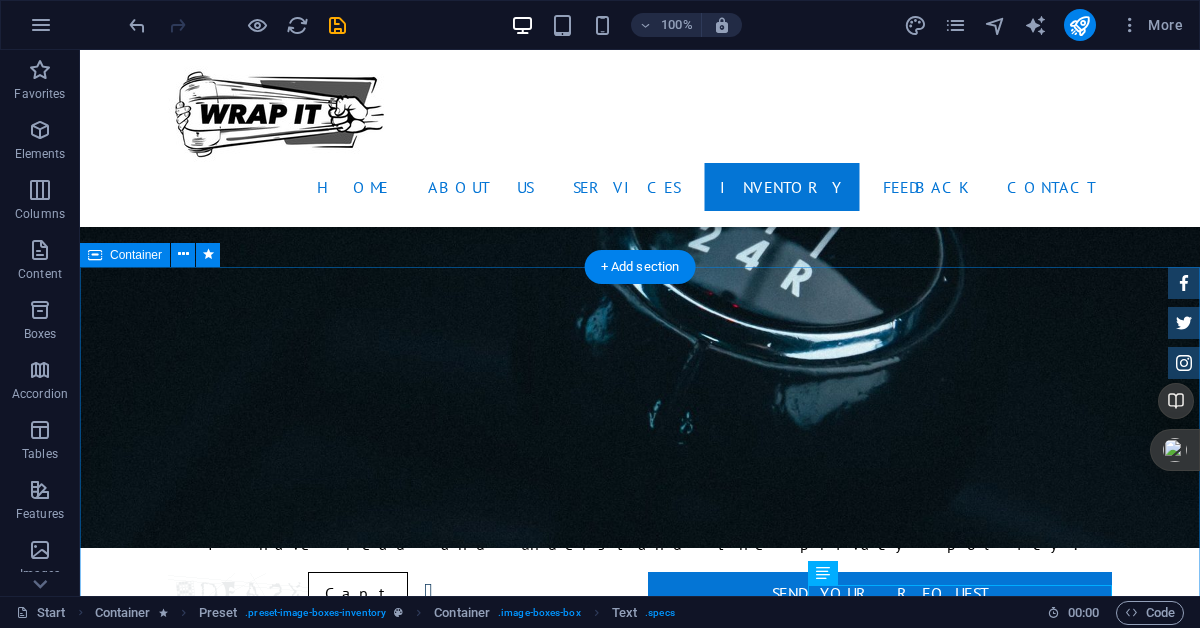 scroll, scrollTop: 2942, scrollLeft: 0, axis: vertical 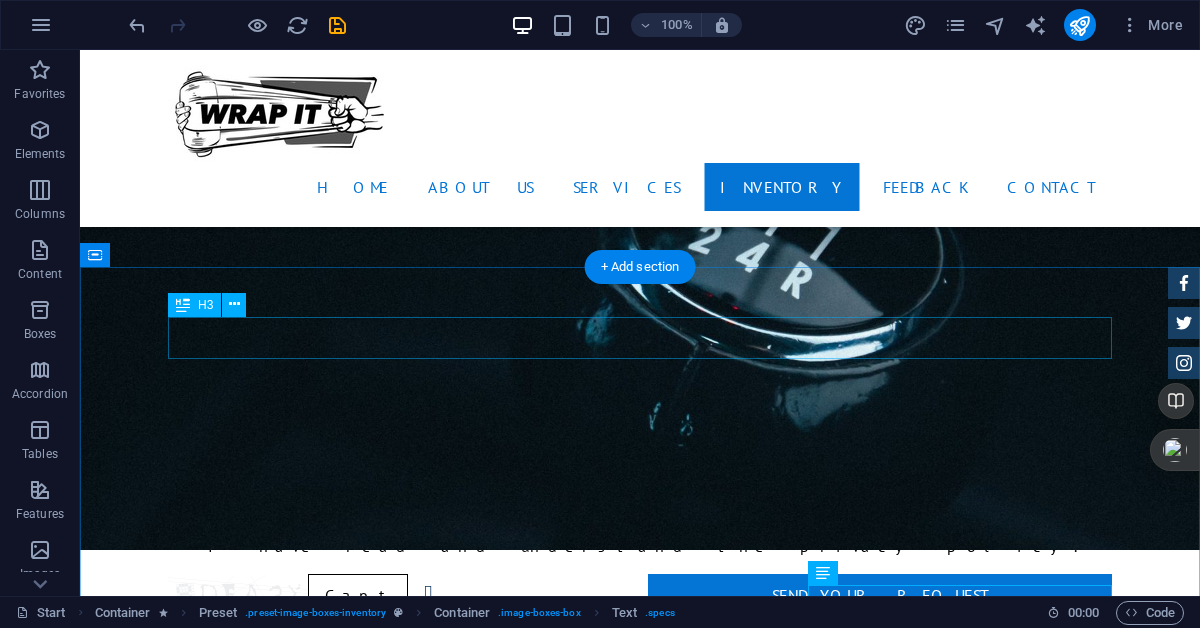 click on "New Cars" at bounding box center (640, 2138) 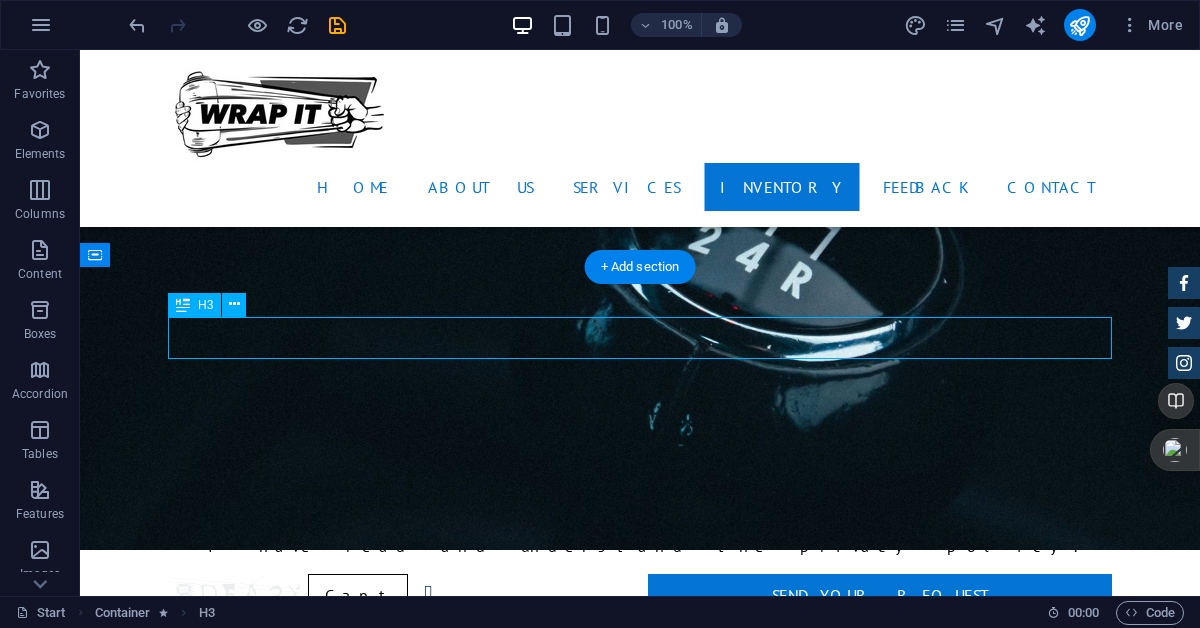 click on "New Cars" at bounding box center (640, 2138) 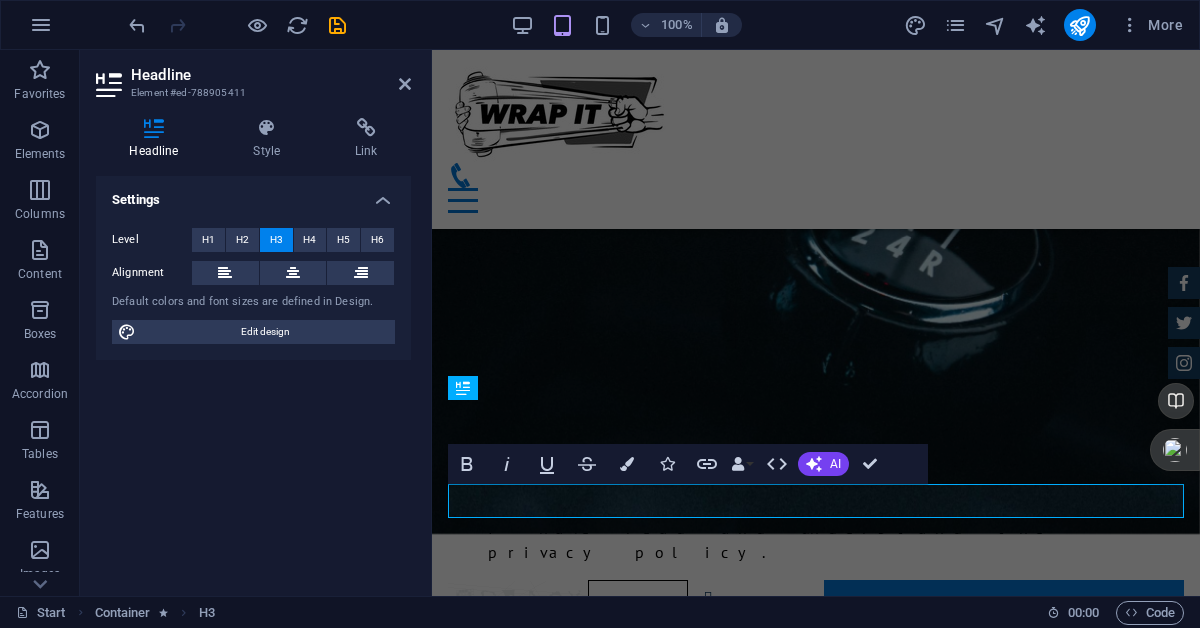scroll, scrollTop: 2791, scrollLeft: 0, axis: vertical 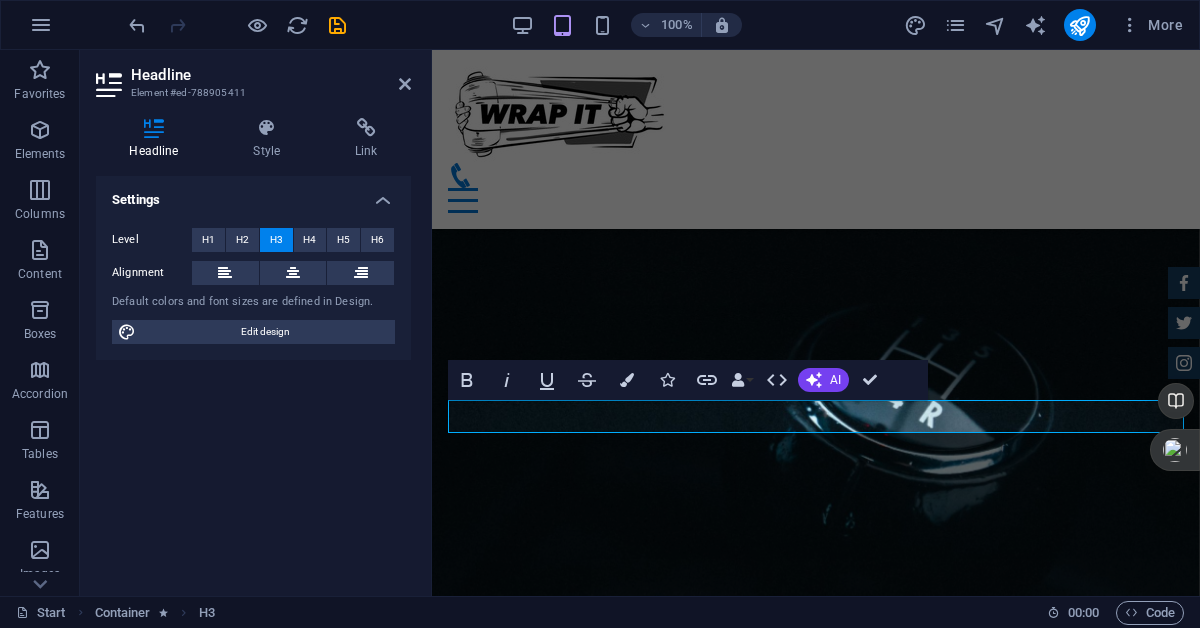 type 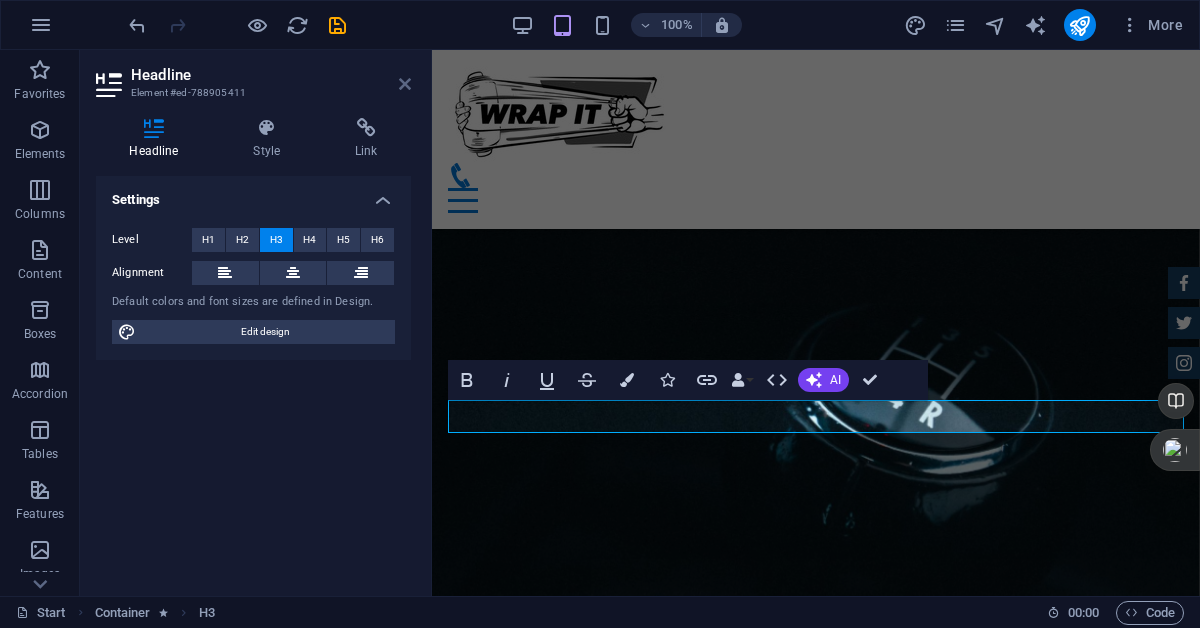 click at bounding box center (405, 84) 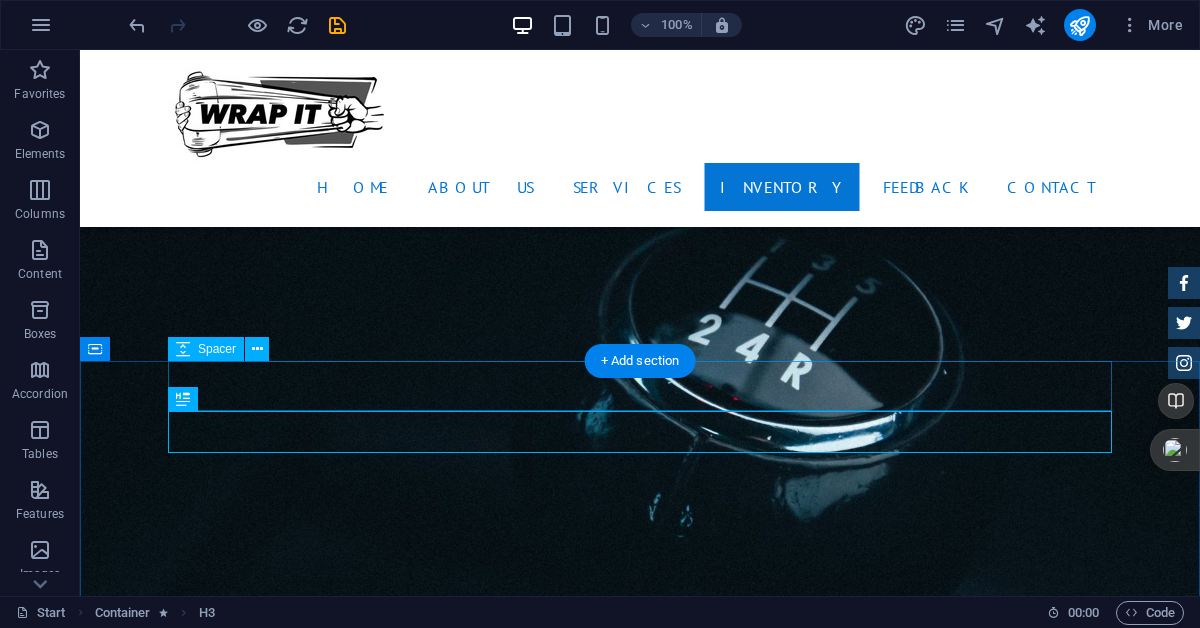 scroll, scrollTop: 2867, scrollLeft: 0, axis: vertical 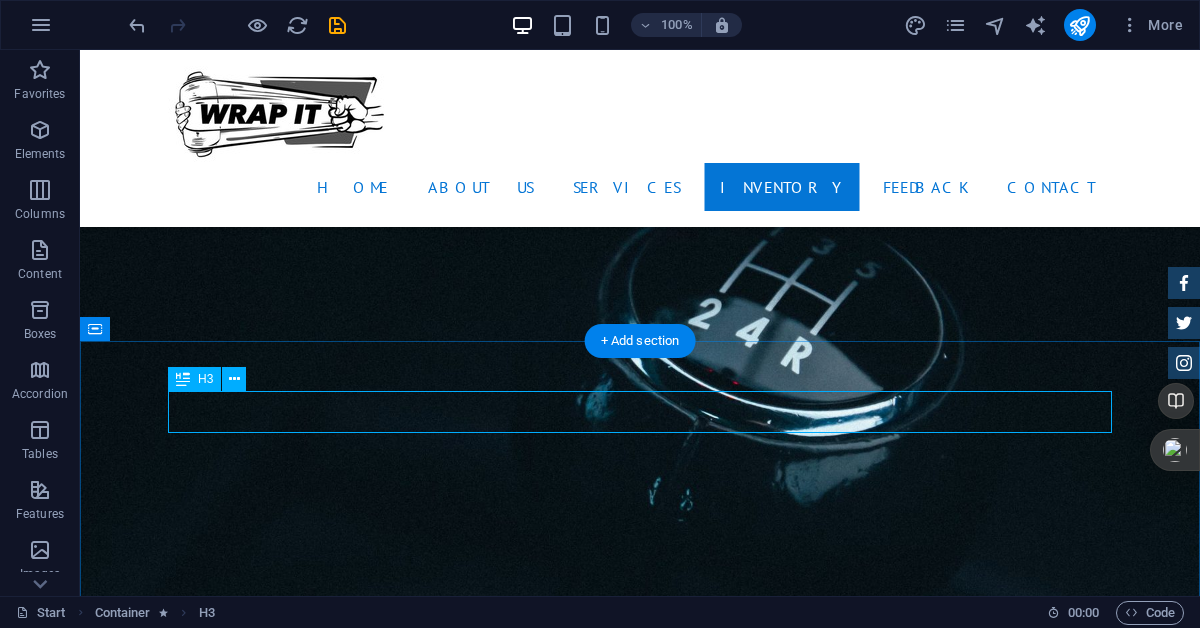 click on "M" at bounding box center (640, 2213) 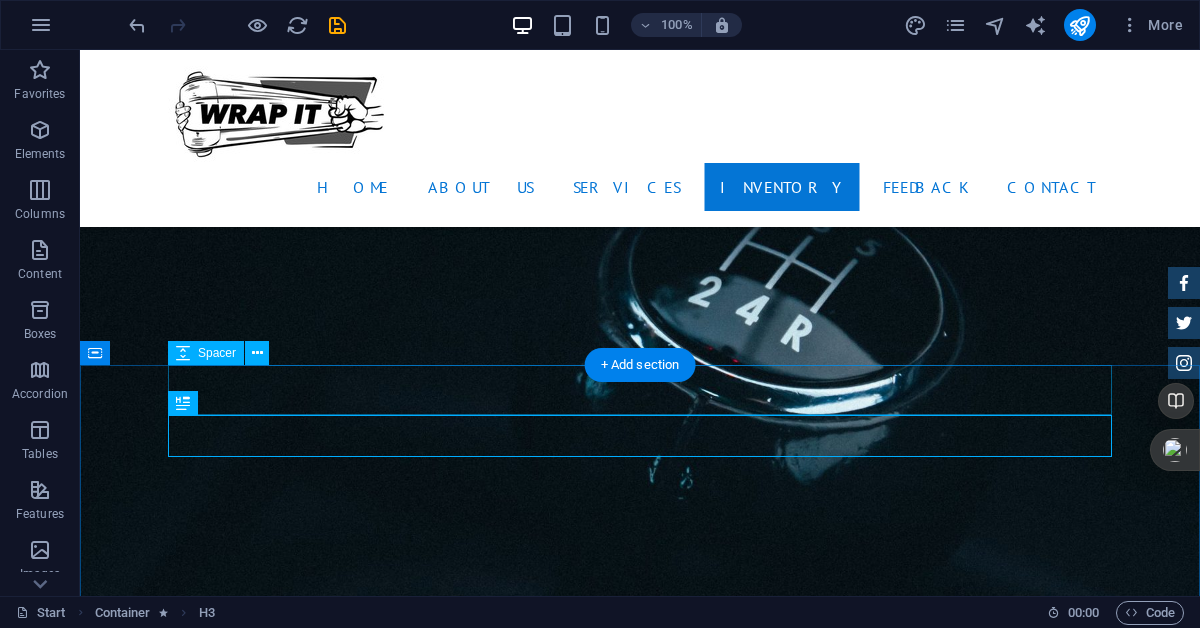 scroll, scrollTop: 2843, scrollLeft: 0, axis: vertical 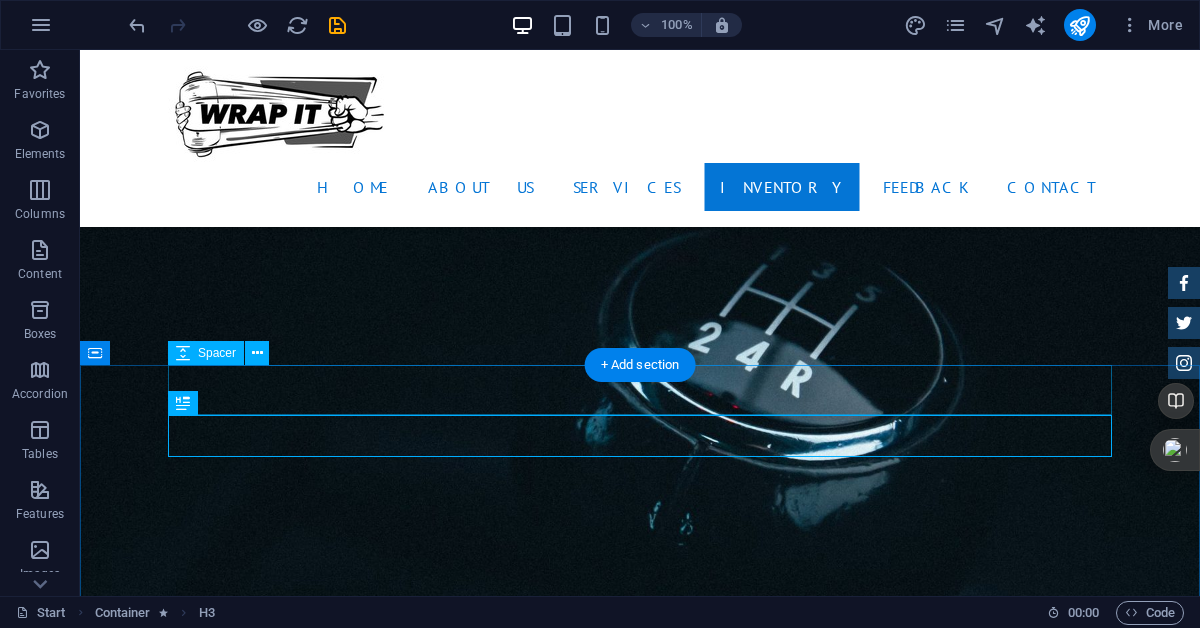 click at bounding box center (640, 2191) 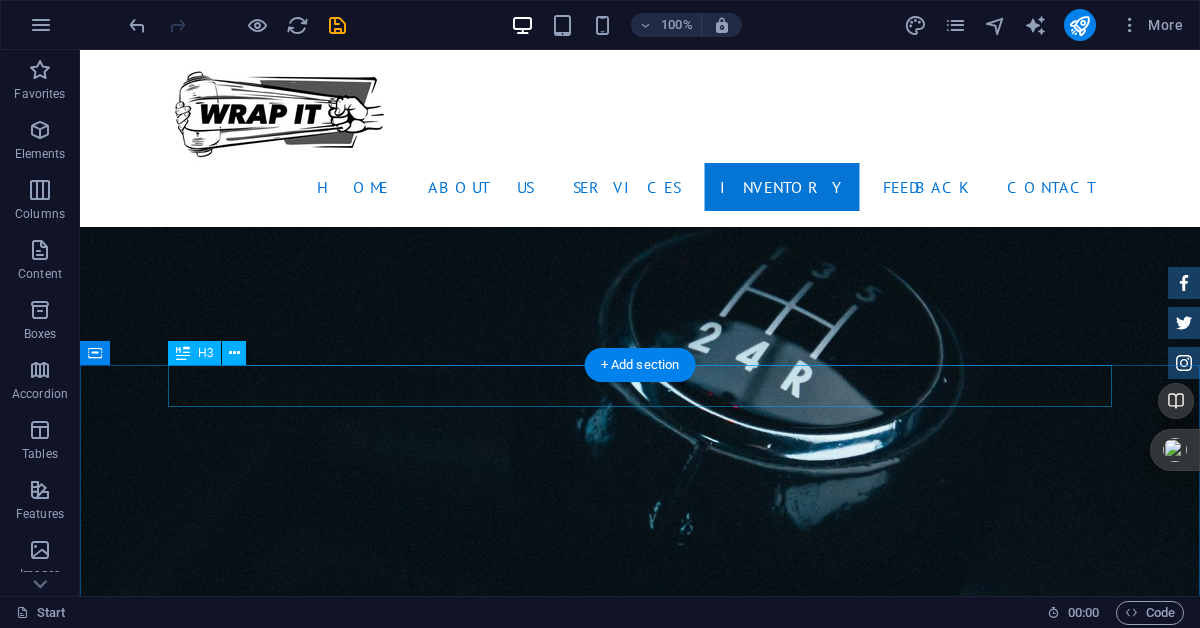click on "M" at bounding box center [640, 2187] 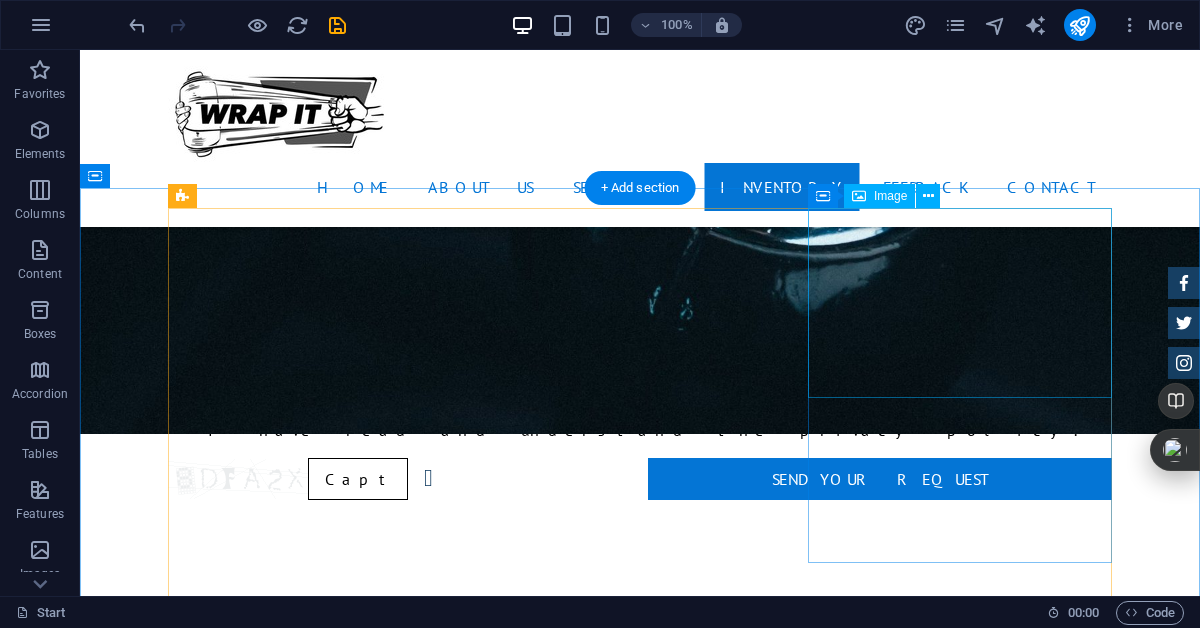scroll, scrollTop: 3014, scrollLeft: 0, axis: vertical 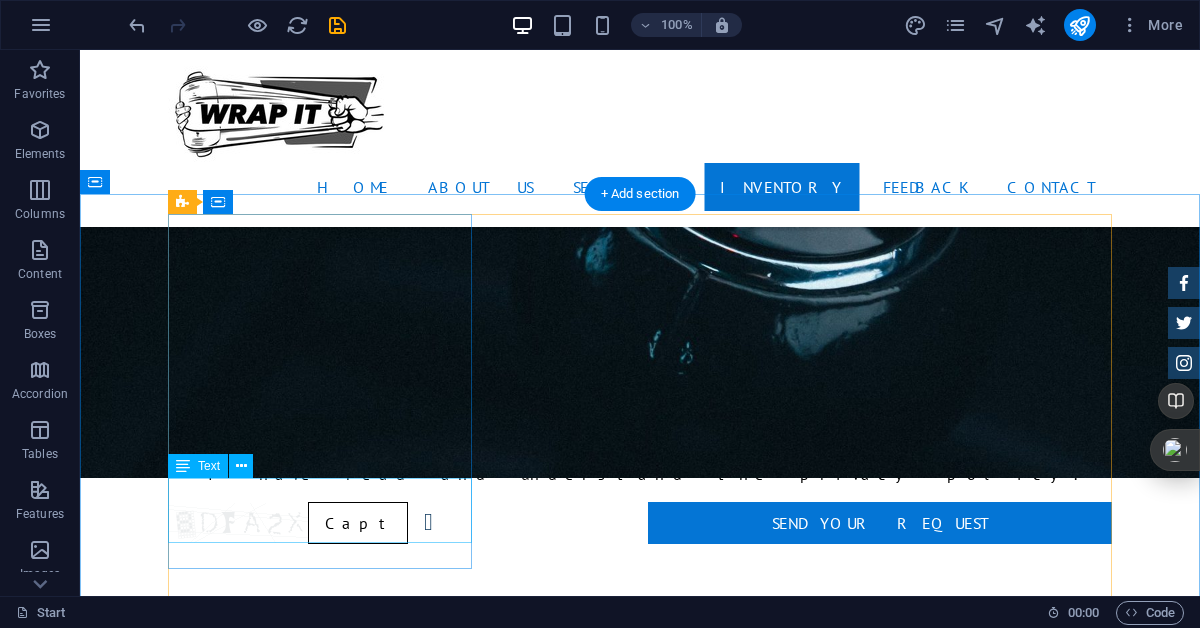 click on "8 rolls – 5”x1000 ft – gauge 75, y el de 12 rolls – gauge 50" at bounding box center (640, 2822) 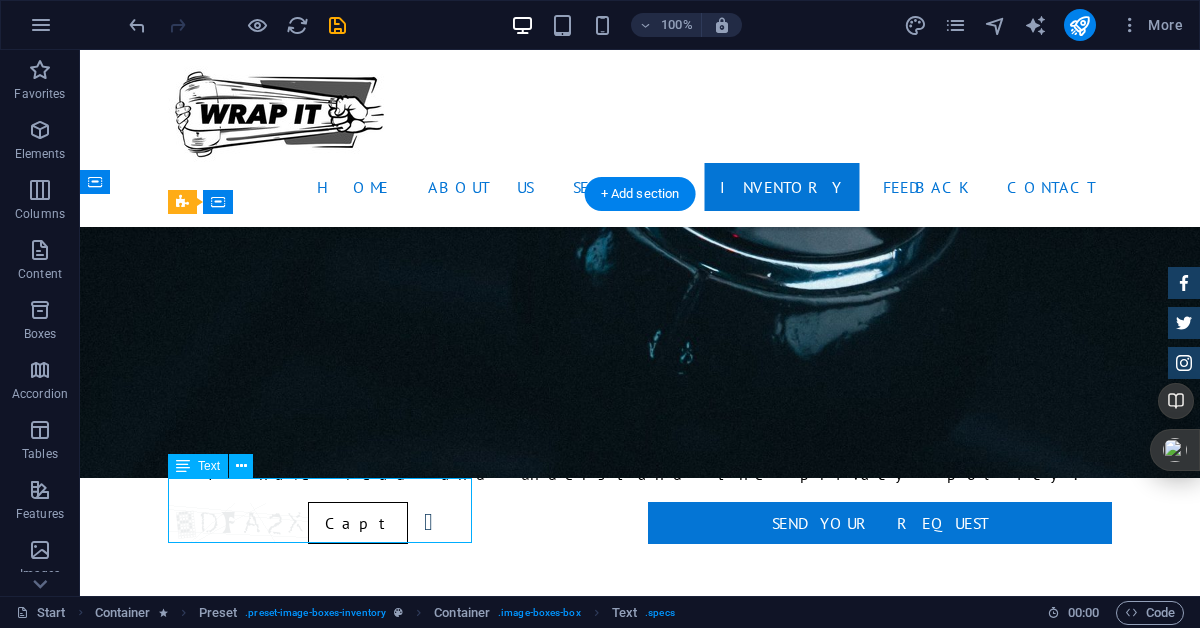 click on "8 rolls – 5”x1000 ft – gauge 75, y el de 12 rolls – gauge 50" at bounding box center [640, 2822] 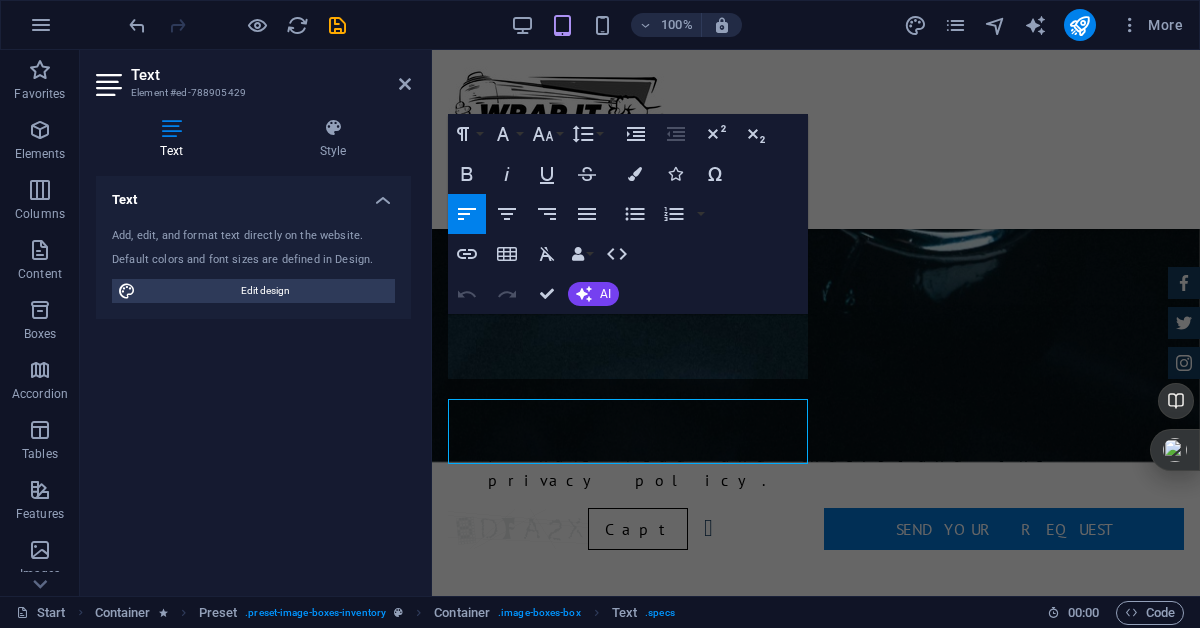 scroll, scrollTop: 3156, scrollLeft: 0, axis: vertical 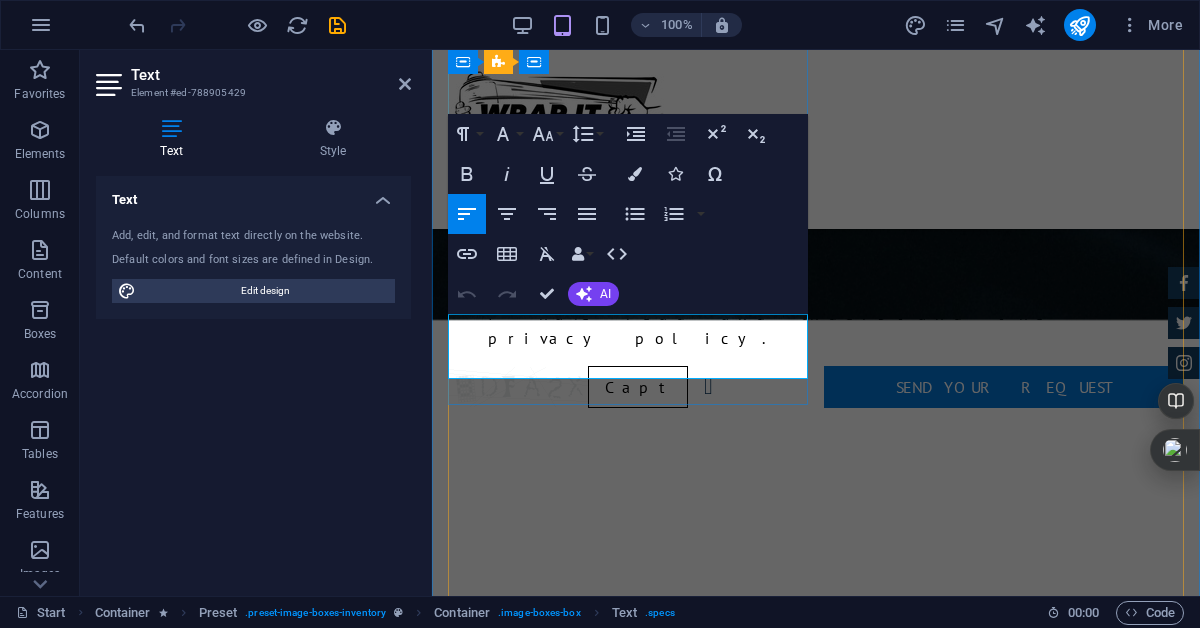 click on "8 rolls – 5”x1000 ft – gauge 75, y el de 12 rolls – gauge 50" at bounding box center (636, 2535) 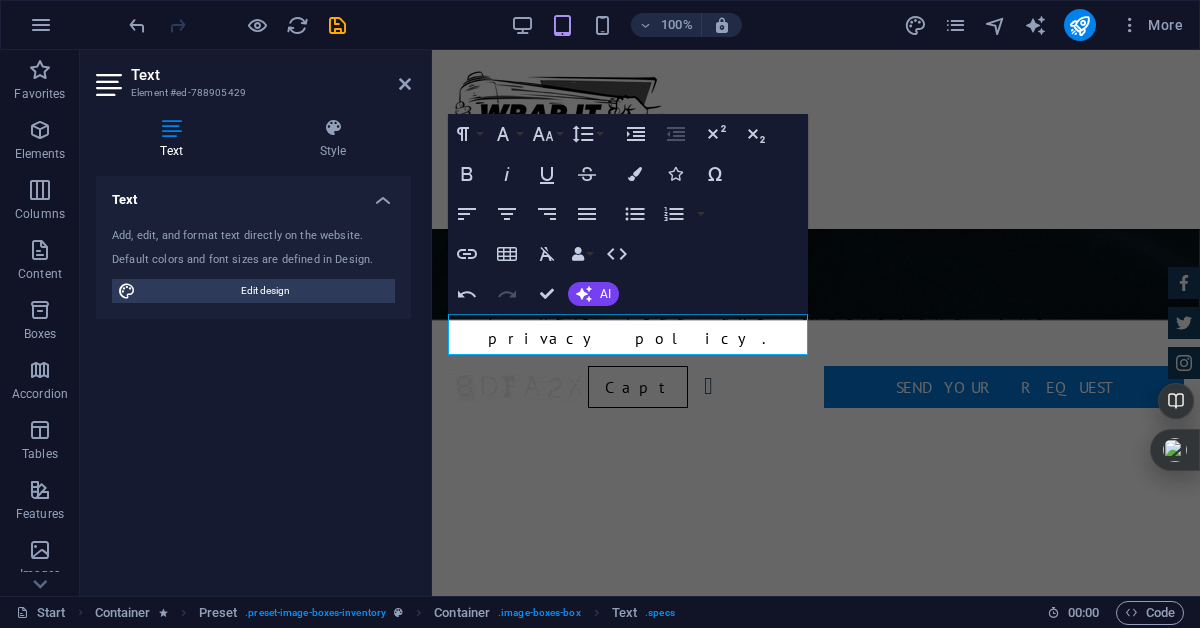 click on "Text Add, edit, and format text directly on the website. Default colors and font sizes are defined in Design. Edit design Alignment Left aligned Centered Right aligned" at bounding box center [253, 378] 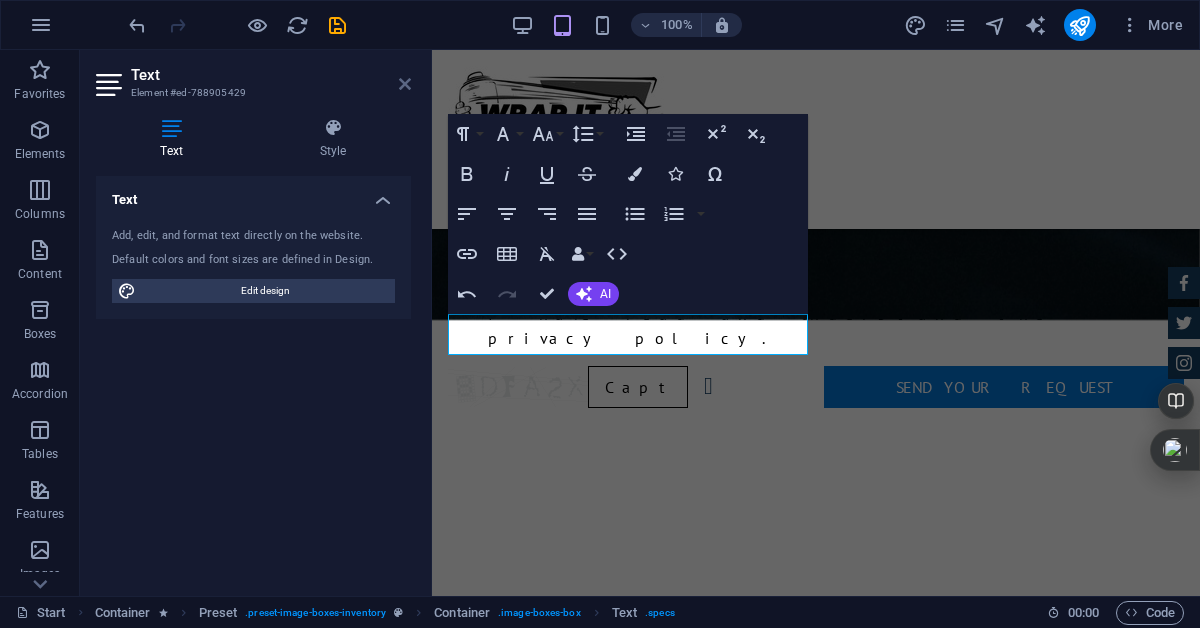 click at bounding box center (405, 84) 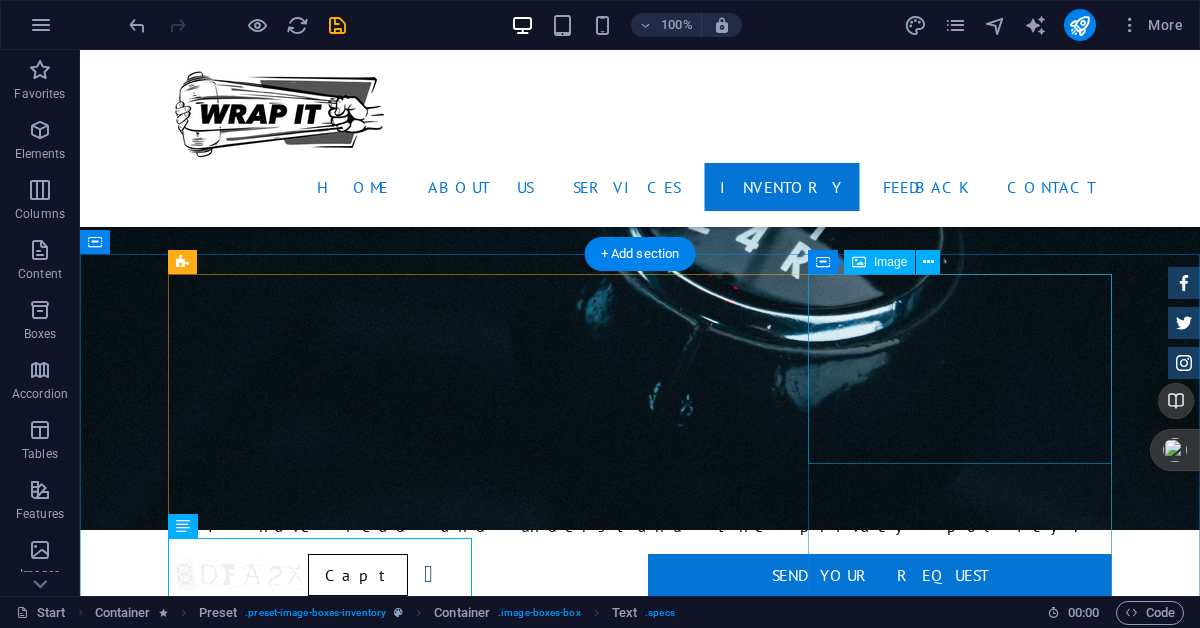 scroll, scrollTop: 2965, scrollLeft: 0, axis: vertical 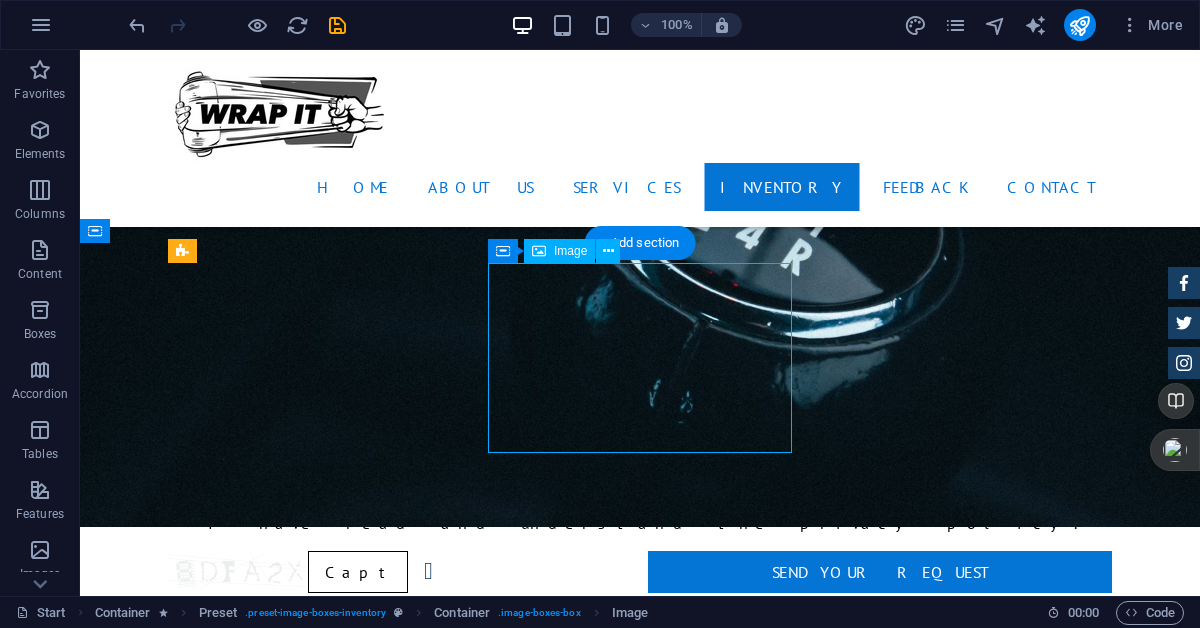 drag, startPoint x: 712, startPoint y: 380, endPoint x: 719, endPoint y: 314, distance: 66.37017 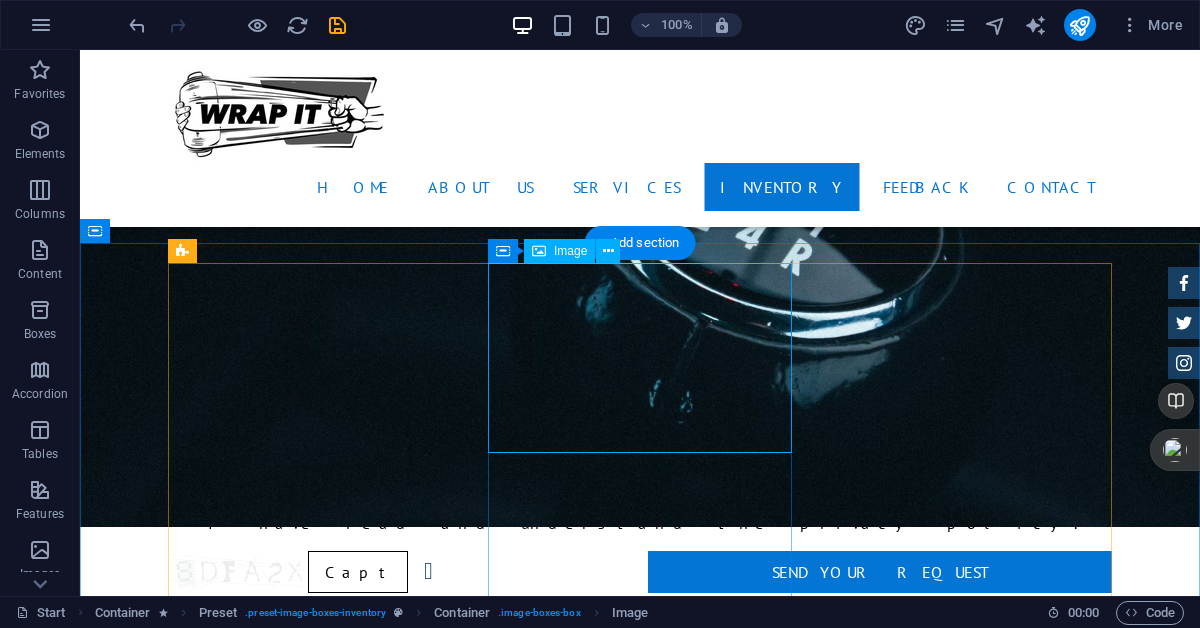 click at bounding box center (640, 3221) 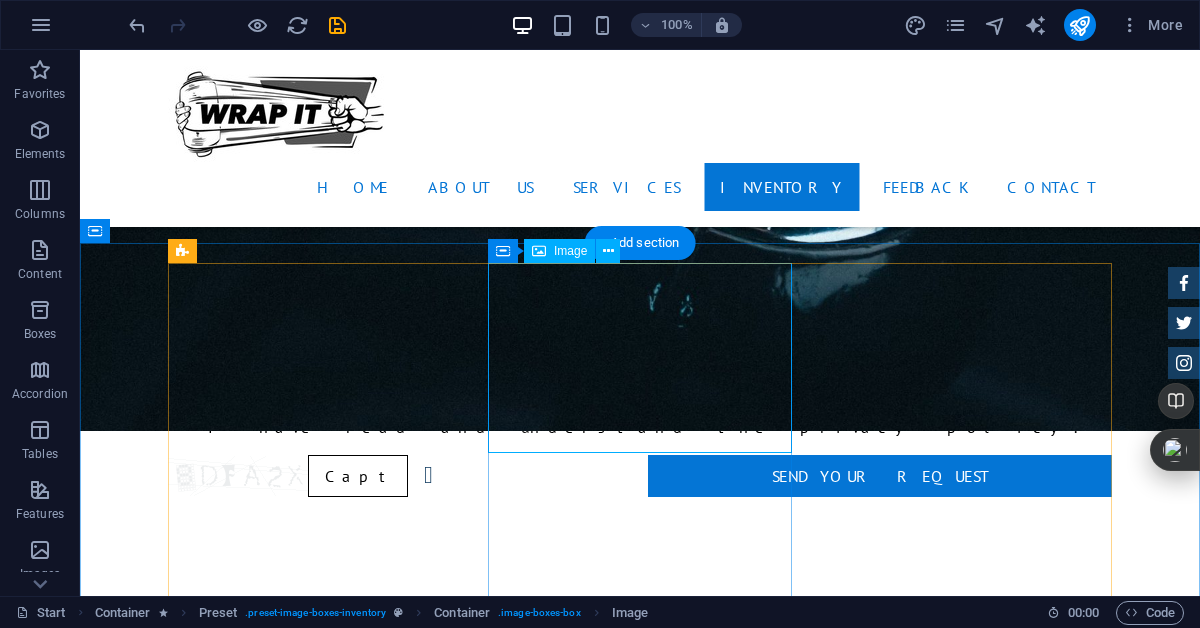 select on "%" 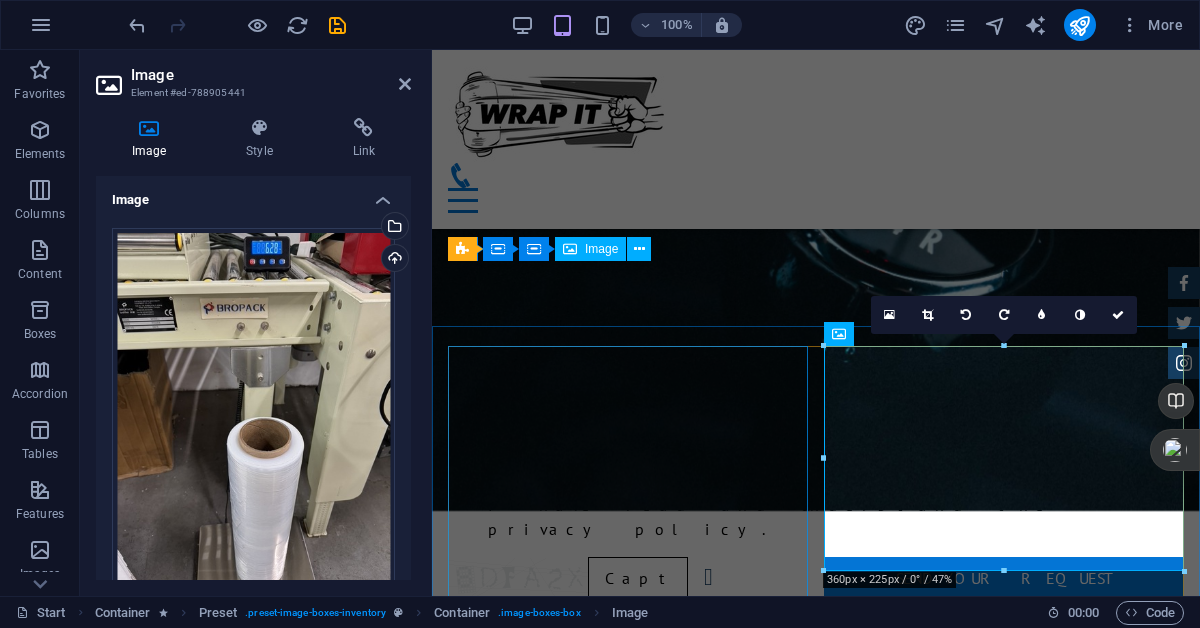 scroll, scrollTop: 2899, scrollLeft: 0, axis: vertical 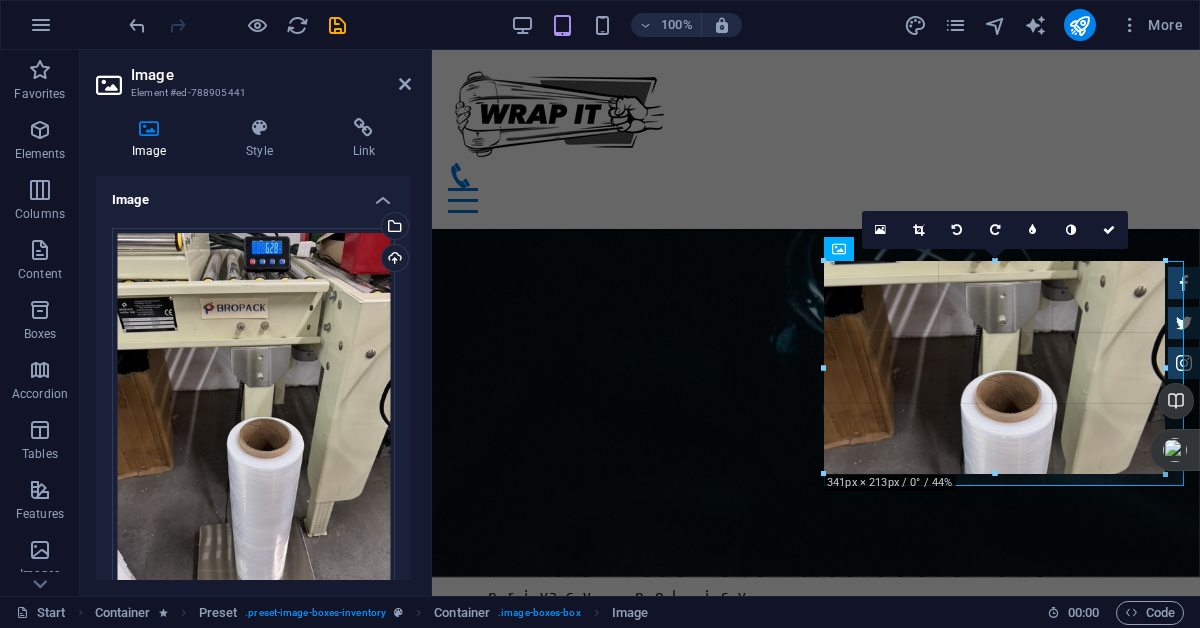 drag, startPoint x: 1007, startPoint y: 489, endPoint x: 1006, endPoint y: 477, distance: 12.0415945 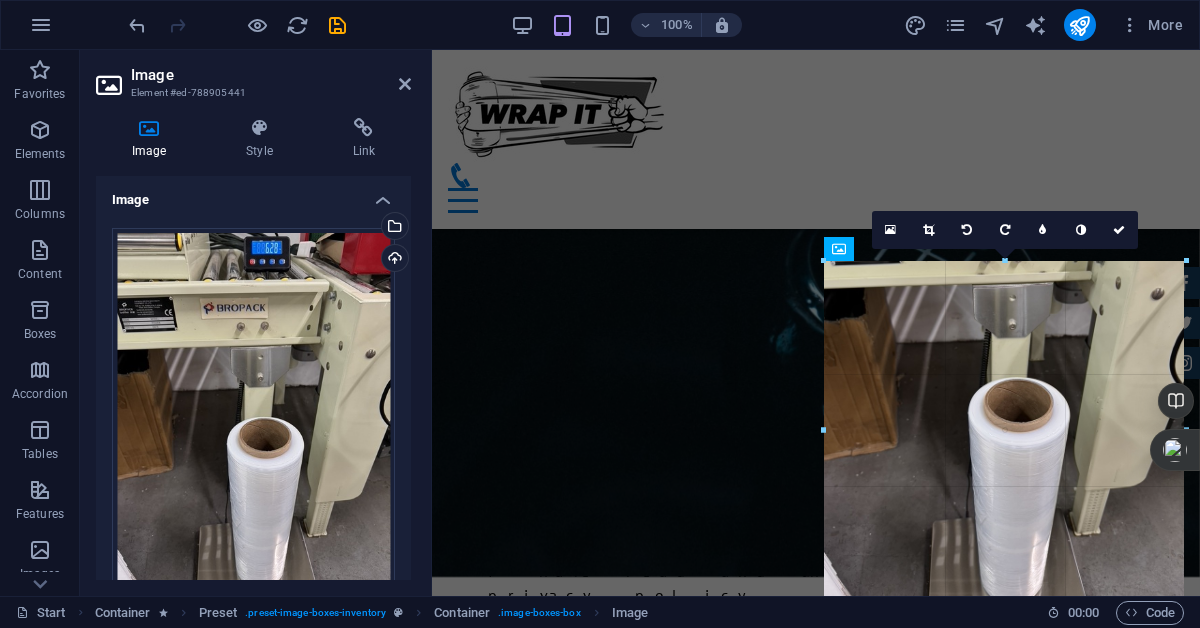 drag, startPoint x: 993, startPoint y: 471, endPoint x: 1010, endPoint y: 596, distance: 126.1507 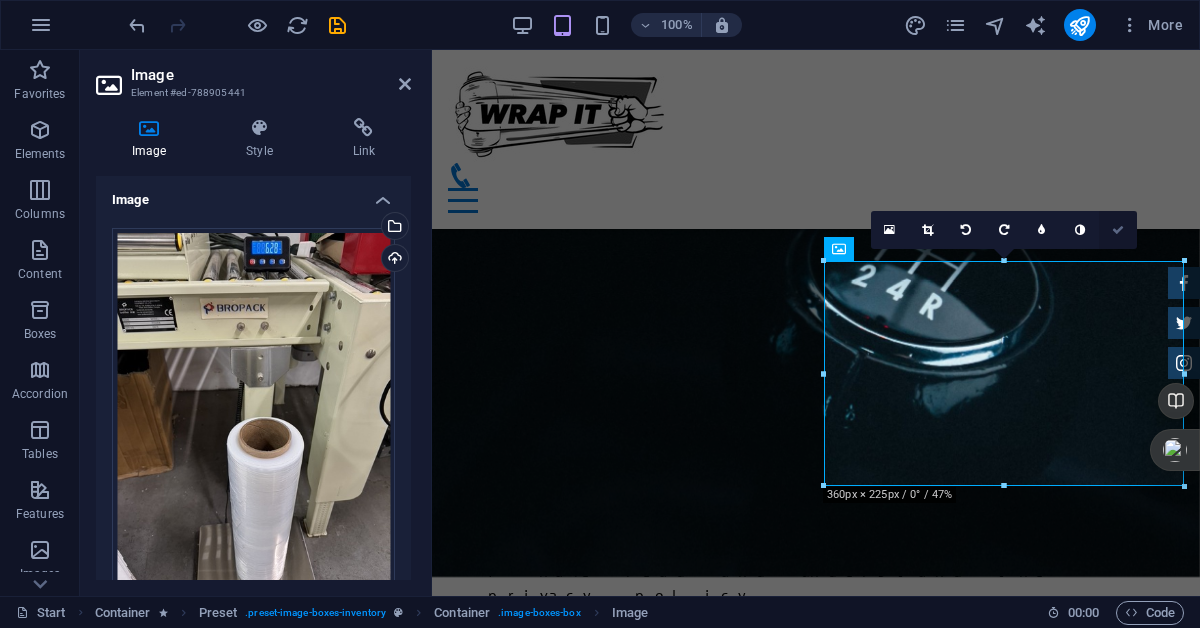 click at bounding box center [1118, 230] 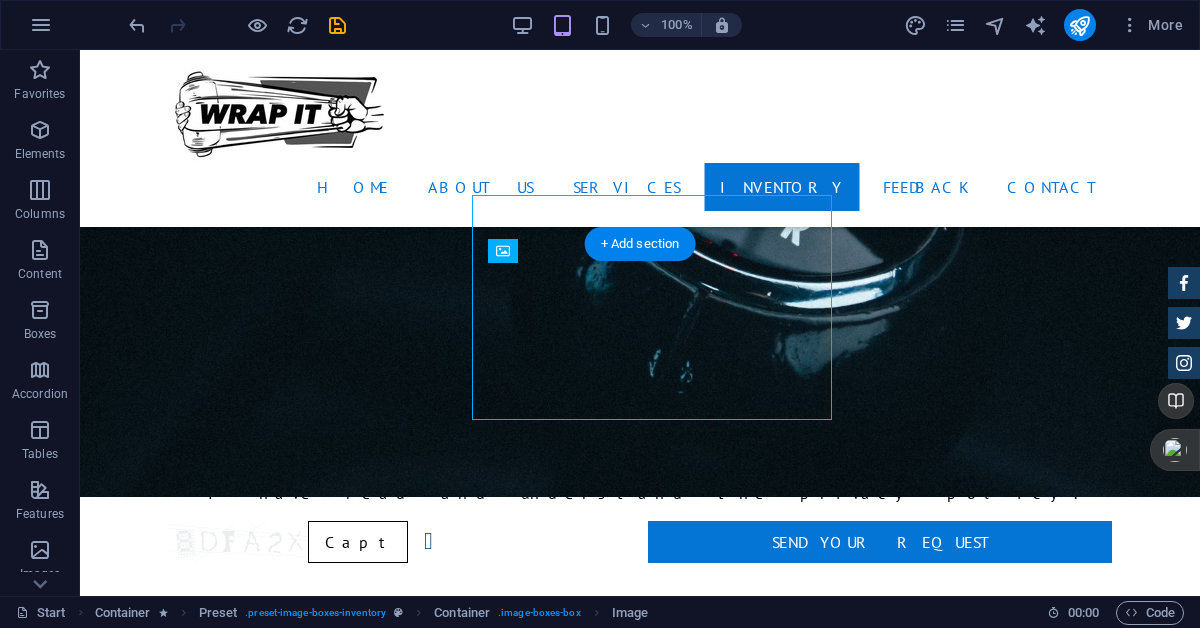 scroll, scrollTop: 2965, scrollLeft: 0, axis: vertical 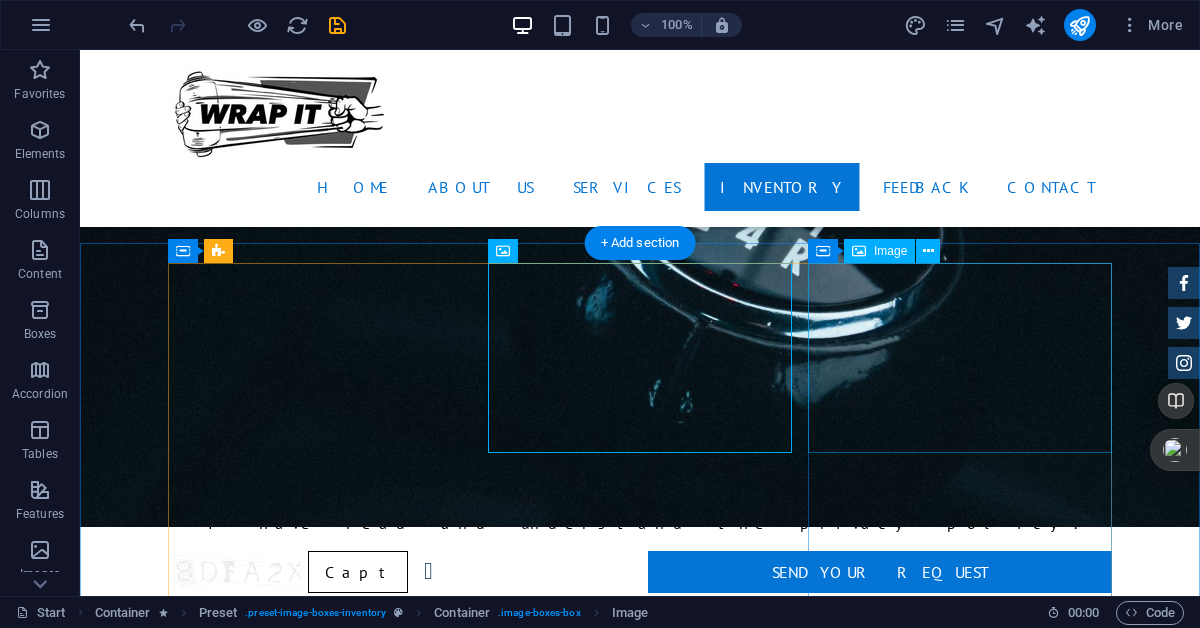 click at bounding box center [640, 3901] 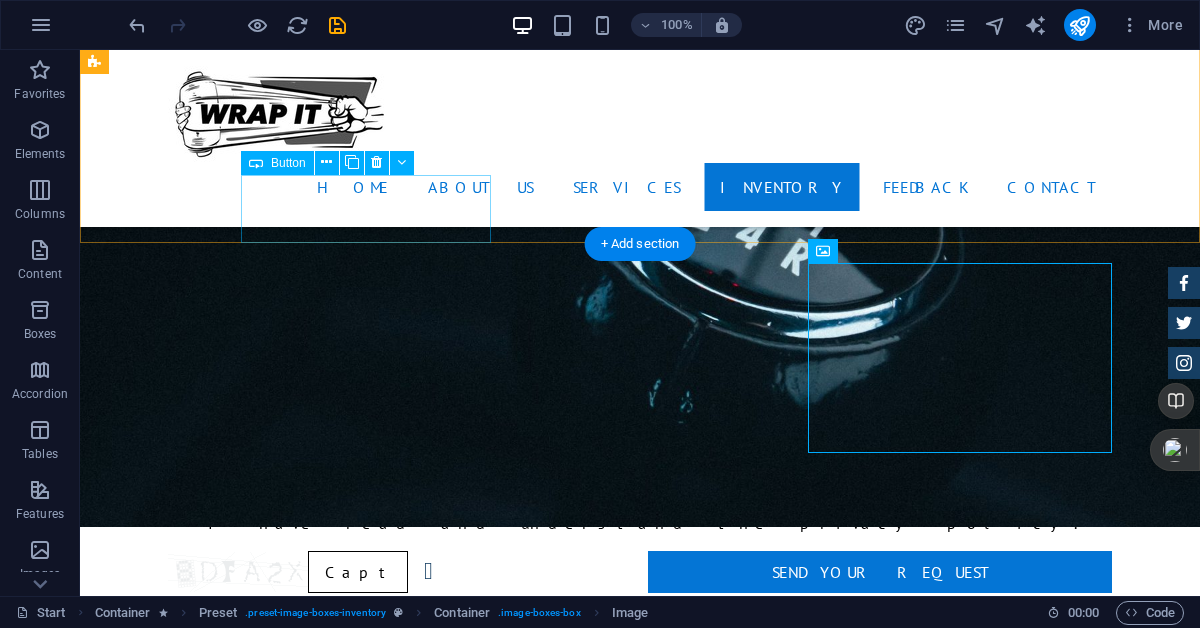 click on "New Cars" at bounding box center (568, 1848) 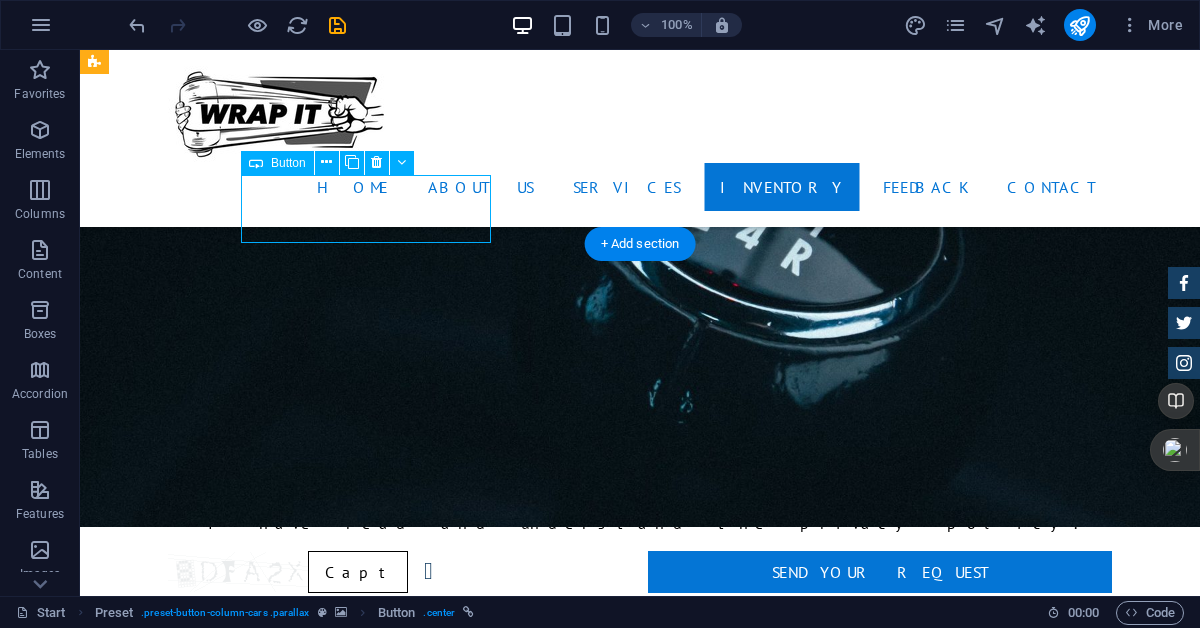 click on "New Cars" at bounding box center (568, 1848) 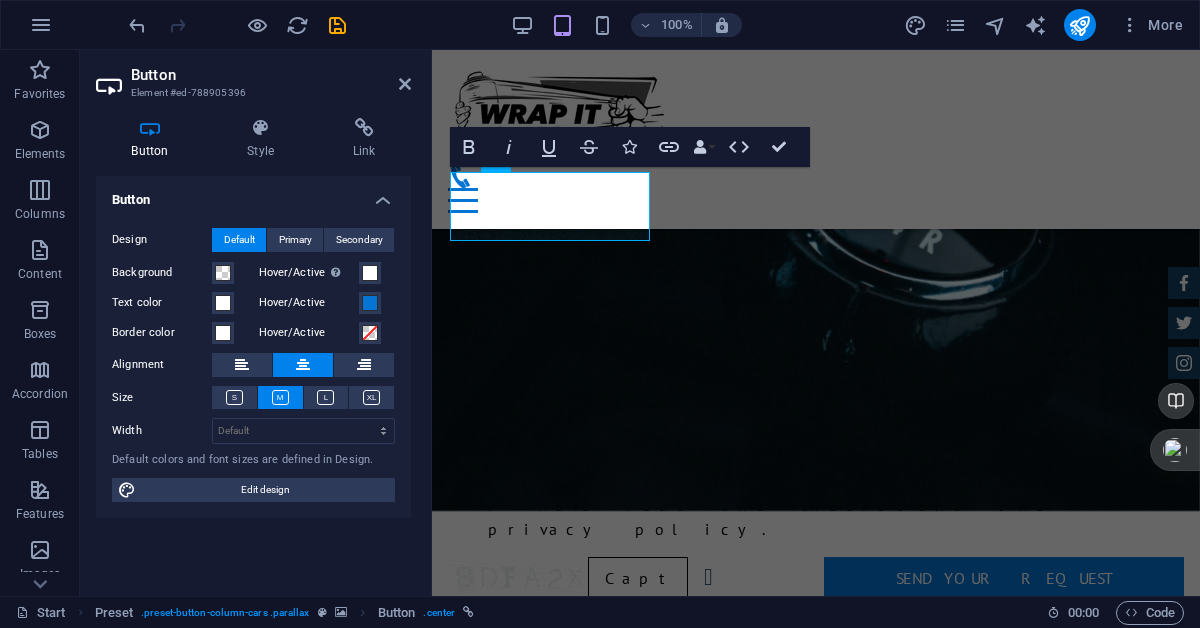 scroll, scrollTop: 2899, scrollLeft: 0, axis: vertical 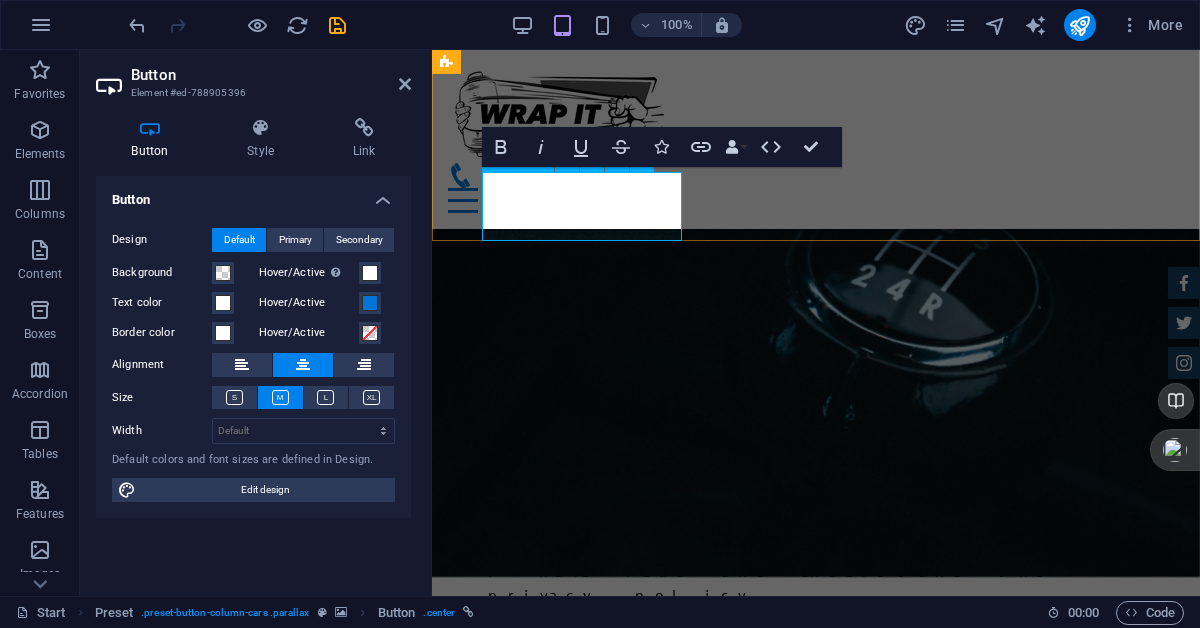 click on "New Cars" at bounding box center [820, 1914] 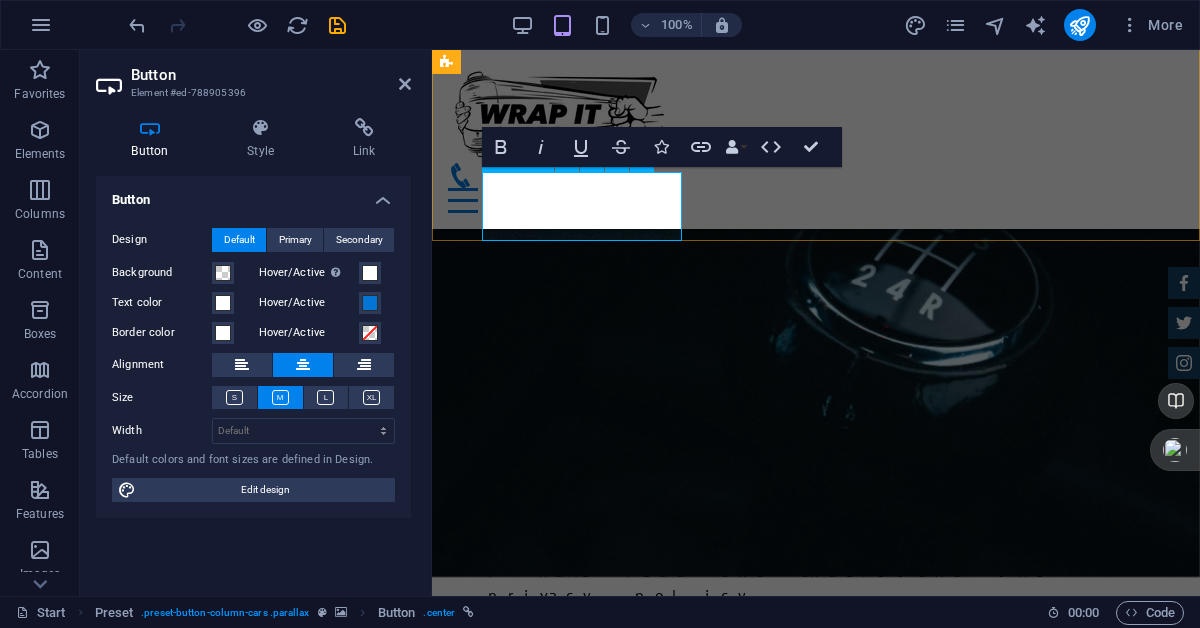 click on "New Car" at bounding box center (820, 1914) 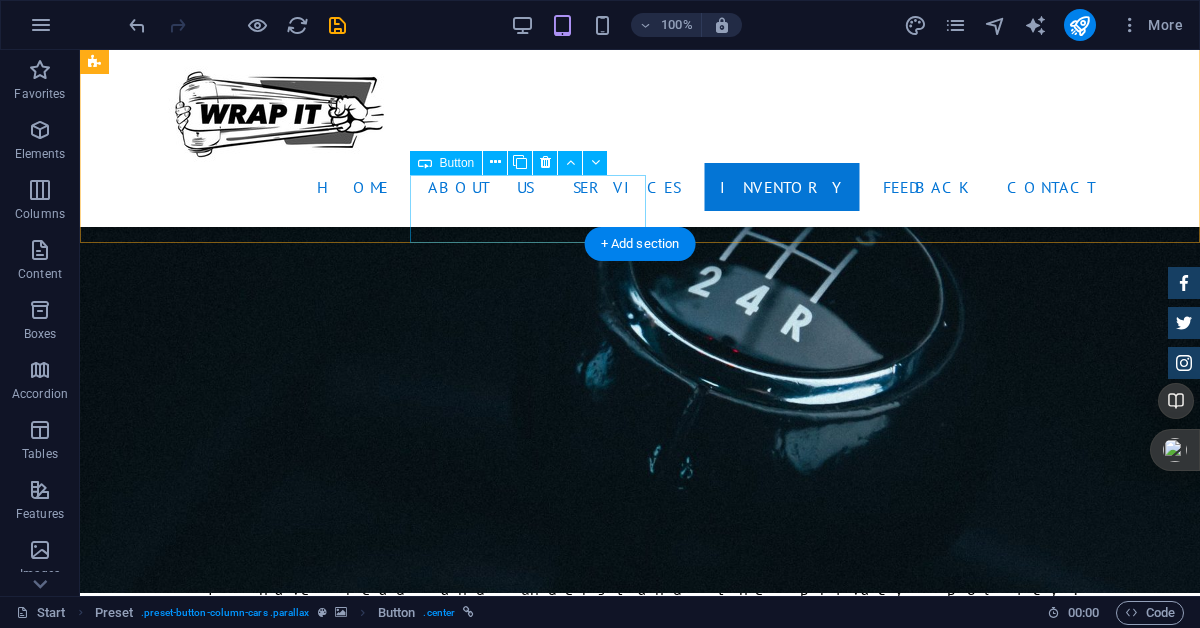 scroll, scrollTop: 2965, scrollLeft: 0, axis: vertical 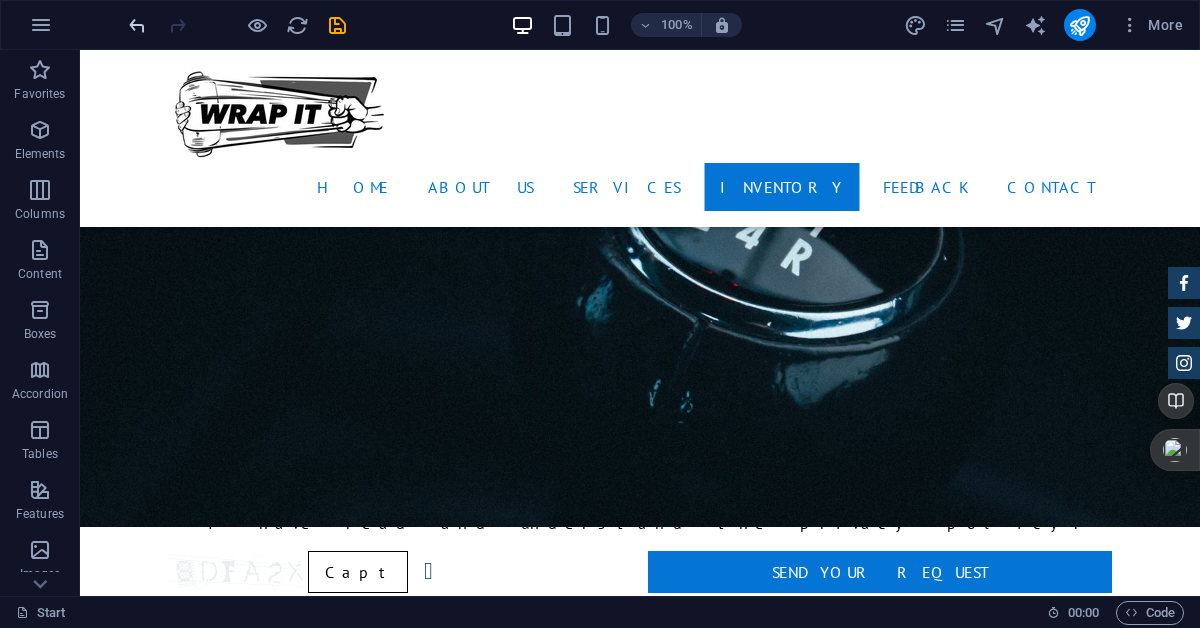 click at bounding box center [137, 25] 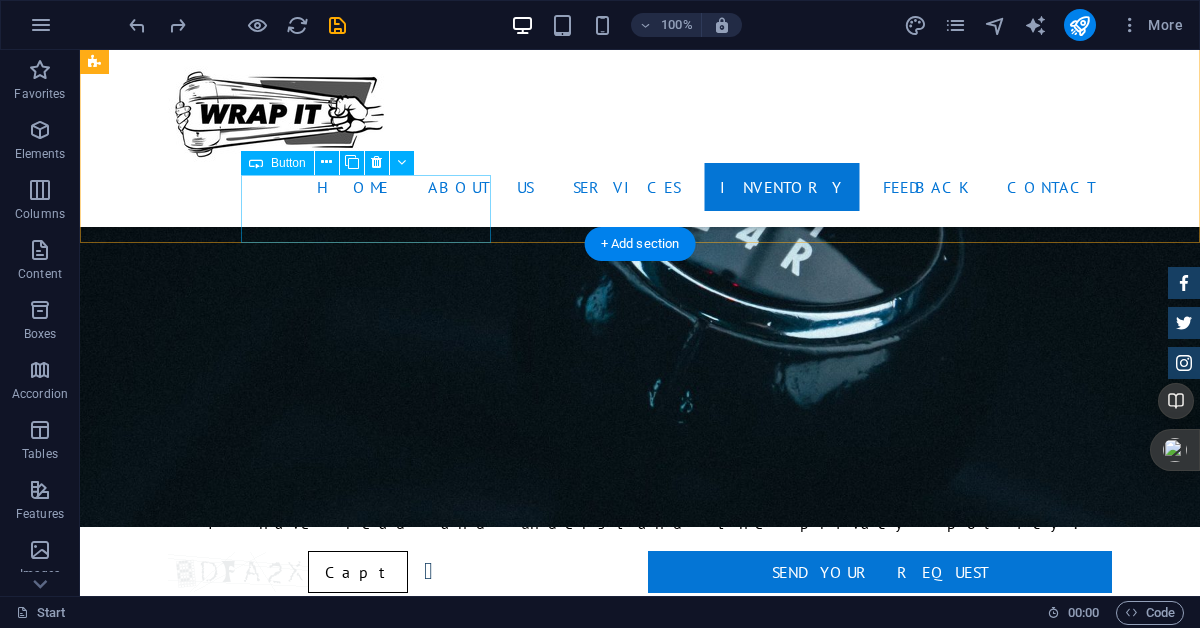click on "New Car" at bounding box center (568, 1848) 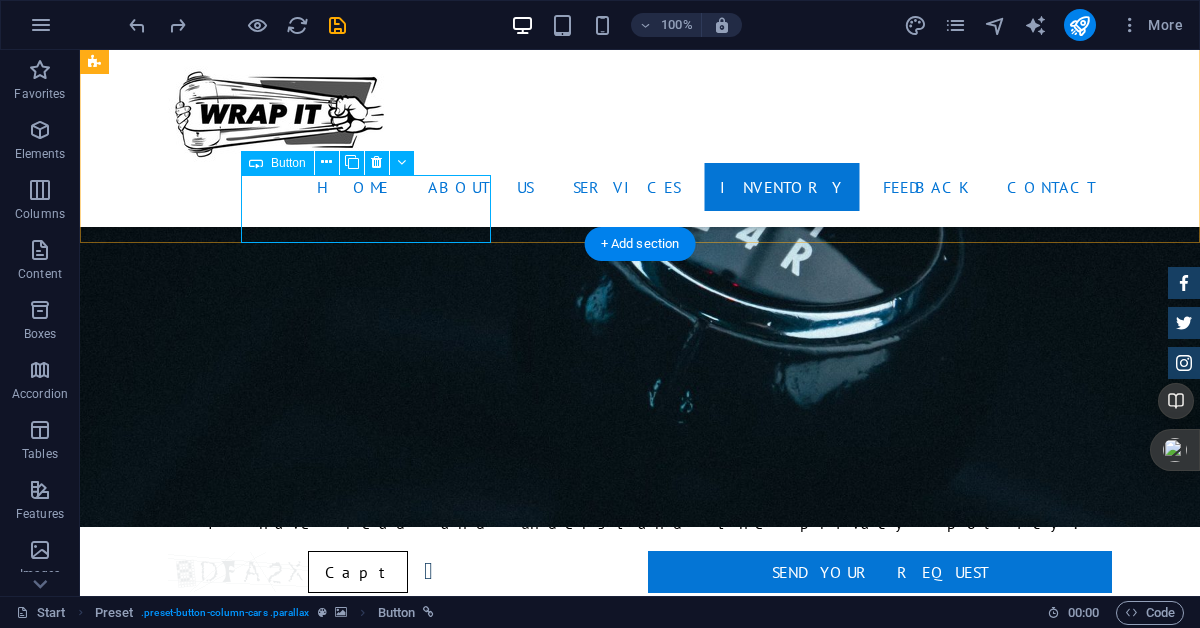 click on "New Car" at bounding box center [568, 1848] 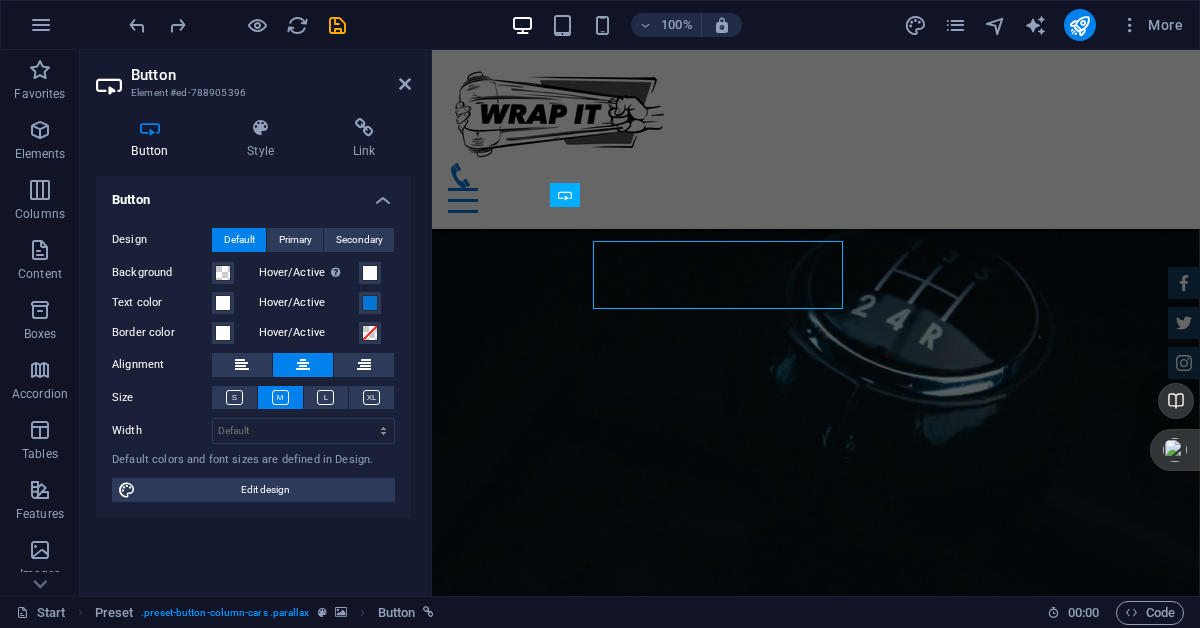 scroll, scrollTop: 2899, scrollLeft: 0, axis: vertical 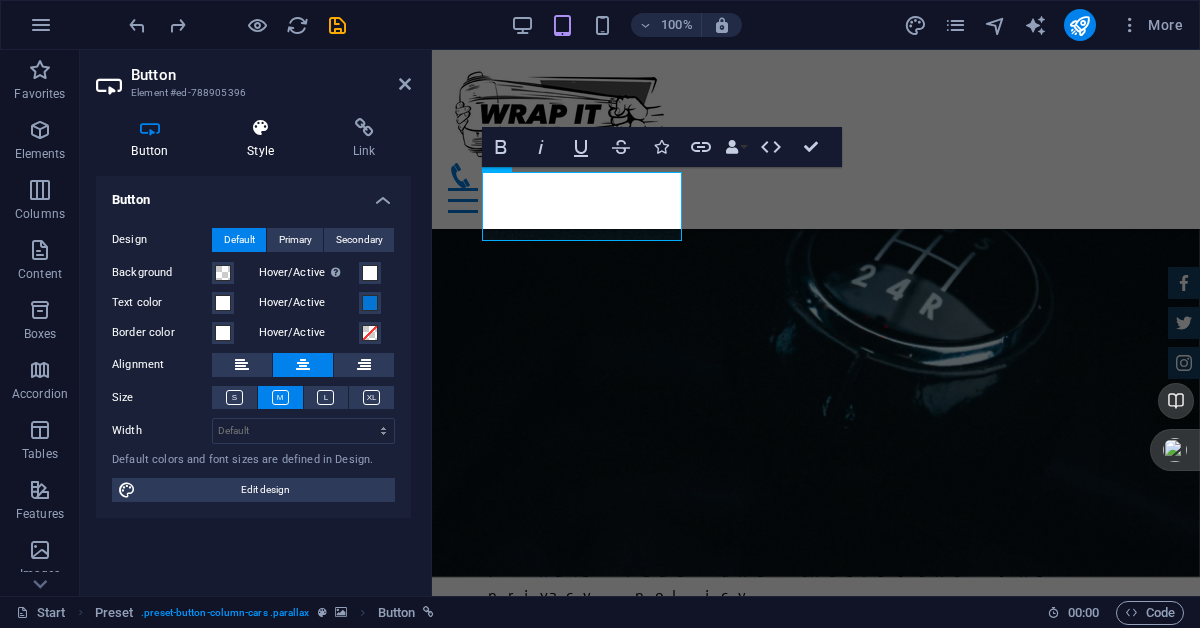 click at bounding box center (261, 128) 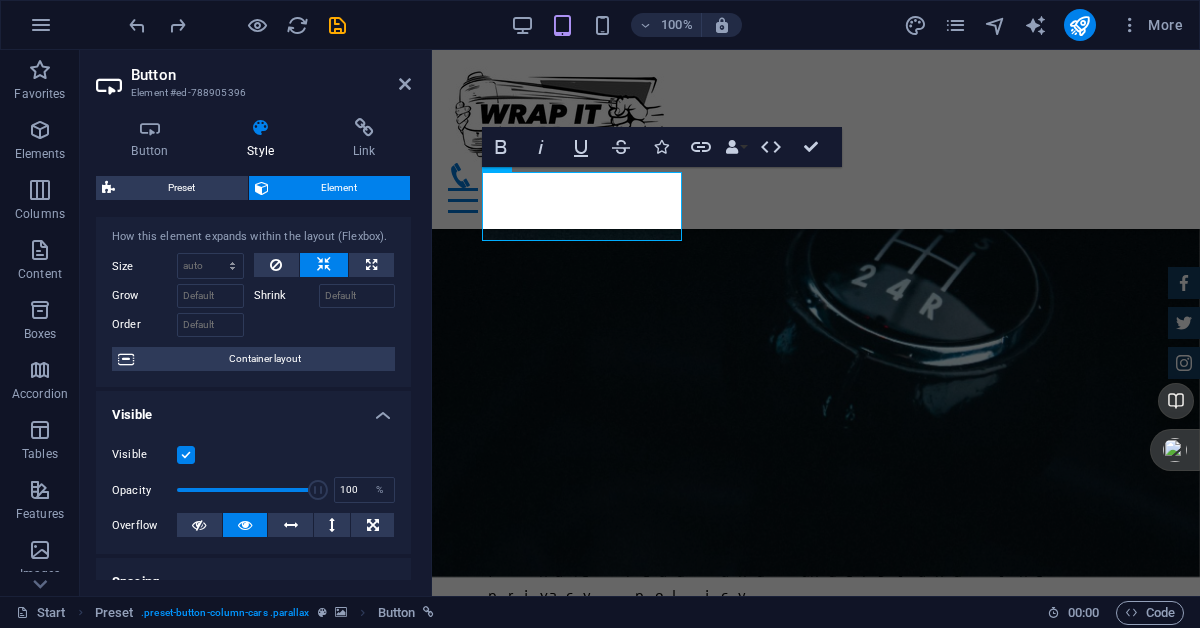 scroll, scrollTop: 0, scrollLeft: 0, axis: both 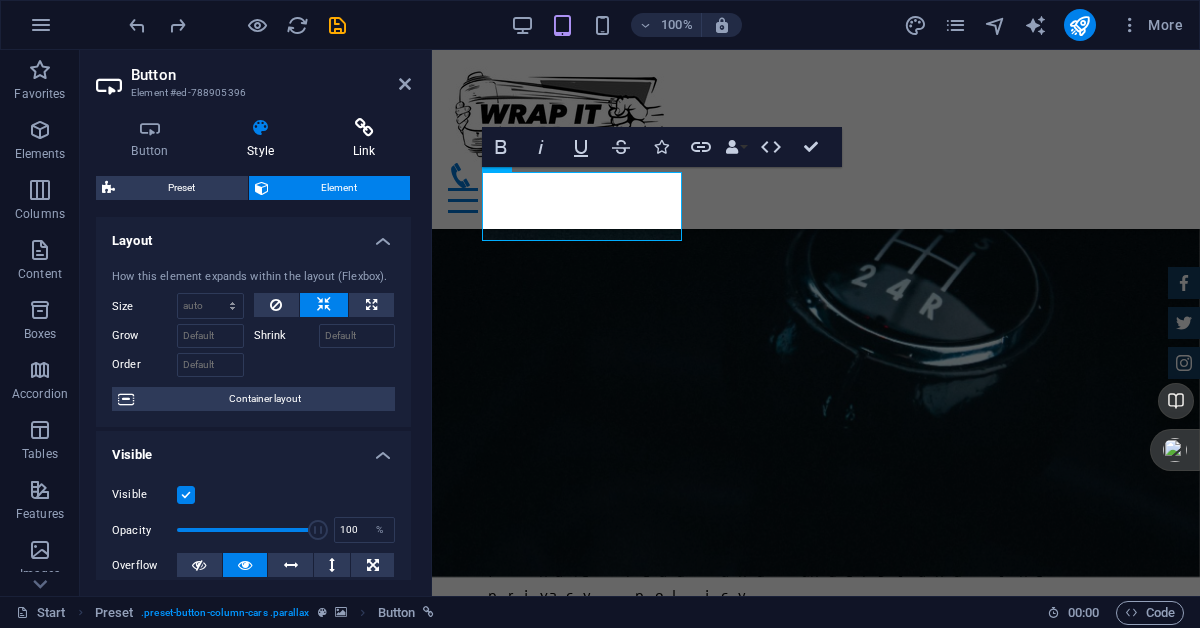 click on "Link" at bounding box center (364, 139) 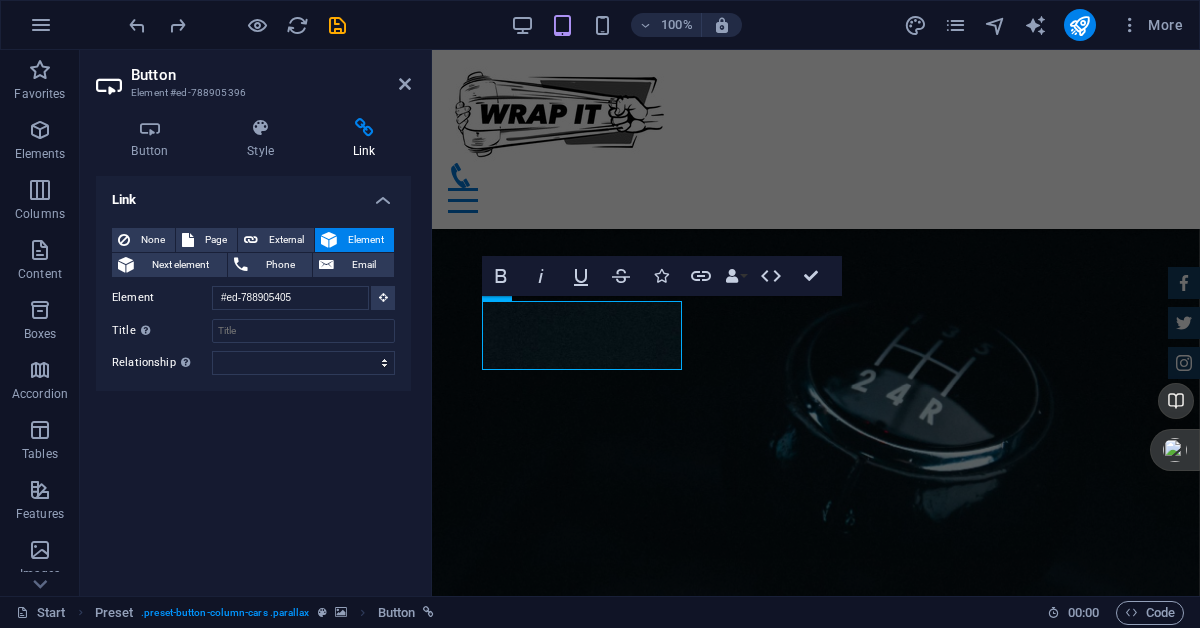 scroll, scrollTop: 2770, scrollLeft: 0, axis: vertical 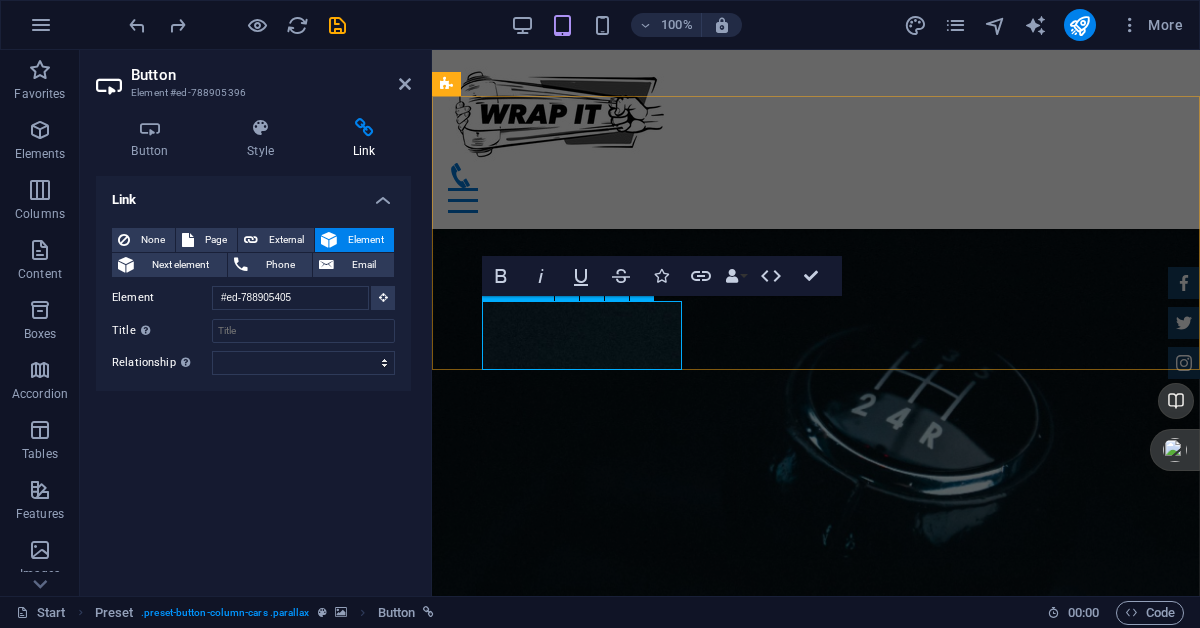 click at bounding box center [859, 2037] 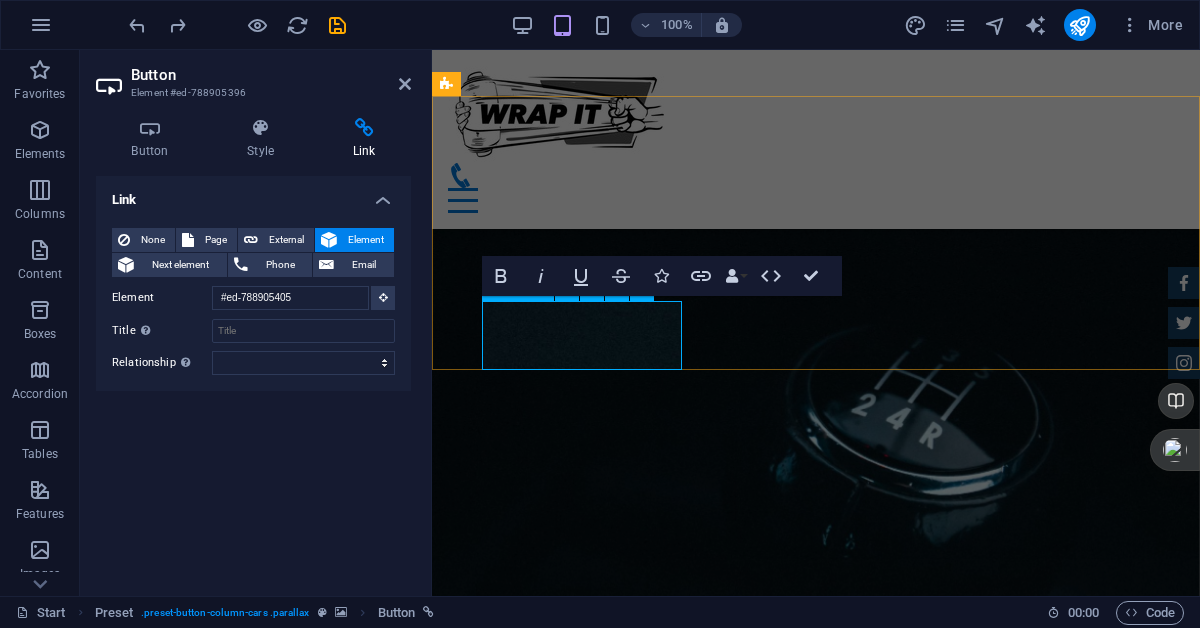 click at bounding box center [848, 2037] 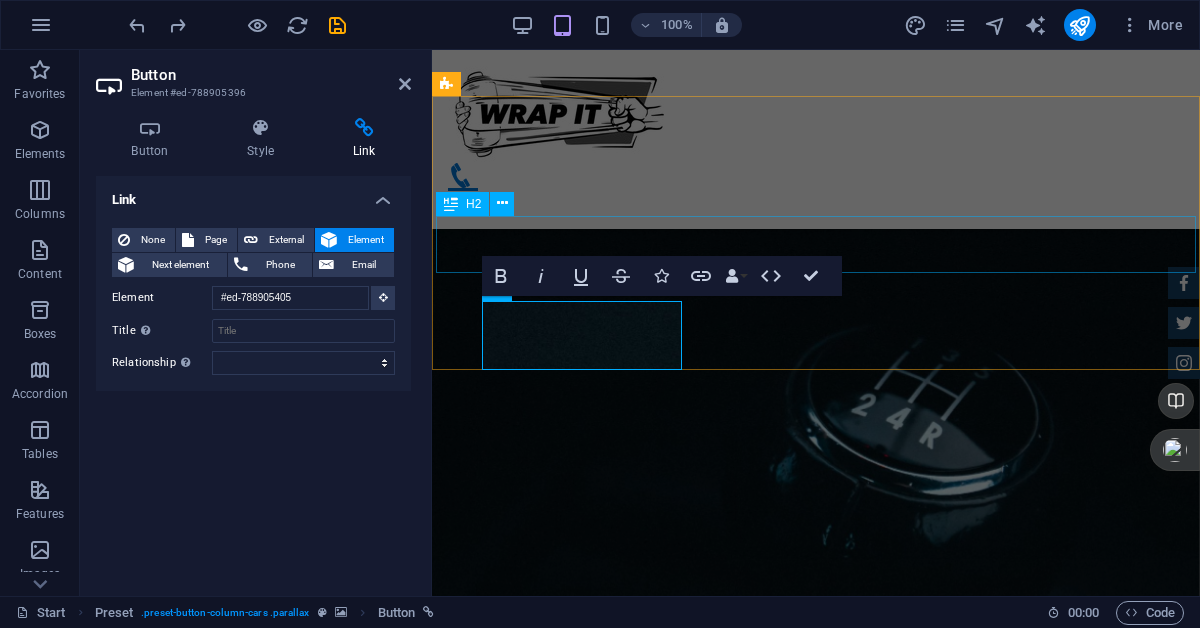 click on "Inventory" at bounding box center [820, 1952] 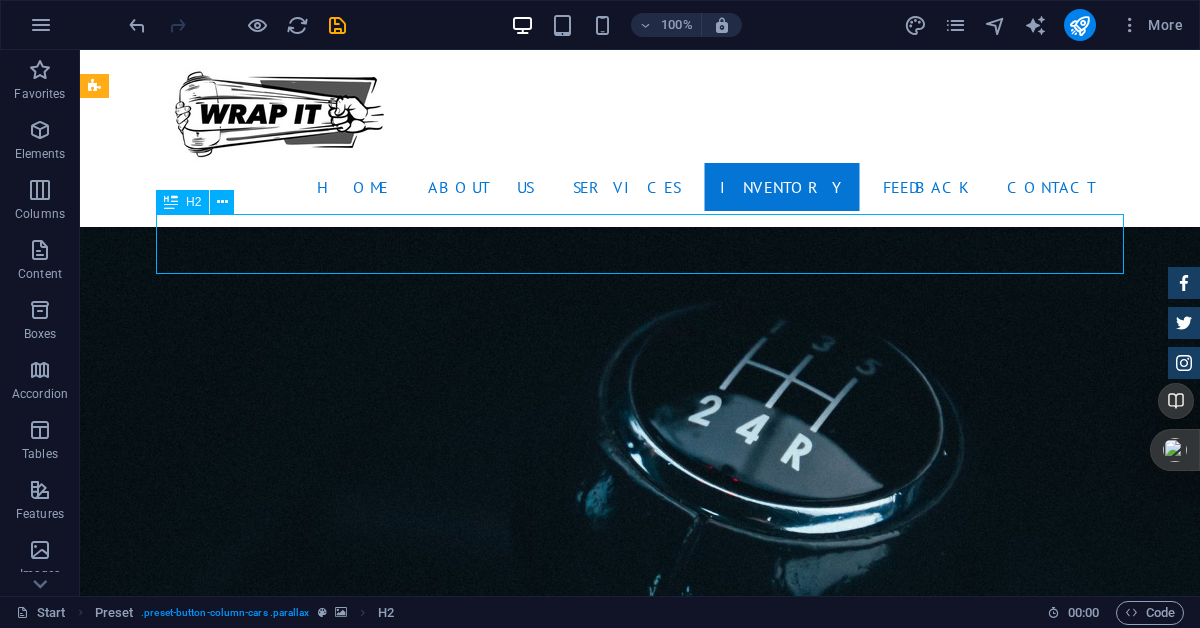 scroll, scrollTop: 2834, scrollLeft: 0, axis: vertical 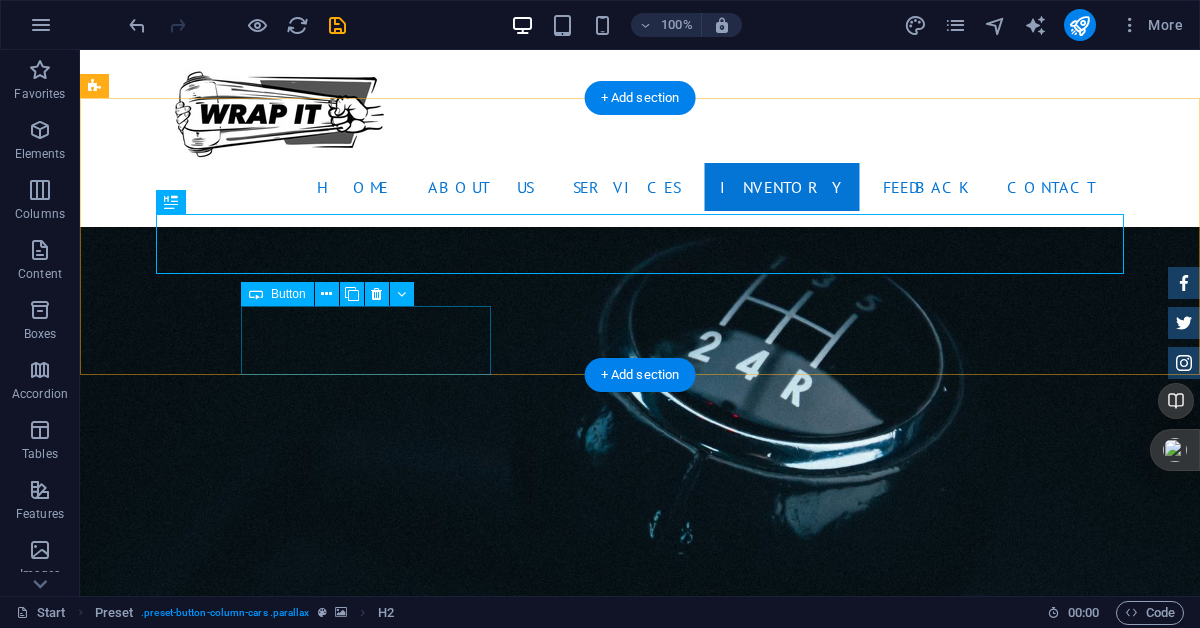 click on "New C" at bounding box center (568, 1979) 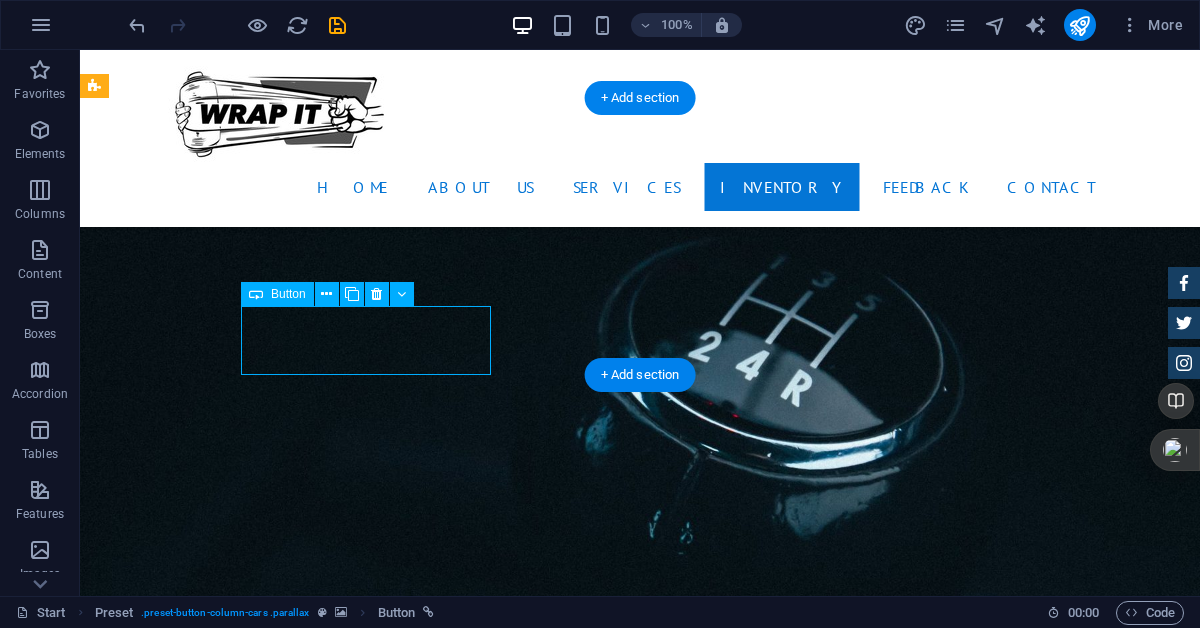 click on "New C" at bounding box center (568, 1979) 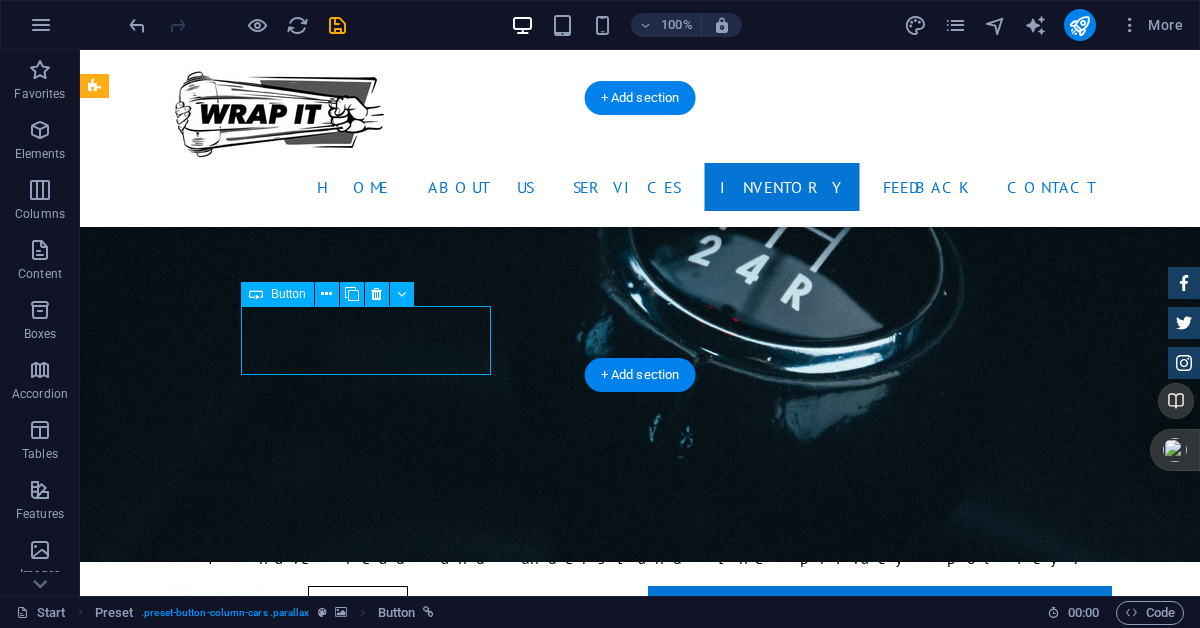 scroll, scrollTop: 2770, scrollLeft: 0, axis: vertical 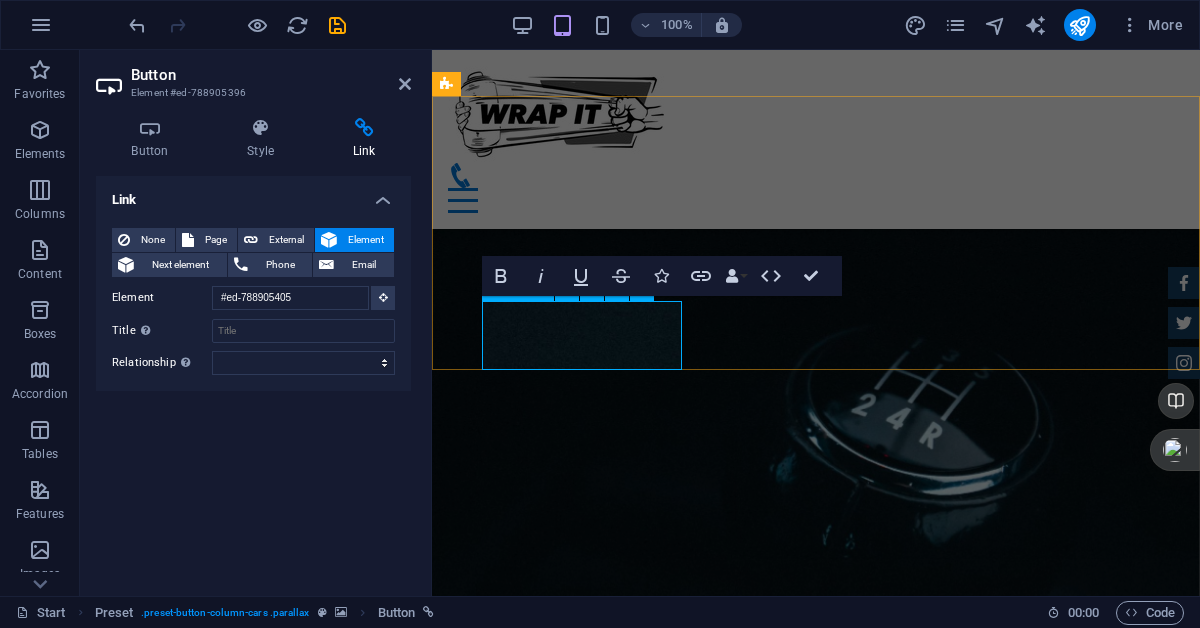 click at bounding box center [848, 2037] 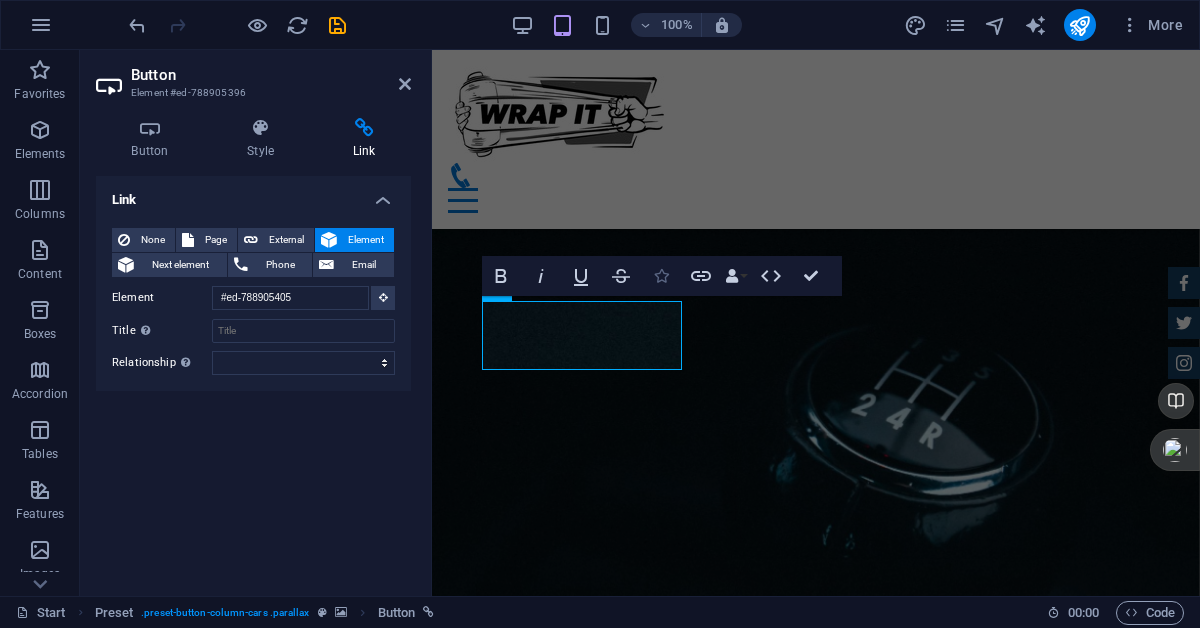 click at bounding box center [661, 276] 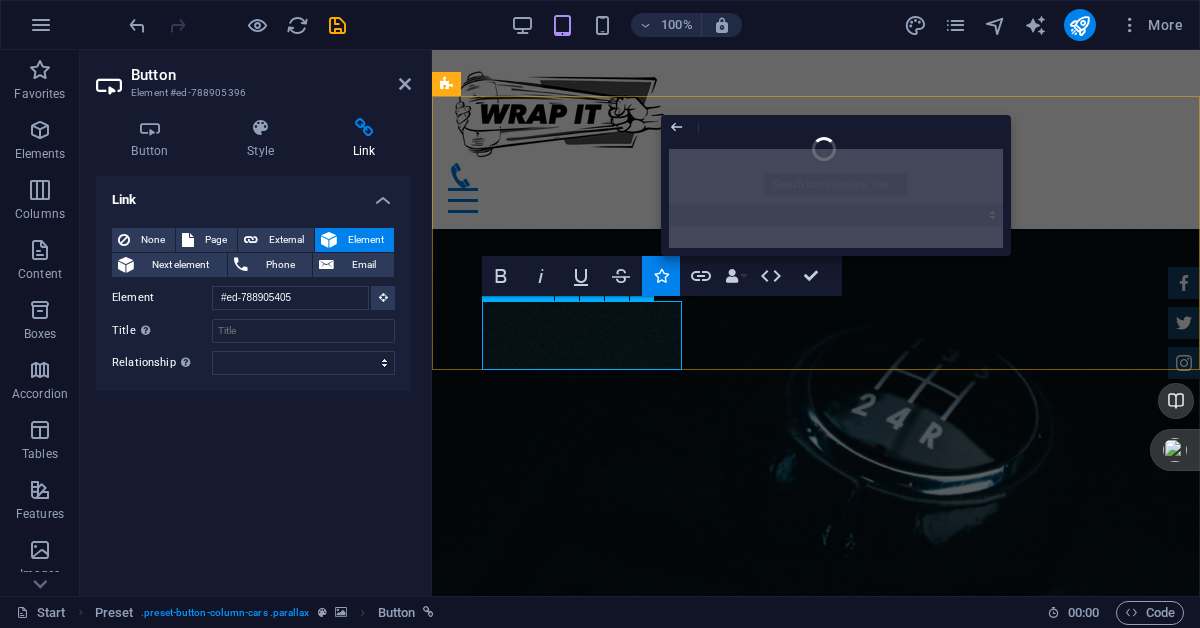 click at bounding box center [848, 2037] 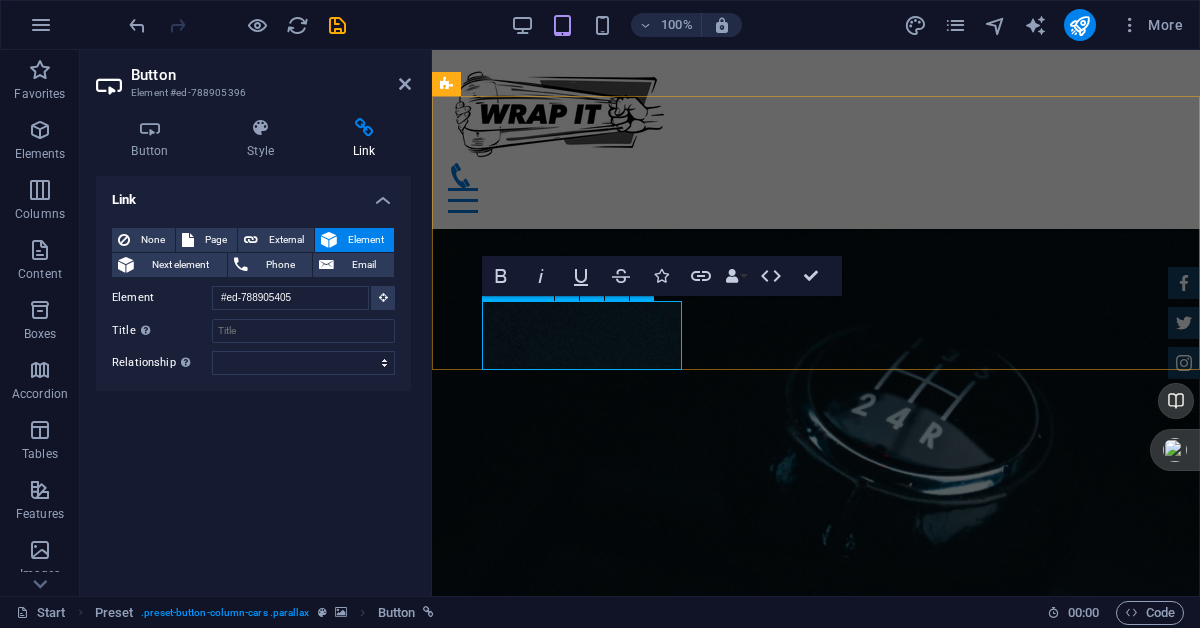 click at bounding box center (848, 2037) 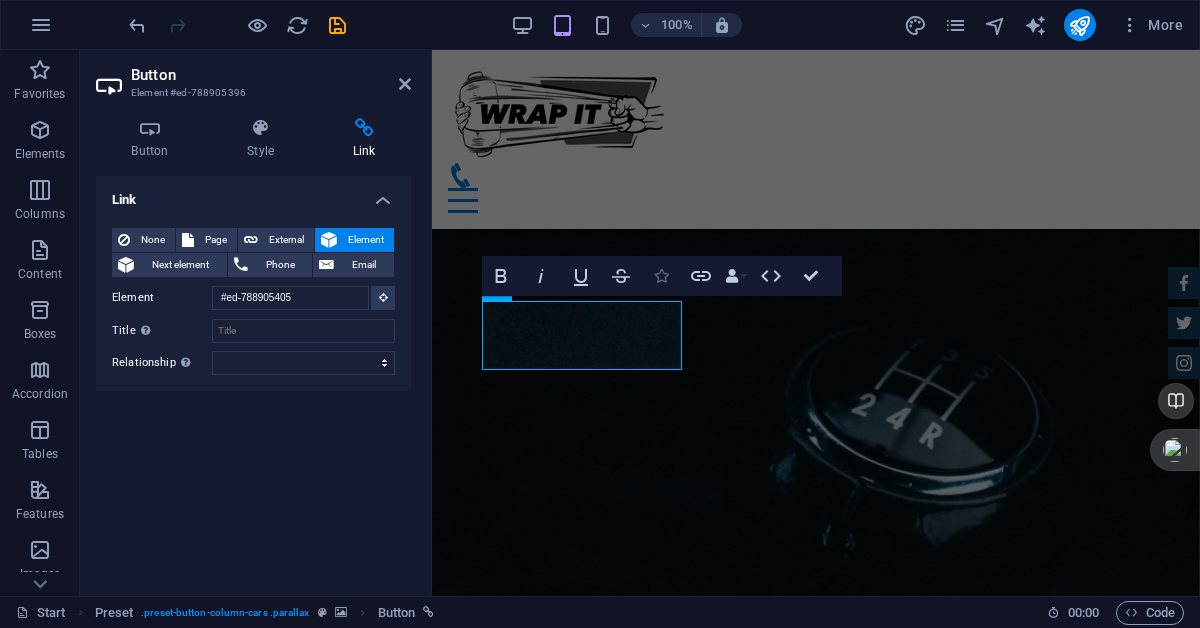 click at bounding box center (661, 276) 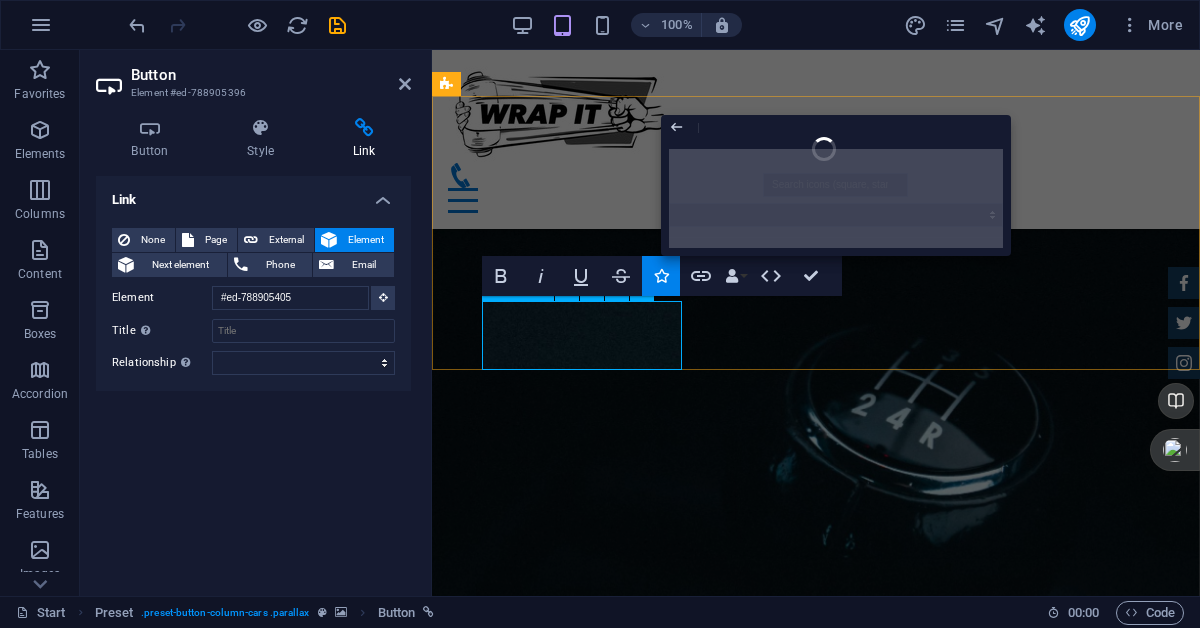 click at bounding box center [845, 2037] 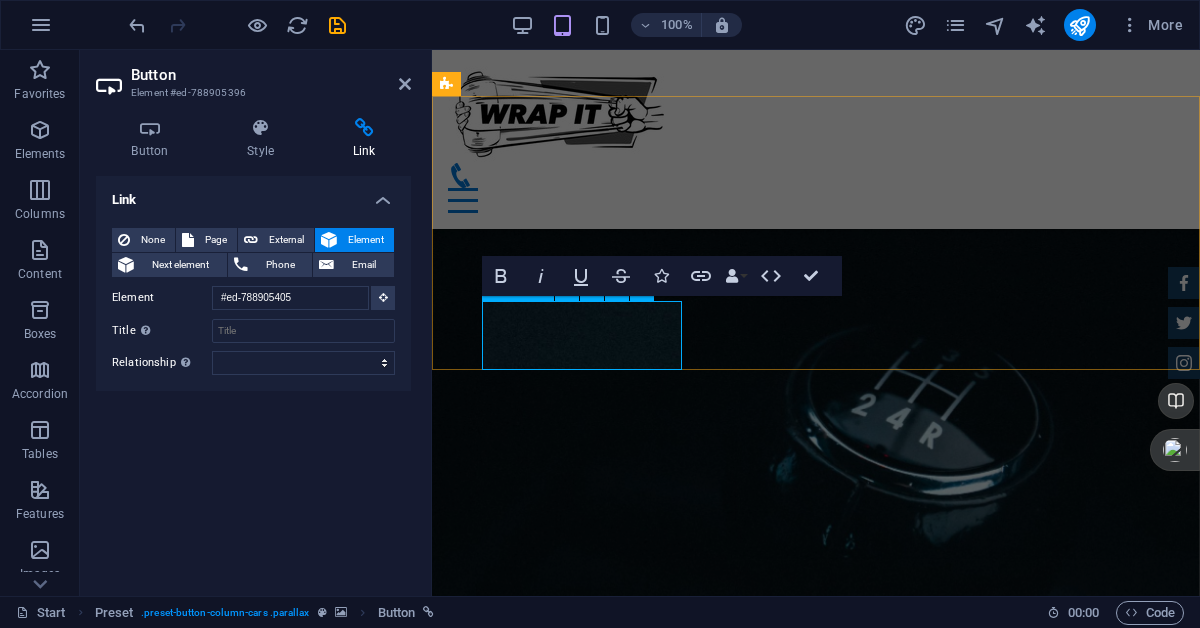 click at bounding box center [845, 2037] 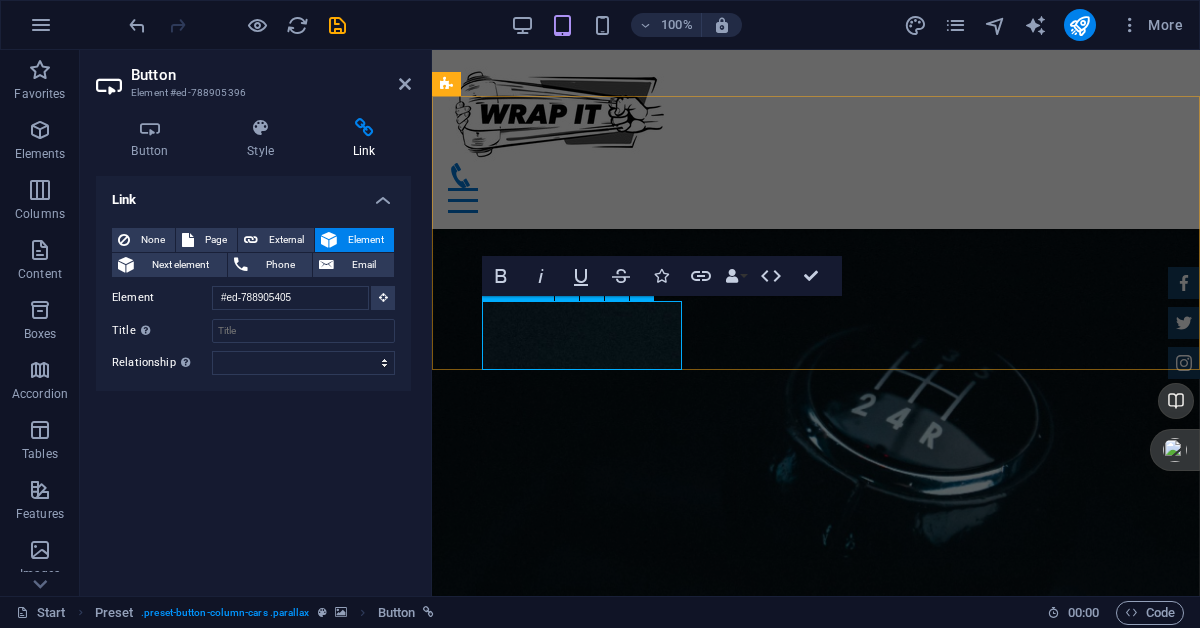 click at bounding box center (845, 2037) 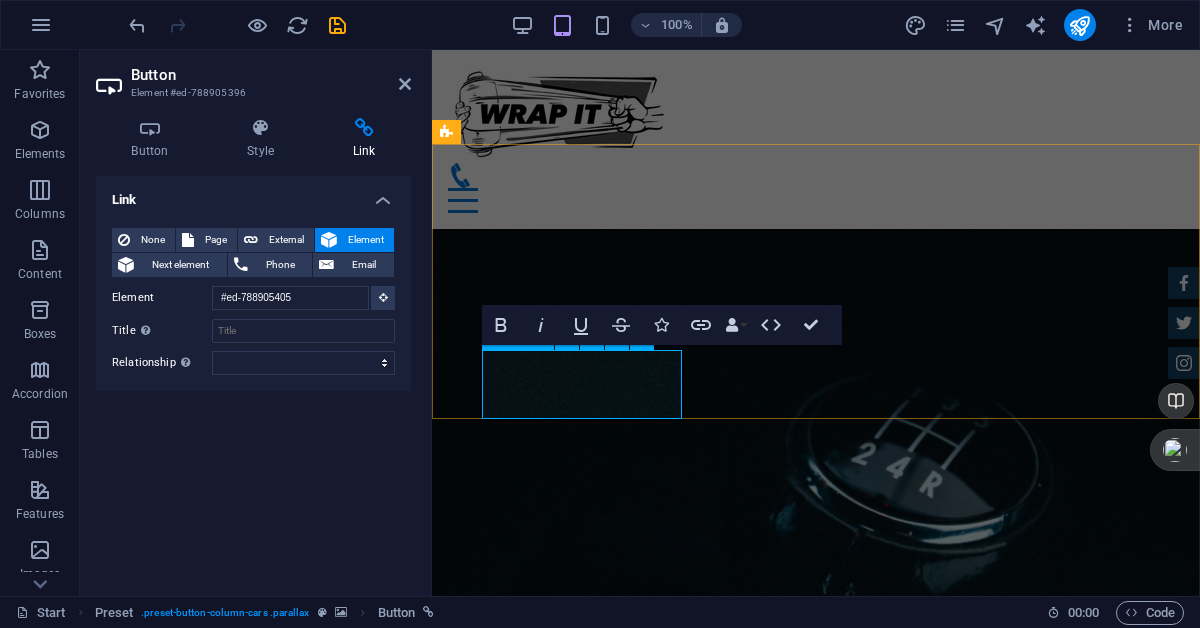 scroll, scrollTop: 2722, scrollLeft: 0, axis: vertical 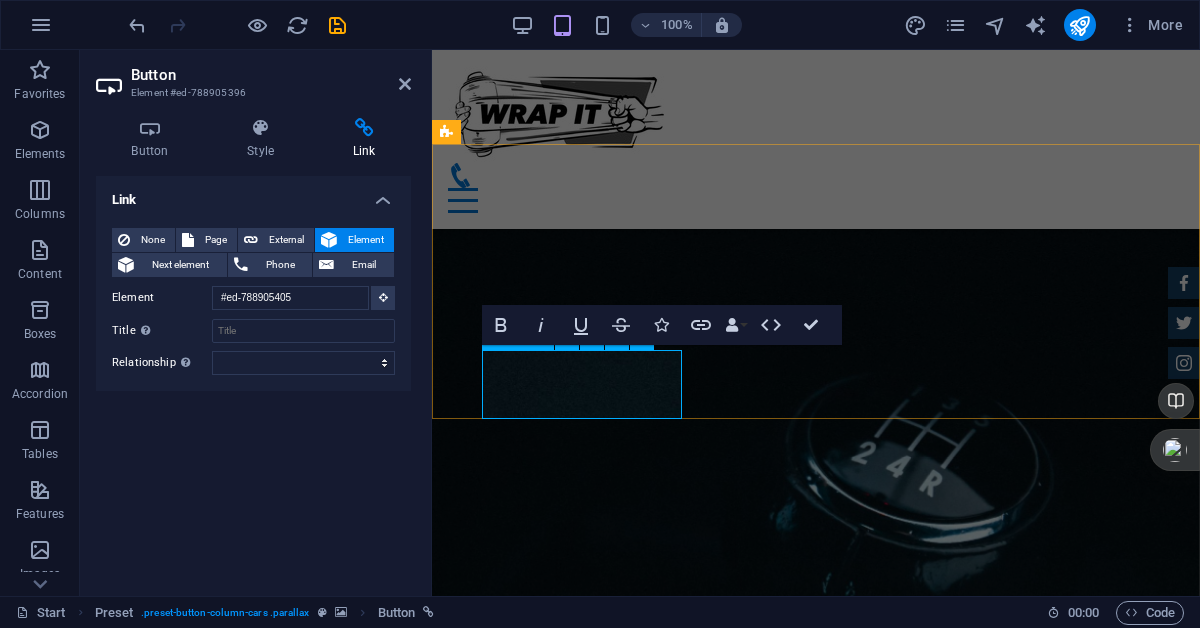 click at bounding box center [845, 2085] 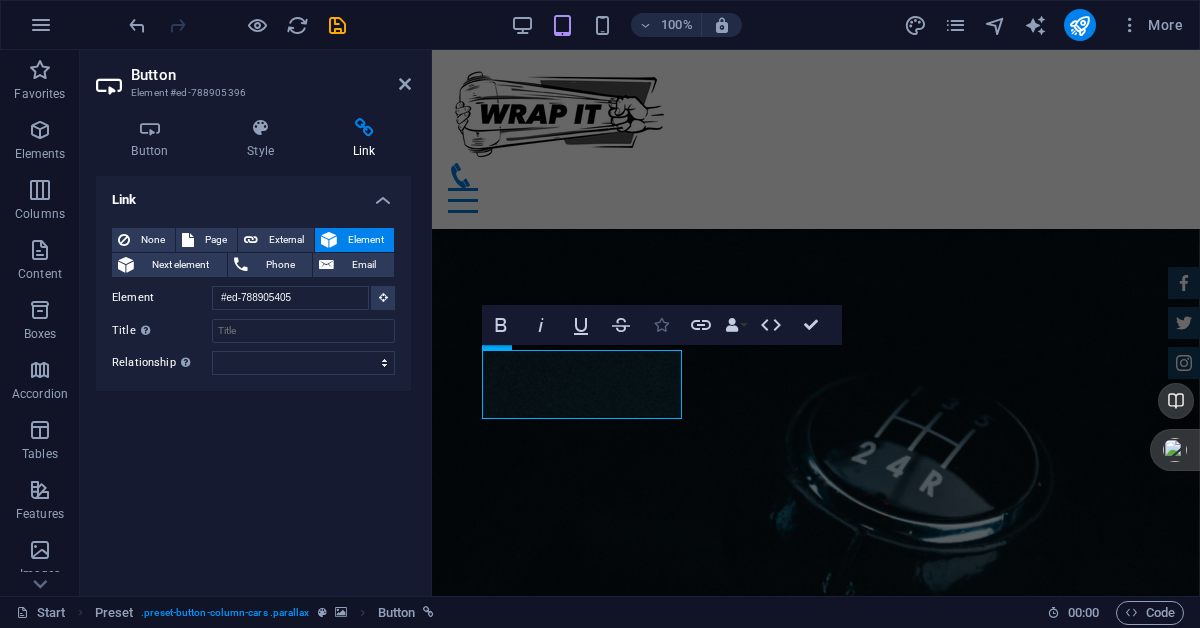 click at bounding box center (661, 325) 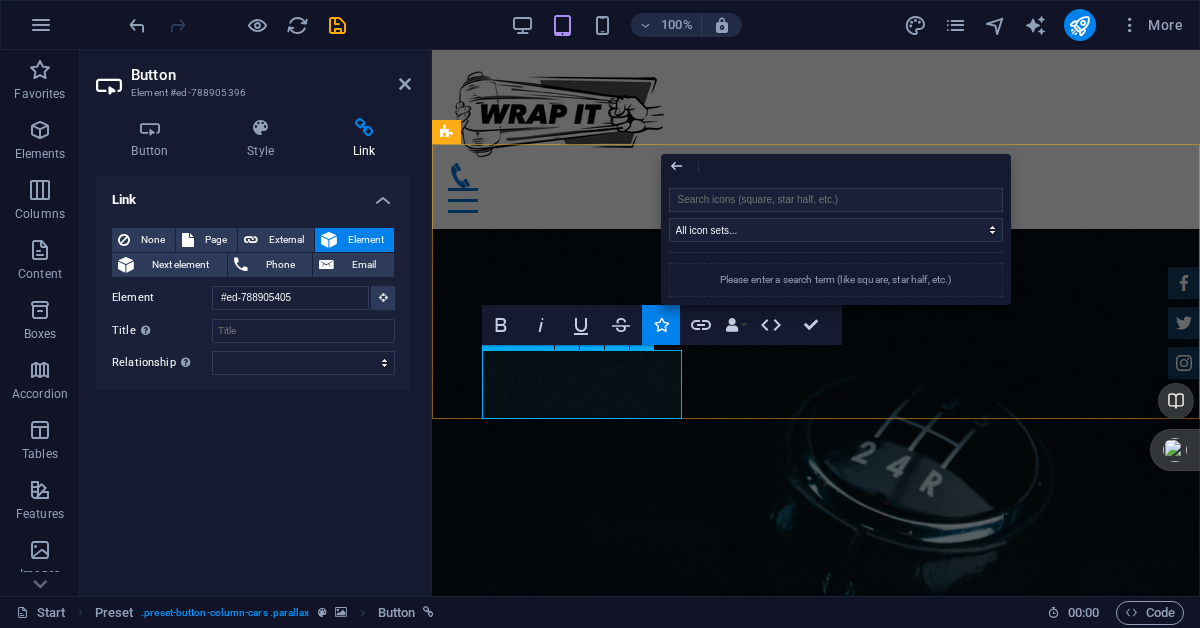 click on "​" at bounding box center (845, 2085) 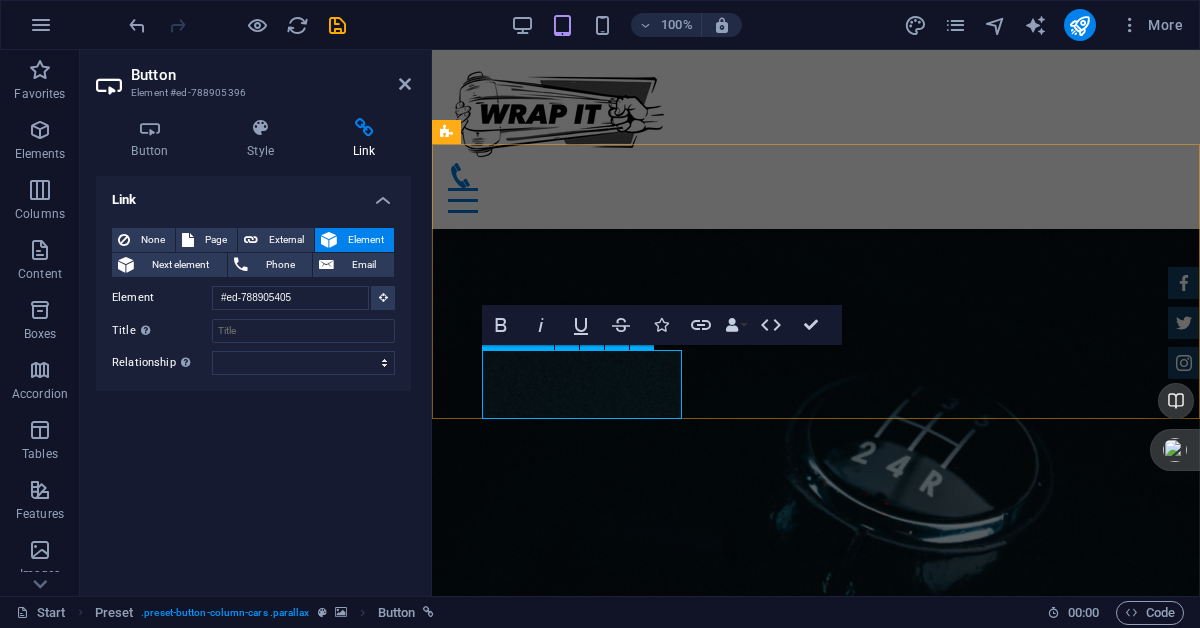 click on "New  C" at bounding box center (820, 2091) 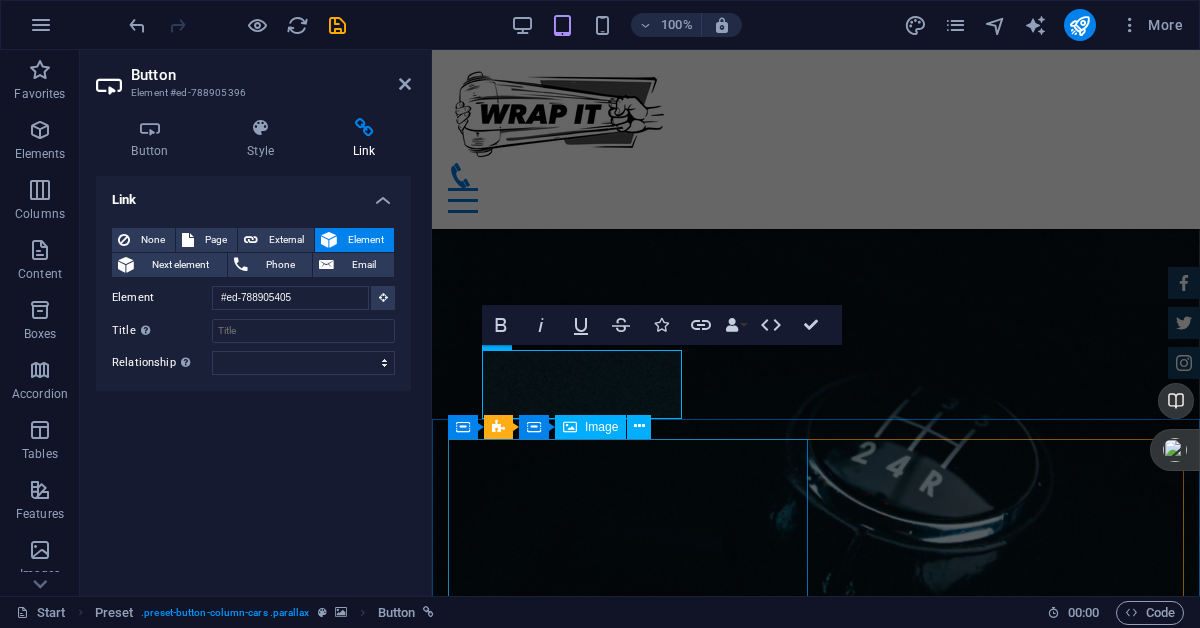 click at bounding box center (816, 2599) 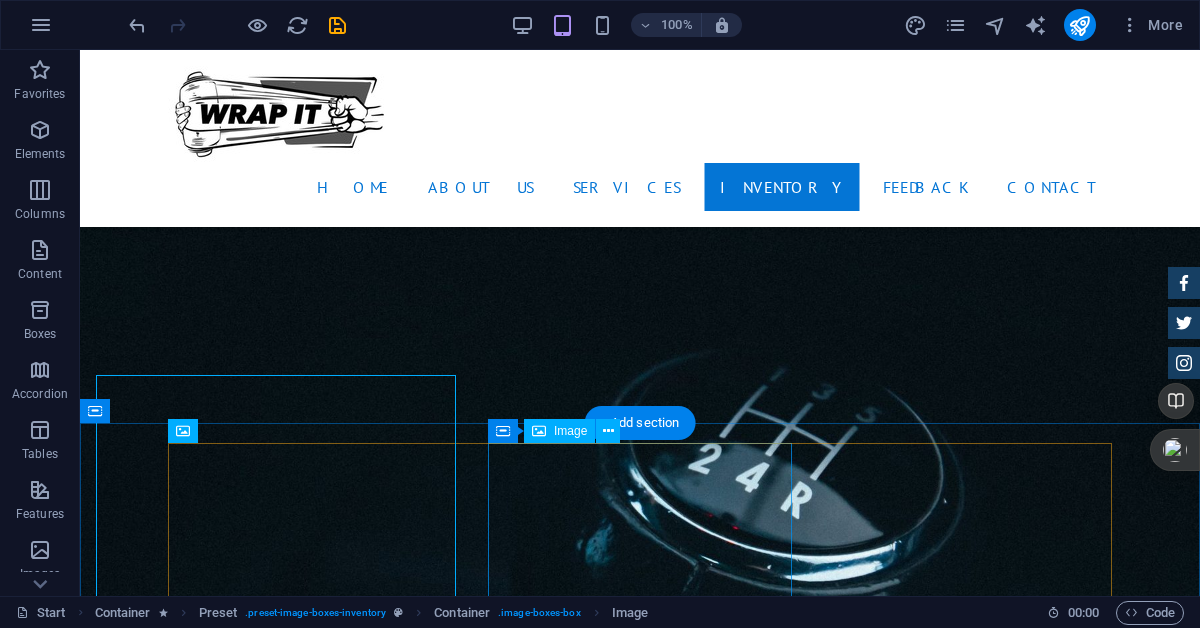 scroll, scrollTop: 2785, scrollLeft: 0, axis: vertical 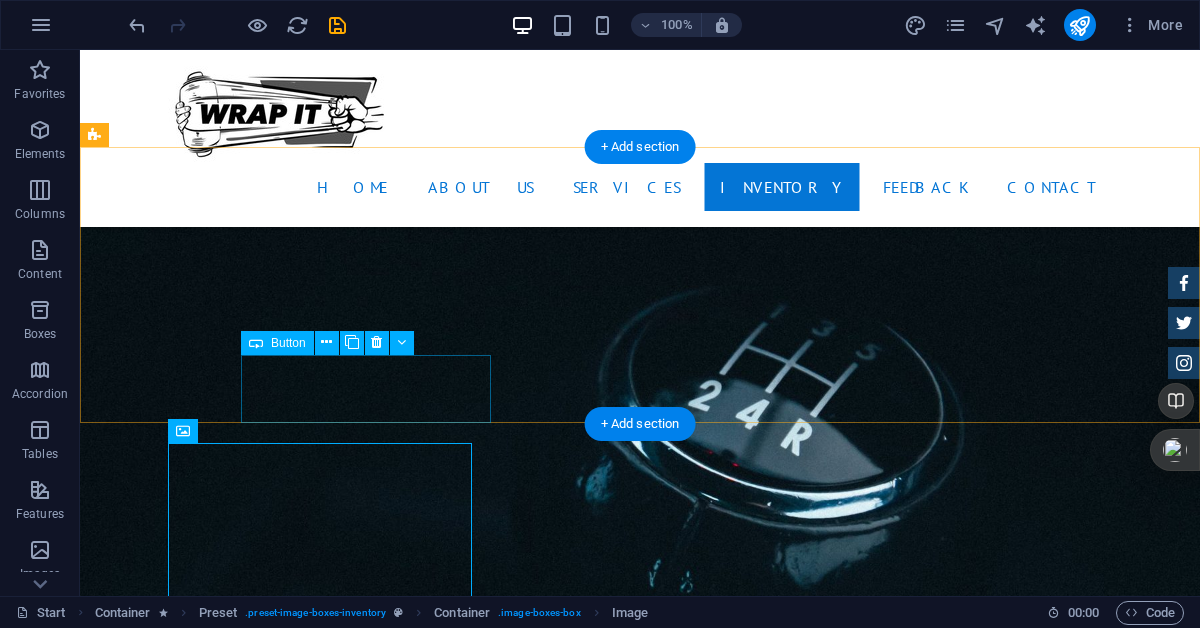 click on "New C" at bounding box center [568, 2028] 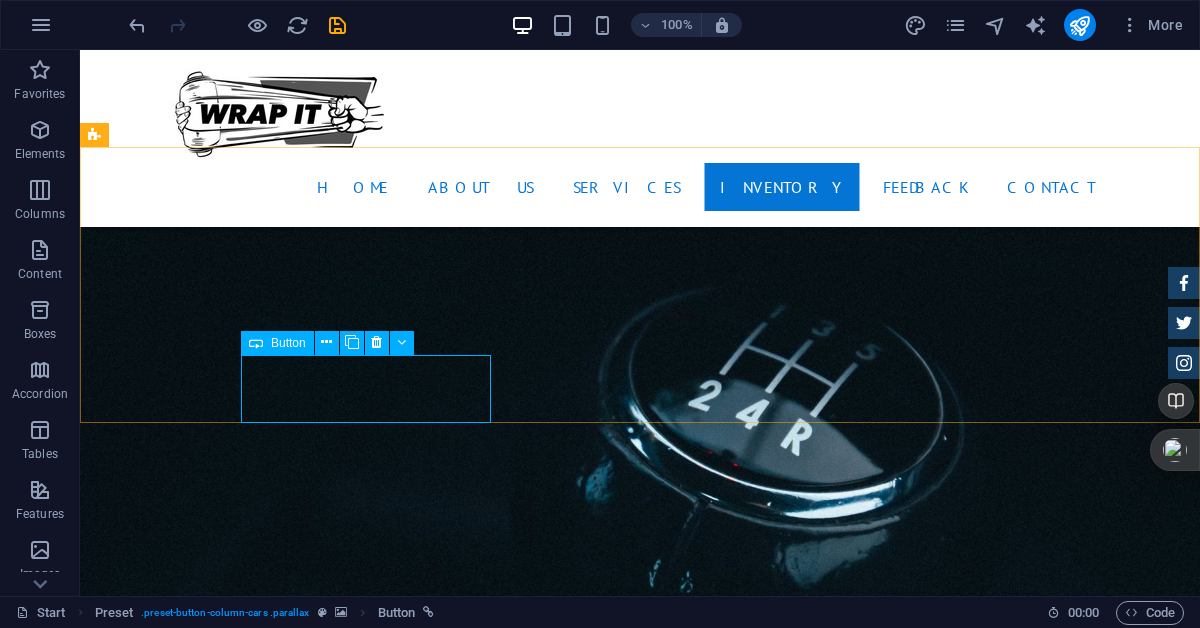 click on "Button" at bounding box center [288, 343] 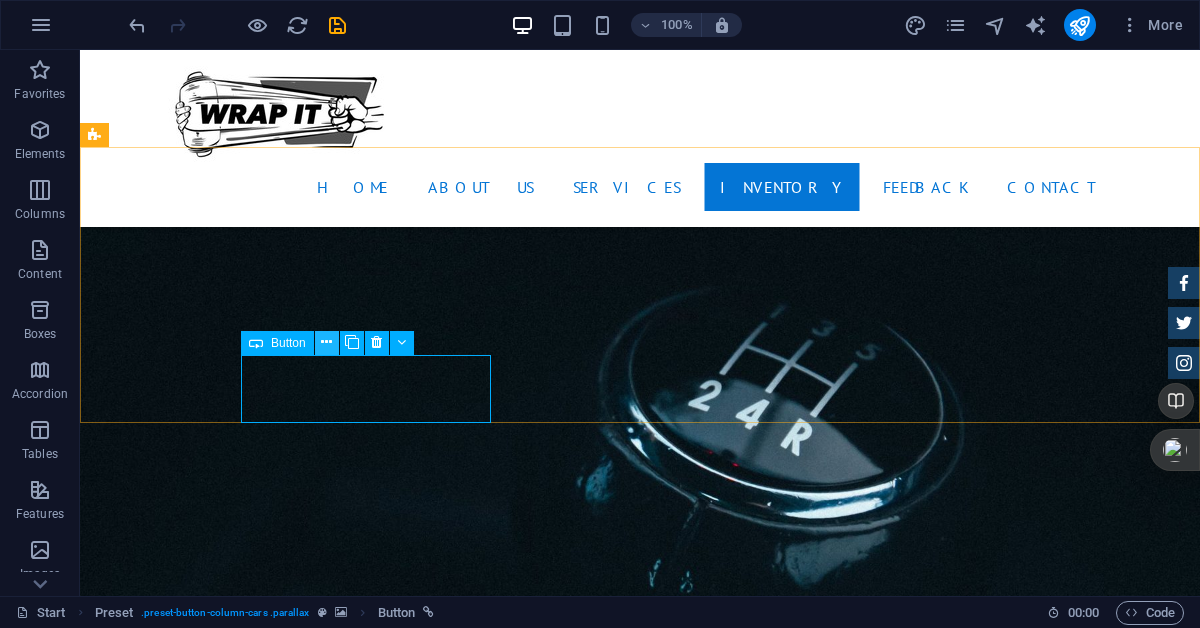 click at bounding box center [326, 342] 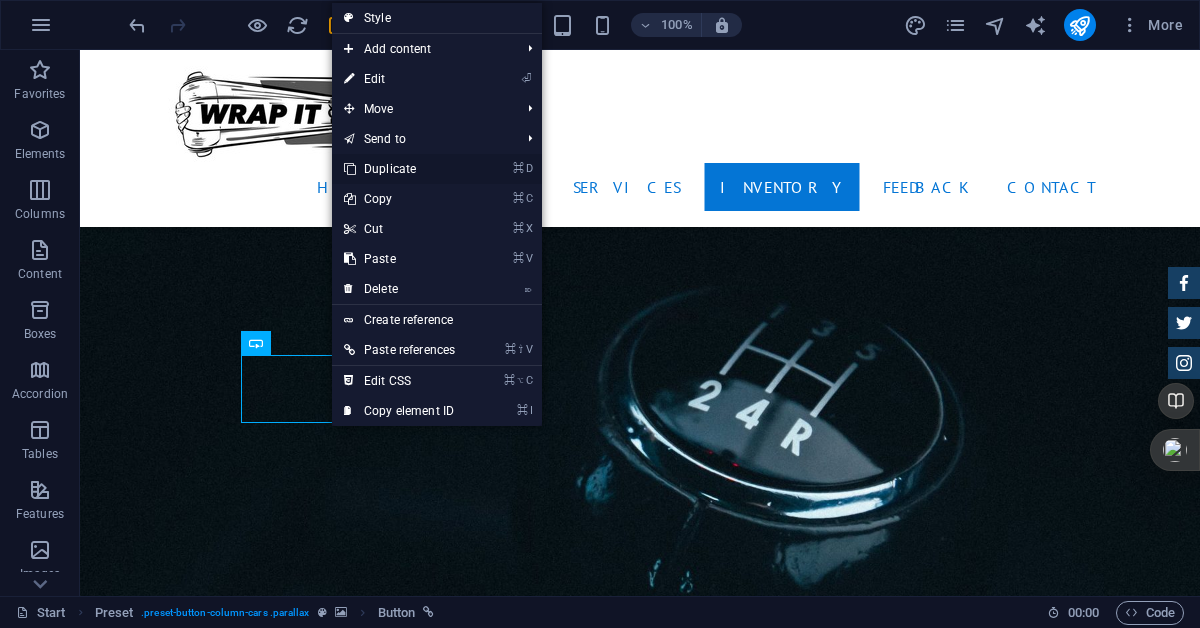click on "⌘ D  Duplicate" at bounding box center [399, 169] 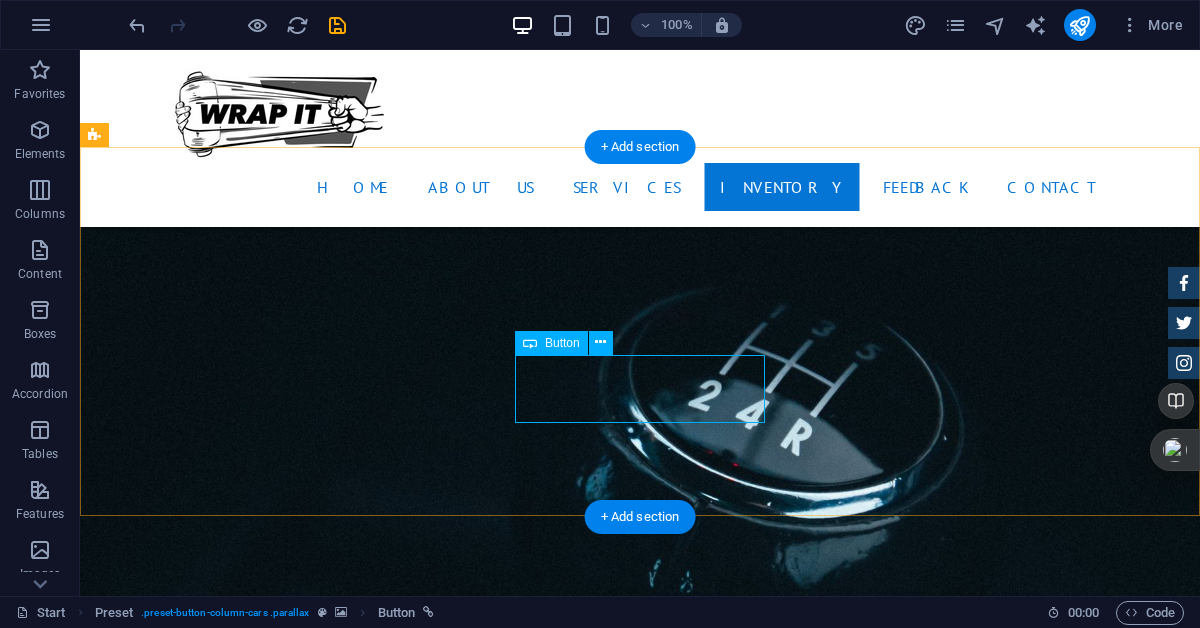 click on "New C" at bounding box center [568, 2137] 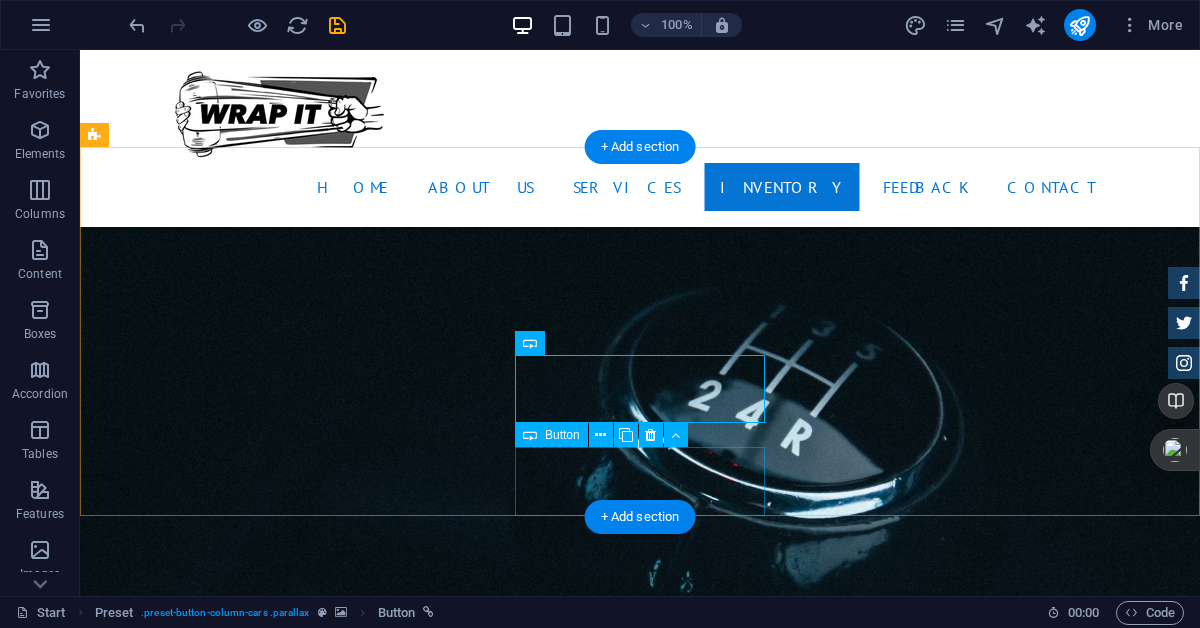 click on "on Sale" at bounding box center [568, 2298] 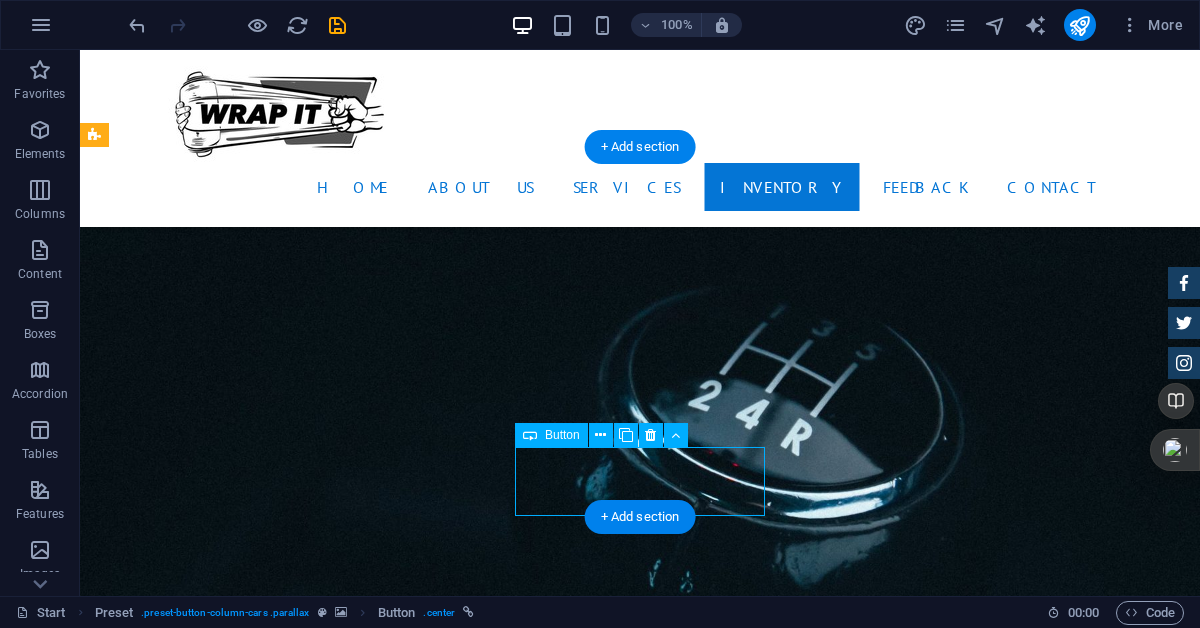 click on "on Sale" at bounding box center (568, 2298) 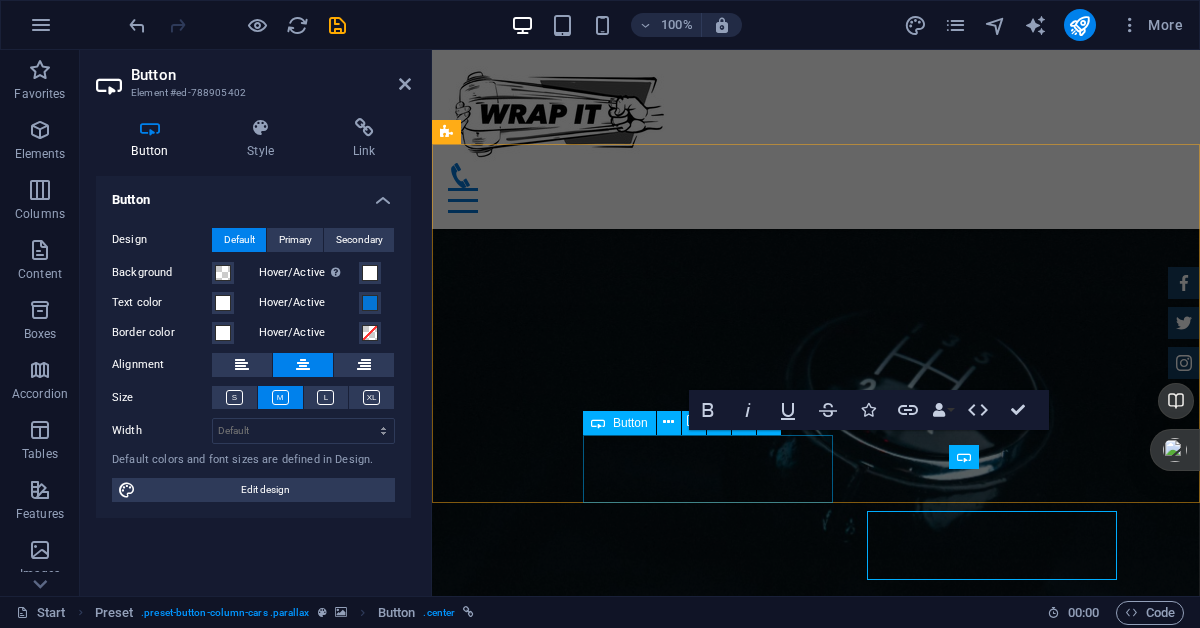 scroll, scrollTop: 2722, scrollLeft: 0, axis: vertical 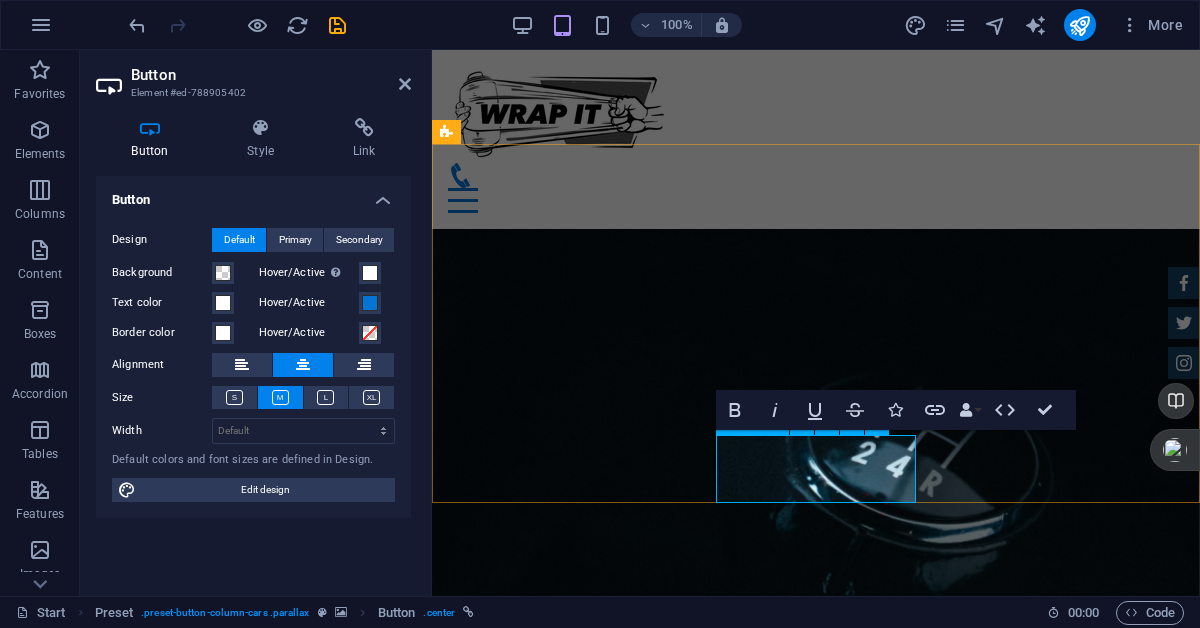 click on "on Sale" at bounding box center [820, 2346] 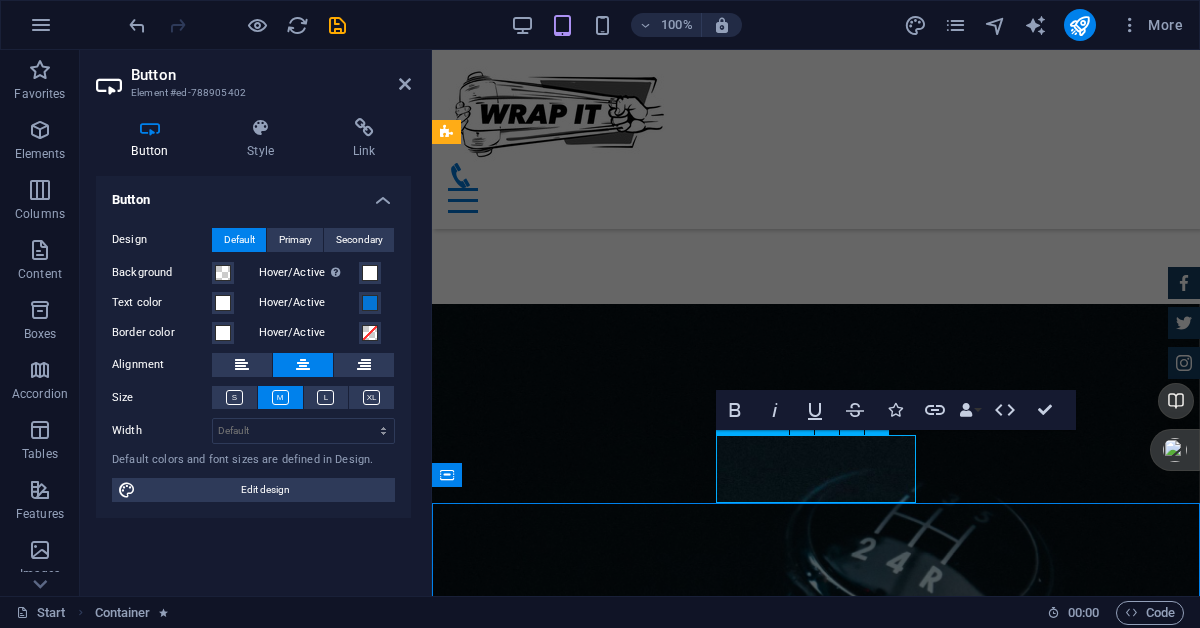 scroll, scrollTop: 2785, scrollLeft: 0, axis: vertical 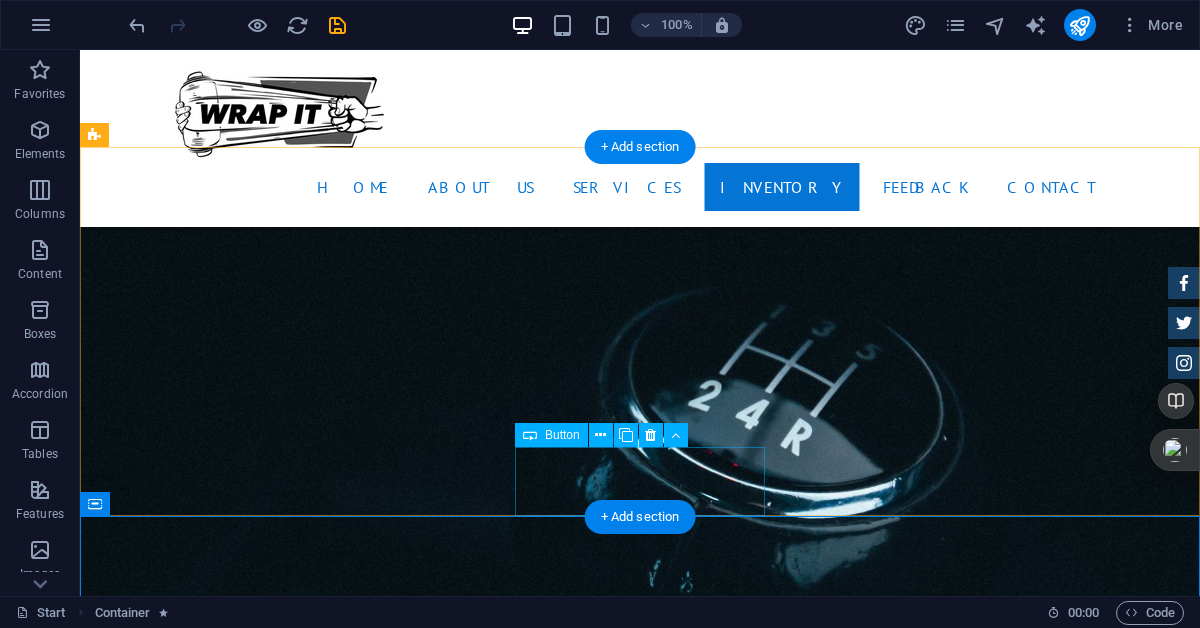 click on "on Sale" at bounding box center (568, 2298) 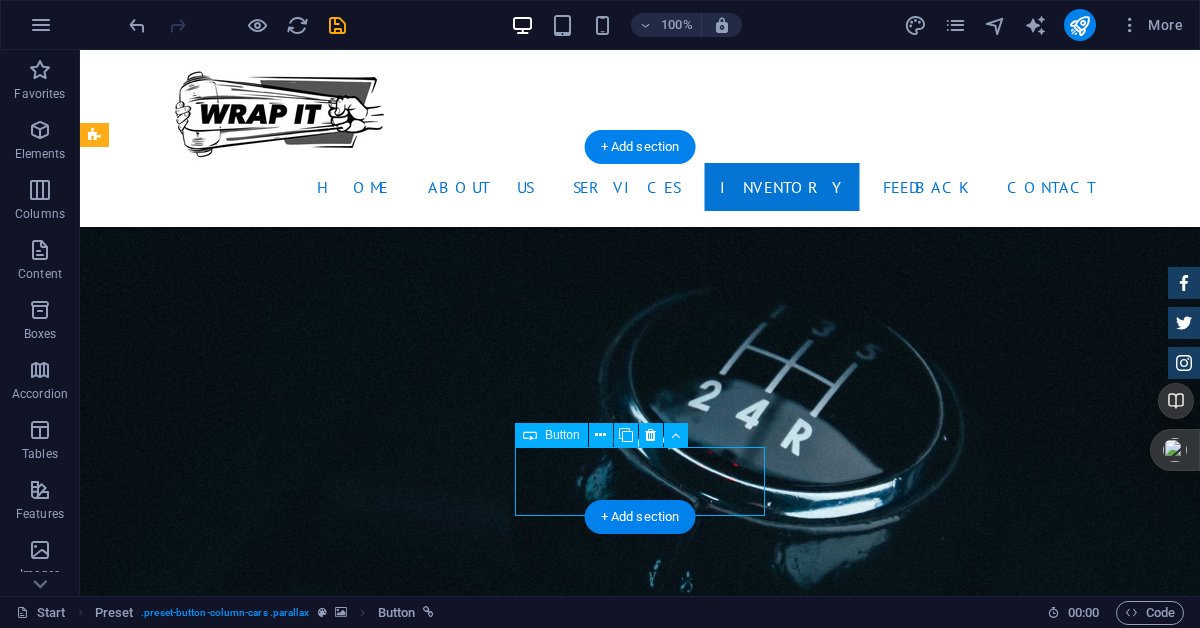 click on "on Sale" at bounding box center (568, 2298) 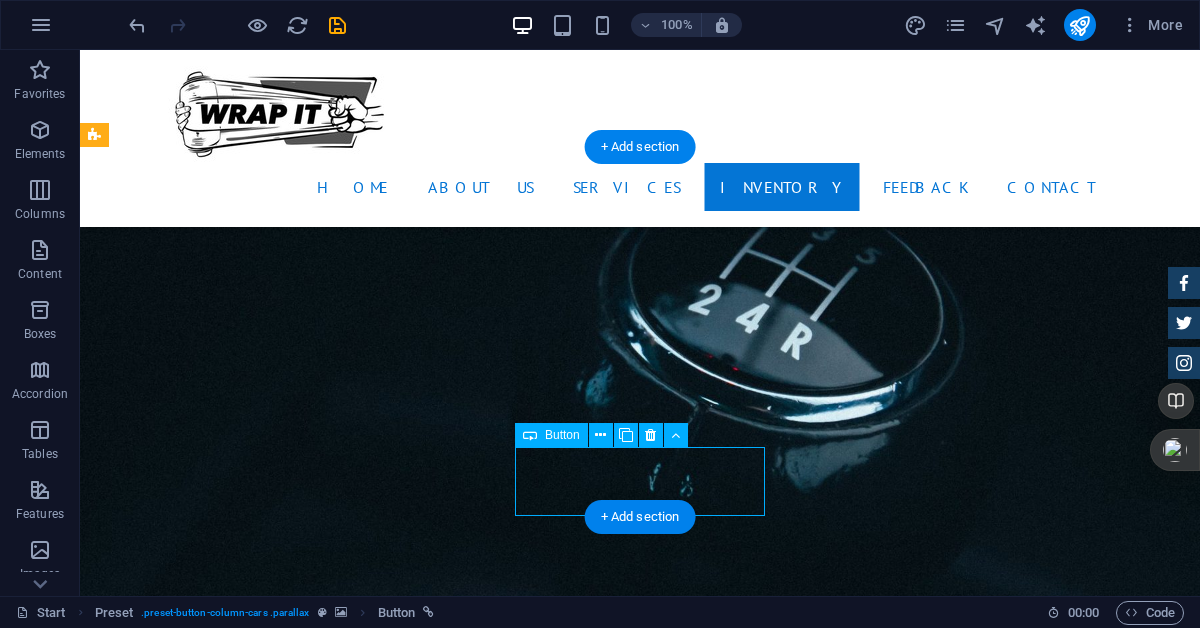 scroll, scrollTop: 2722, scrollLeft: 0, axis: vertical 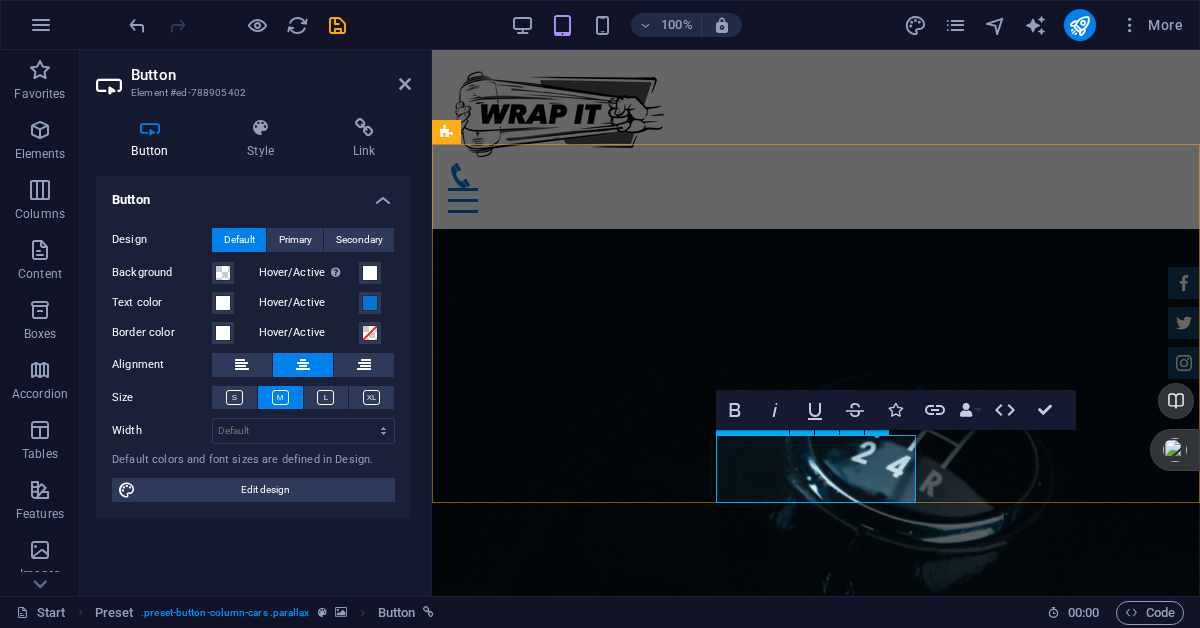 type 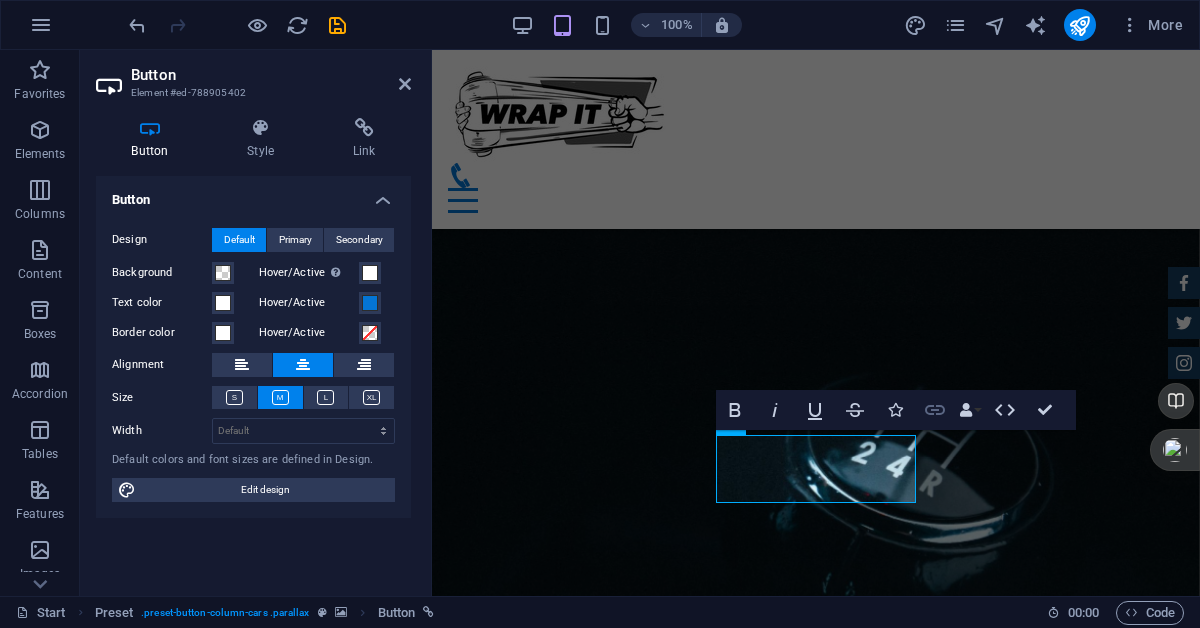 click 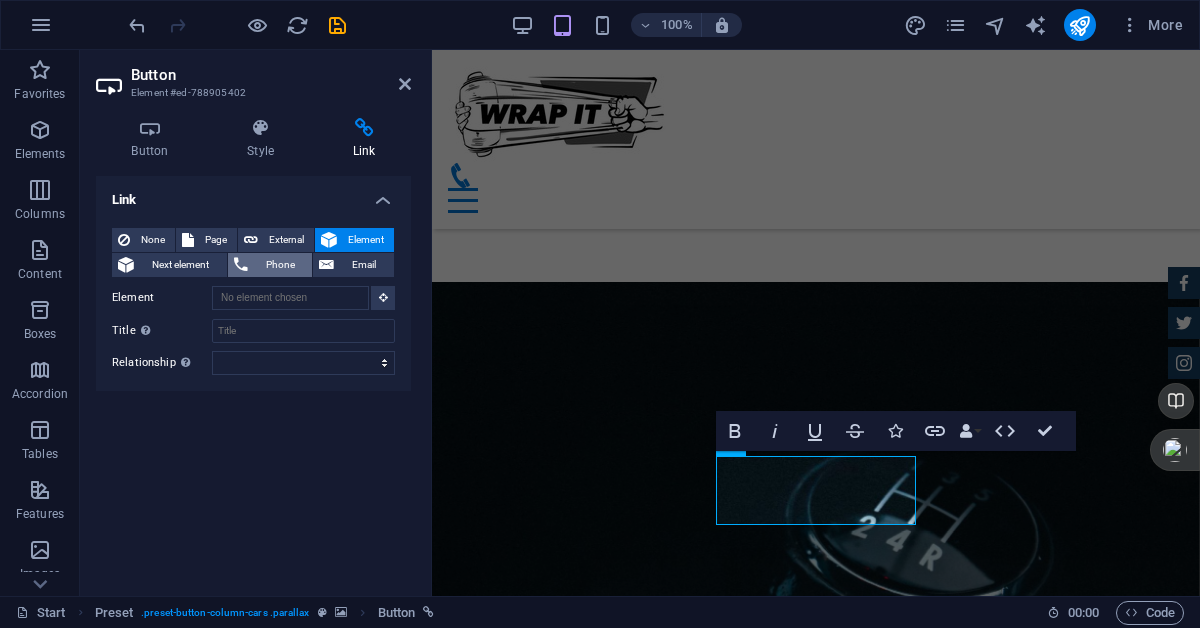 scroll, scrollTop: 2593, scrollLeft: 0, axis: vertical 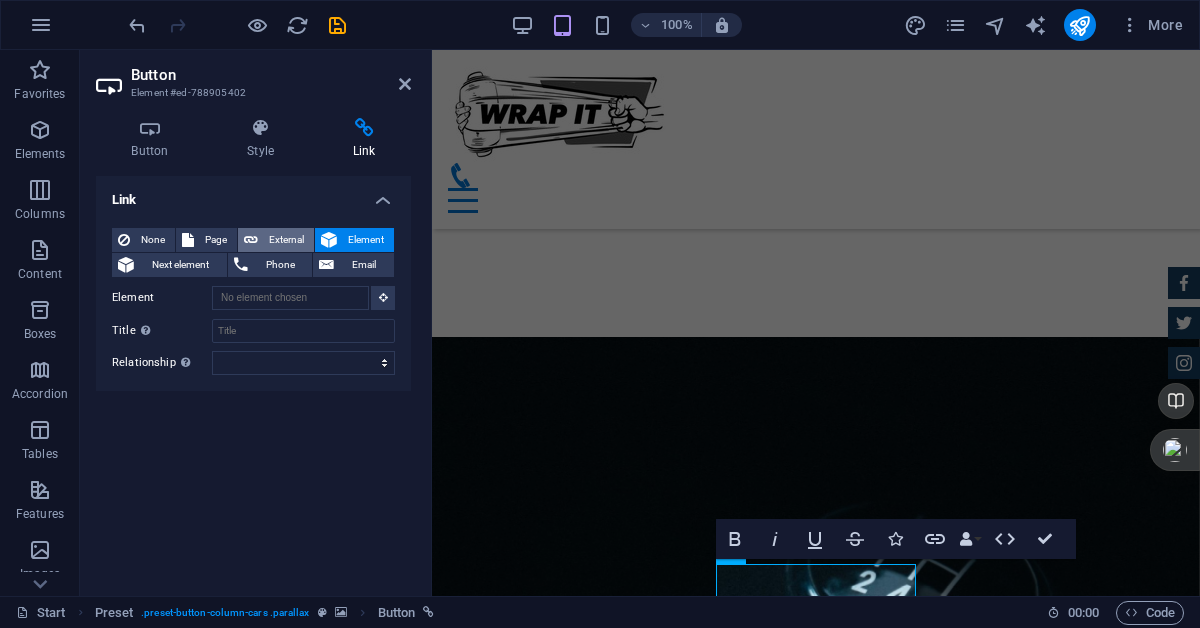 click on "External" at bounding box center [286, 240] 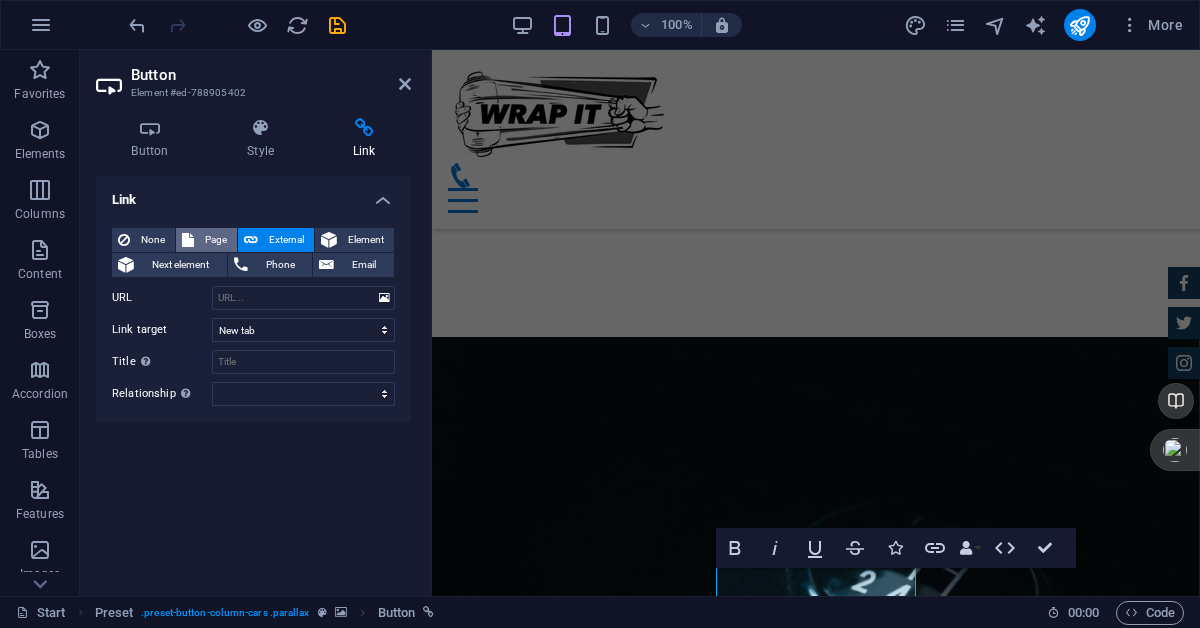 click on "Page" at bounding box center [215, 240] 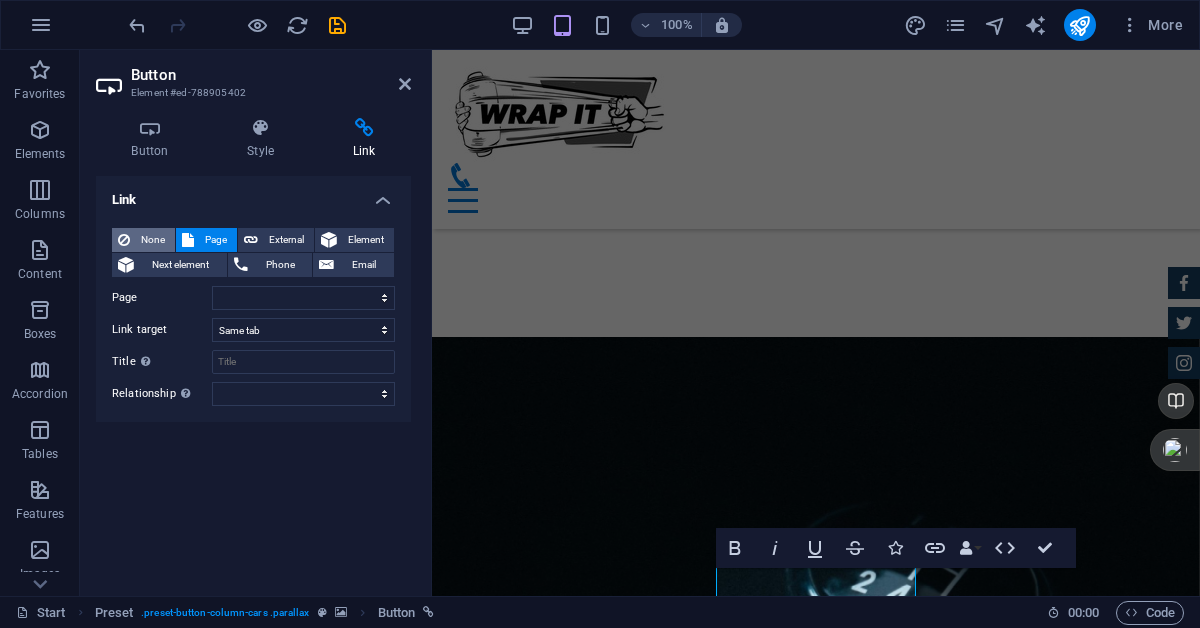 click on "None" at bounding box center (152, 240) 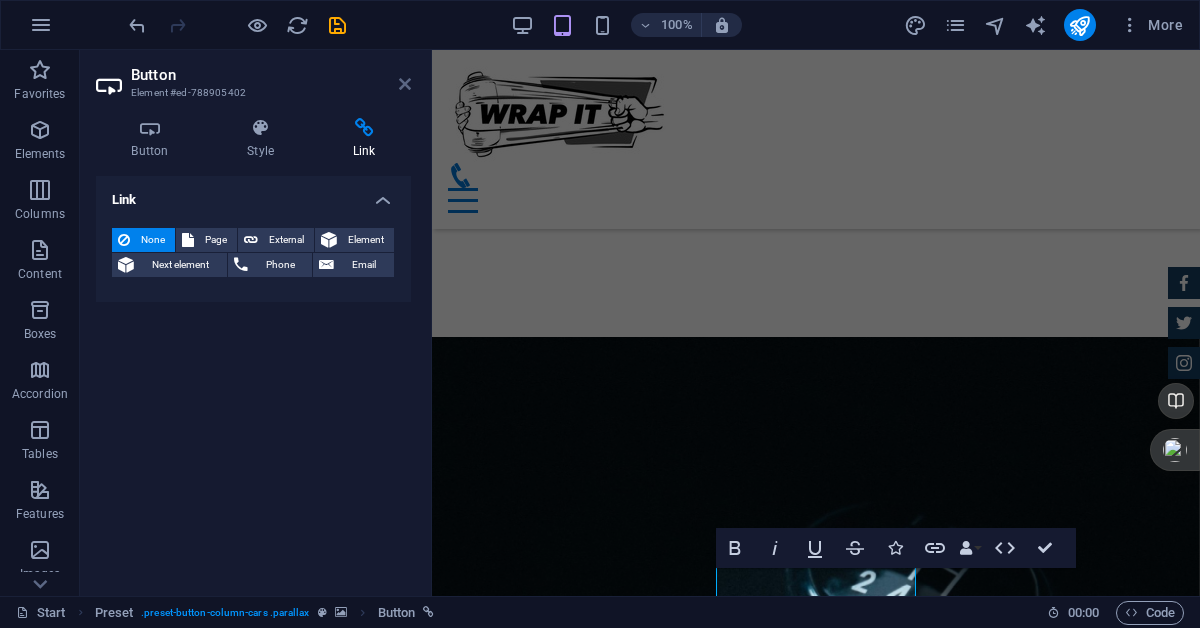 click at bounding box center (405, 84) 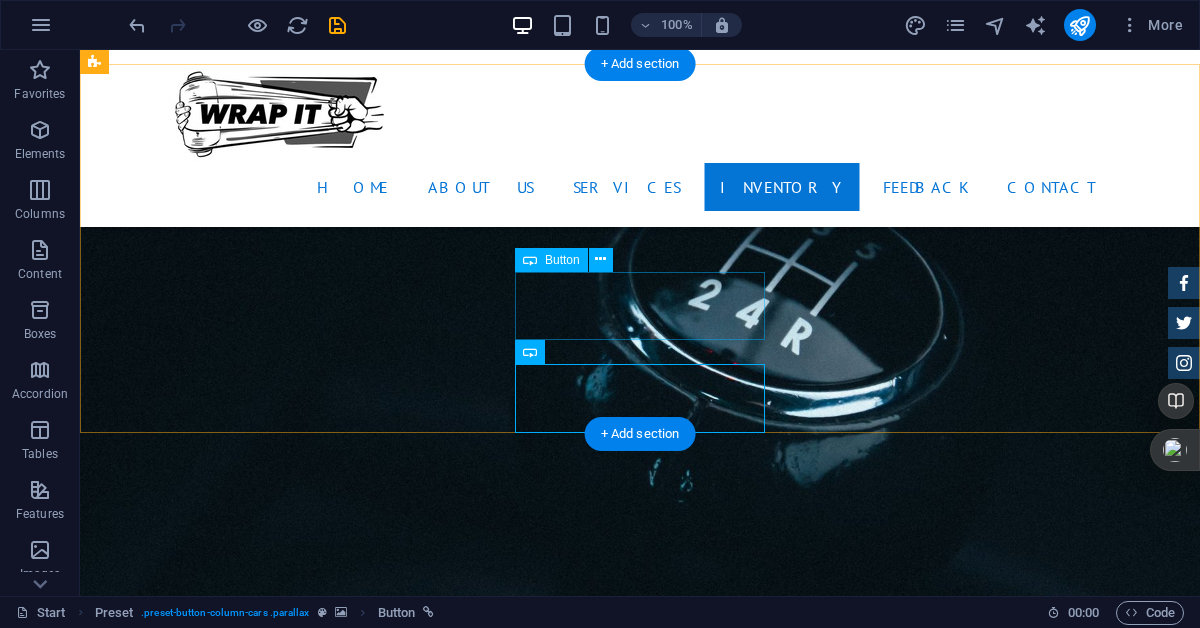 scroll, scrollTop: 2855, scrollLeft: 0, axis: vertical 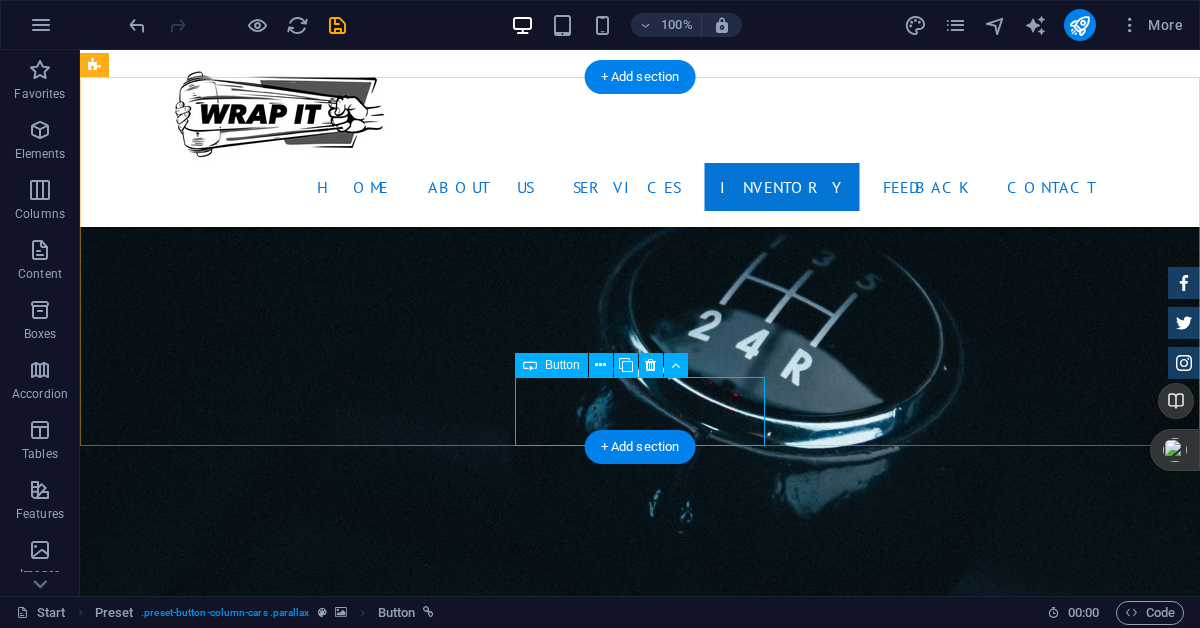 click on "hand wrap" at bounding box center (568, 2228) 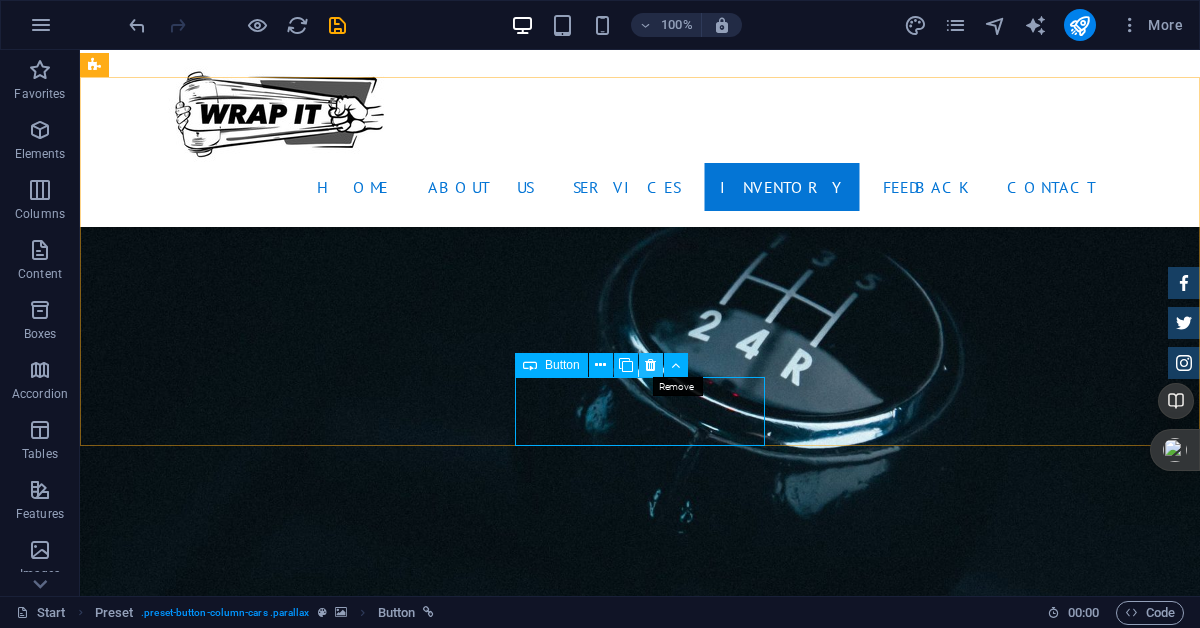 click at bounding box center [650, 365] 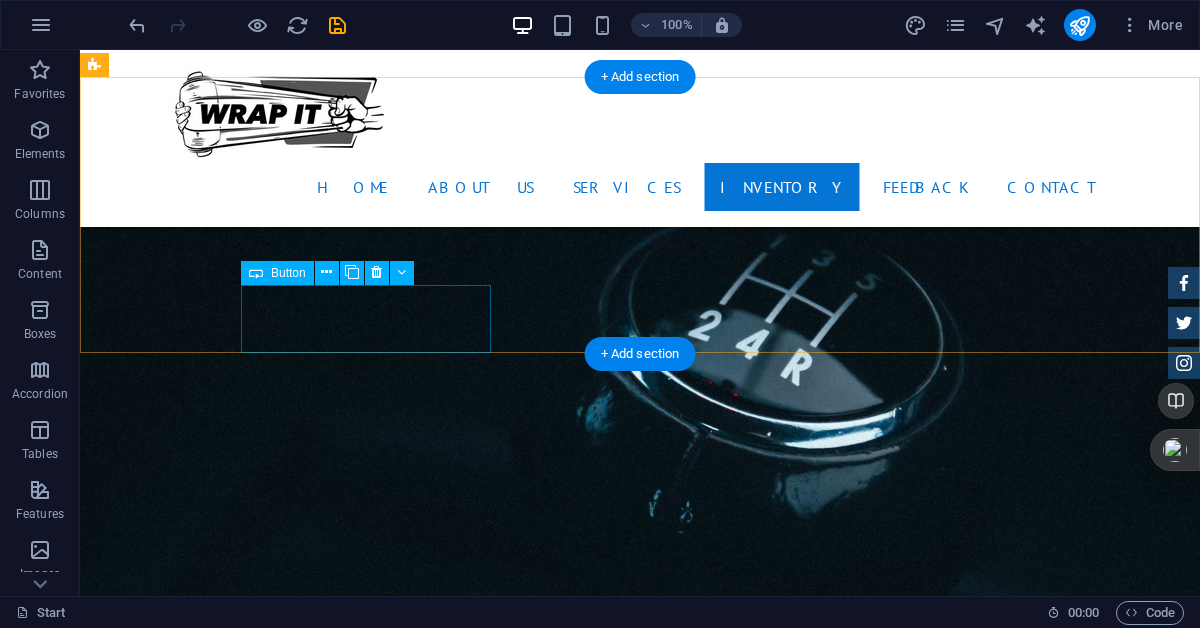 click on "New C" at bounding box center (568, 1958) 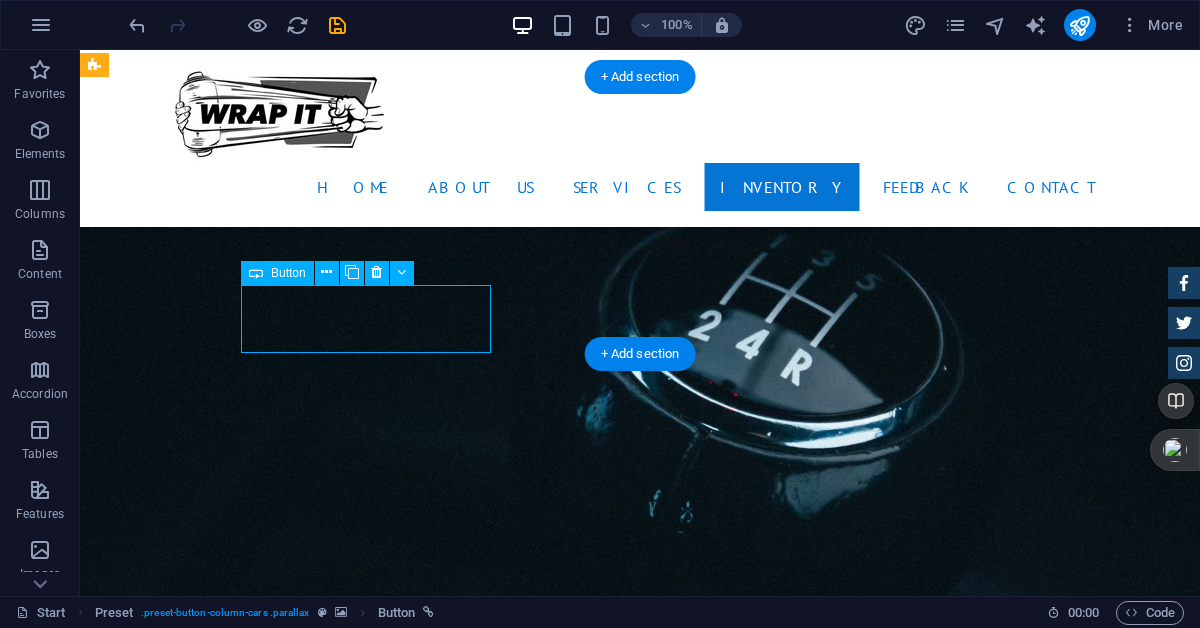 click on "New C" at bounding box center [568, 1958] 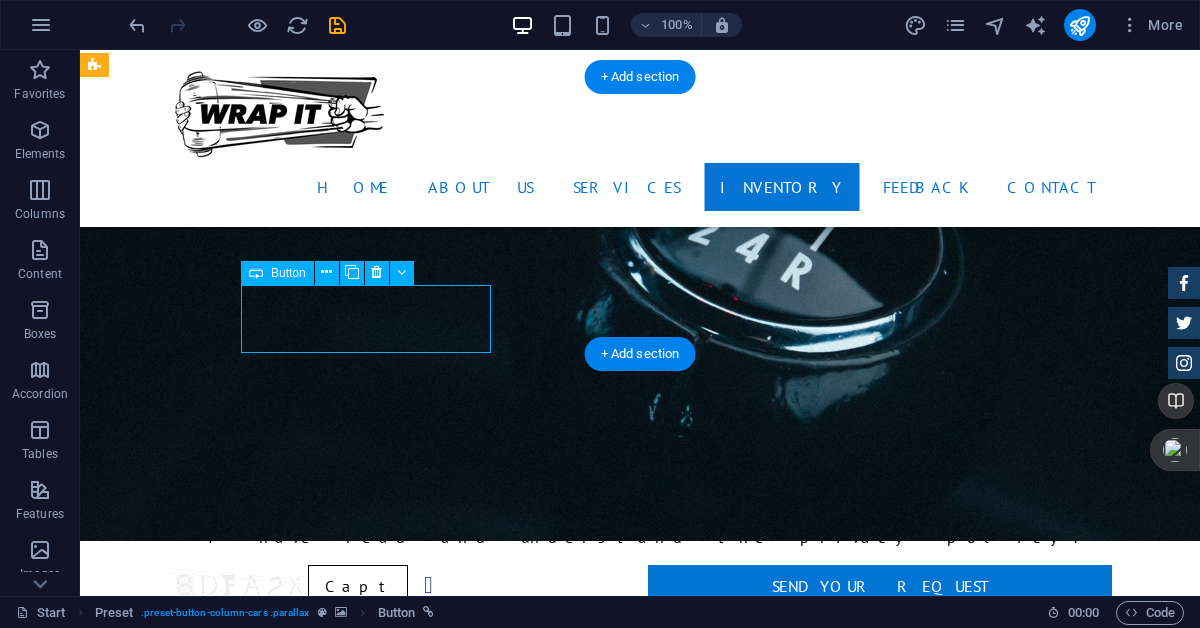 scroll, scrollTop: 2792, scrollLeft: 0, axis: vertical 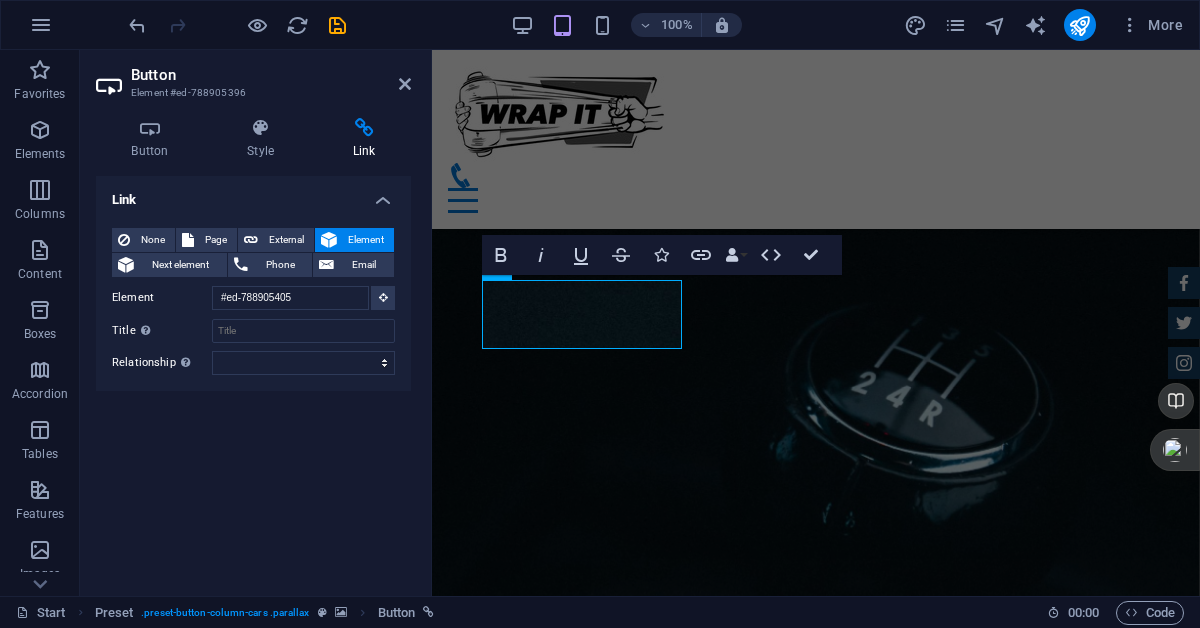 type 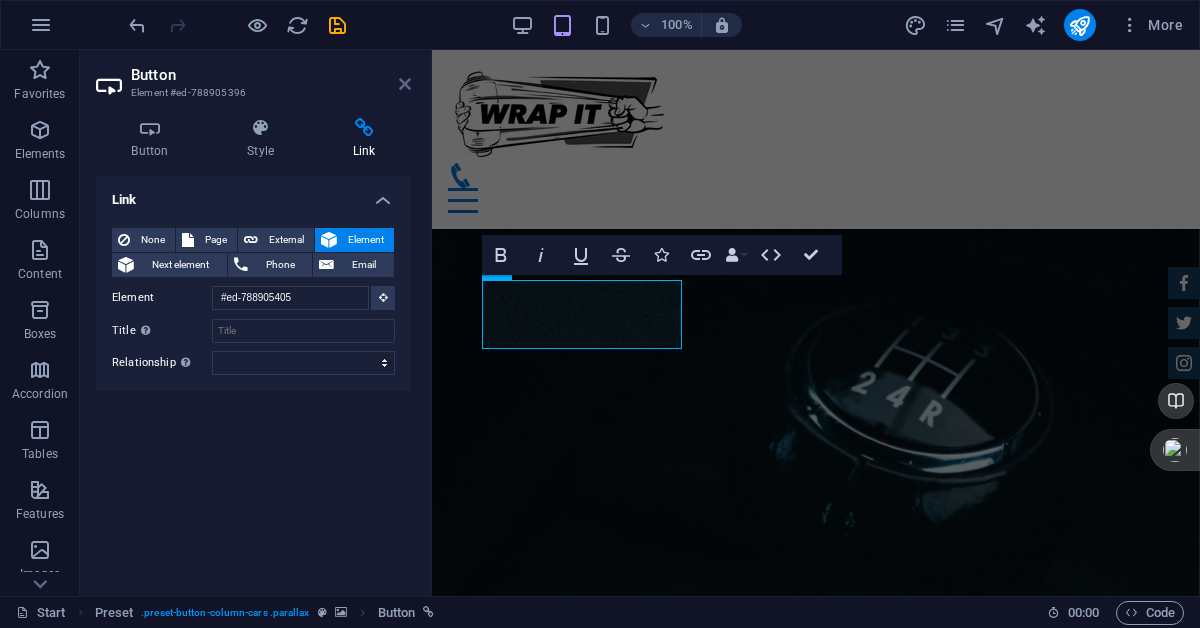 click at bounding box center [405, 84] 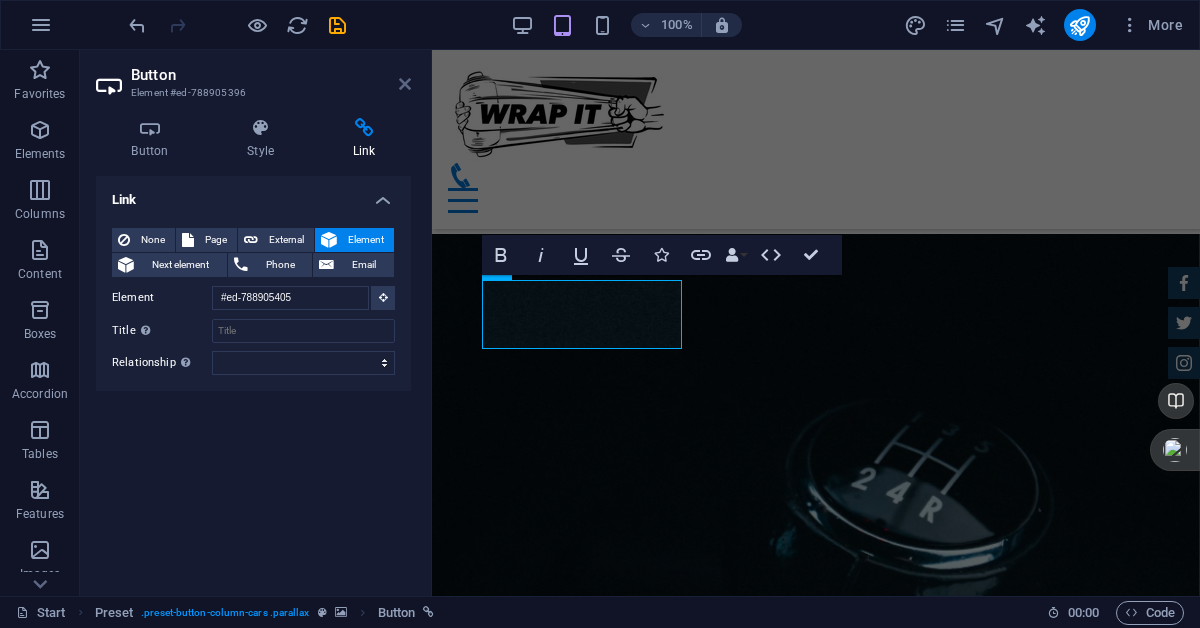 scroll, scrollTop: 2855, scrollLeft: 0, axis: vertical 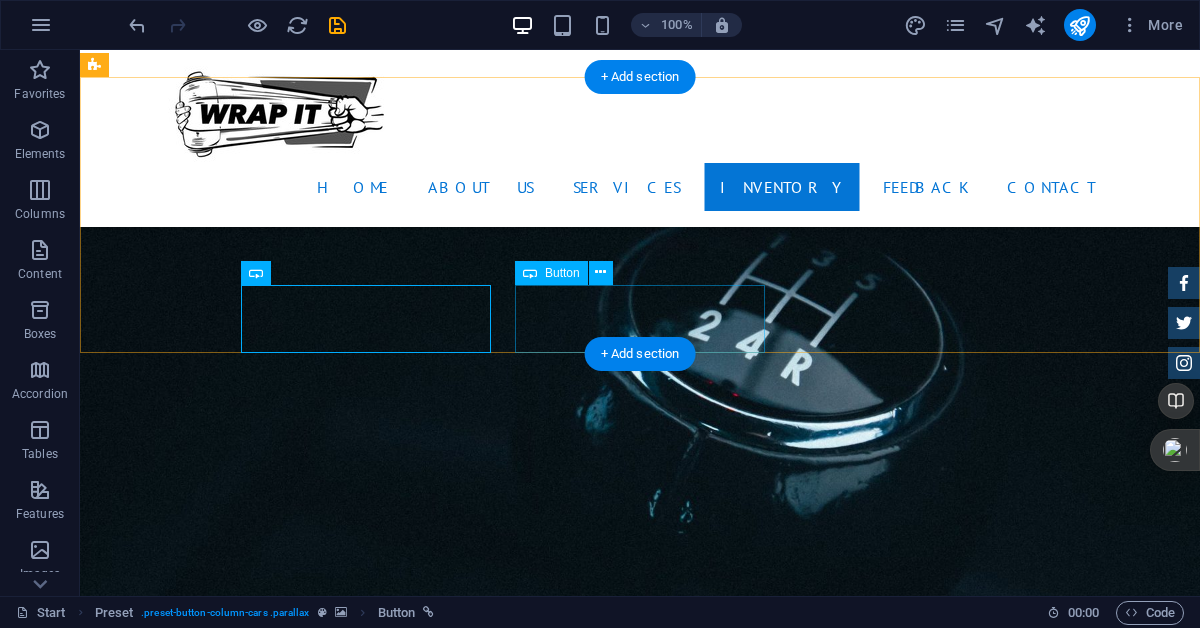 click on "New C" at bounding box center (568, 2039) 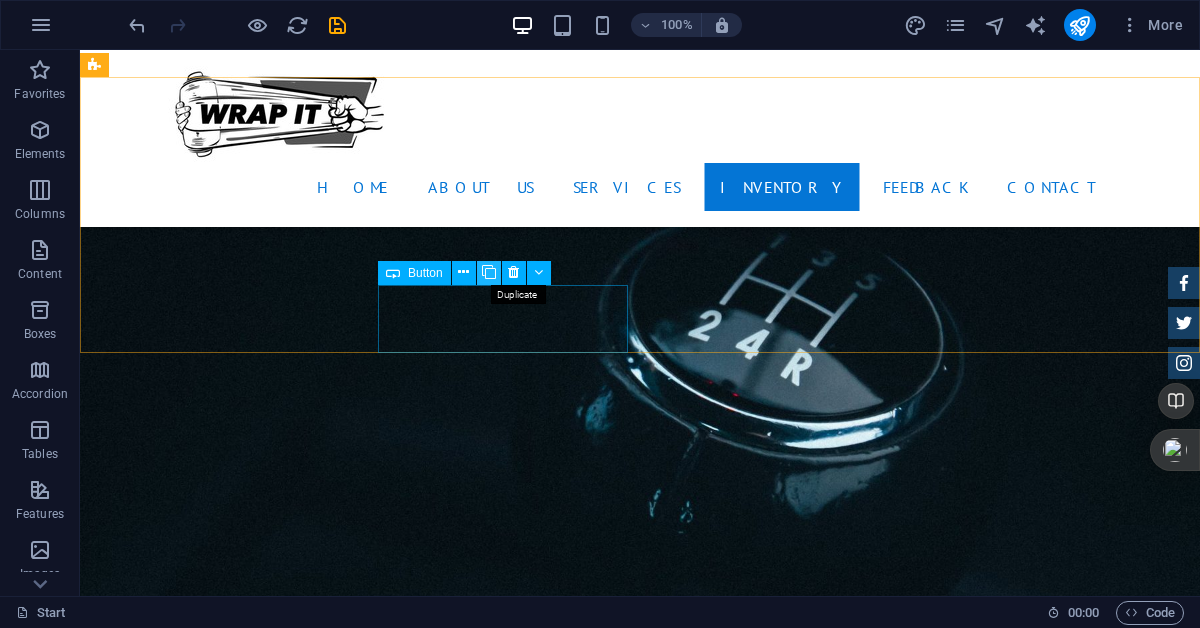 click at bounding box center [489, 272] 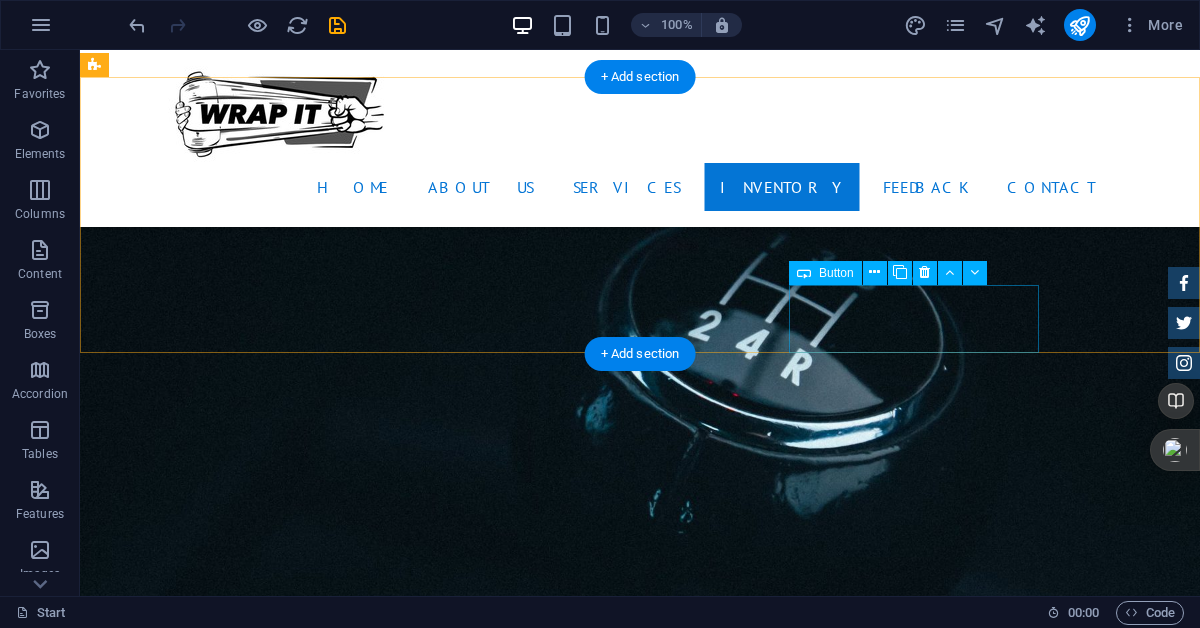 click on "2nd  Hand cars" at bounding box center [568, 2120] 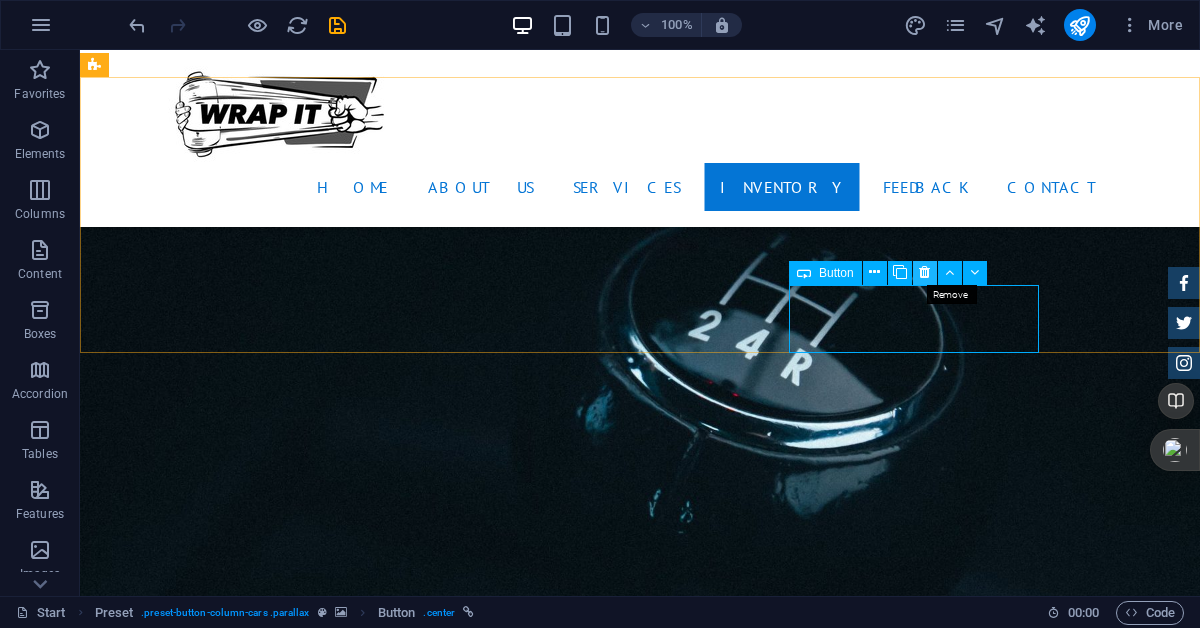 click at bounding box center [924, 272] 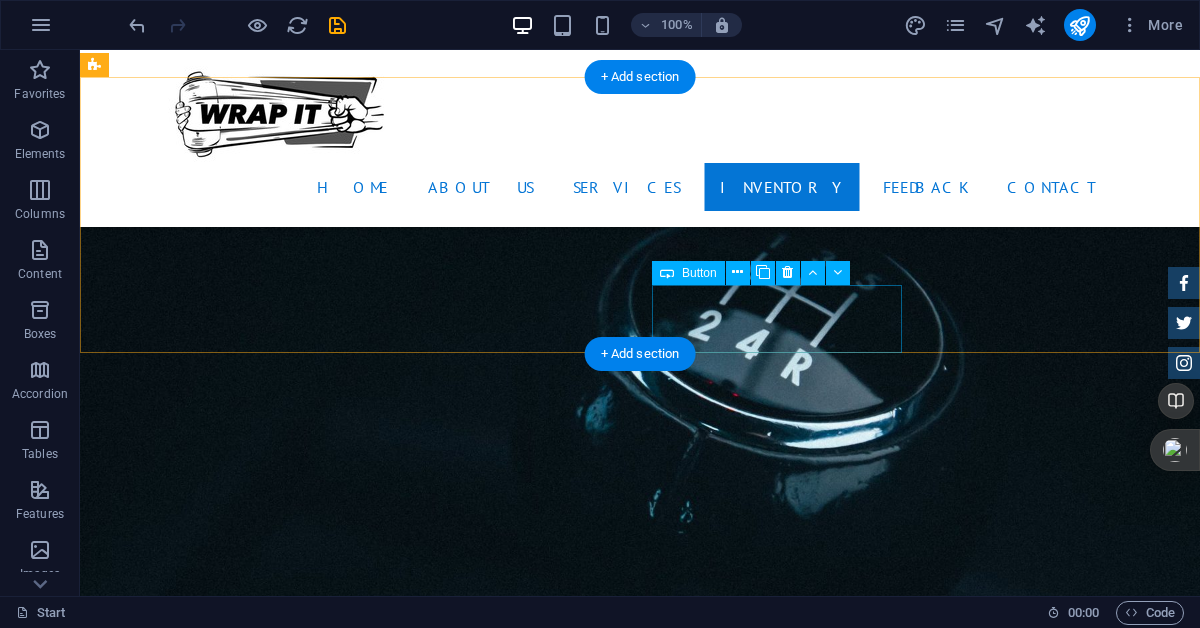 click on "hand wrap" at bounding box center [568, 2039] 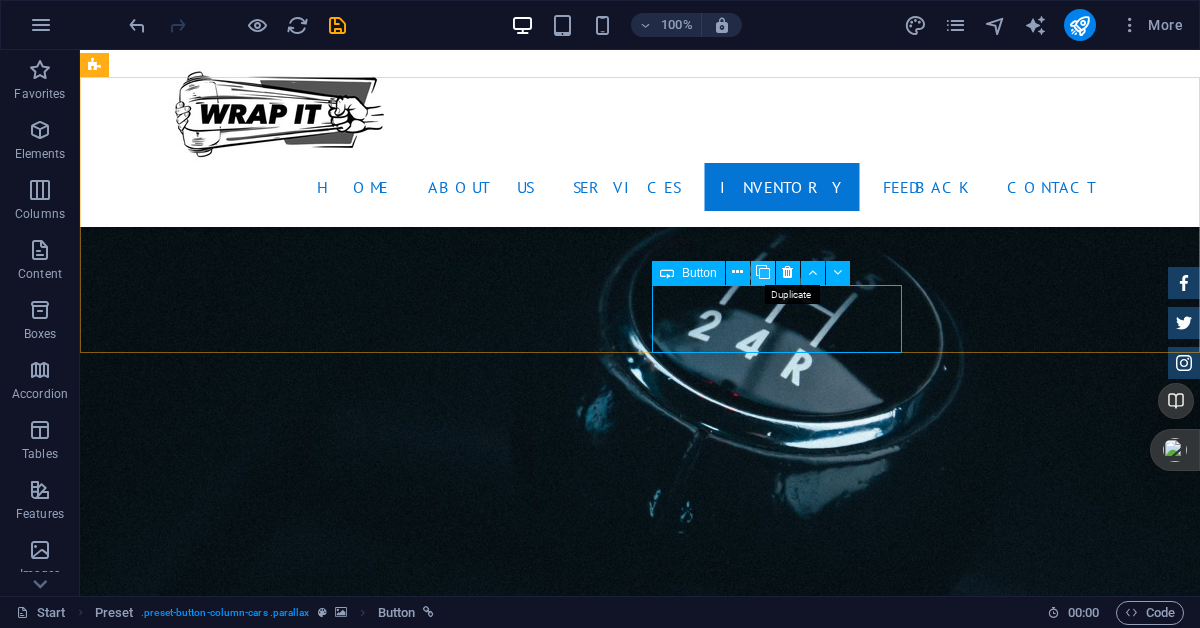 click at bounding box center [763, 272] 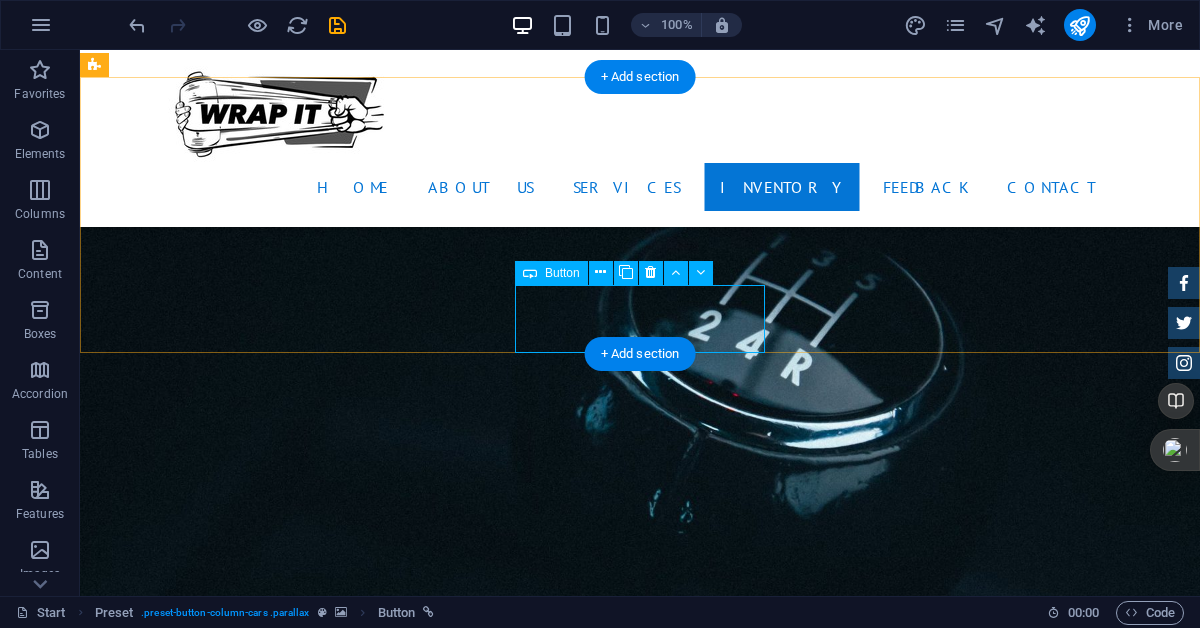 click on "hand wrap" at bounding box center (568, 2039) 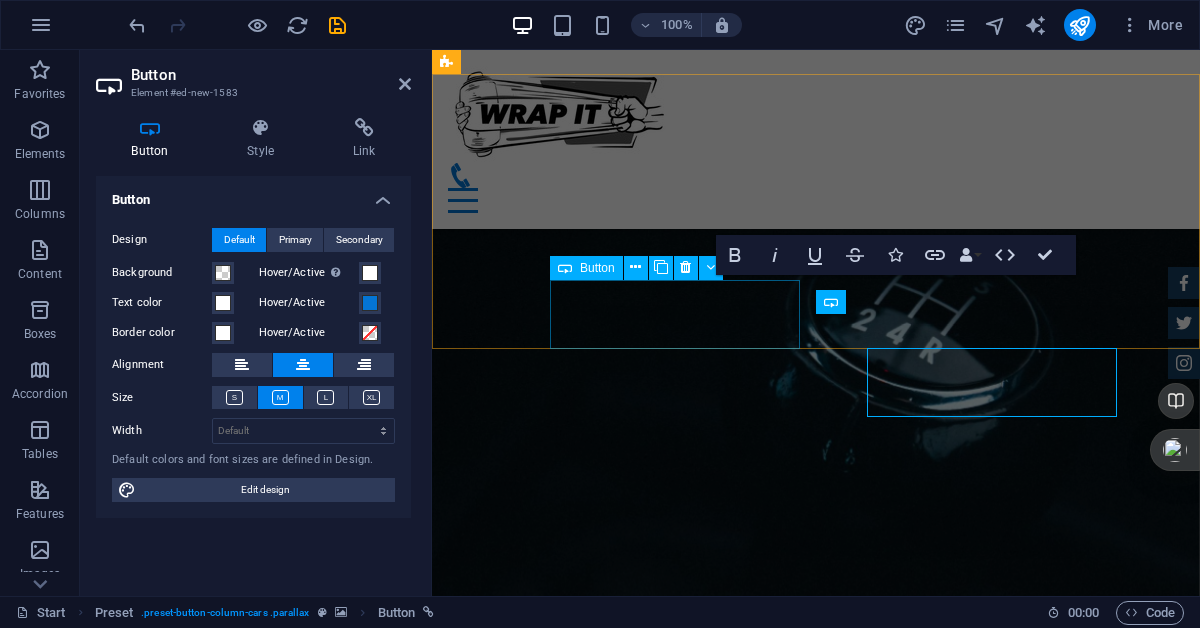 scroll, scrollTop: 2792, scrollLeft: 0, axis: vertical 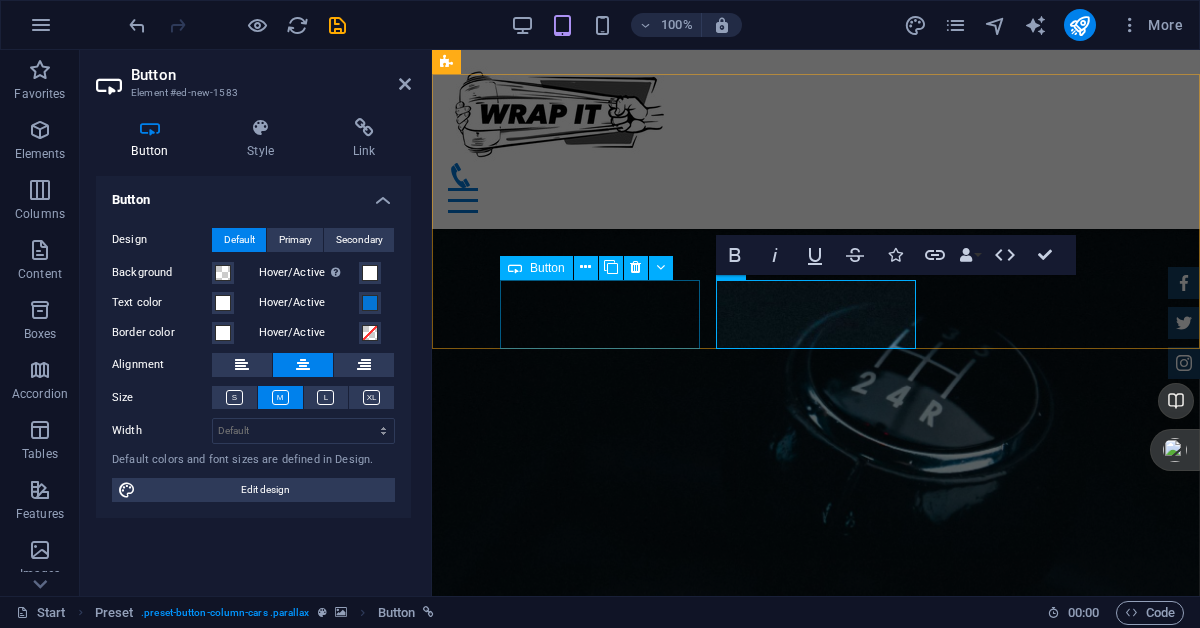 type 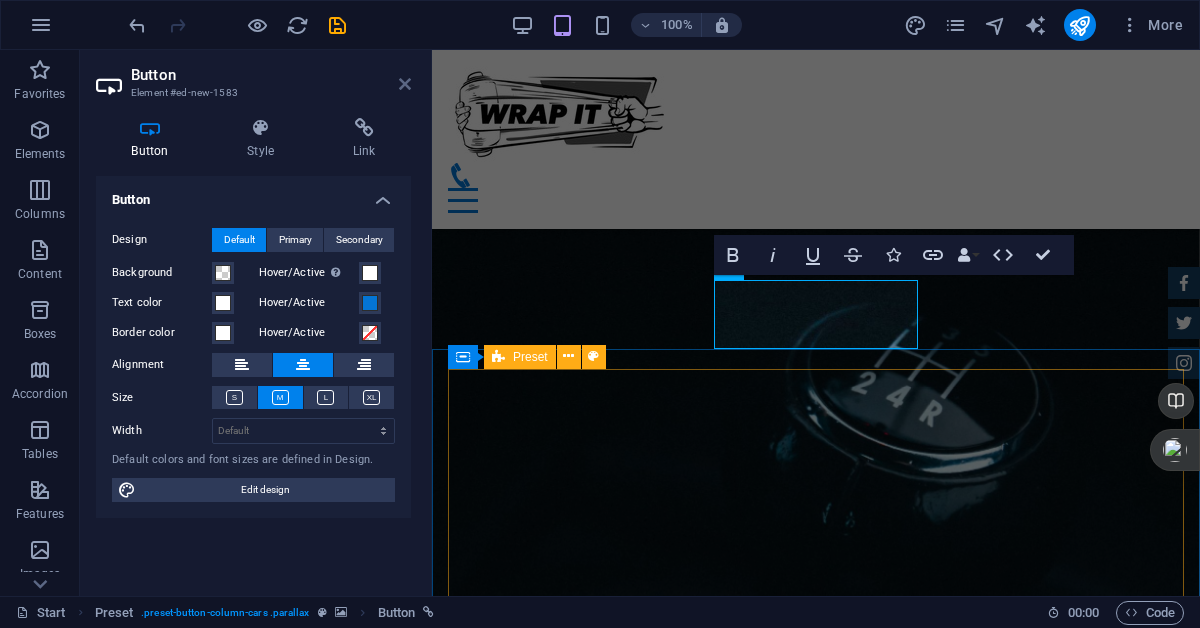 click at bounding box center [405, 84] 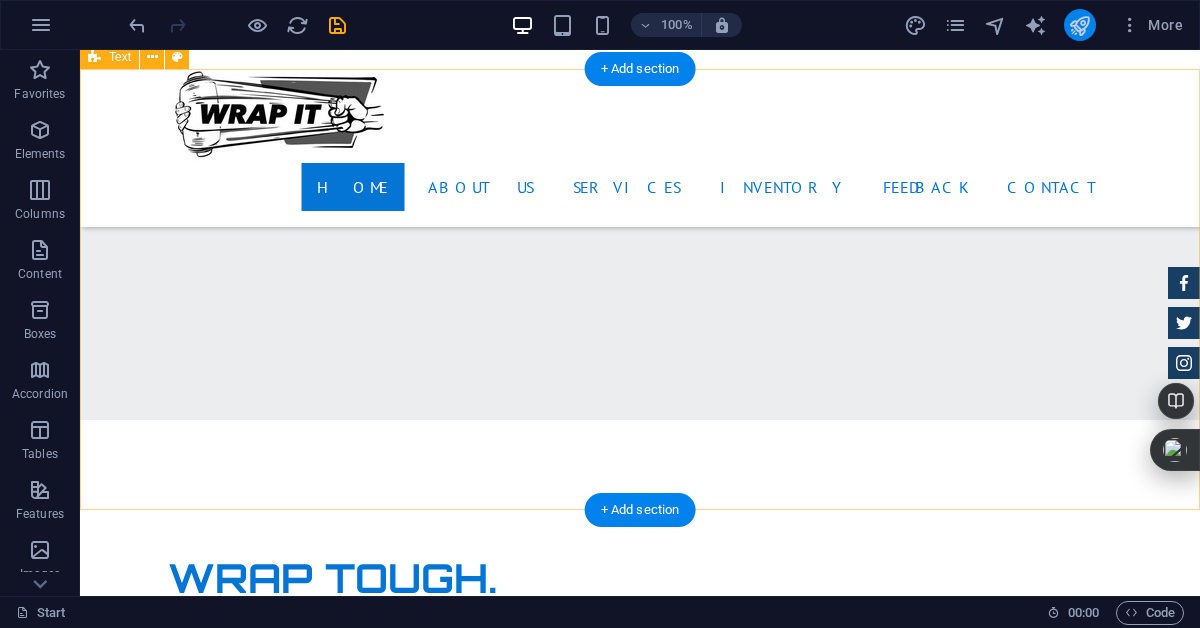 scroll, scrollTop: 527, scrollLeft: 0, axis: vertical 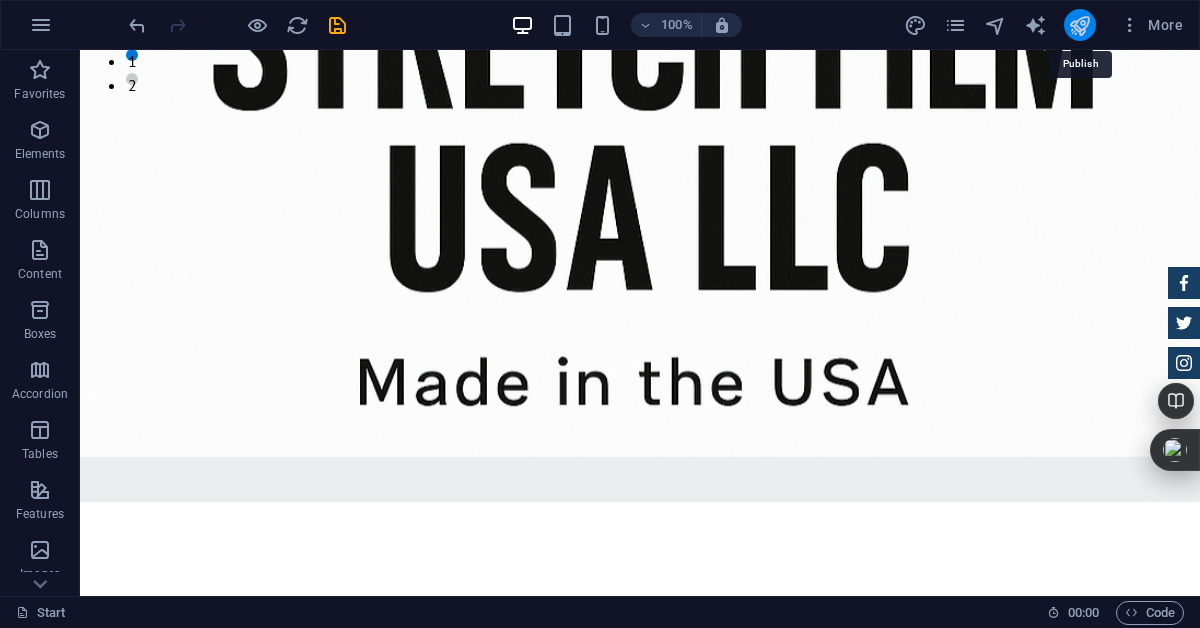 click at bounding box center (1079, 25) 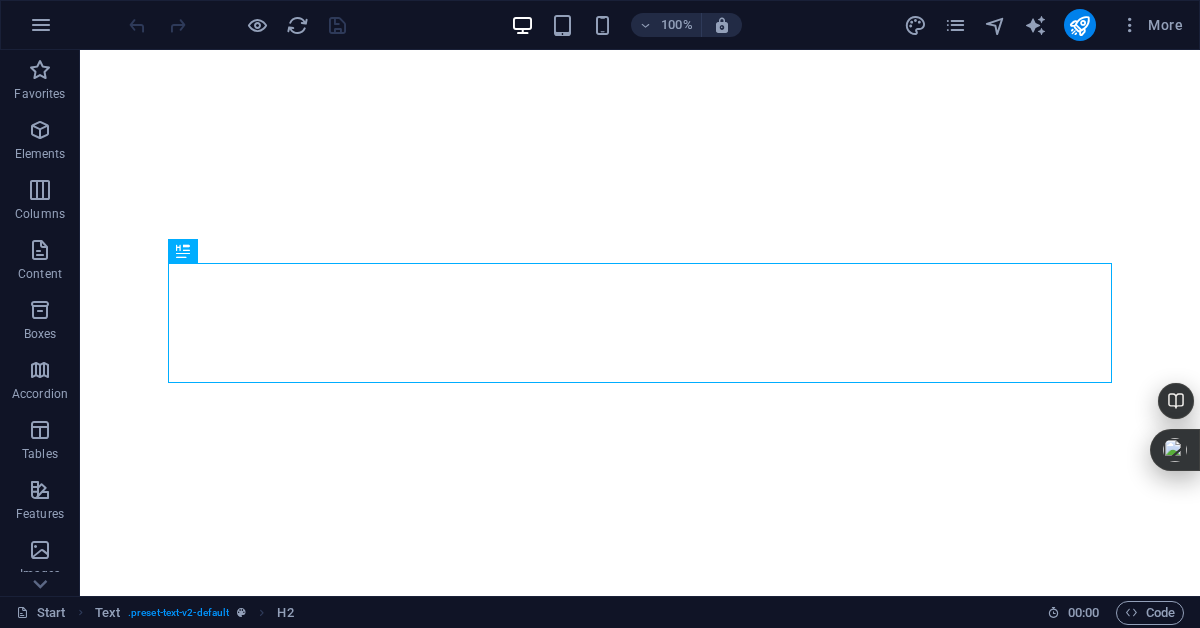 scroll, scrollTop: 0, scrollLeft: 0, axis: both 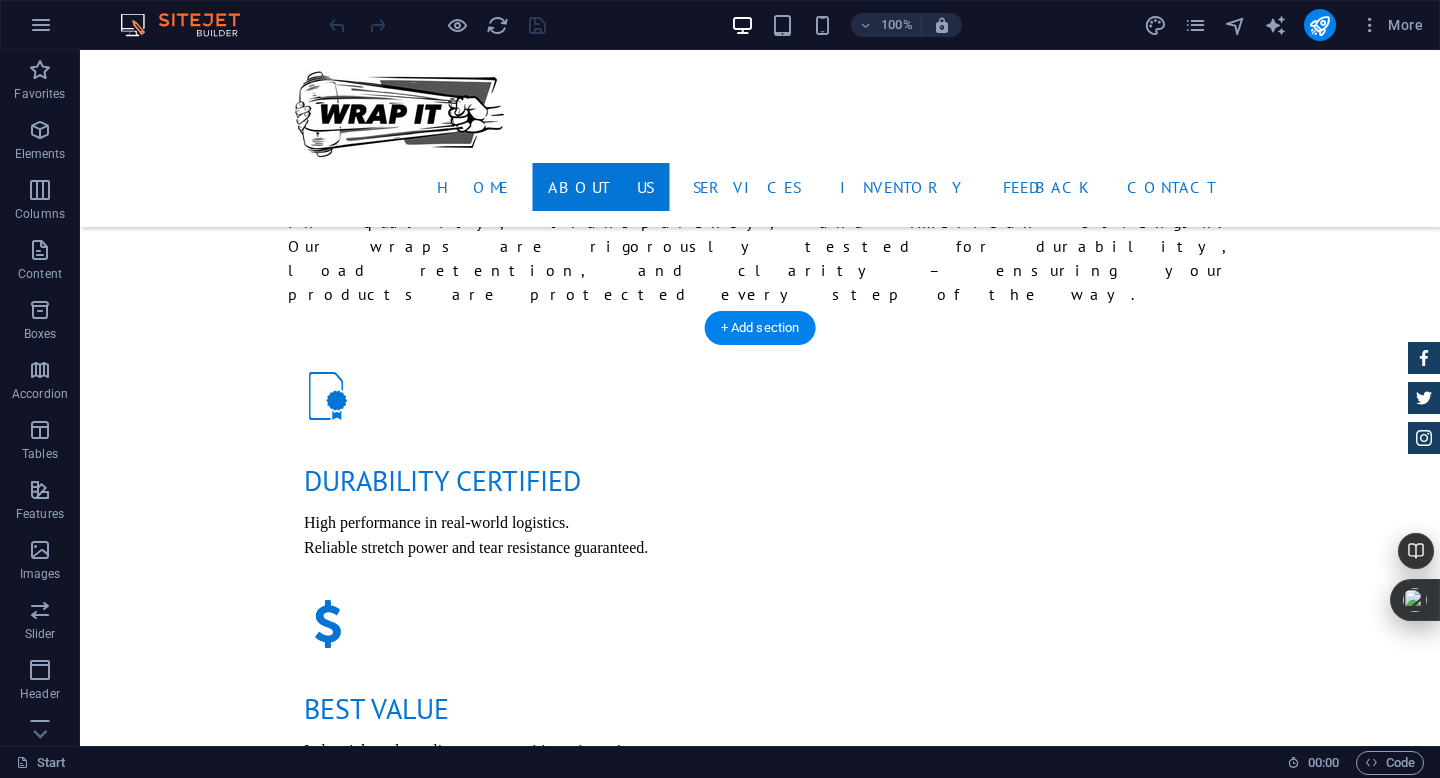 click at bounding box center [760, 1736] 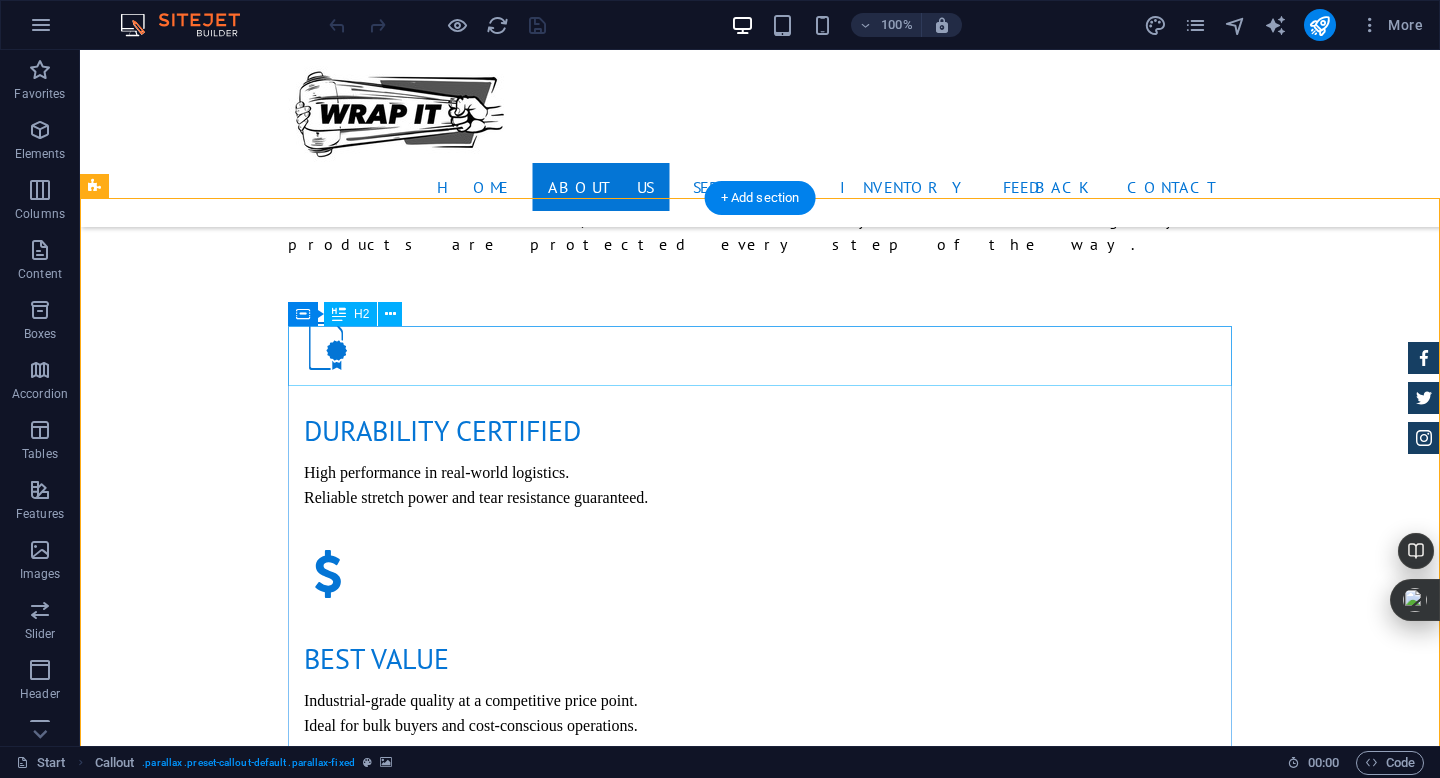 scroll, scrollTop: 1764, scrollLeft: 0, axis: vertical 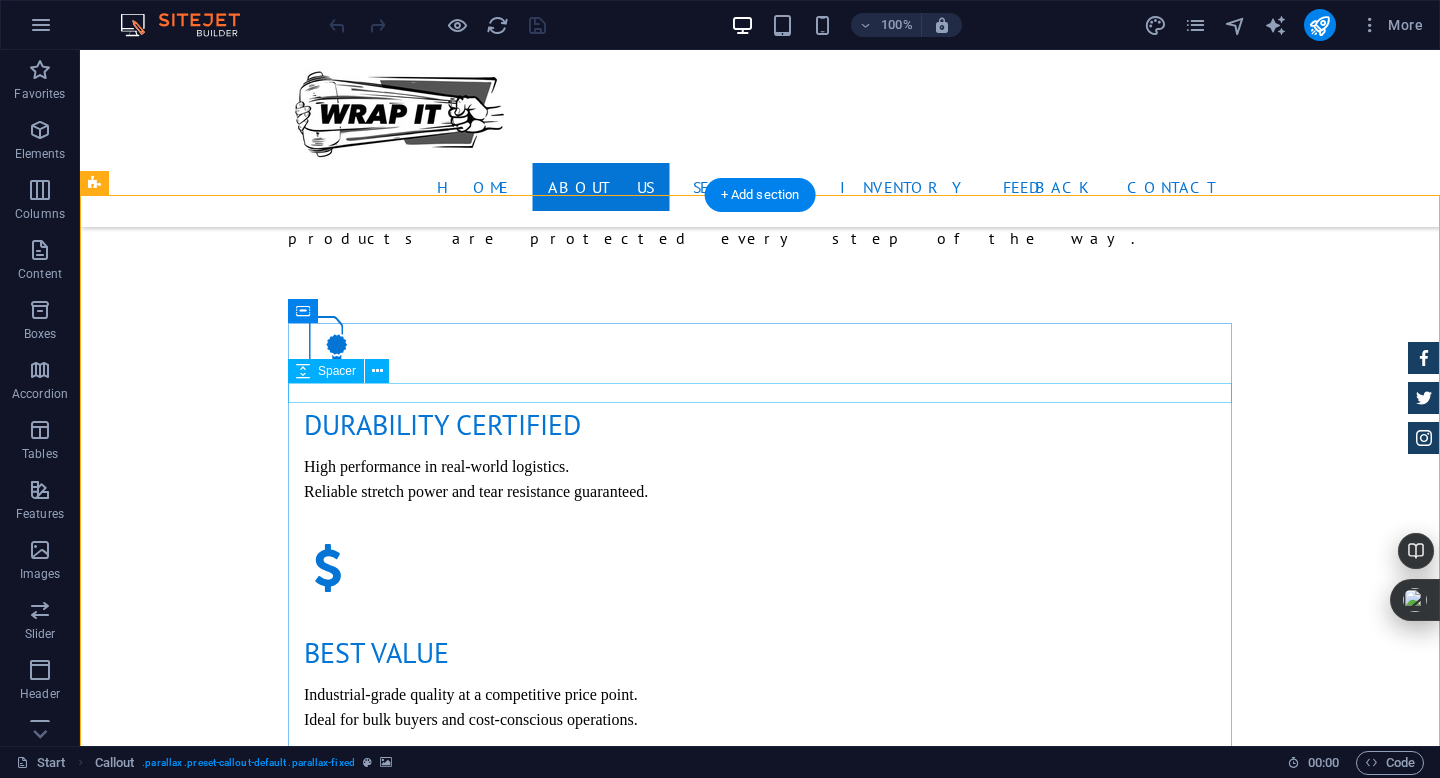 click on "CONTACT US   I have read and understand the privacy policy. Unreadable? Regenerate Send your request" at bounding box center [760, 1706] 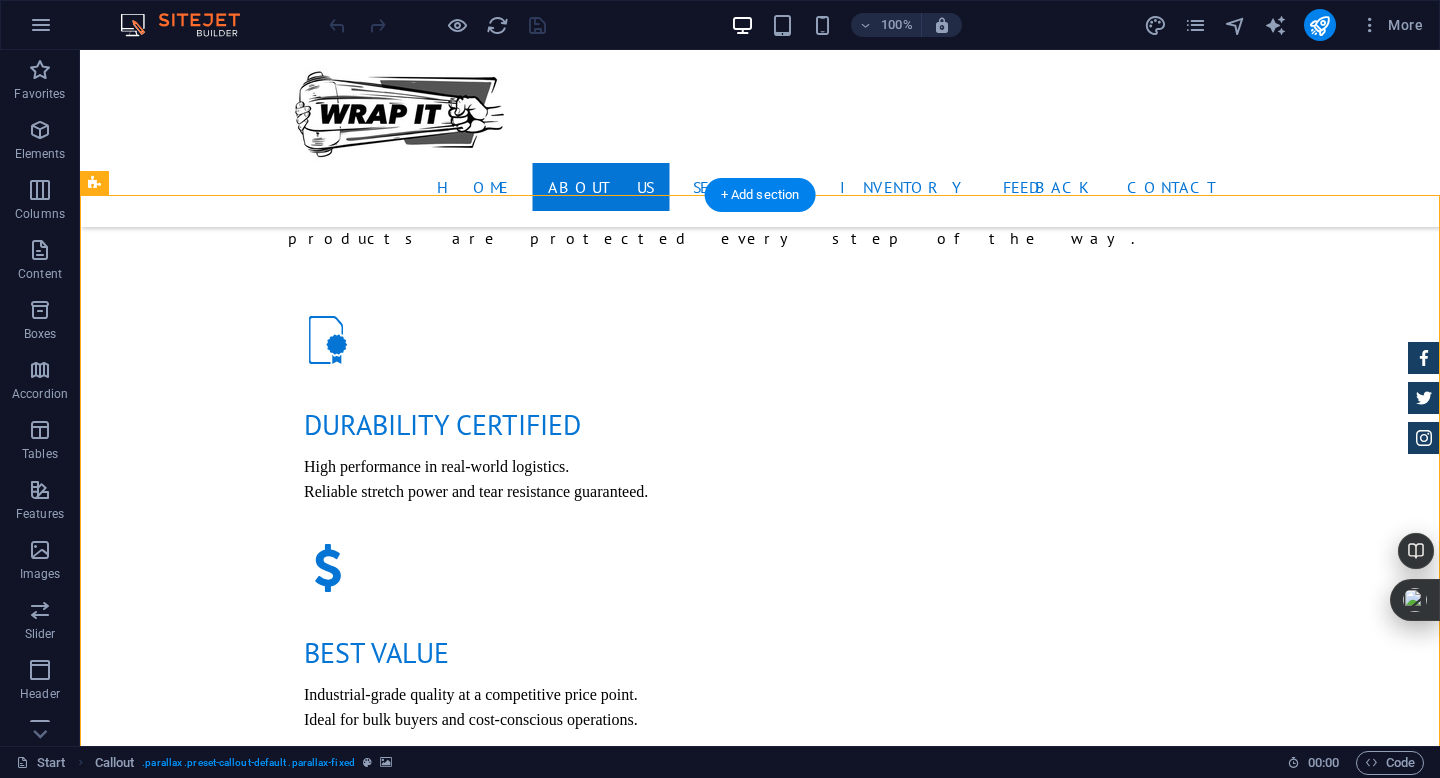 click at bounding box center [760, 1680] 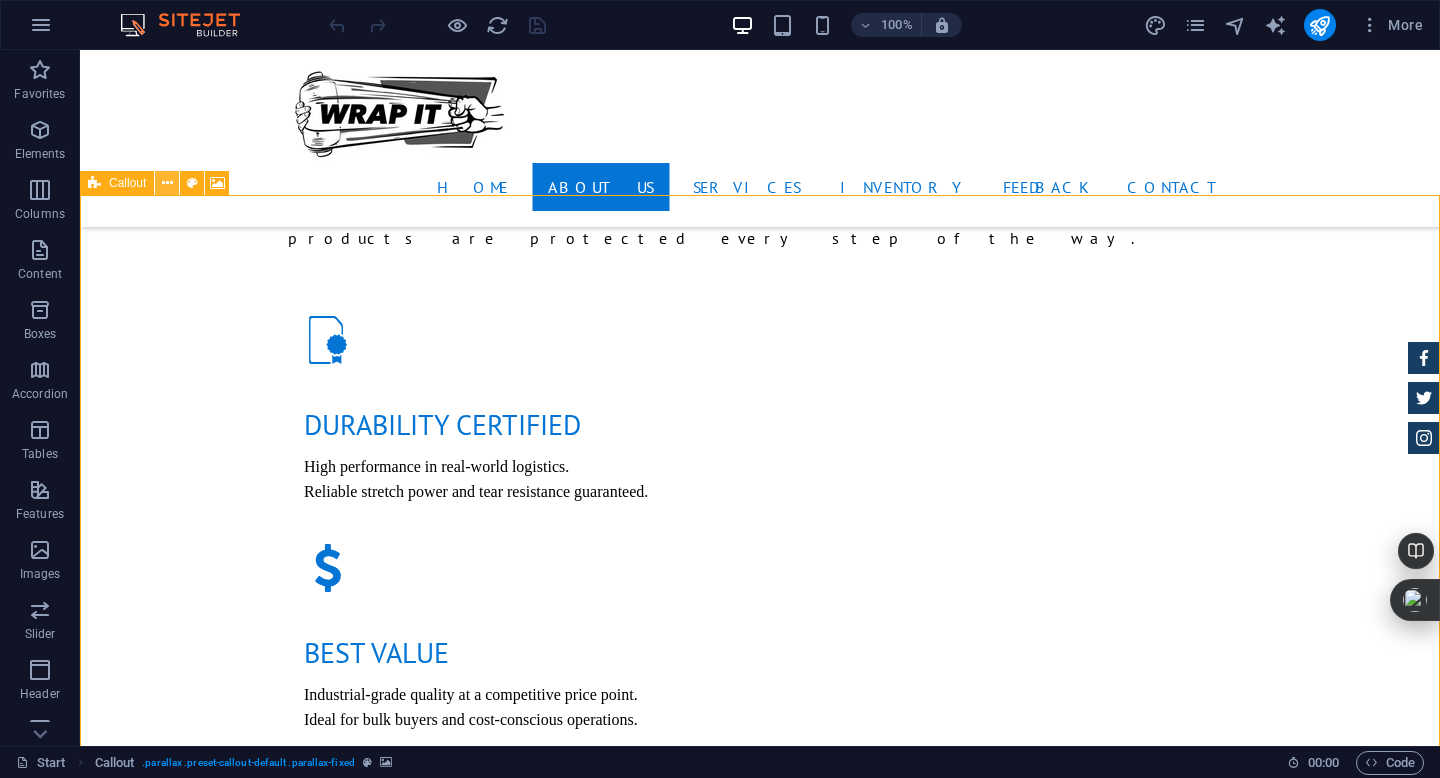 click at bounding box center [167, 183] 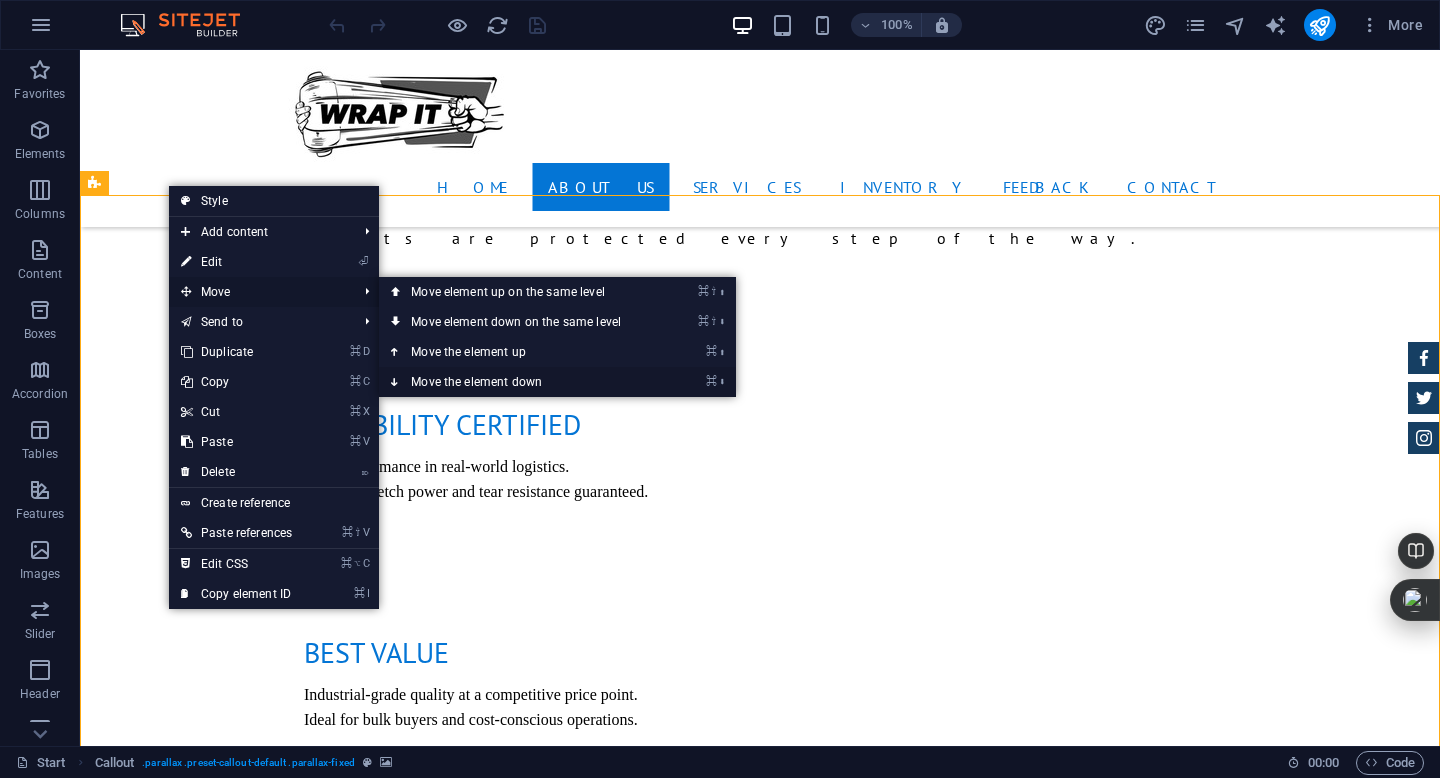 click on "⌘ ⬇  Move the element down" at bounding box center [520, 382] 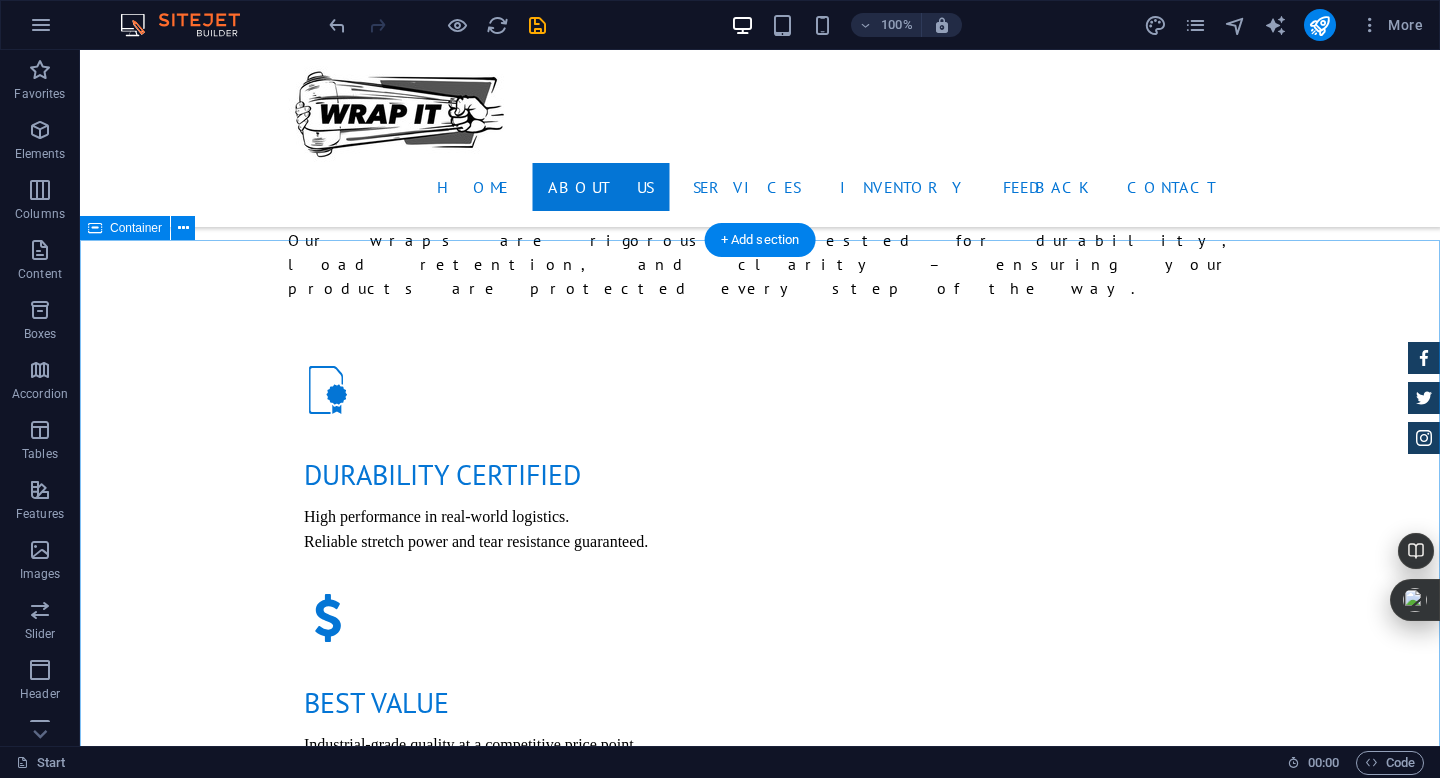 scroll, scrollTop: 1711, scrollLeft: 0, axis: vertical 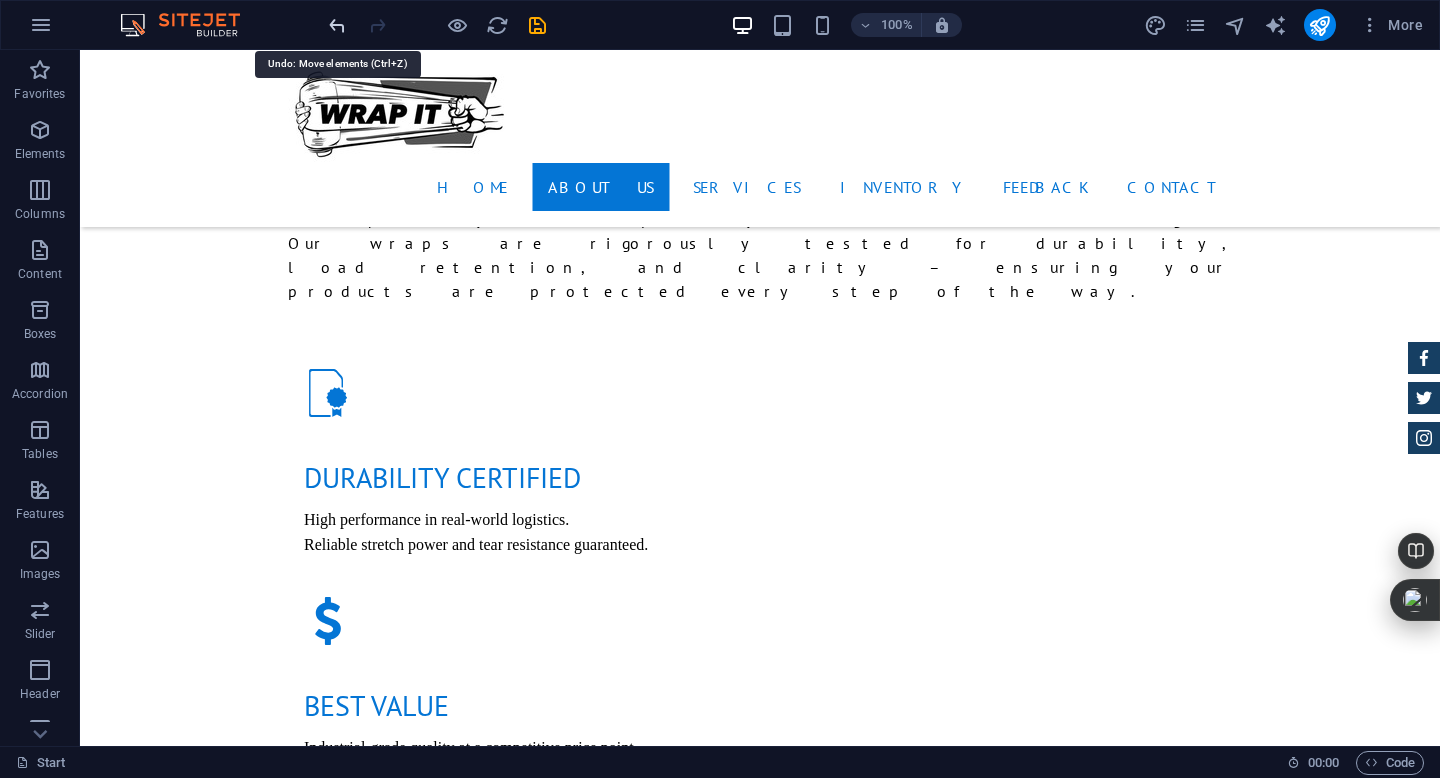 click at bounding box center [337, 25] 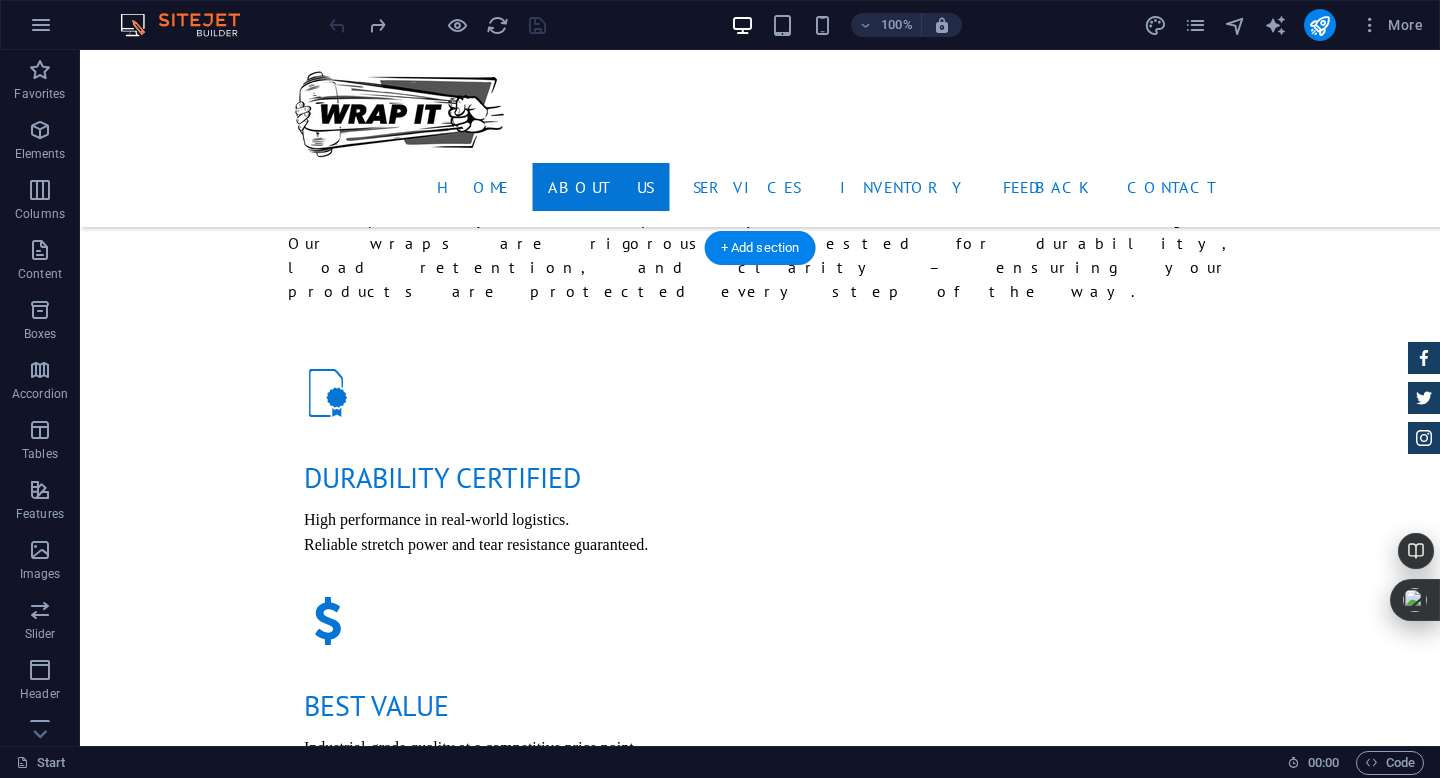 click at bounding box center [760, 1733] 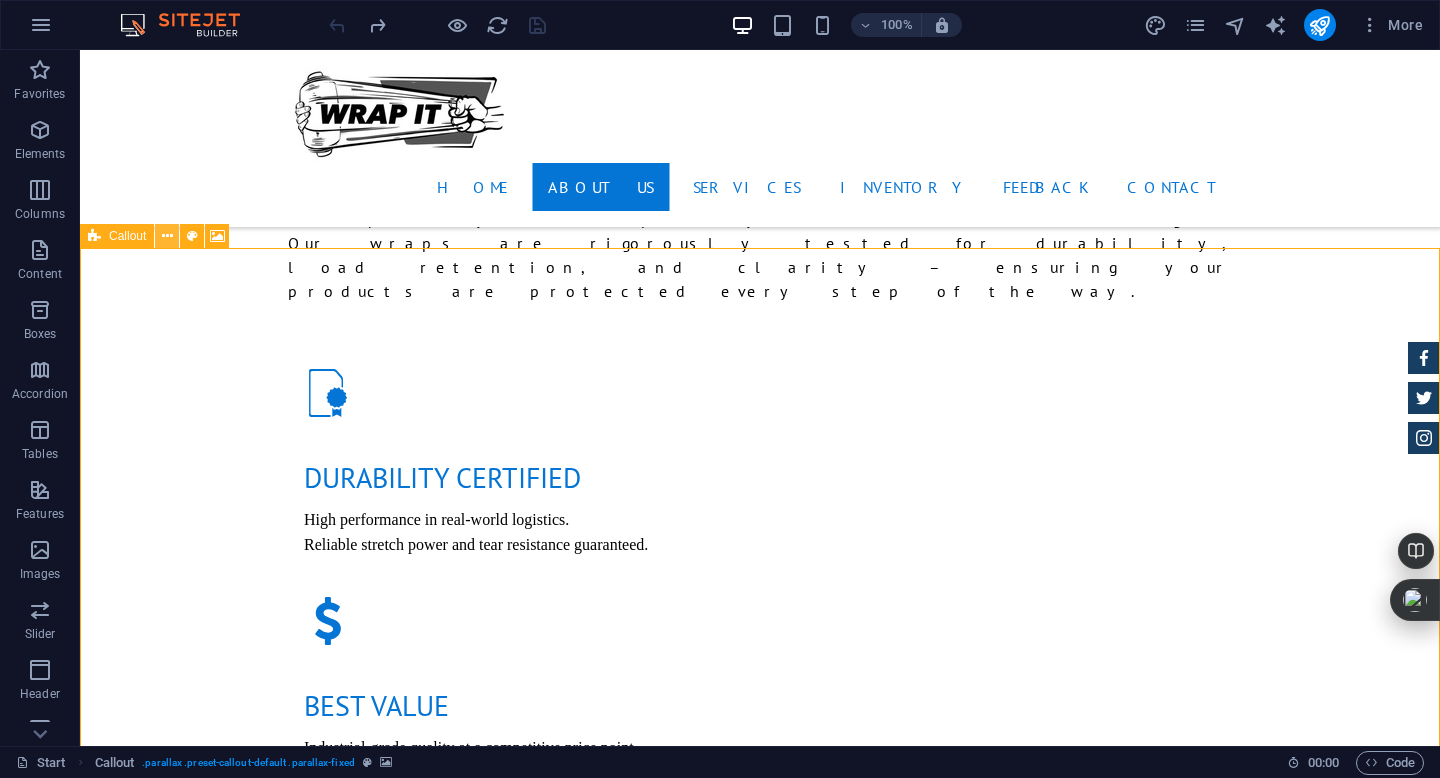 click at bounding box center (167, 236) 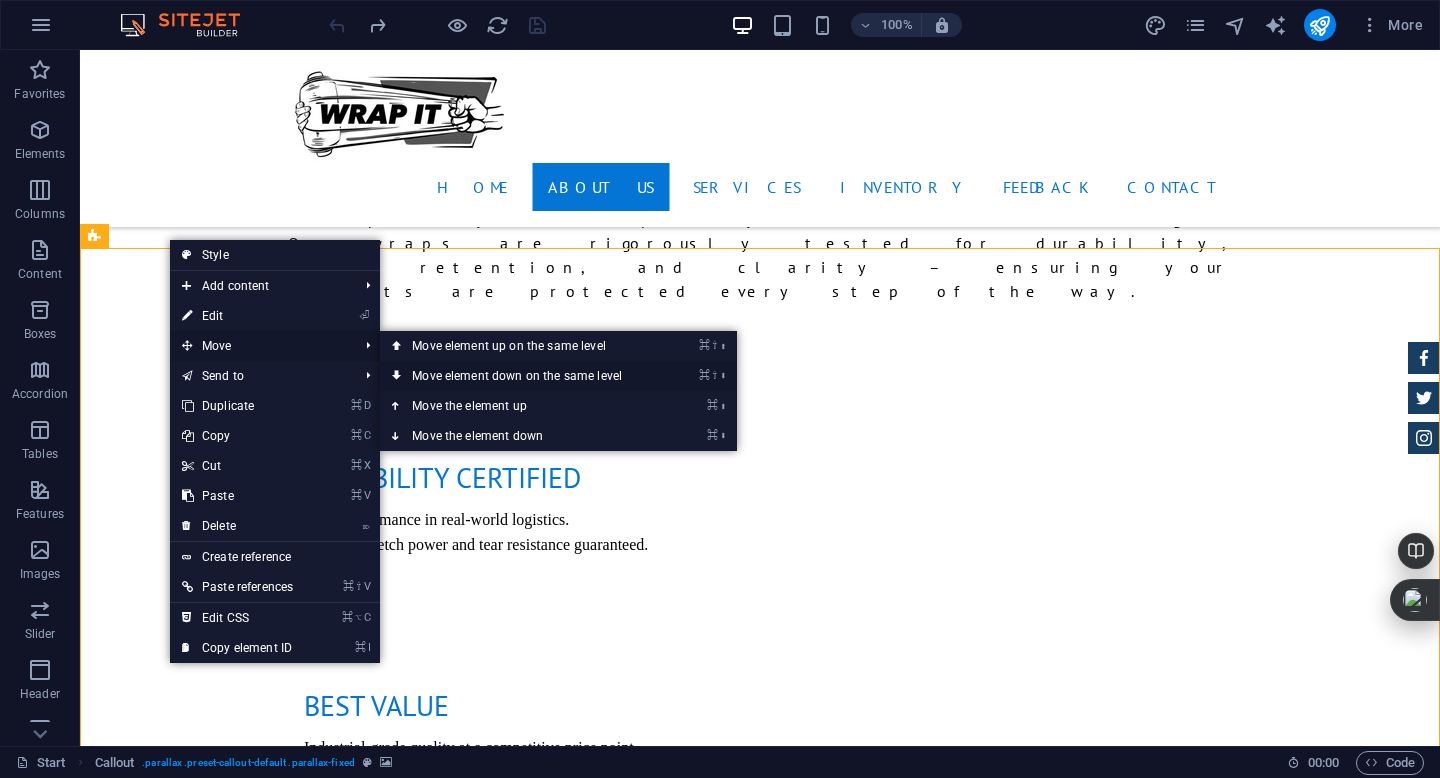 click on "⌘ ⇧ ⬇  Move element down on the same level" at bounding box center [521, 376] 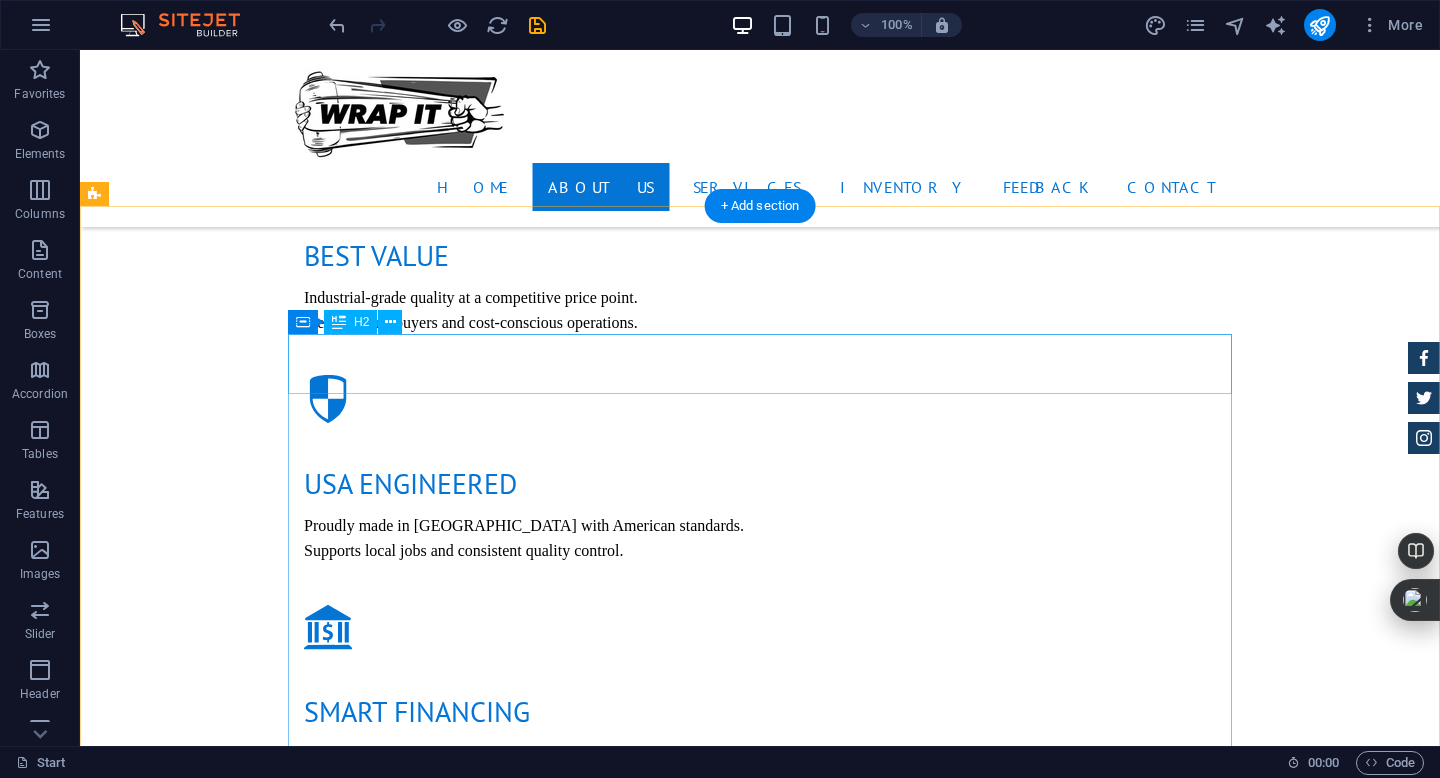 scroll, scrollTop: 2157, scrollLeft: 0, axis: vertical 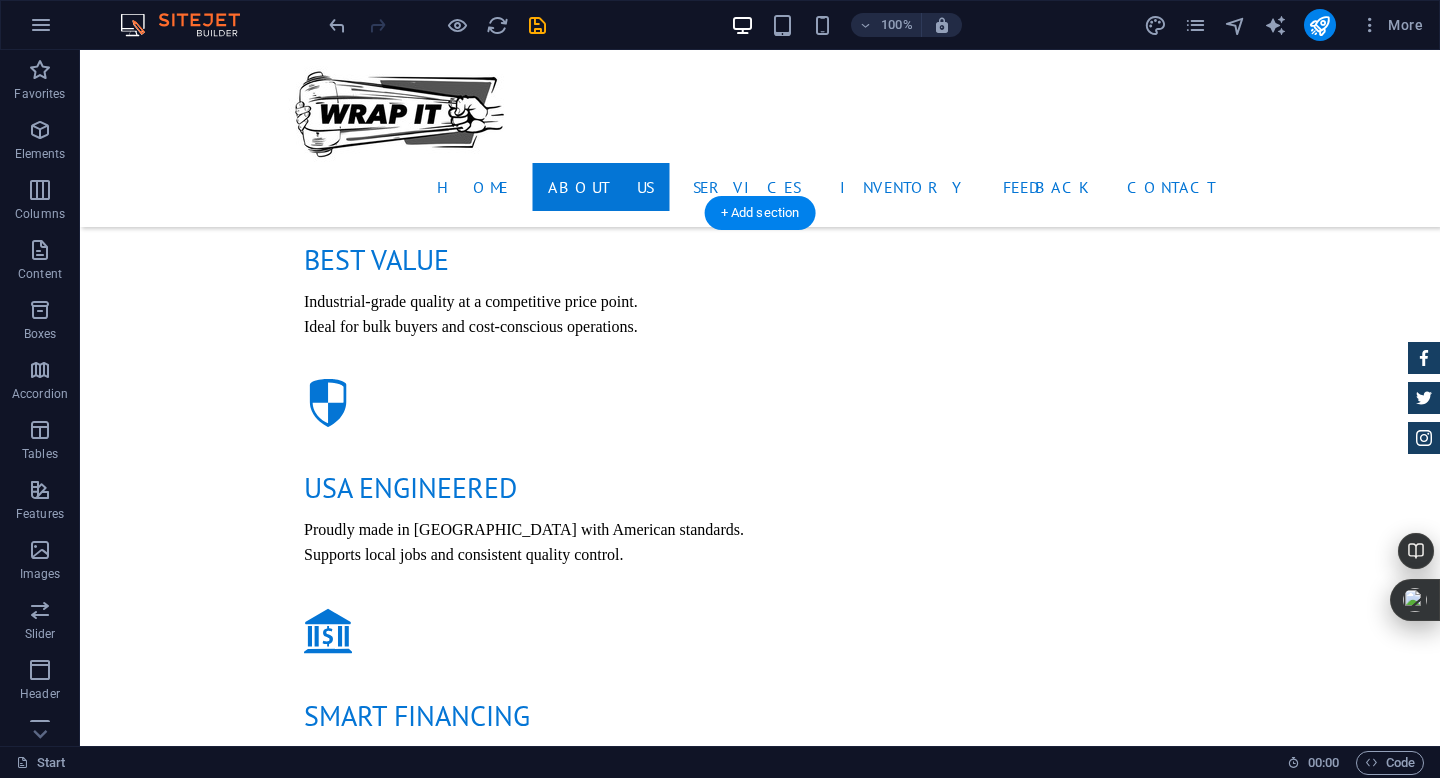 click at bounding box center [760, 1698] 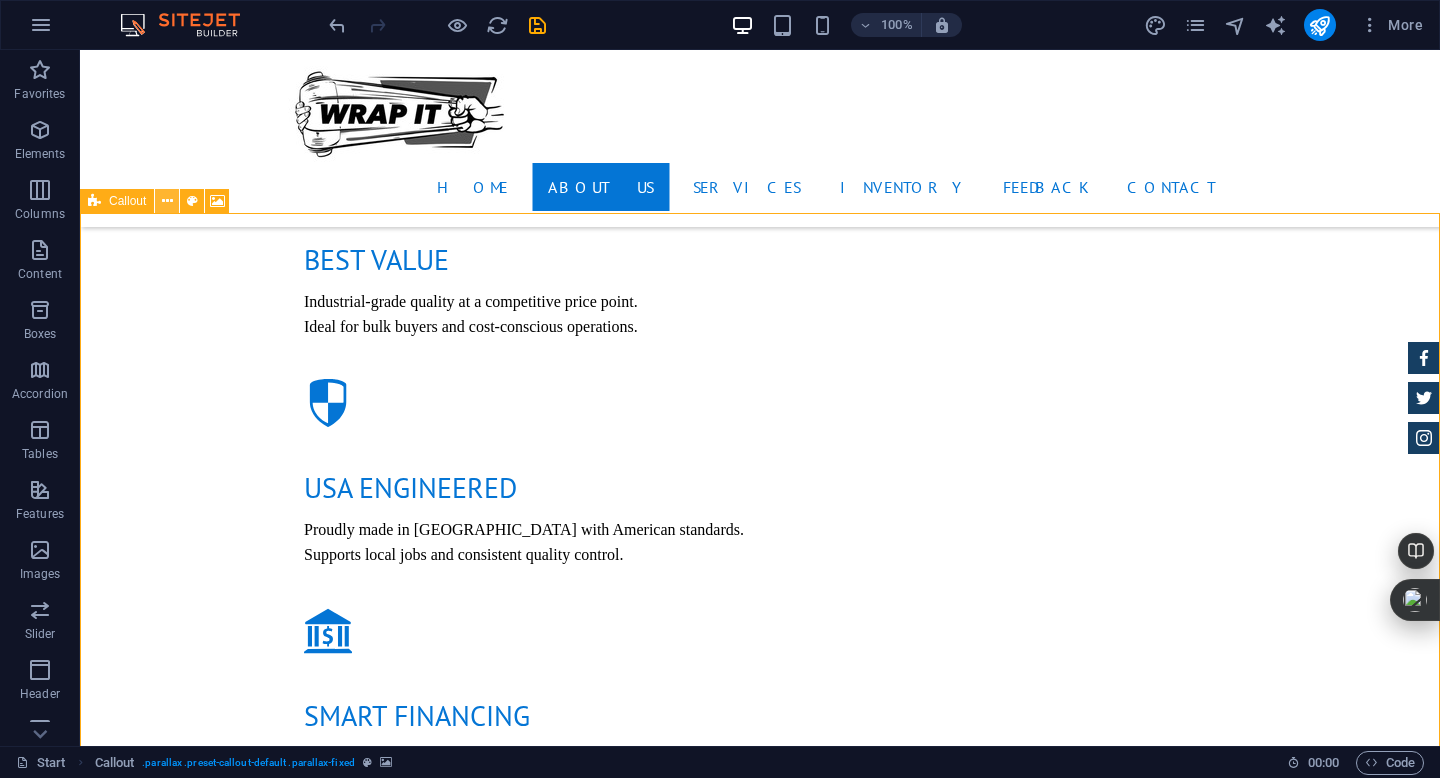 click at bounding box center (167, 201) 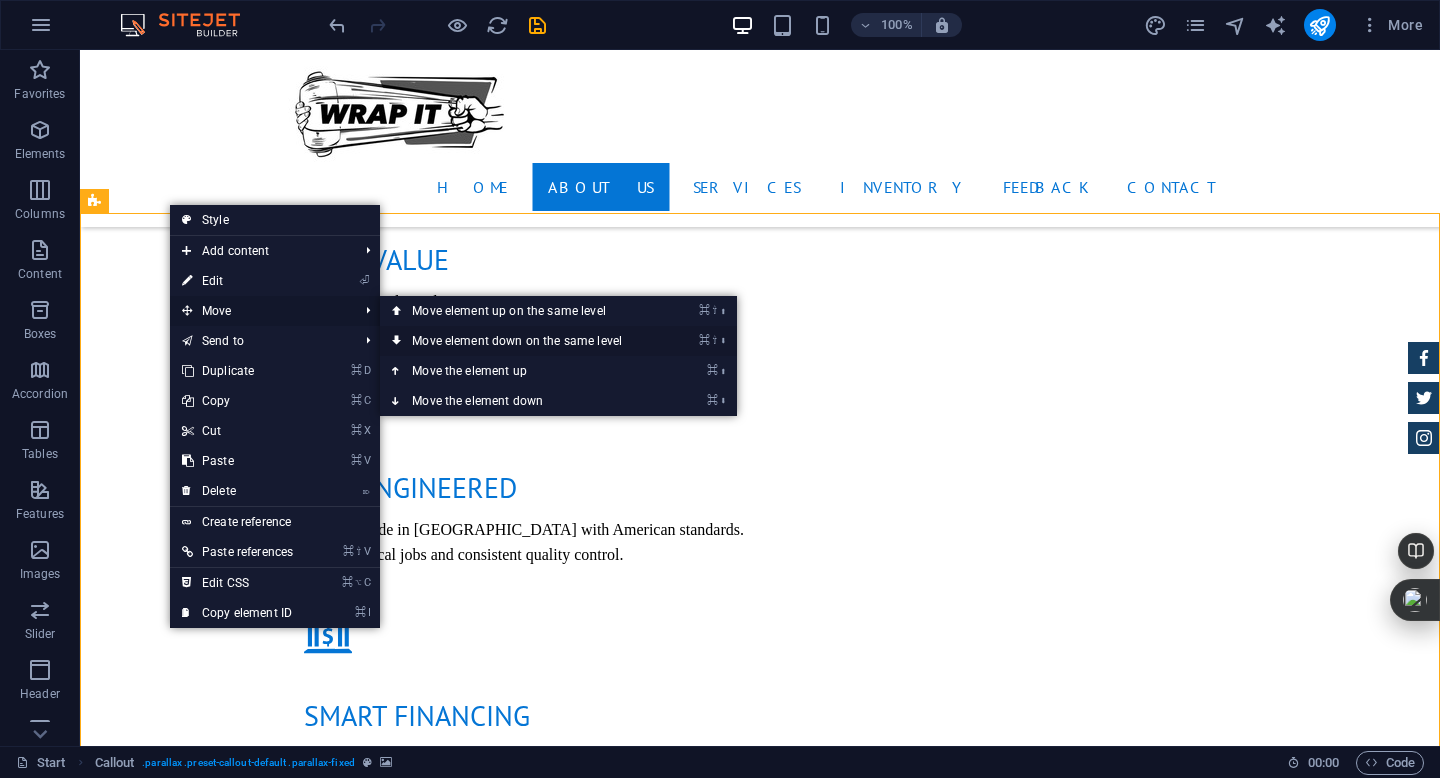 click on "⌘ ⇧ ⬇  Move element down on the same level" at bounding box center [521, 341] 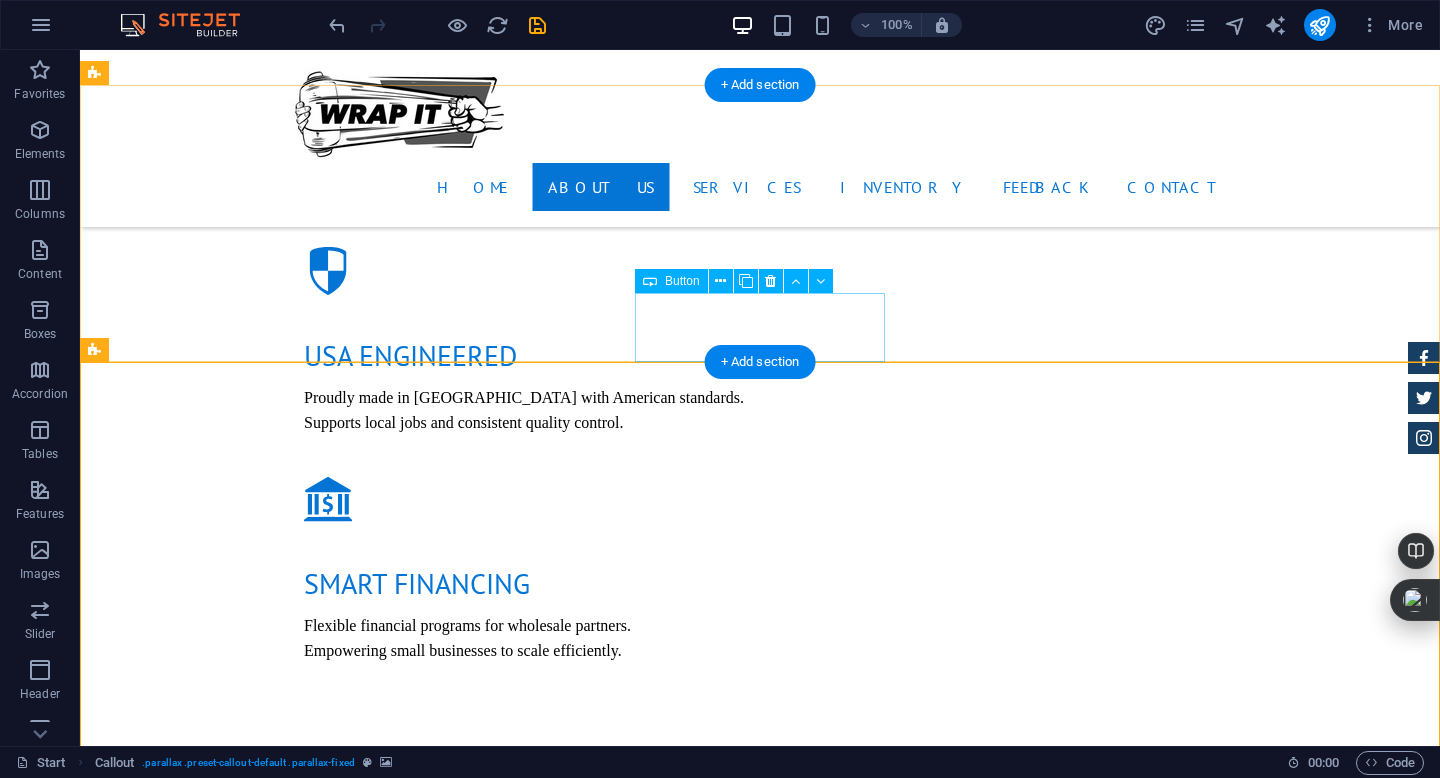 scroll, scrollTop: 2285, scrollLeft: 0, axis: vertical 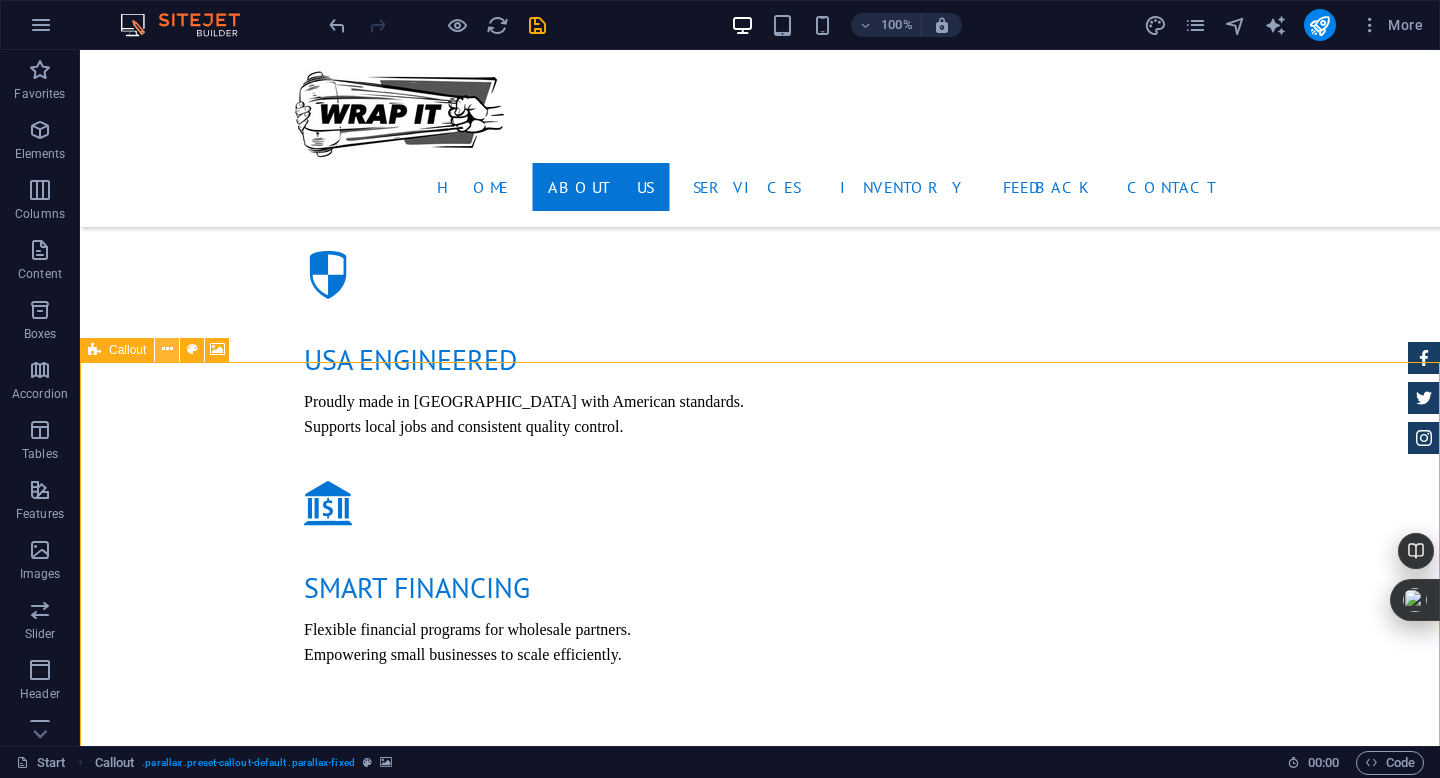 click at bounding box center [167, 349] 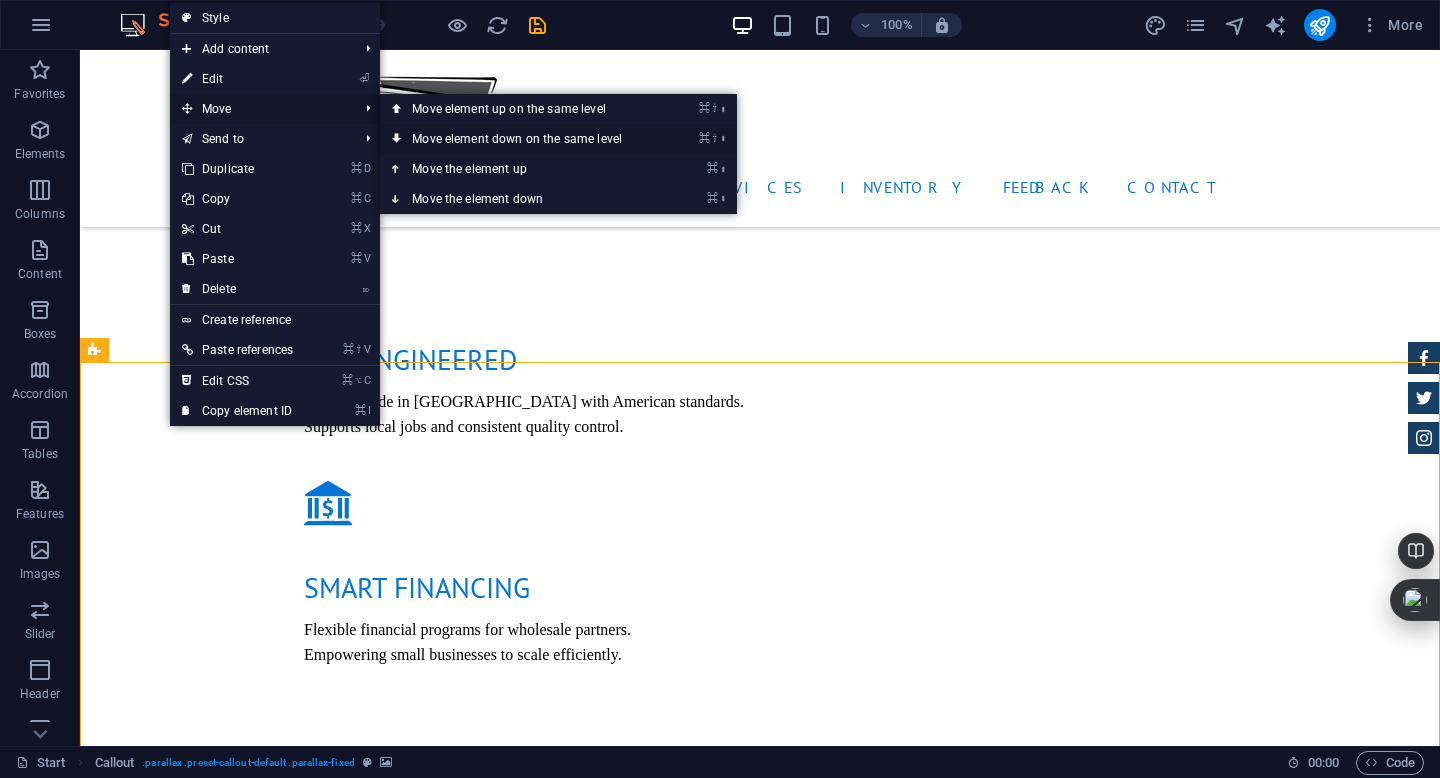 click on "⌘ ⇧ ⬇  Move element down on the same level" at bounding box center [521, 139] 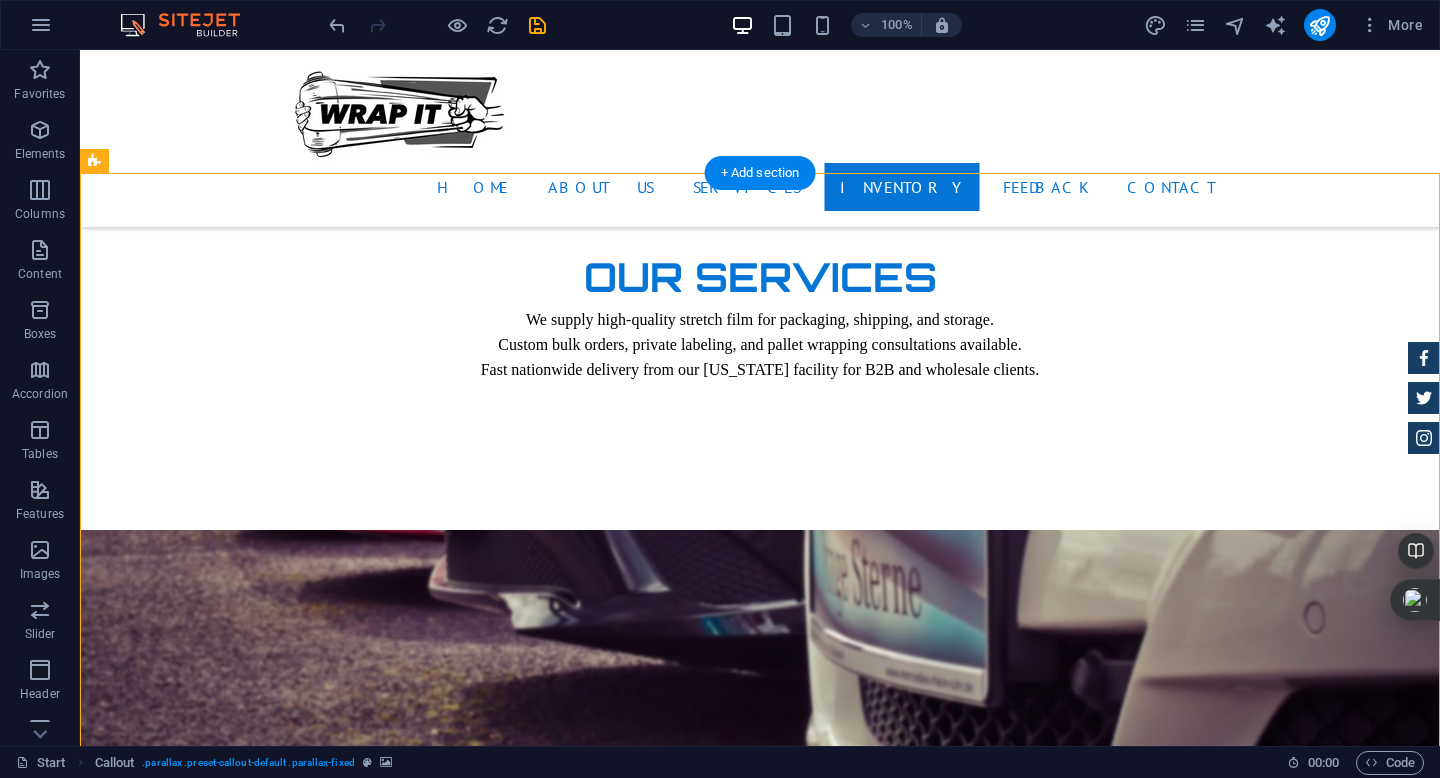 scroll, scrollTop: 2985, scrollLeft: 0, axis: vertical 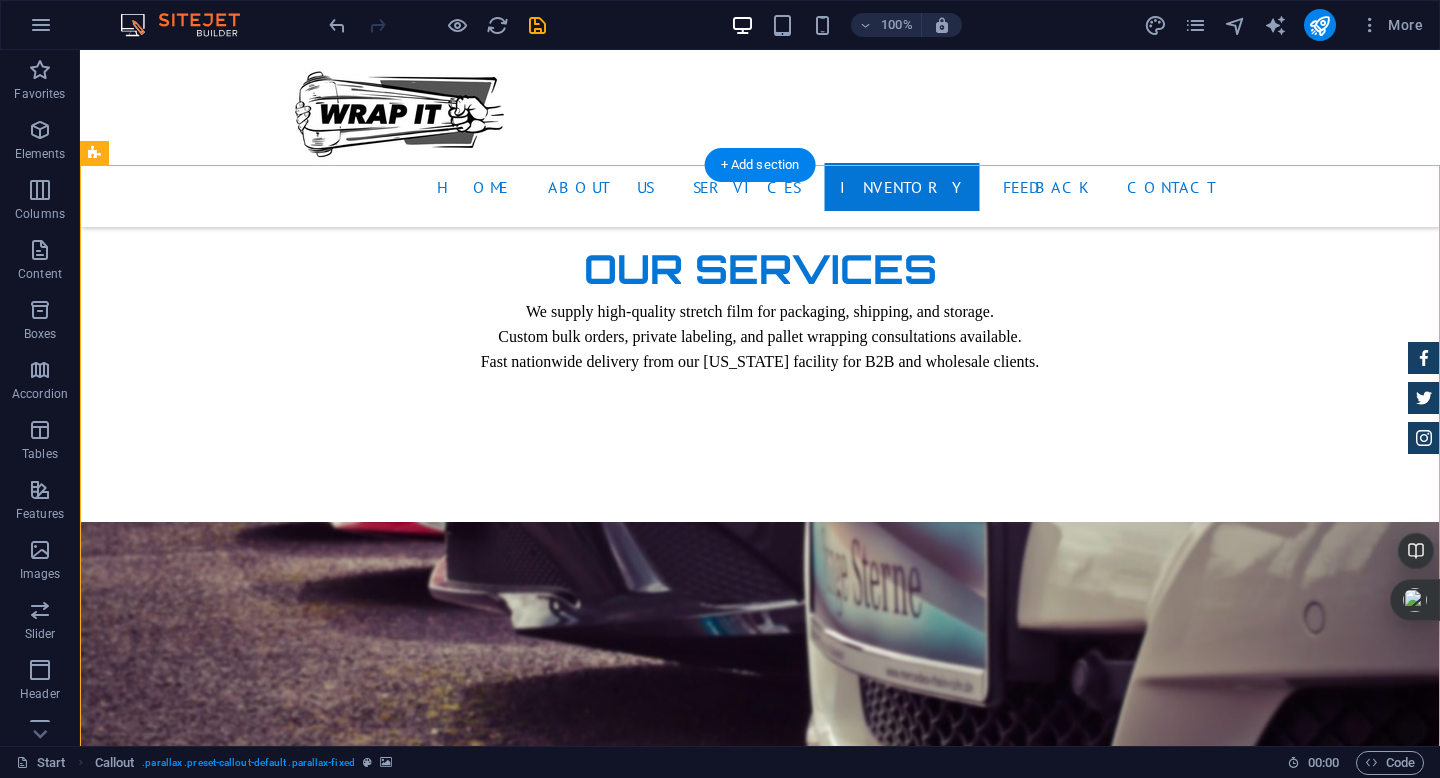 click at bounding box center [760, 4242] 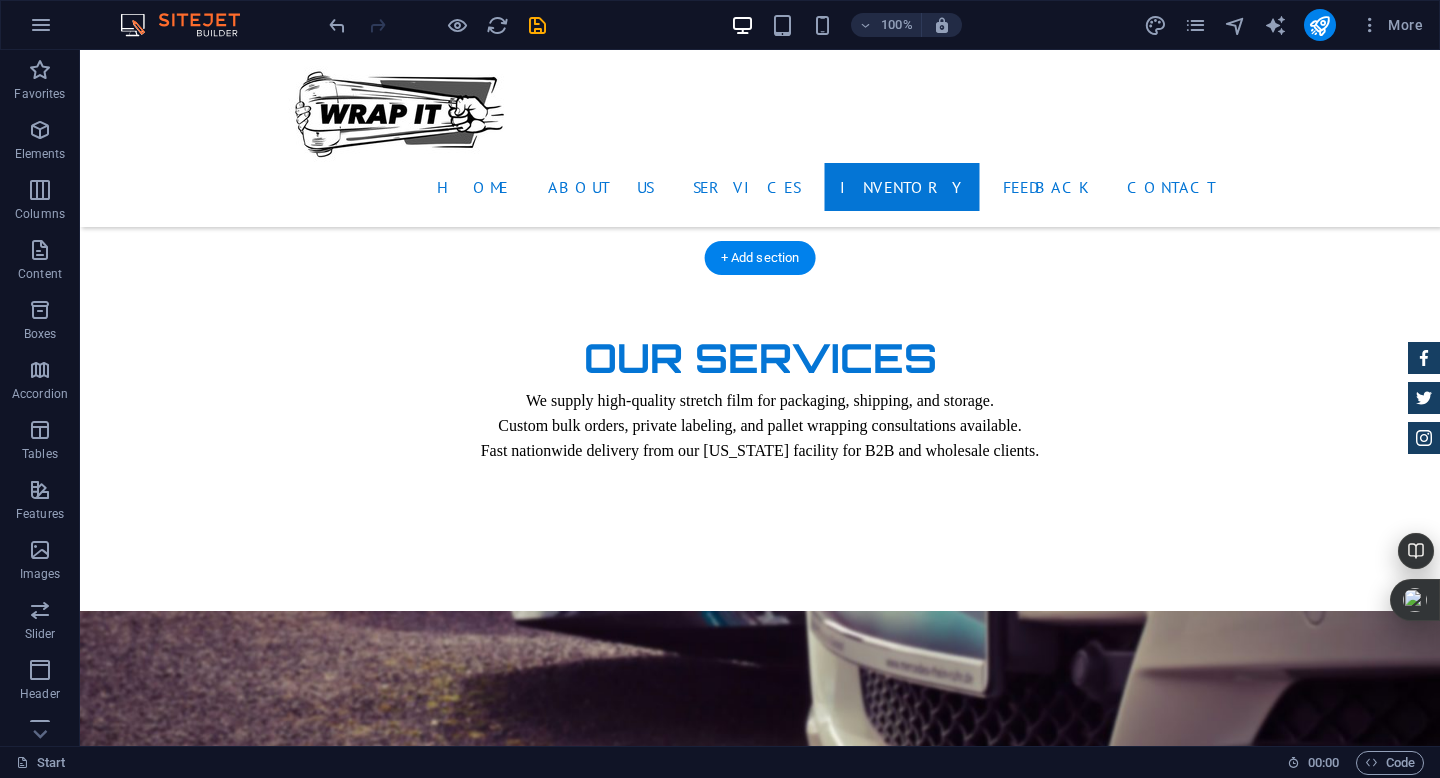 scroll, scrollTop: 2891, scrollLeft: 0, axis: vertical 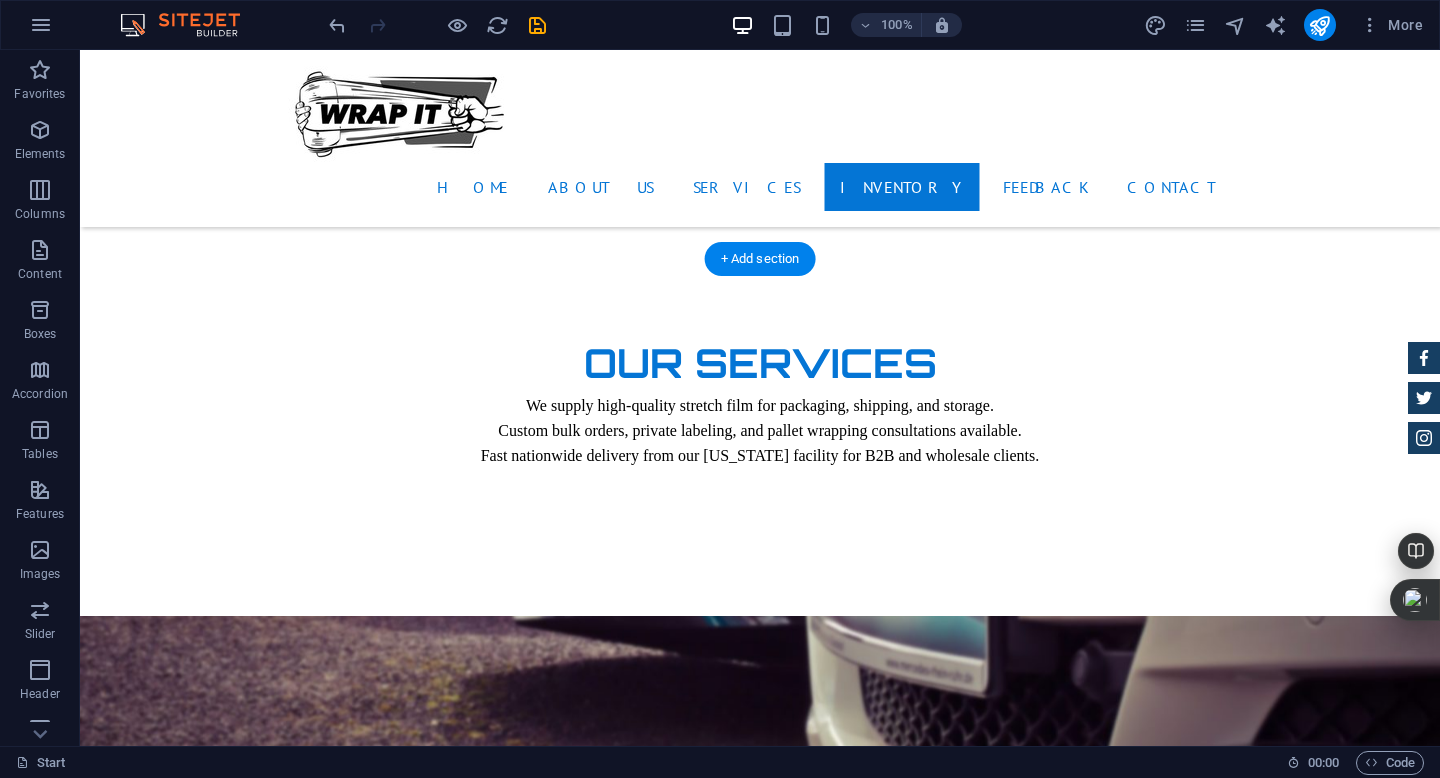 click at bounding box center [760, 4336] 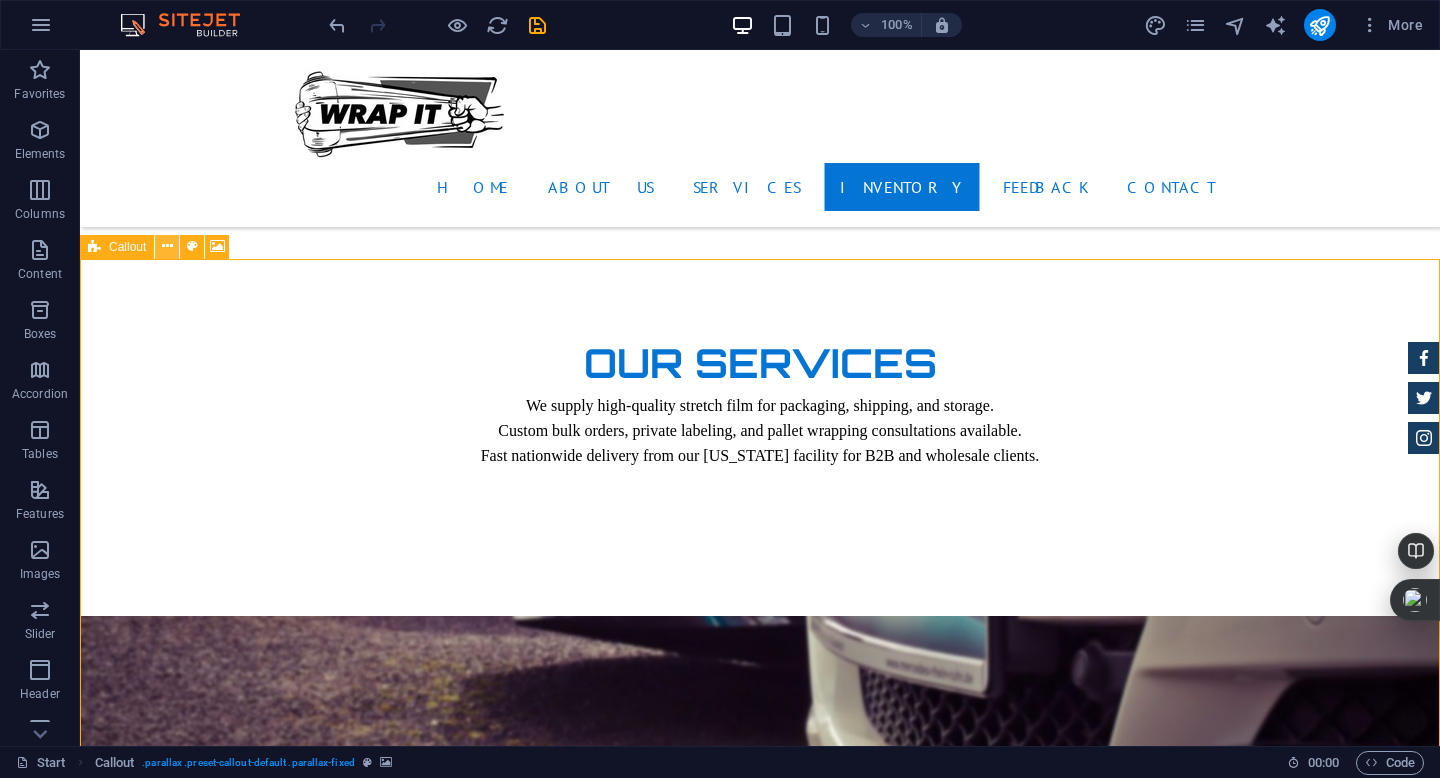 click at bounding box center [167, 247] 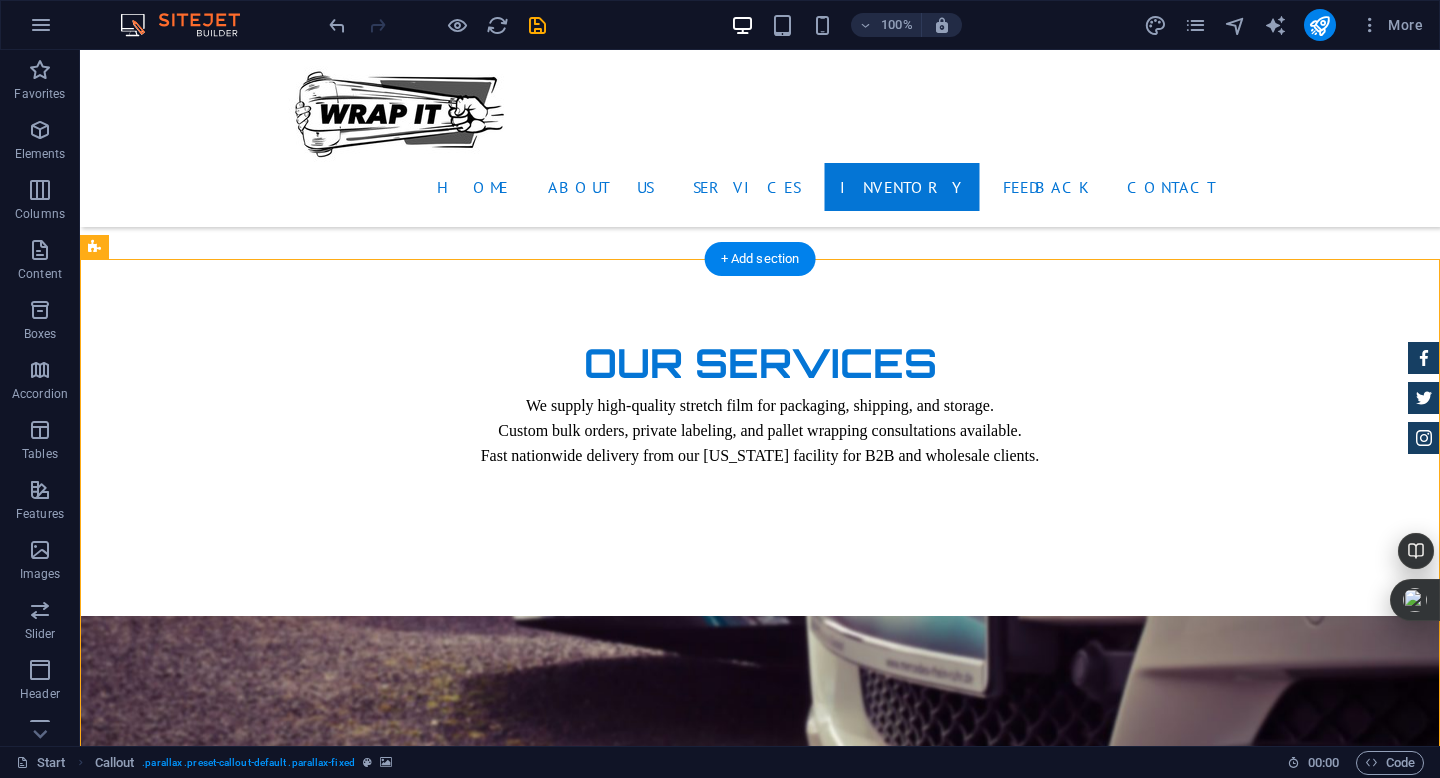 click at bounding box center (760, 4336) 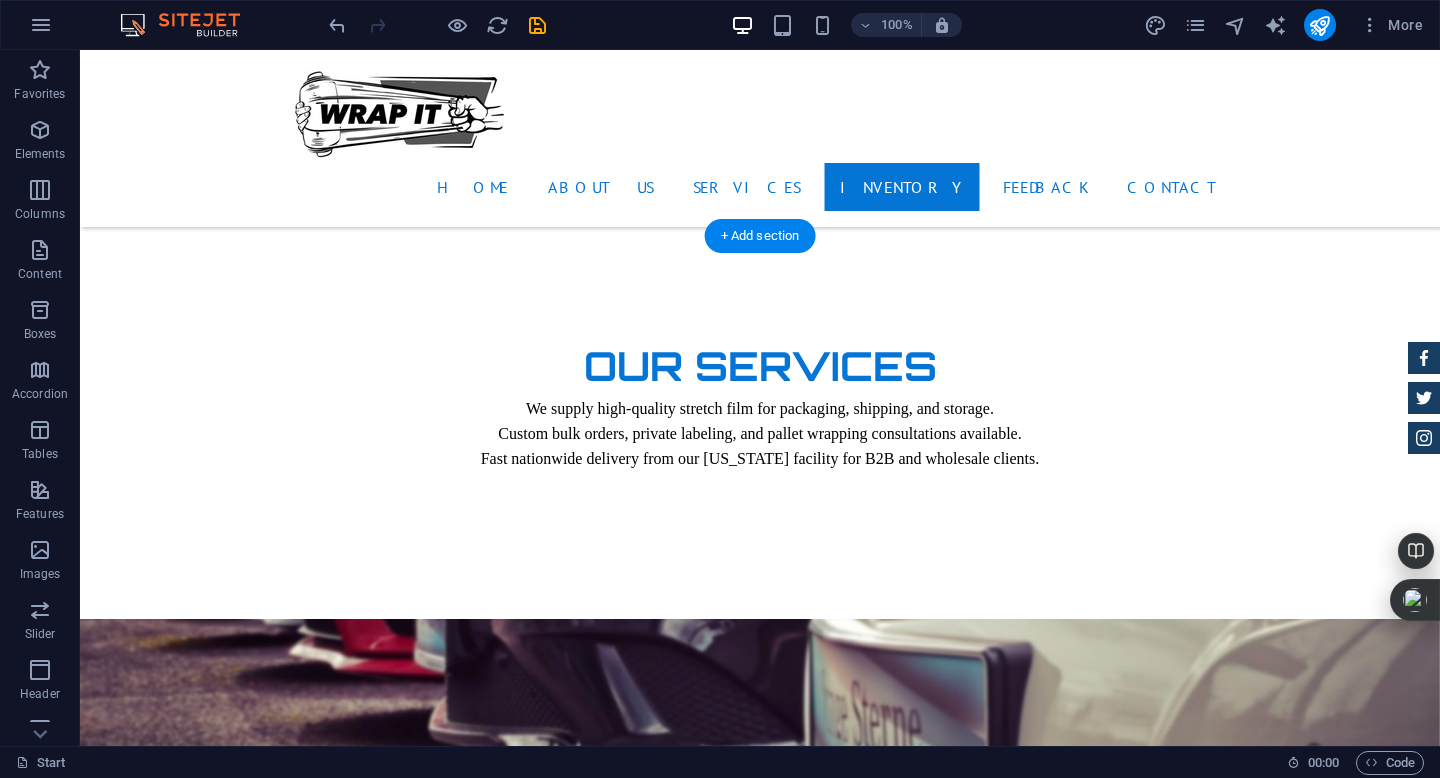 scroll, scrollTop: 2885, scrollLeft: 0, axis: vertical 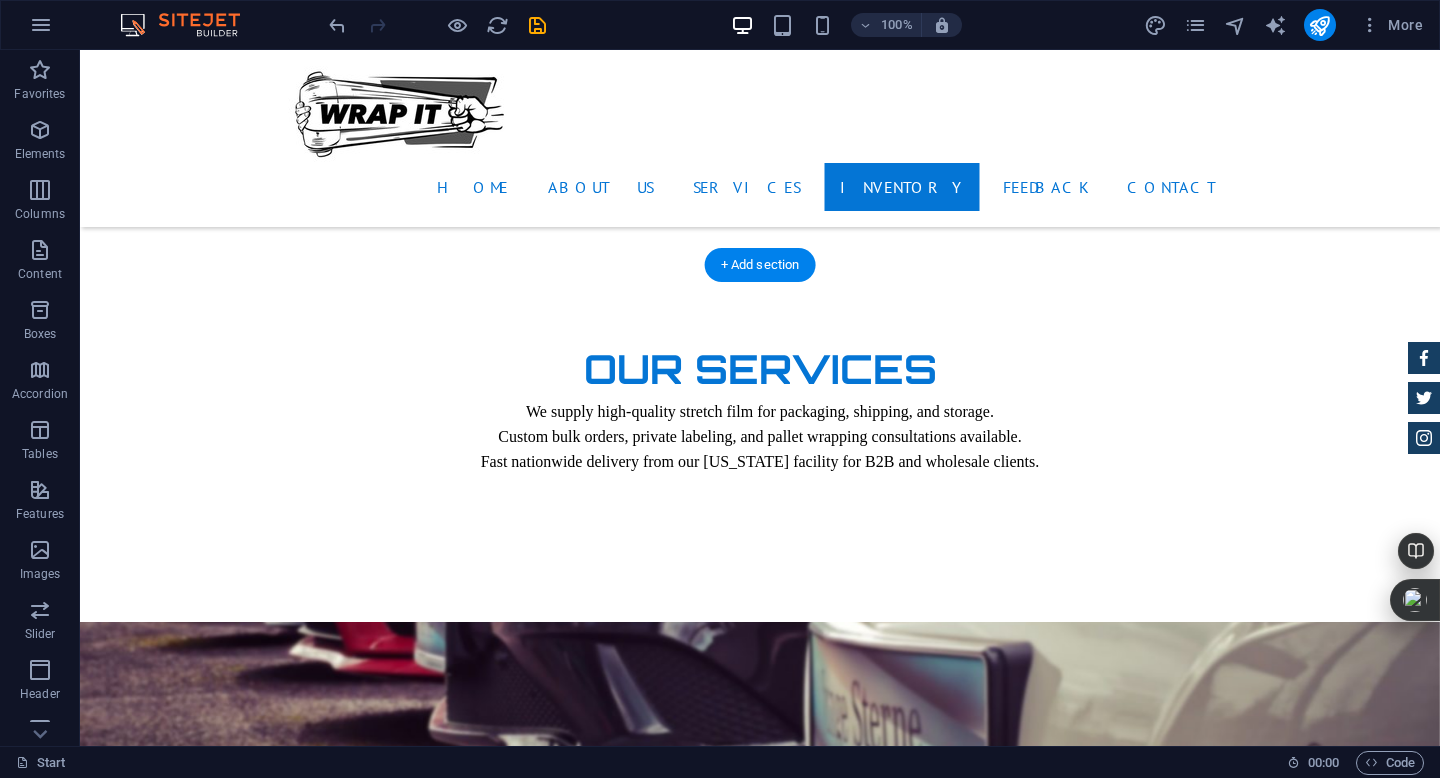 click at bounding box center (760, 4342) 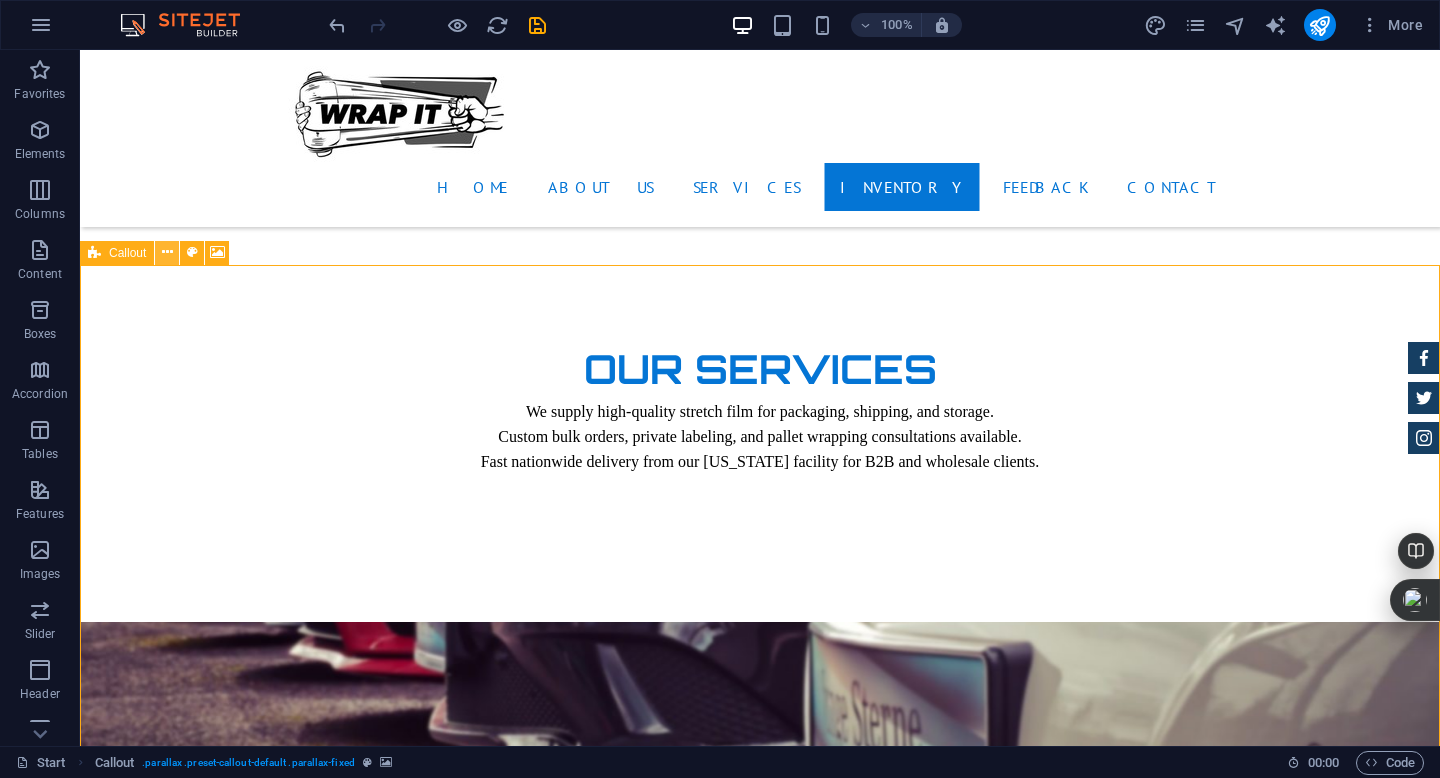 click at bounding box center (167, 252) 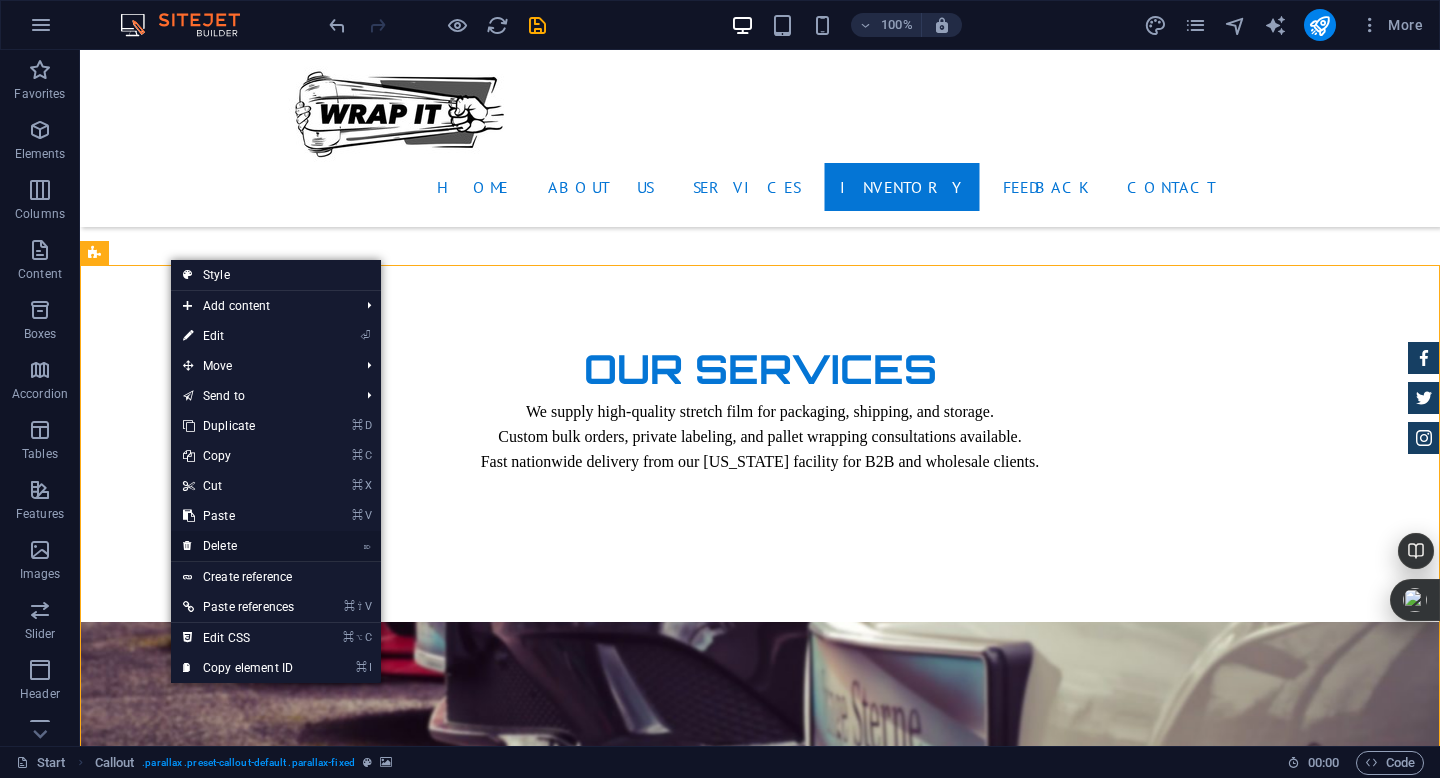 click on "⌦  Delete" at bounding box center [238, 546] 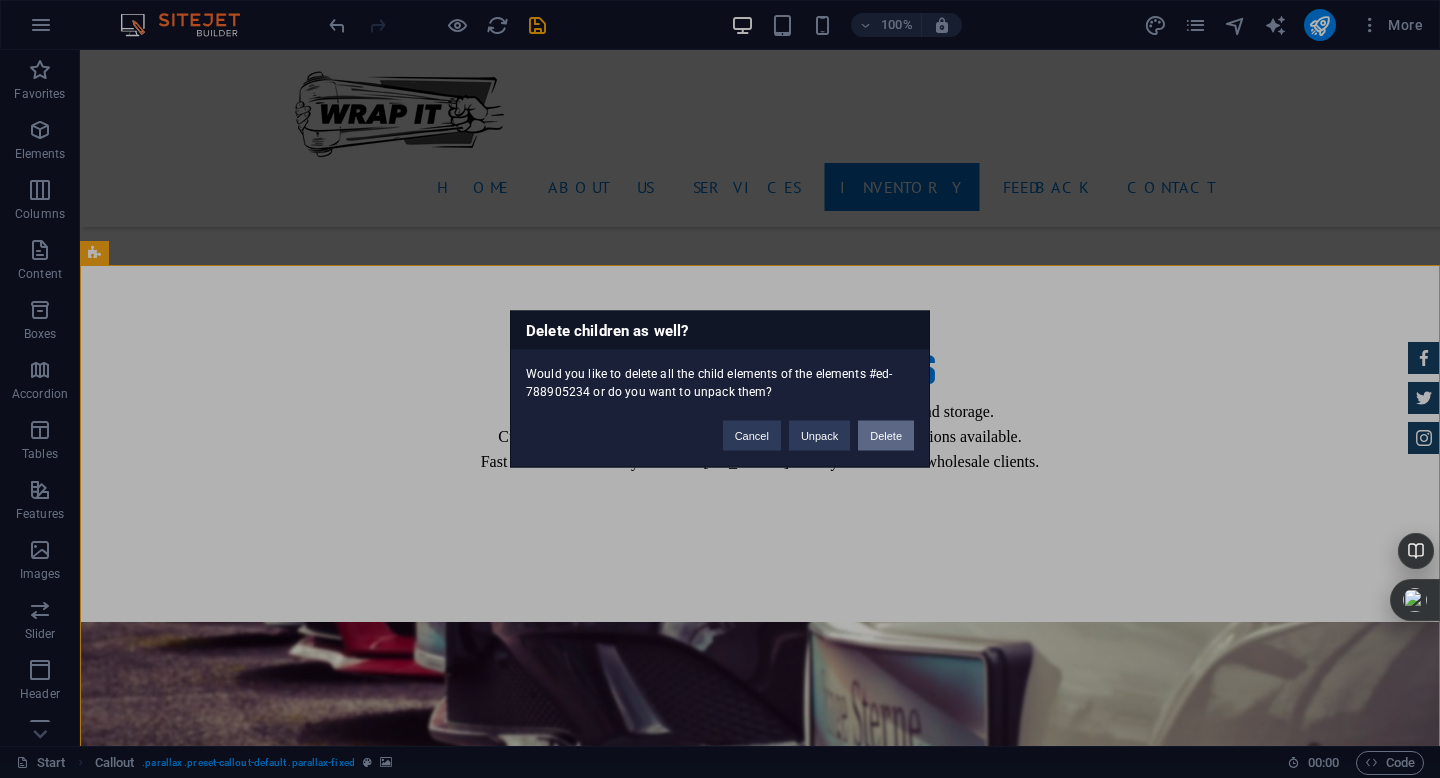 click on "Delete" at bounding box center [886, 436] 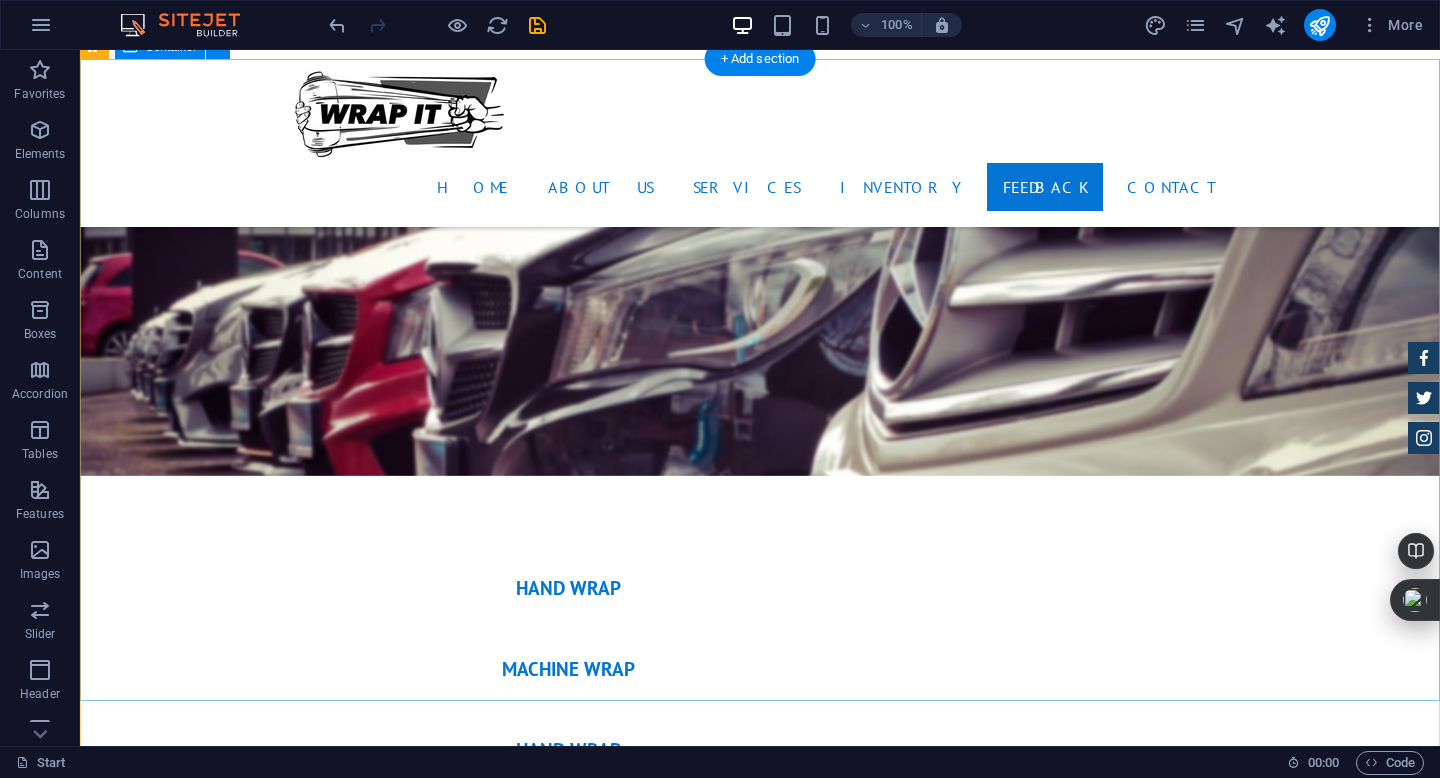 scroll, scrollTop: 3729, scrollLeft: 0, axis: vertical 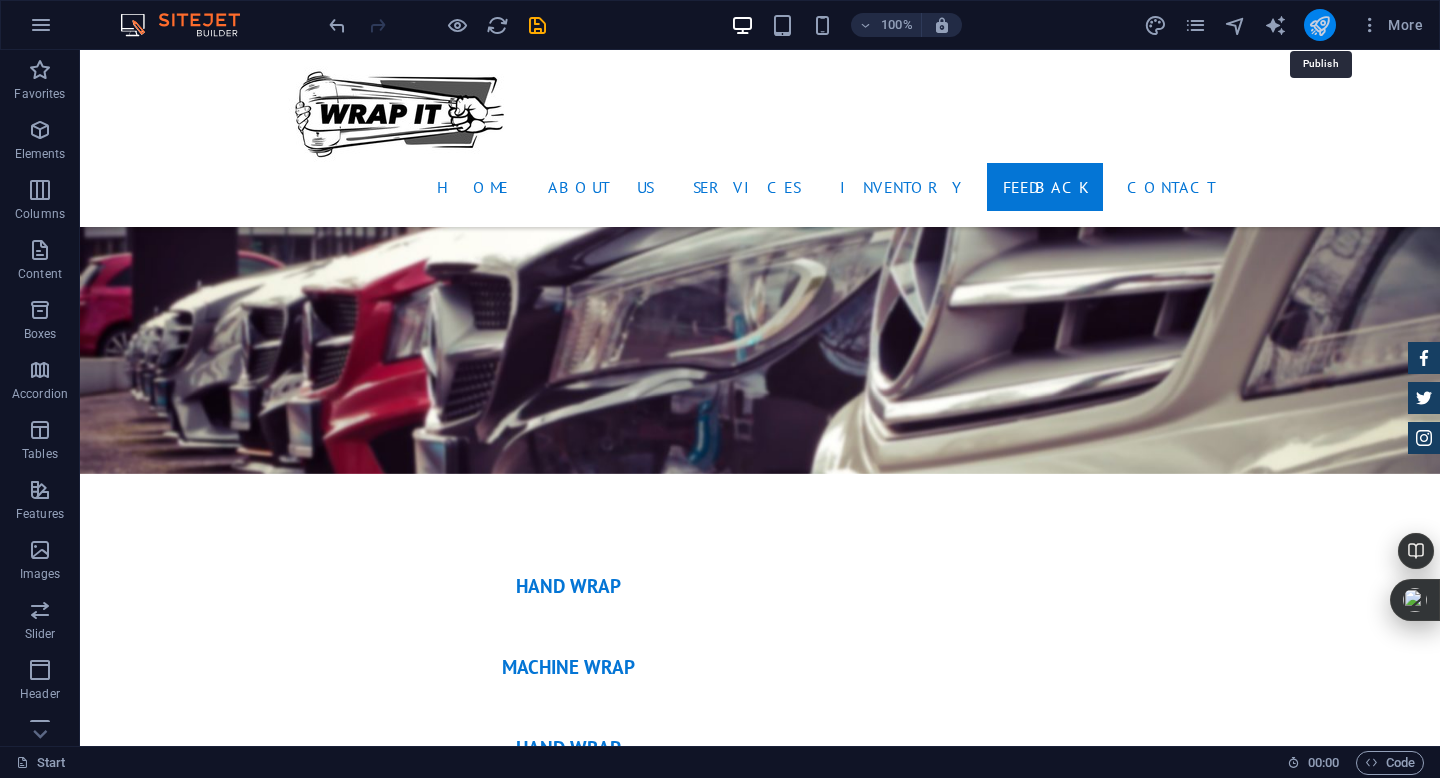 click at bounding box center (1319, 25) 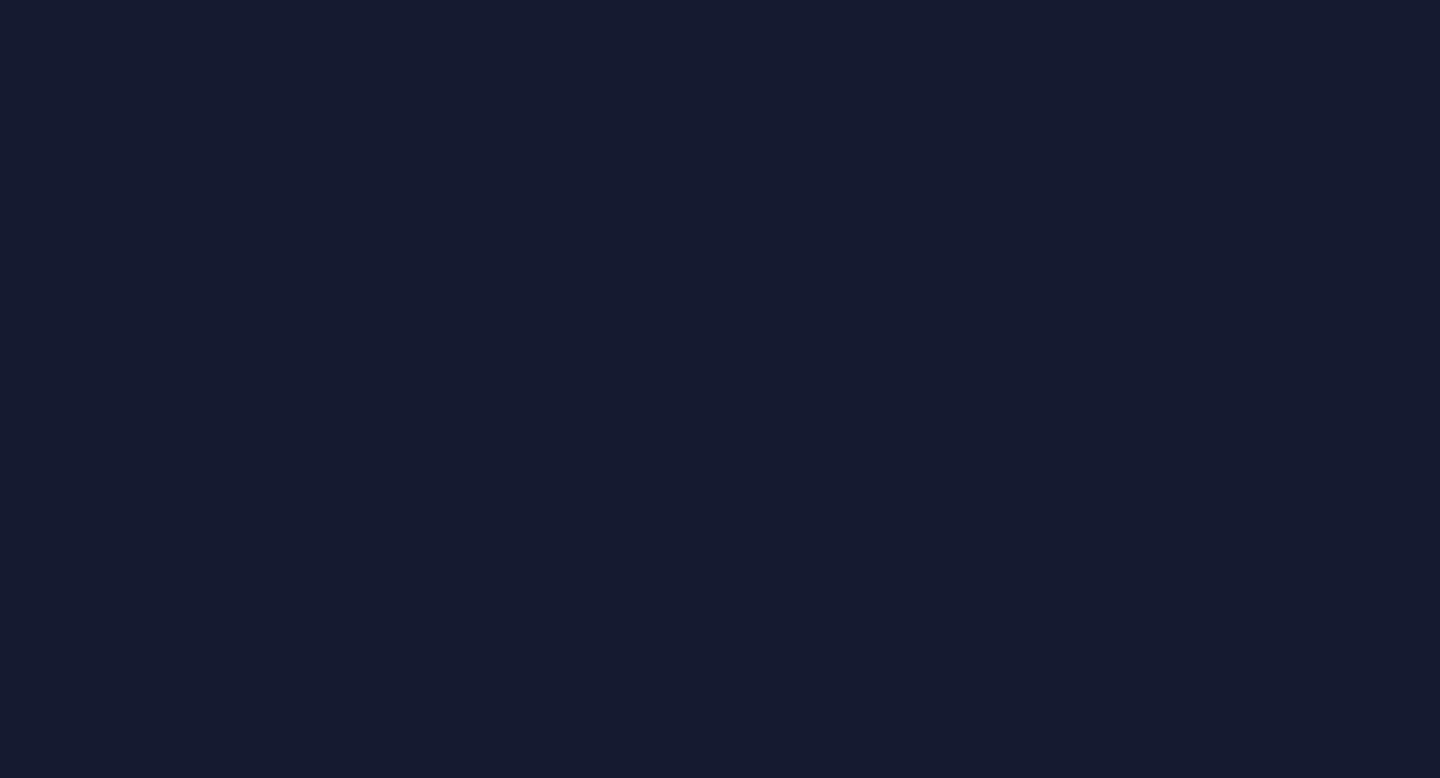 scroll, scrollTop: 0, scrollLeft: 0, axis: both 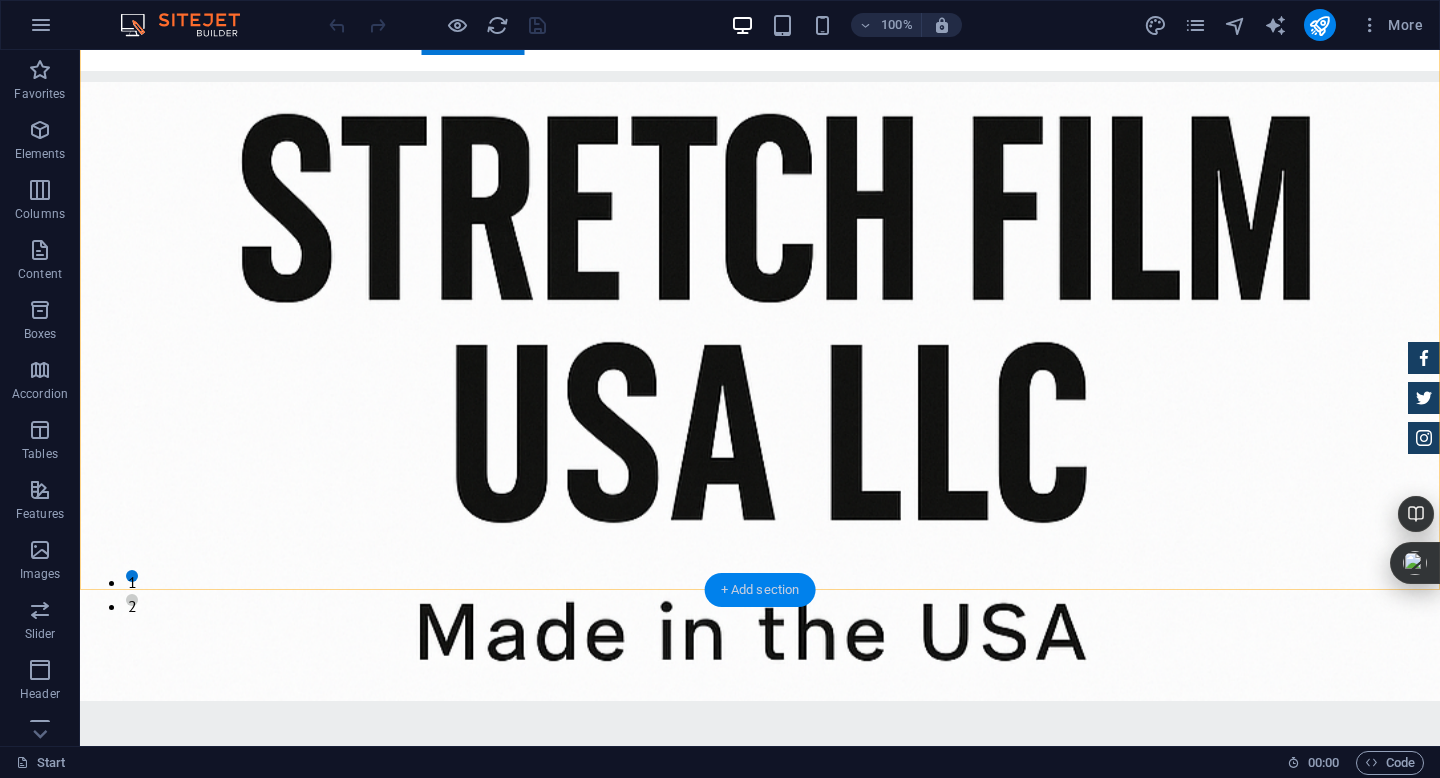 click on "+ Add section" at bounding box center (760, 590) 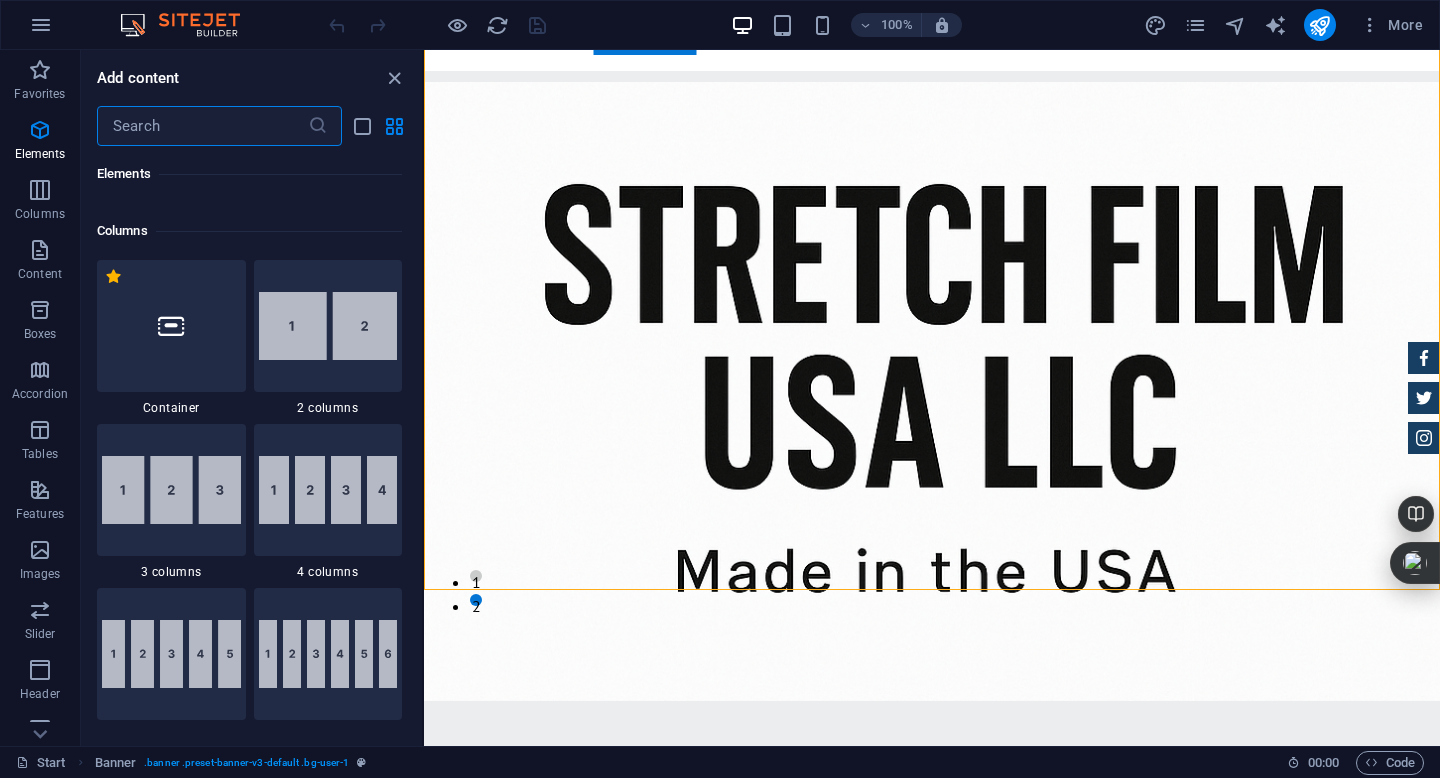 scroll, scrollTop: 941, scrollLeft: 0, axis: vertical 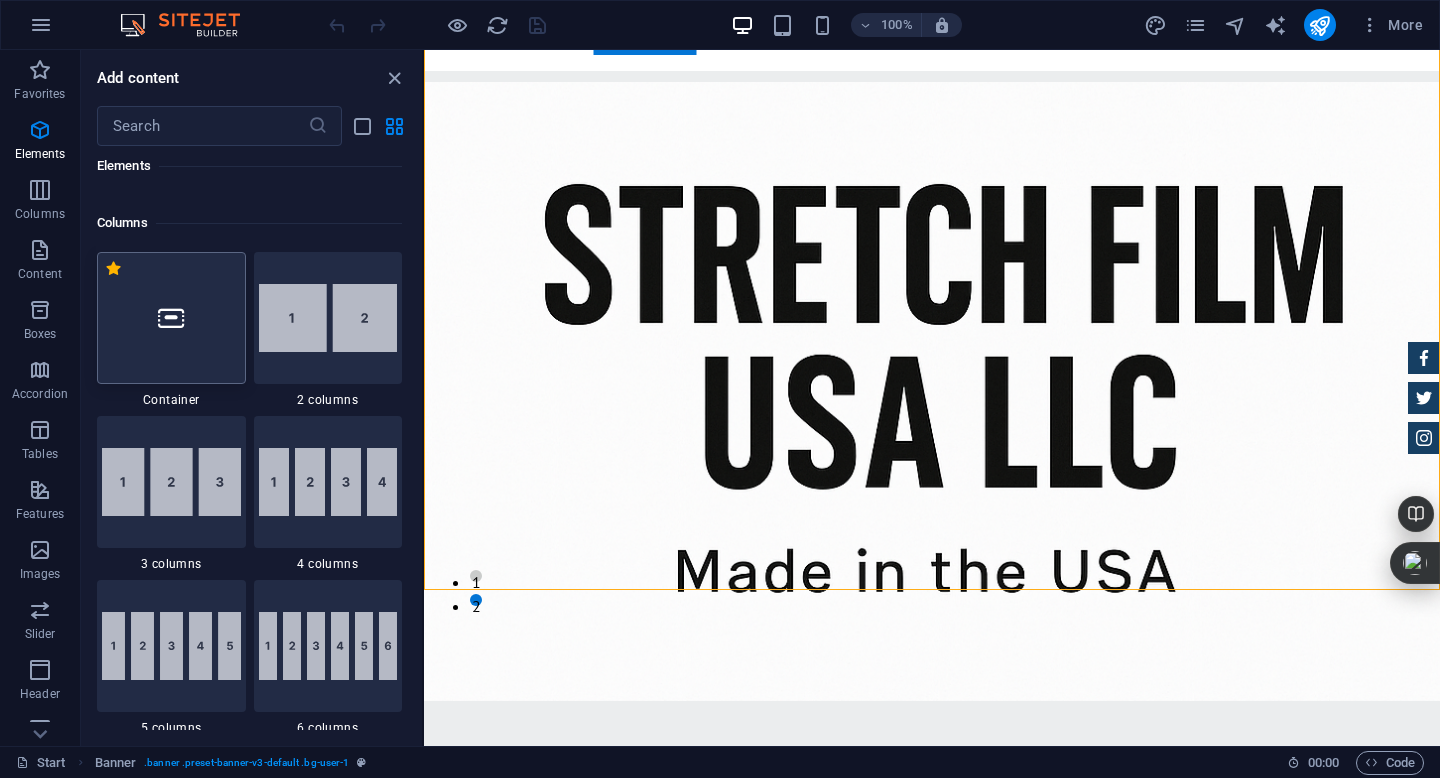 click at bounding box center [171, 318] 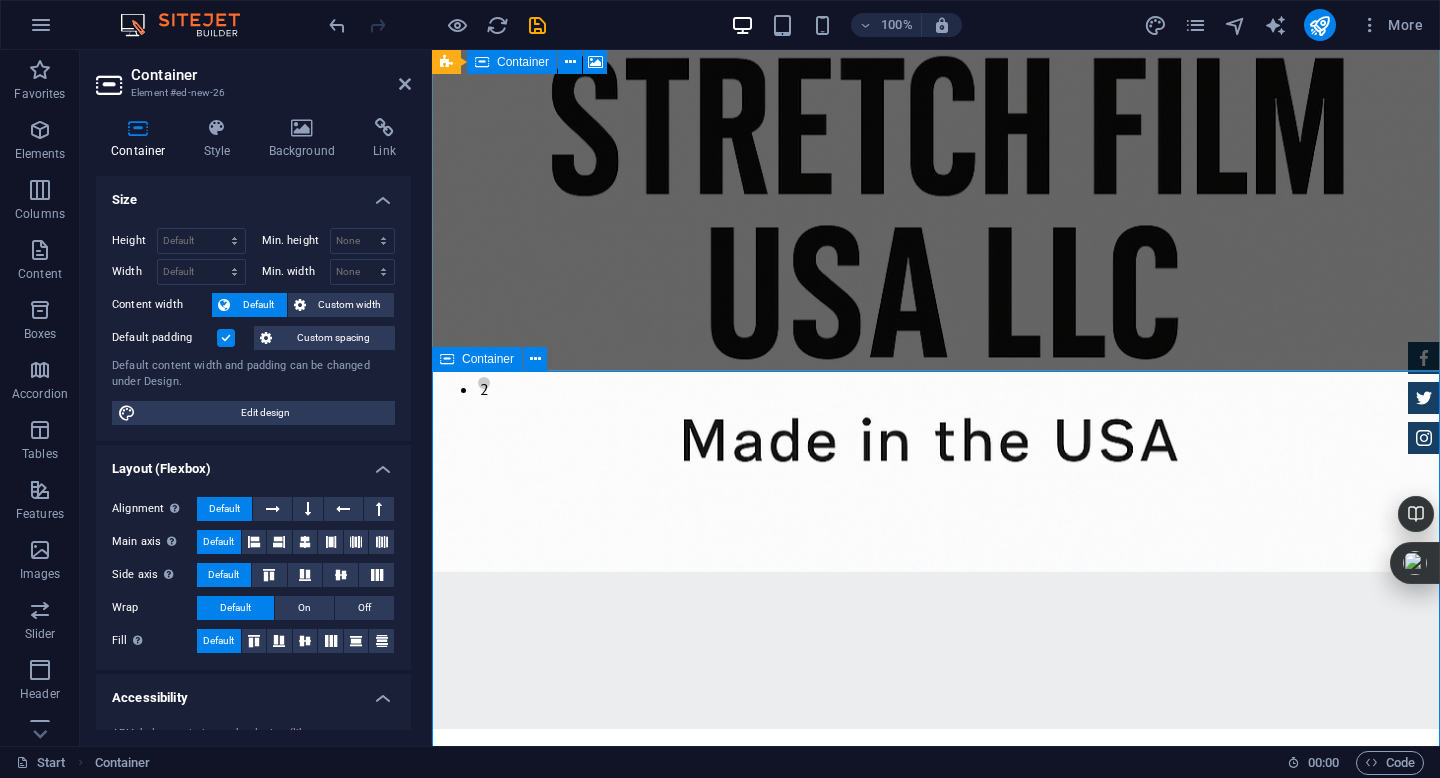 scroll, scrollTop: 372, scrollLeft: 0, axis: vertical 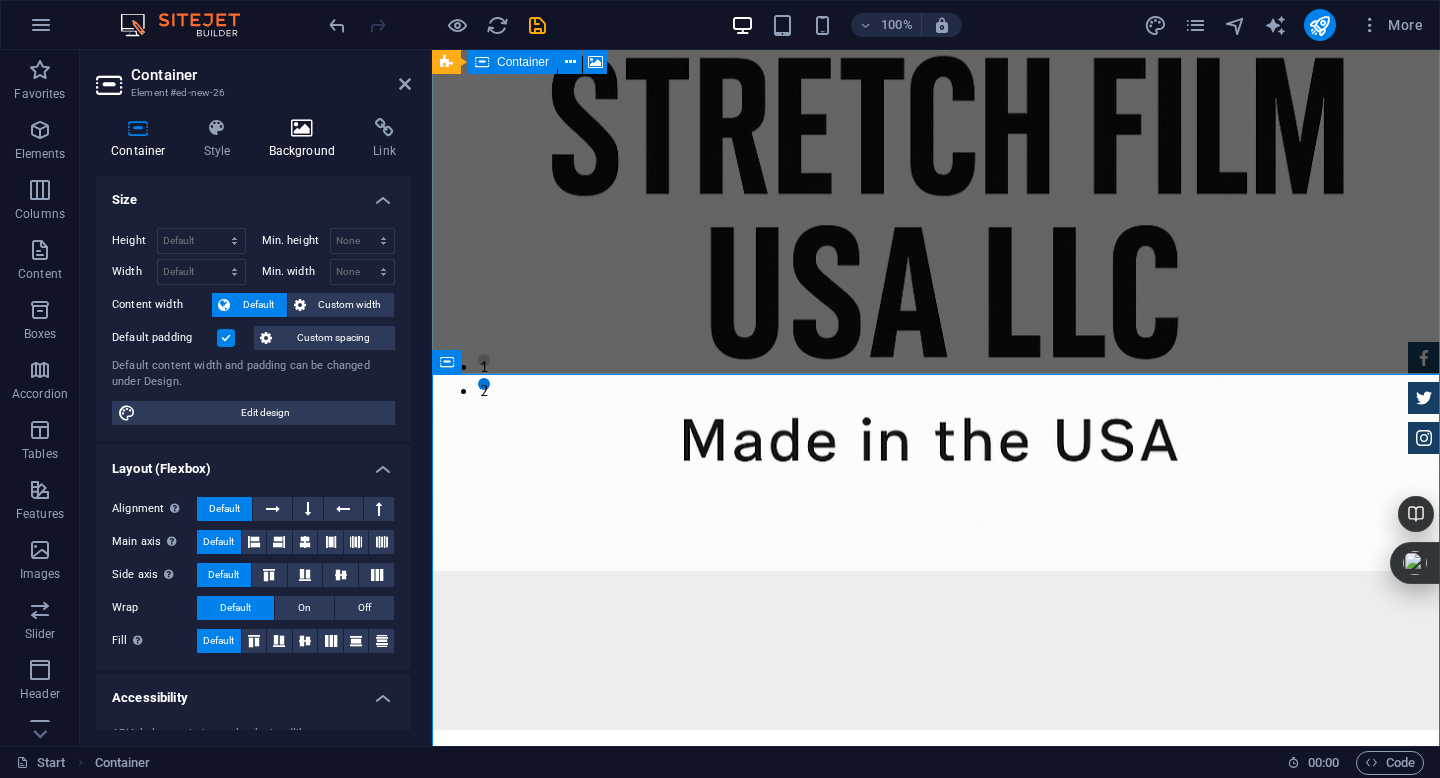click on "Background" at bounding box center (306, 139) 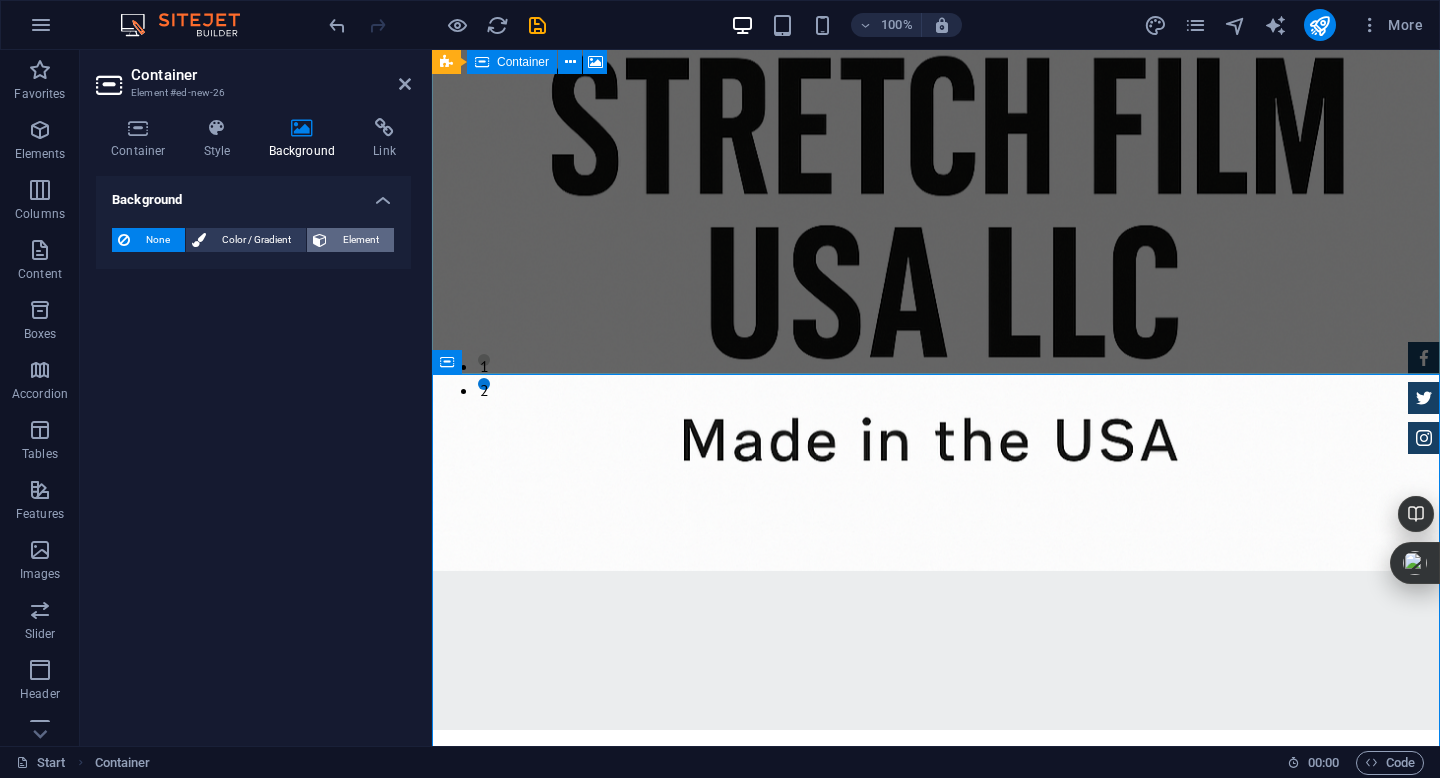click on "Element" at bounding box center (350, 240) 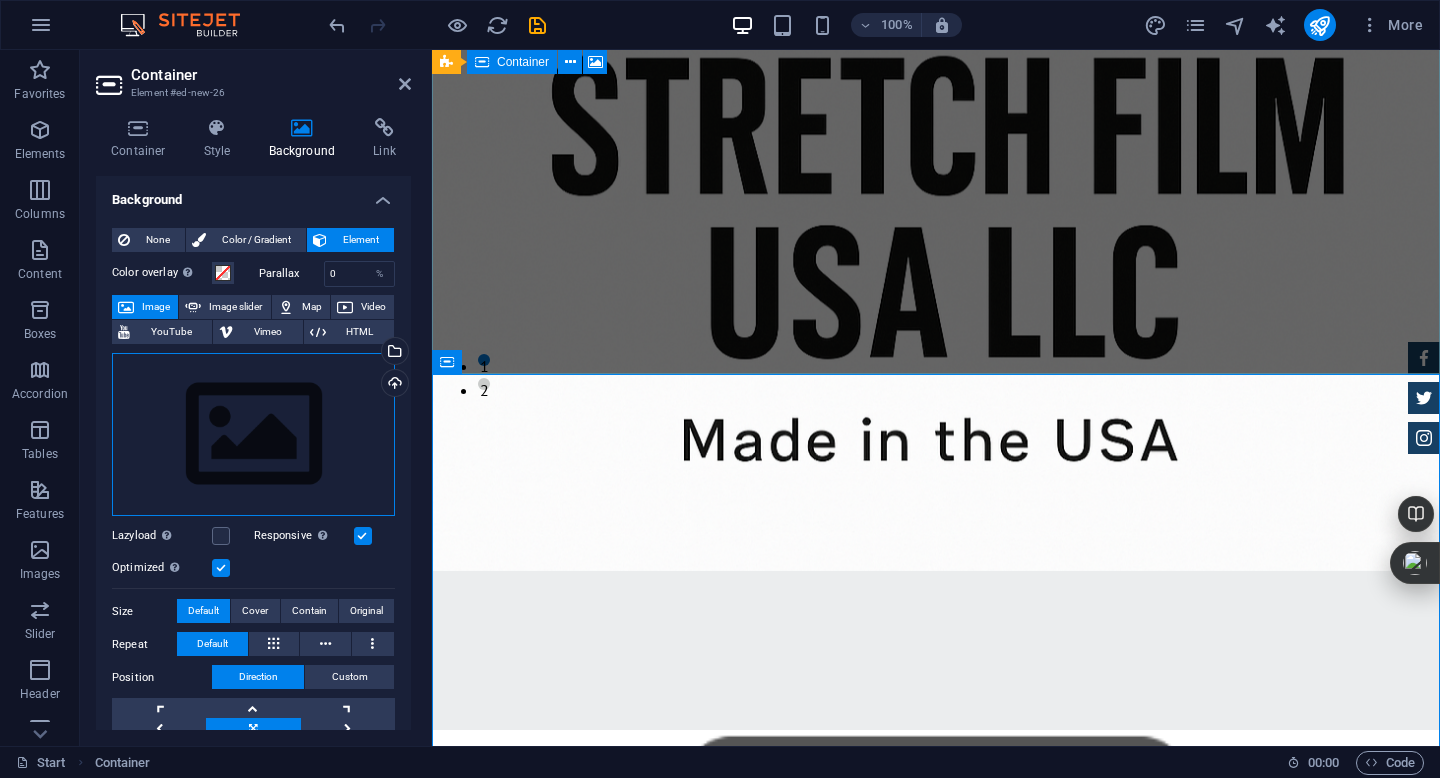 click on "Drag files here, click to choose files or select files from Files or our free stock photos & videos" at bounding box center (253, 435) 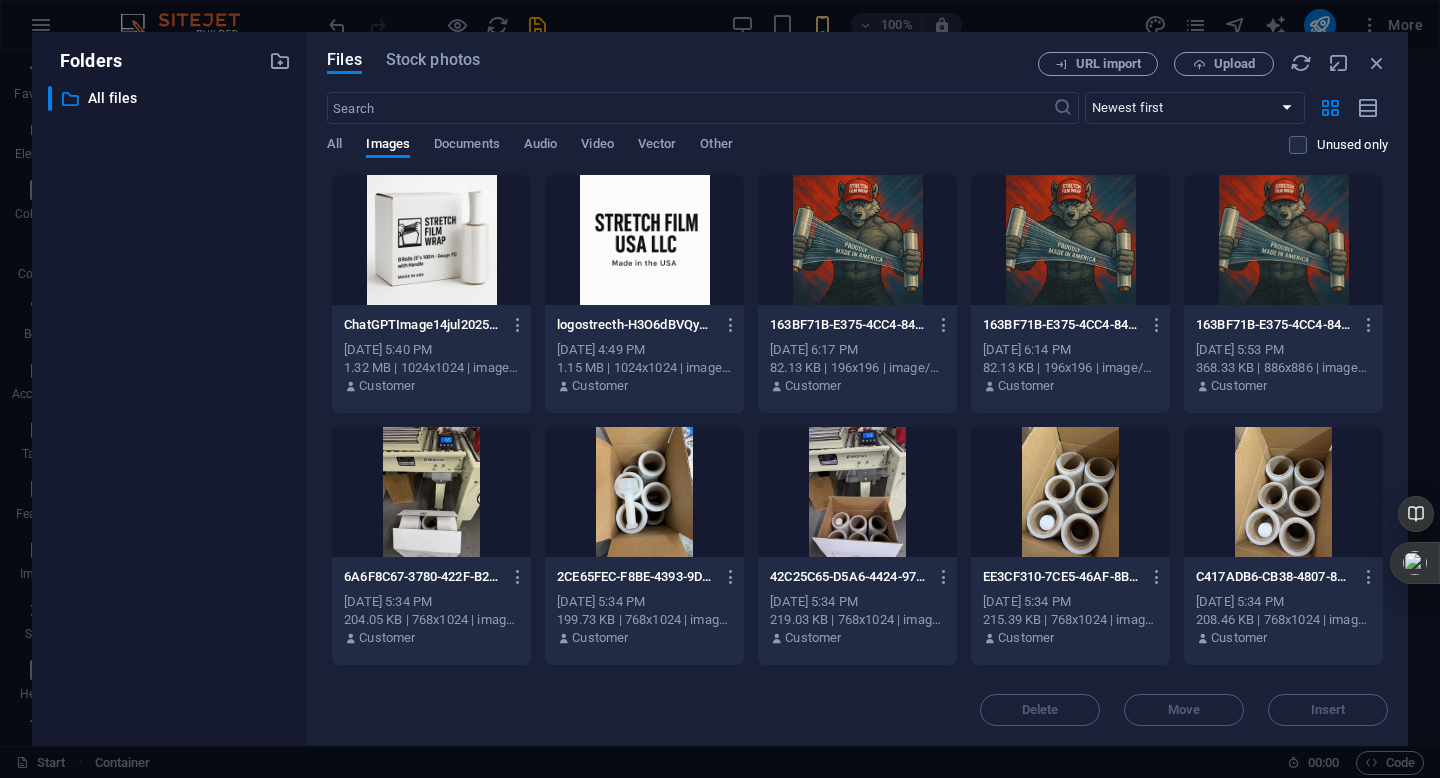 click at bounding box center [644, 240] 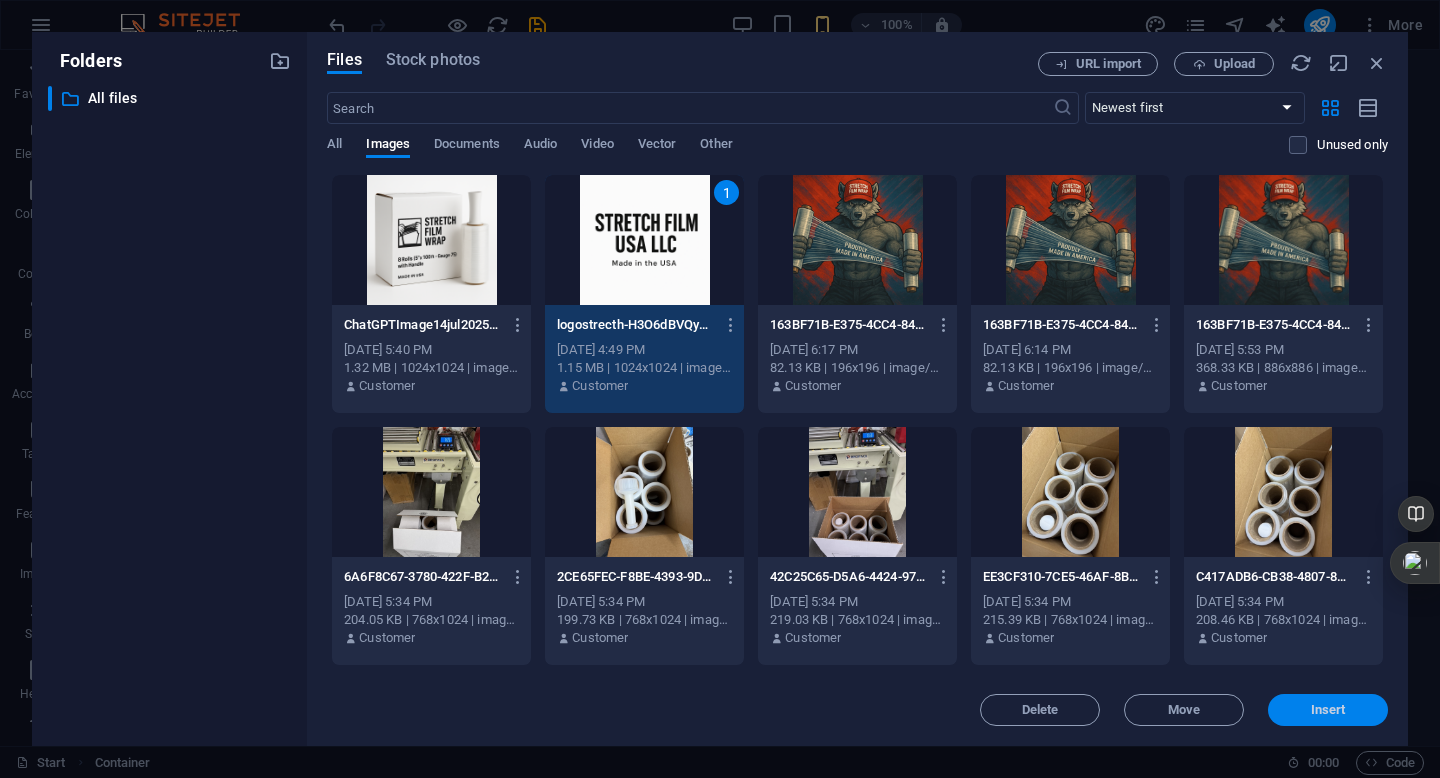 click on "Insert" at bounding box center (1328, 710) 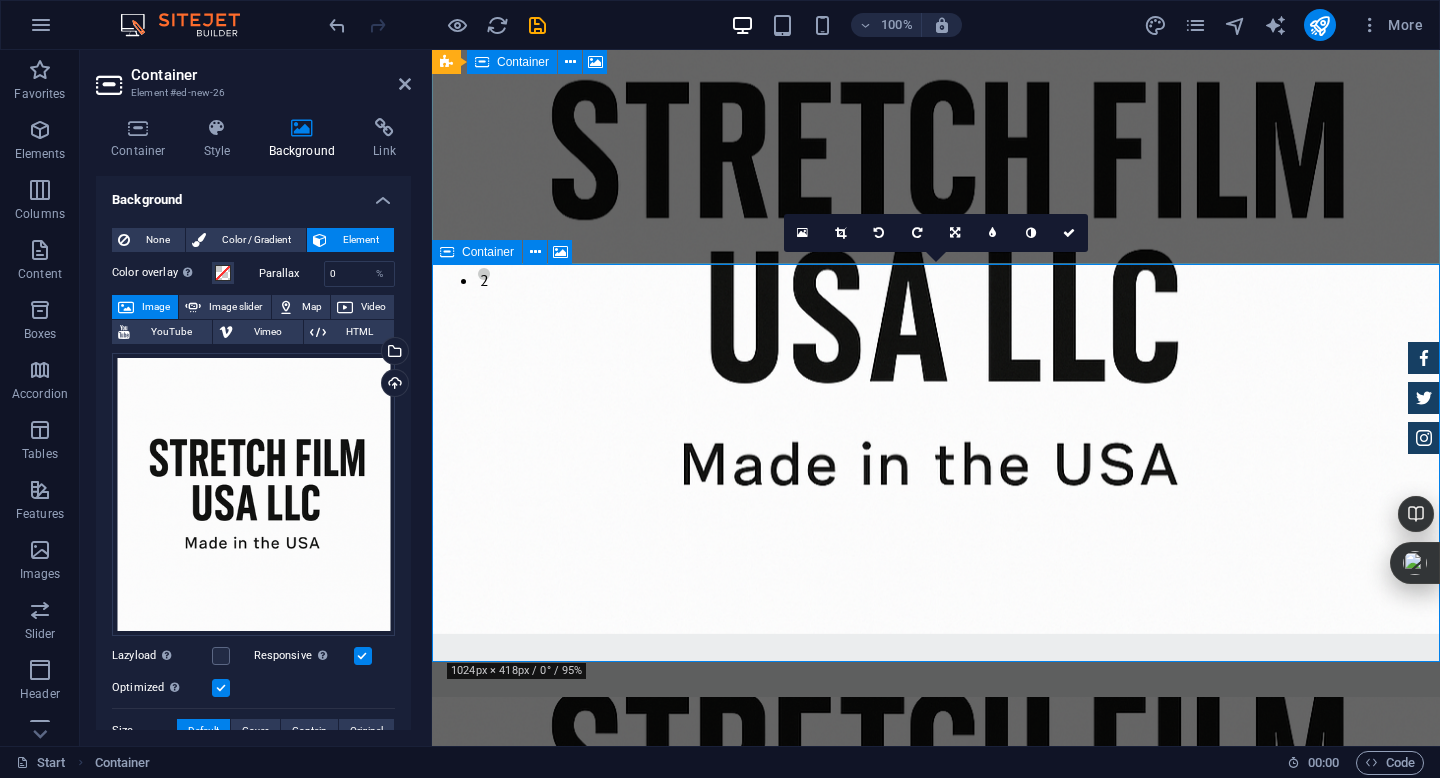 scroll, scrollTop: 484, scrollLeft: 0, axis: vertical 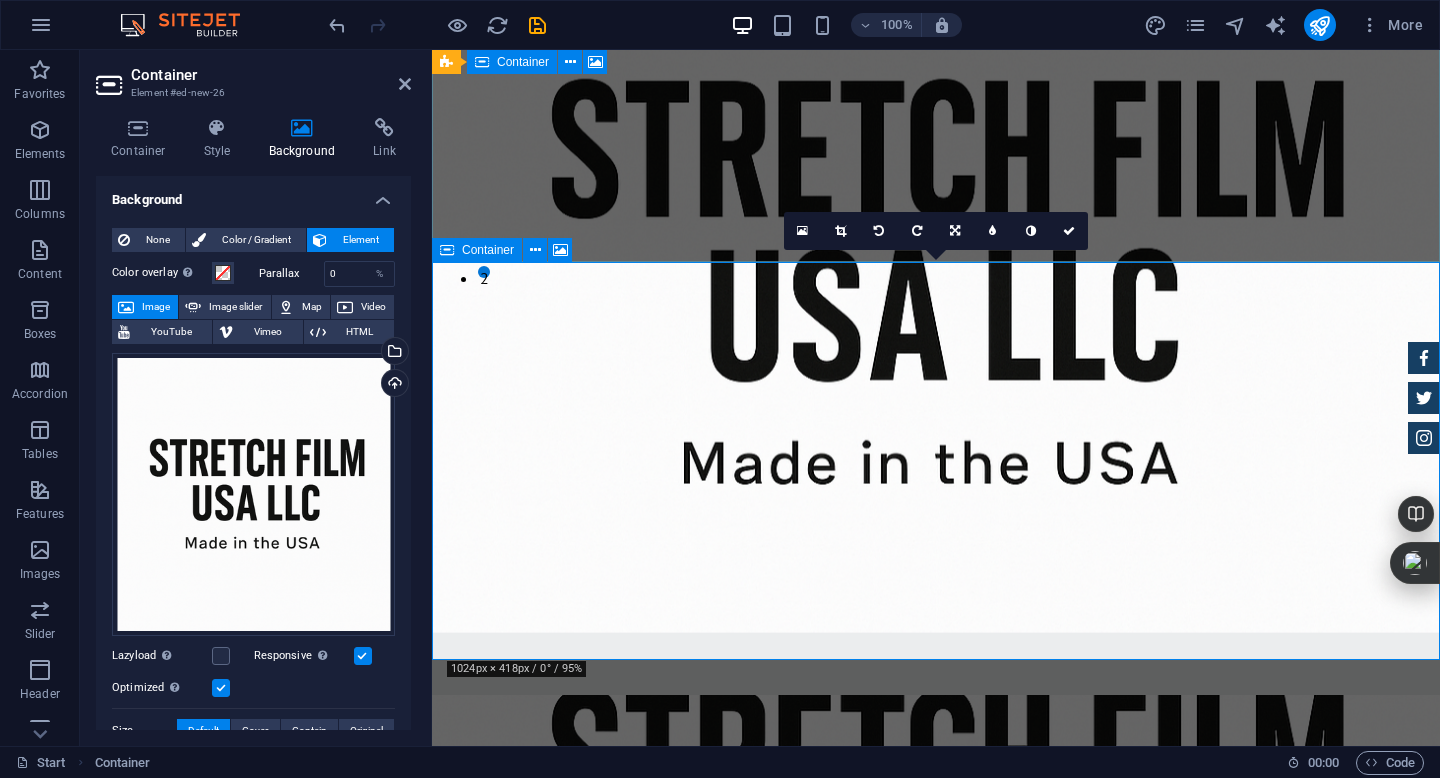 click on "Drop content here or  Add elements  Paste clipboard" at bounding box center [936, 1292] 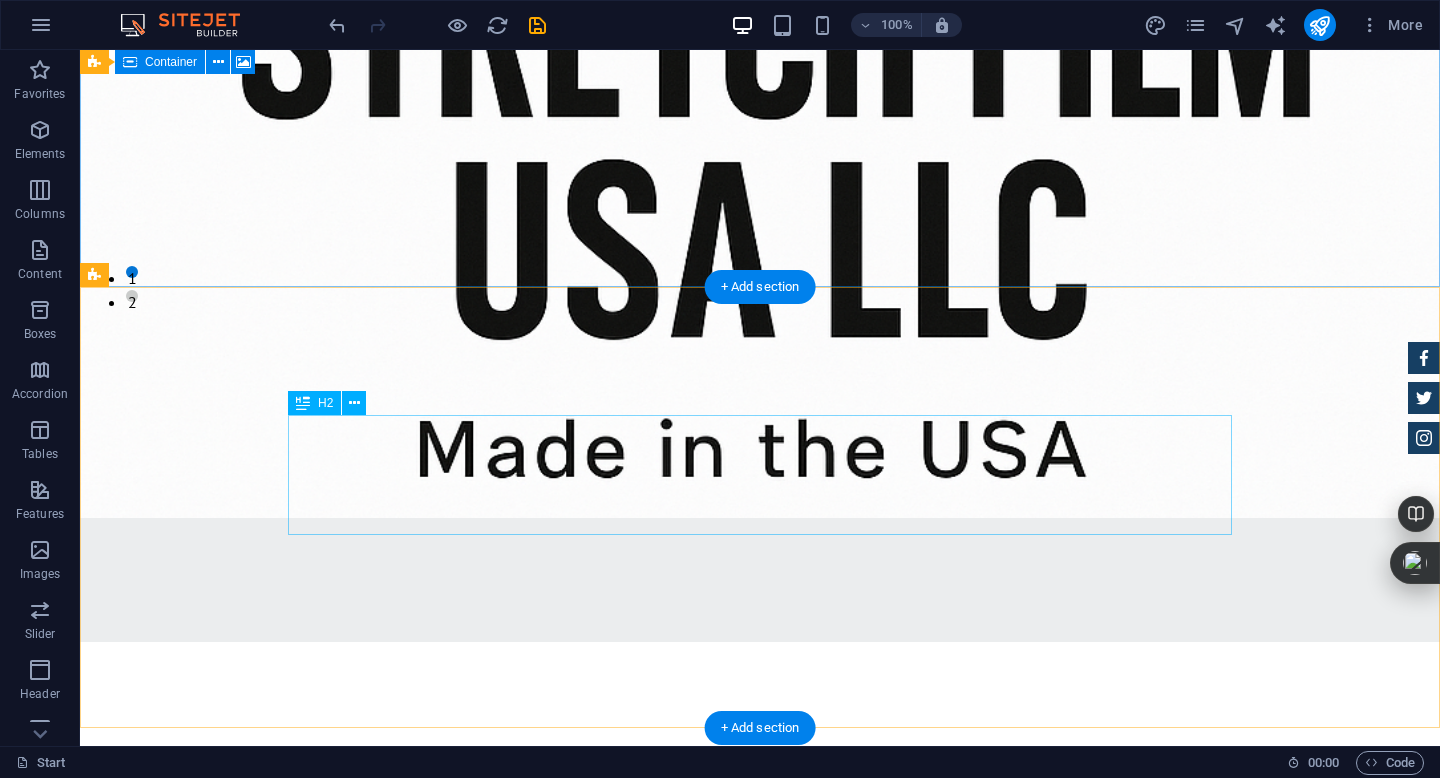 scroll, scrollTop: 462, scrollLeft: 0, axis: vertical 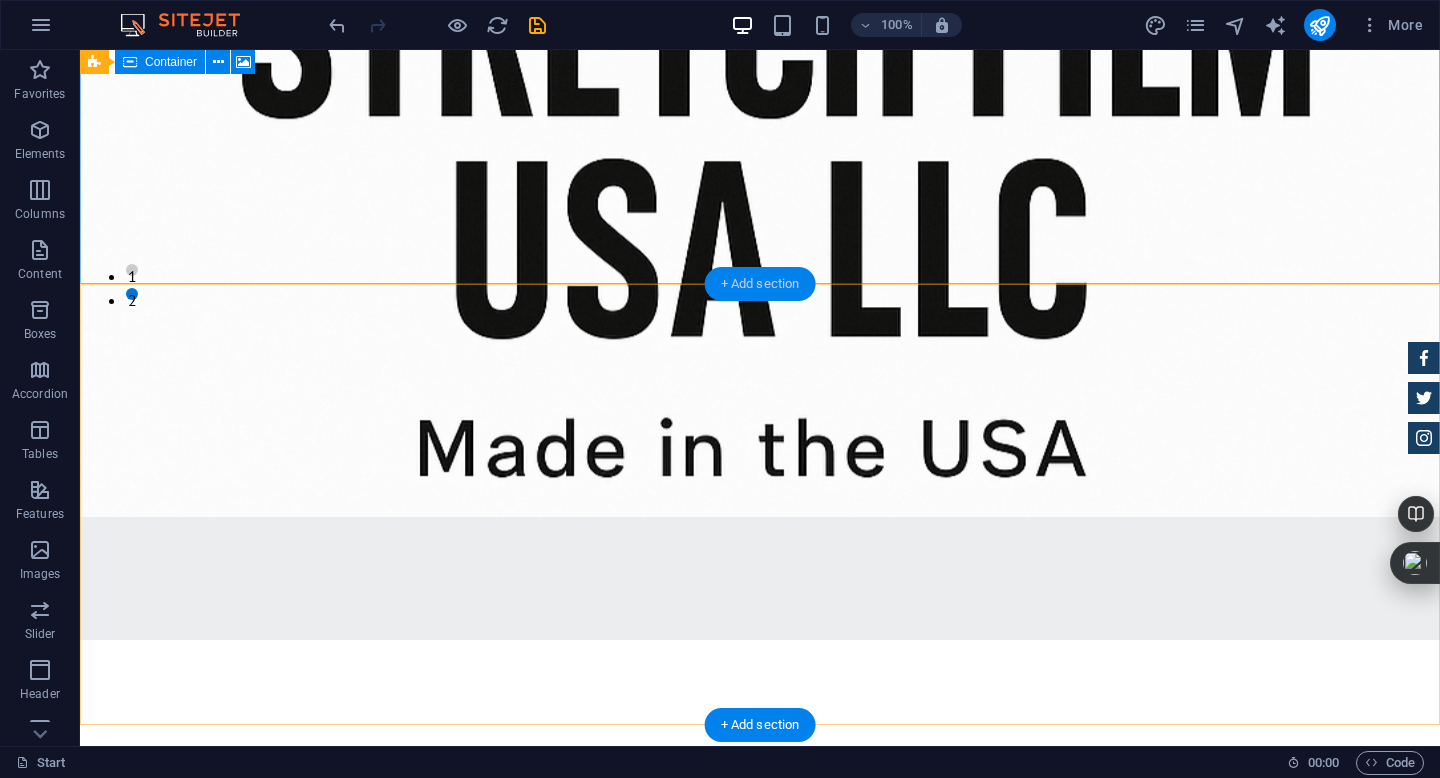 click on "+ Add section" at bounding box center (760, 284) 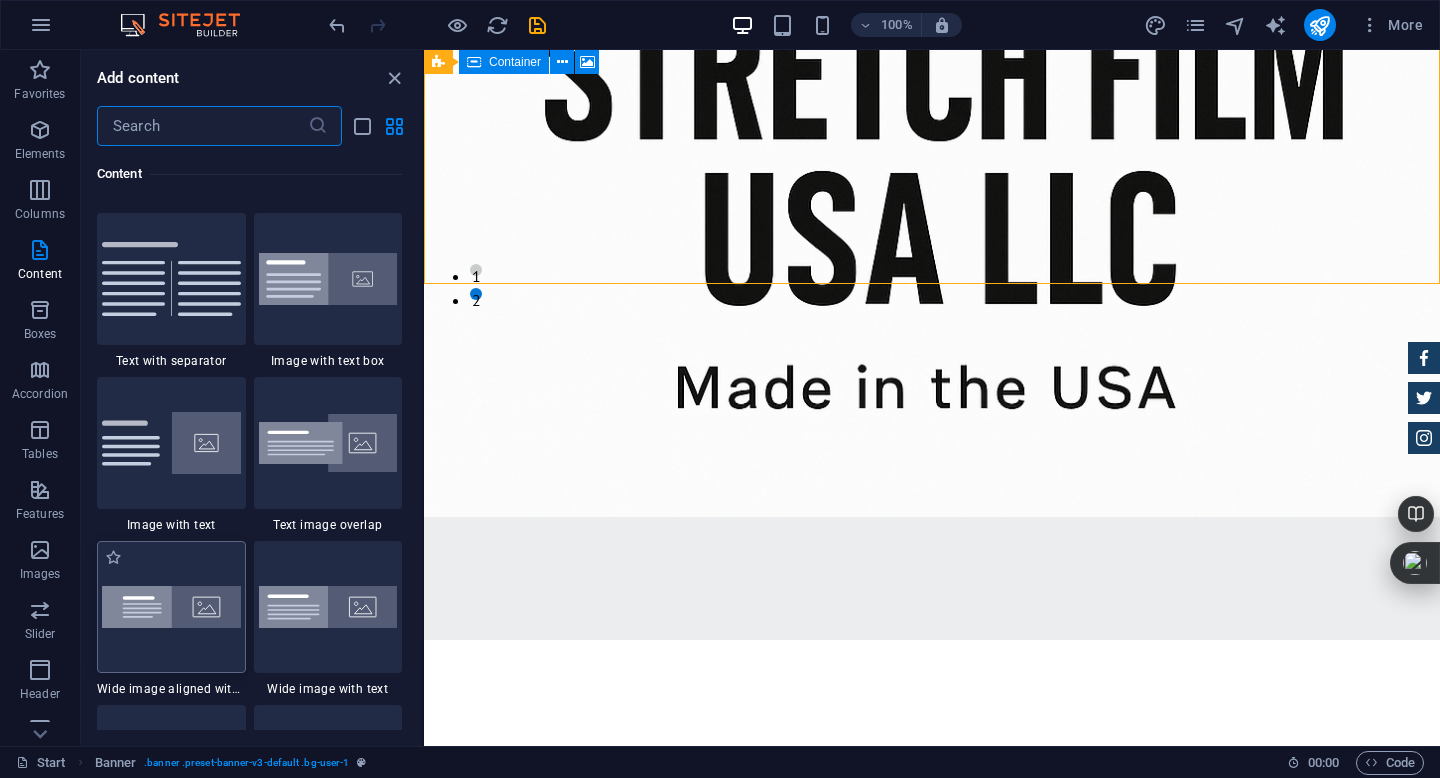 scroll, scrollTop: 3626, scrollLeft: 0, axis: vertical 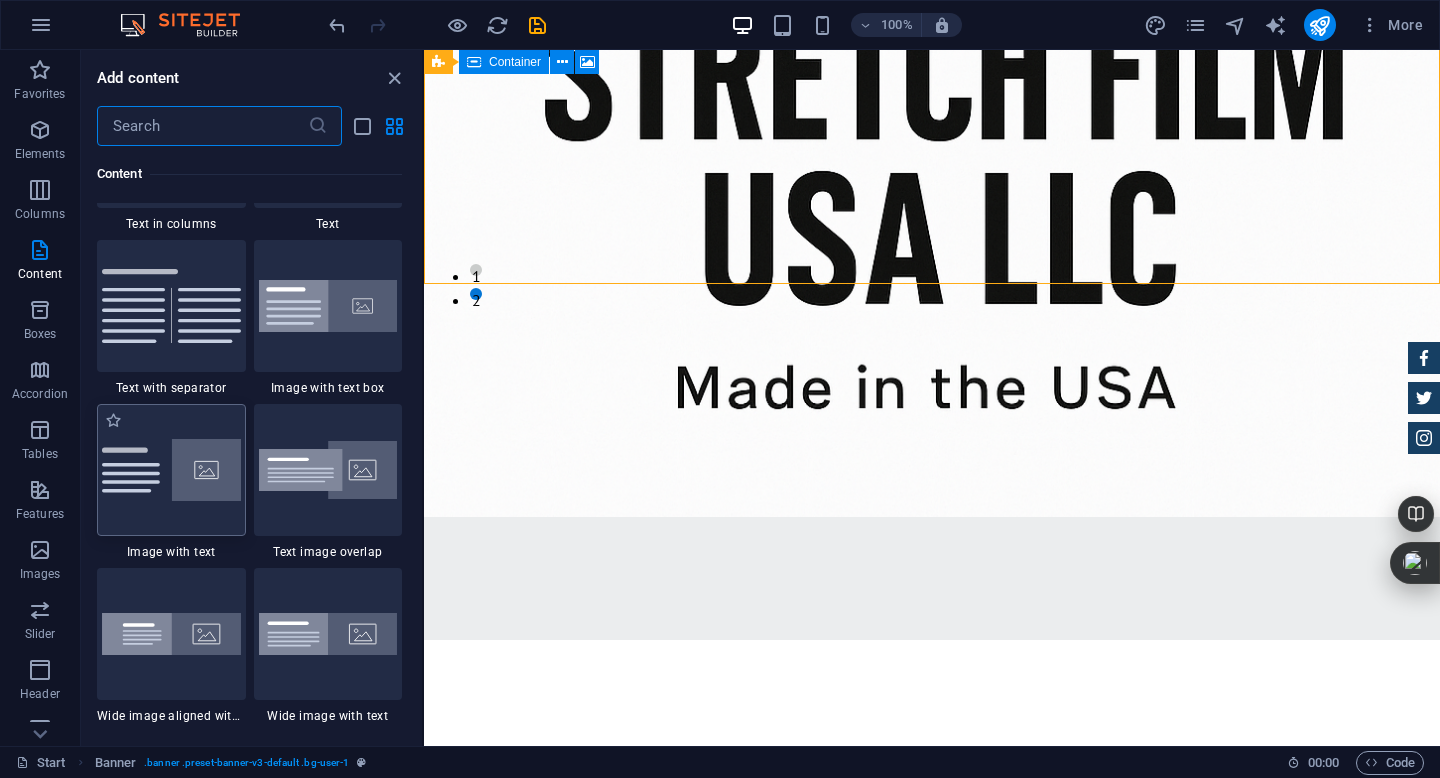 click at bounding box center [171, 470] 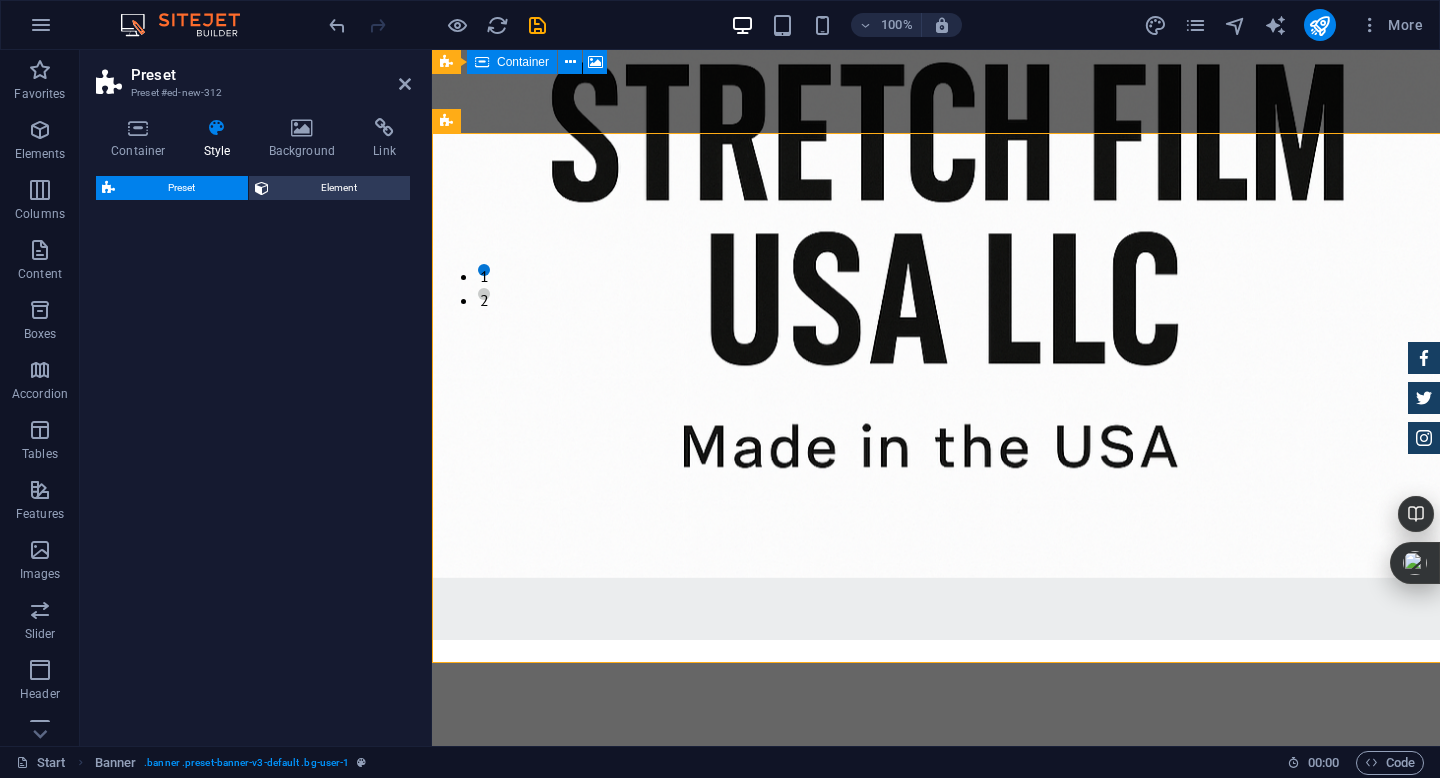 select on "rem" 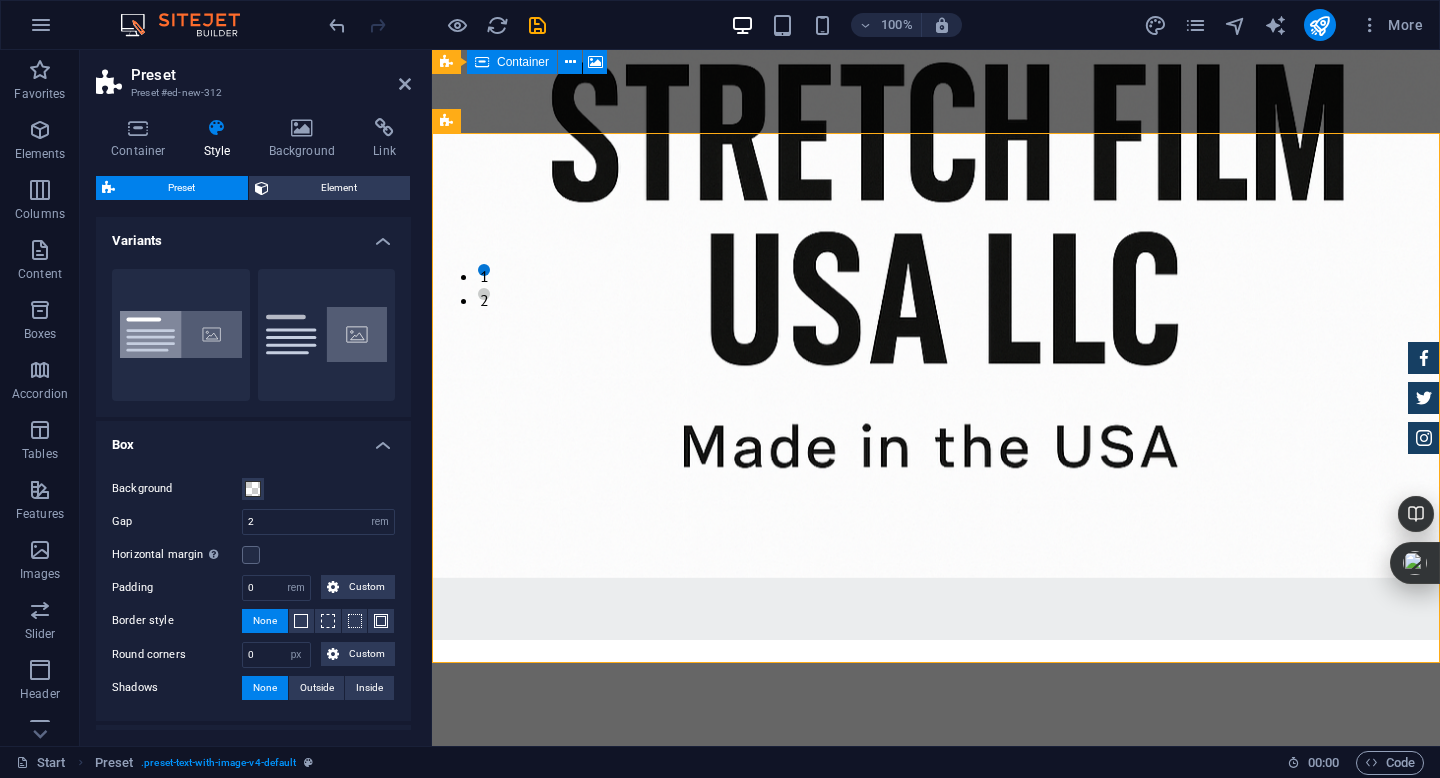 scroll, scrollTop: 613, scrollLeft: 0, axis: vertical 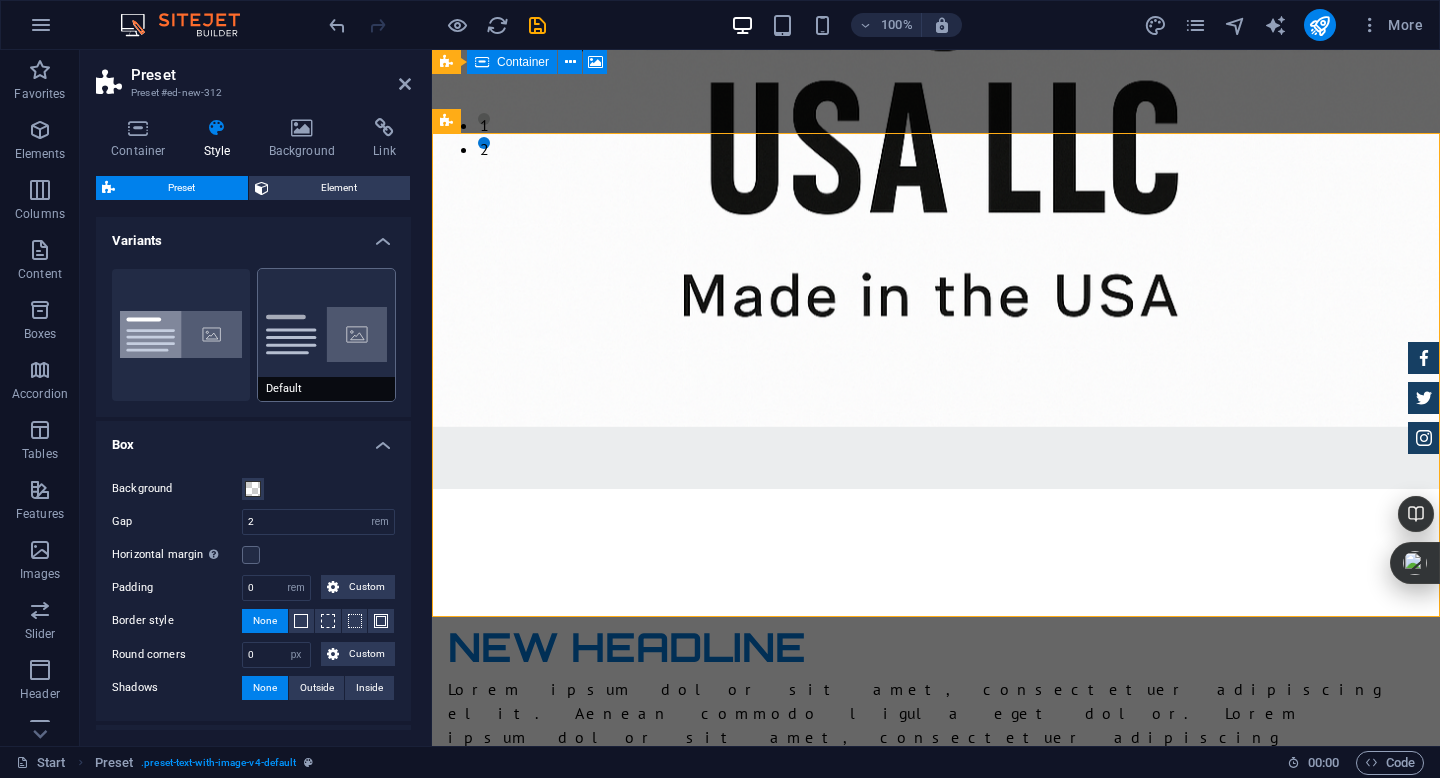 click on "Default" at bounding box center (327, 335) 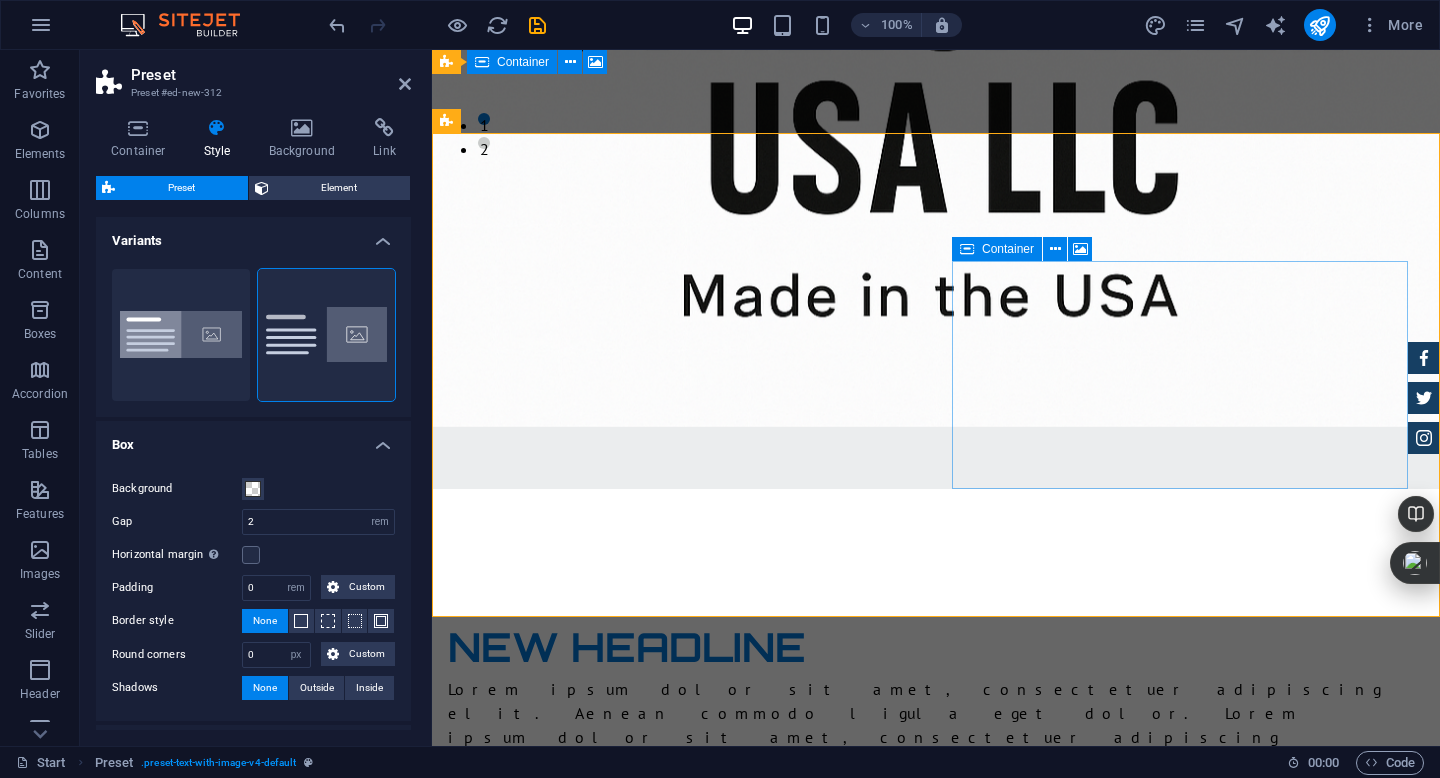 click on "Drop content here or  Add elements  Paste clipboard" at bounding box center (920, 1208) 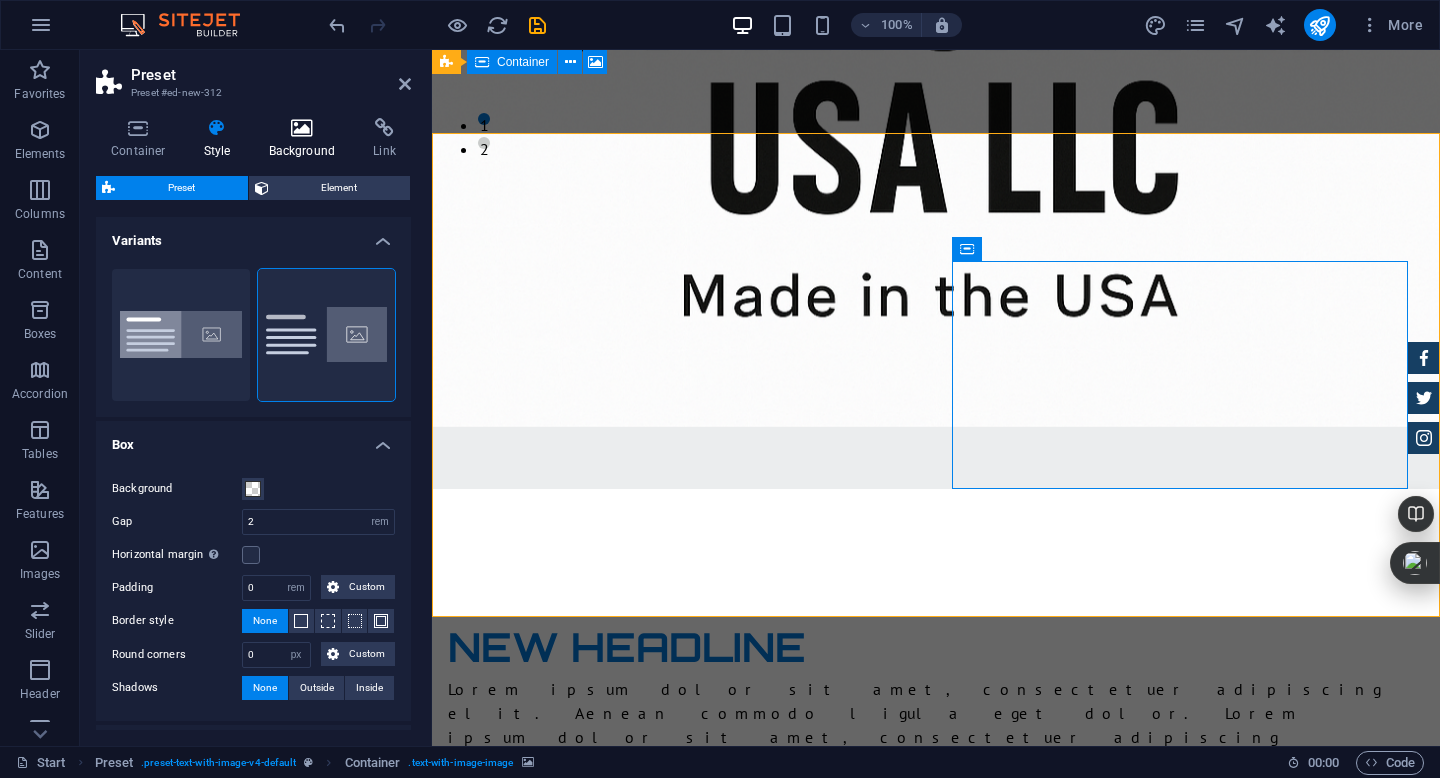 click on "Background" at bounding box center (306, 139) 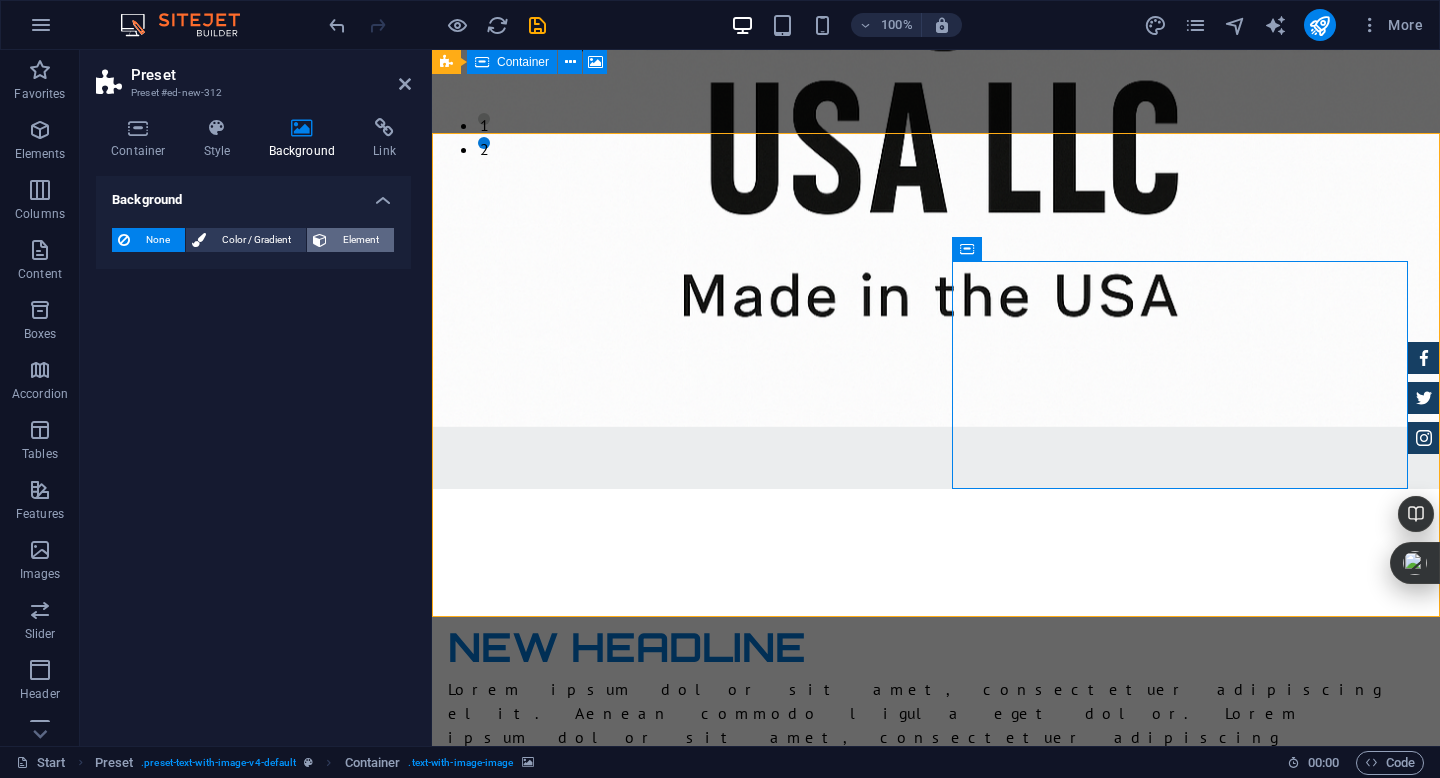 click on "Element" at bounding box center [360, 240] 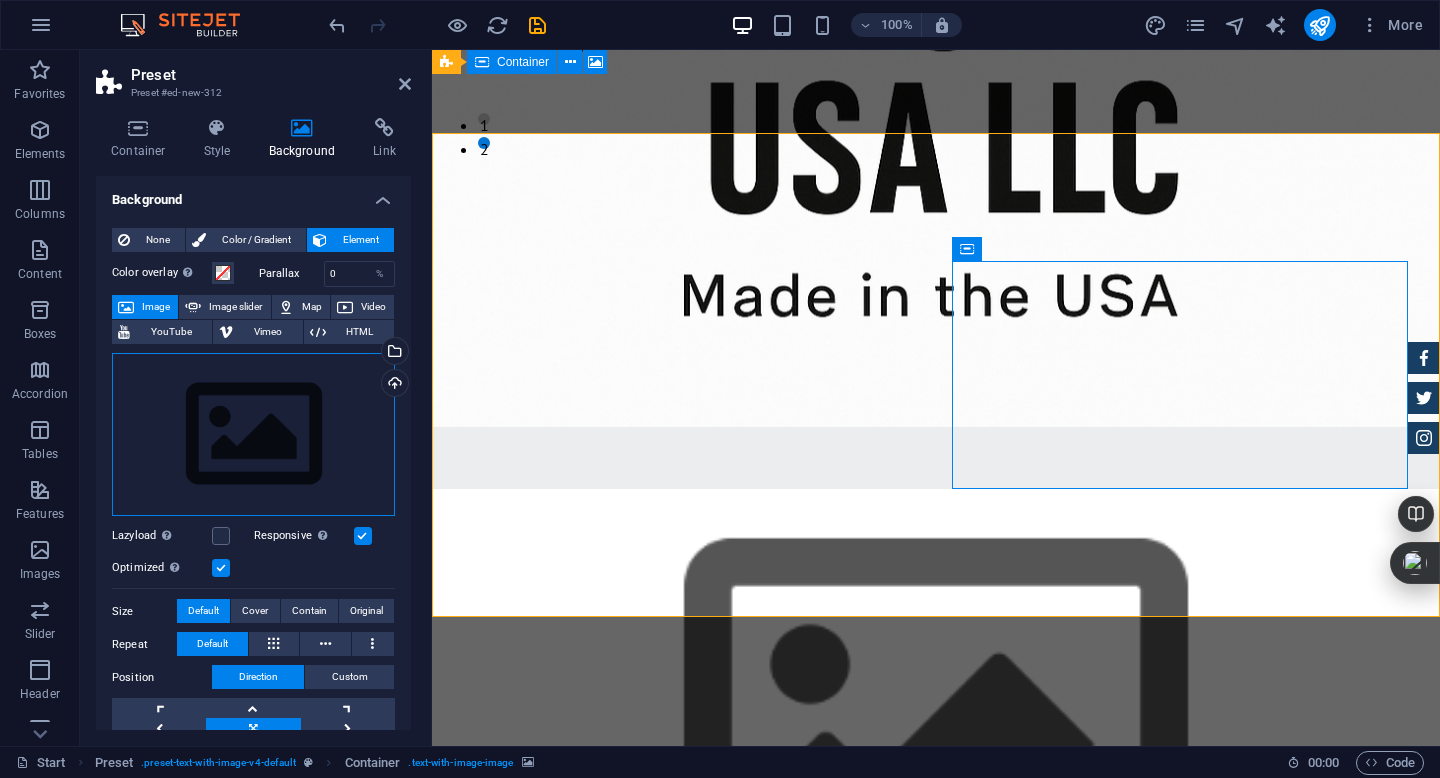 click on "Drag files here, click to choose files or select files from Files or our free stock photos & videos" at bounding box center [253, 435] 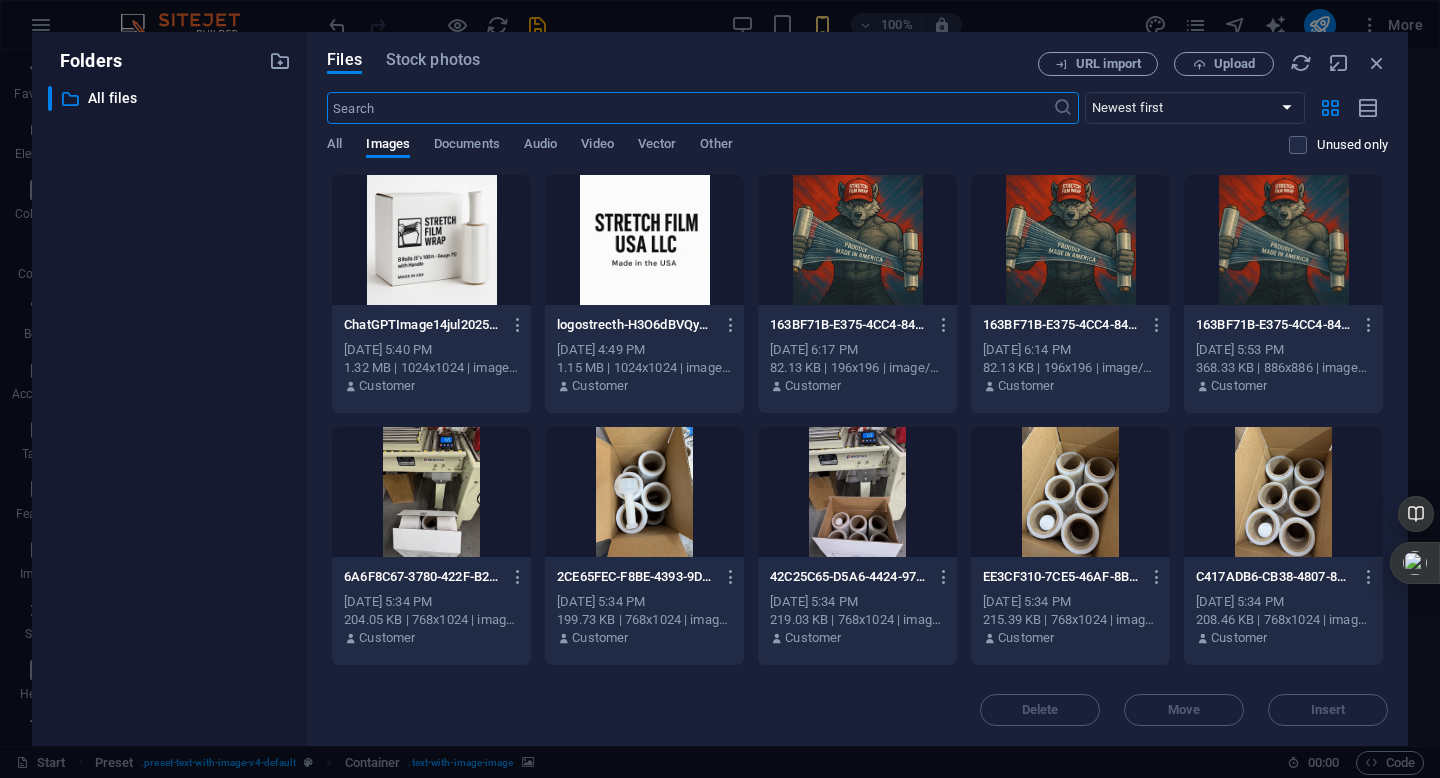 click at bounding box center [644, 240] 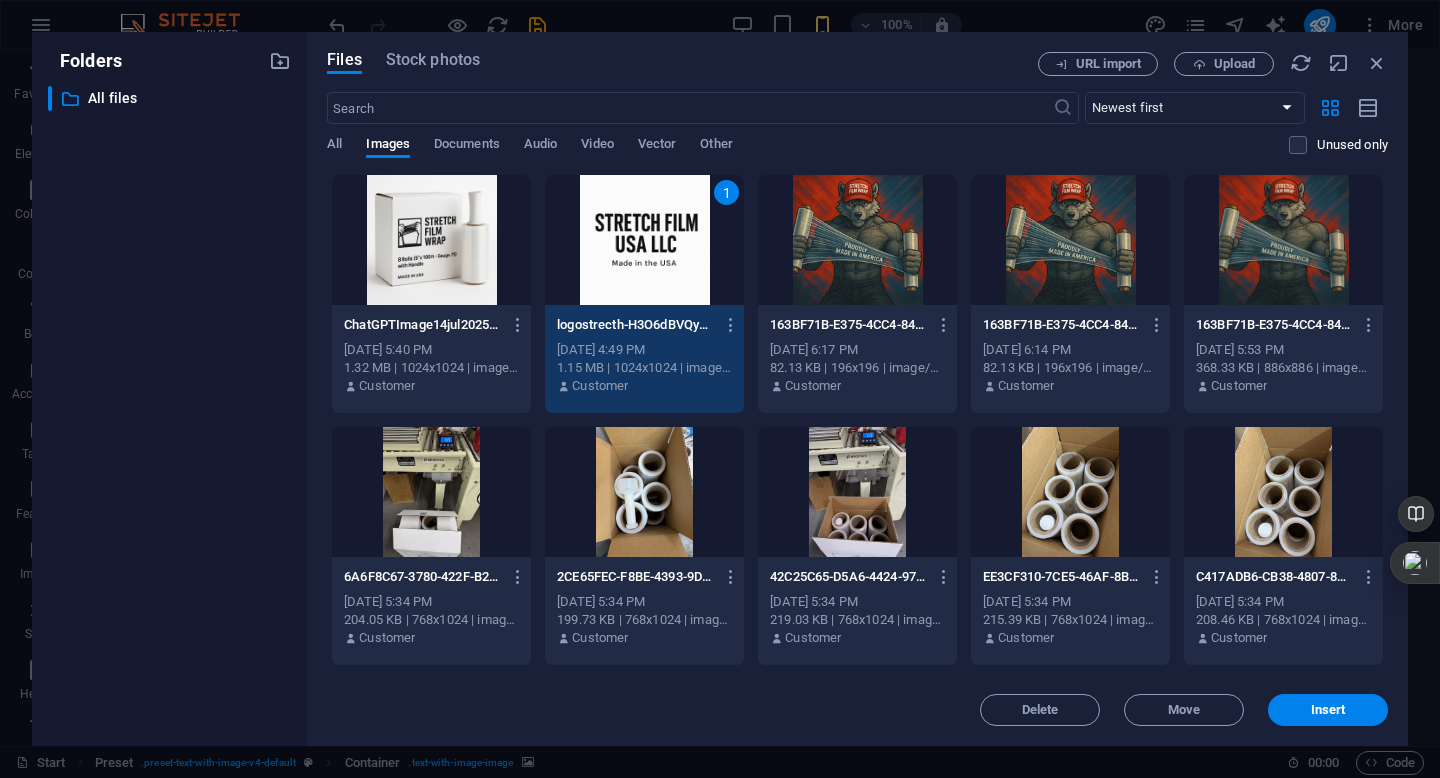 click on "1" at bounding box center (644, 240) 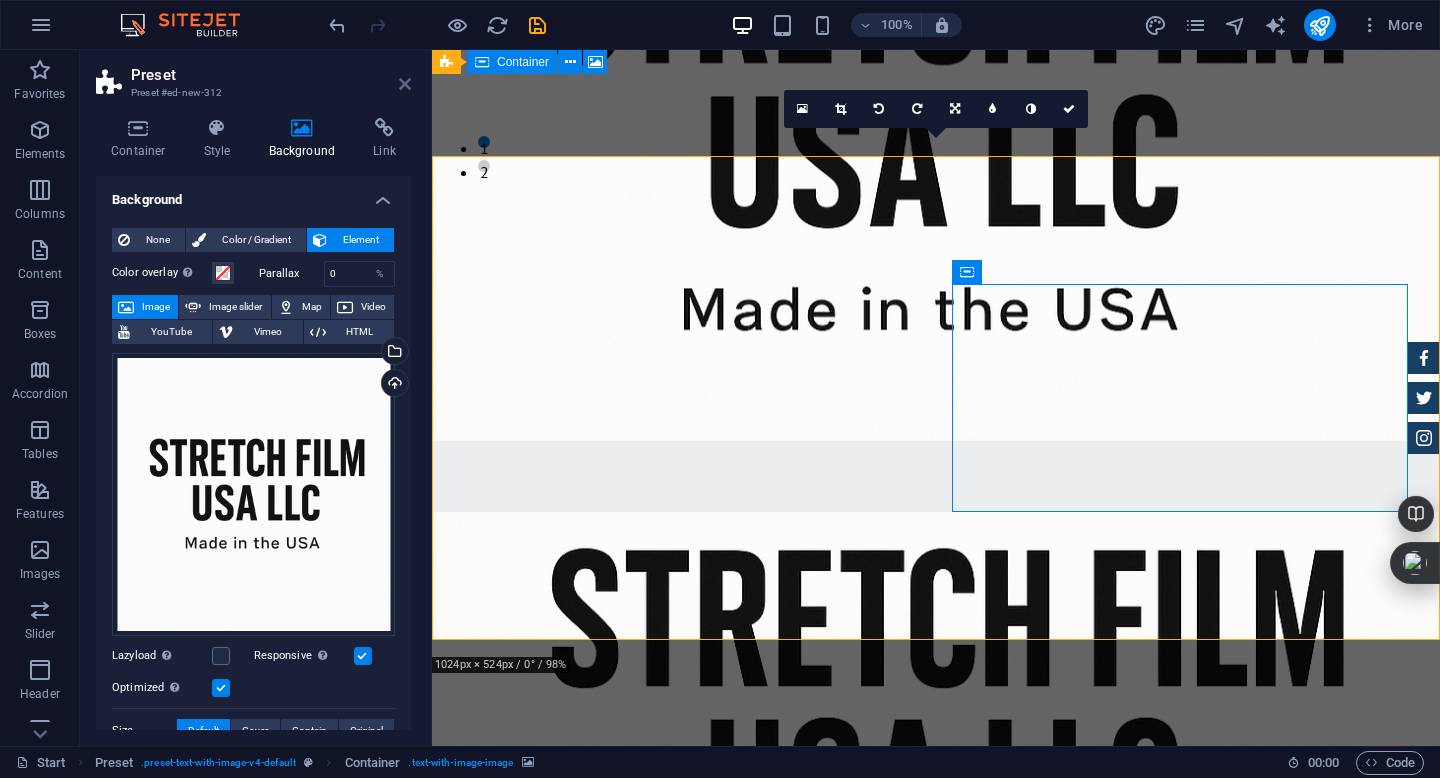 click at bounding box center (405, 84) 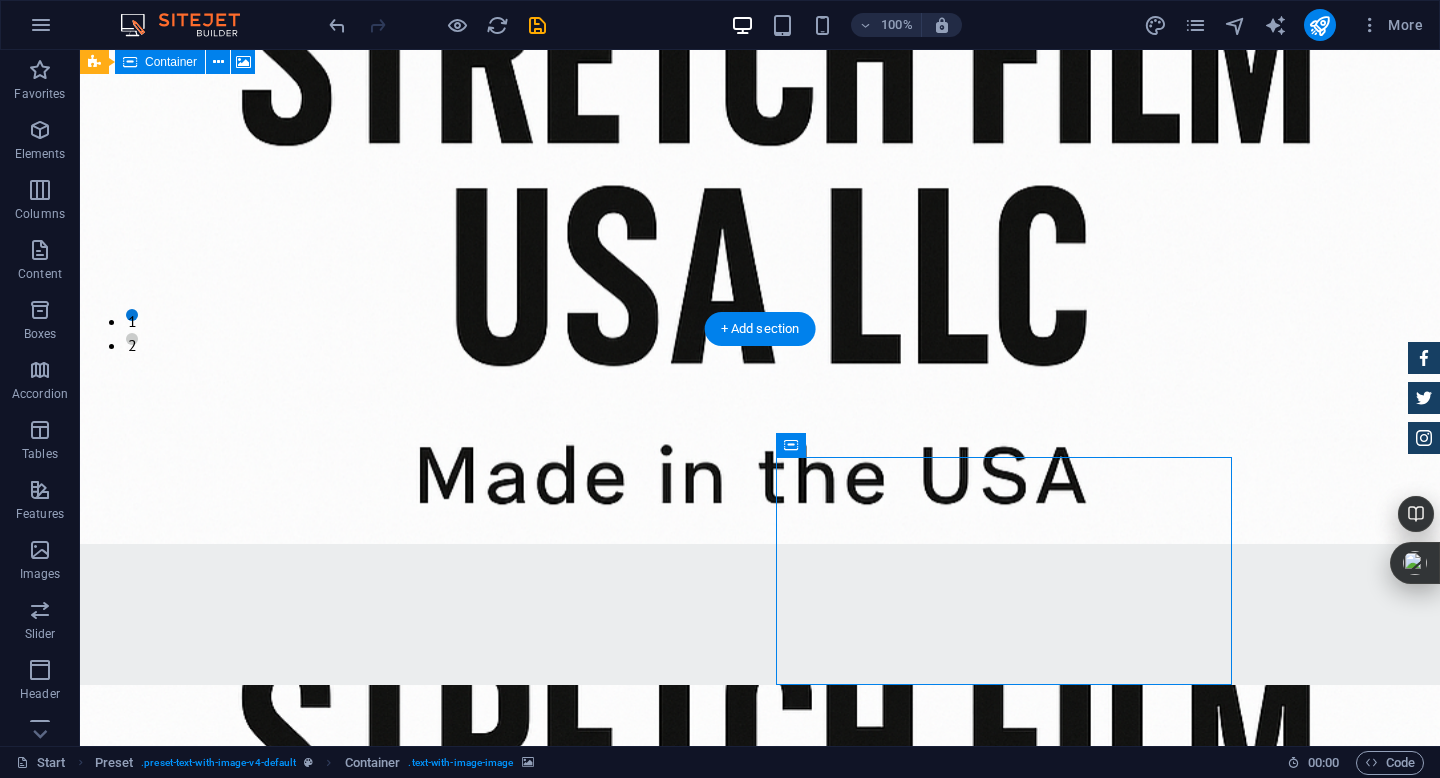 scroll, scrollTop: 410, scrollLeft: 0, axis: vertical 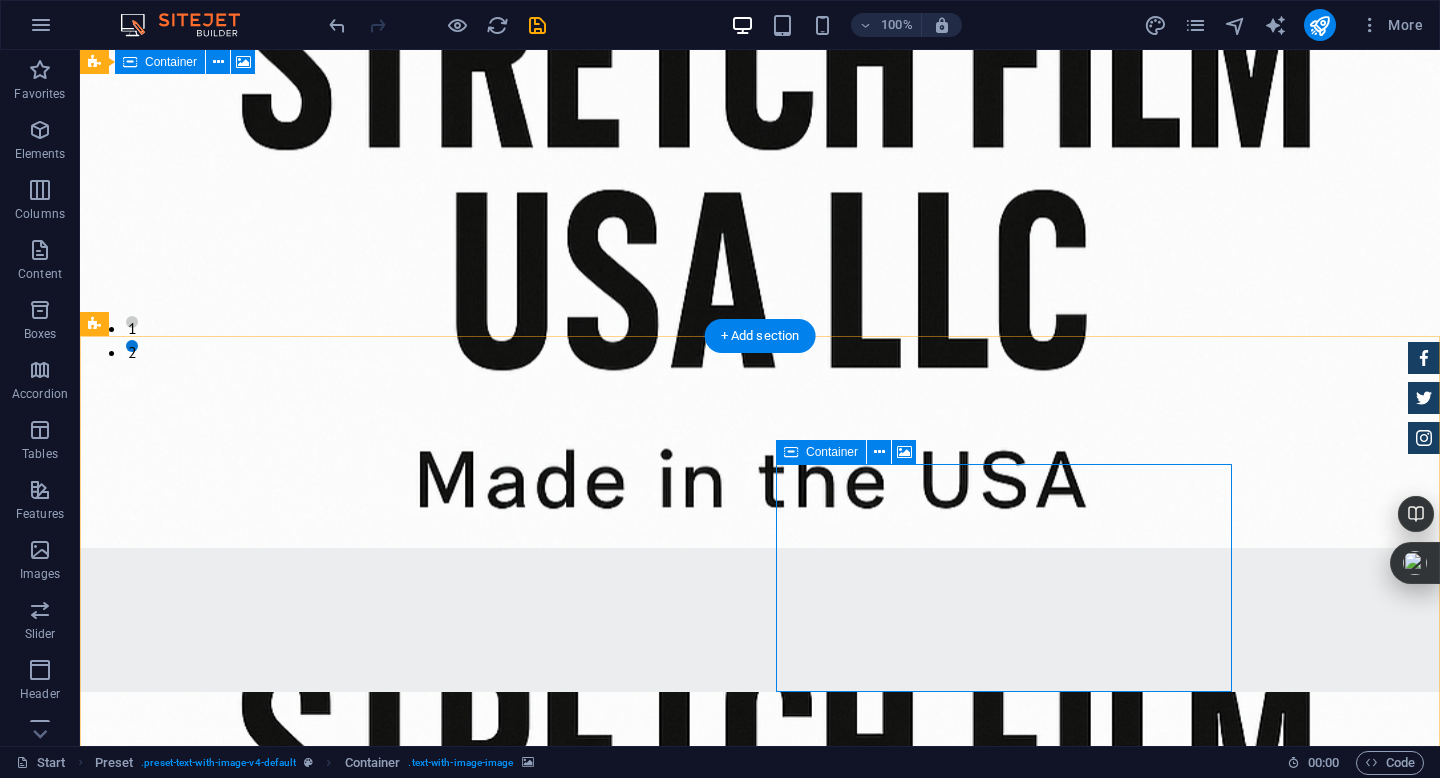 click on "Drop content here or  Add elements  Paste clipboard" at bounding box center (568, 1895) 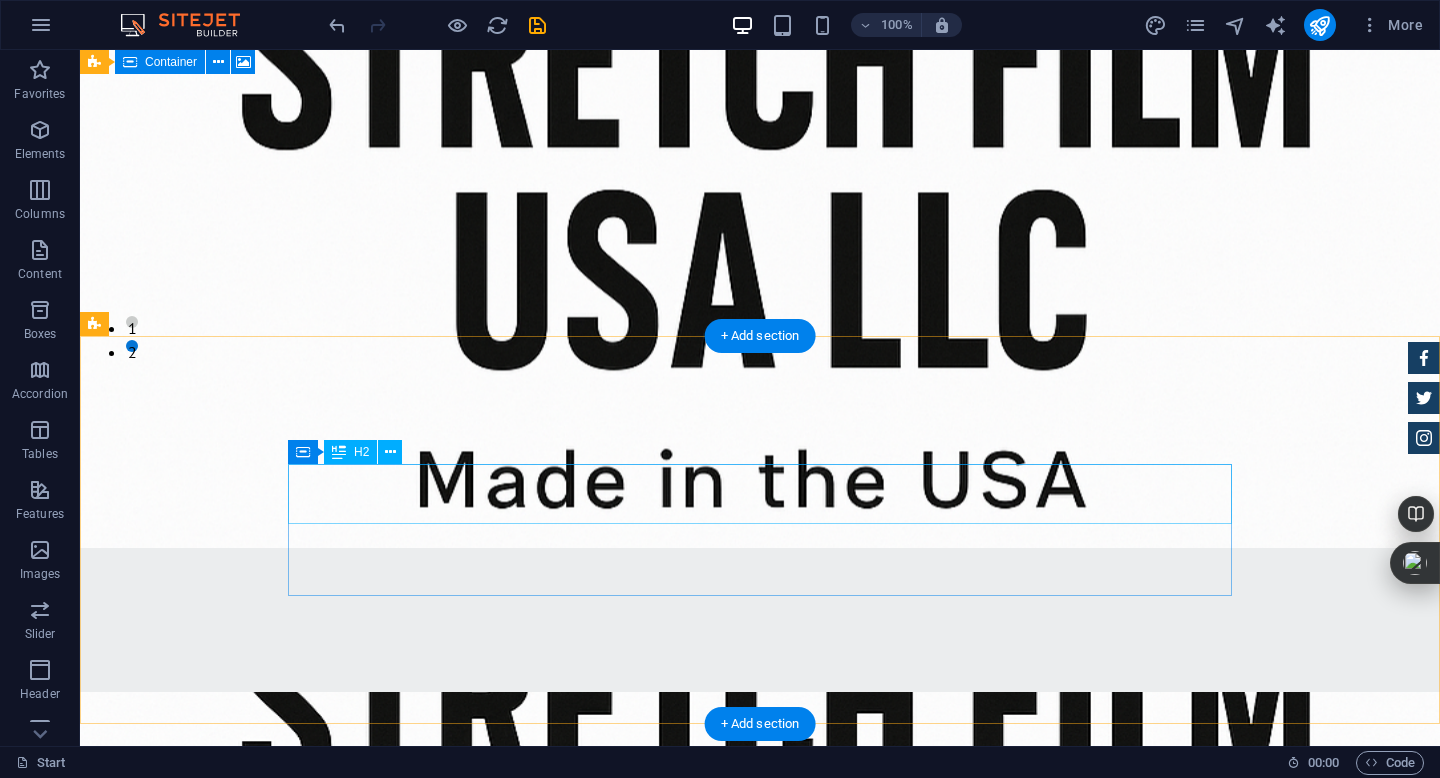 click on "New headline" at bounding box center [568, 1238] 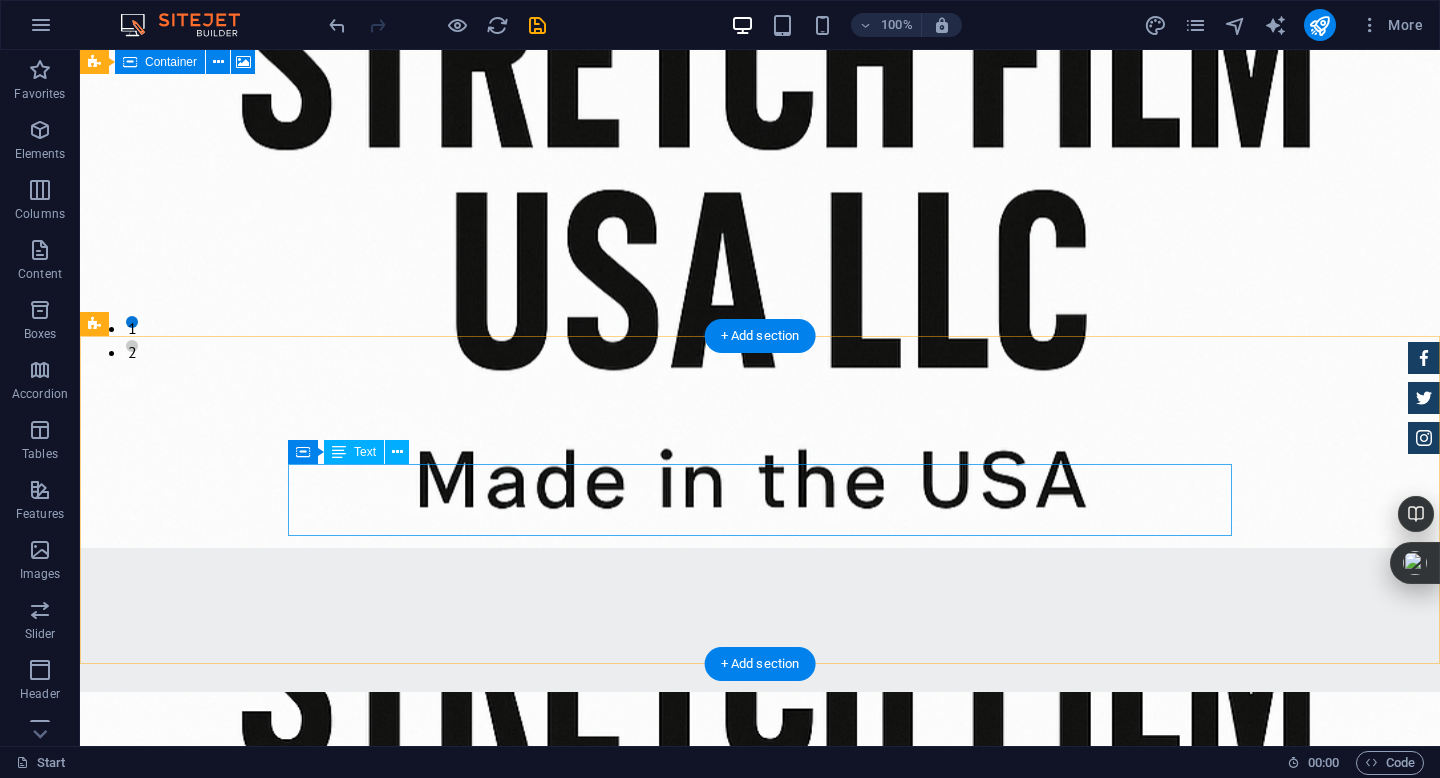 click on "Lorem ipsum dolor sit amet, consectetuer adipiscing elit. Aenean commodo ligula eget dolor. Lorem ipsum dolor sit amet, consectetuer adipiscing elit leget dolor. Lorem ipsum dolor sit amet, consectetuer adipiscing elit. Aenean commodo ligula eget dolor. Lorem ipsum dolor sit amet, consectetuer adipiscing elit dolor consectetuer adipiscing elit leget dolor. Lorem elit saget ipsum dolor sit amet, consectetuer." at bounding box center (568, 1256) 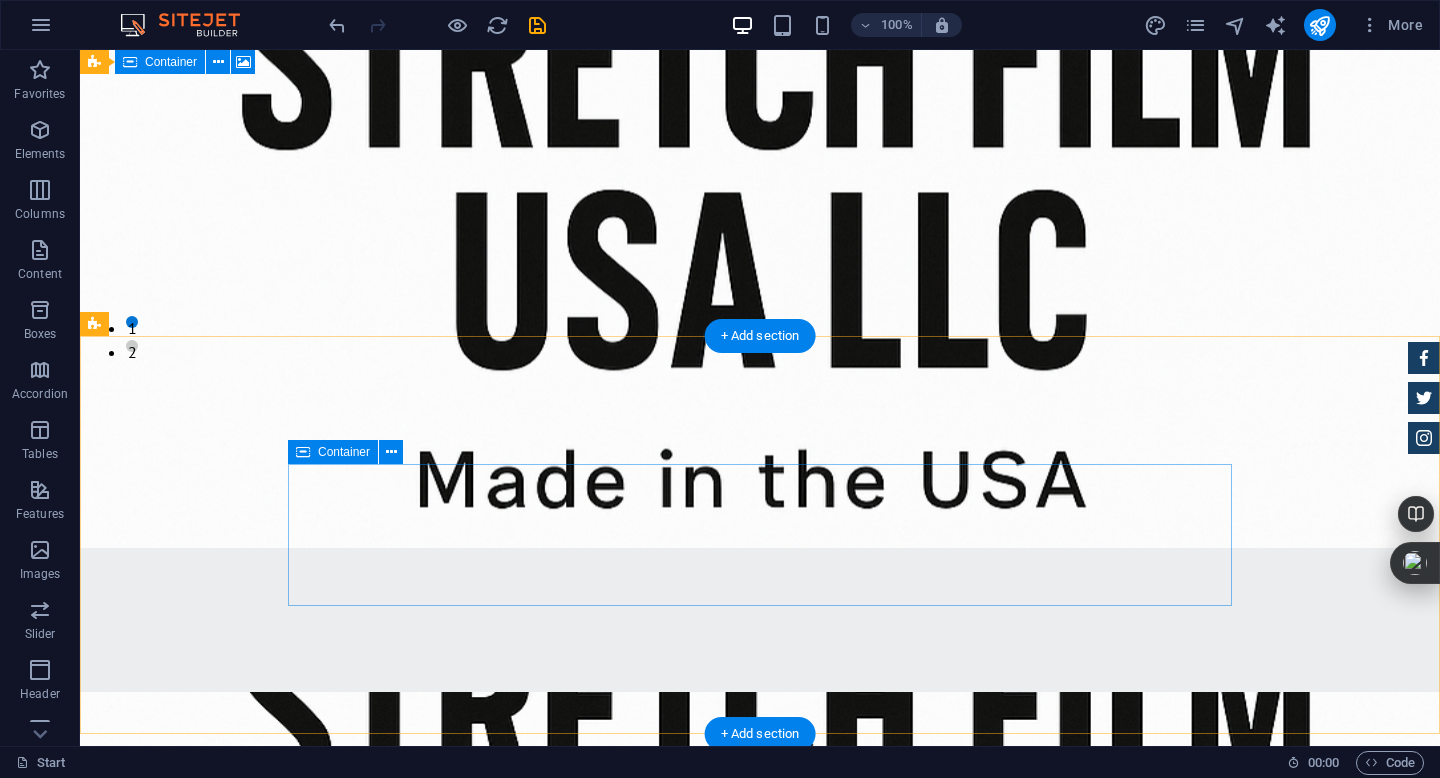 click on "Drop content here or  Add elements  Paste clipboard" at bounding box center (568, 1289) 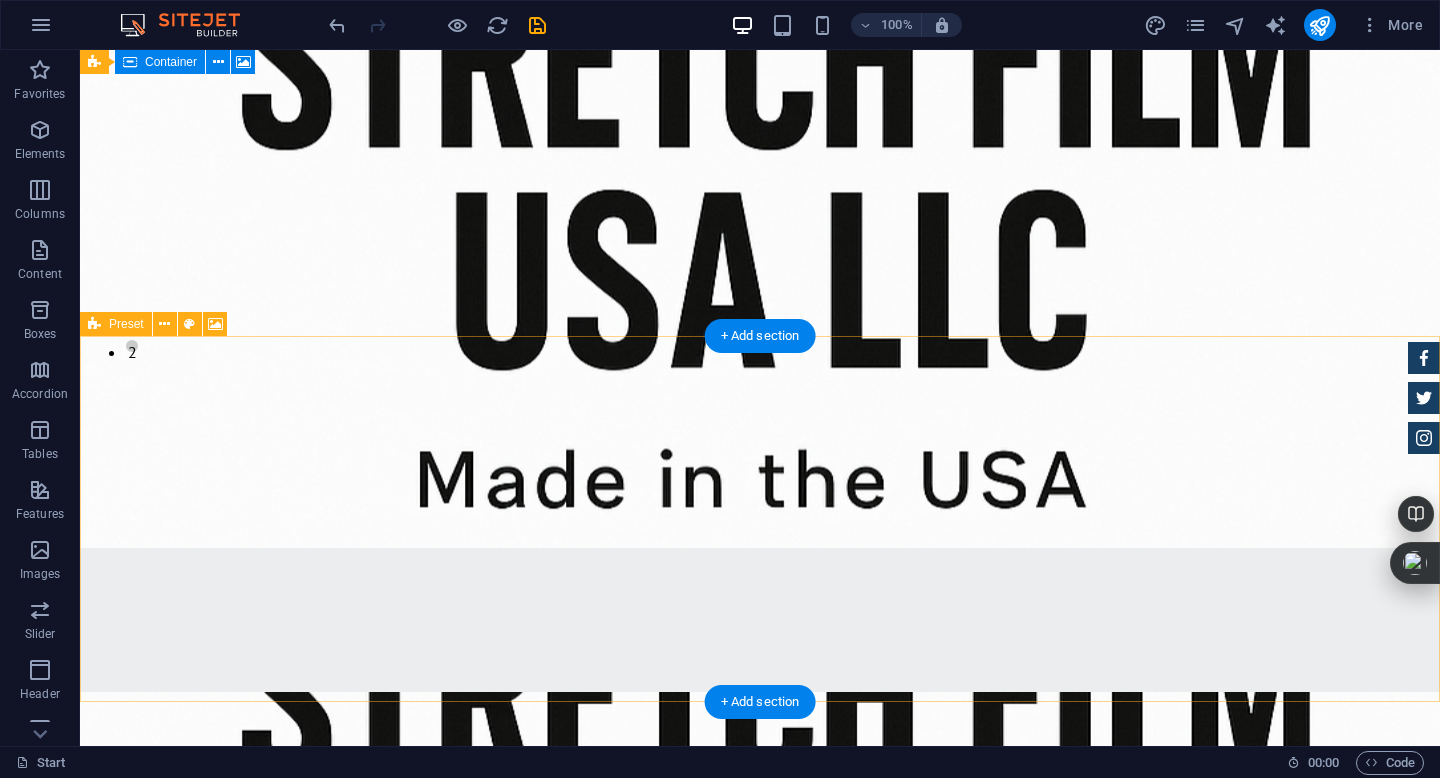 click on "Drop content here or  Add elements  Paste clipboard" at bounding box center (568, 1241) 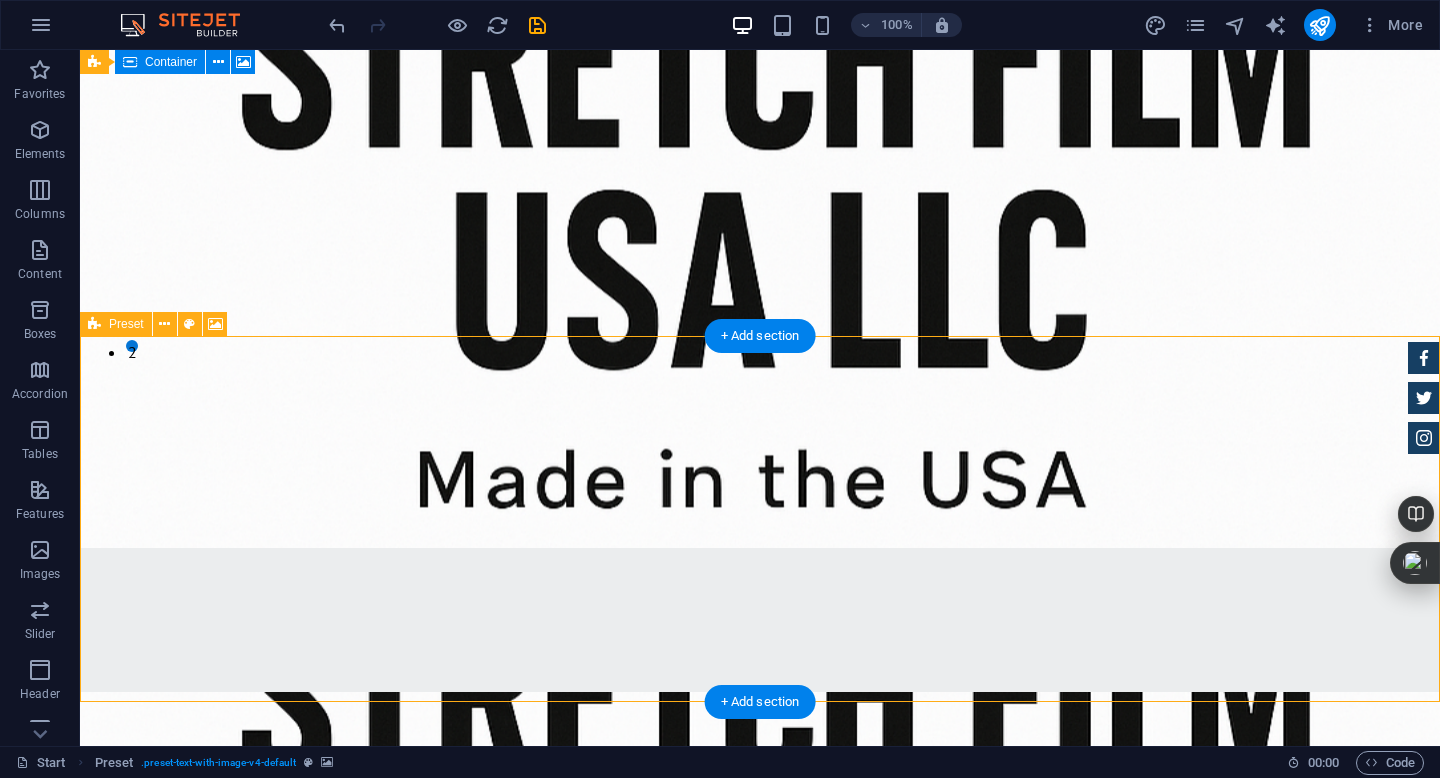 click on "Drop content here or  Add elements  Paste clipboard" at bounding box center (568, 1241) 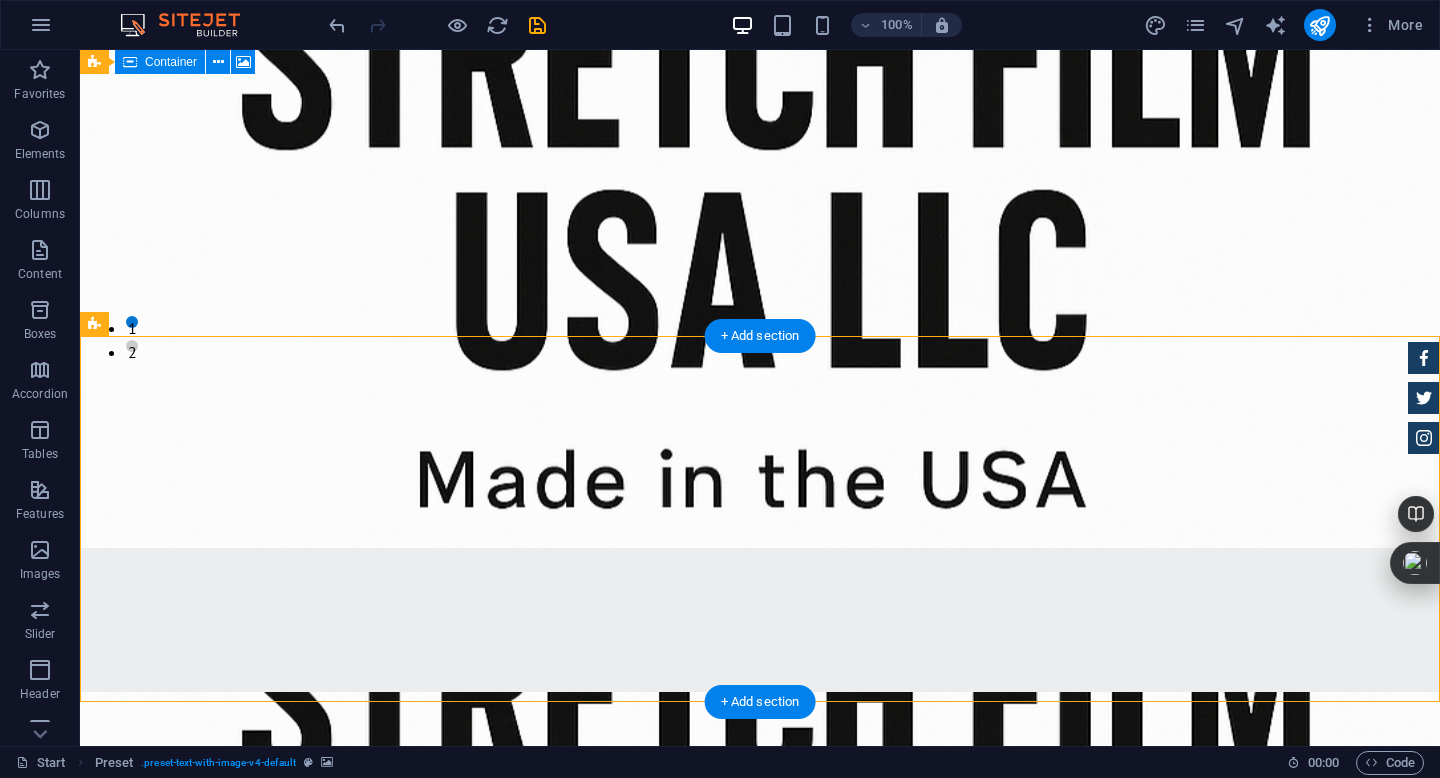 click at bounding box center (760, 875) 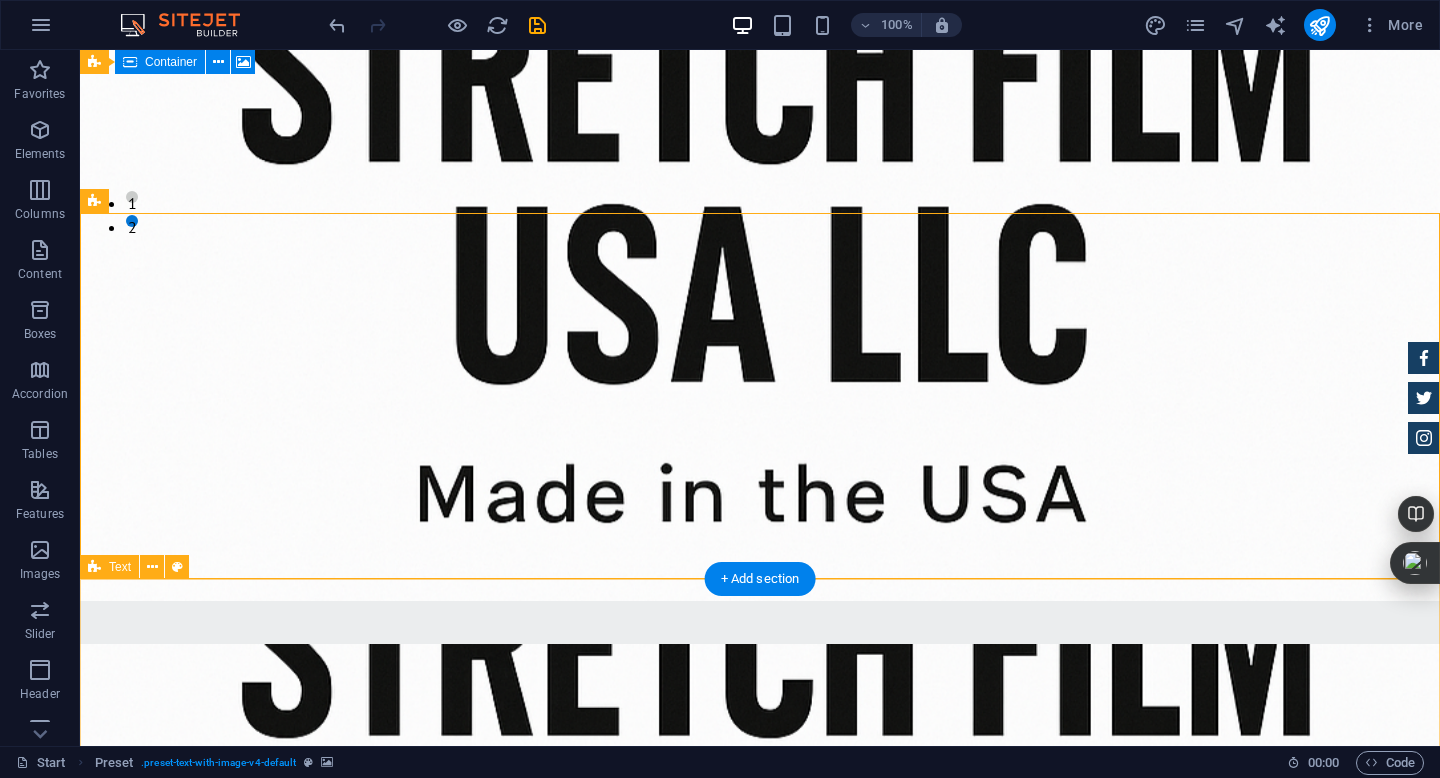 scroll, scrollTop: 530, scrollLeft: 0, axis: vertical 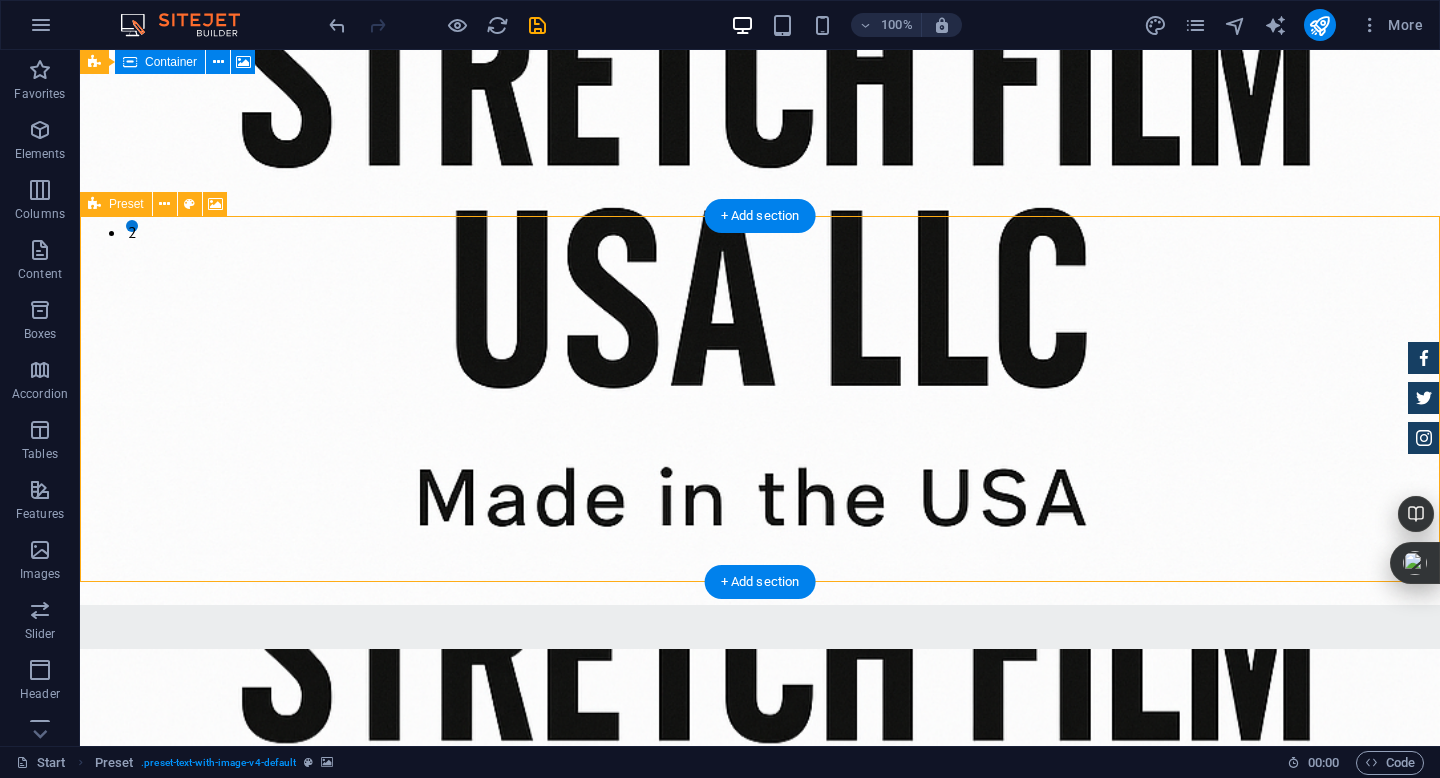 click on "Drop content here or  Add elements  Paste clipboard" at bounding box center [568, 1198] 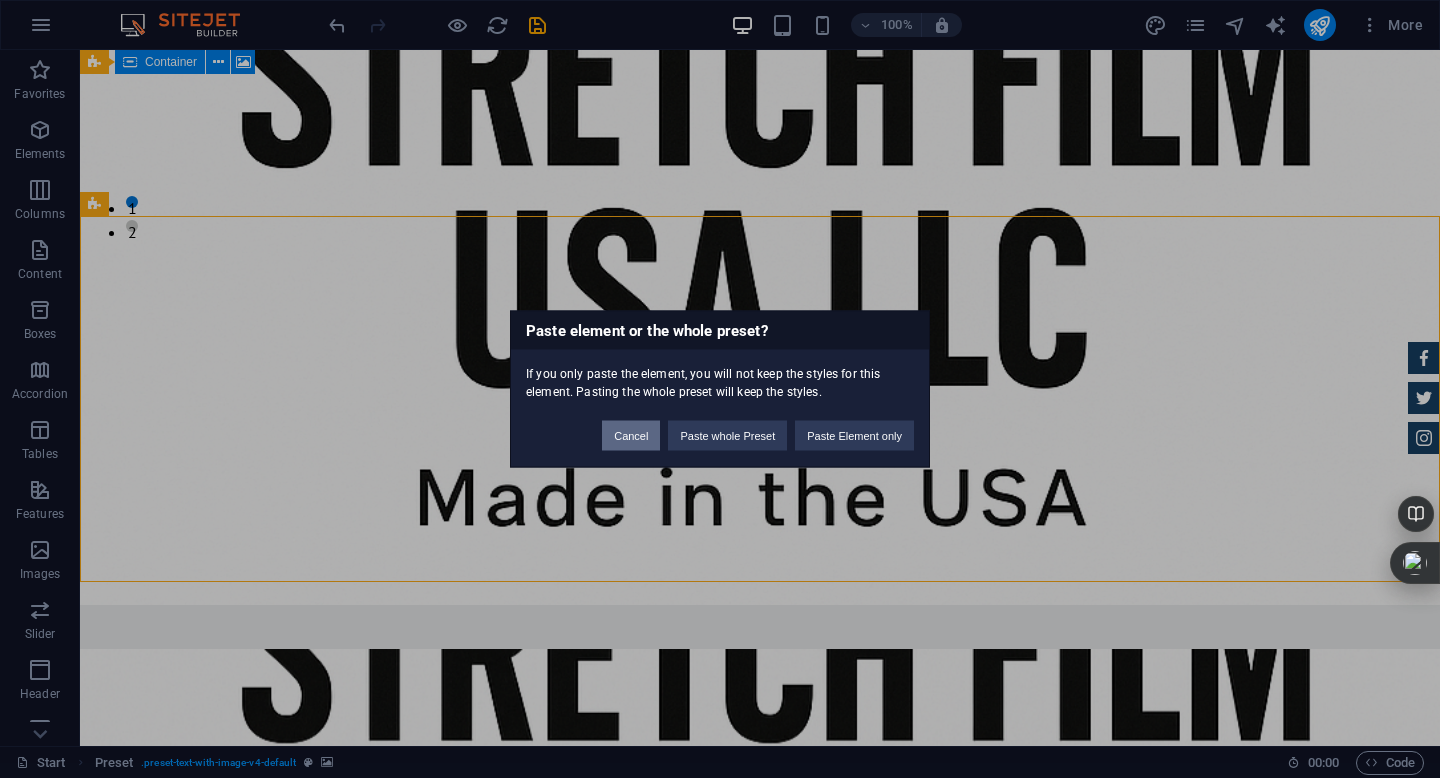 click on "Cancel" at bounding box center (631, 436) 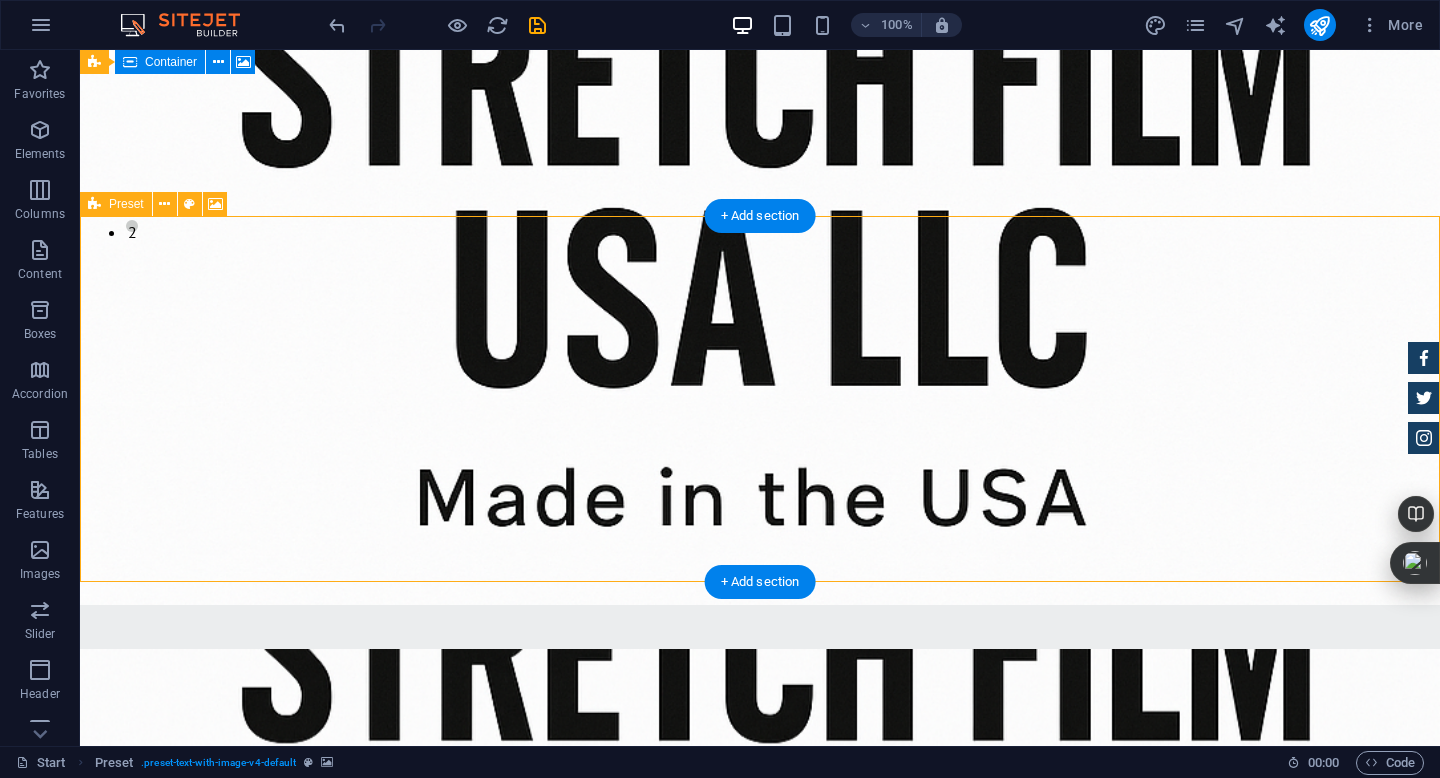 click on "Drop content here or  Add elements  Paste clipboard" at bounding box center (568, 1198) 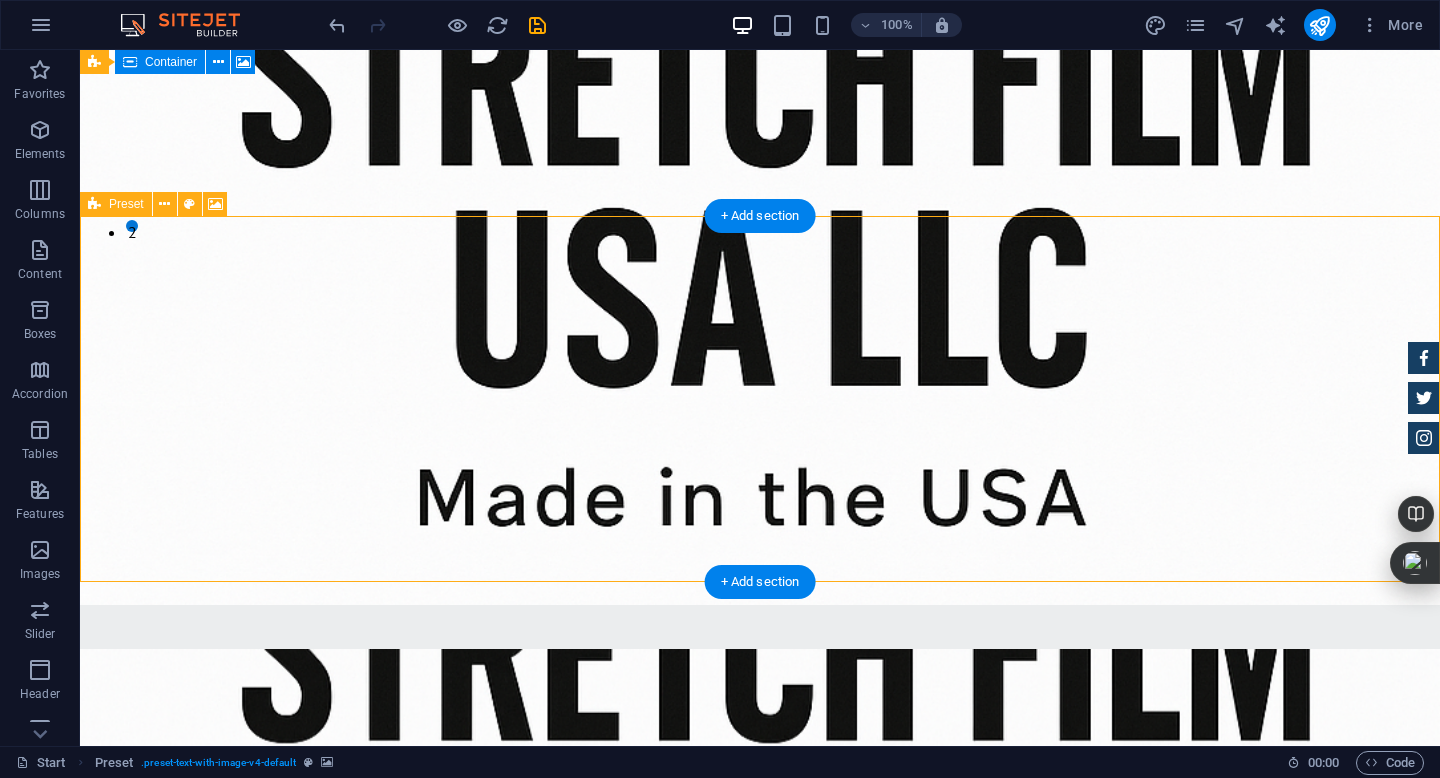click on "Drop content here or  Add elements  Paste clipboard" at bounding box center [568, 1198] 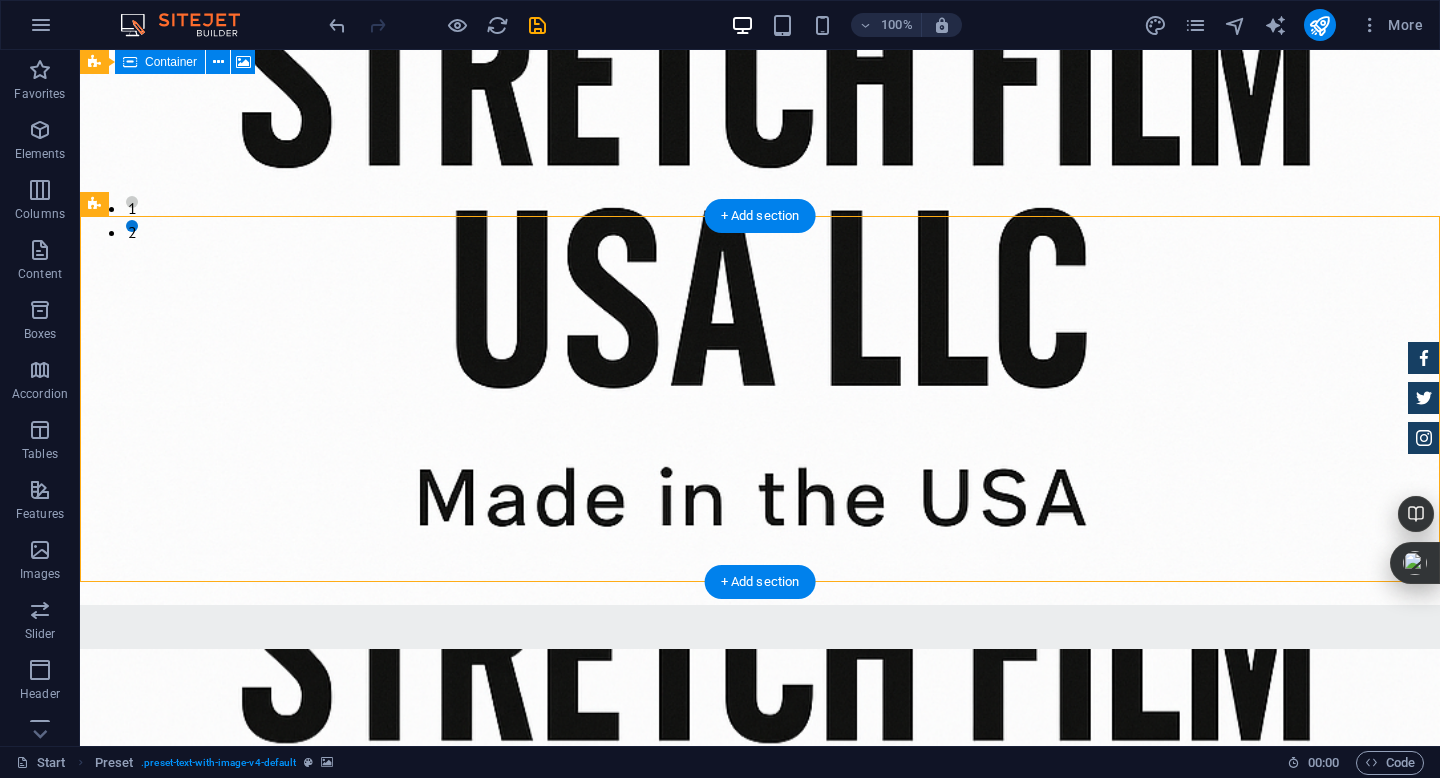 click at bounding box center [760, 832] 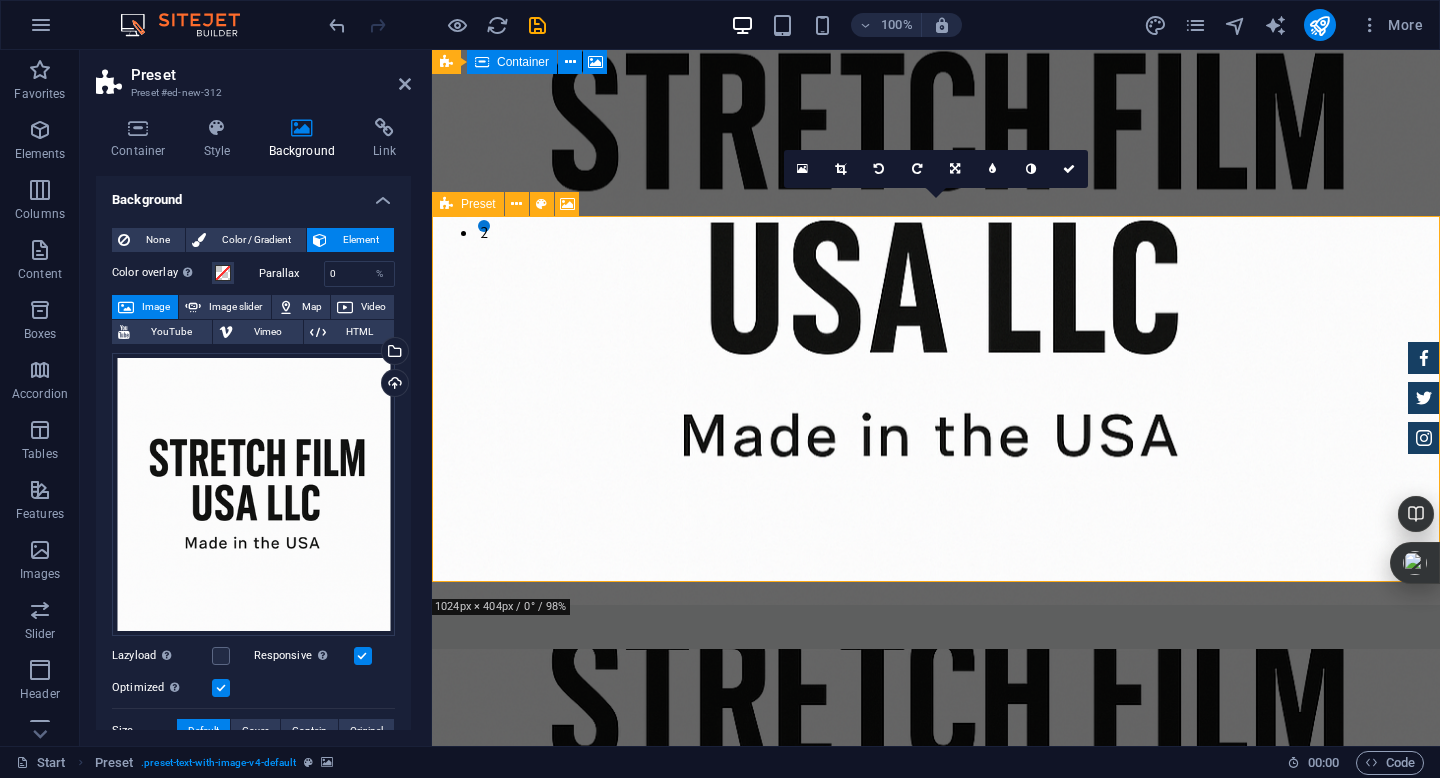 click on "Drop content here or  Add elements  Paste clipboard" at bounding box center [920, 1198] 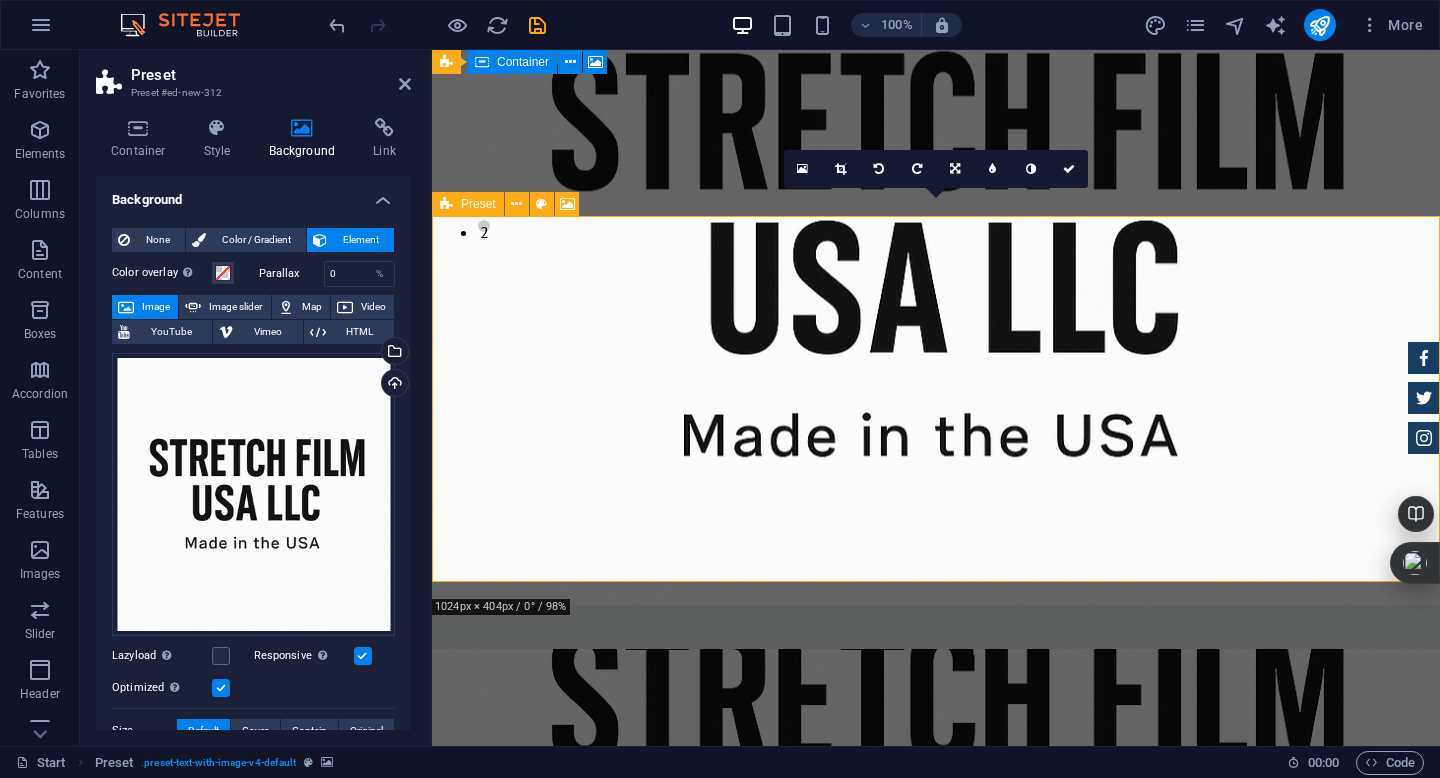 click on "Drop content here or  Add elements  Paste clipboard" at bounding box center (920, 1198) 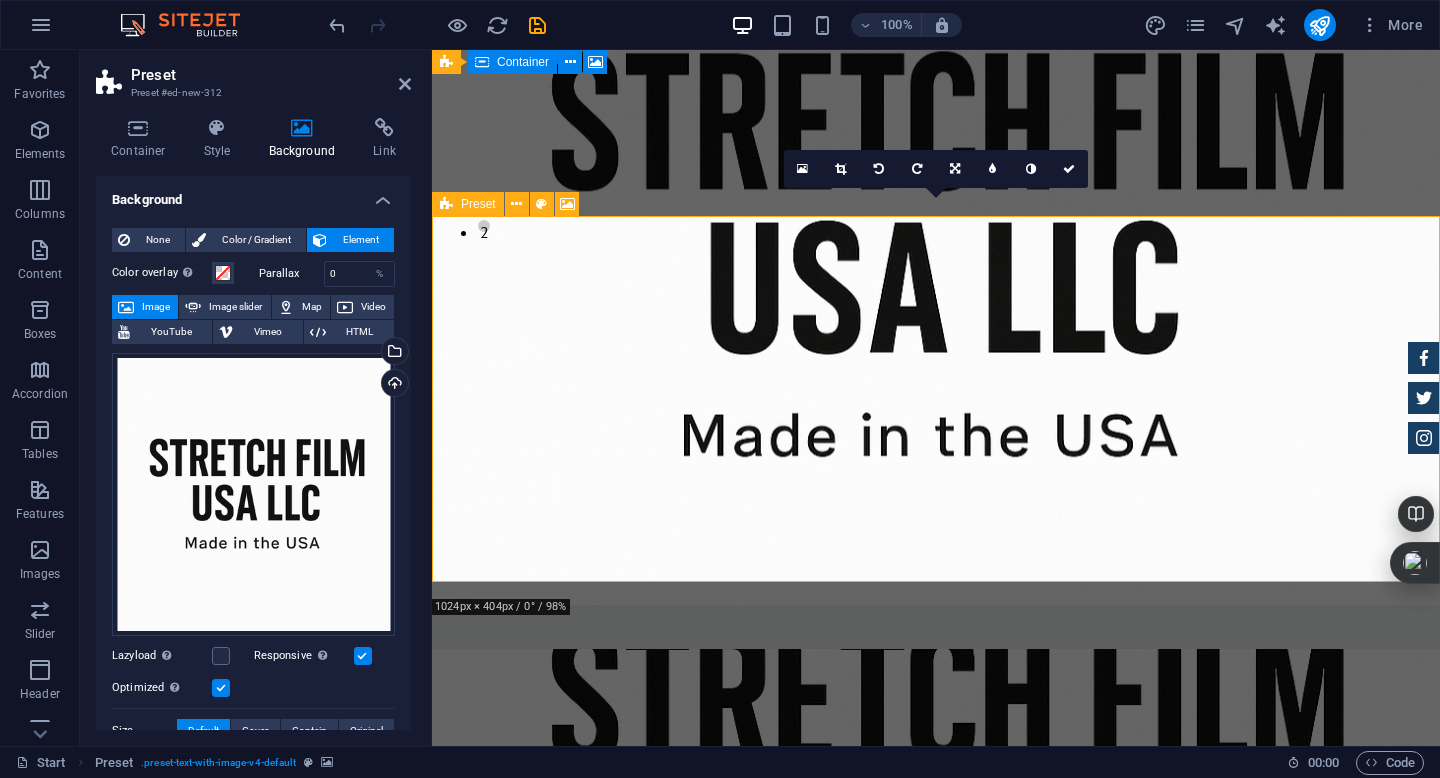 click on "Drop content here or  Add elements  Paste clipboard" at bounding box center (920, 1198) 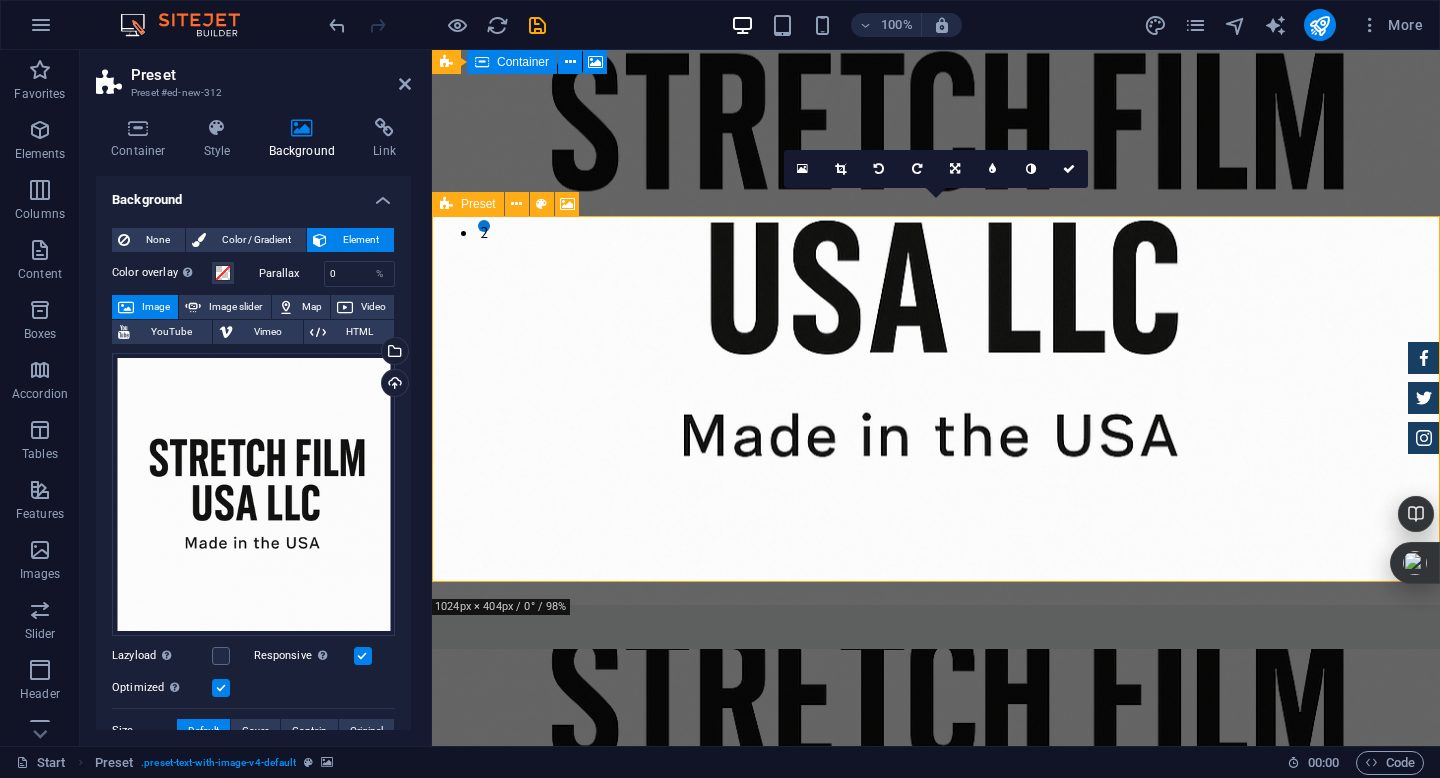 click on "Drop content here or  Add elements  Paste clipboard" at bounding box center (920, 1198) 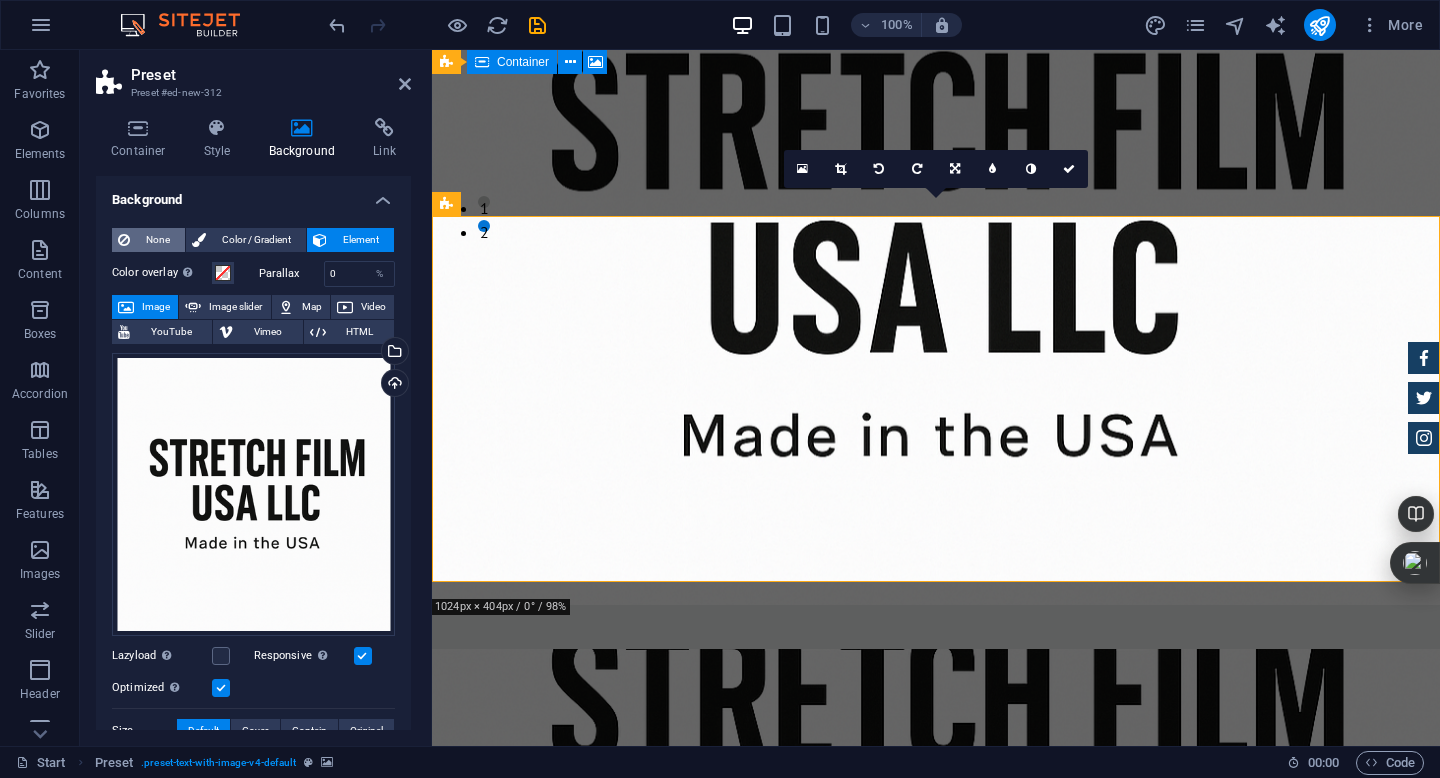 click on "None" at bounding box center (157, 240) 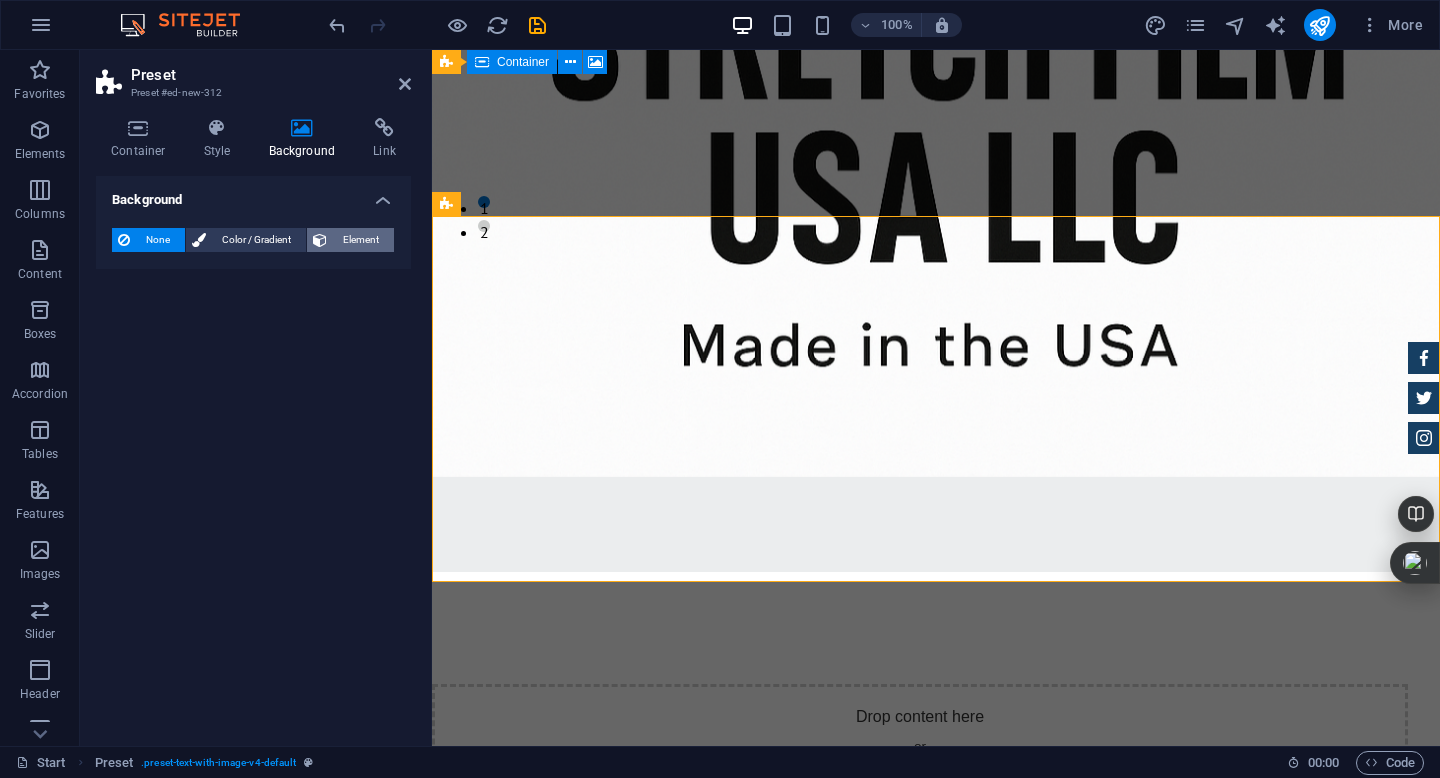 click on "Element" at bounding box center (360, 240) 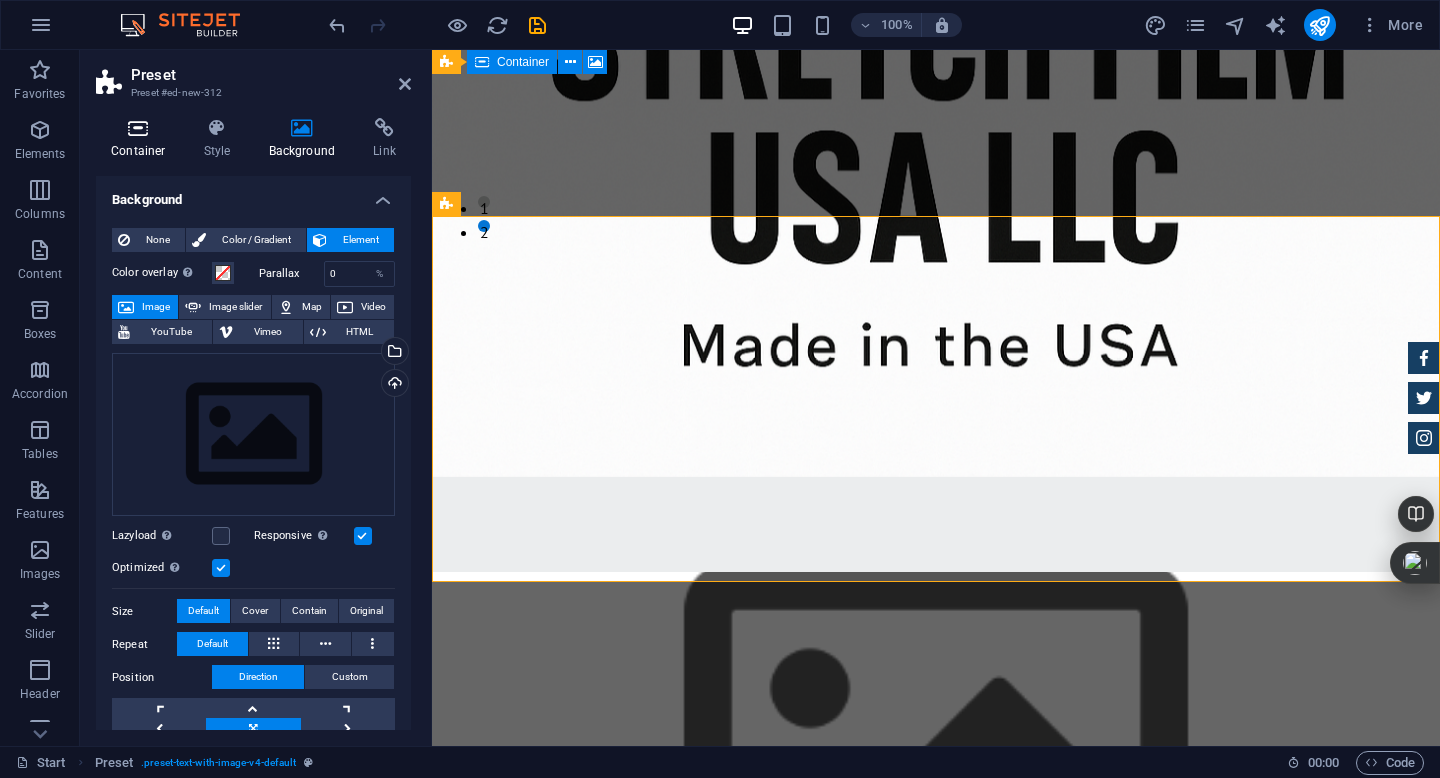click on "Container" at bounding box center (142, 139) 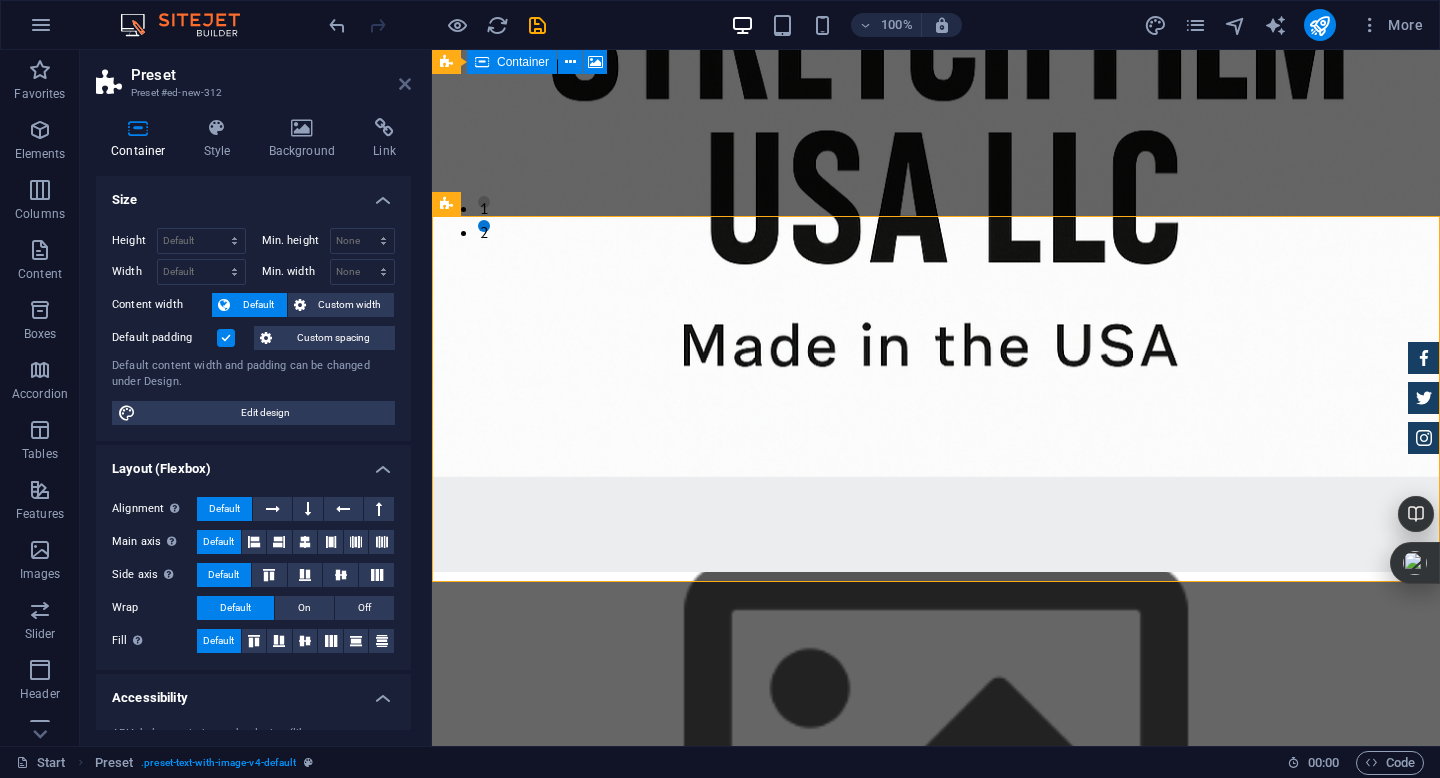 click at bounding box center [405, 84] 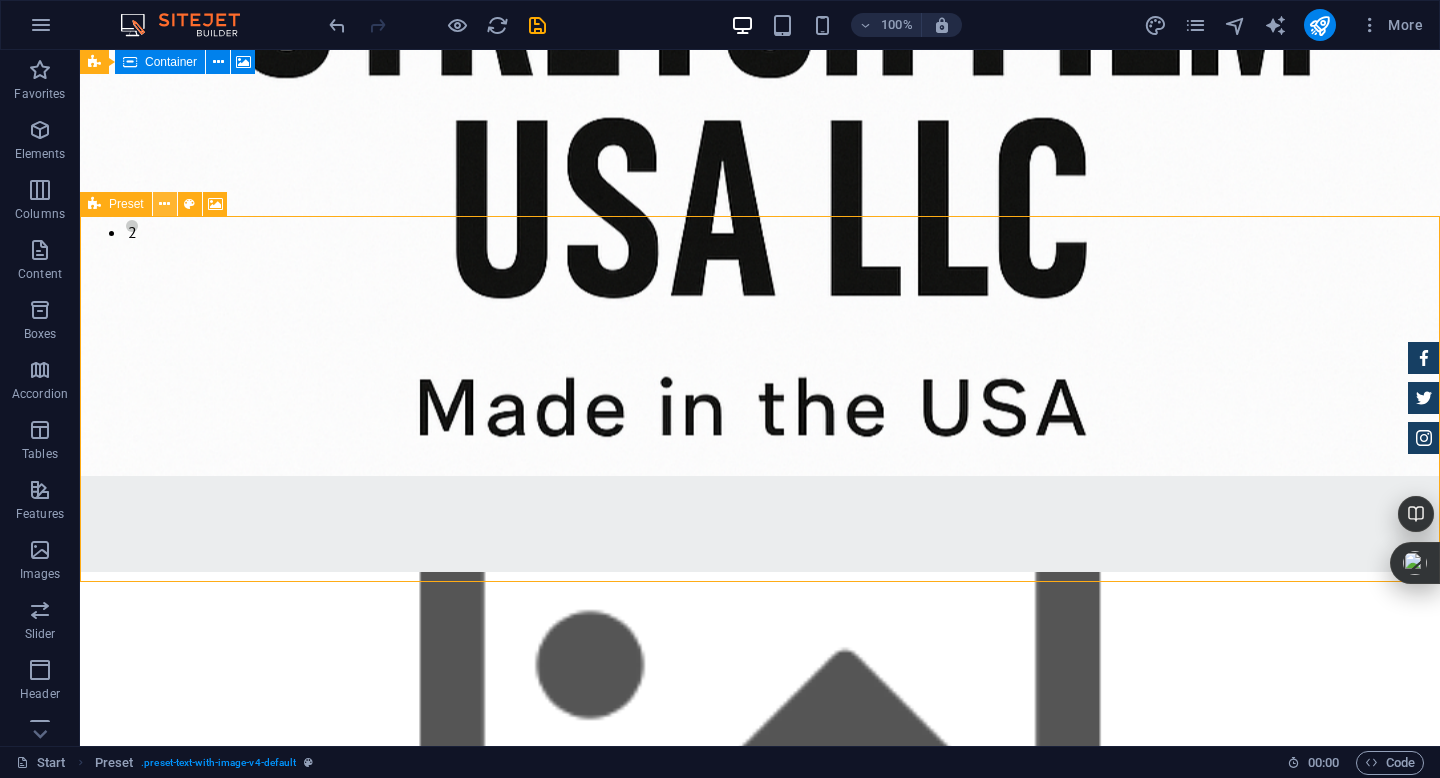 click at bounding box center [164, 204] 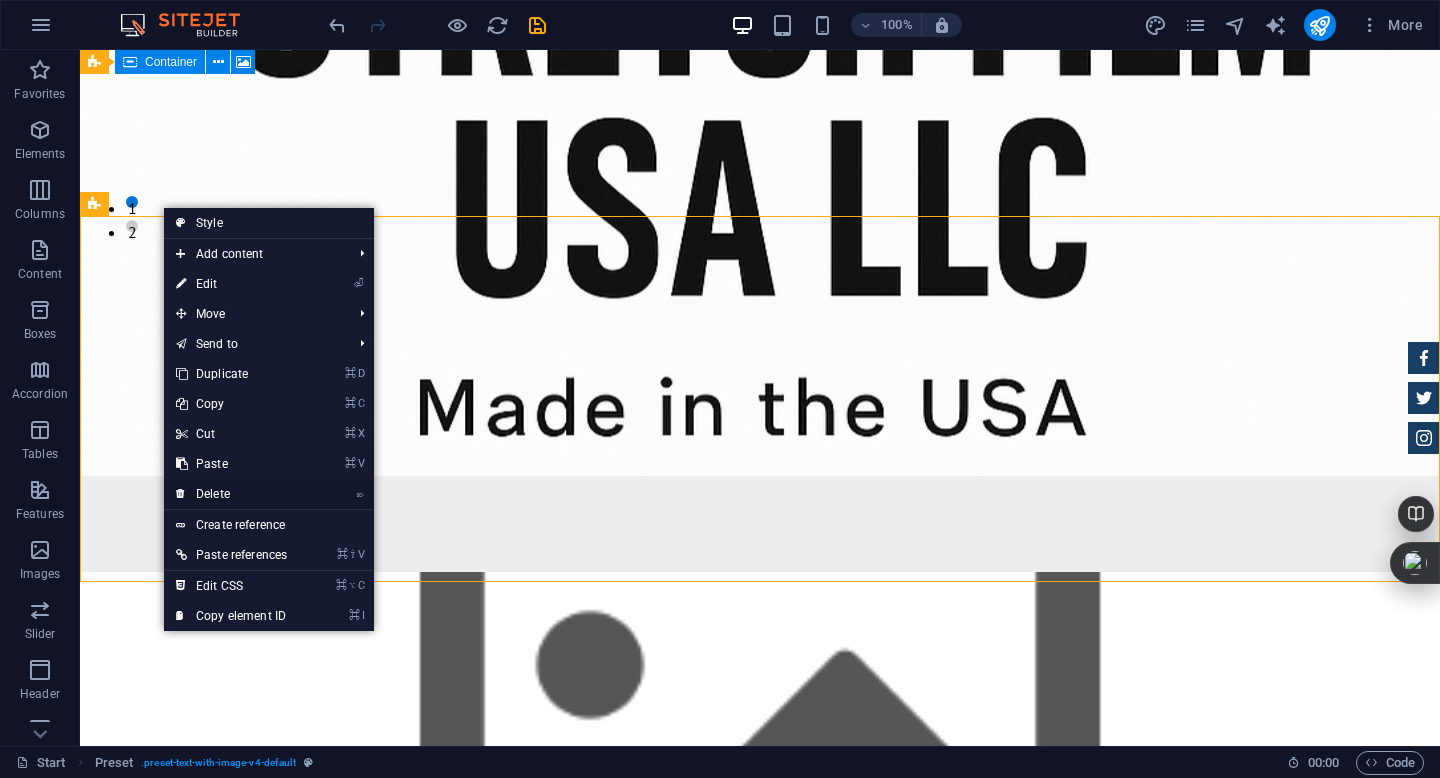 click on "⌦  Delete" at bounding box center (231, 494) 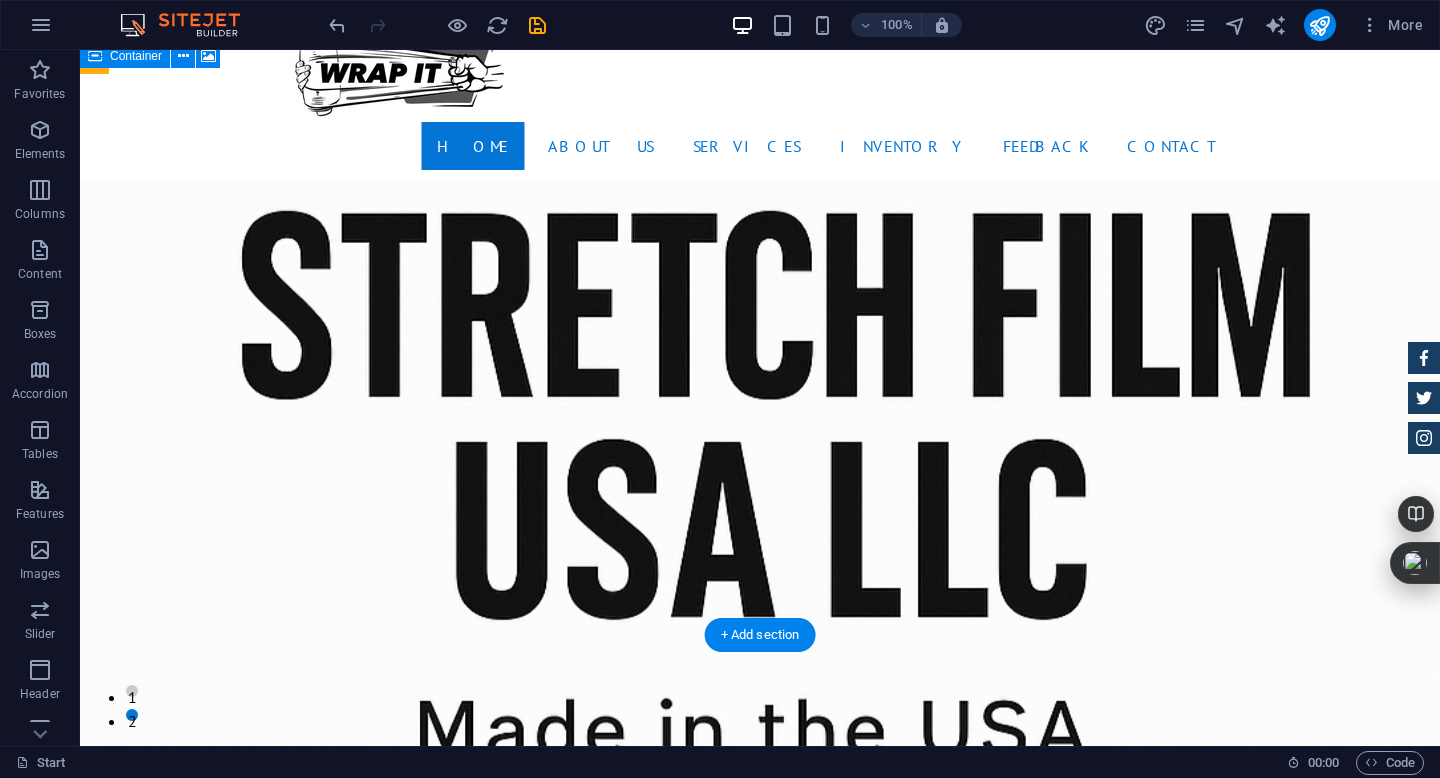 scroll, scrollTop: 0, scrollLeft: 0, axis: both 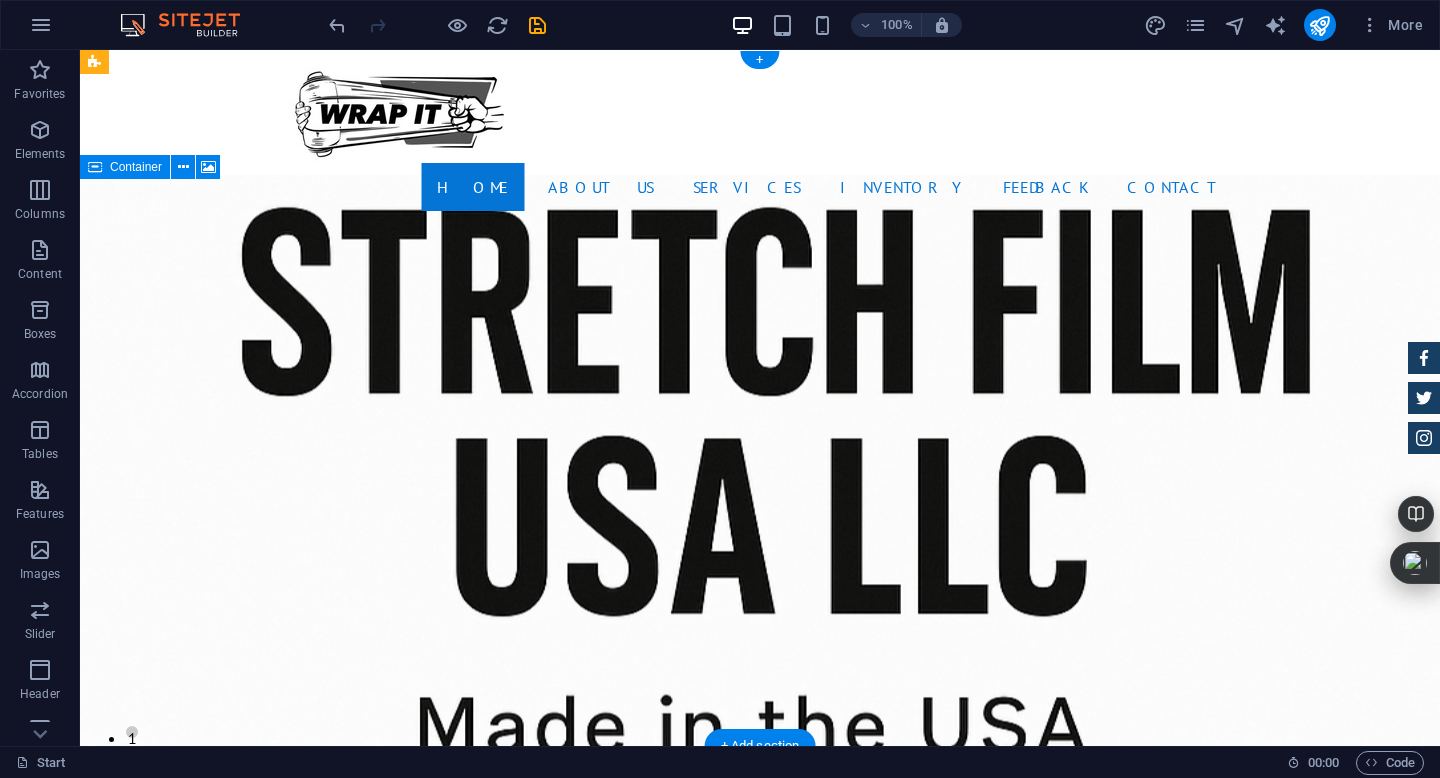 click at bounding box center (760, 484) 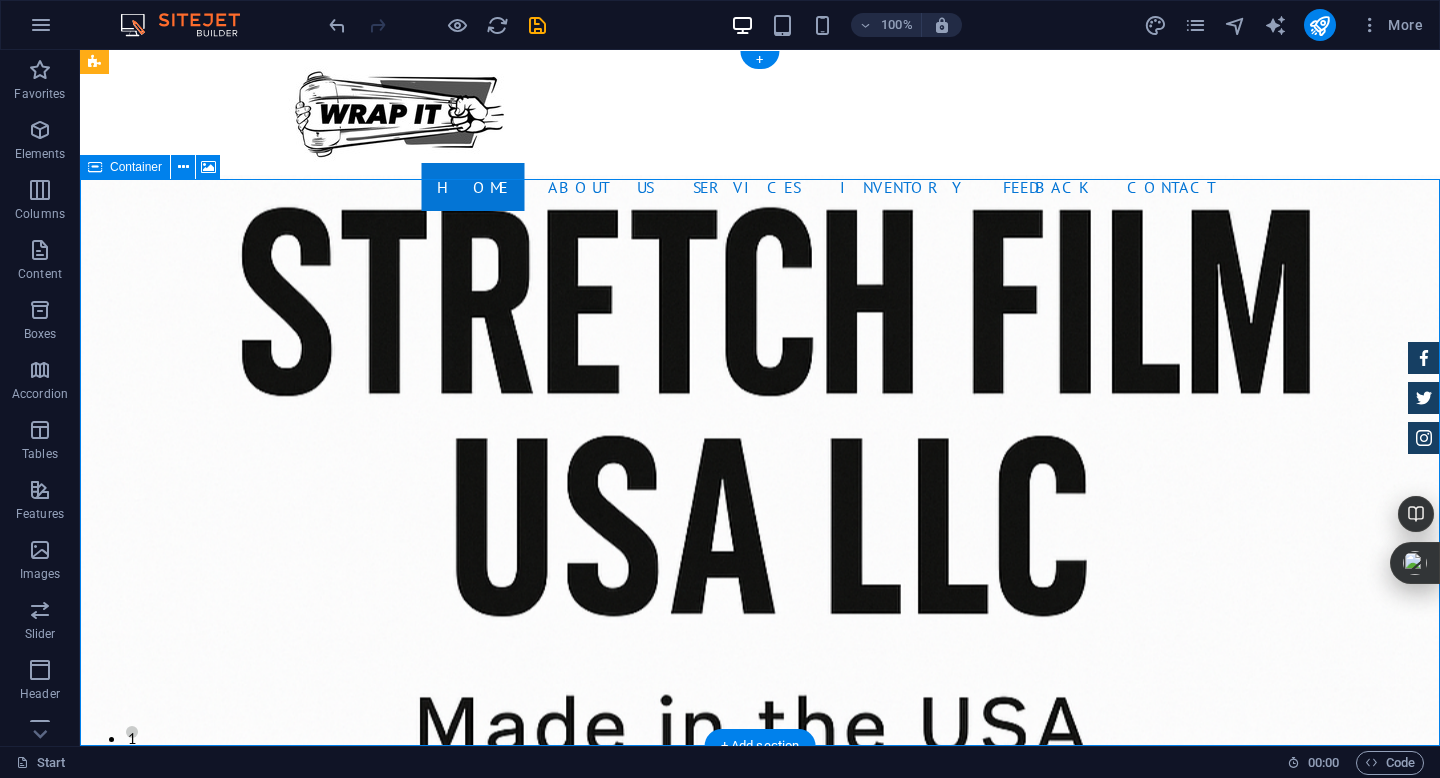 click at bounding box center [760, 484] 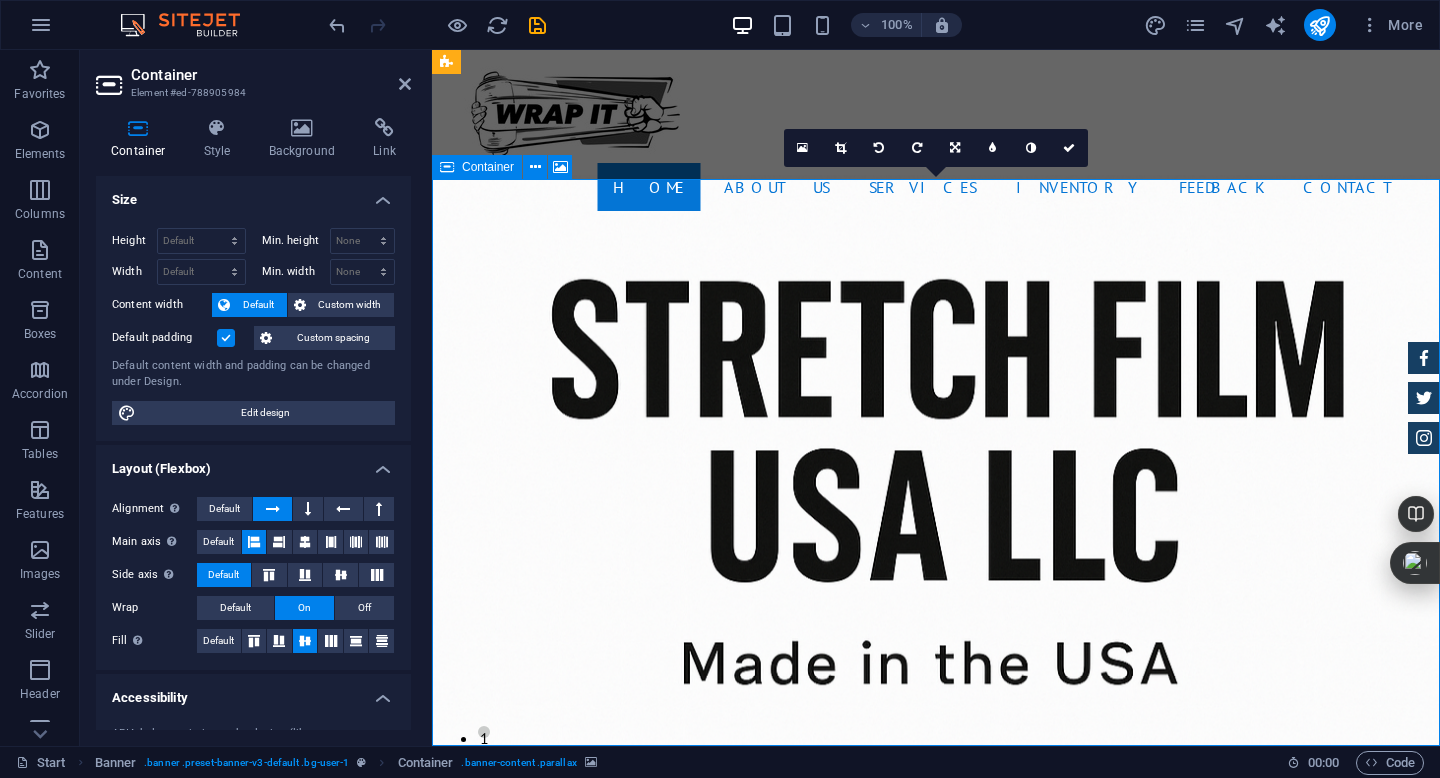 click at bounding box center (226, 338) 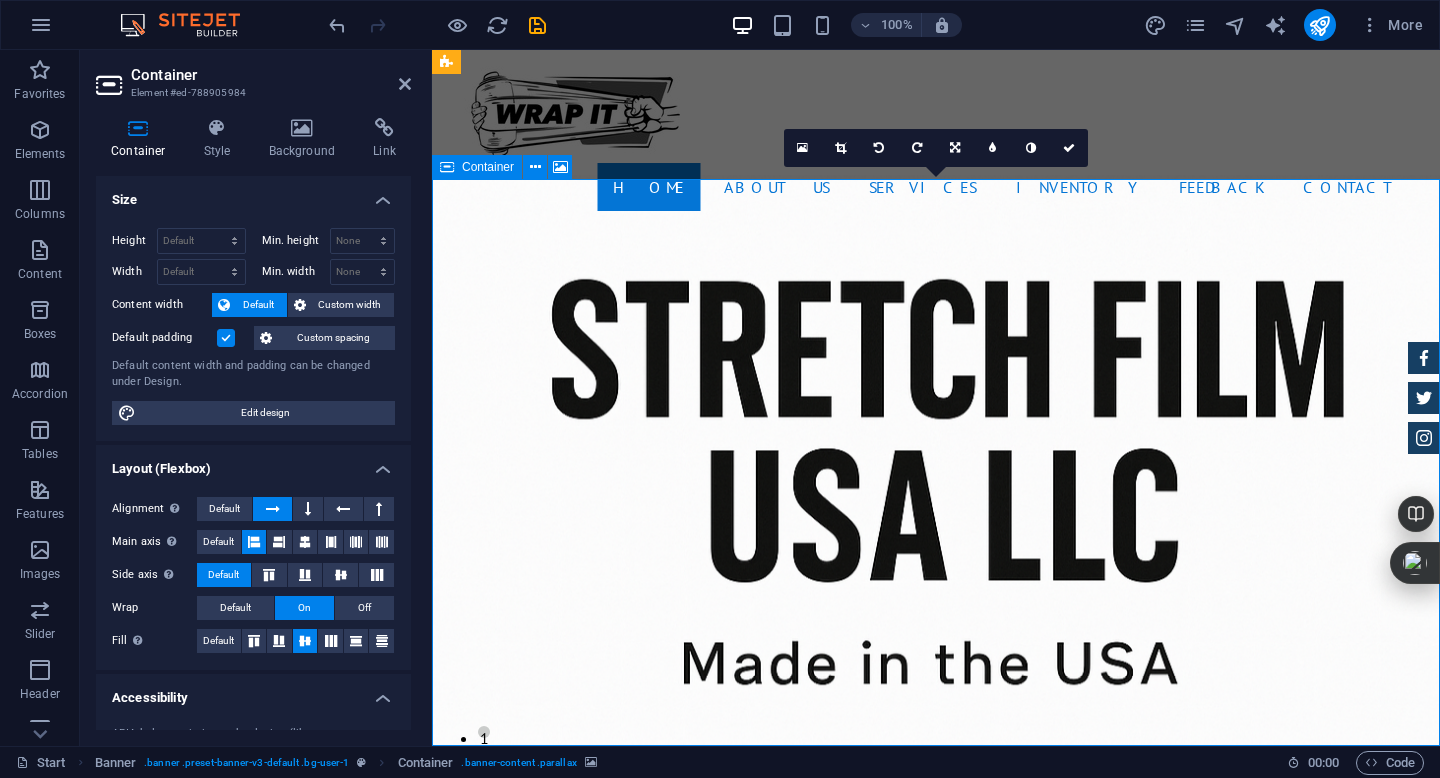 click on "Default padding" at bounding box center (0, 0) 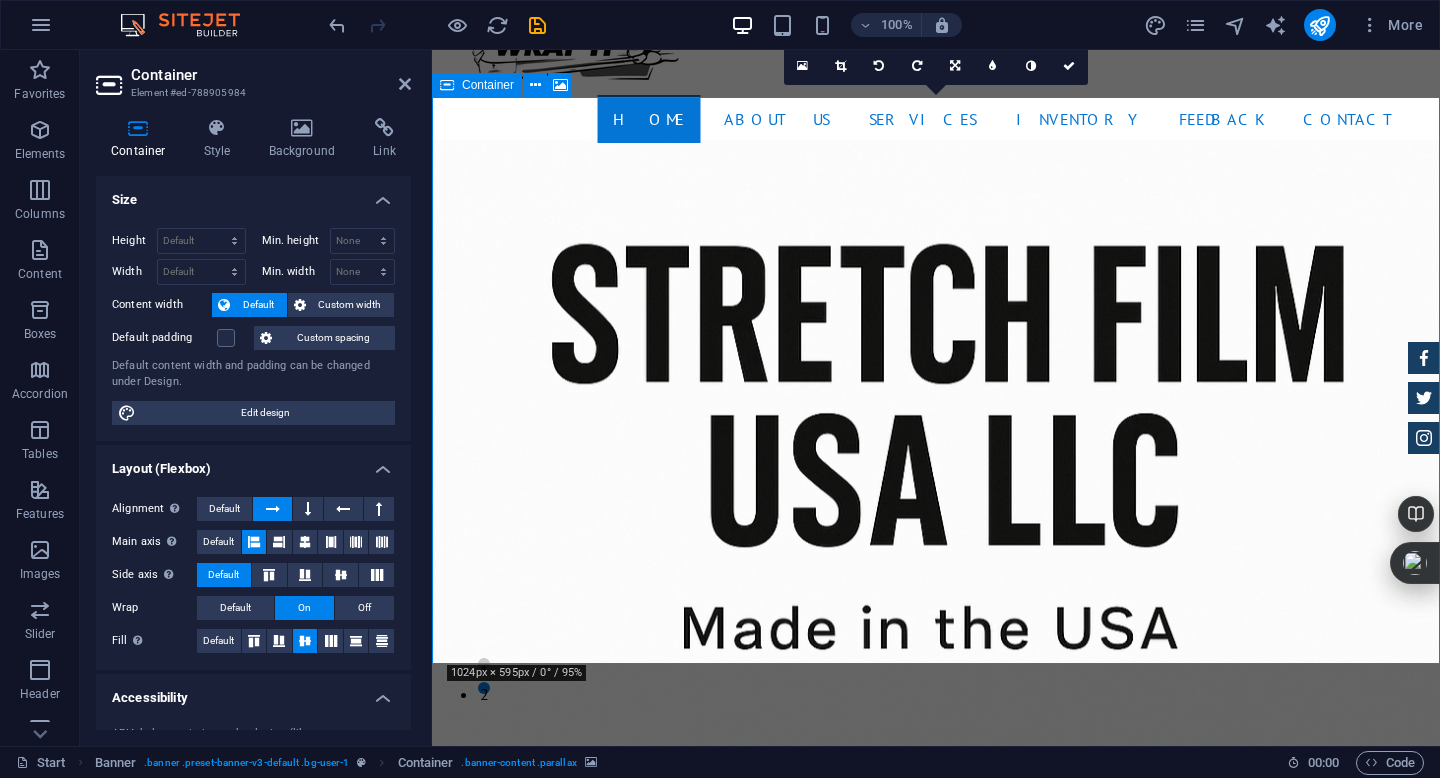 scroll, scrollTop: 59, scrollLeft: 0, axis: vertical 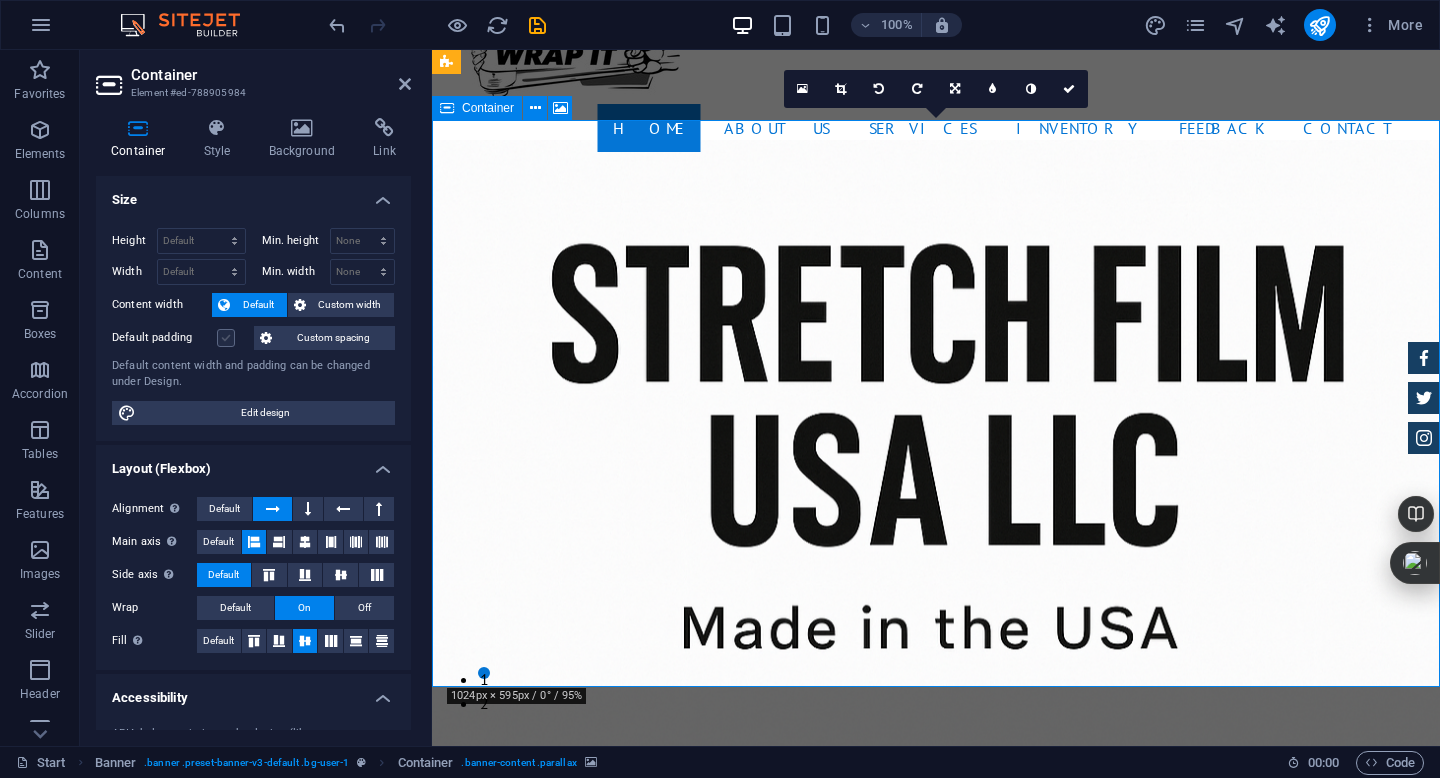 click at bounding box center [226, 338] 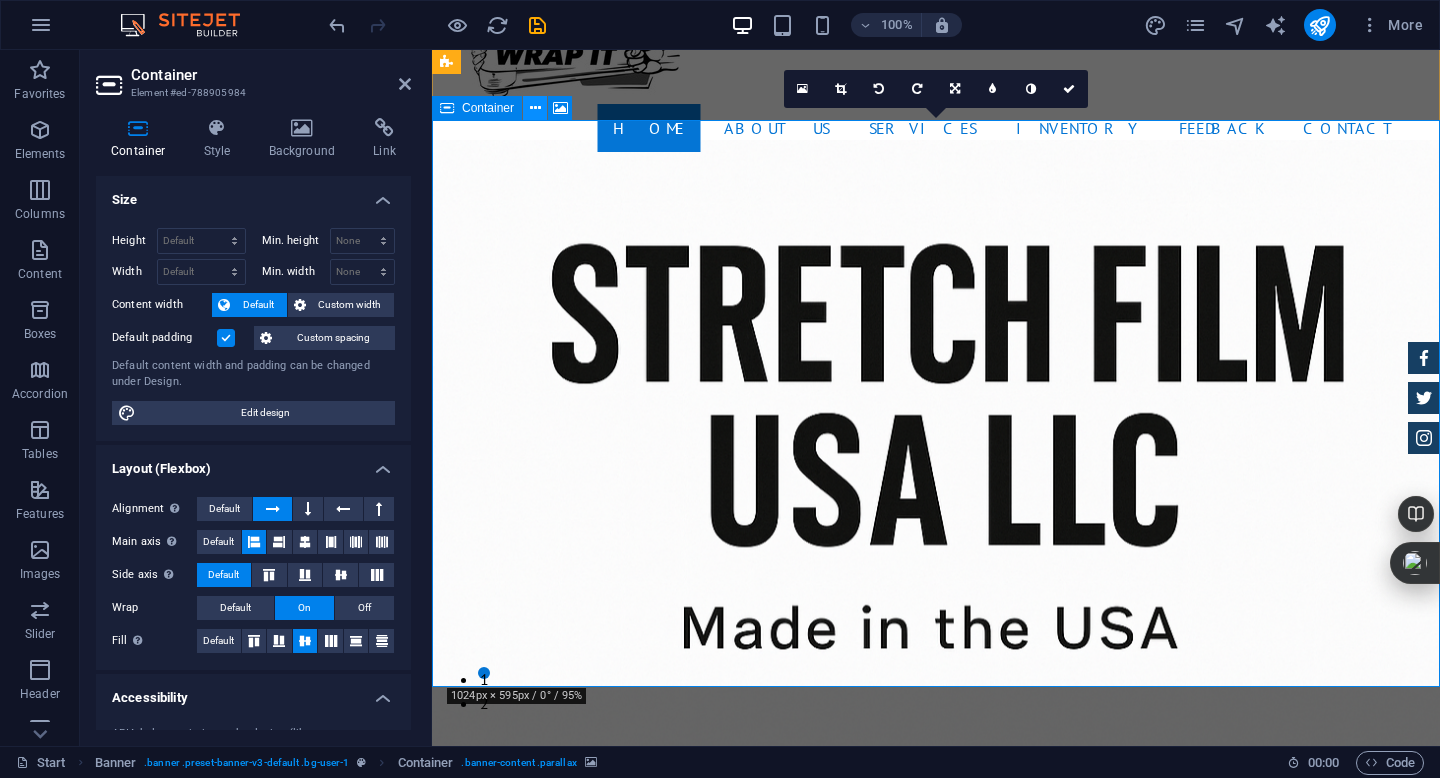 click at bounding box center [535, 108] 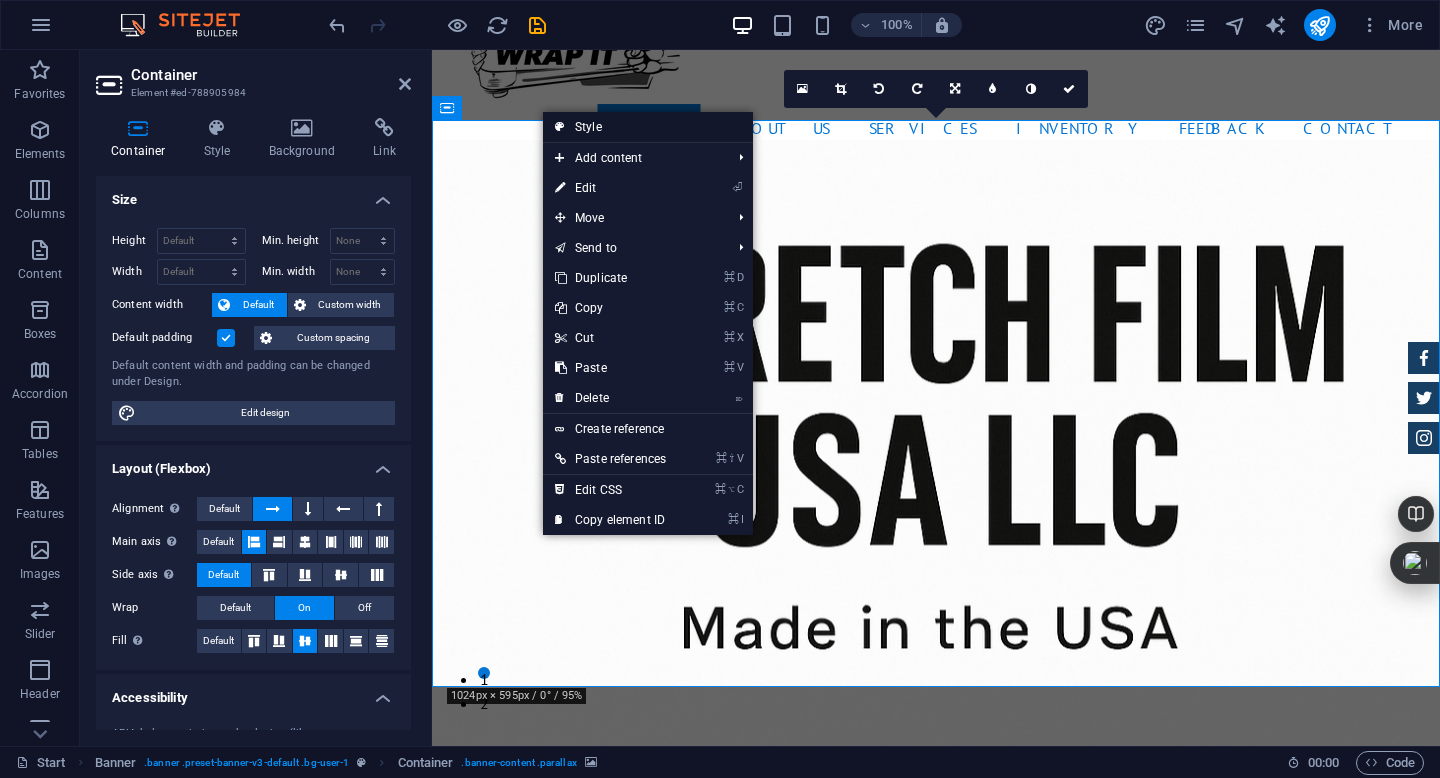 click on "Style" at bounding box center (648, 127) 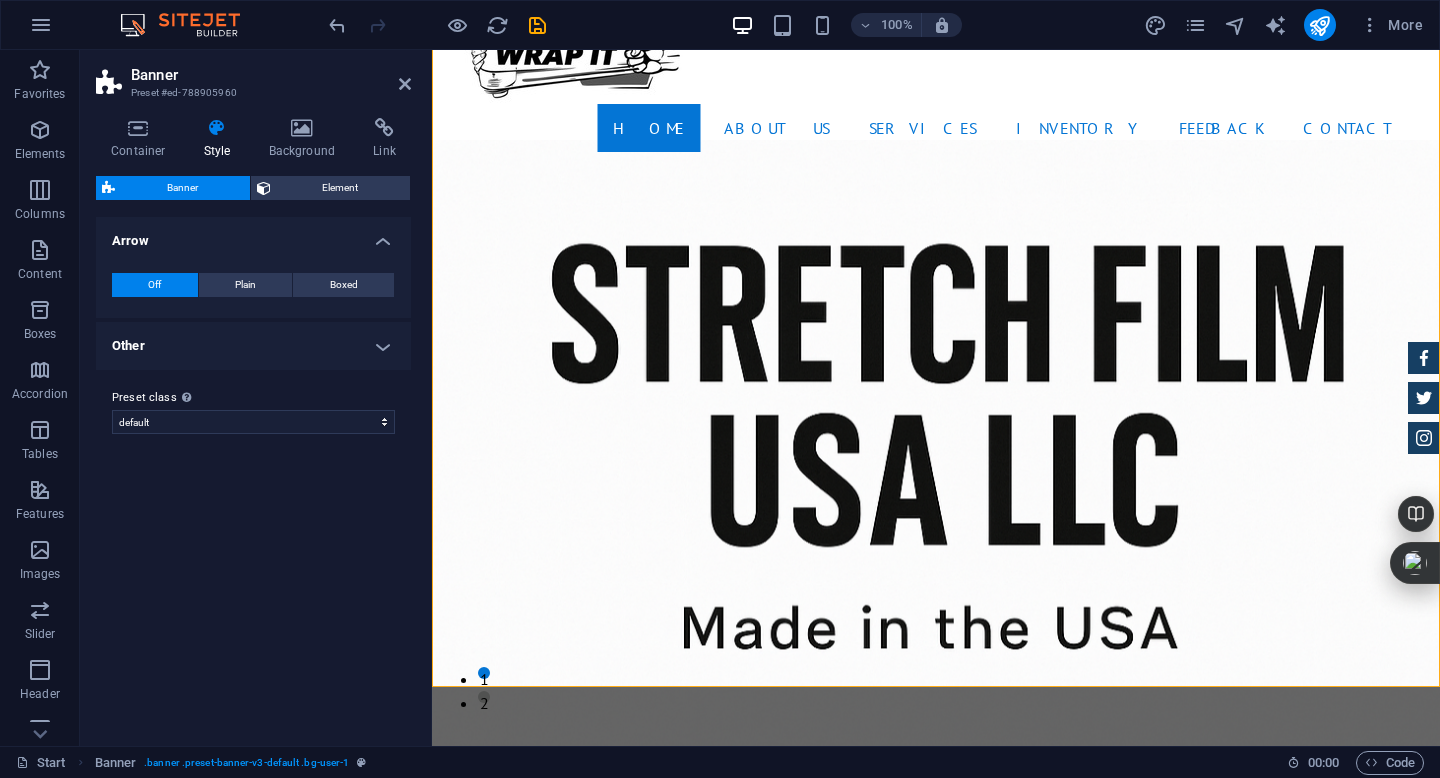 click at bounding box center [936, 449] 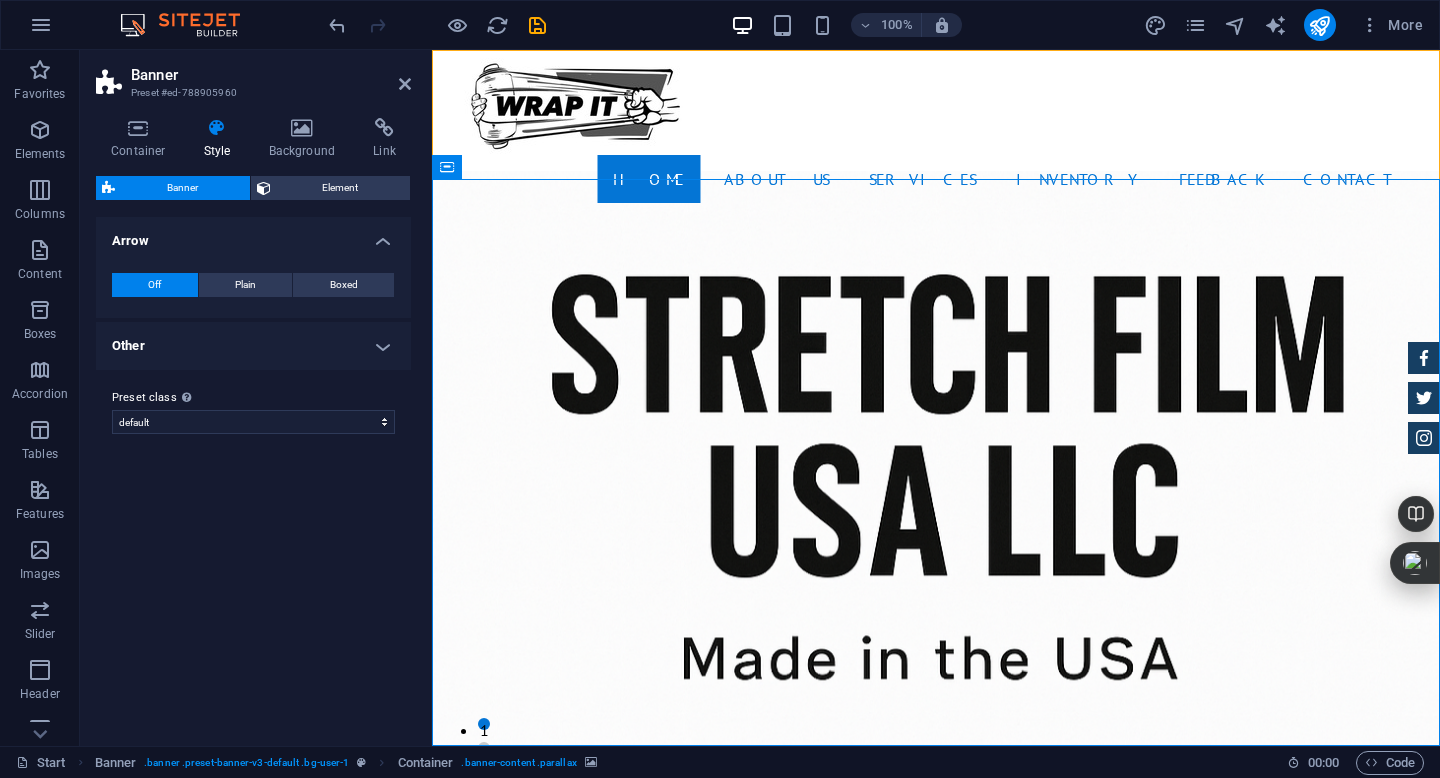 scroll, scrollTop: 0, scrollLeft: 0, axis: both 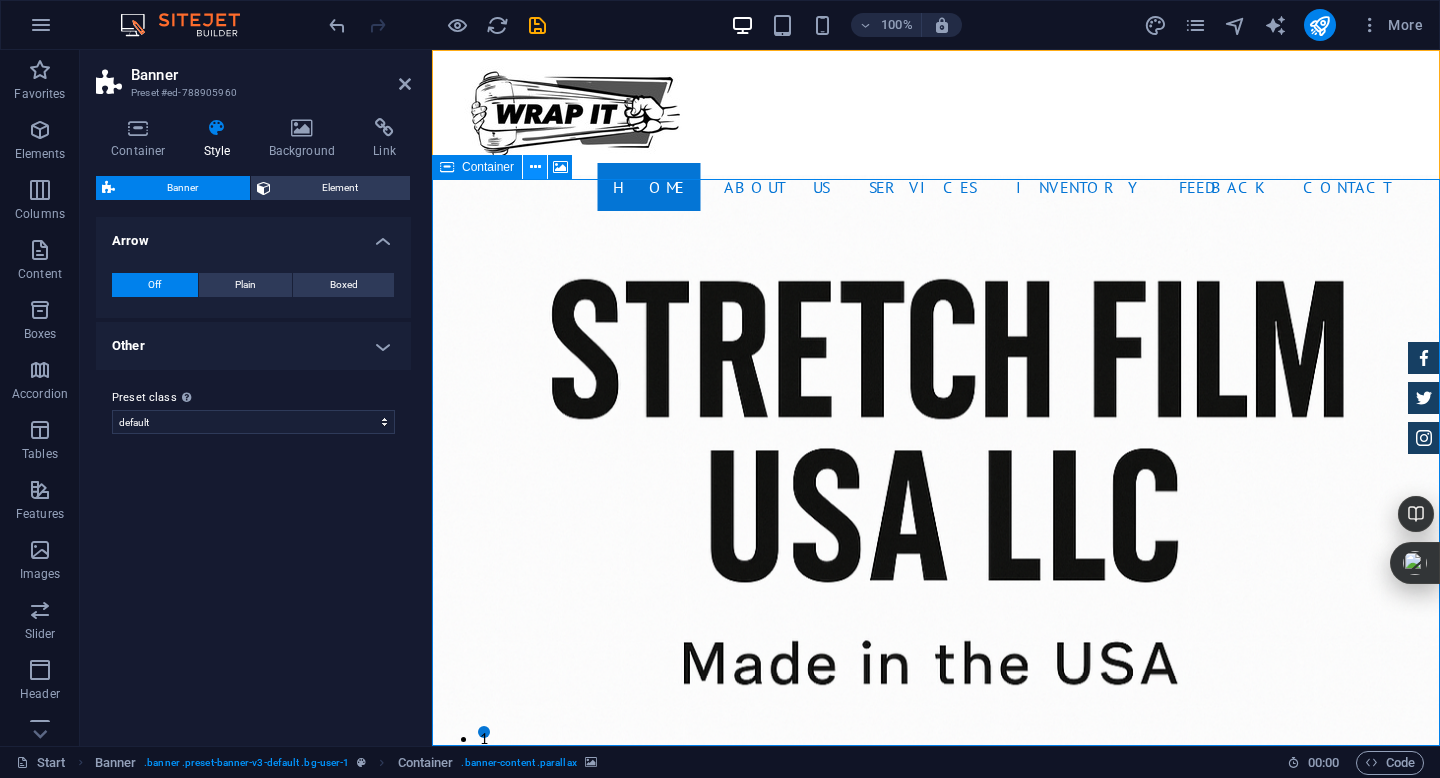 click at bounding box center (535, 167) 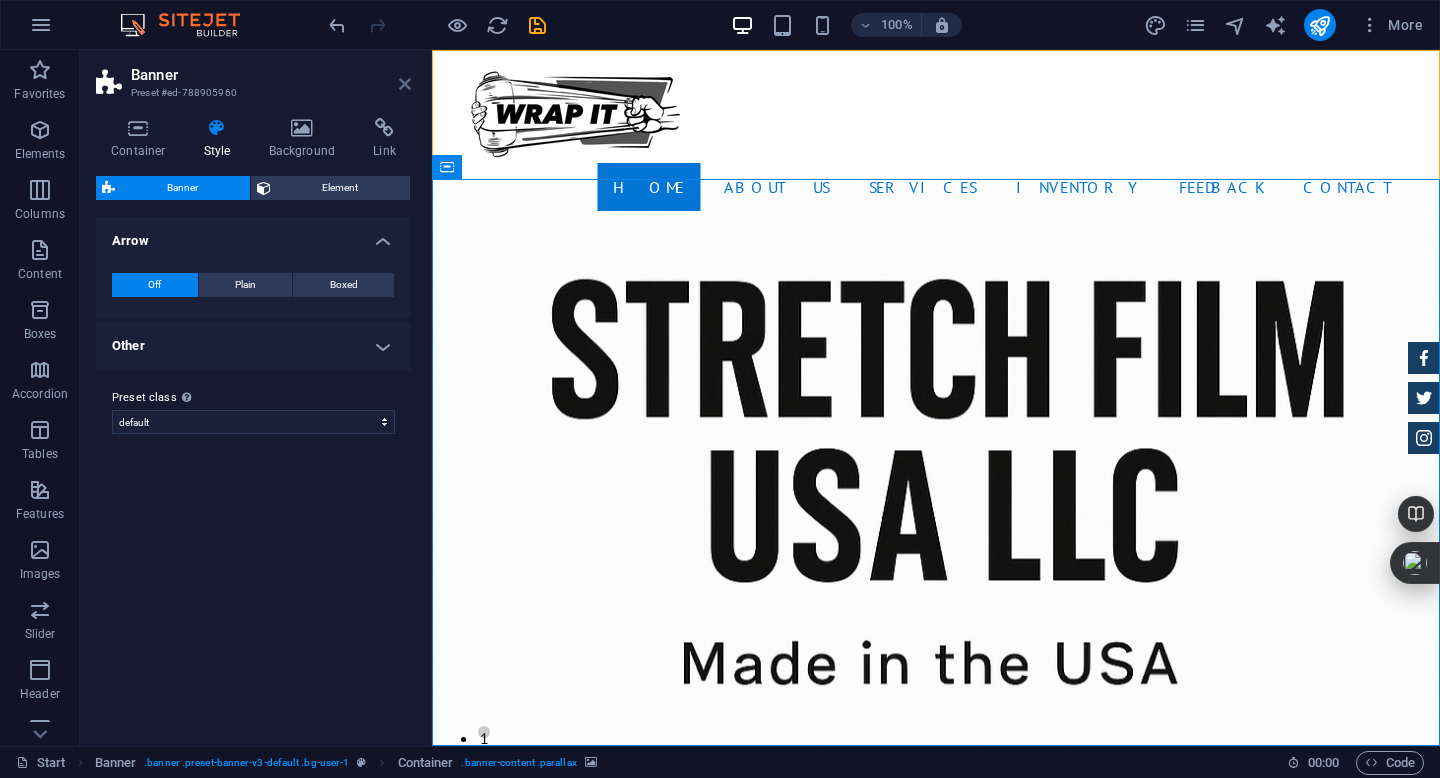 click at bounding box center (405, 84) 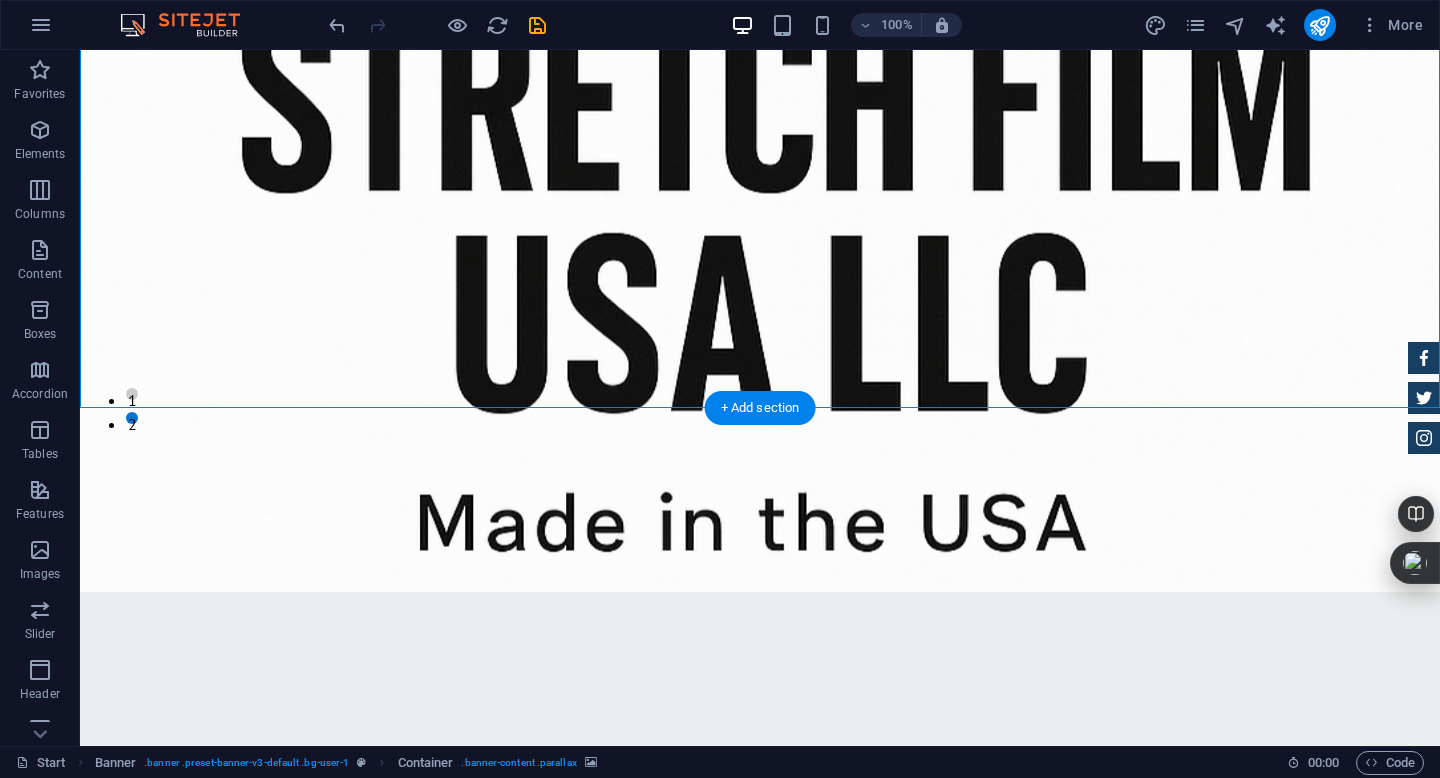 scroll, scrollTop: 337, scrollLeft: 0, axis: vertical 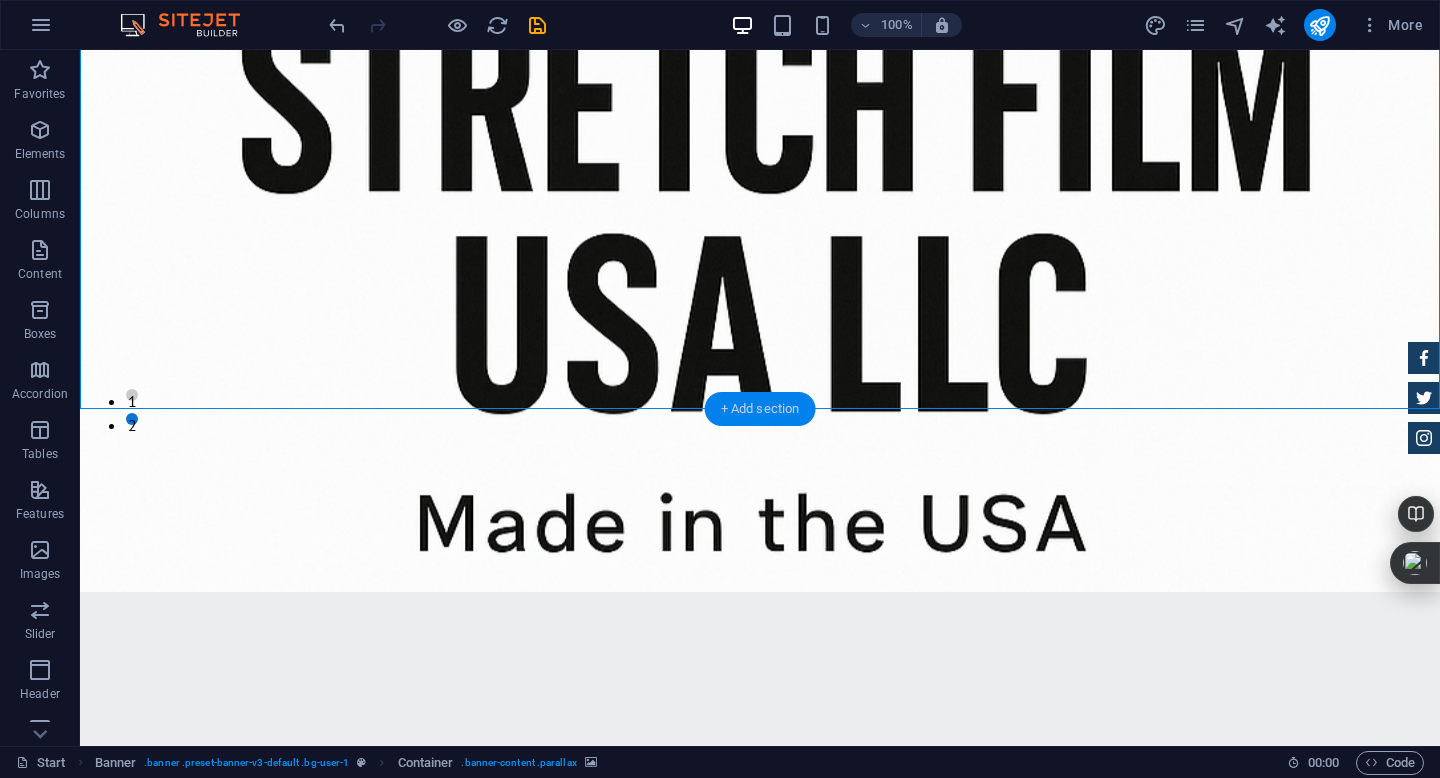 click on "+ Add section" at bounding box center (760, 409) 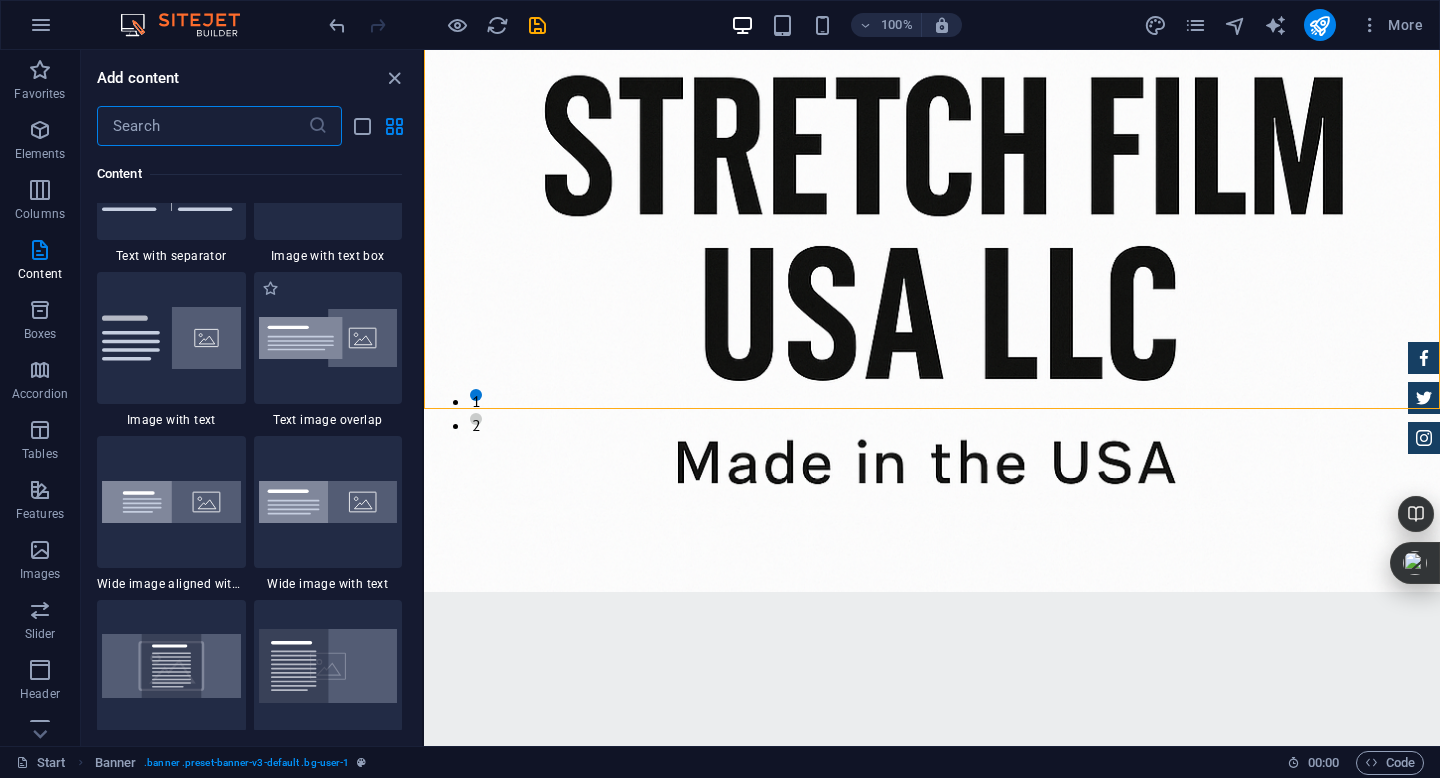 scroll, scrollTop: 3761, scrollLeft: 0, axis: vertical 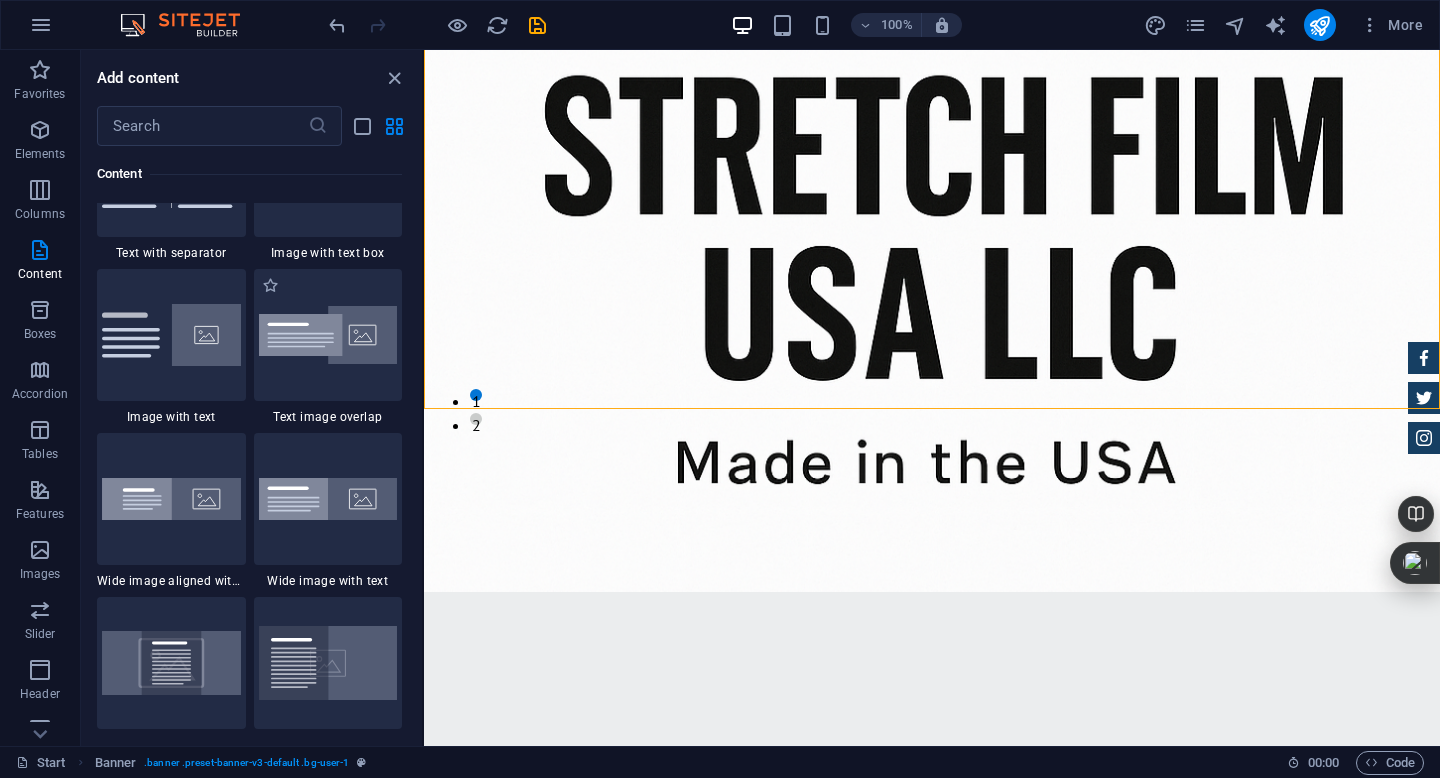 click at bounding box center (328, 499) 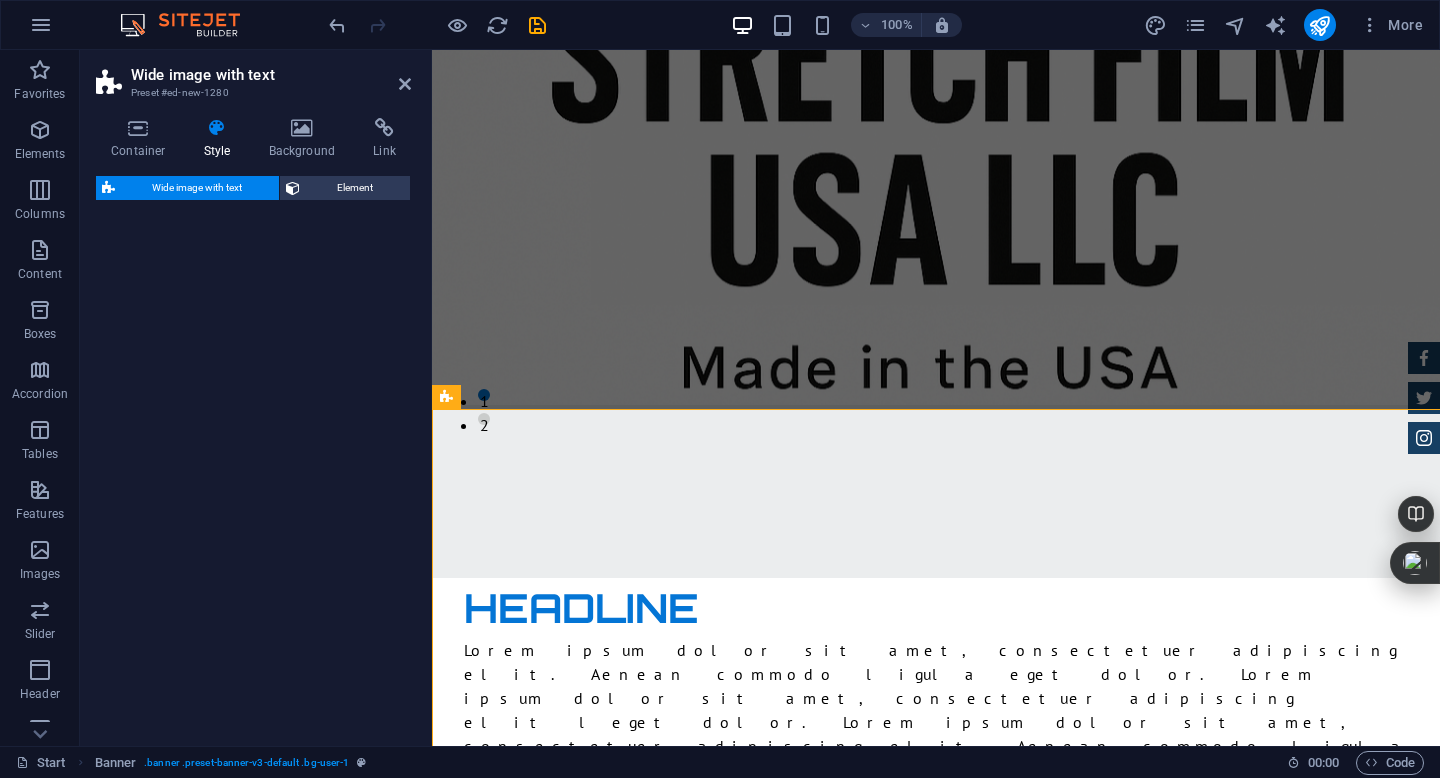 select on "%" 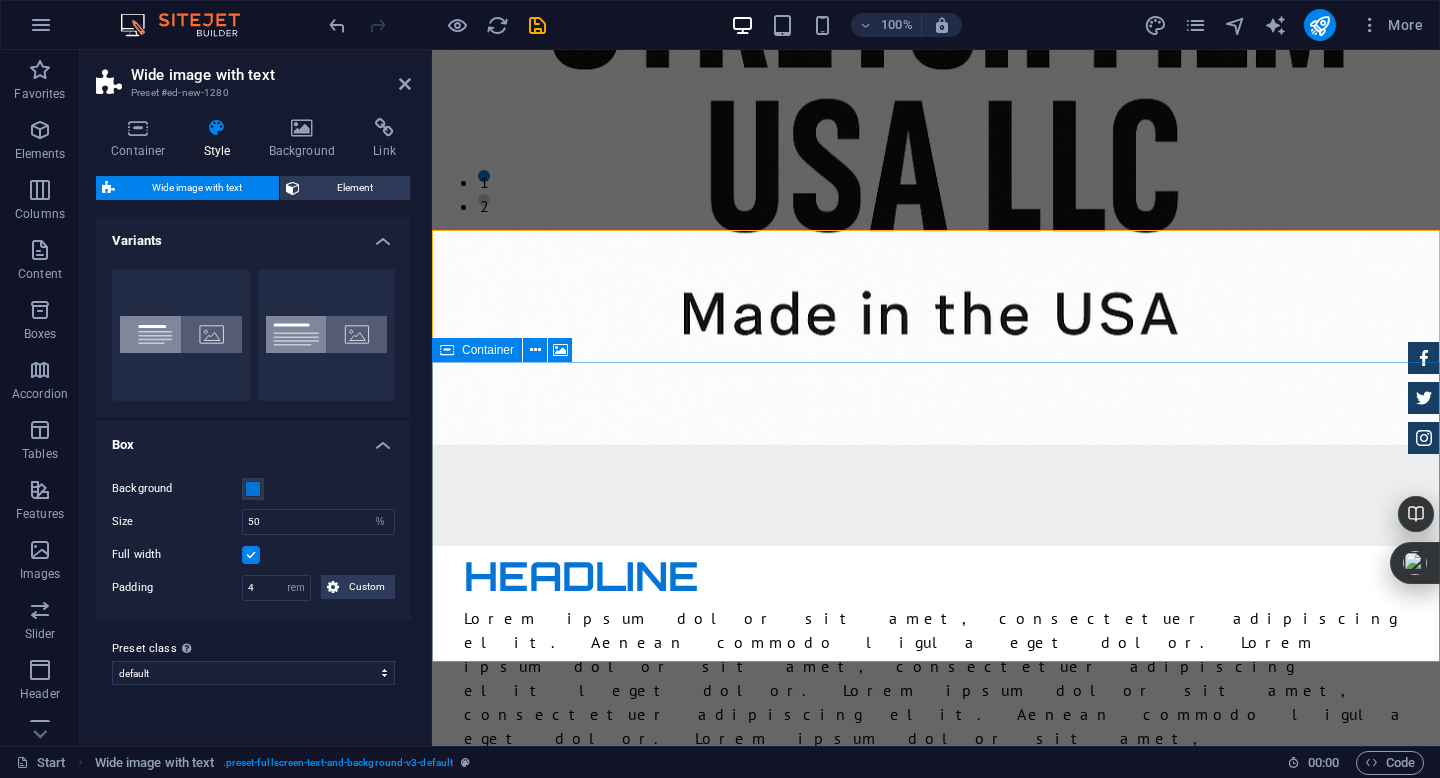 scroll, scrollTop: 566, scrollLeft: 0, axis: vertical 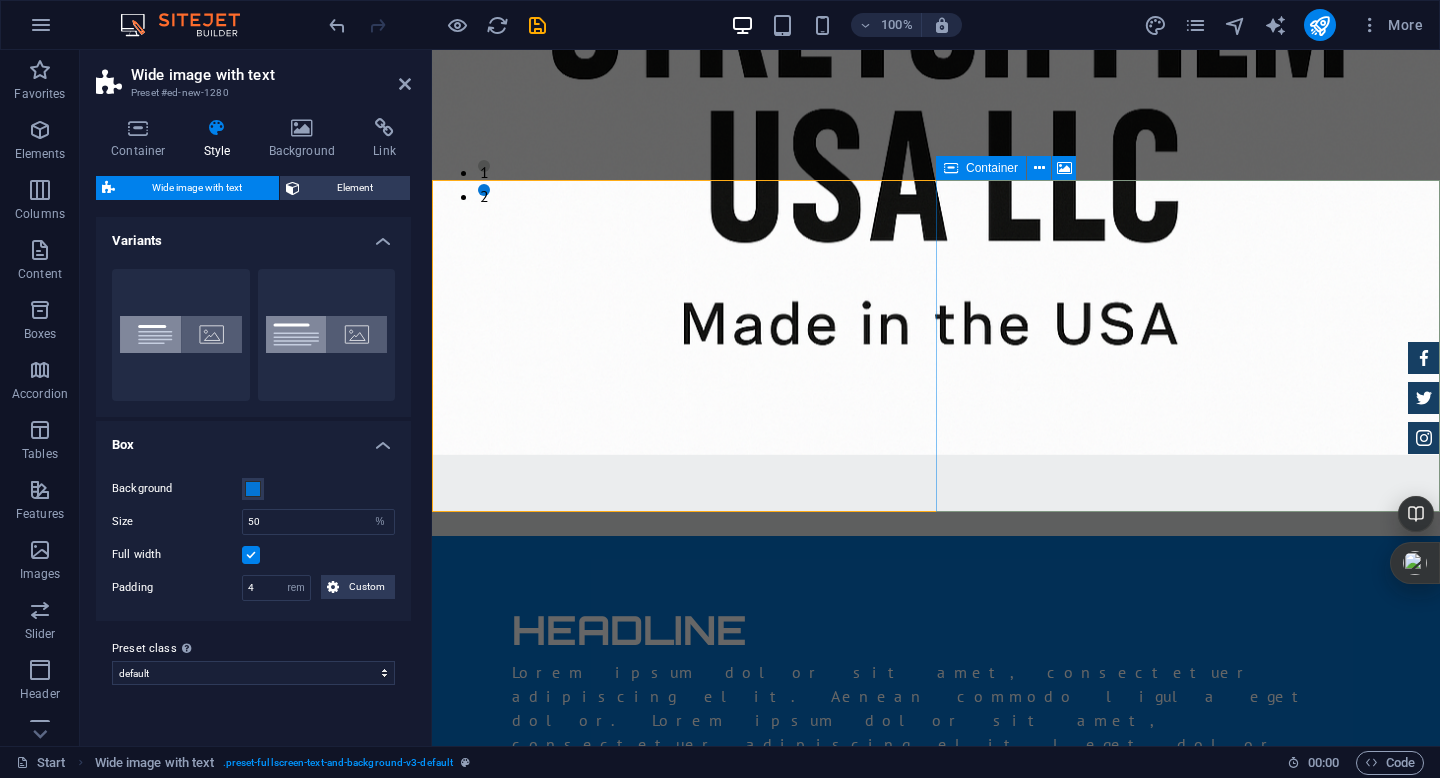 click on "Add elements" at bounding box center [877, 1349] 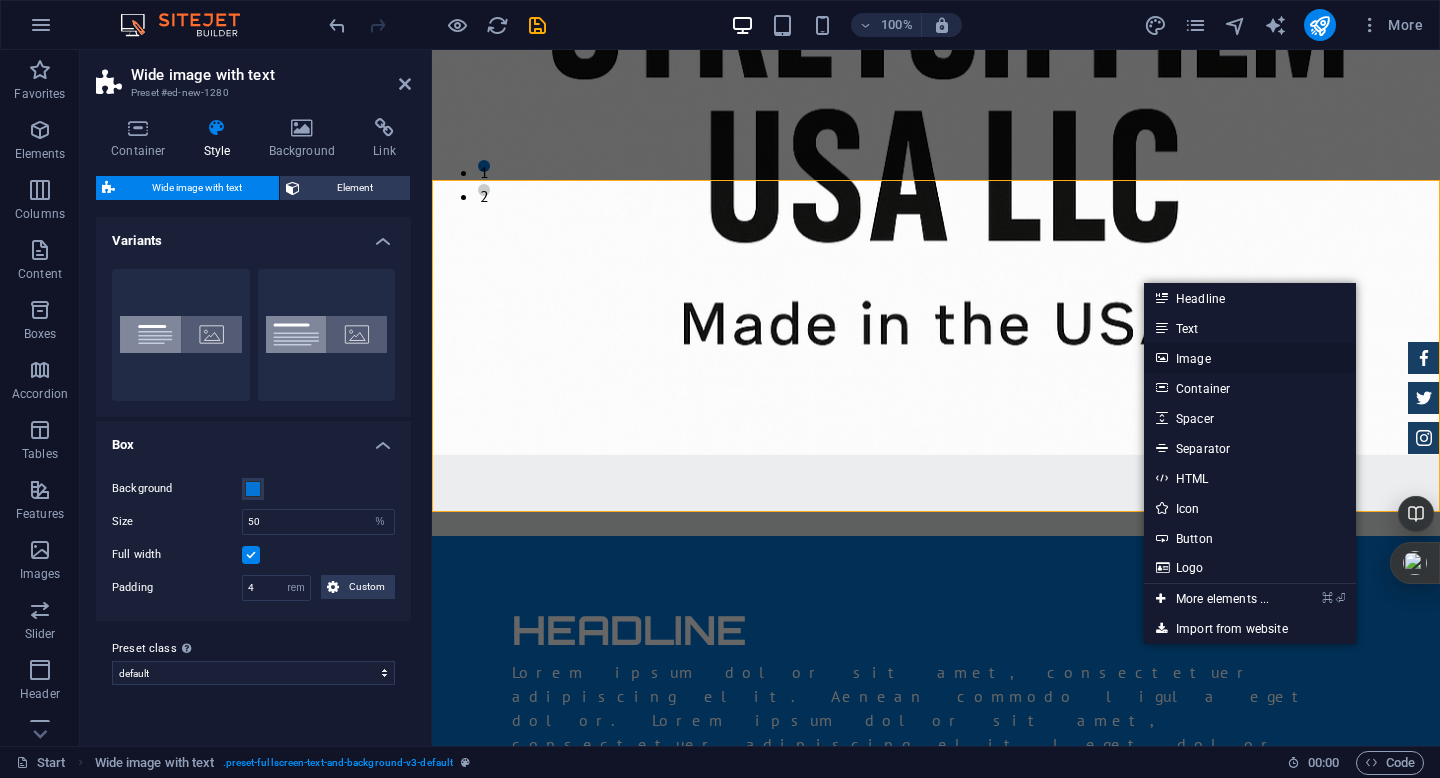 click on "Image" at bounding box center (1250, 358) 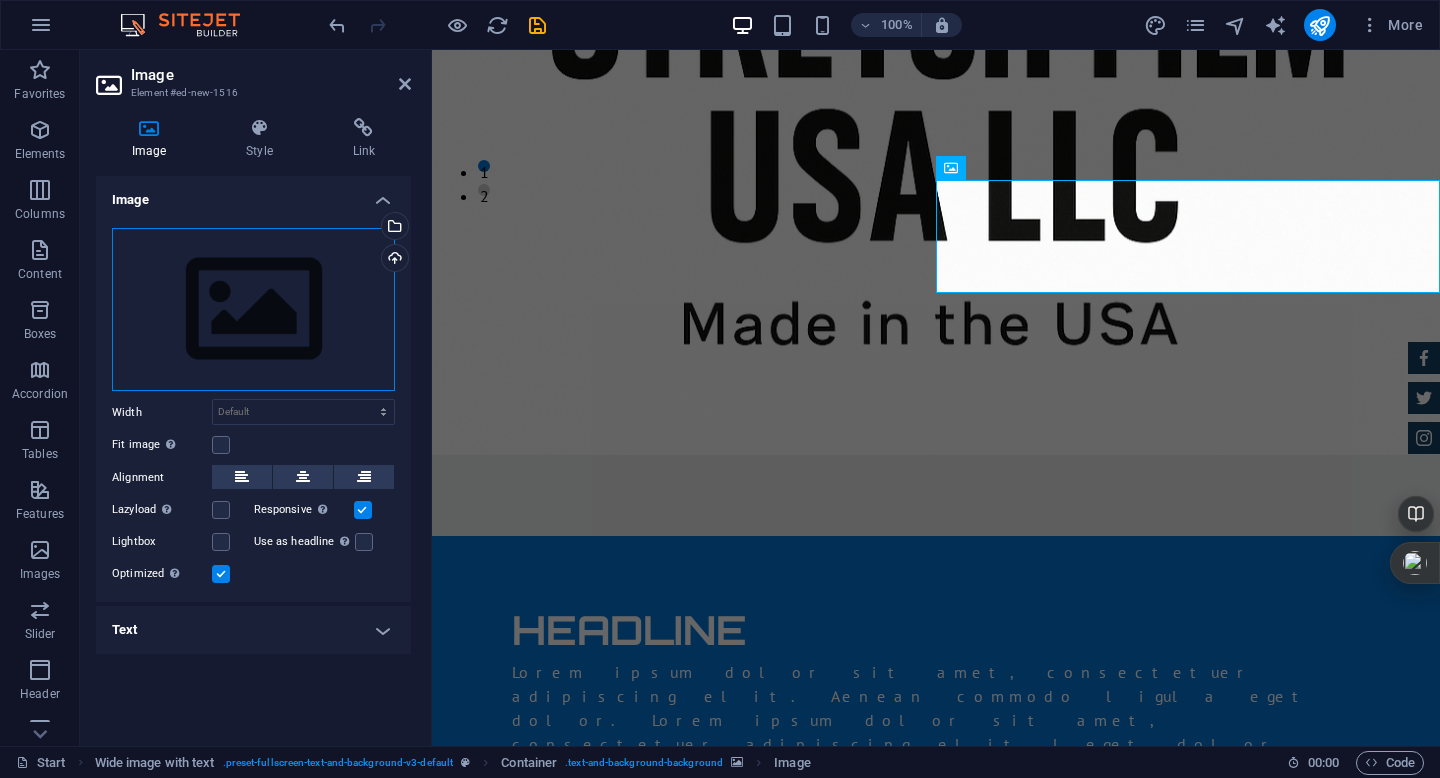 click on "Drag files here, click to choose files or select files from Files or our free stock photos & videos" at bounding box center (253, 310) 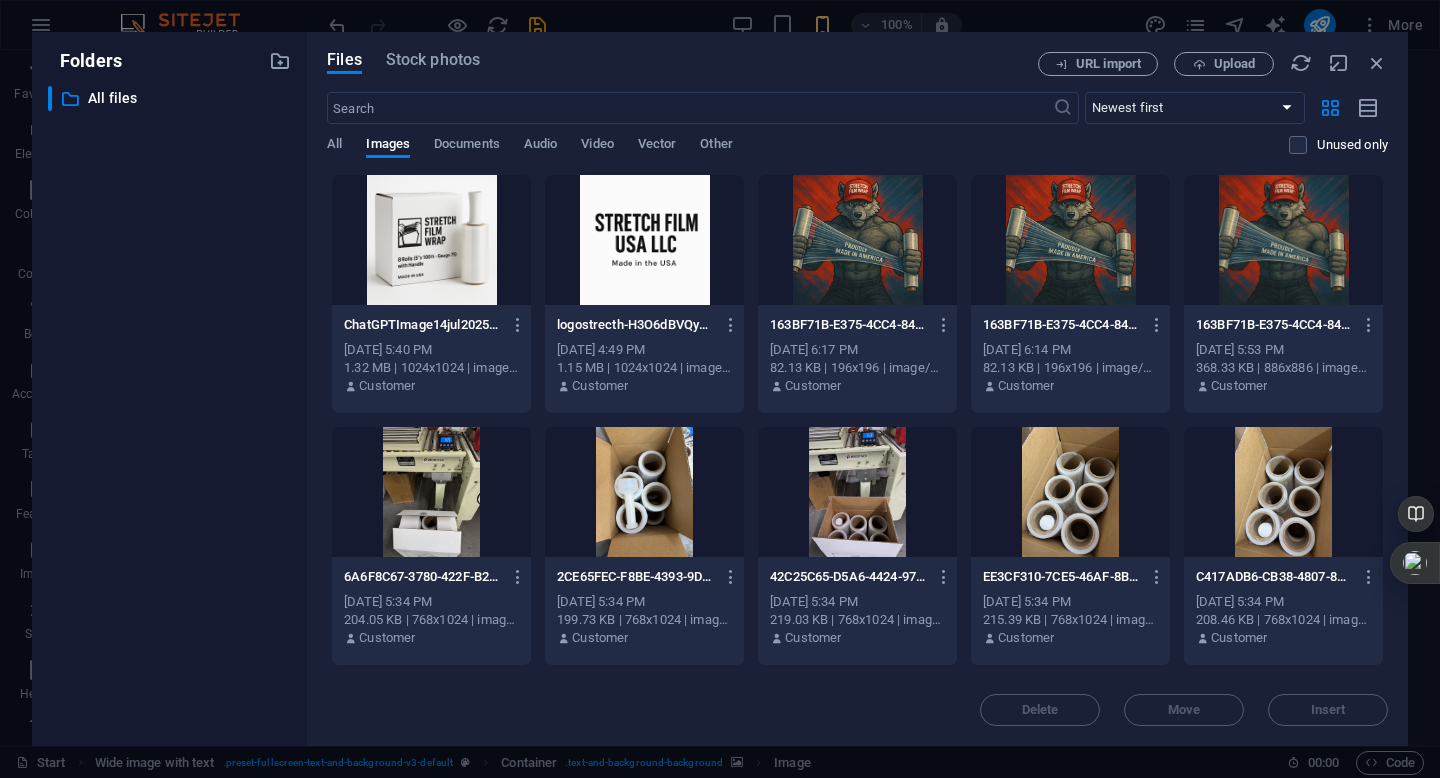 click at bounding box center [644, 240] 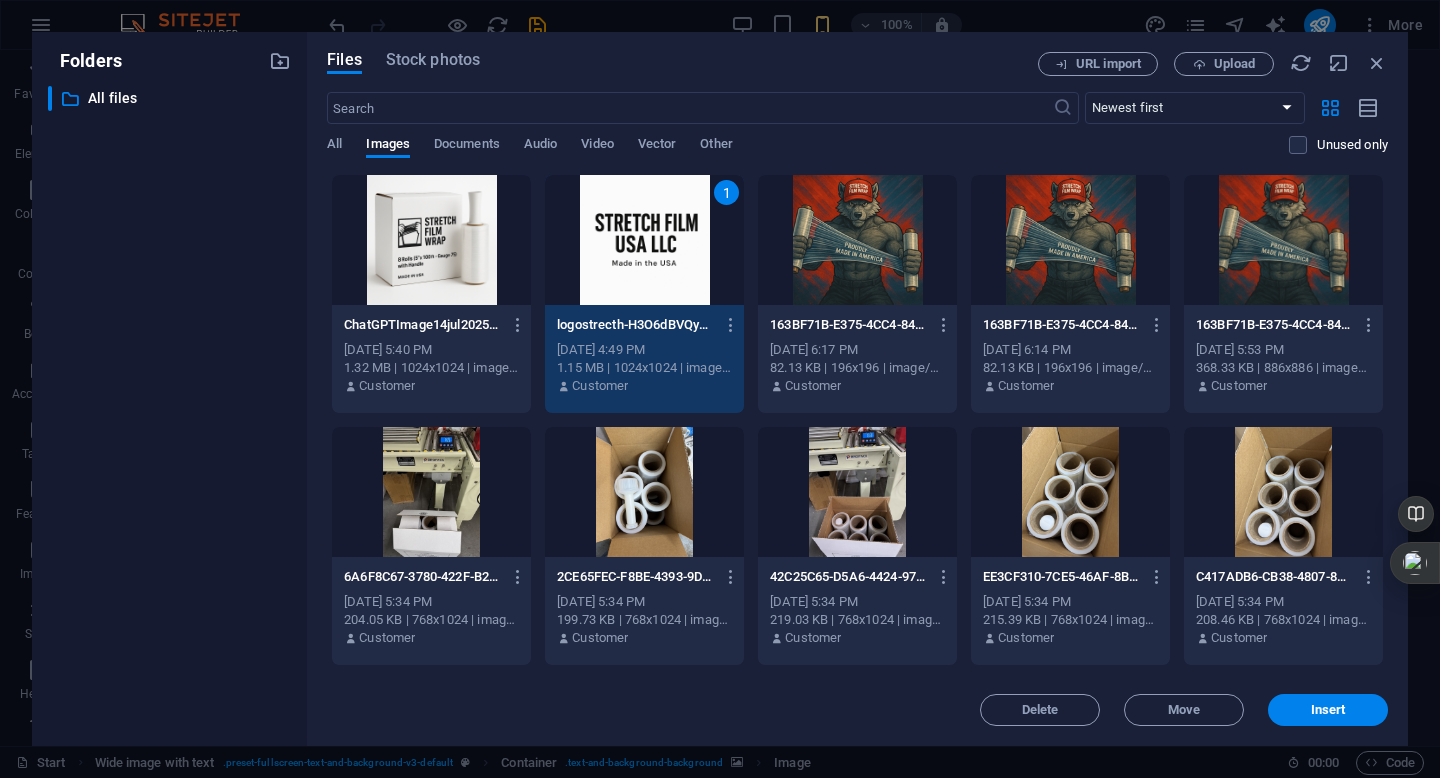 click on "1" at bounding box center [644, 240] 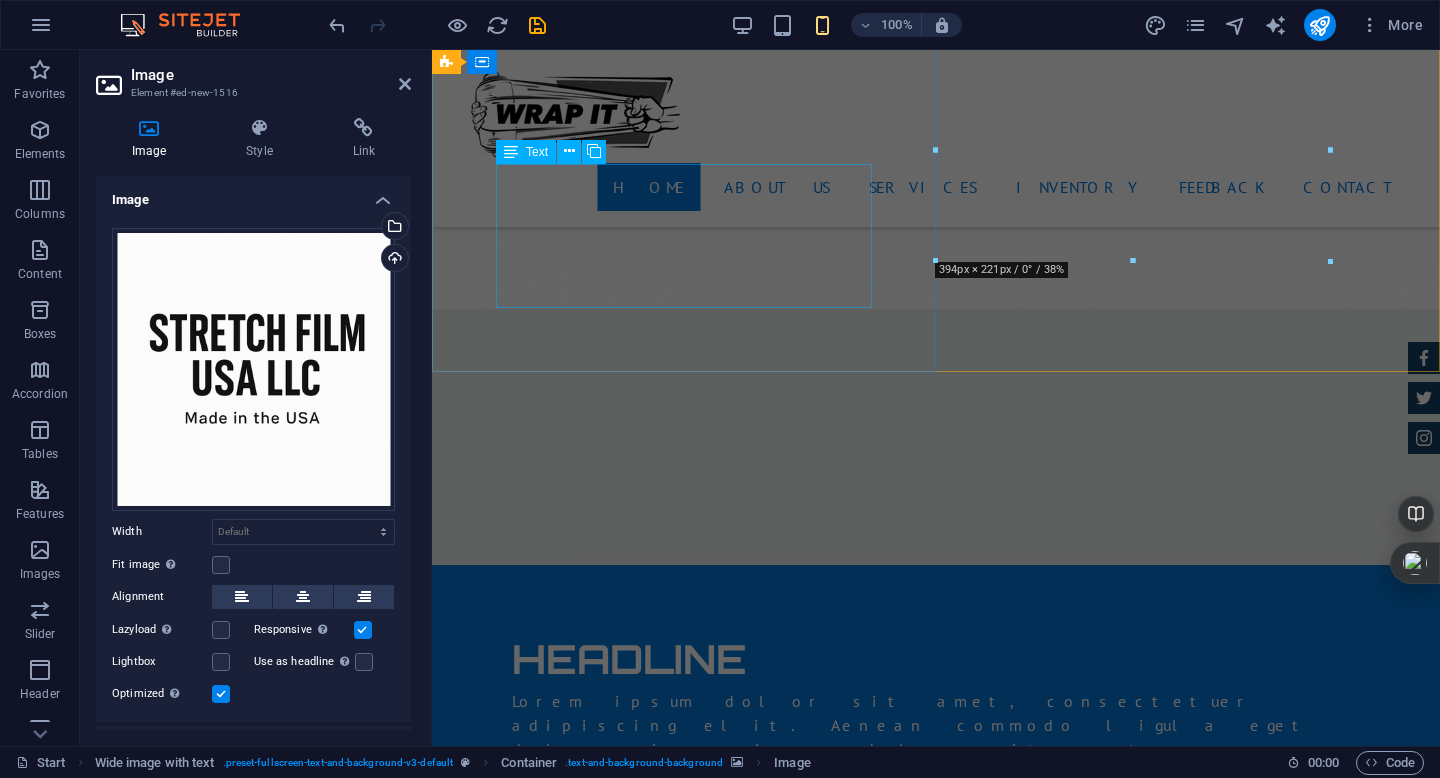 scroll, scrollTop: 706, scrollLeft: 0, axis: vertical 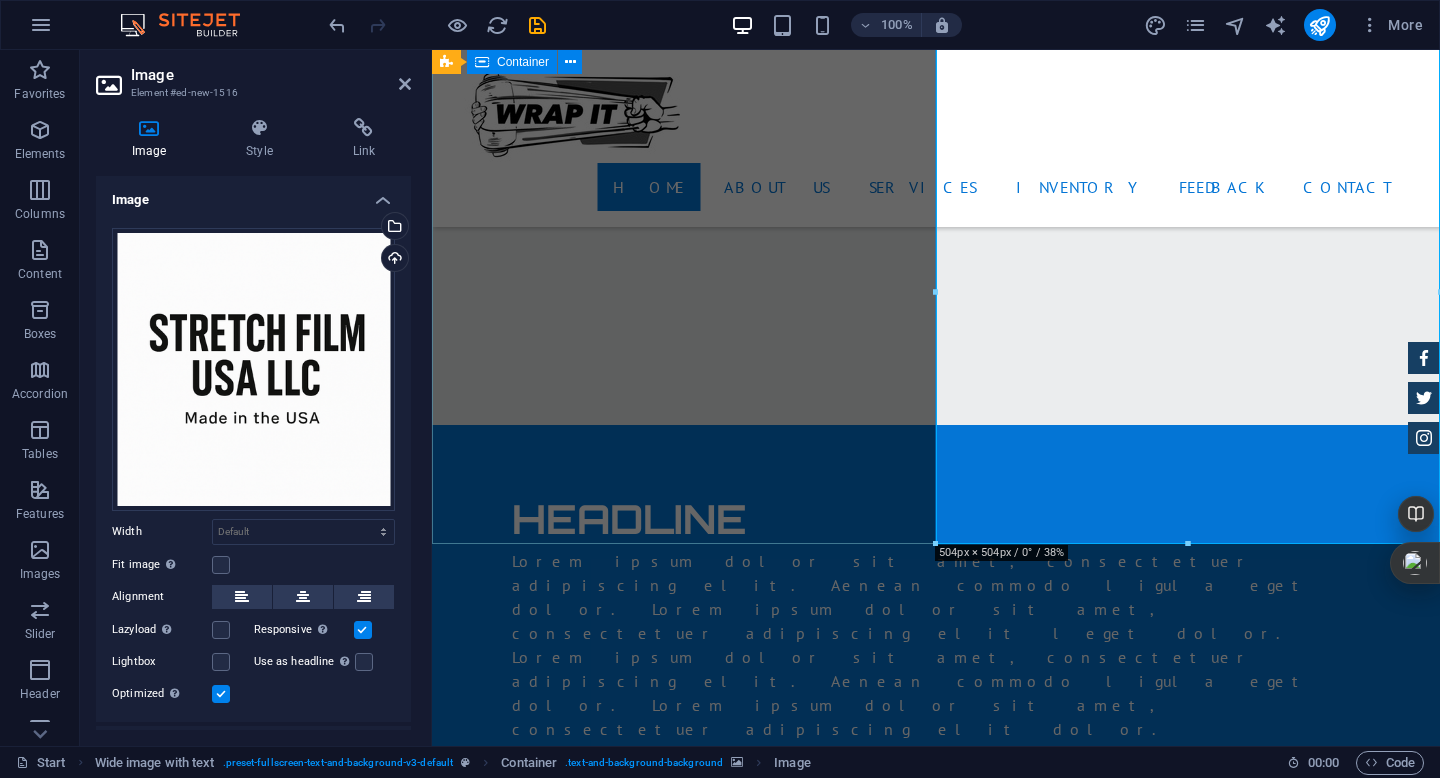 drag, startPoint x: 1365, startPoint y: 342, endPoint x: 900, endPoint y: 290, distance: 467.8985 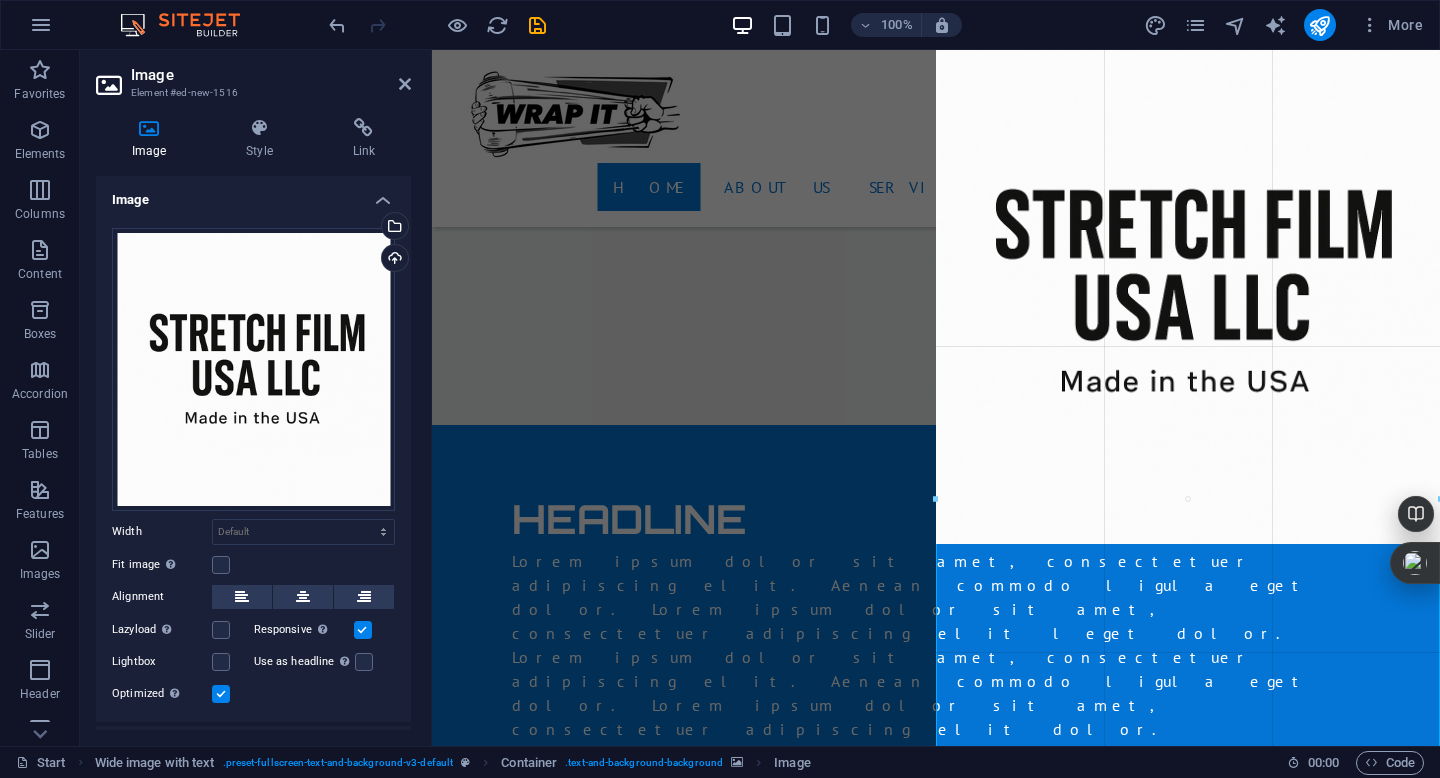 drag, startPoint x: 936, startPoint y: 293, endPoint x: 935, endPoint y: 329, distance: 36.013885 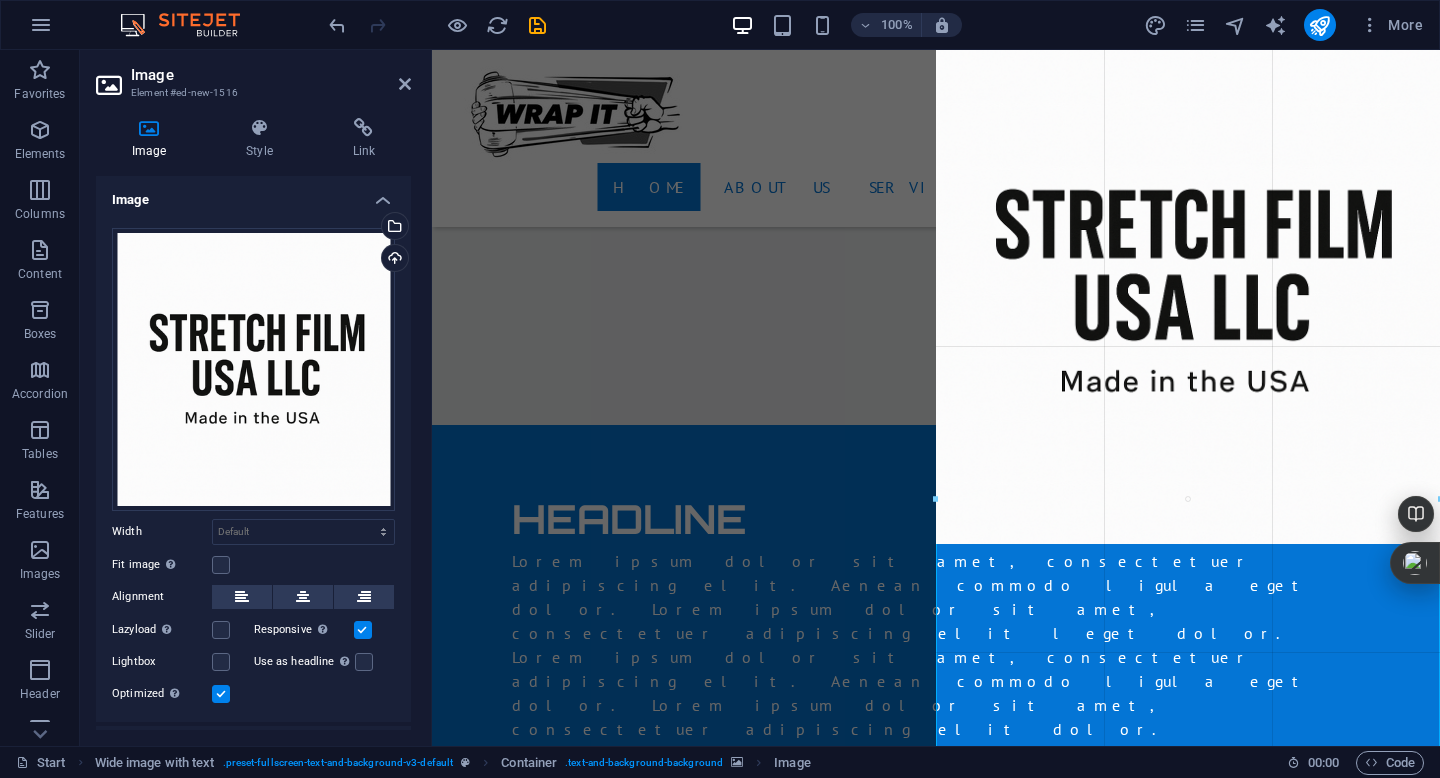 click at bounding box center [936, 499] 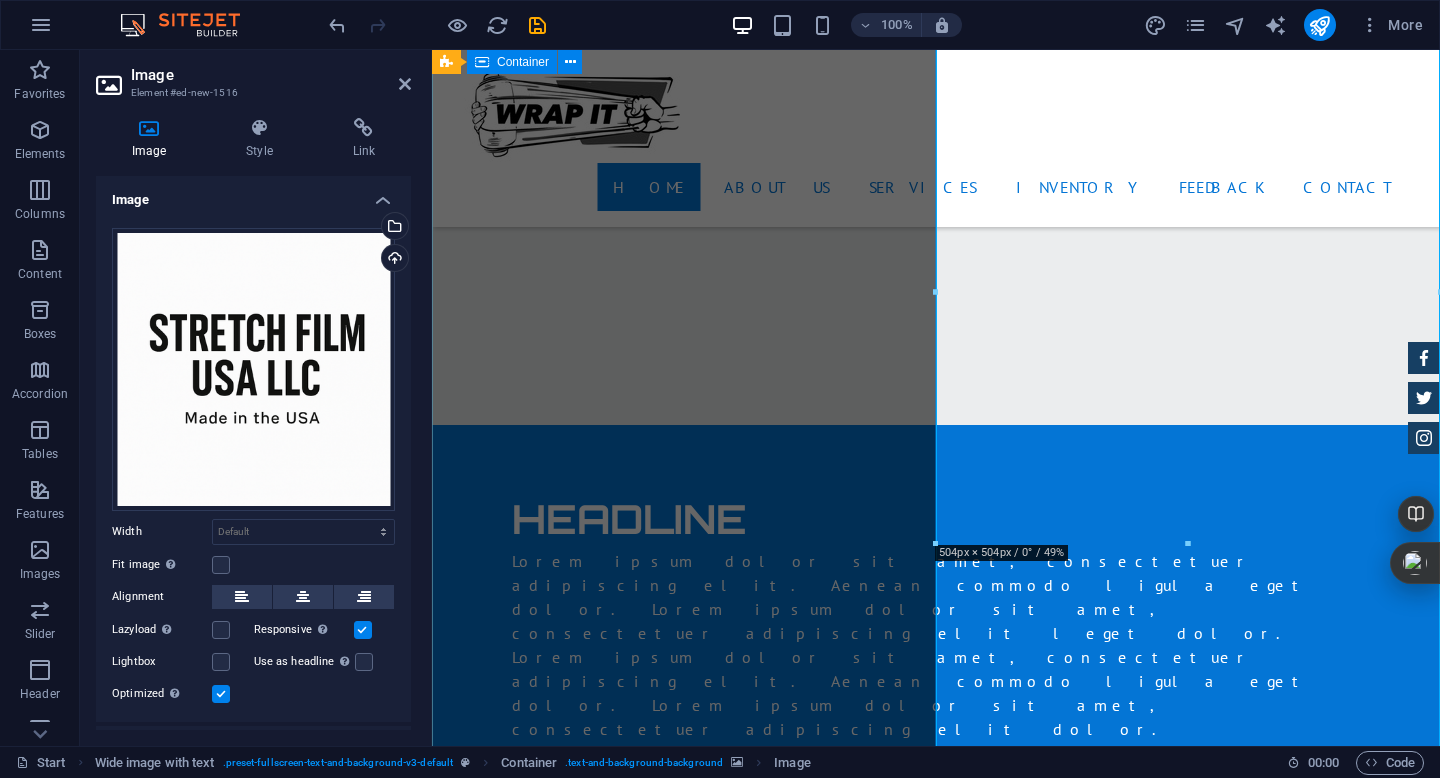 click on "Headline Lorem ipsum dolor sit amet, consectetuer adipiscing elit. Aenean commodo ligula eget dolor. Lorem ipsum dolor sit amet, consectetuer adipiscing elit leget dolor. Lorem ipsum dolor sit amet, consectetuer adipiscing elit. Aenean commodo ligula eget dolor. Lorem ipsum dolor sit amet, consectetuer adipiscing elit dolor." at bounding box center [936, 615] 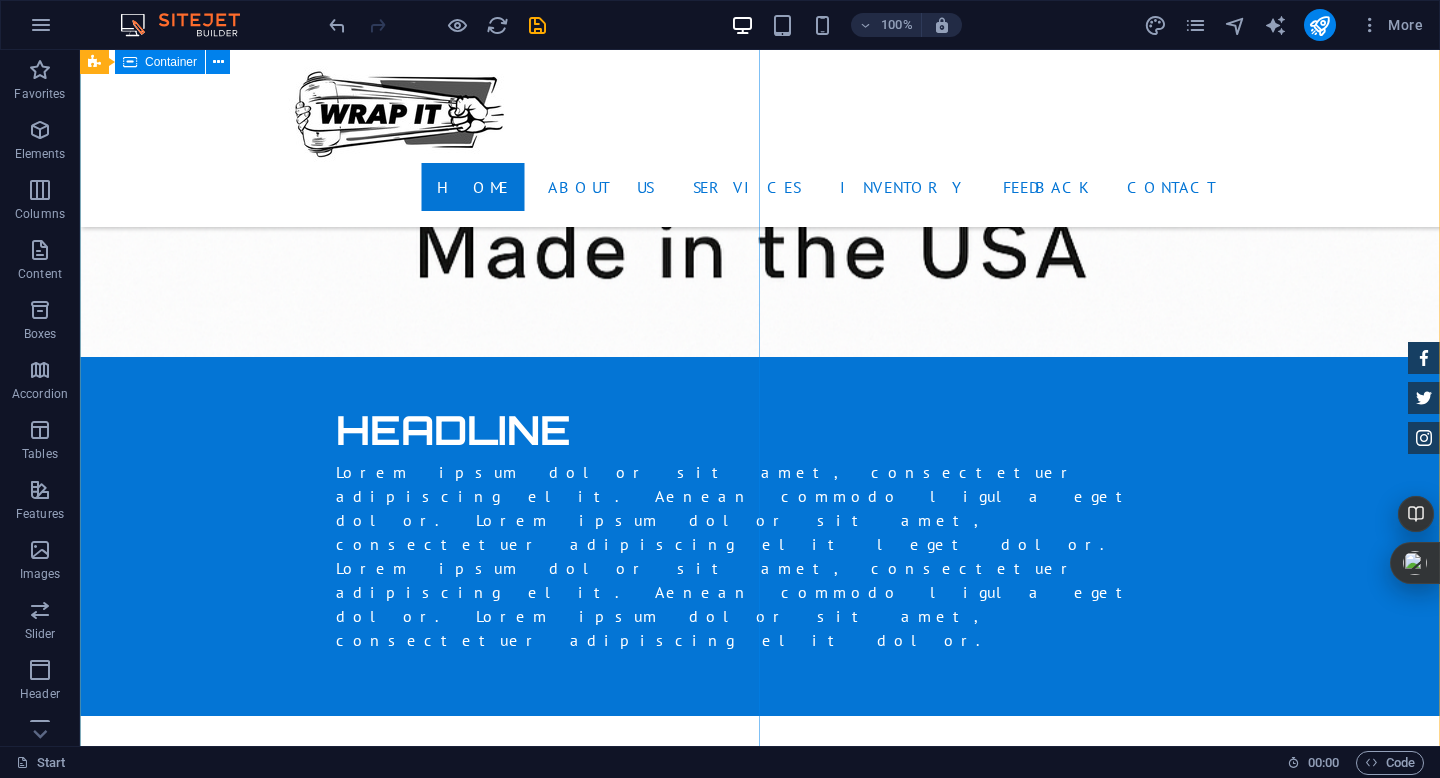 scroll, scrollTop: 774, scrollLeft: 0, axis: vertical 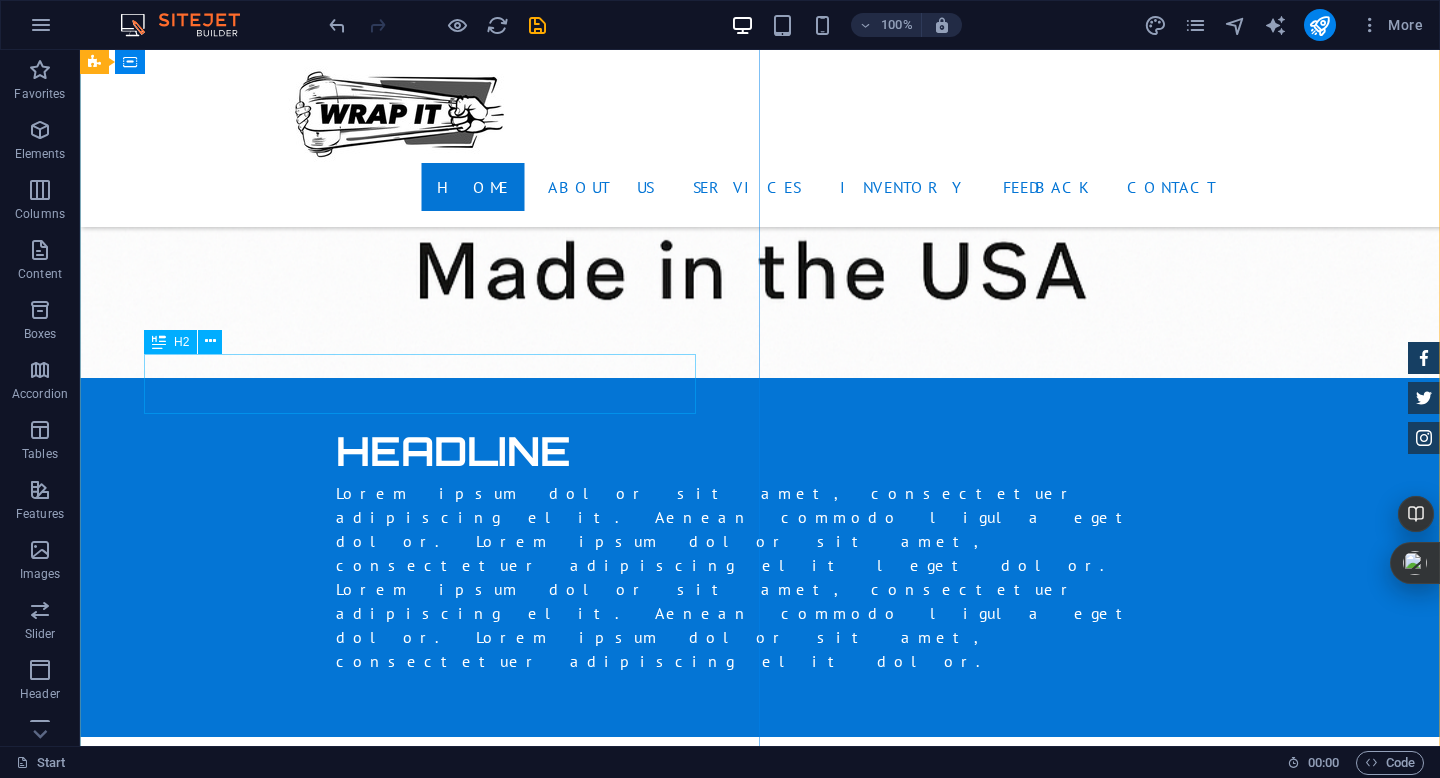 click on "Headline" at bounding box center (760, 451) 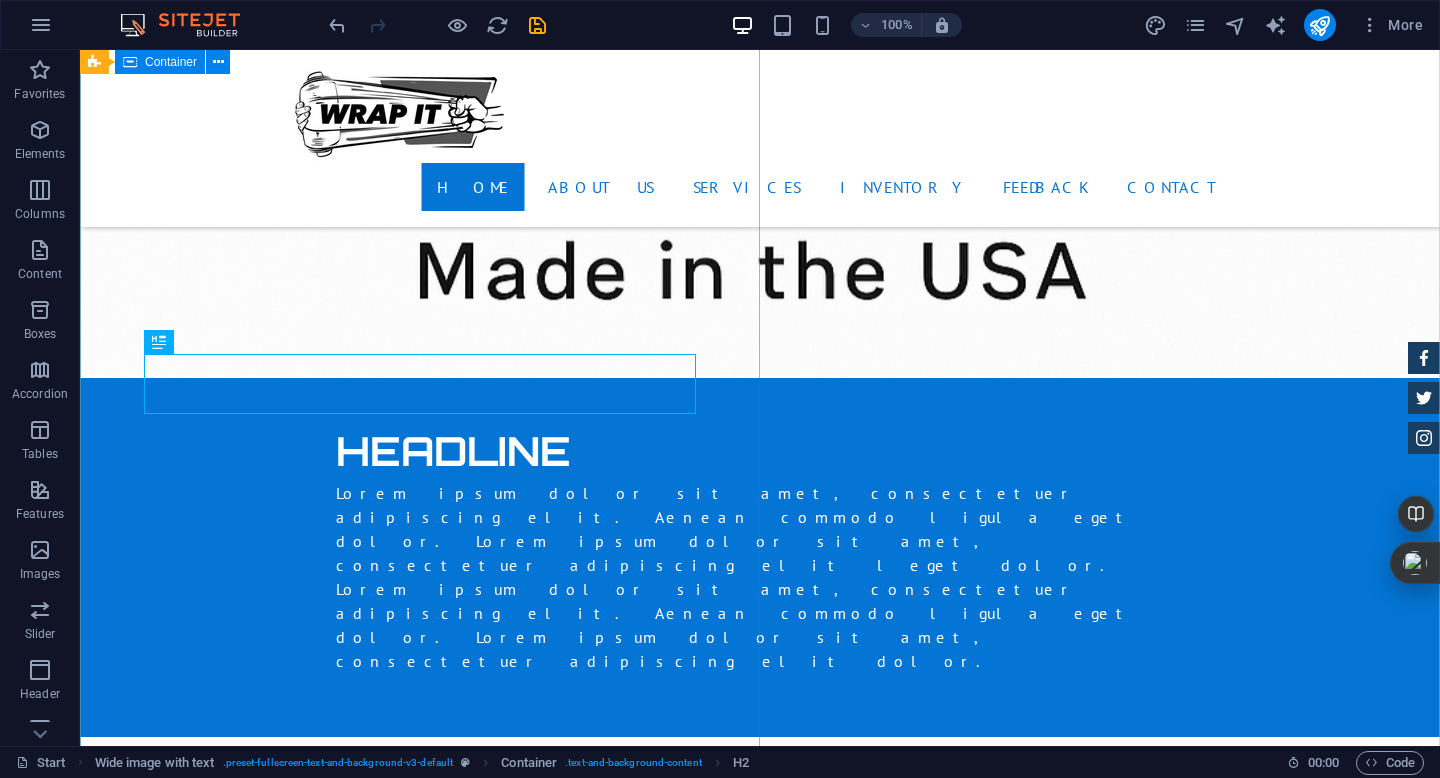 click on "Headline Lorem ipsum dolor sit amet, consectetuer adipiscing elit. Aenean commodo ligula eget dolor. Lorem ipsum dolor sit amet, consectetuer adipiscing elit leget dolor. Lorem ipsum dolor sit amet, consectetuer adipiscing elit. Aenean commodo ligula eget dolor. Lorem ipsum dolor sit amet, consectetuer adipiscing elit dolor." at bounding box center [760, 547] 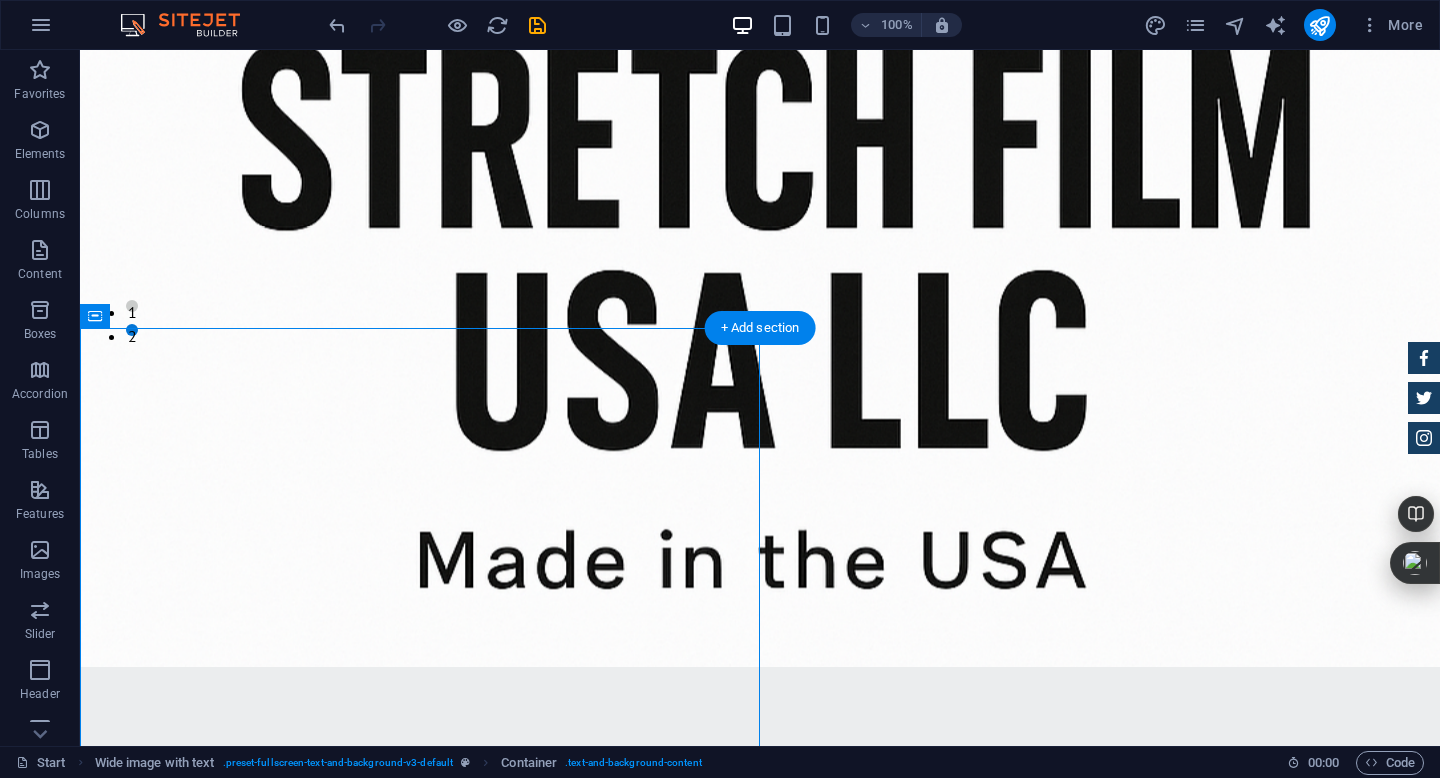 scroll, scrollTop: 408, scrollLeft: 0, axis: vertical 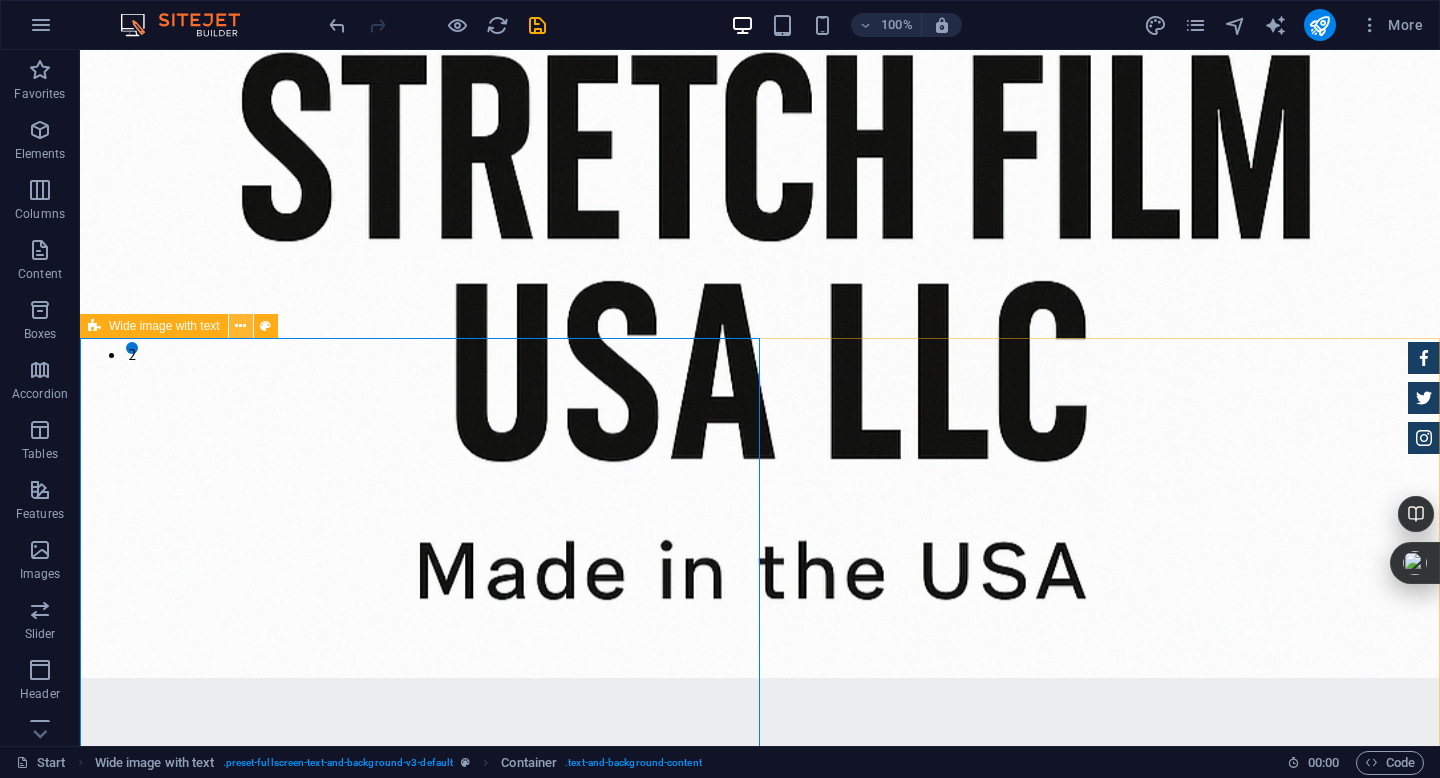 click at bounding box center [240, 326] 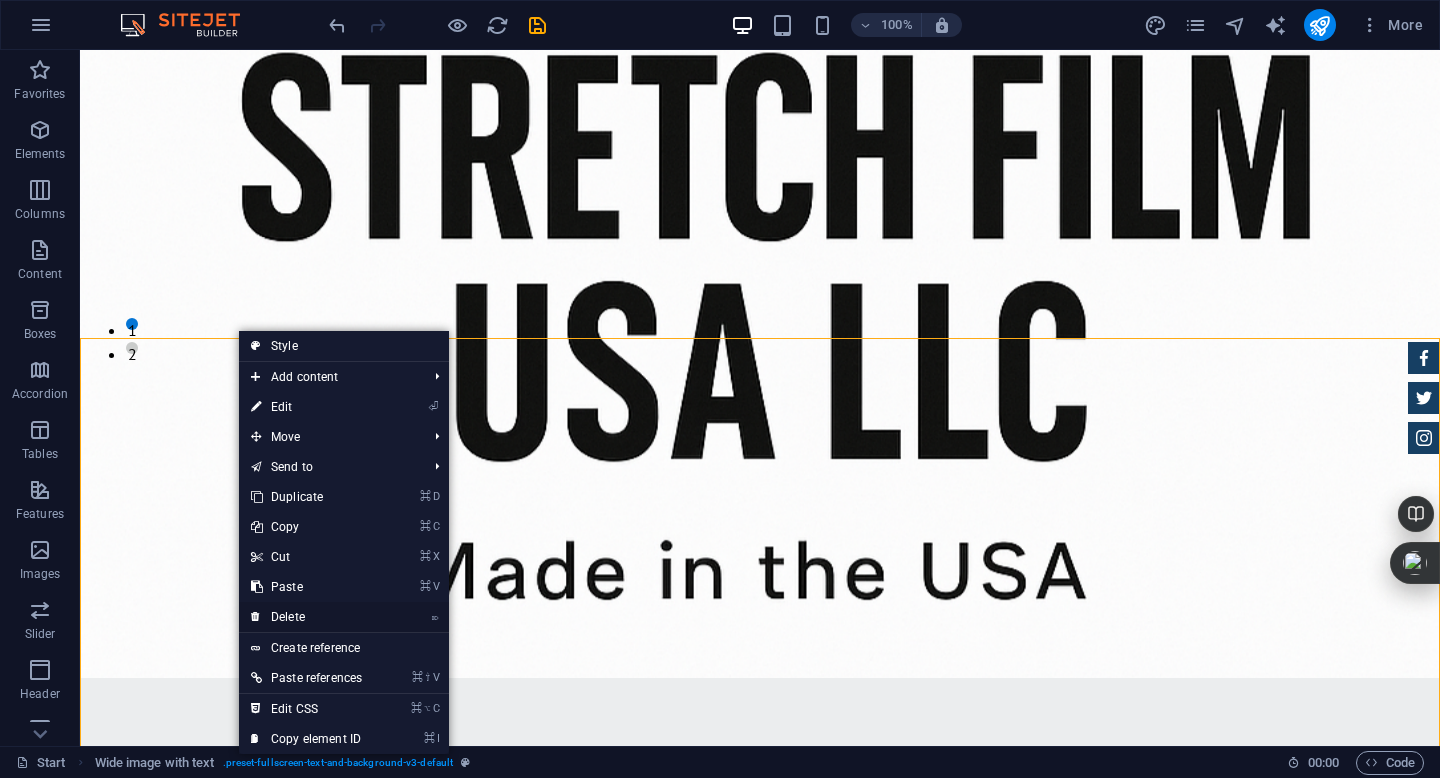 click on "⌦  Delete" at bounding box center (306, 617) 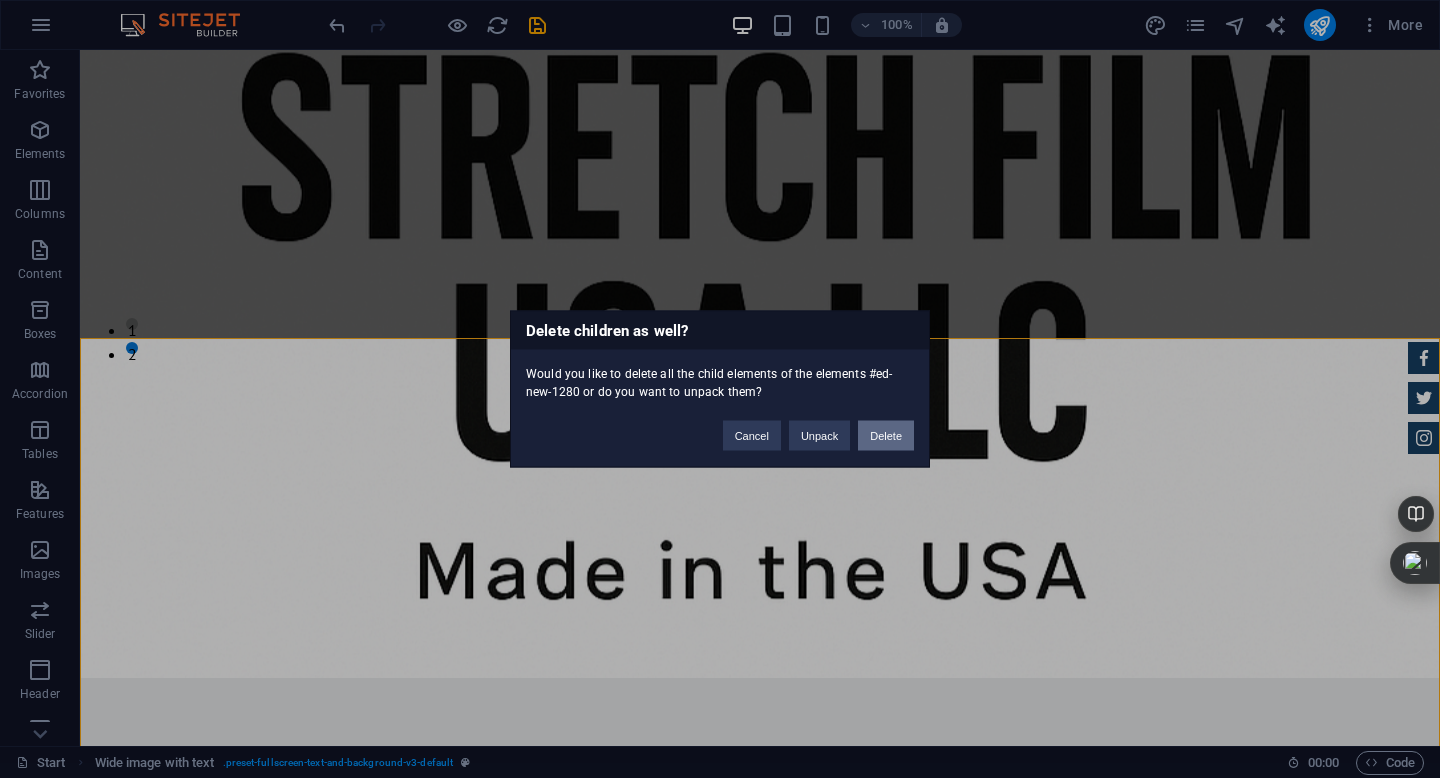 click on "Delete" at bounding box center [886, 436] 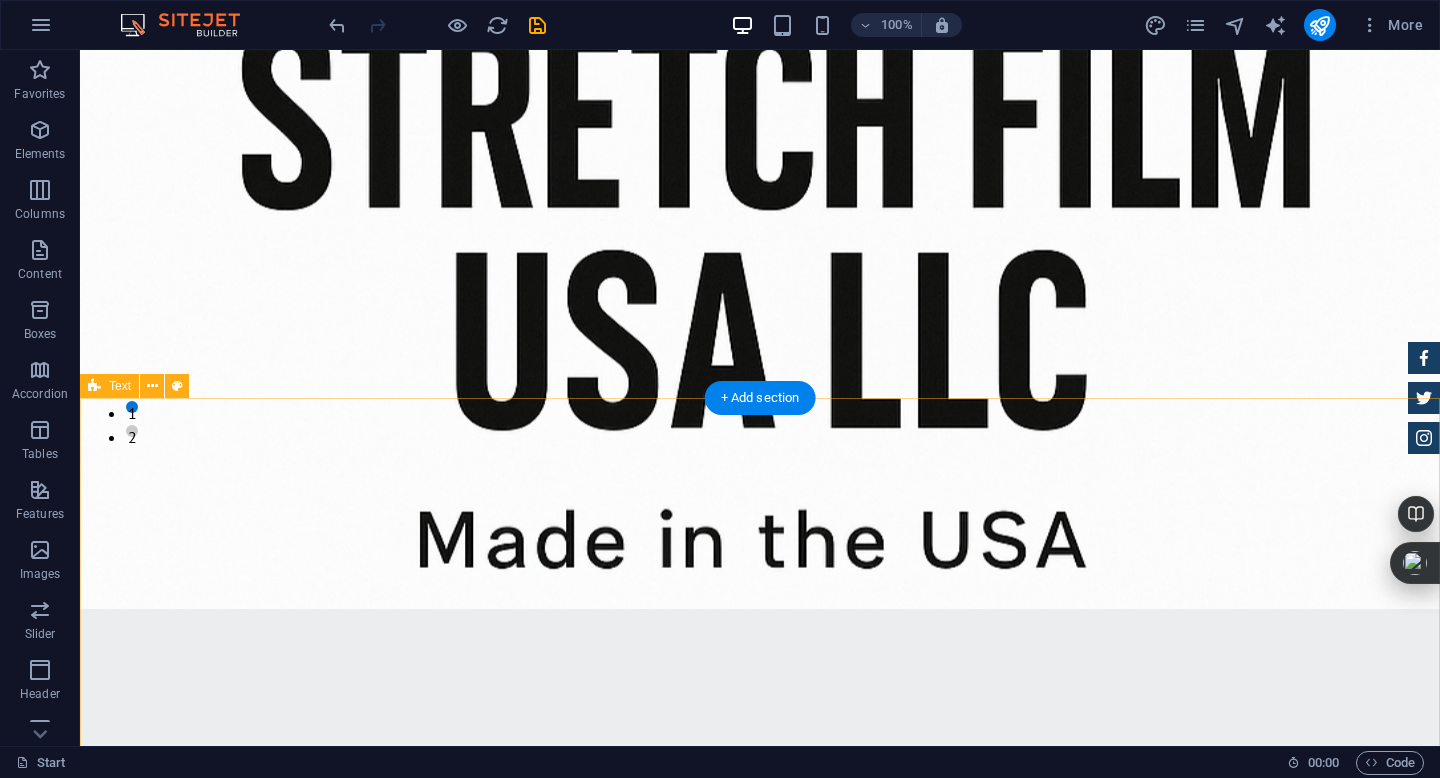 scroll, scrollTop: 350, scrollLeft: 0, axis: vertical 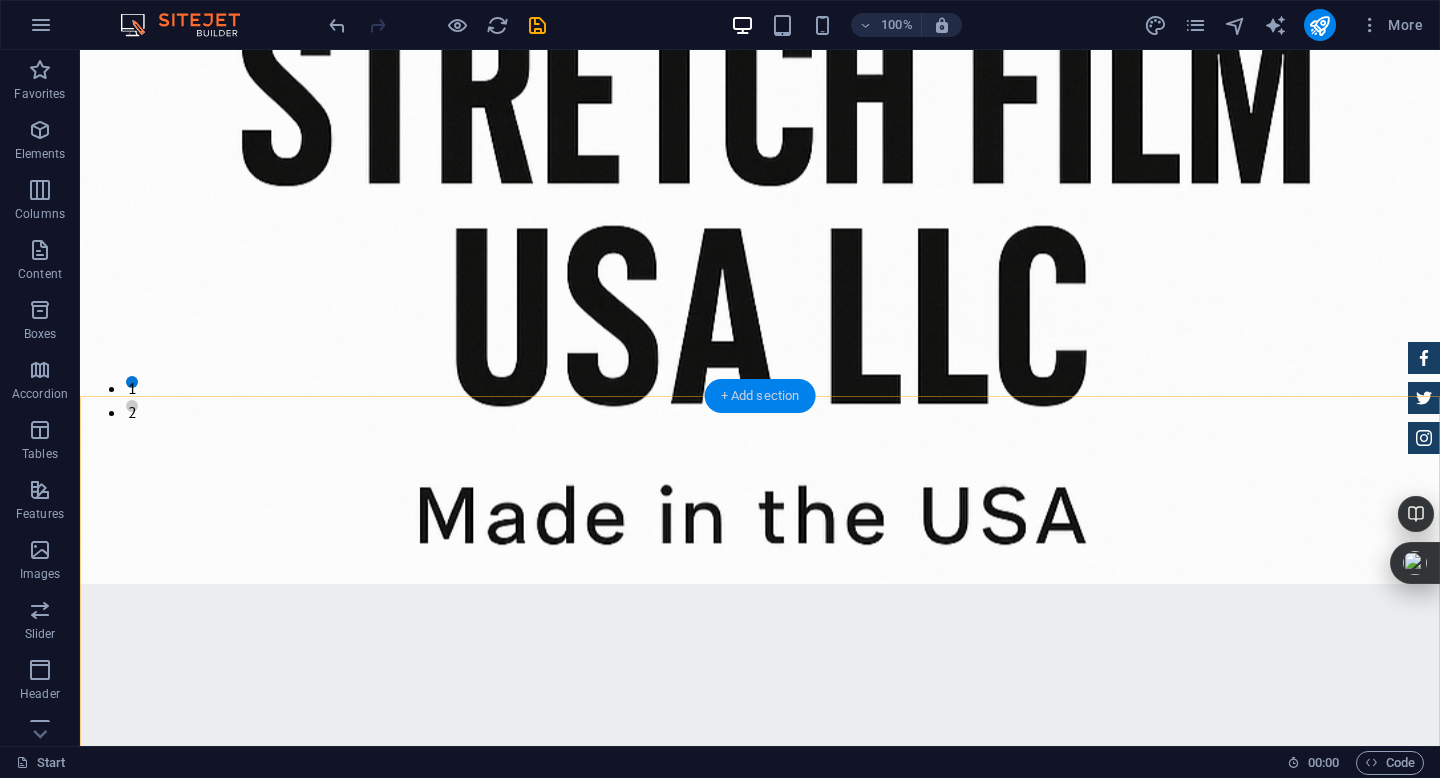 click on "+ Add section" at bounding box center [760, 396] 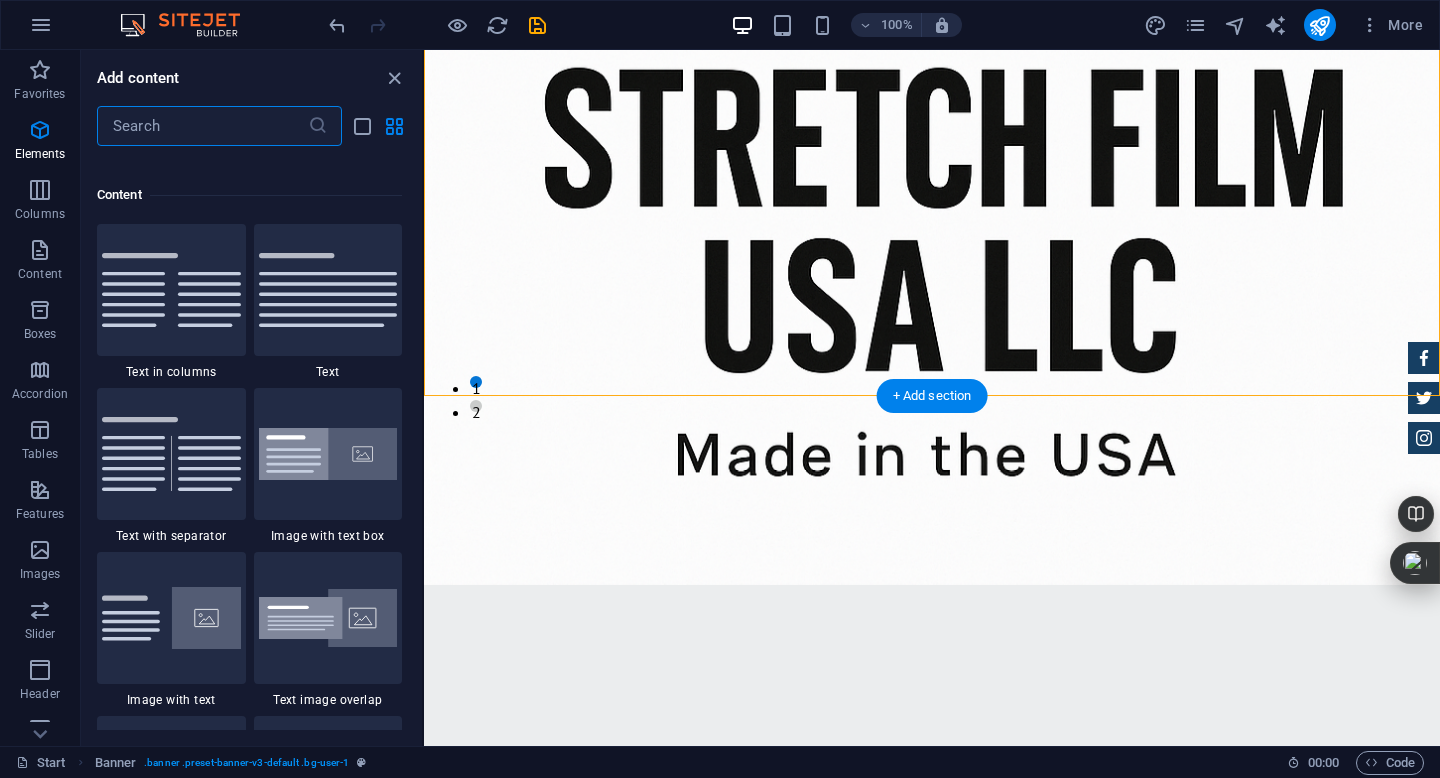 scroll, scrollTop: 3499, scrollLeft: 0, axis: vertical 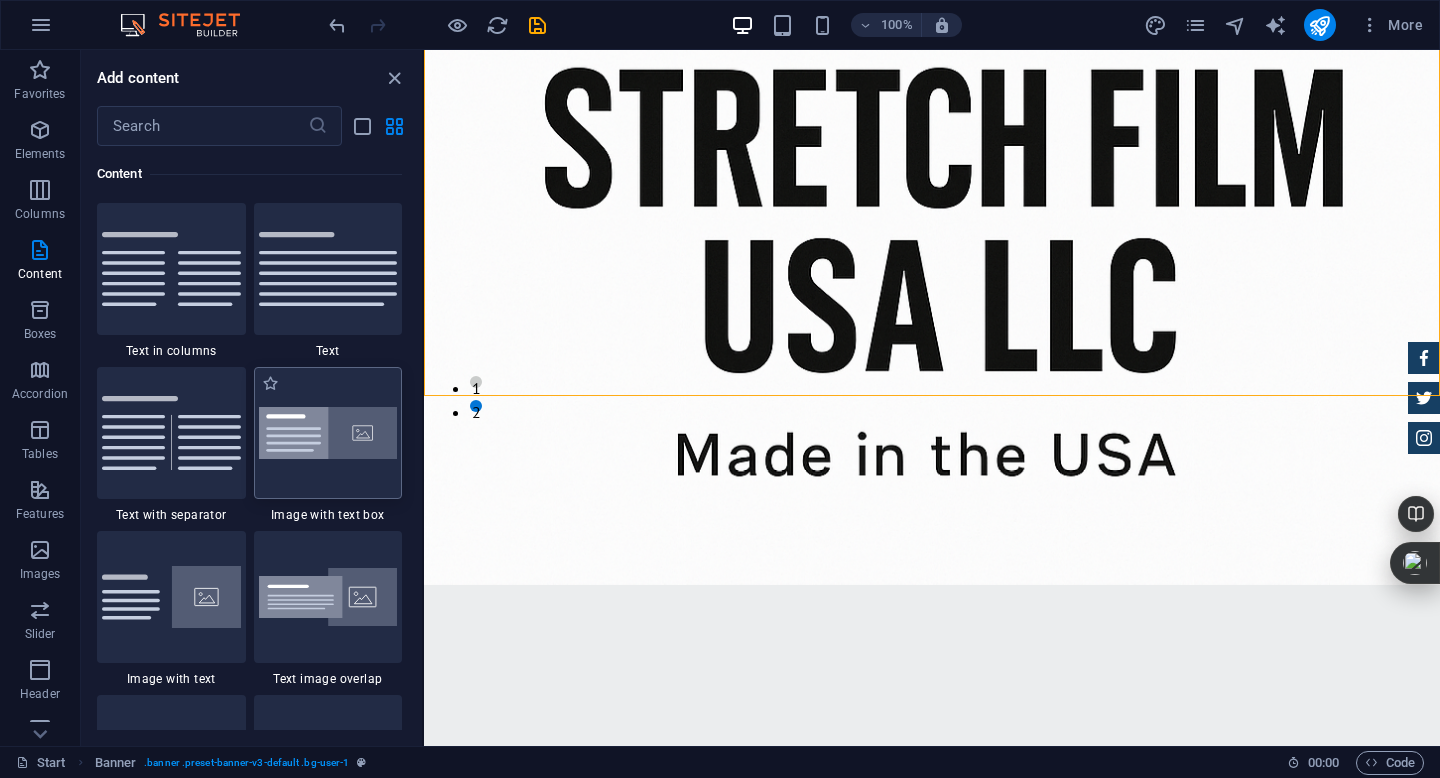 click at bounding box center (328, 433) 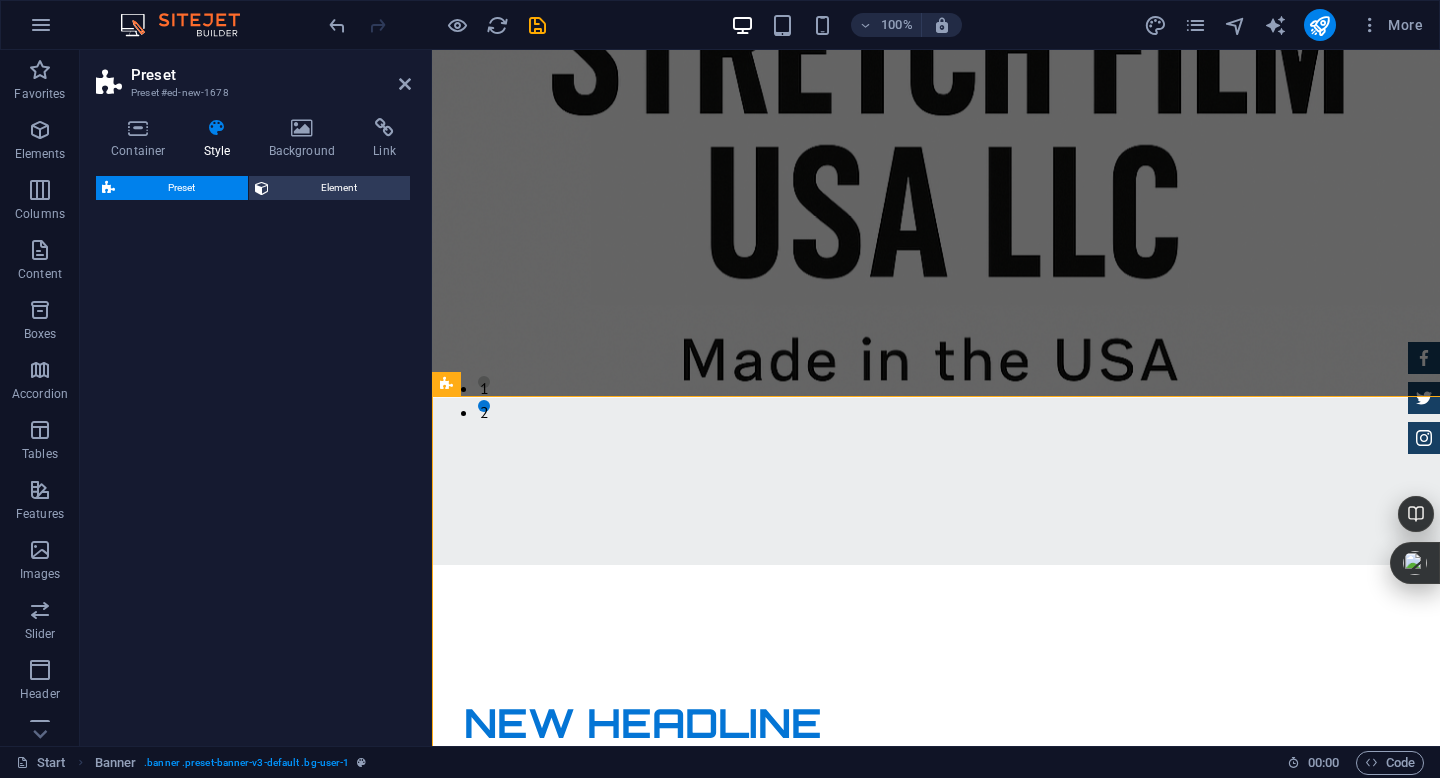 select on "rem" 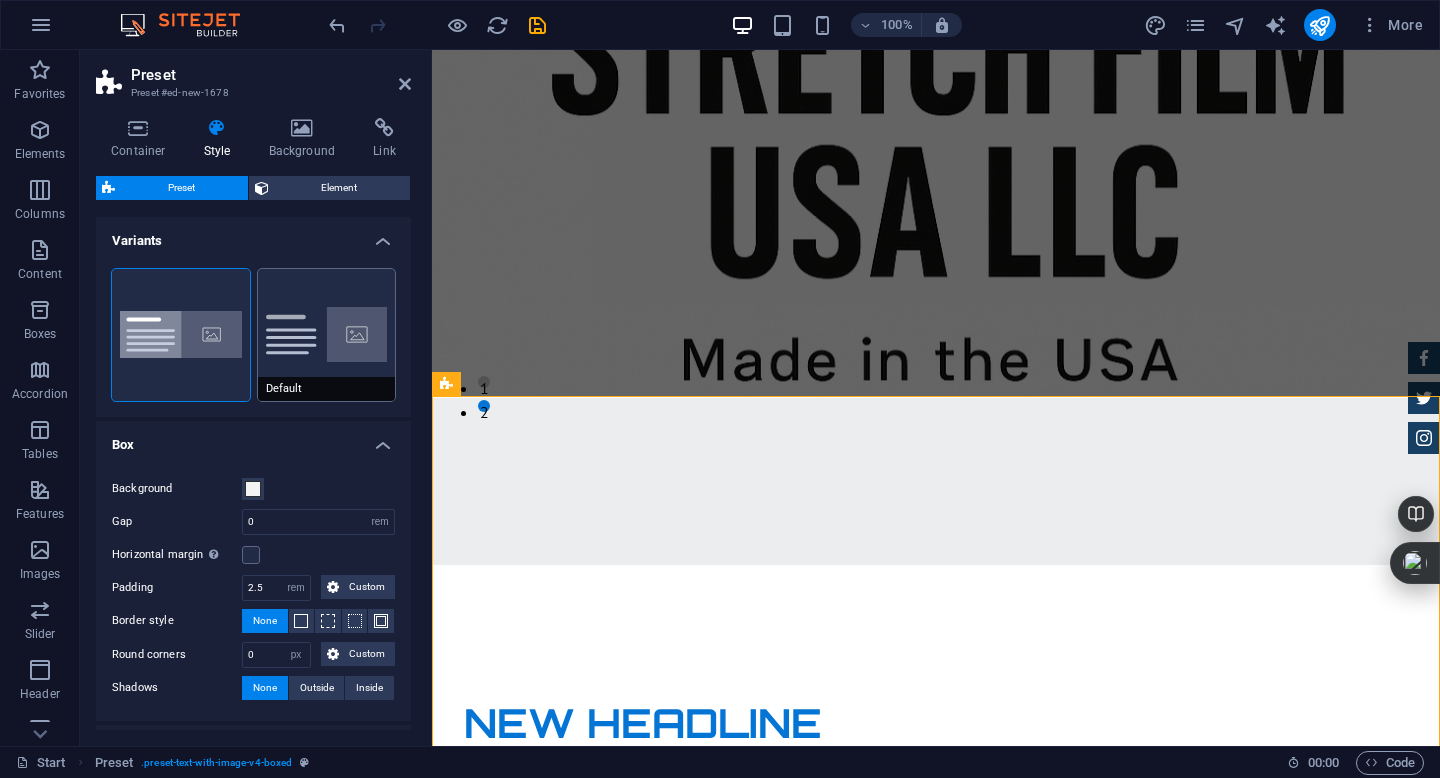 click on "Default" at bounding box center (327, 335) 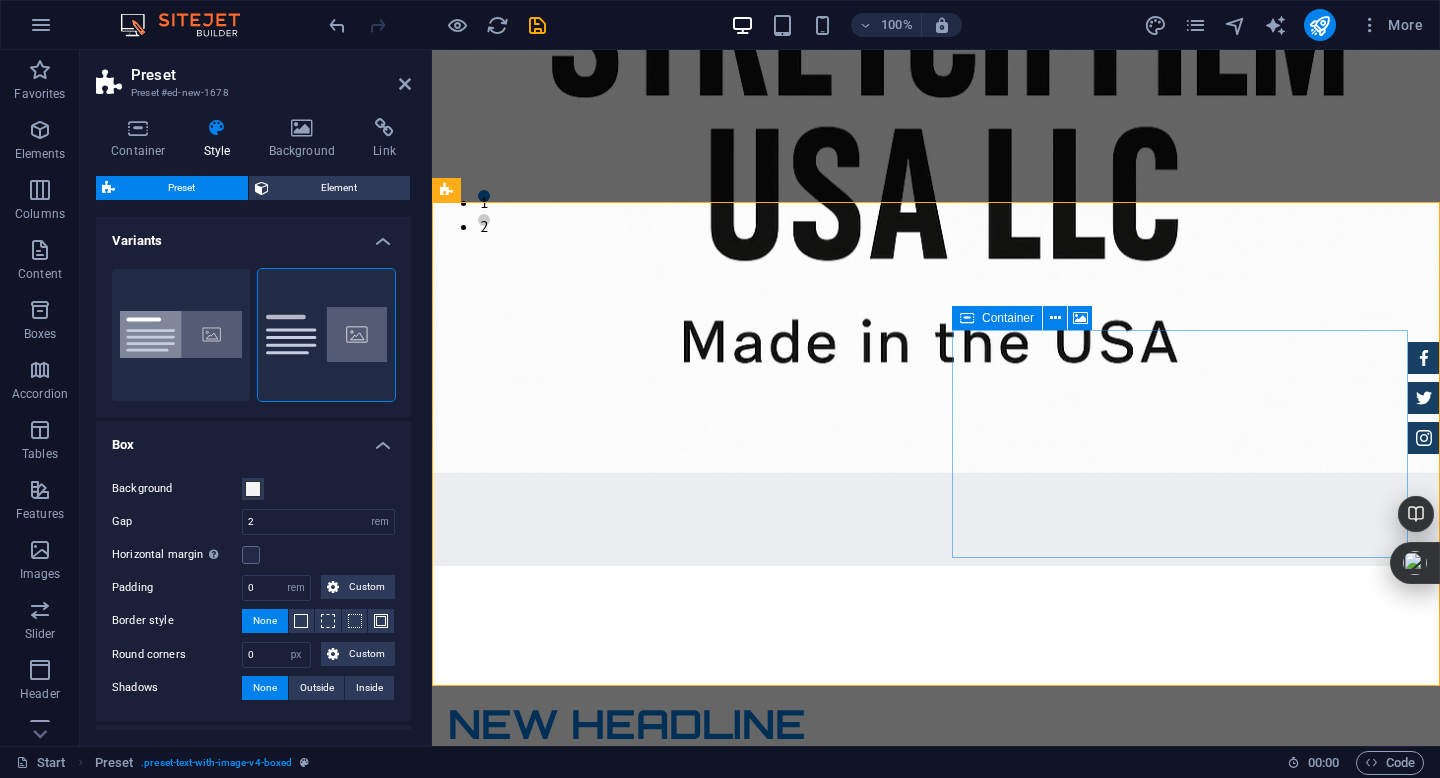 scroll, scrollTop: 549, scrollLeft: 0, axis: vertical 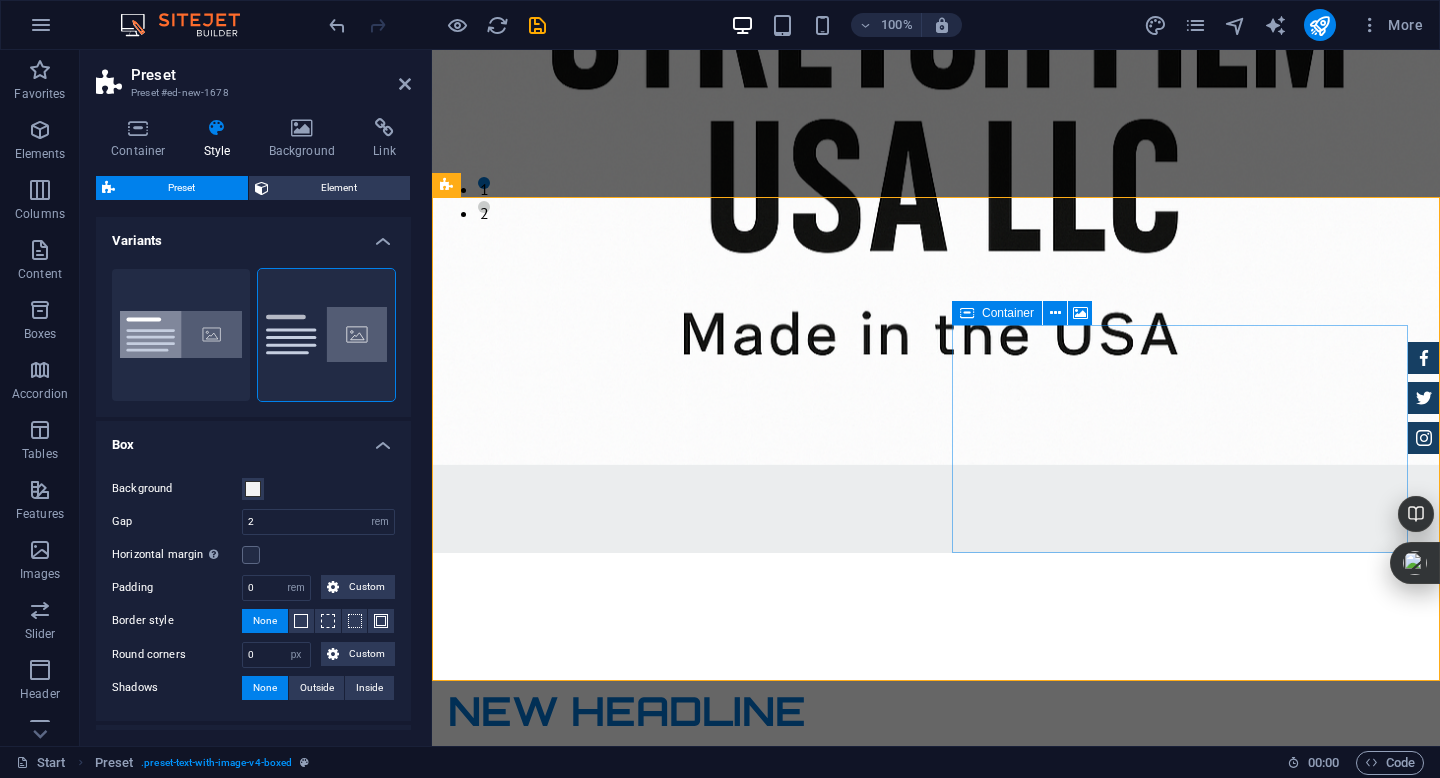 click on "Drop content here or  Add elements  Paste clipboard" at bounding box center (920, 1272) 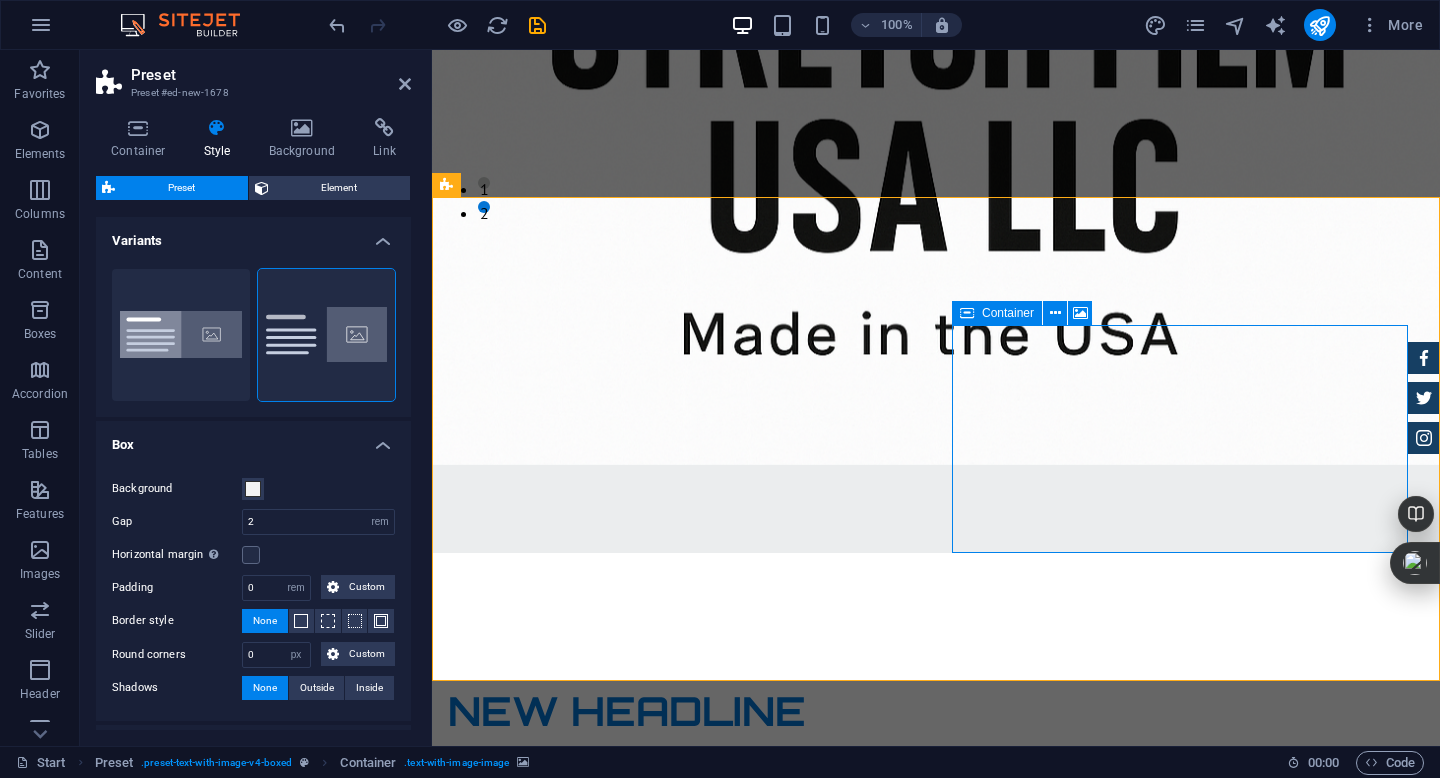 click on "Add elements" at bounding box center (861, 1302) 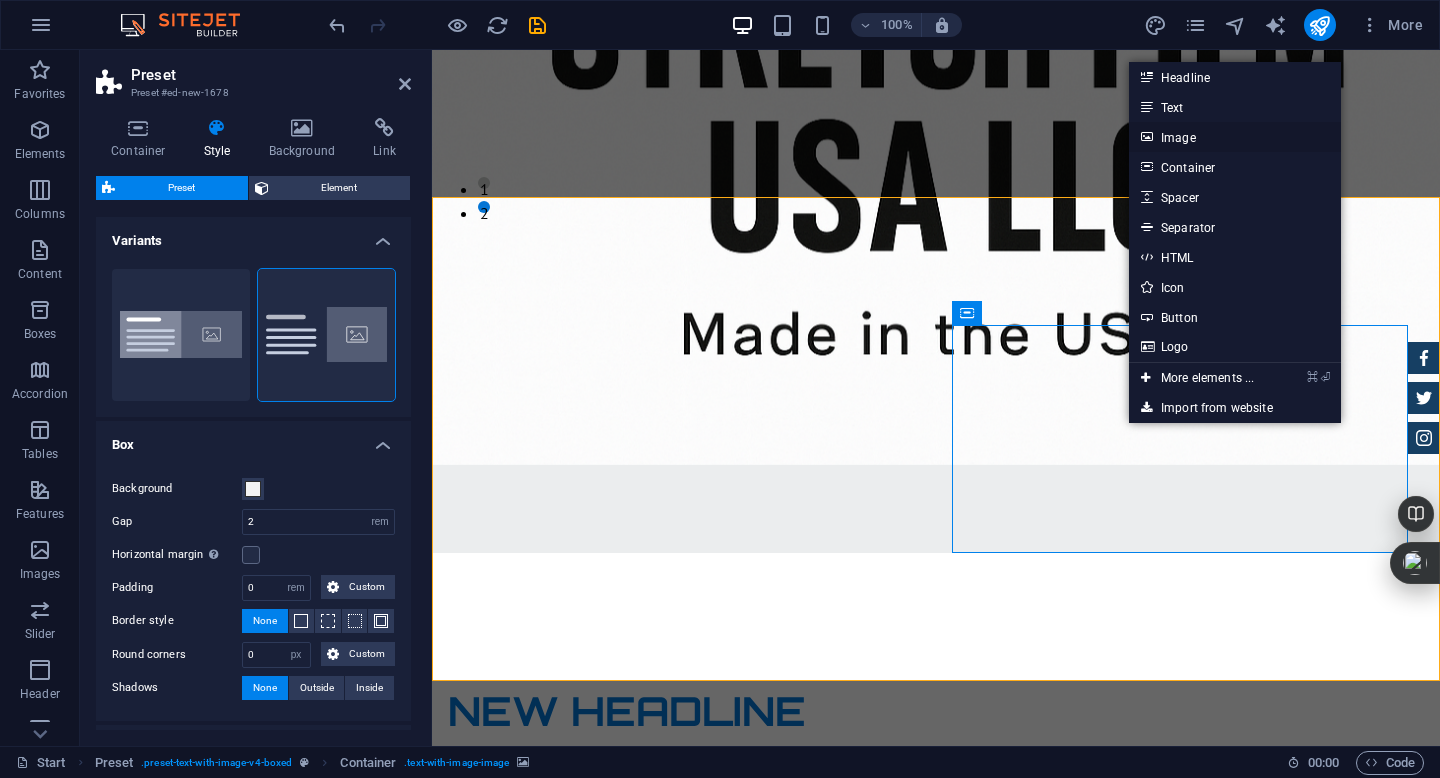 click on "Image" at bounding box center (1235, 137) 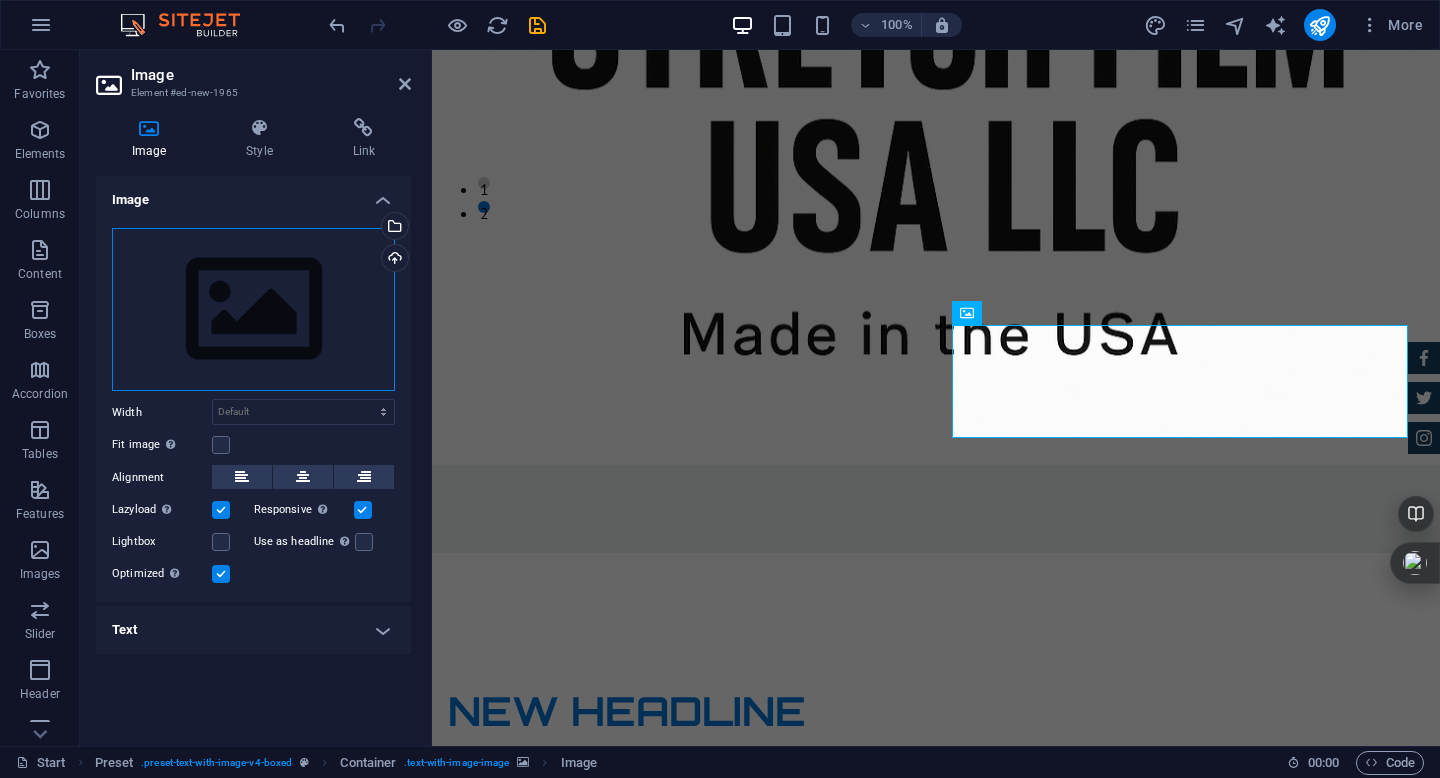 click on "Drag files here, click to choose files or select files from Files or our free stock photos & videos" at bounding box center (253, 310) 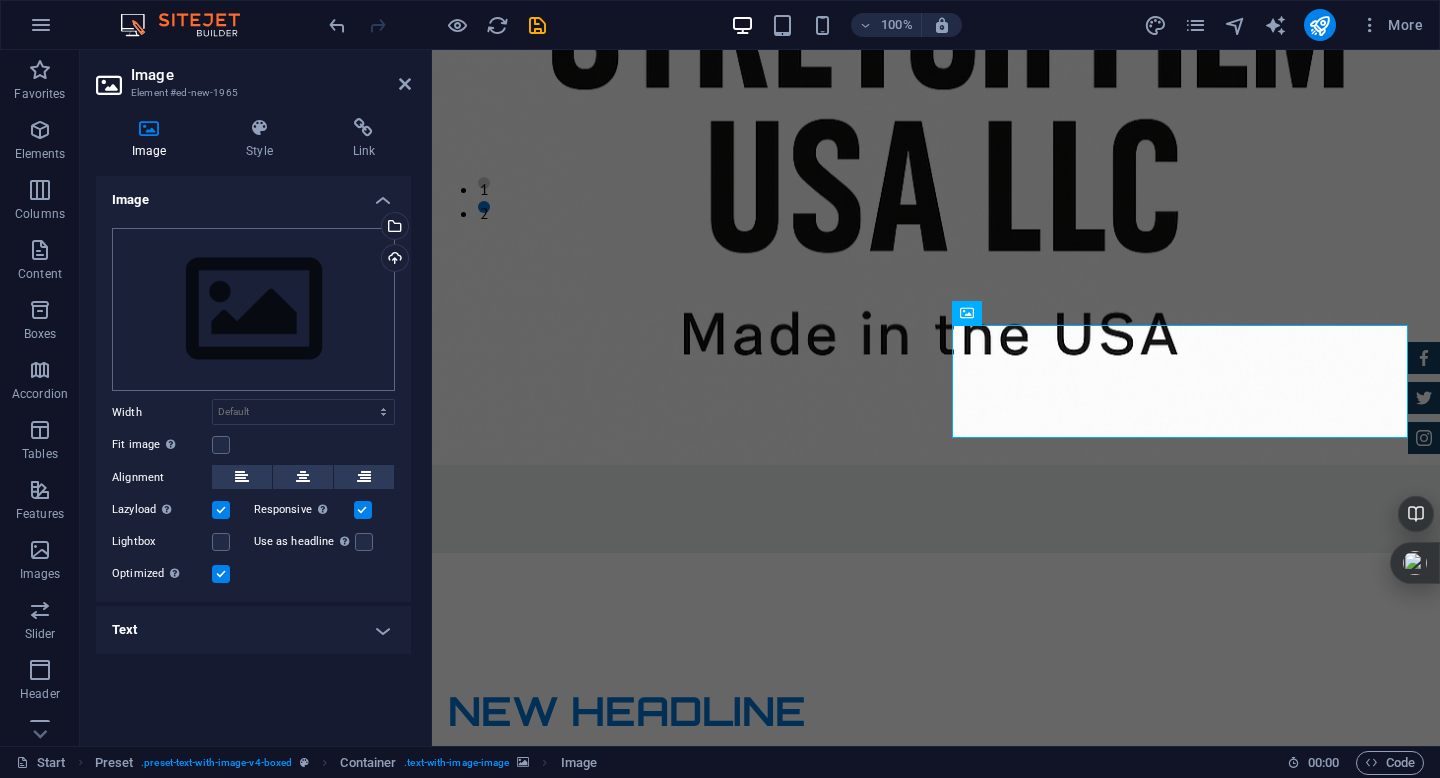 click on "MADE IN [GEOGRAPHIC_DATA] Start Favorites Elements Columns Content Boxes Accordion Tables Features Images Slider Header Footer Forms Marketing Collections Image Element #ed-new-1965 Image Style Link Image Drag files here, click to choose files or select files from Files or our free stock photos & videos Select files from the file manager, stock photos, or upload file(s) Upload Width Default auto px rem % em vh vw Fit image Automatically fit image to a fixed width and height Height Default auto px Alignment Lazyload Loading images after the page loads improves page speed. Responsive Automatically load retina image and smartphone optimized sizes. Lightbox Use as headline The image will be wrapped in an H1 headline tag. Useful for giving alternative text the weight of an H1 headline, e.g. for the logo. Leave unchecked if uncertain. Optimized Images are compressed to improve page speed. Position Direction Custom X offset 50 px rem % vh vw 50 px" at bounding box center [720, 389] 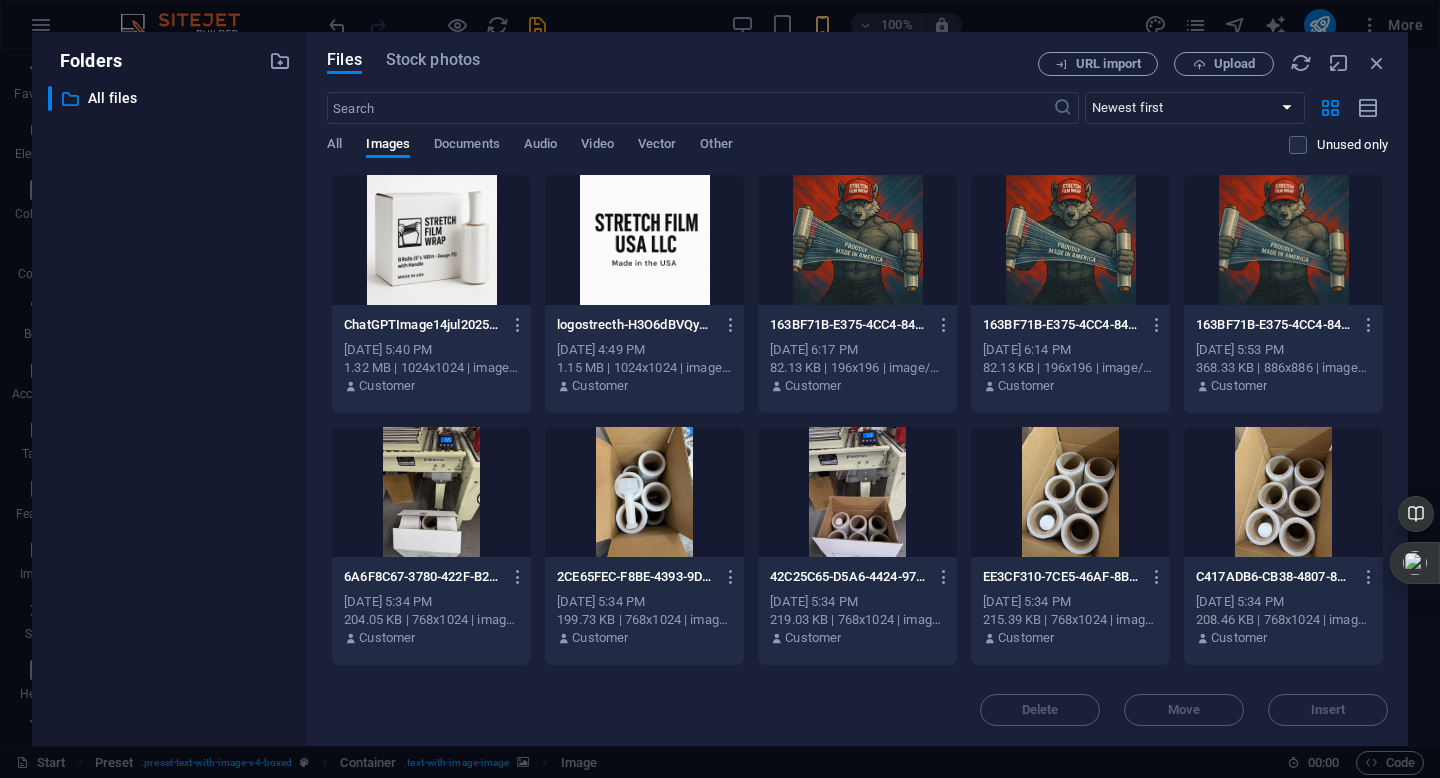 click at bounding box center (644, 240) 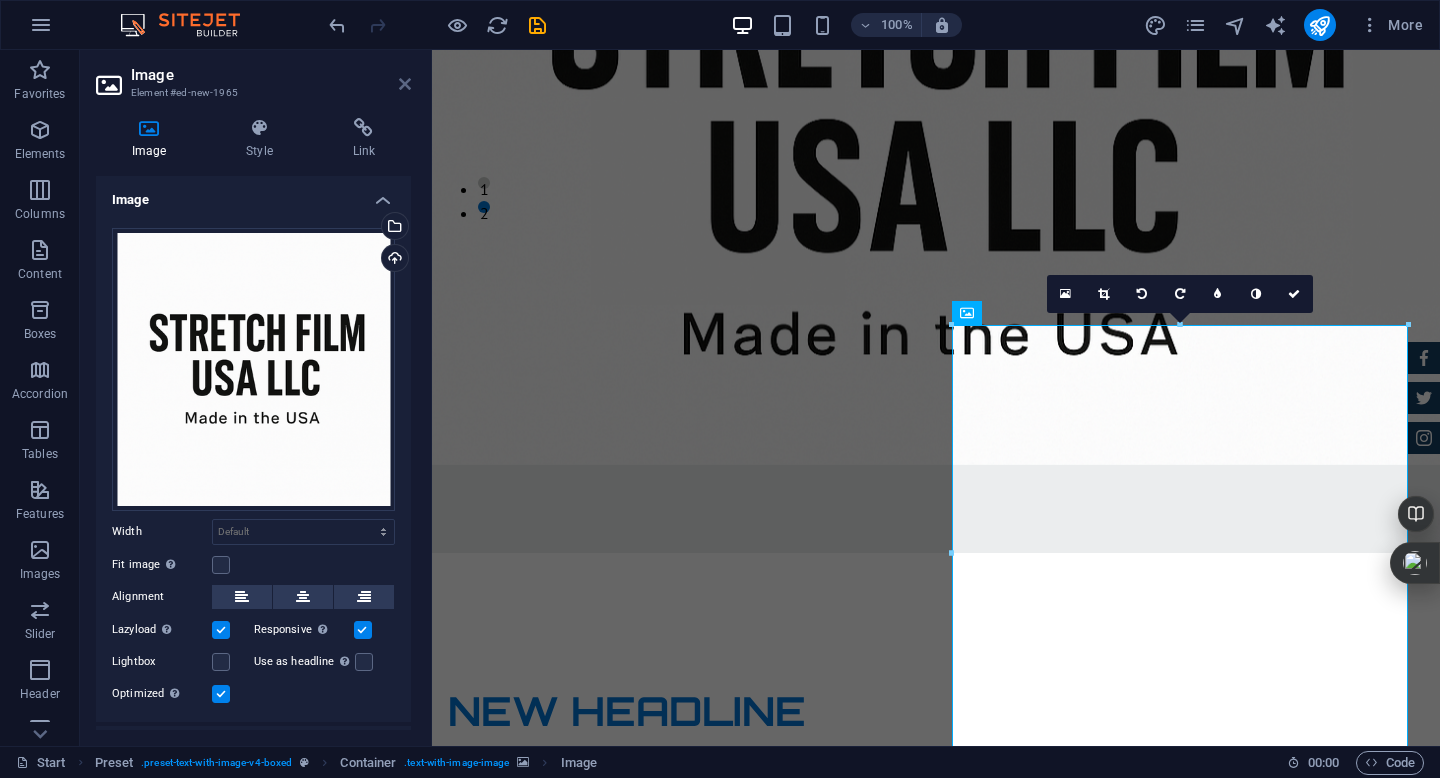 click at bounding box center (405, 84) 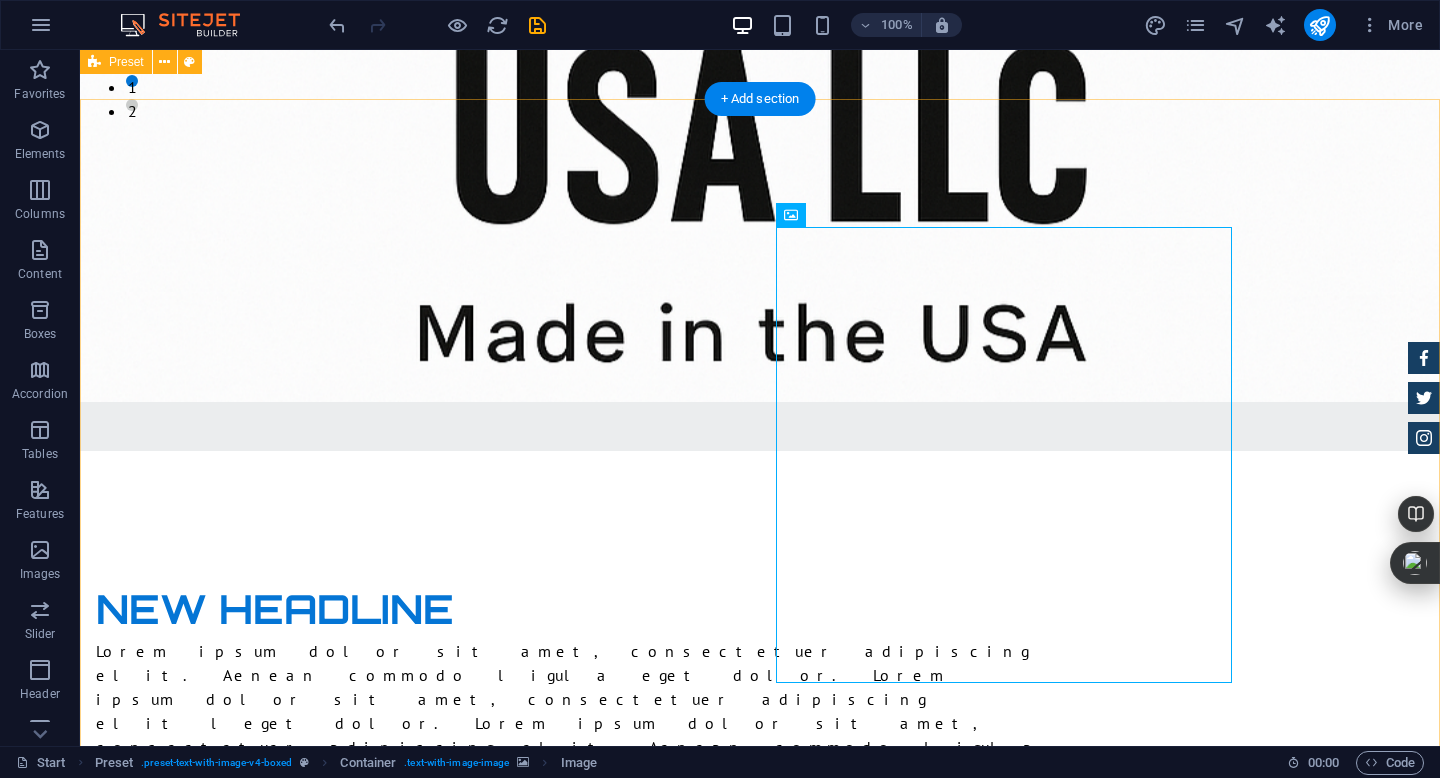 scroll, scrollTop: 647, scrollLeft: 0, axis: vertical 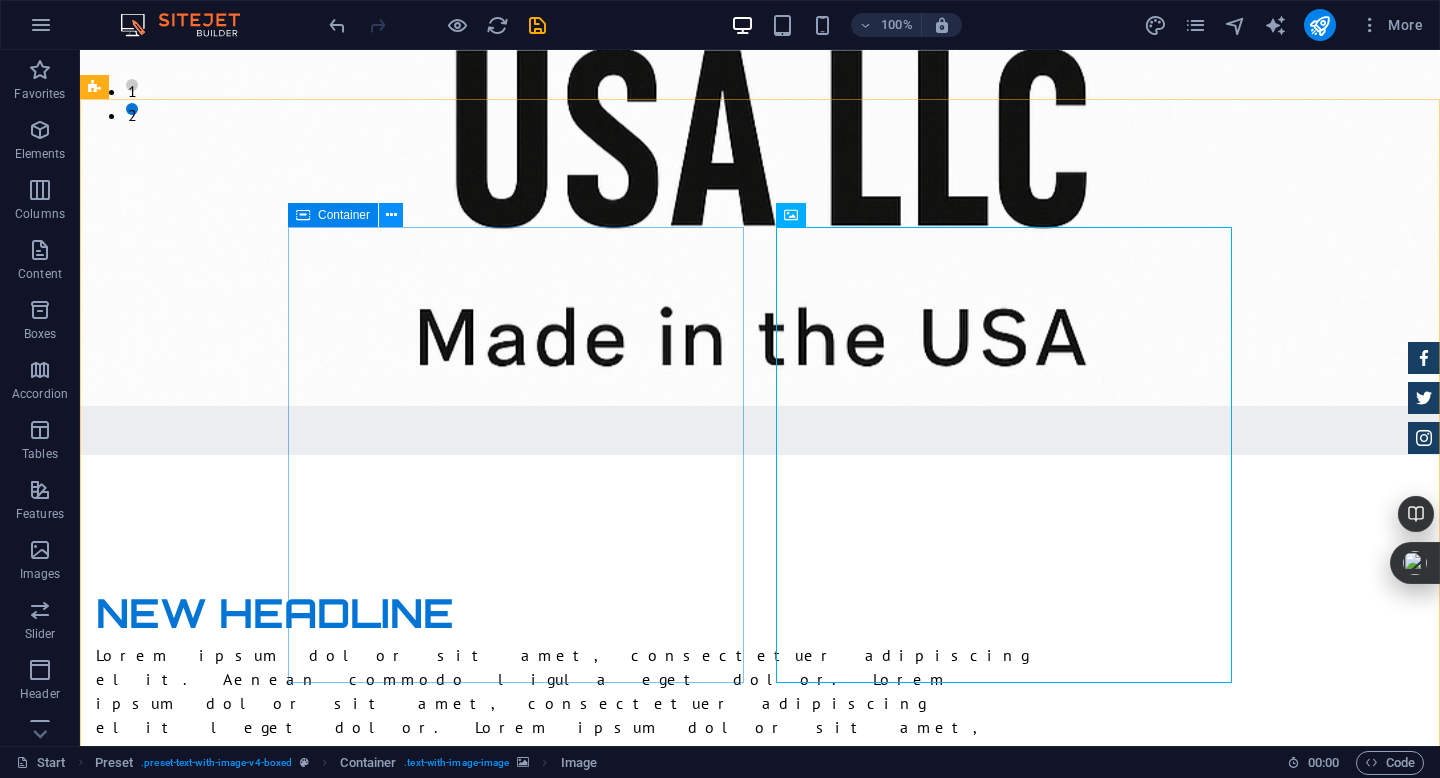 click at bounding box center (391, 215) 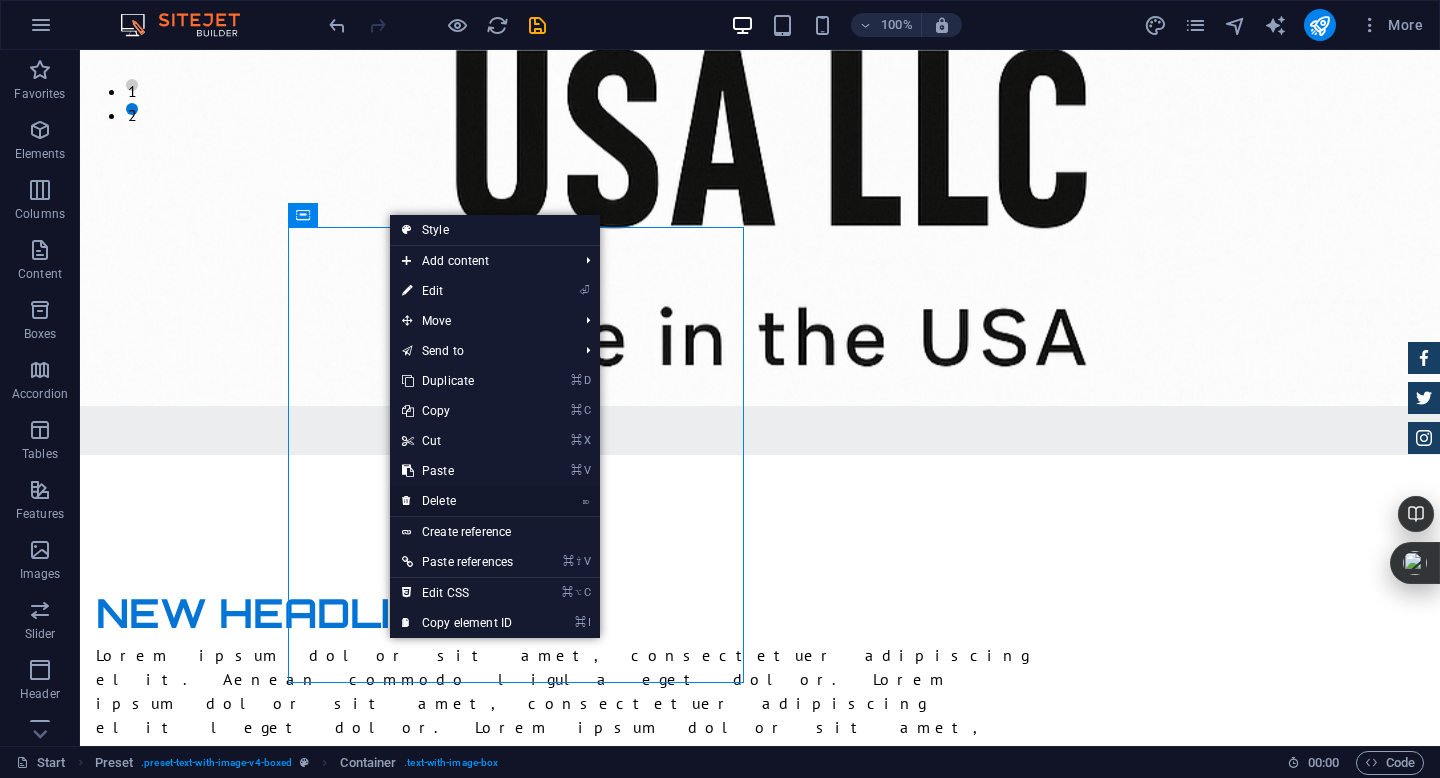 click on "⌦  Delete" at bounding box center [457, 501] 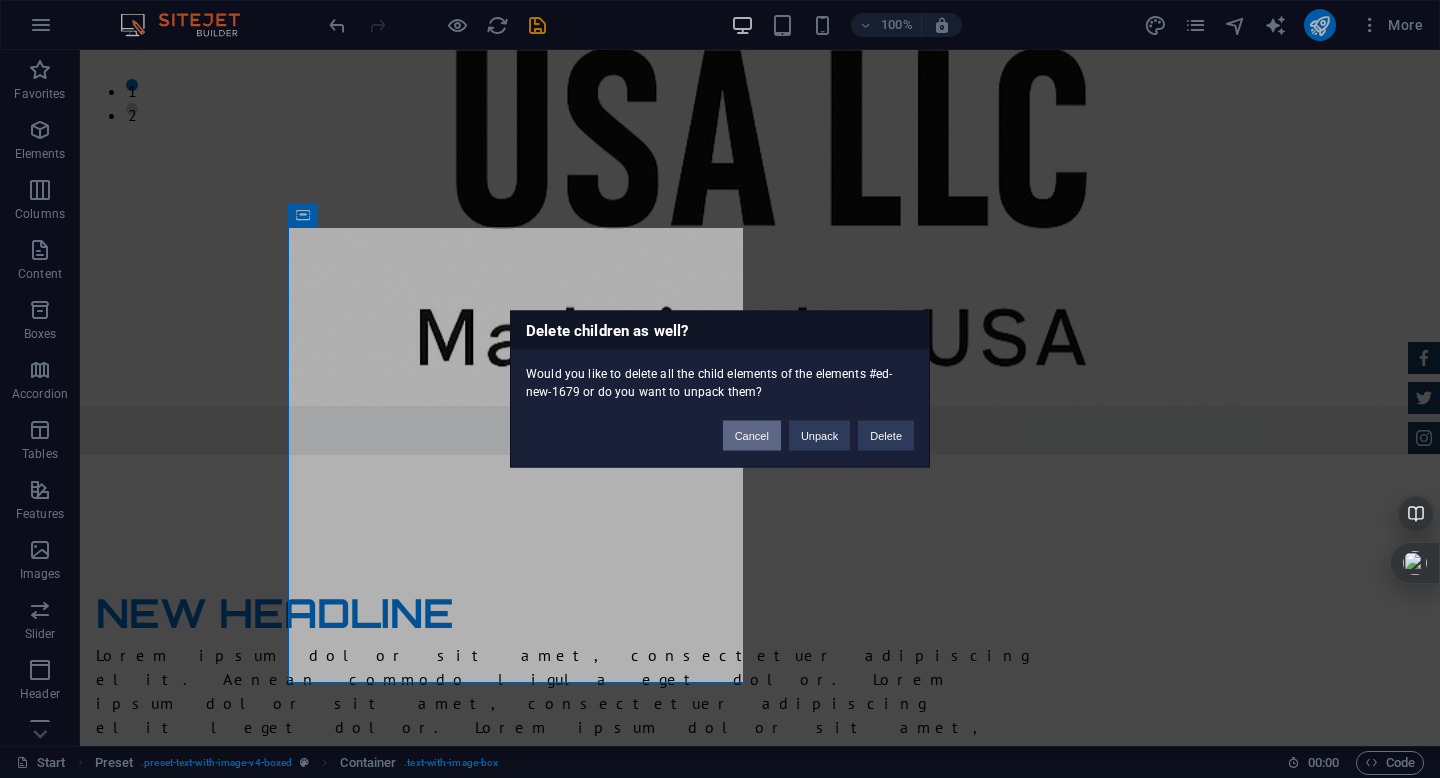 click on "Cancel" at bounding box center [752, 436] 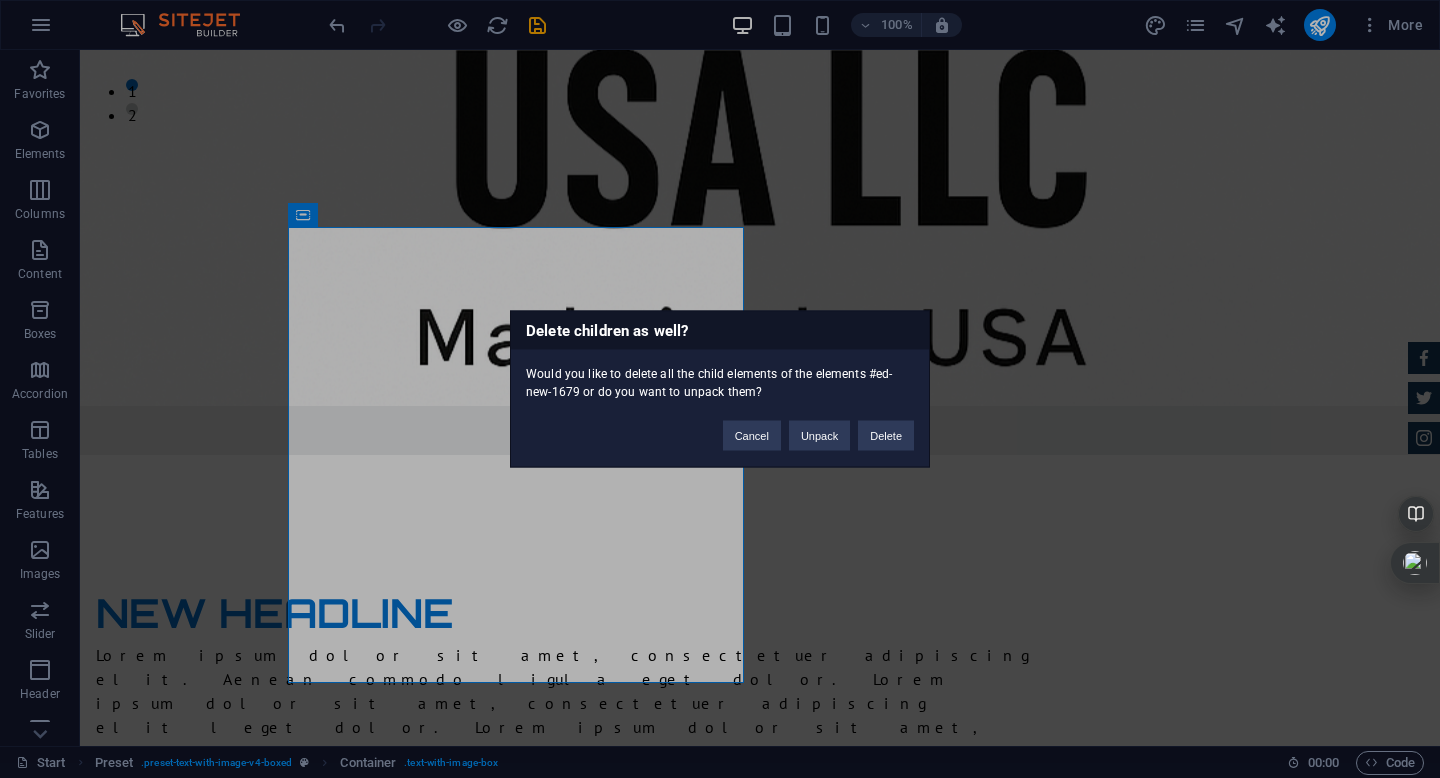type 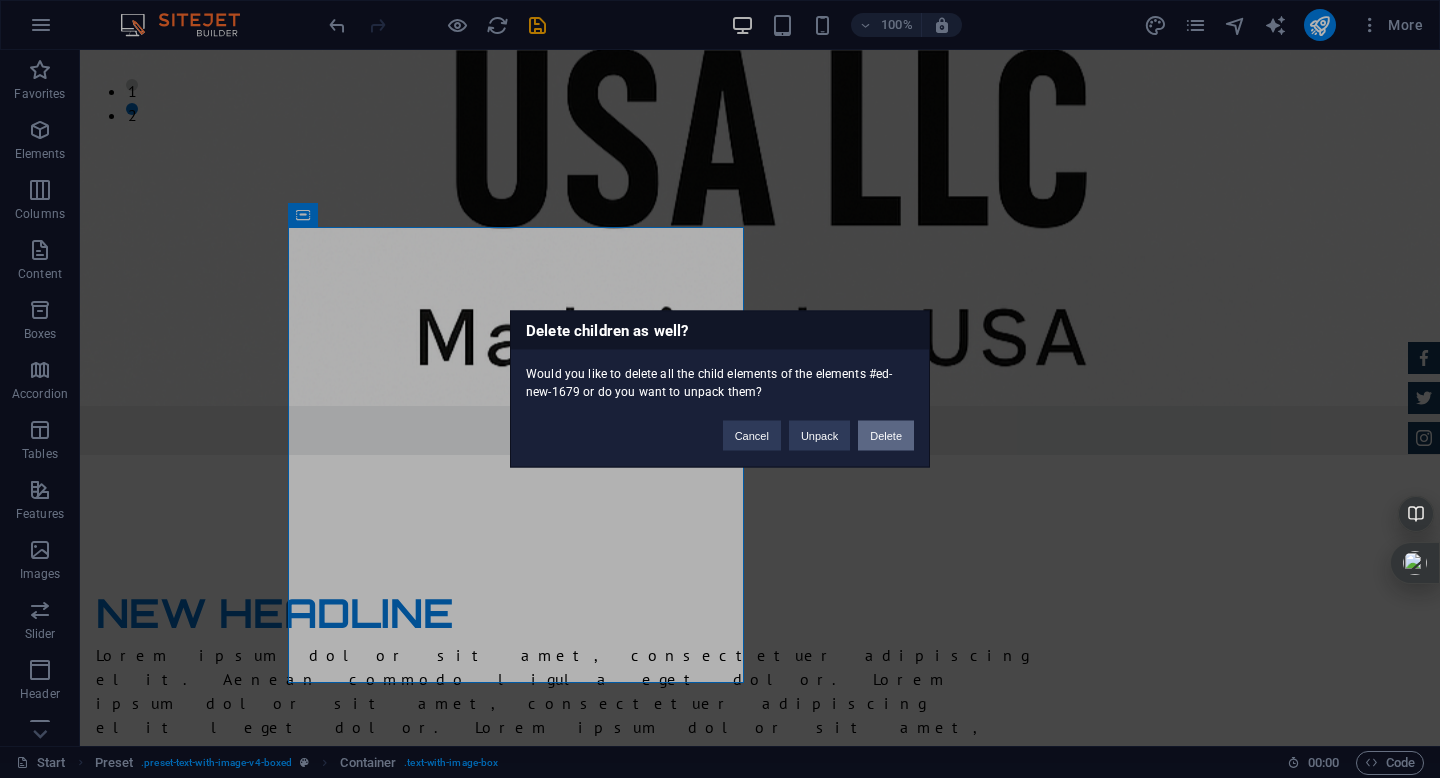 click on "Delete" at bounding box center (886, 436) 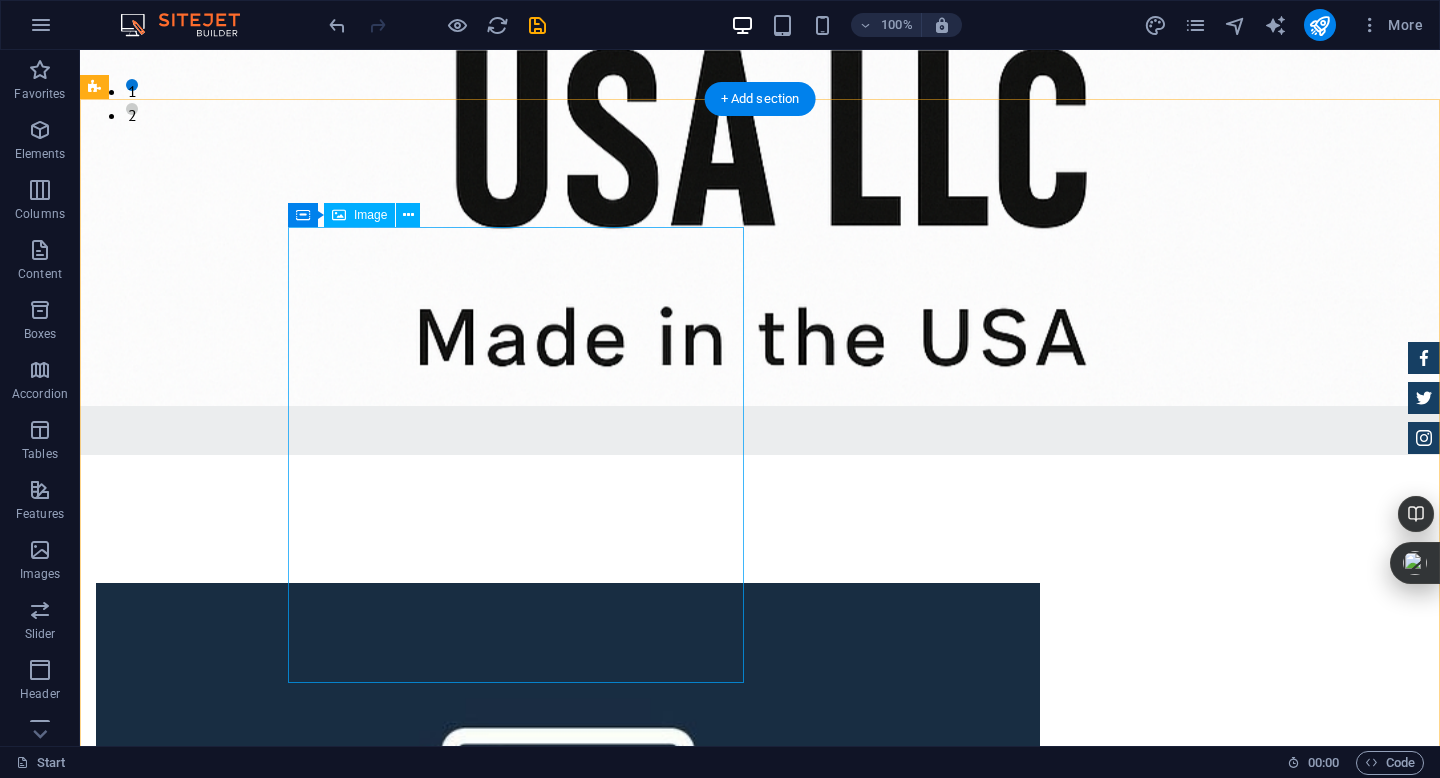 click at bounding box center (568, 1719) 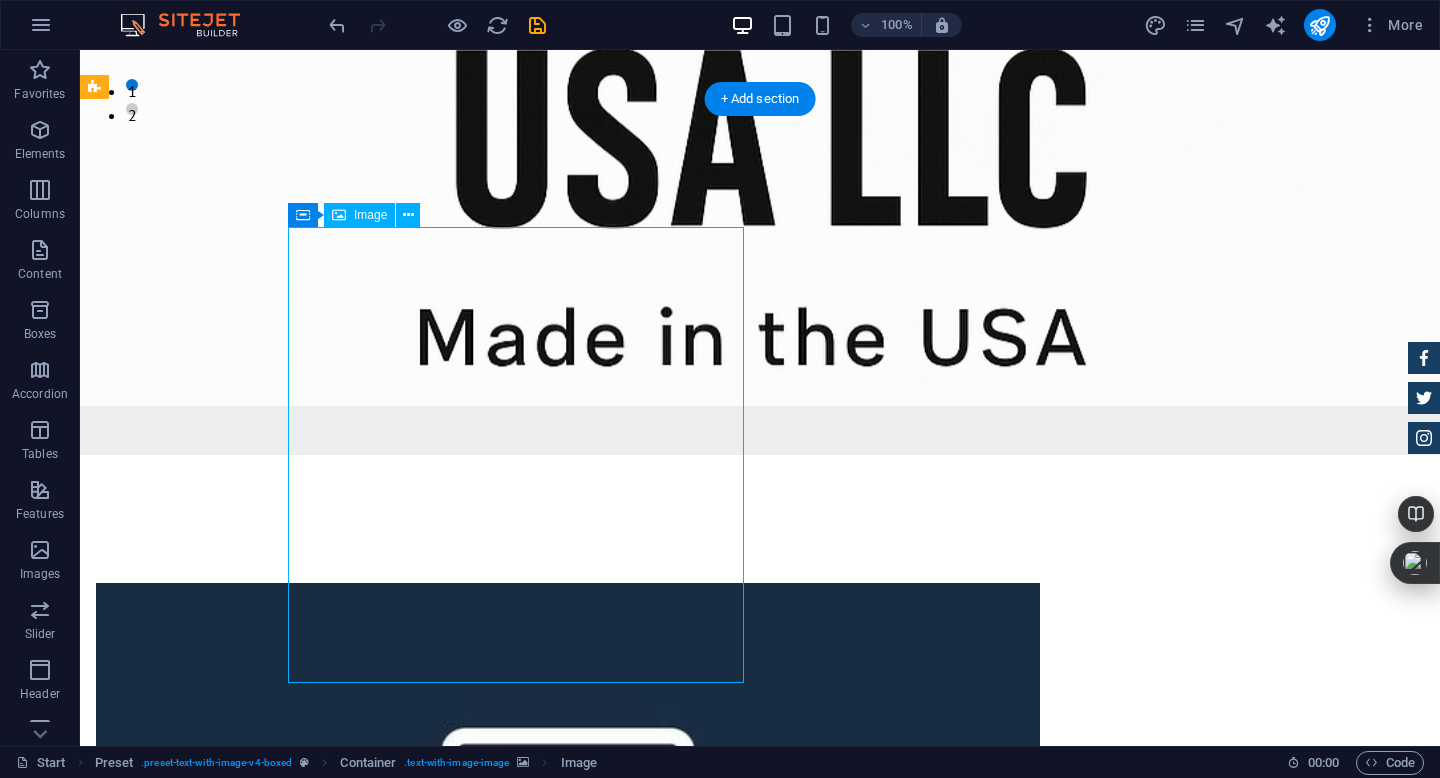 click at bounding box center [568, 1719] 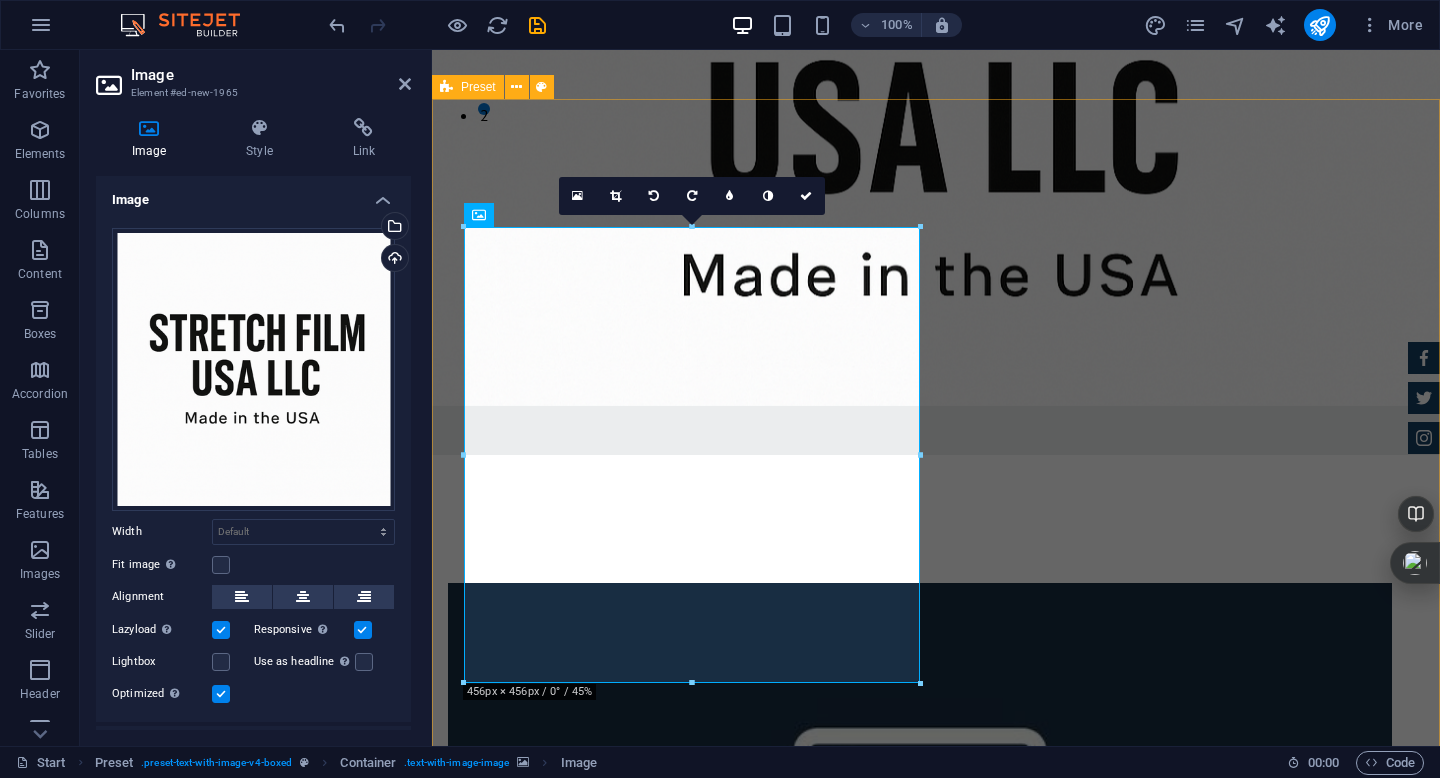 drag, startPoint x: 1354, startPoint y: 506, endPoint x: 1148, endPoint y: 454, distance: 212.46176 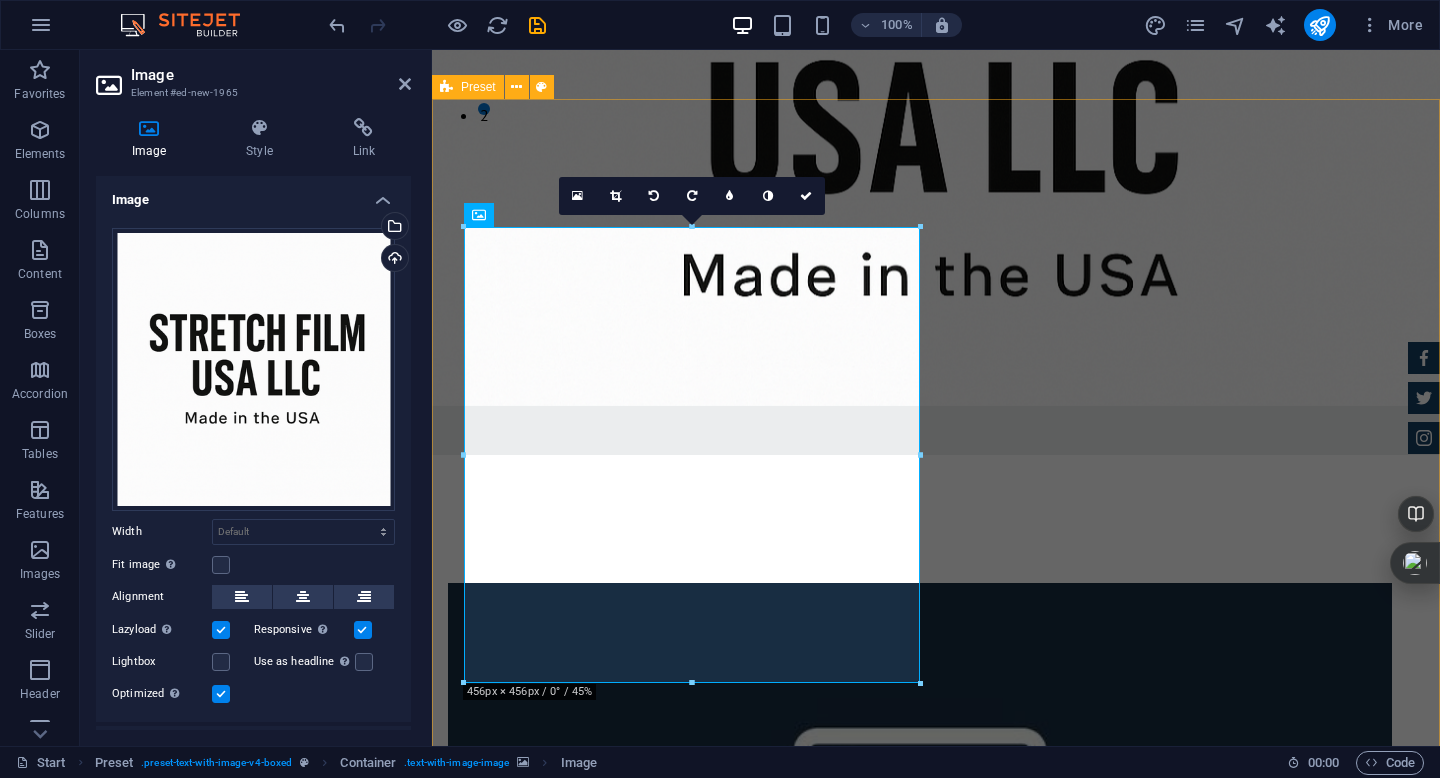 drag, startPoint x: 1355, startPoint y: 502, endPoint x: 1154, endPoint y: 473, distance: 203.08127 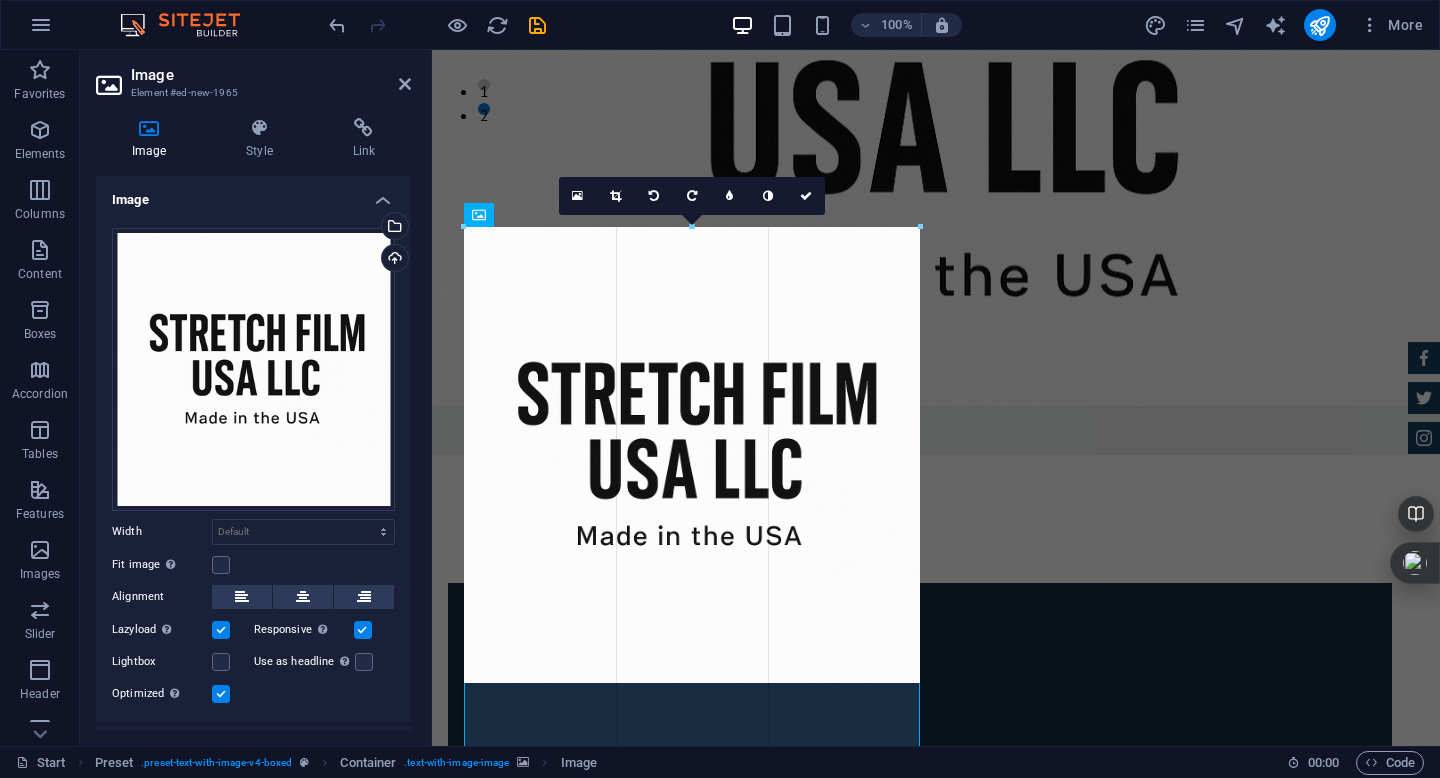 click at bounding box center [936, 8388699] 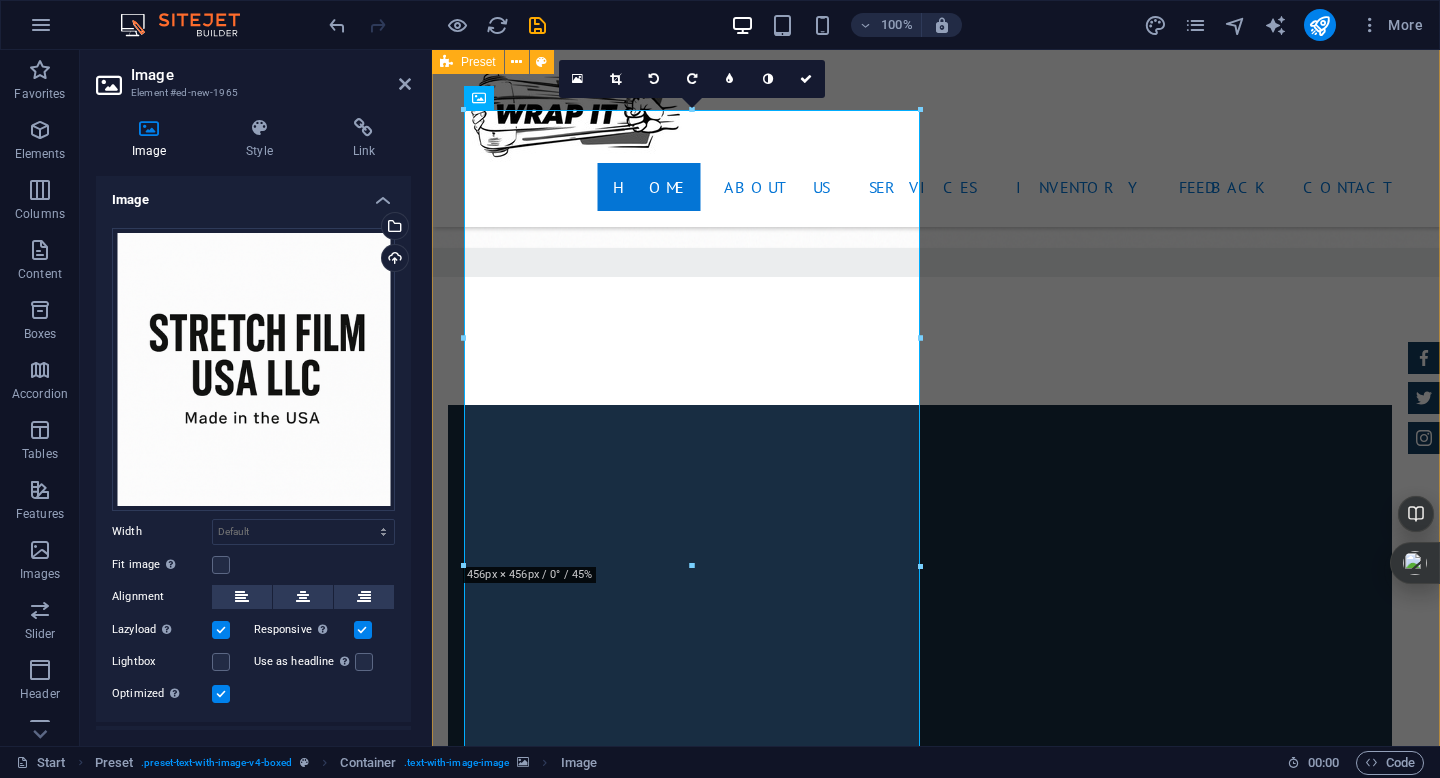 scroll, scrollTop: 764, scrollLeft: 0, axis: vertical 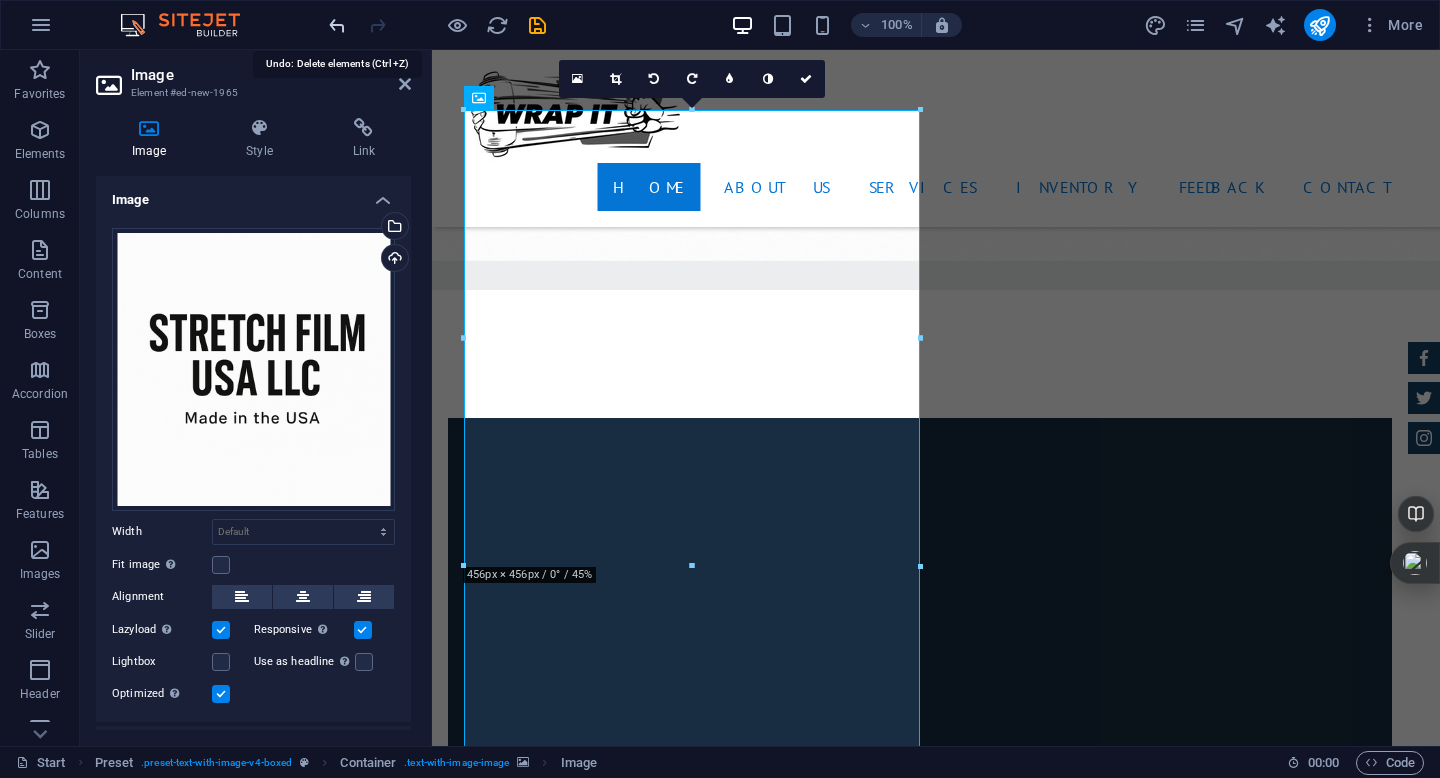 click at bounding box center (337, 25) 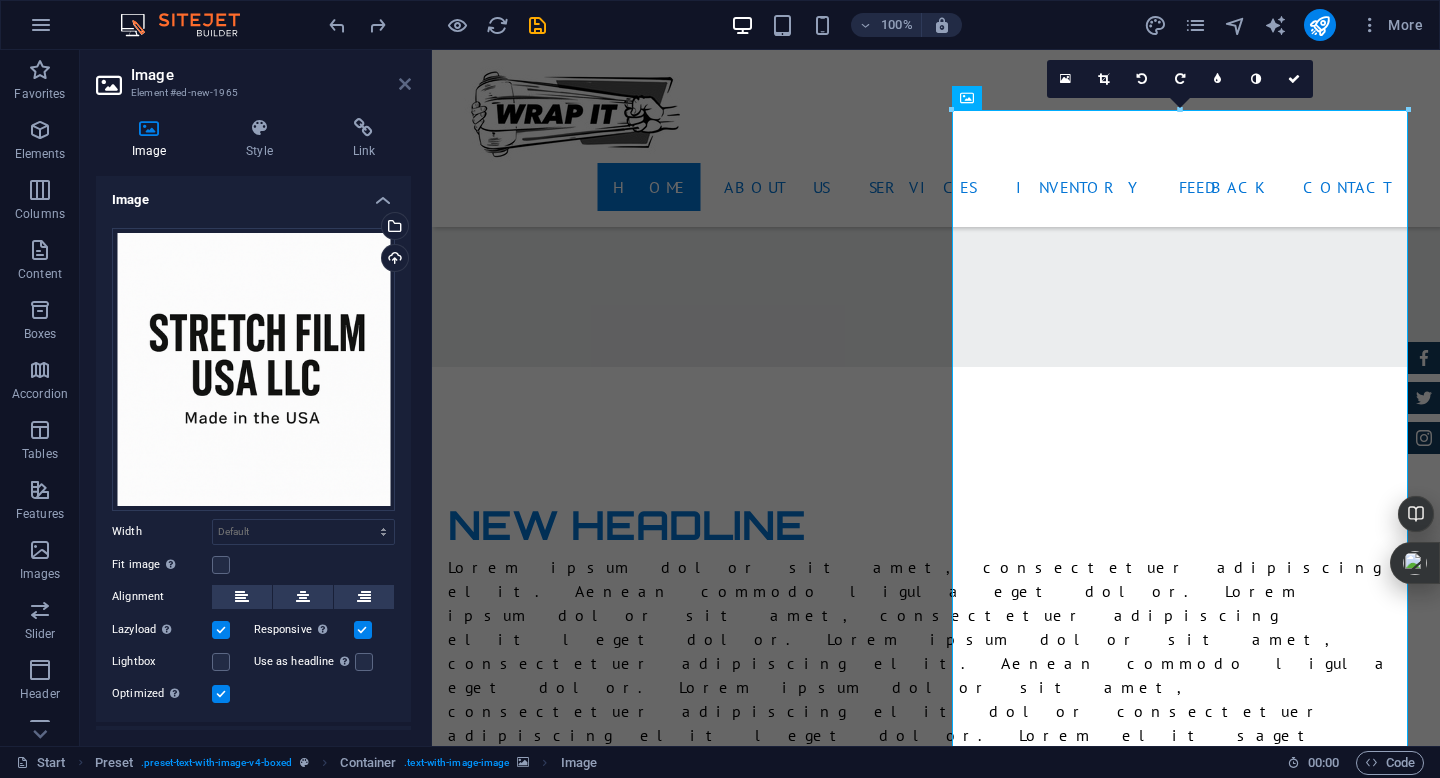 click at bounding box center (405, 84) 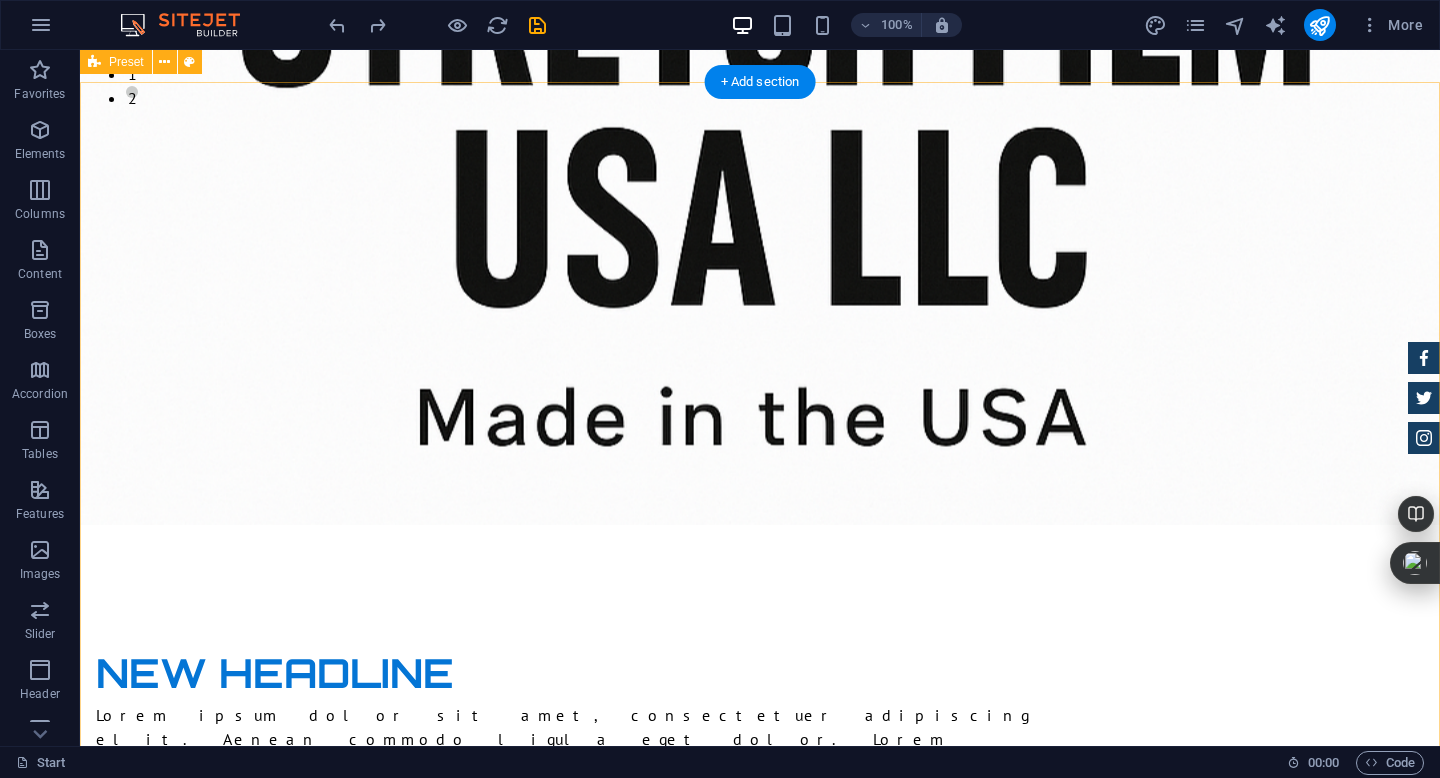 scroll, scrollTop: 0, scrollLeft: 0, axis: both 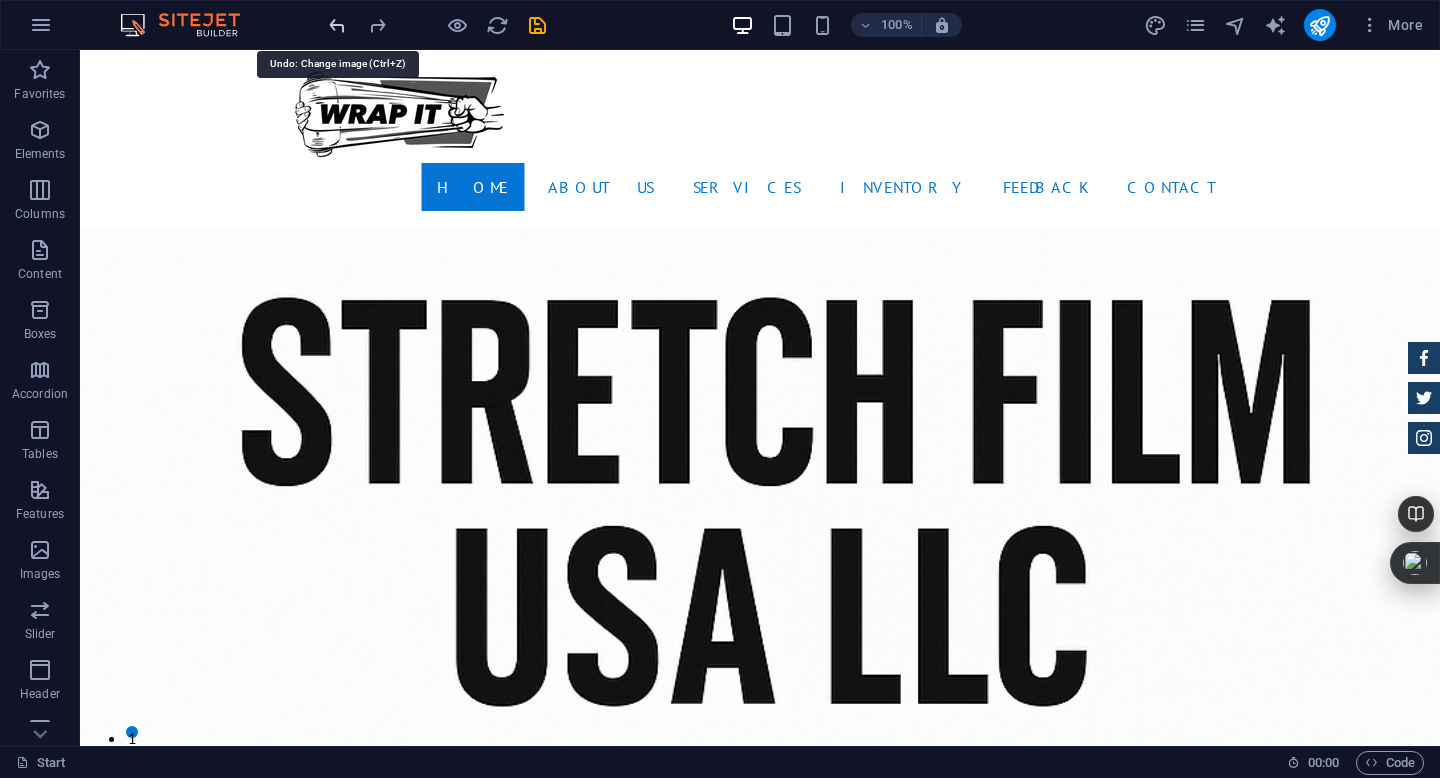 click at bounding box center [337, 25] 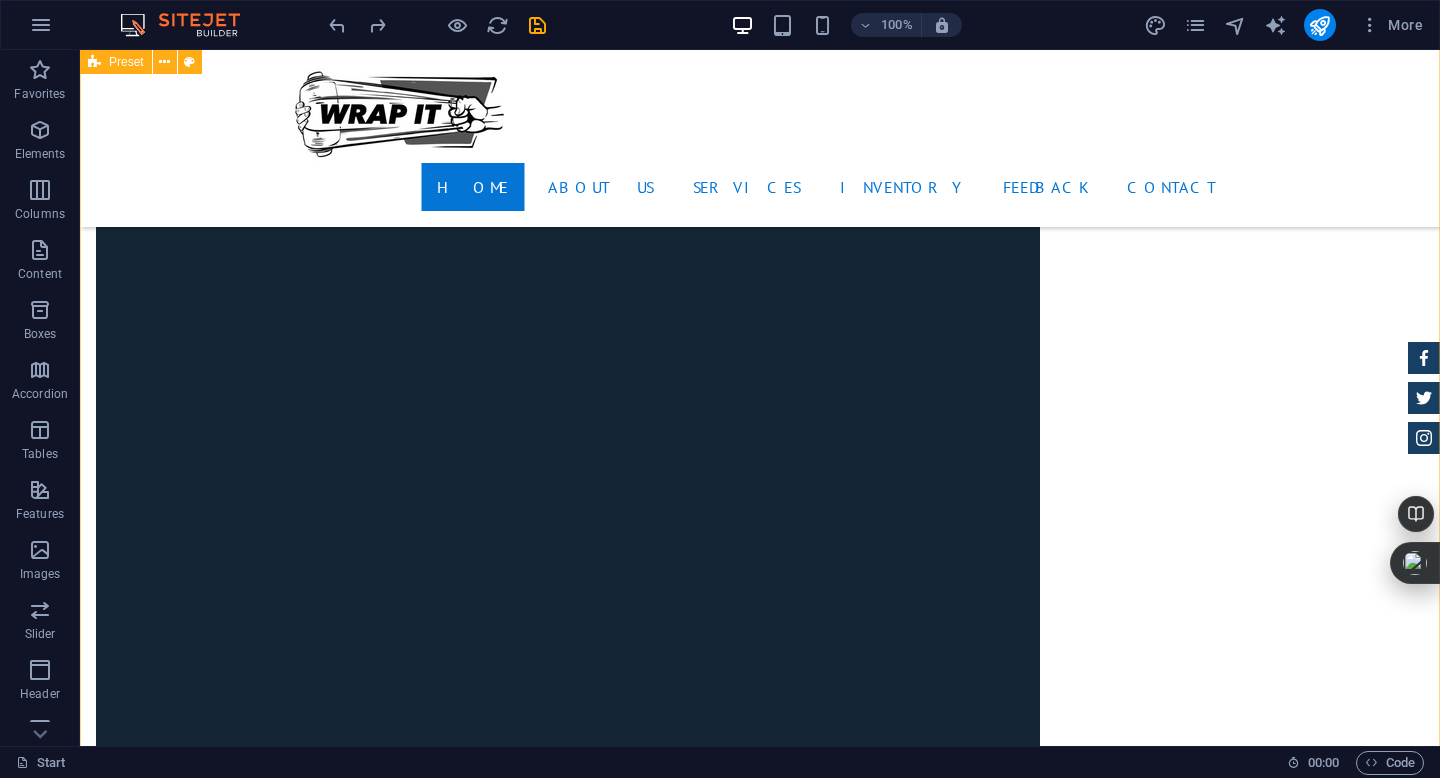 scroll, scrollTop: 8387726, scrollLeft: 0, axis: vertical 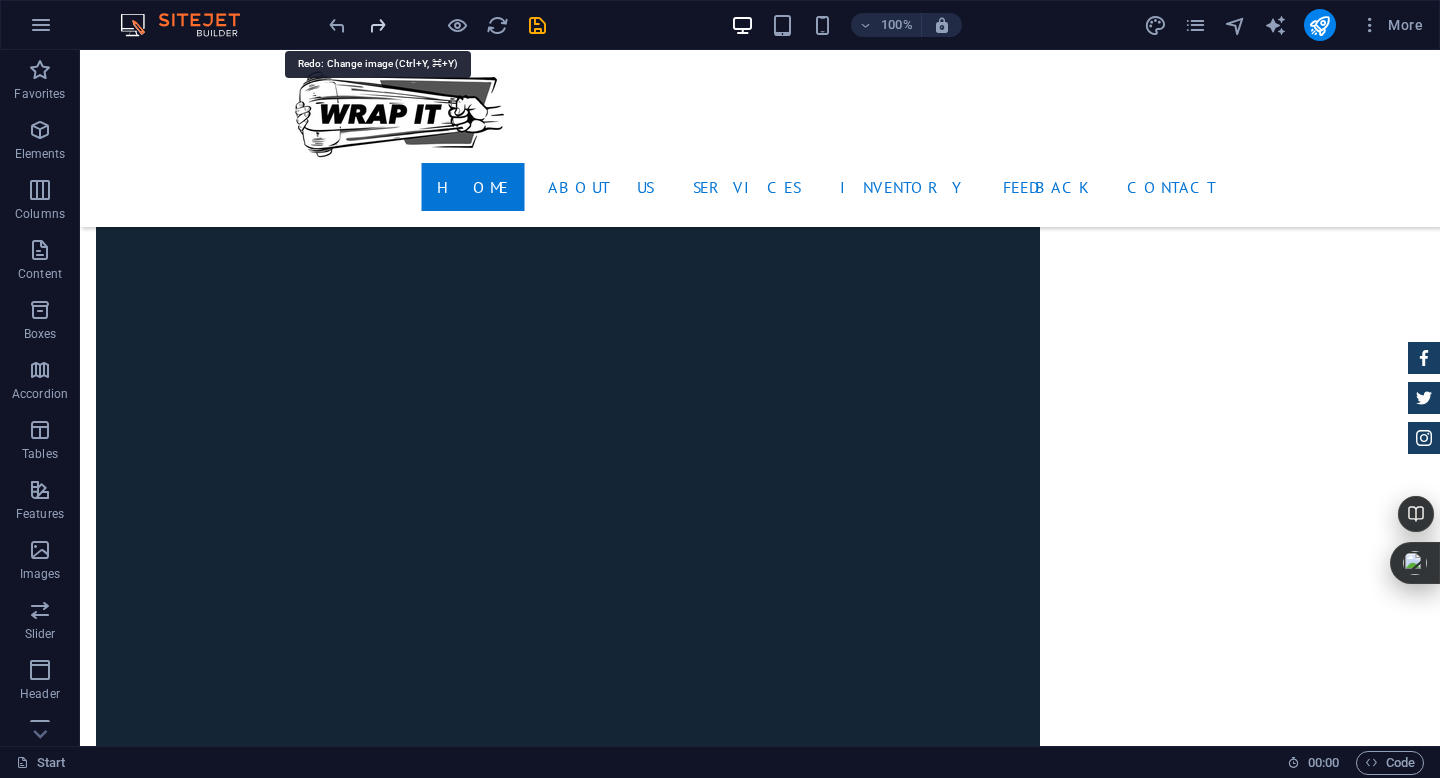 click at bounding box center (377, 25) 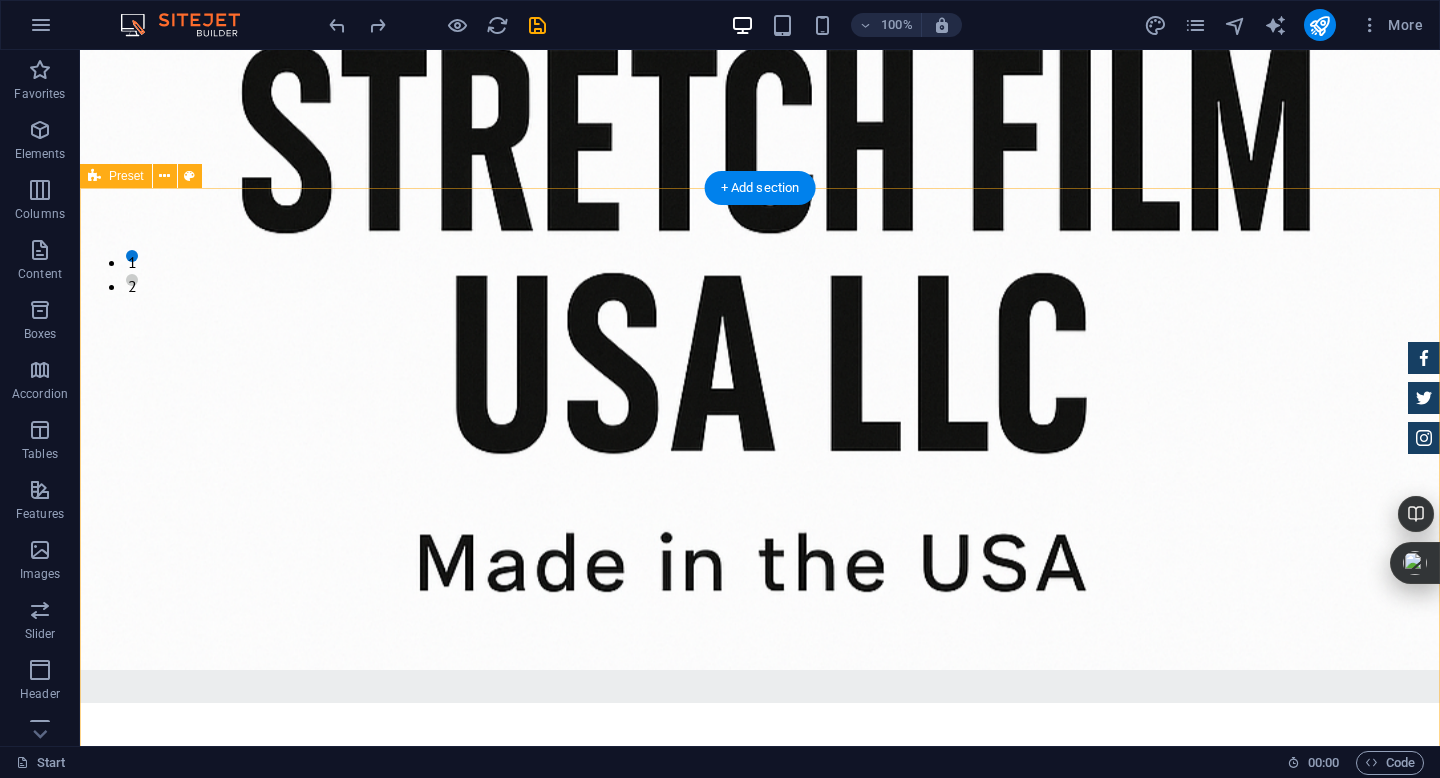 scroll, scrollTop: 592, scrollLeft: 0, axis: vertical 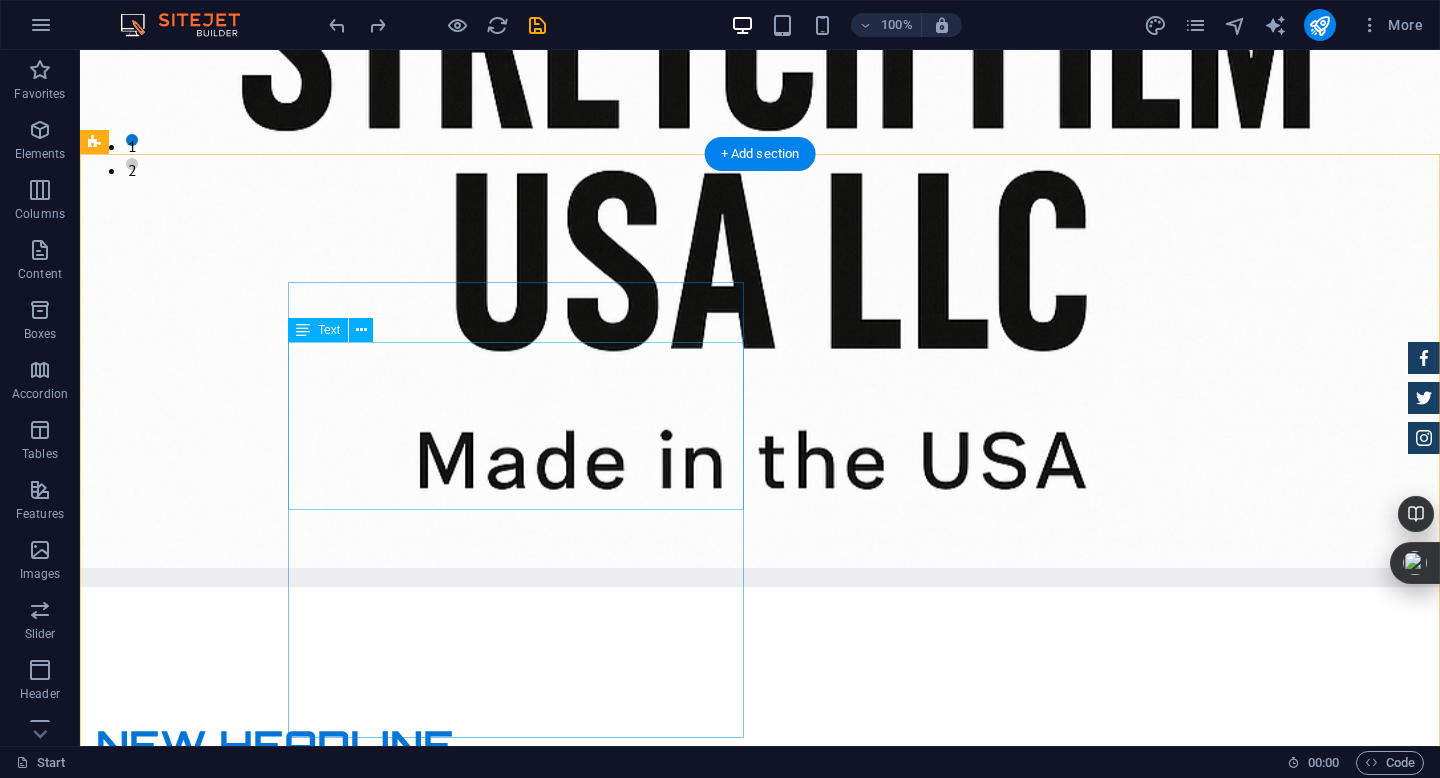 click on "Lorem ipsum dolor sit amet, consectetuer adipiscing elit. Aenean commodo ligula eget dolor. Lorem ipsum dolor sit amet, consectetuer adipiscing elit leget dolor. Lorem ipsum dolor sit amet, consectetuer adipiscing elit. Aenean commodo ligula eget dolor. Lorem ipsum dolor sit amet, consectetuer adipiscing elit dolor consectetuer adipiscing elit leget dolor. Lorem elit saget ipsum dolor sit amet, consectetuer." at bounding box center [568, 883] 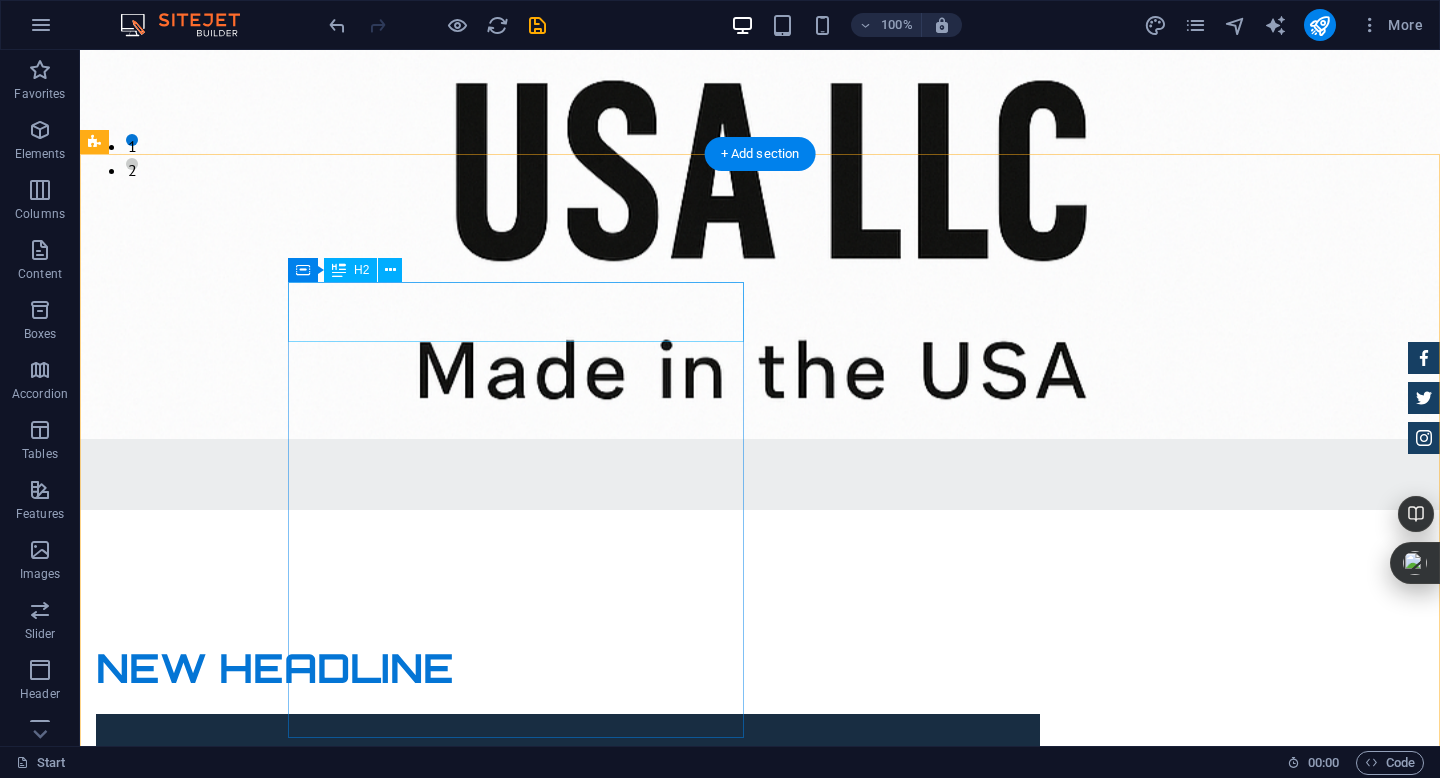 click on "New headline" at bounding box center [568, 668] 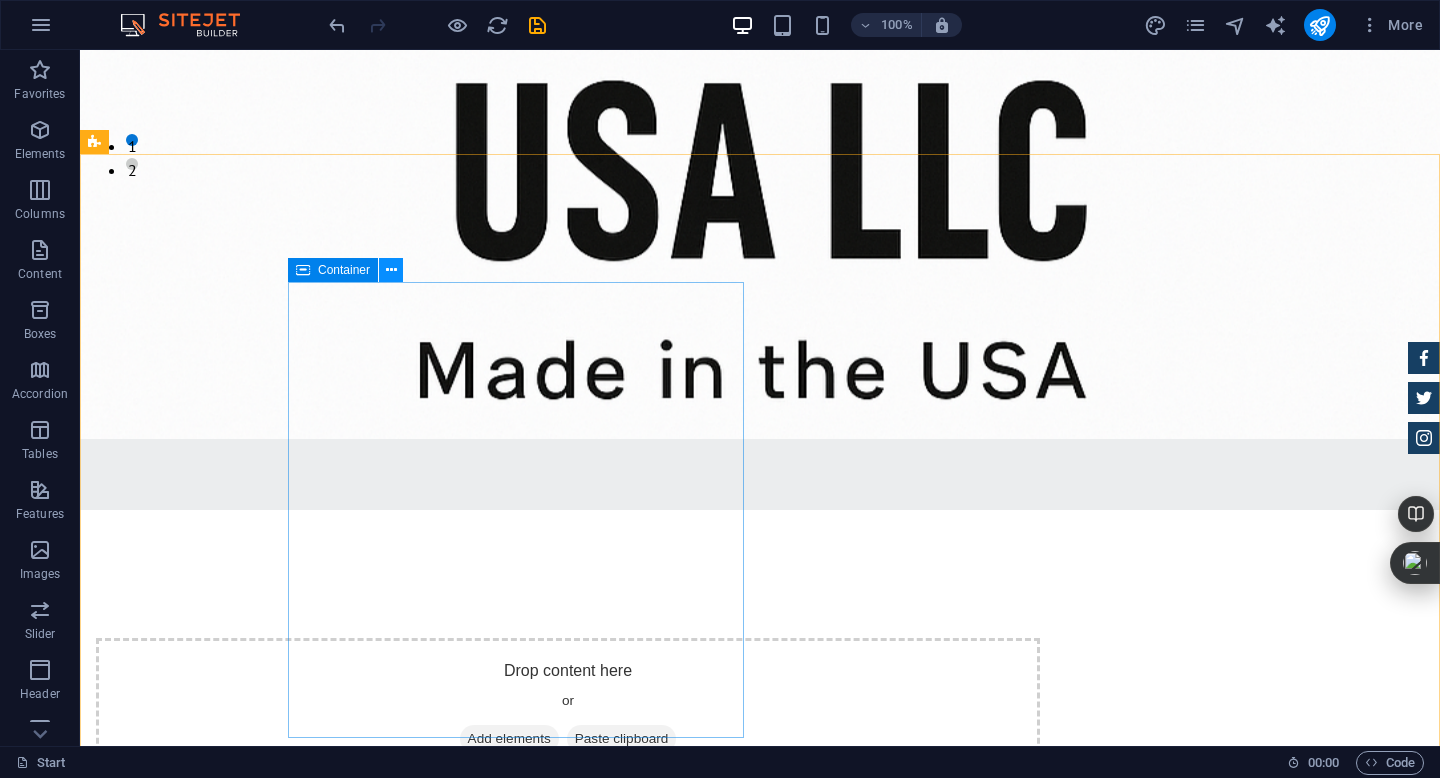 click at bounding box center (391, 270) 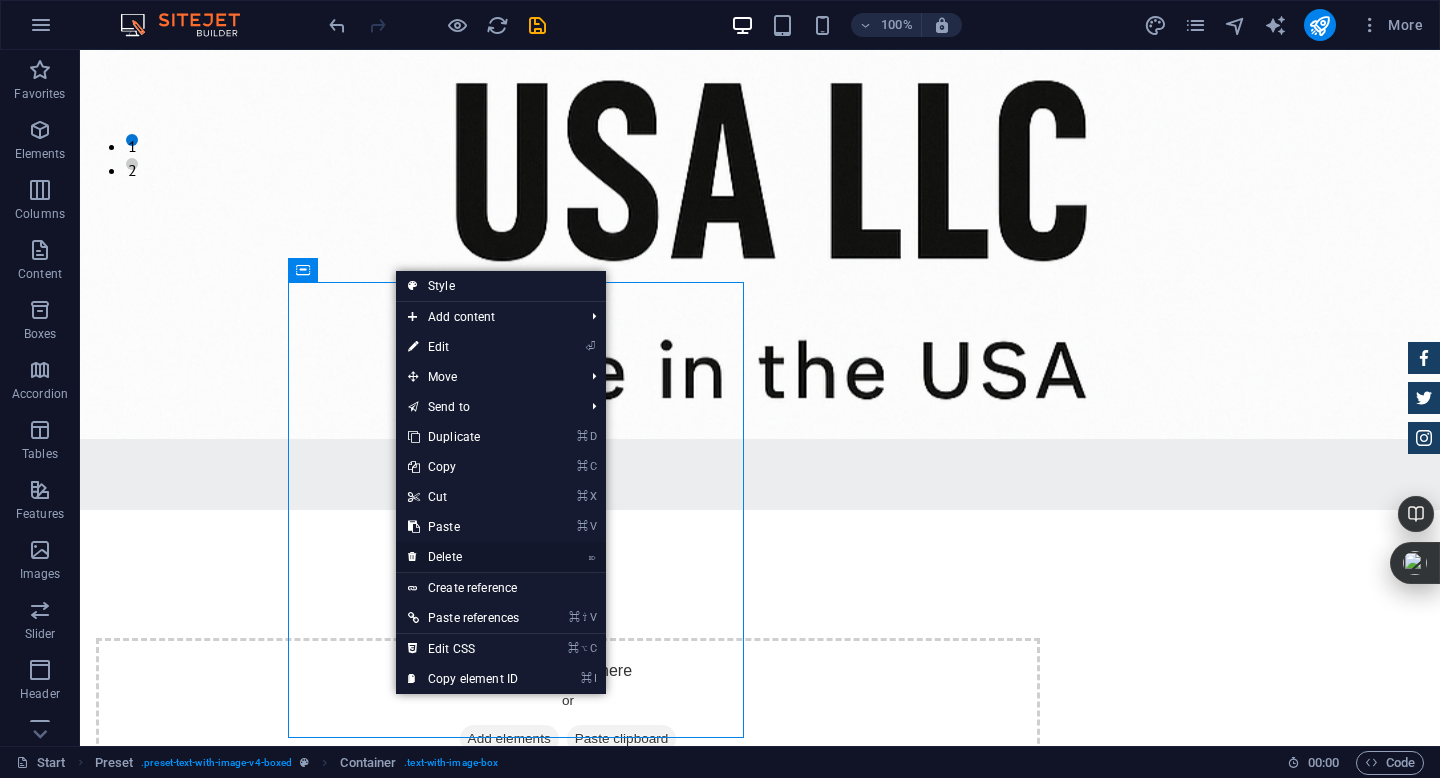 click on "⌦  Delete" at bounding box center (463, 557) 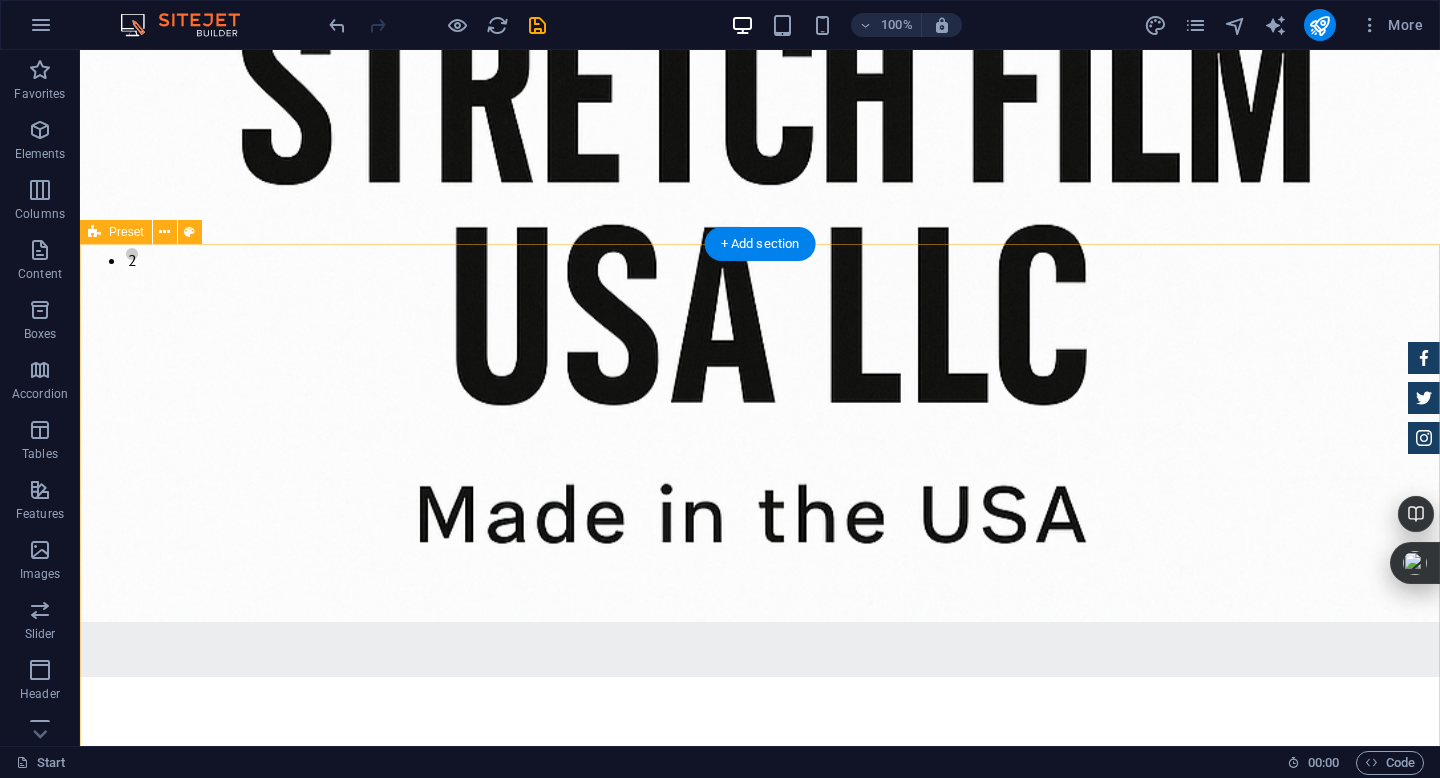 scroll, scrollTop: 524, scrollLeft: 0, axis: vertical 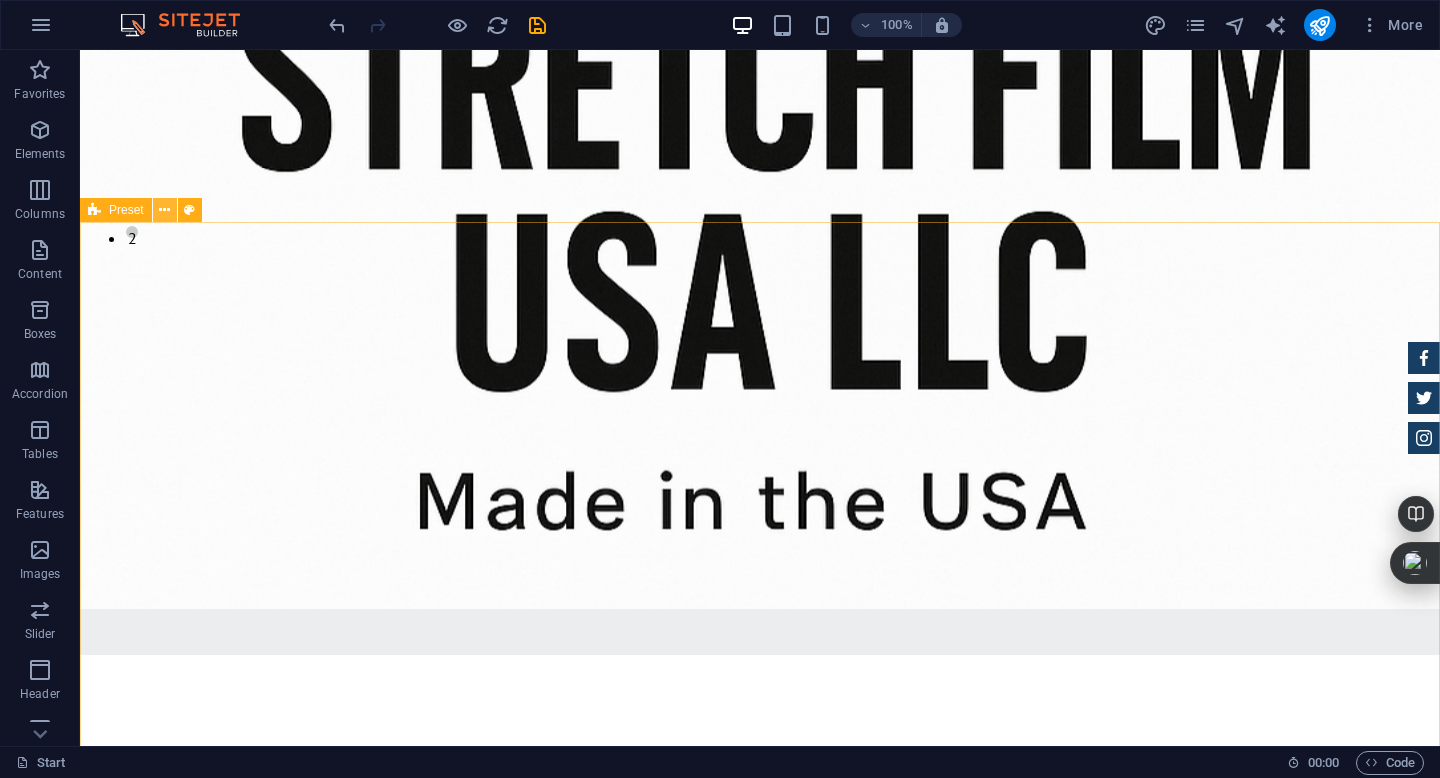 click at bounding box center [164, 210] 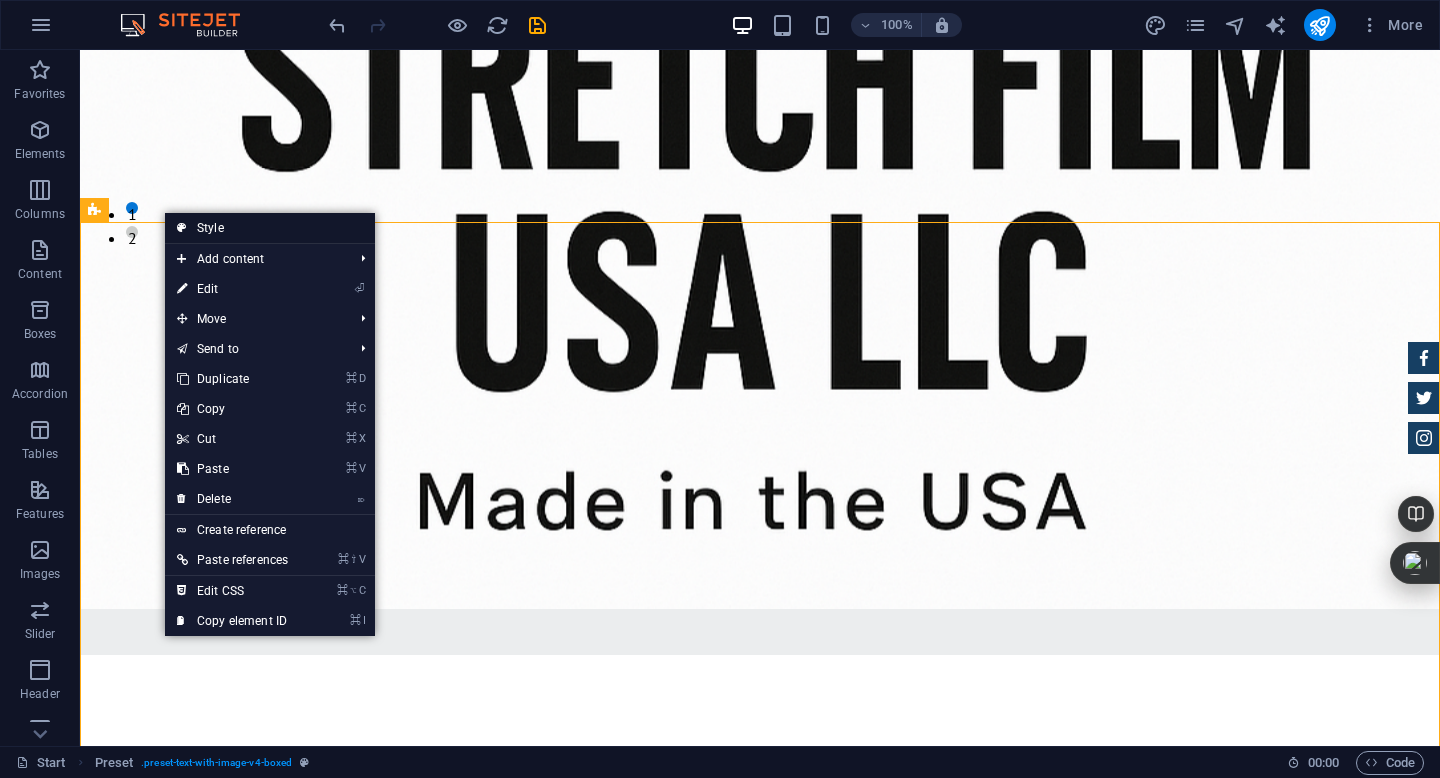 click on "Style" at bounding box center (270, 228) 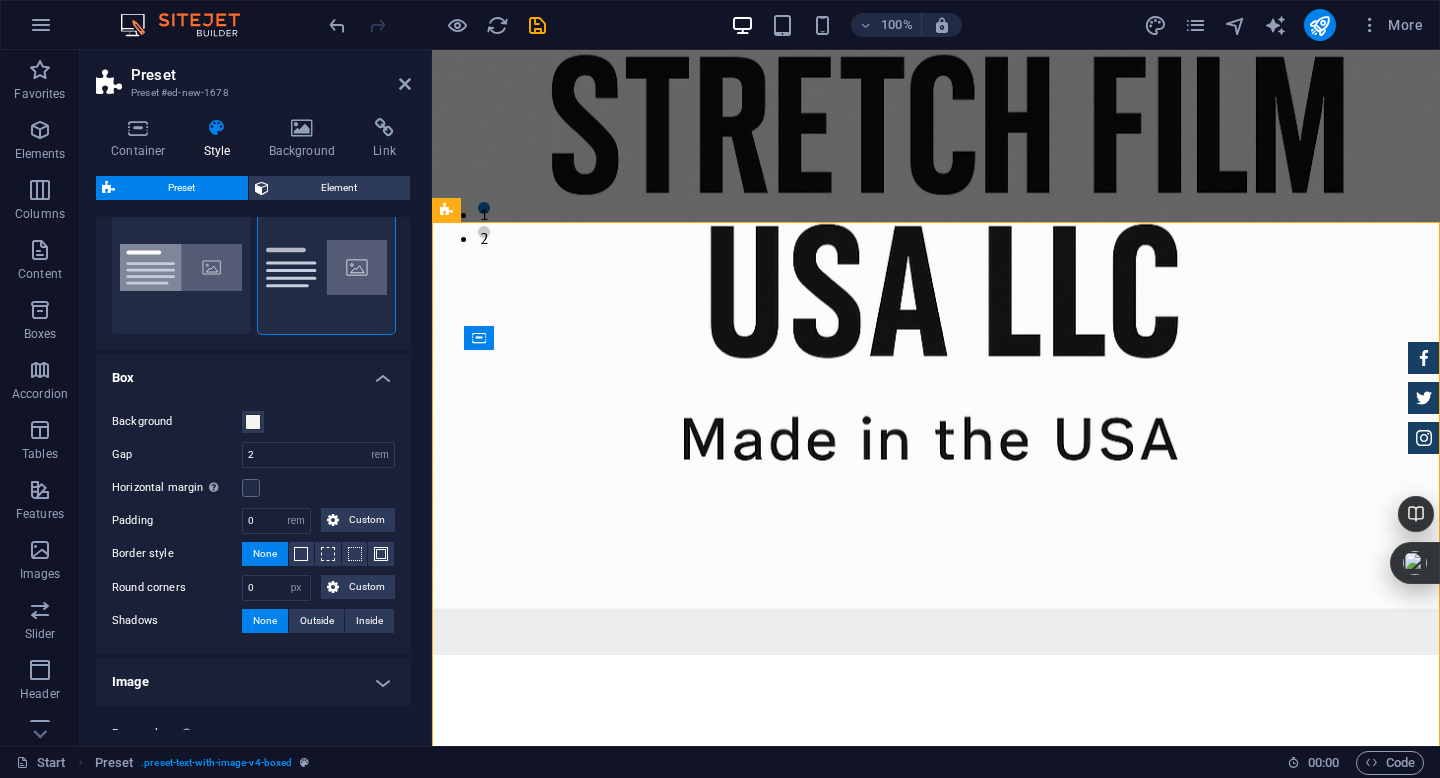 scroll, scrollTop: 0, scrollLeft: 0, axis: both 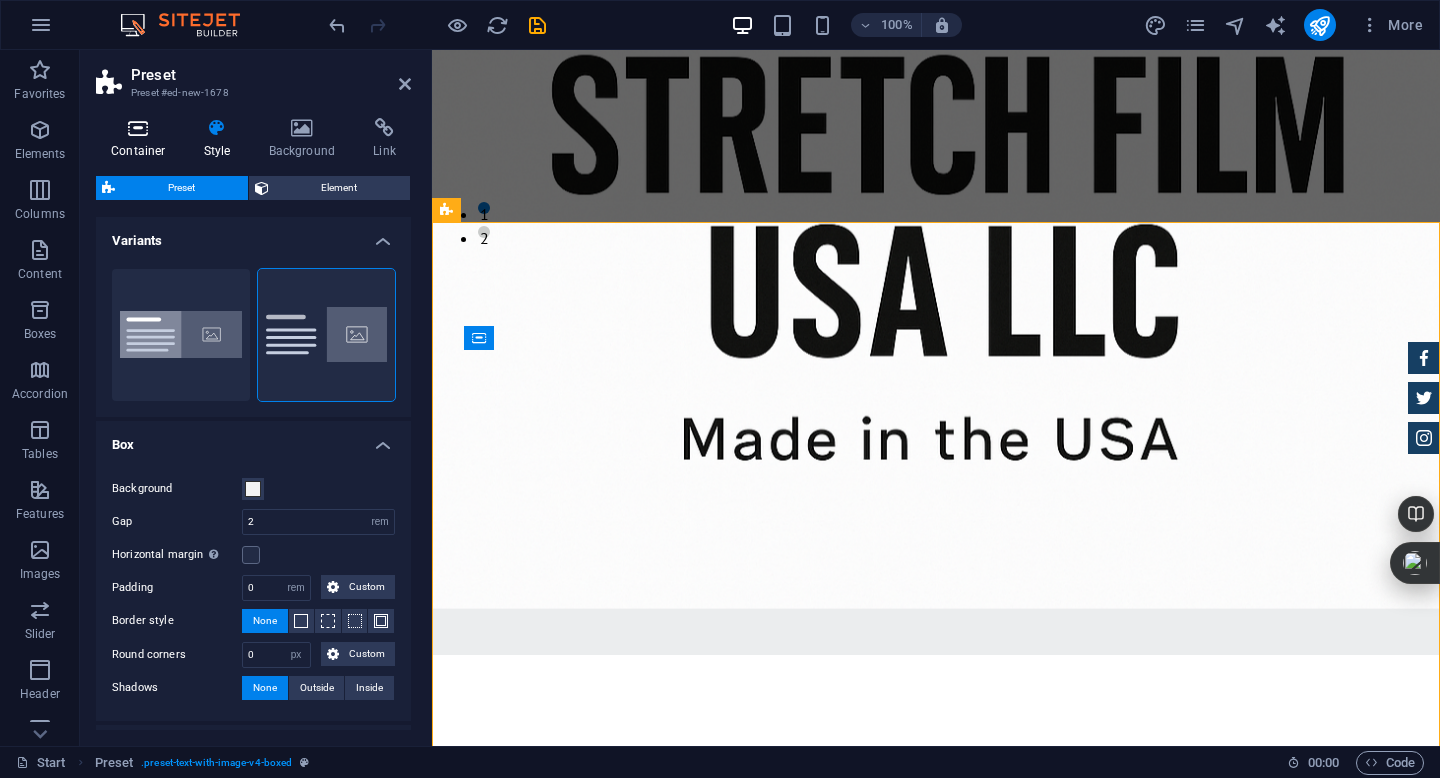 click at bounding box center [138, 128] 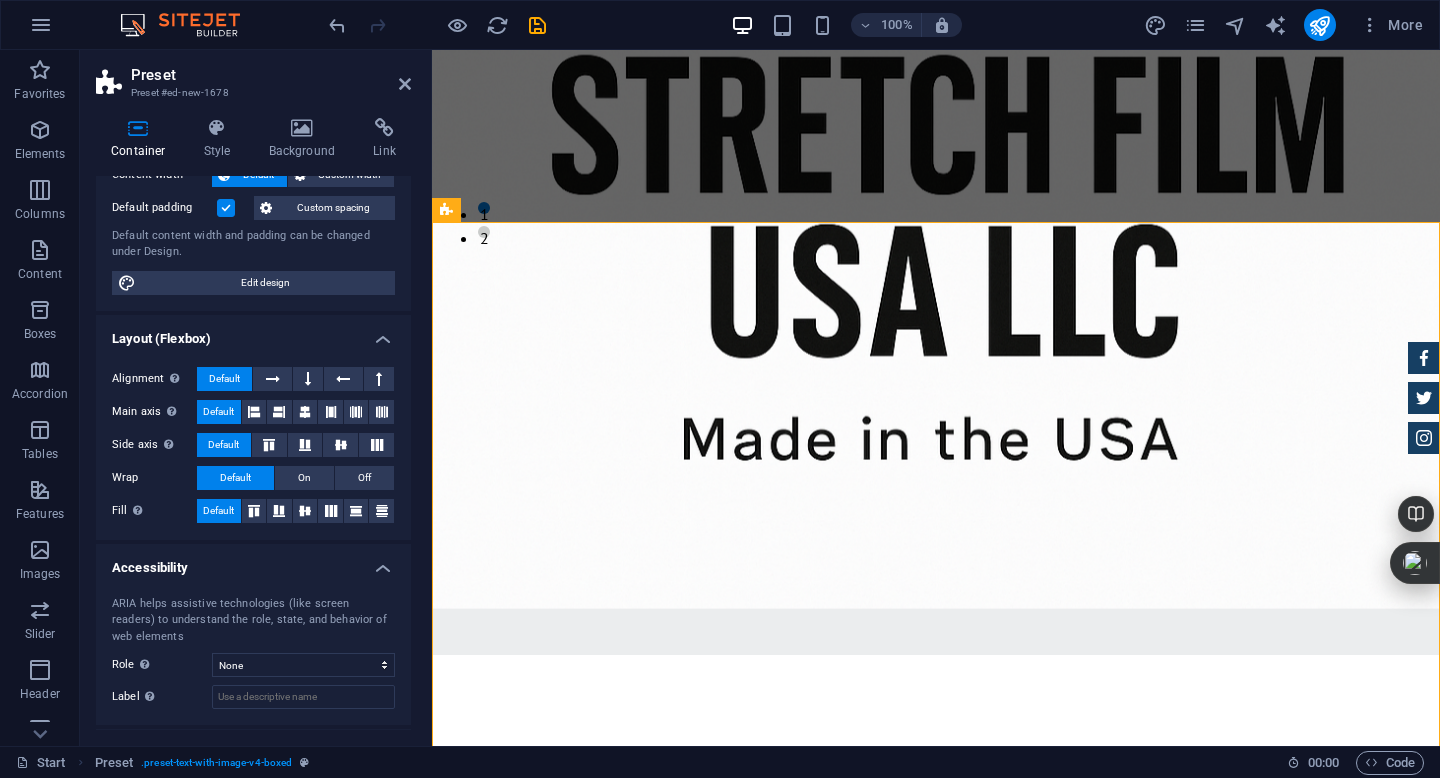 scroll, scrollTop: 131, scrollLeft: 0, axis: vertical 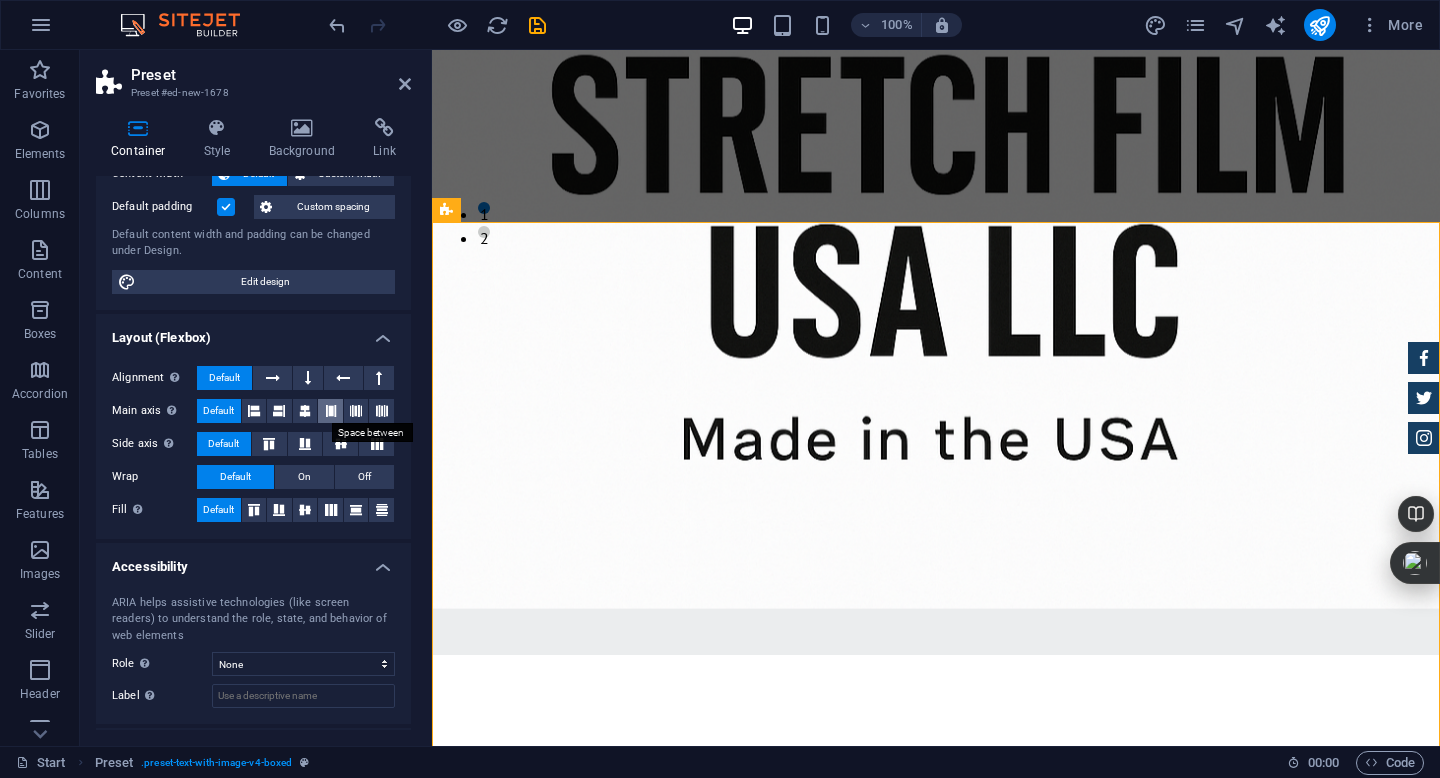 click at bounding box center [331, 411] 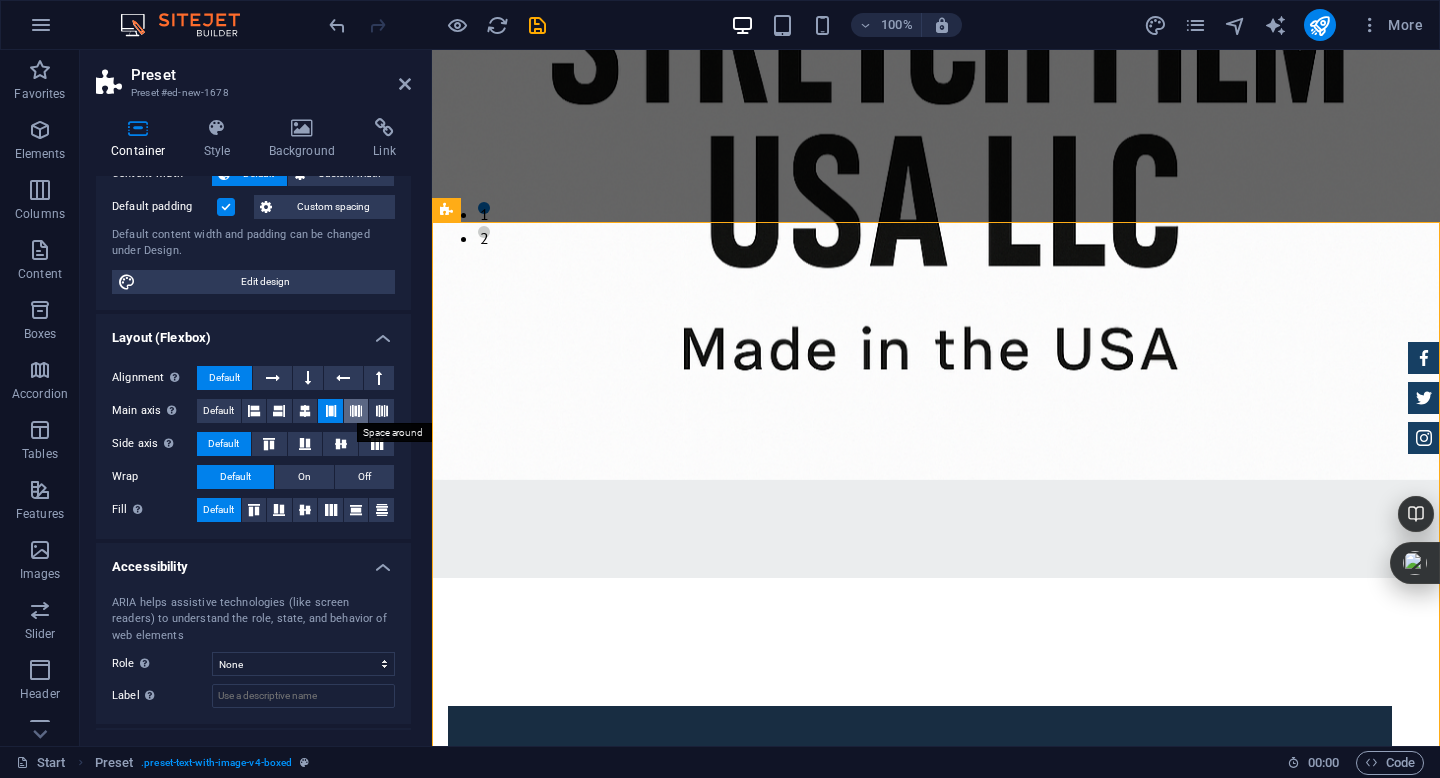 click at bounding box center [356, 411] 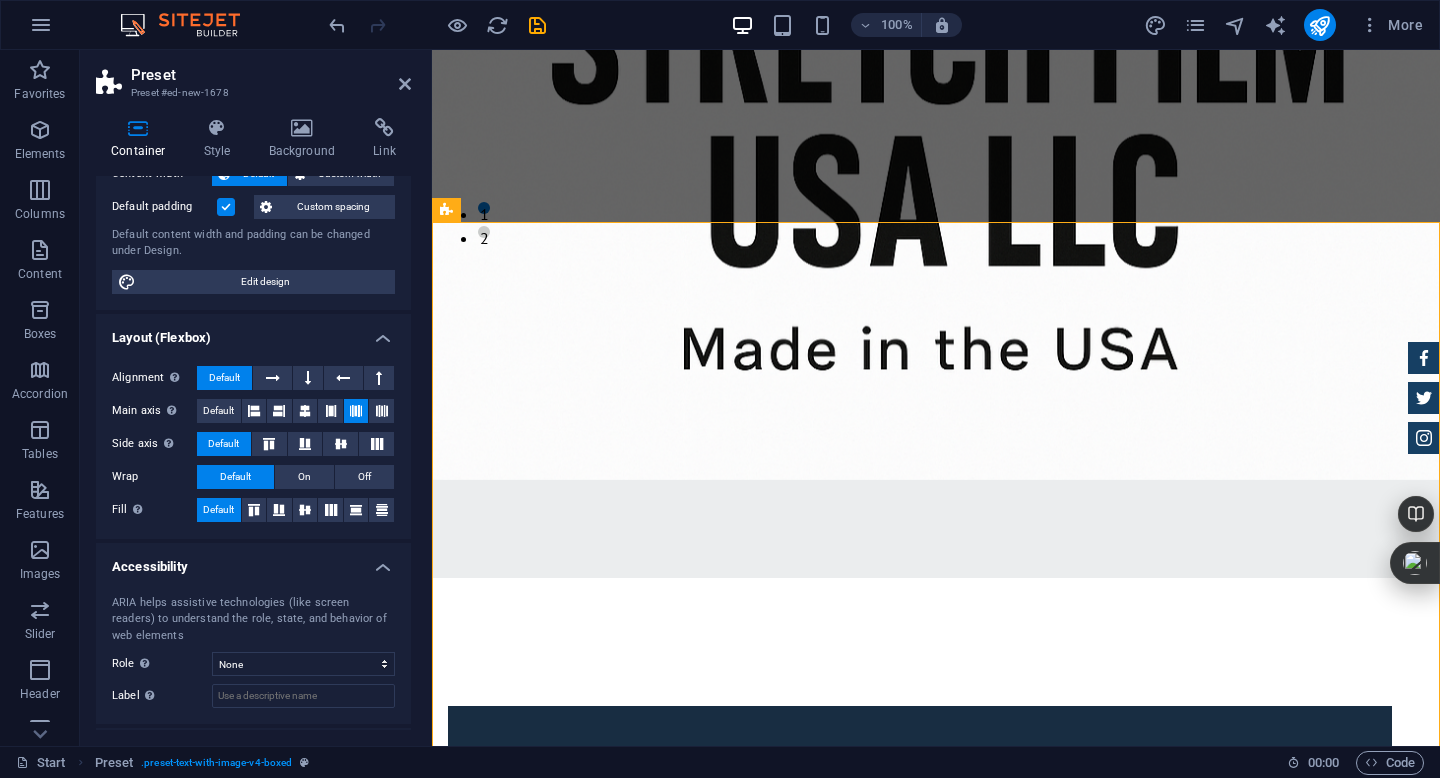 click at bounding box center (936, 170) 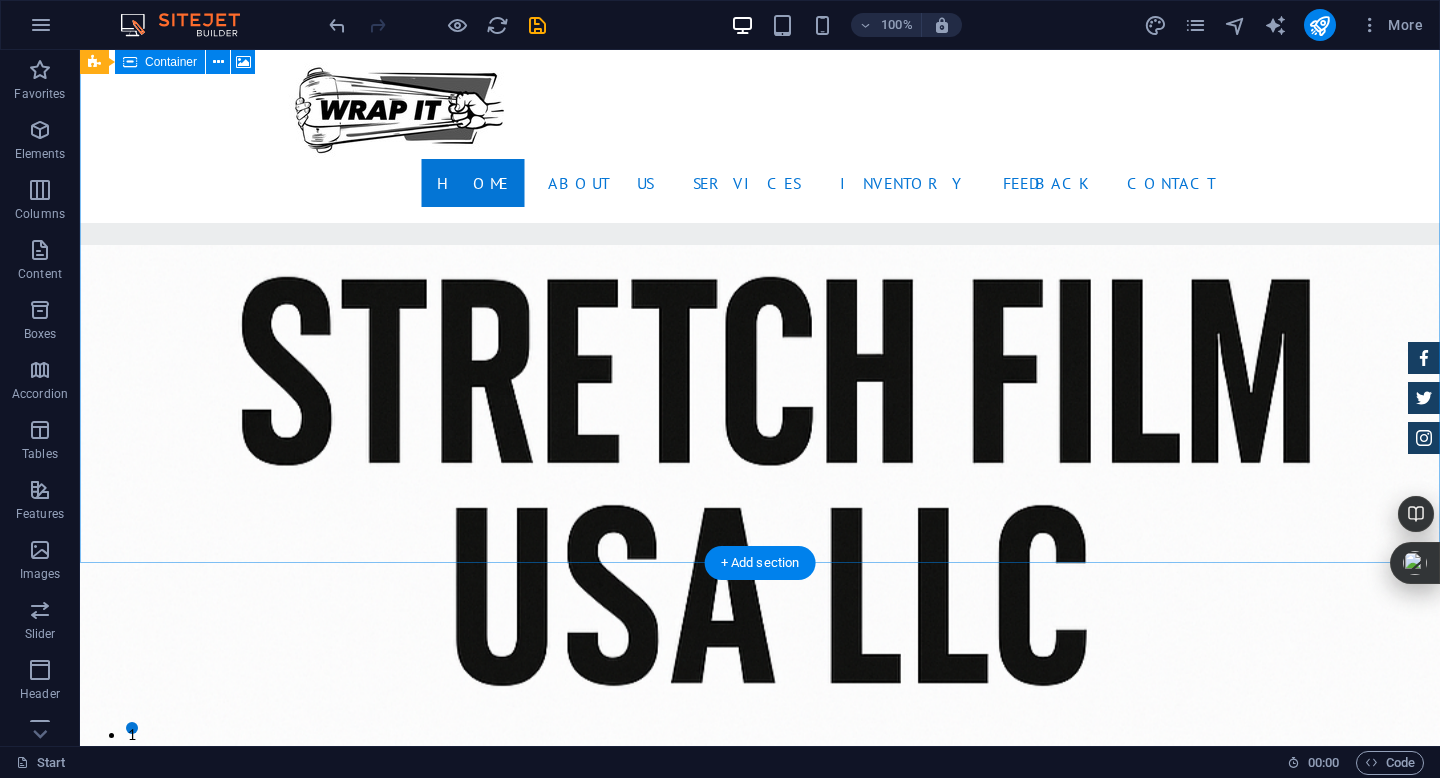 scroll, scrollTop: 0, scrollLeft: 0, axis: both 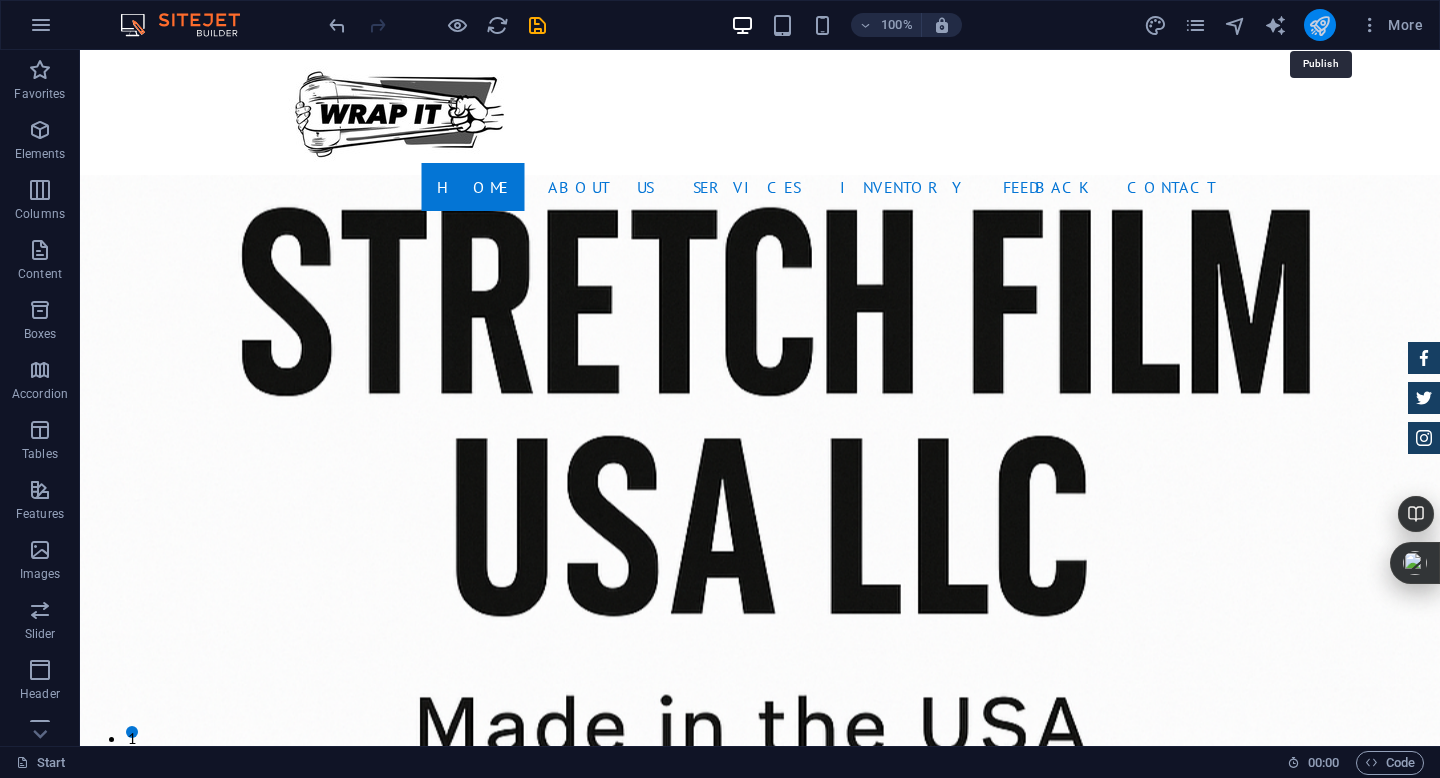click at bounding box center [1319, 25] 